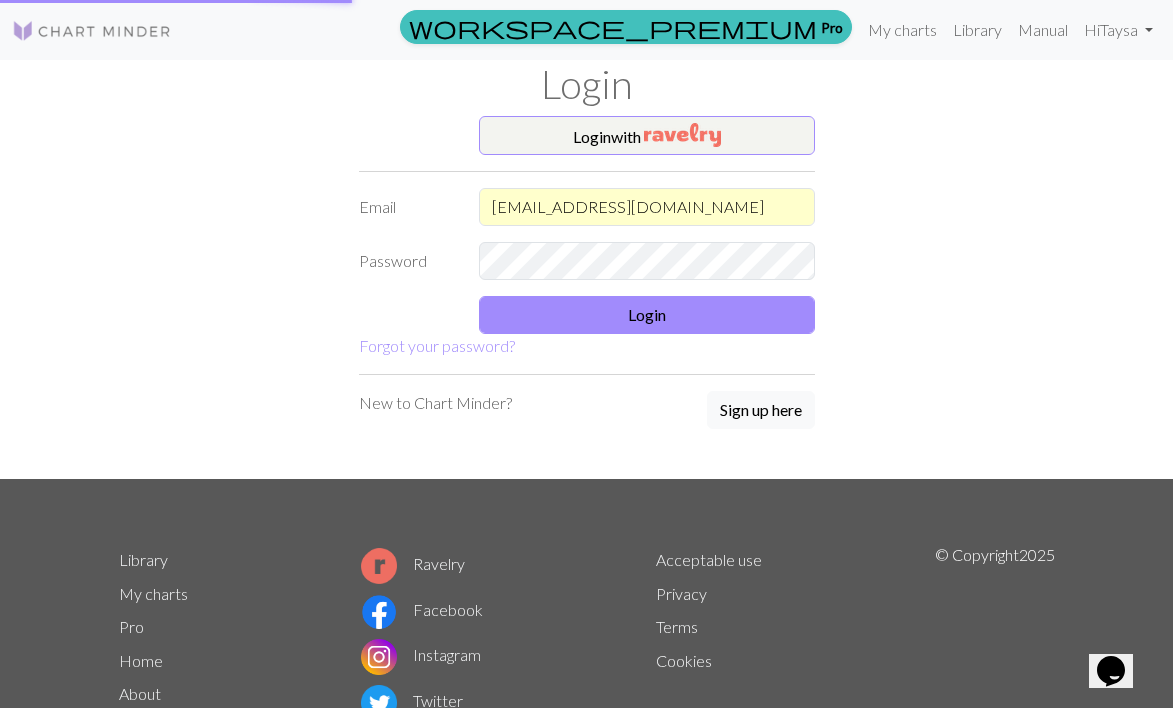 scroll, scrollTop: 0, scrollLeft: 0, axis: both 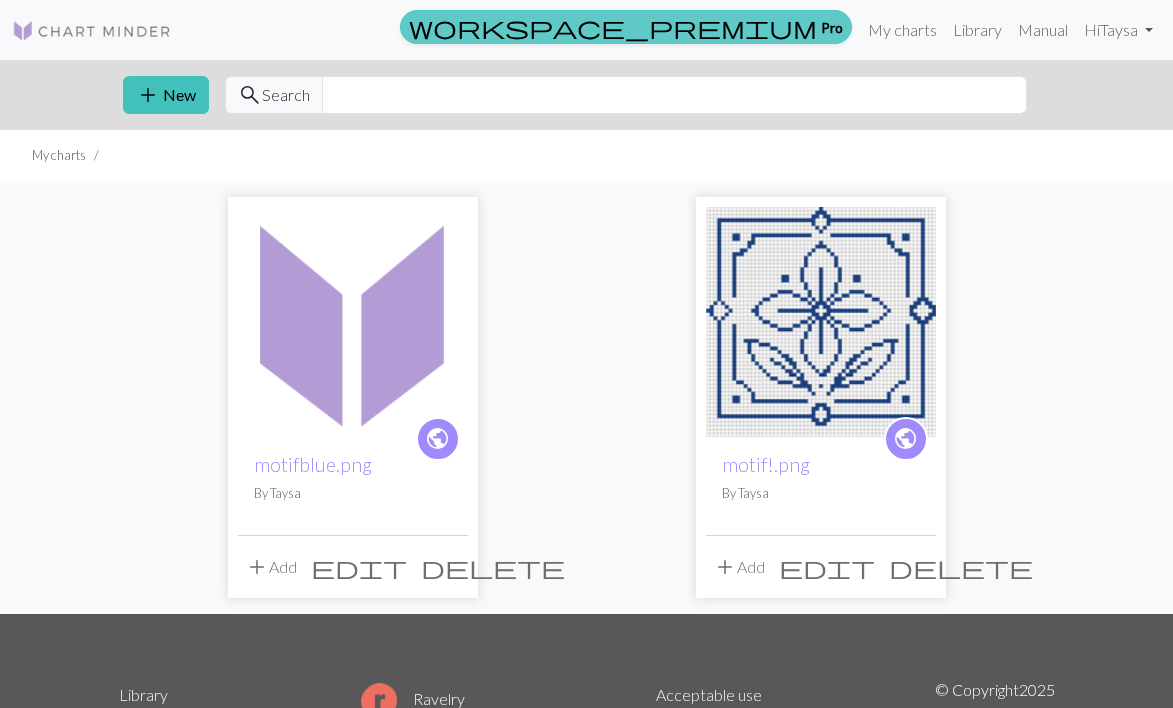 click on "workspace_premium" at bounding box center [613, 27] 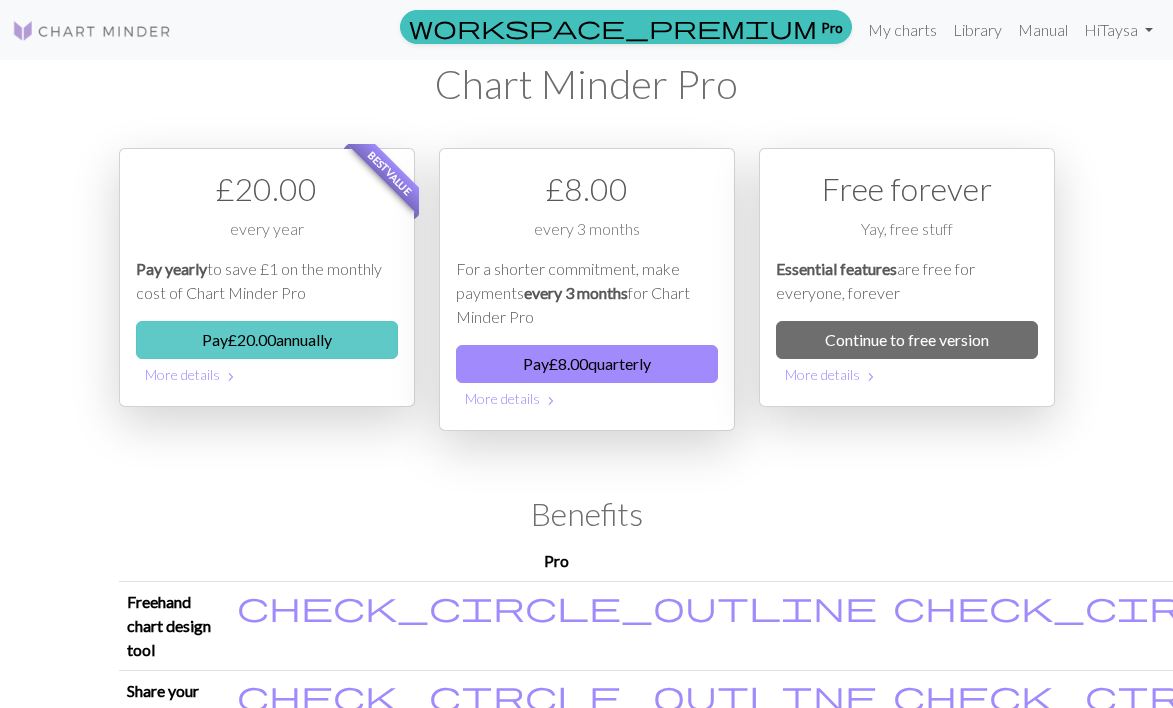 click on "Pay  £ 20.00  annually" at bounding box center [267, 340] 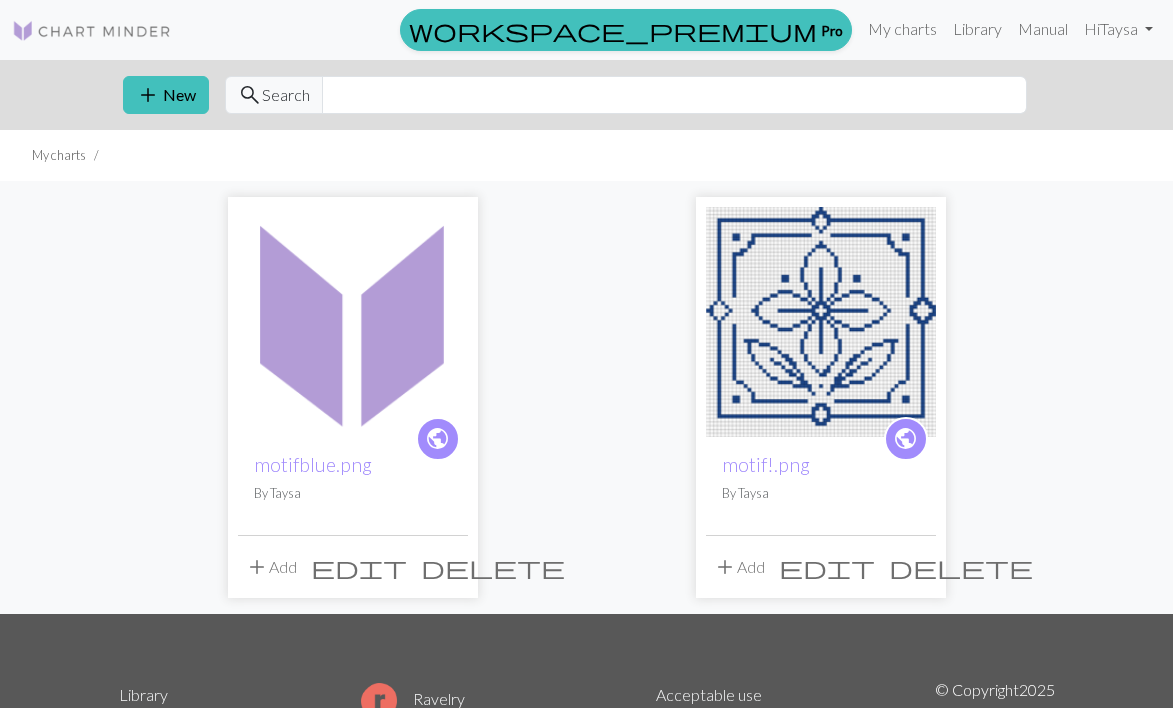 scroll, scrollTop: 0, scrollLeft: 0, axis: both 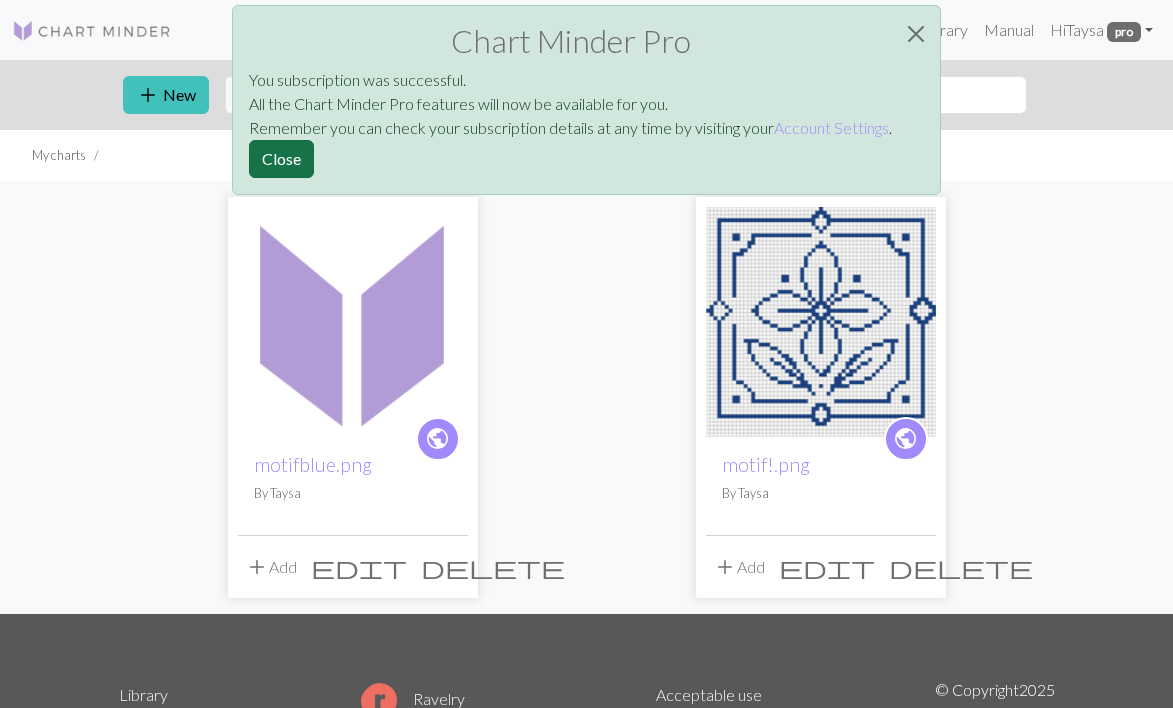 click on "Close" at bounding box center [281, 159] 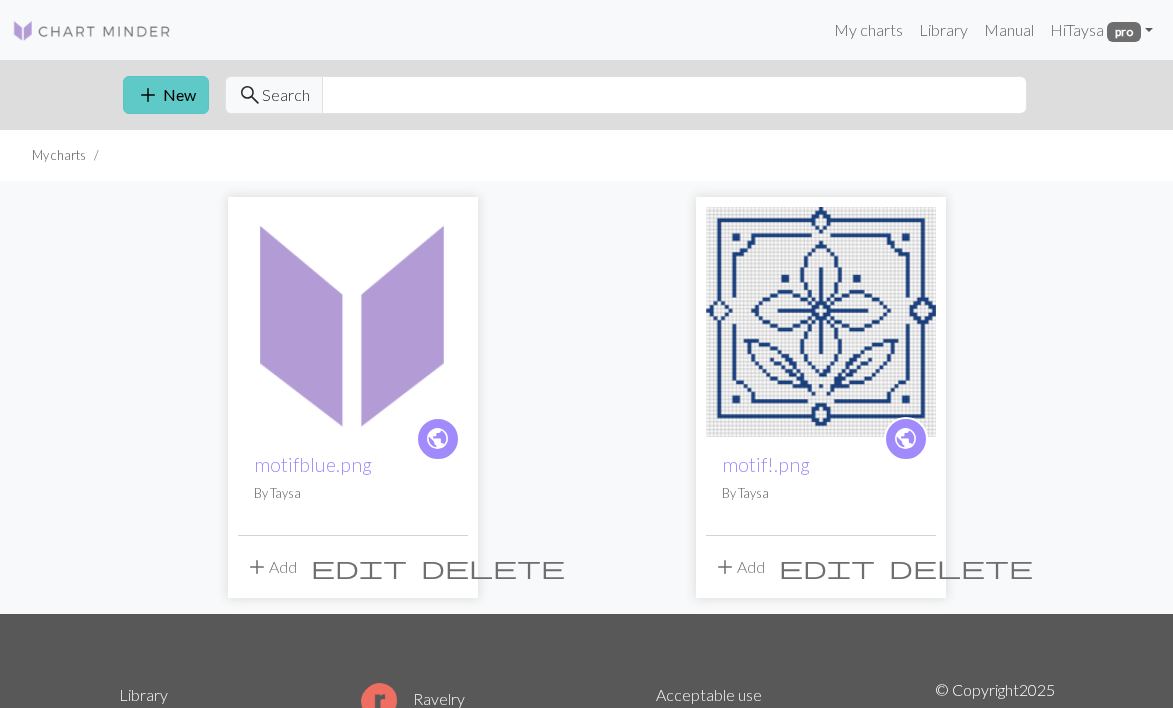 click on "add   New" at bounding box center (166, 95) 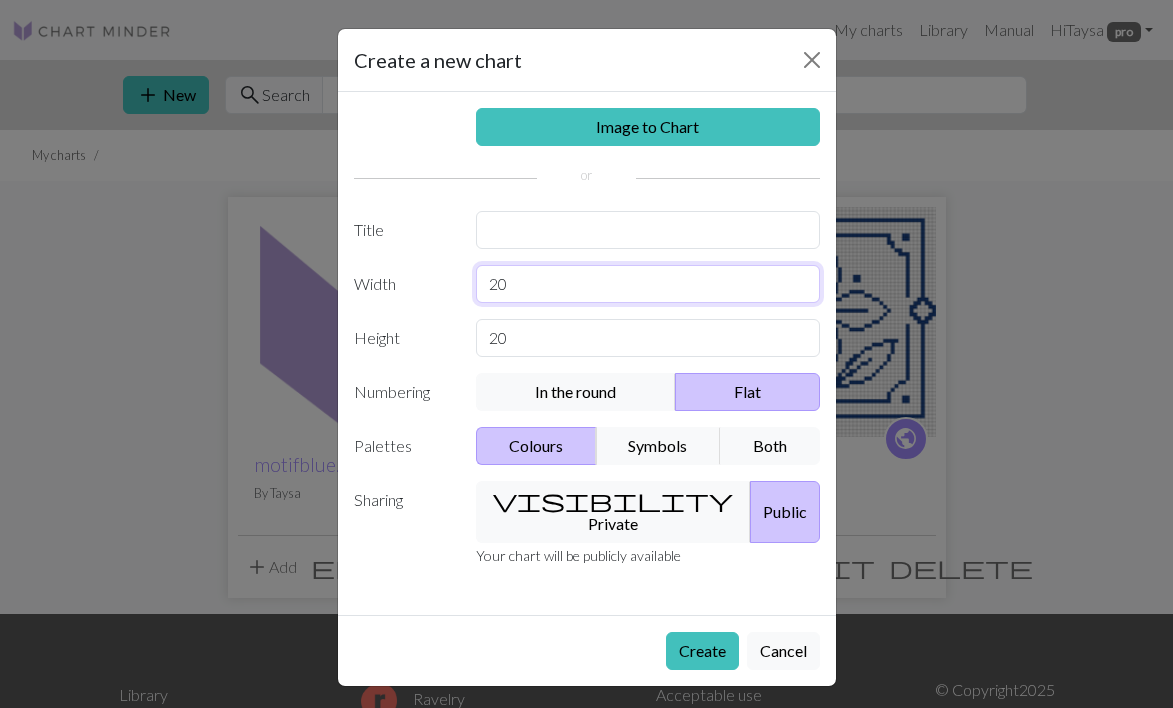 click on "20" at bounding box center (648, 284) 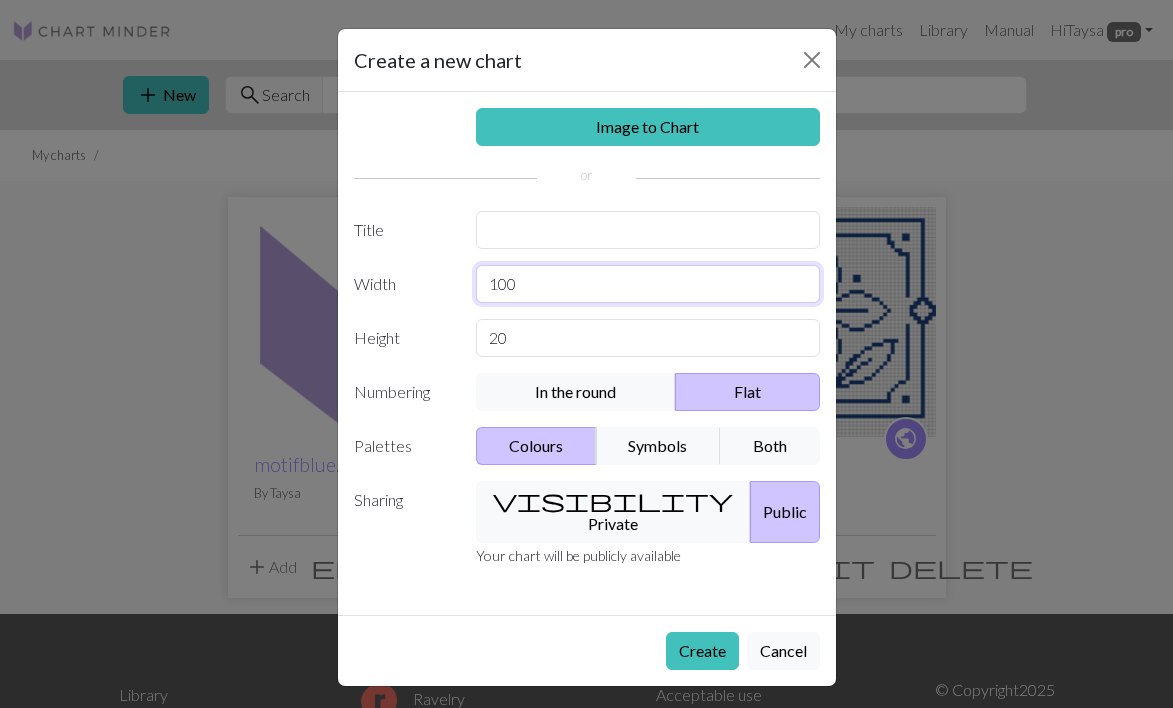type on "100" 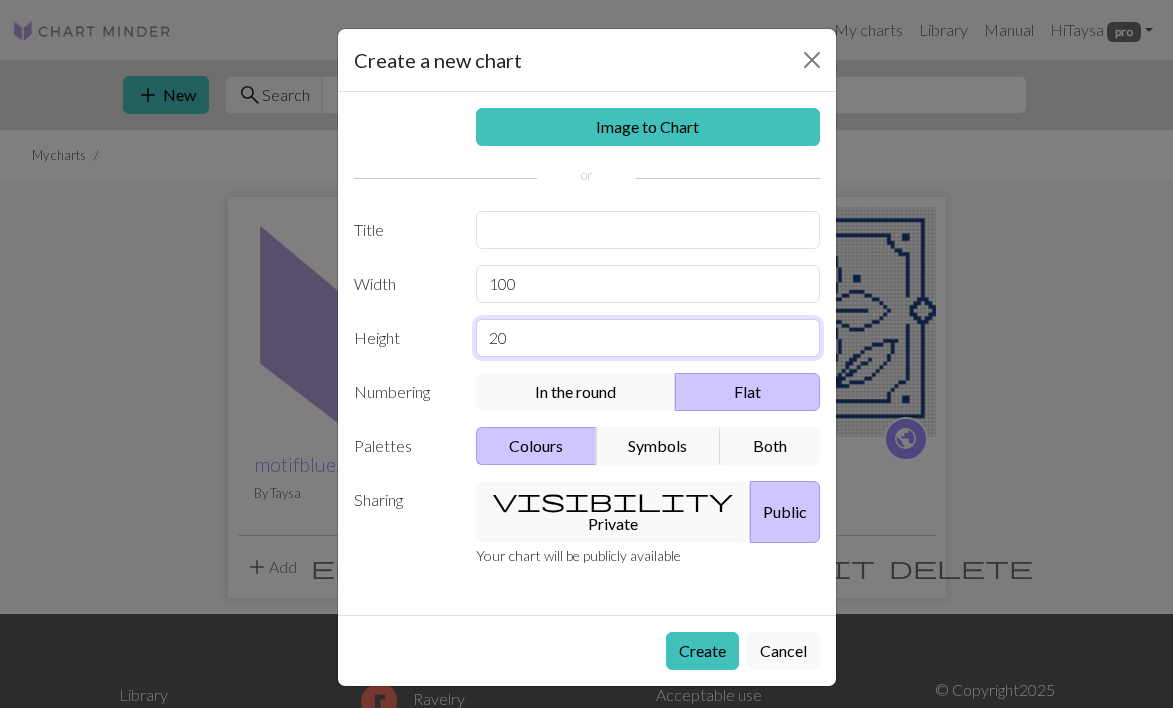 click on "20" at bounding box center [648, 338] 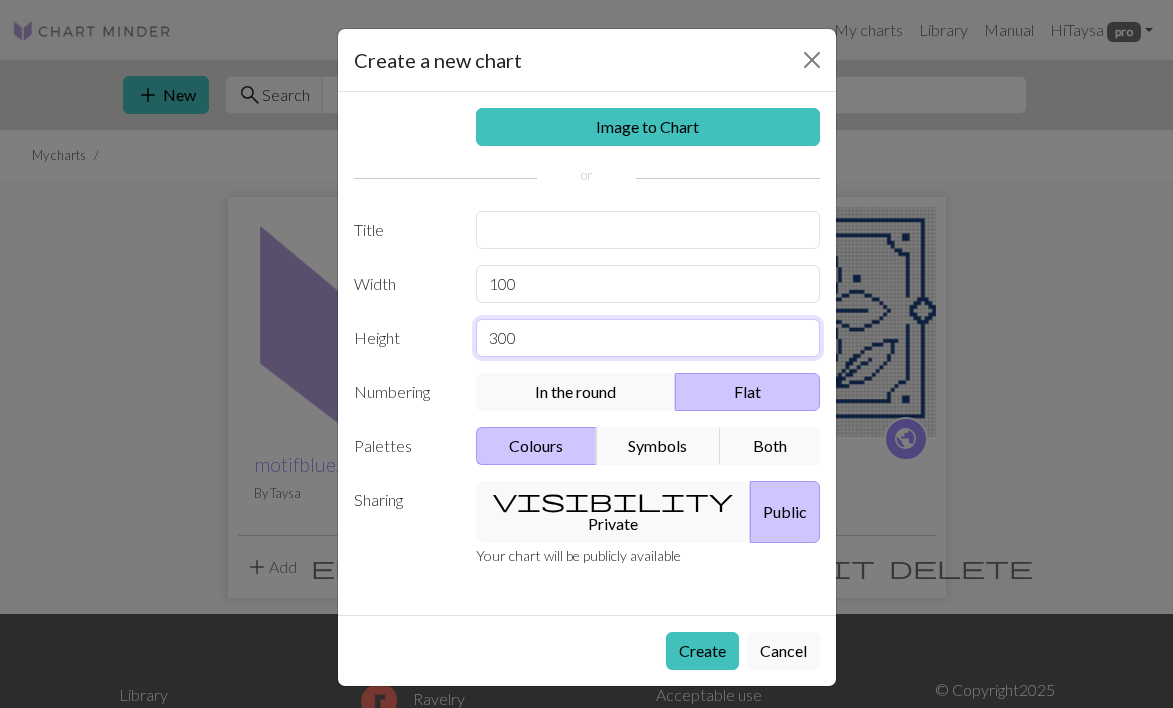 type on "300" 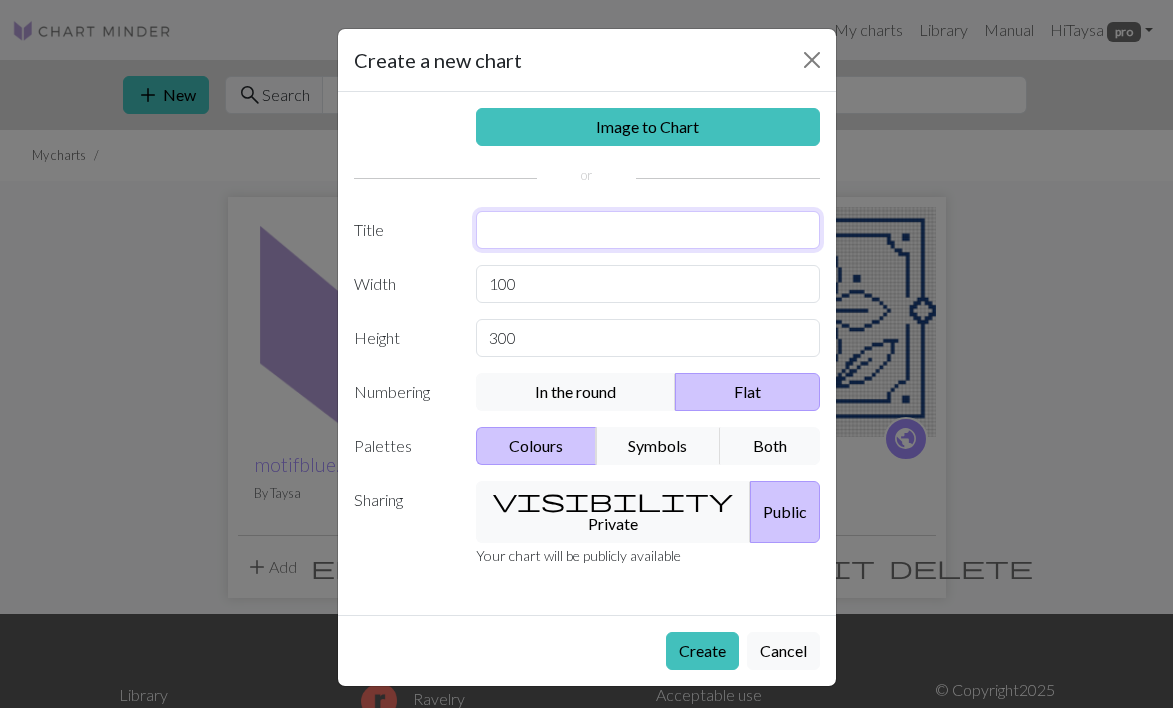 click at bounding box center (648, 230) 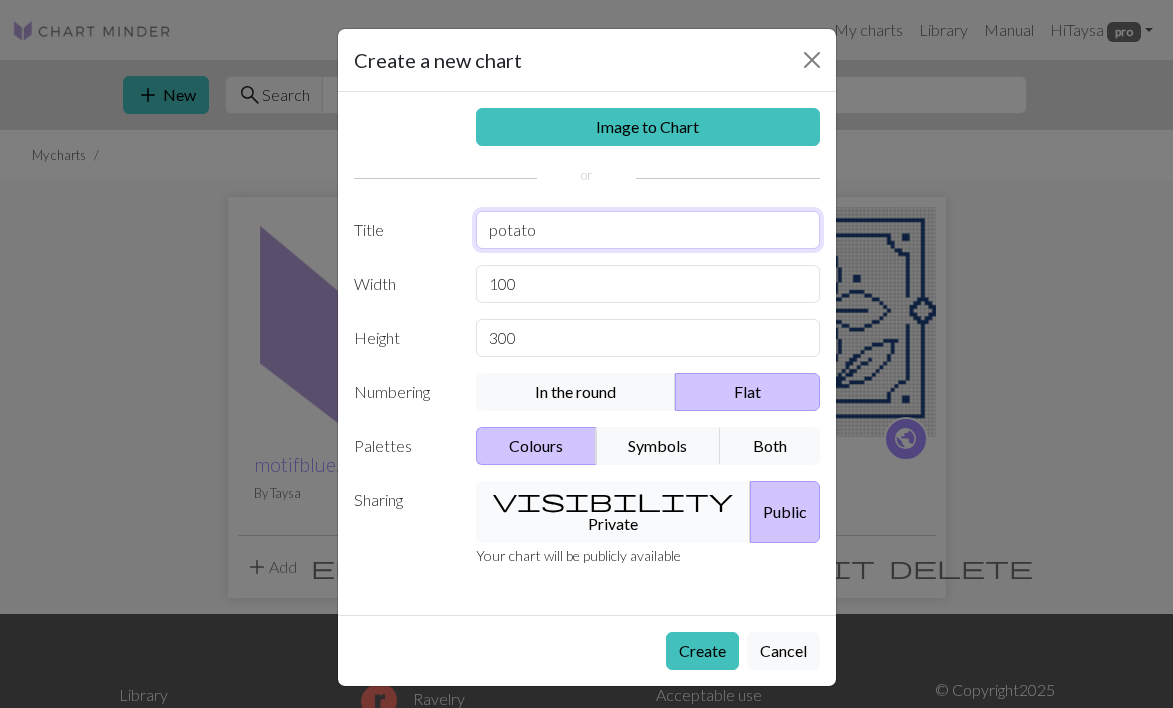type on "potato" 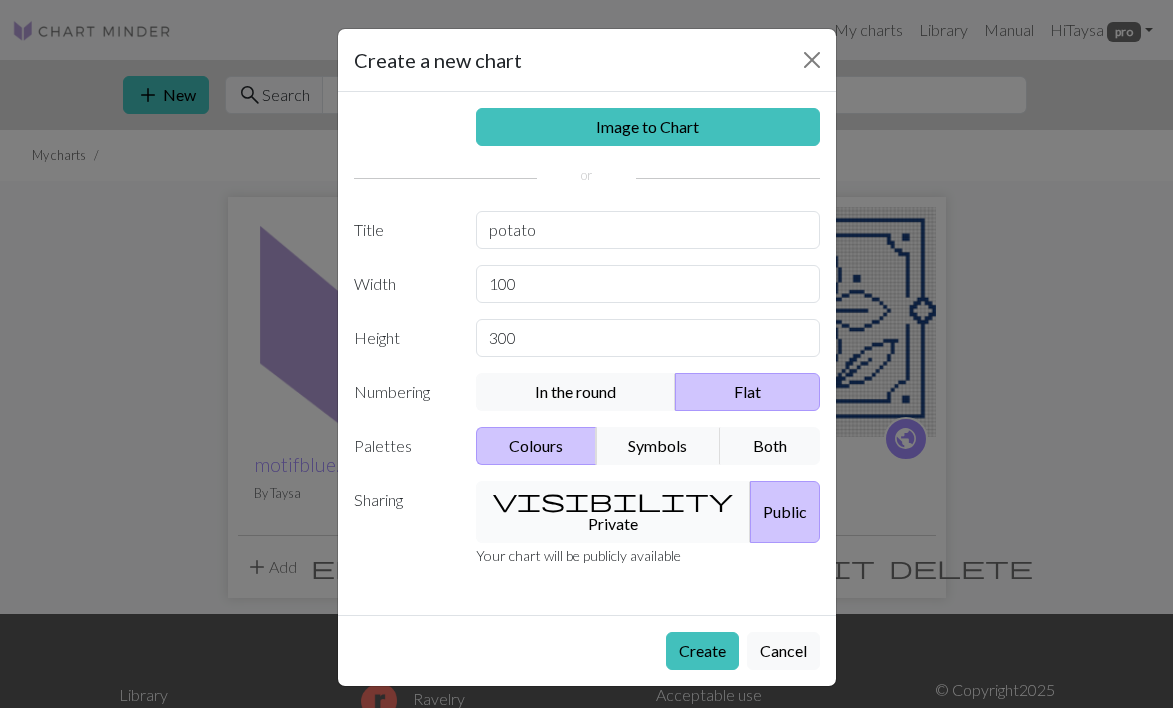 click on "visibility  Private" at bounding box center [613, 512] 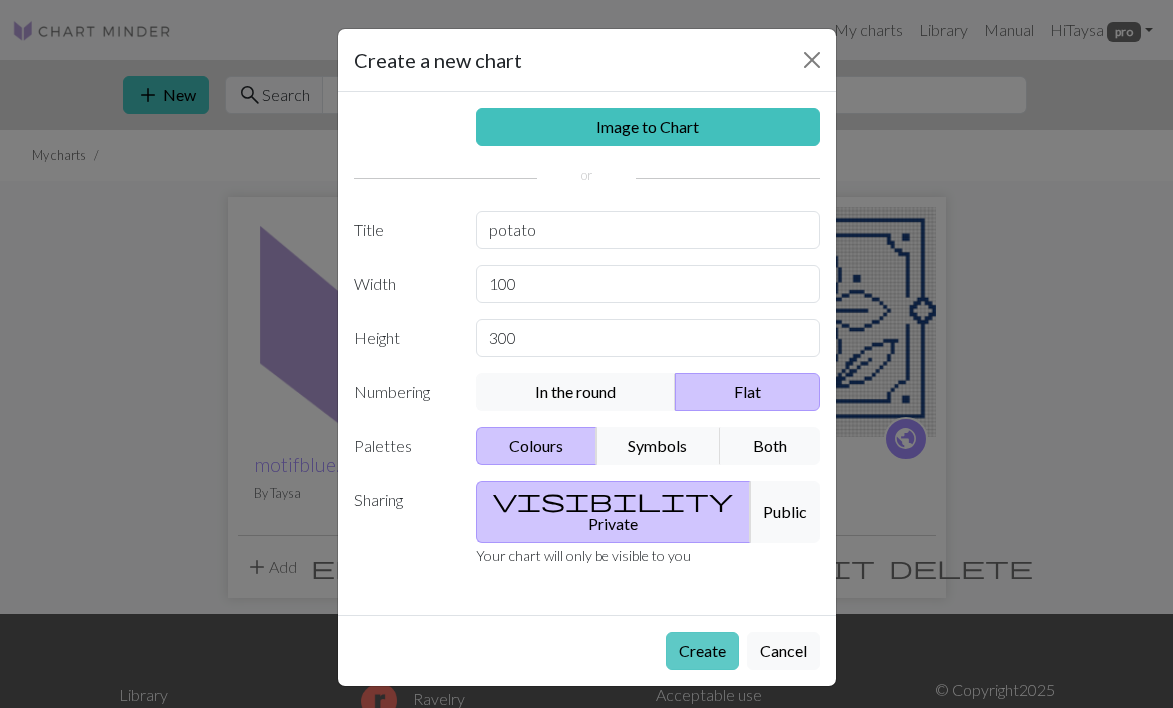 click on "Create" at bounding box center [702, 651] 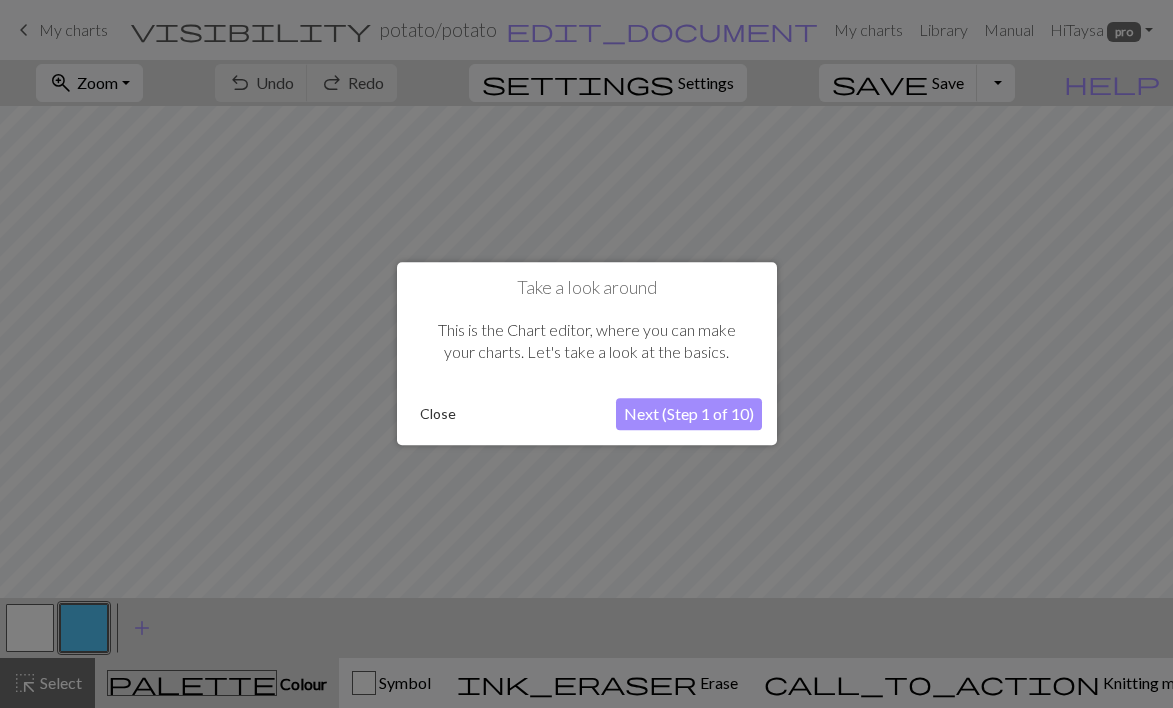 click on "Next (Step 1 of 10)" at bounding box center [689, 415] 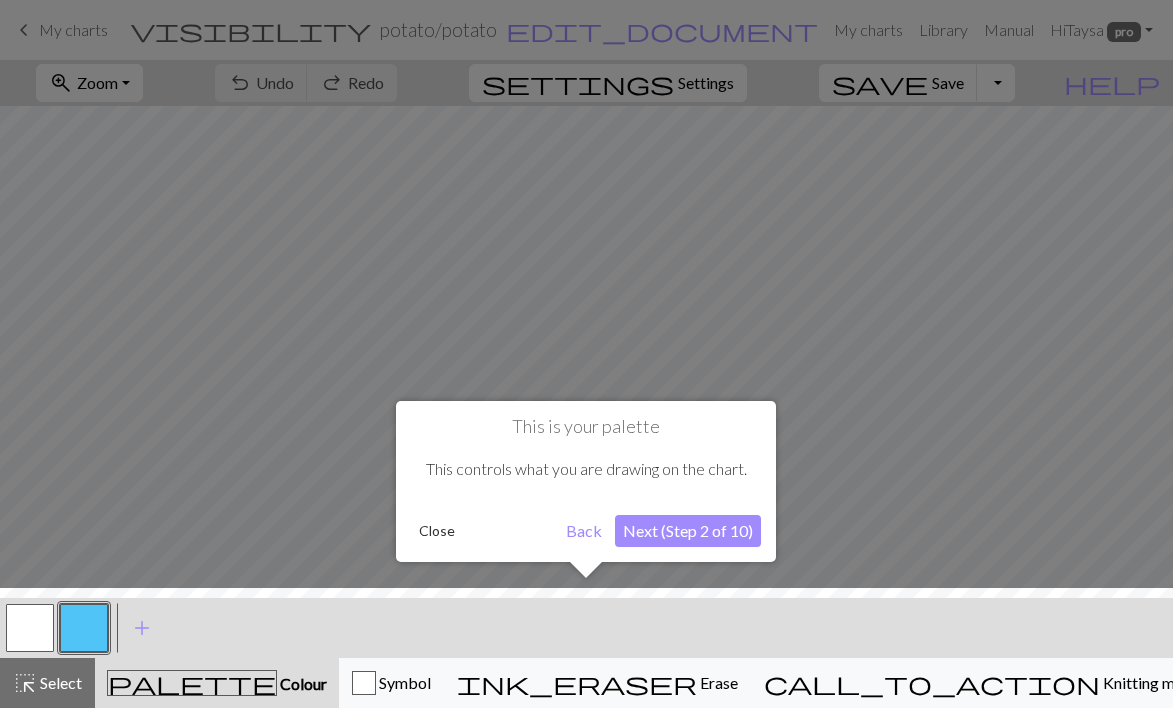 click on "Next (Step 2 of 10)" at bounding box center [688, 531] 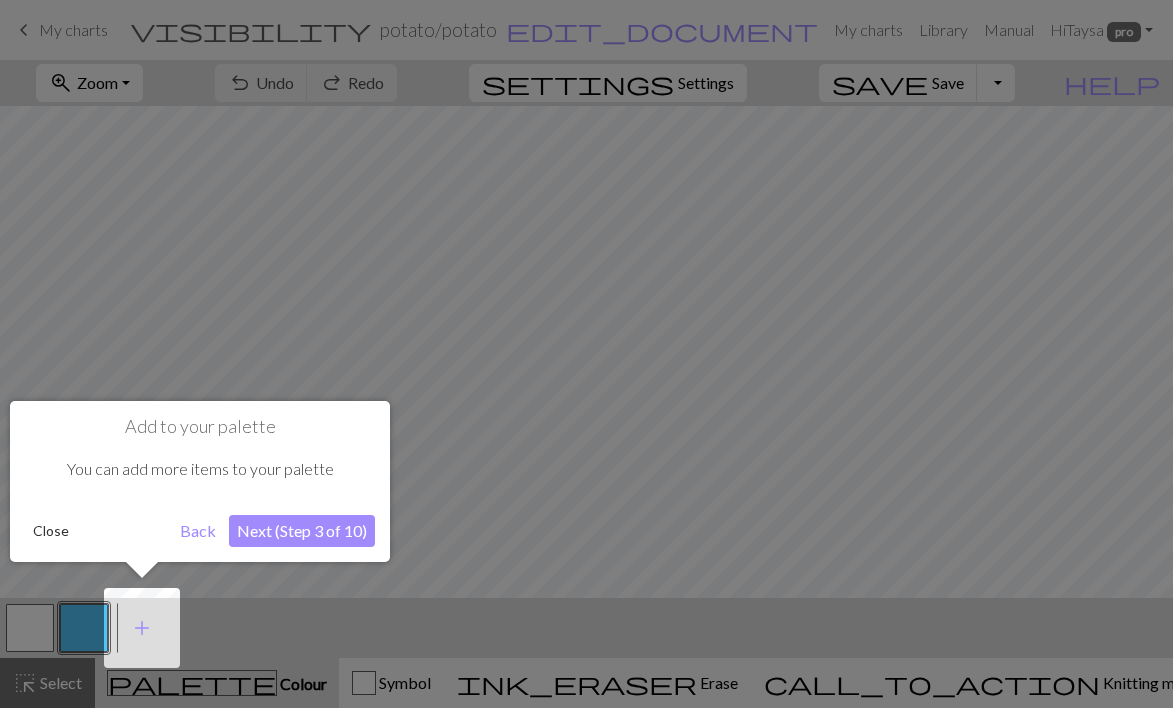 click on "Next (Step 3 of 10)" at bounding box center [302, 531] 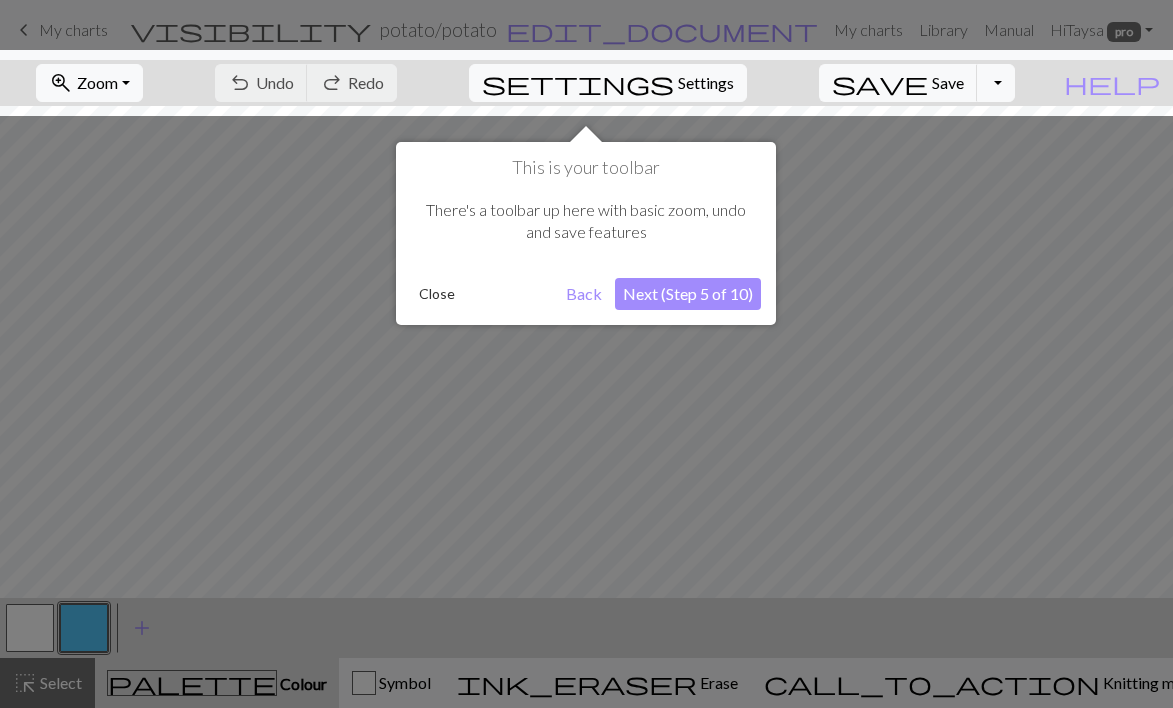 click on "Next (Step 5 of 10)" at bounding box center [688, 294] 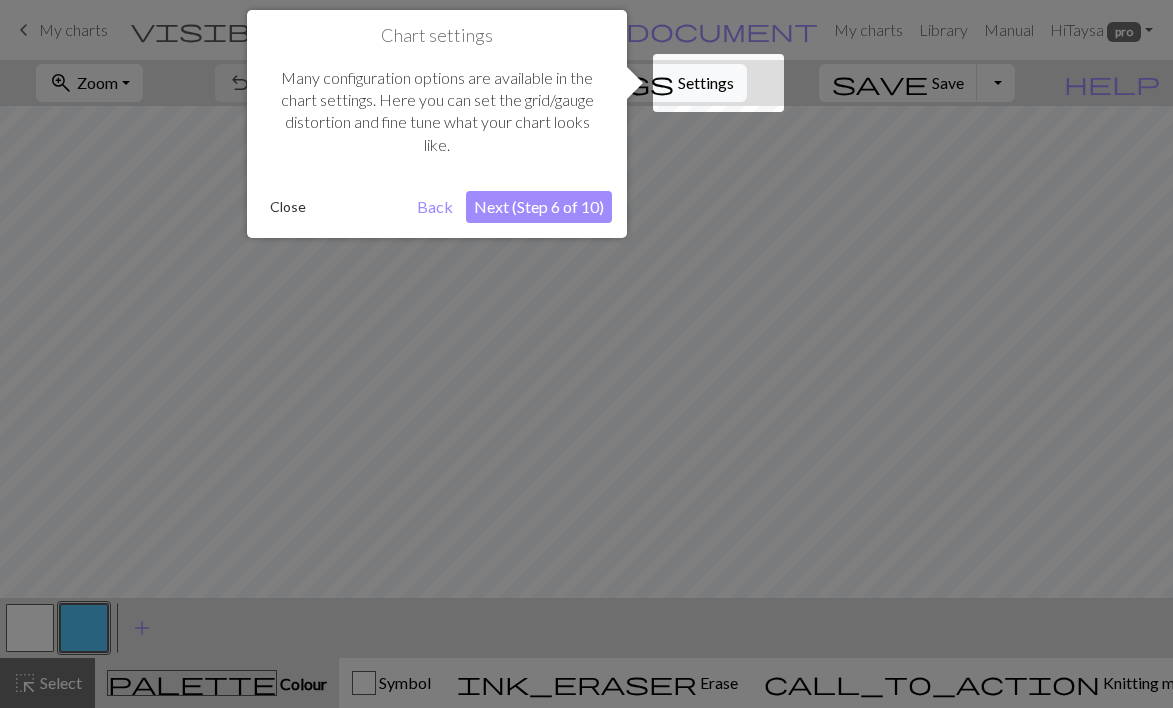 click on "Next (Step 6 of 10)" at bounding box center [539, 207] 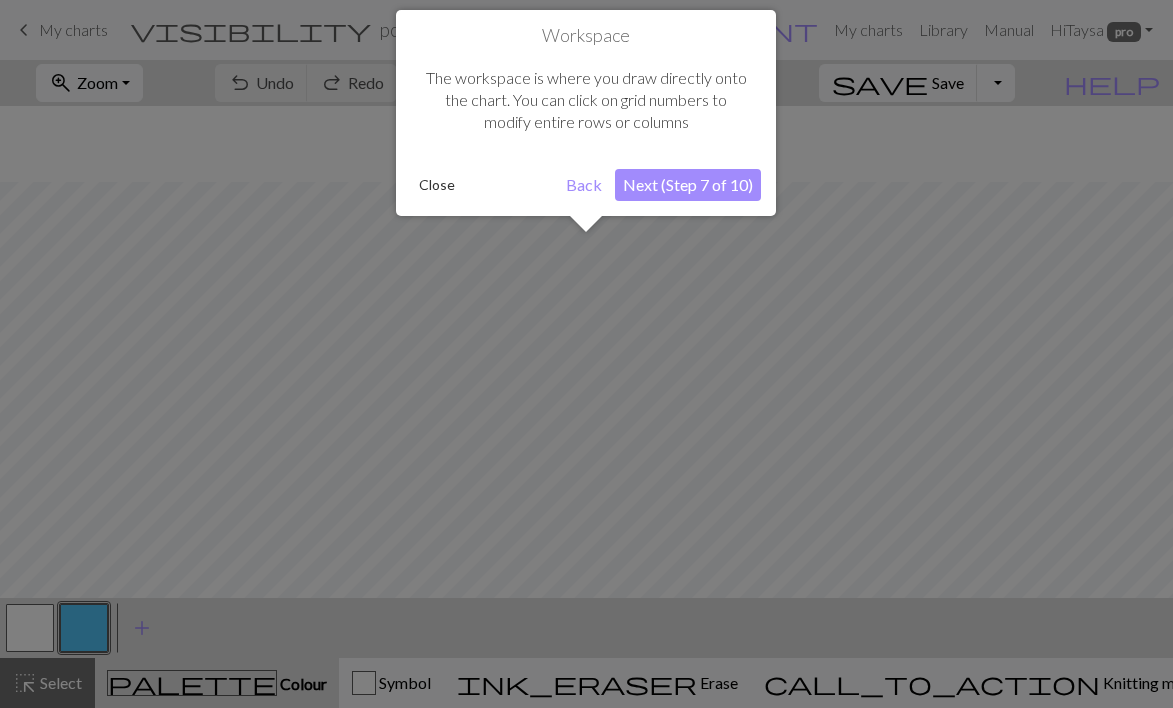 scroll, scrollTop: 76, scrollLeft: 0, axis: vertical 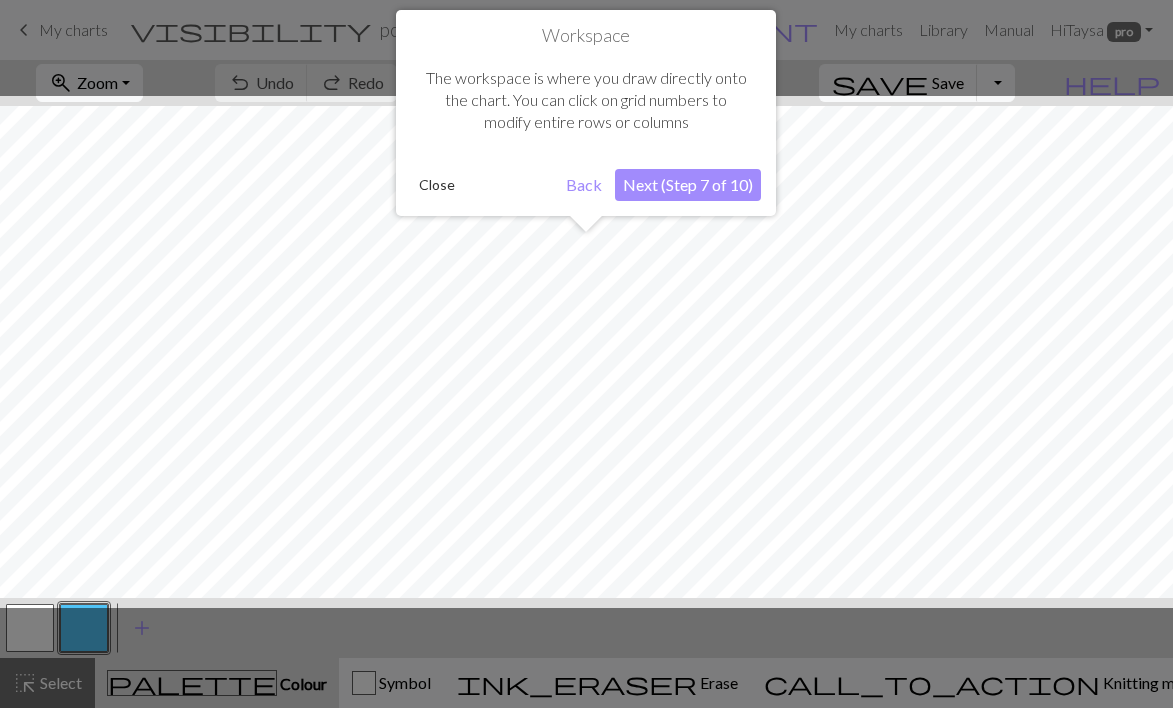click on "Next (Step 7 of 10)" at bounding box center [688, 185] 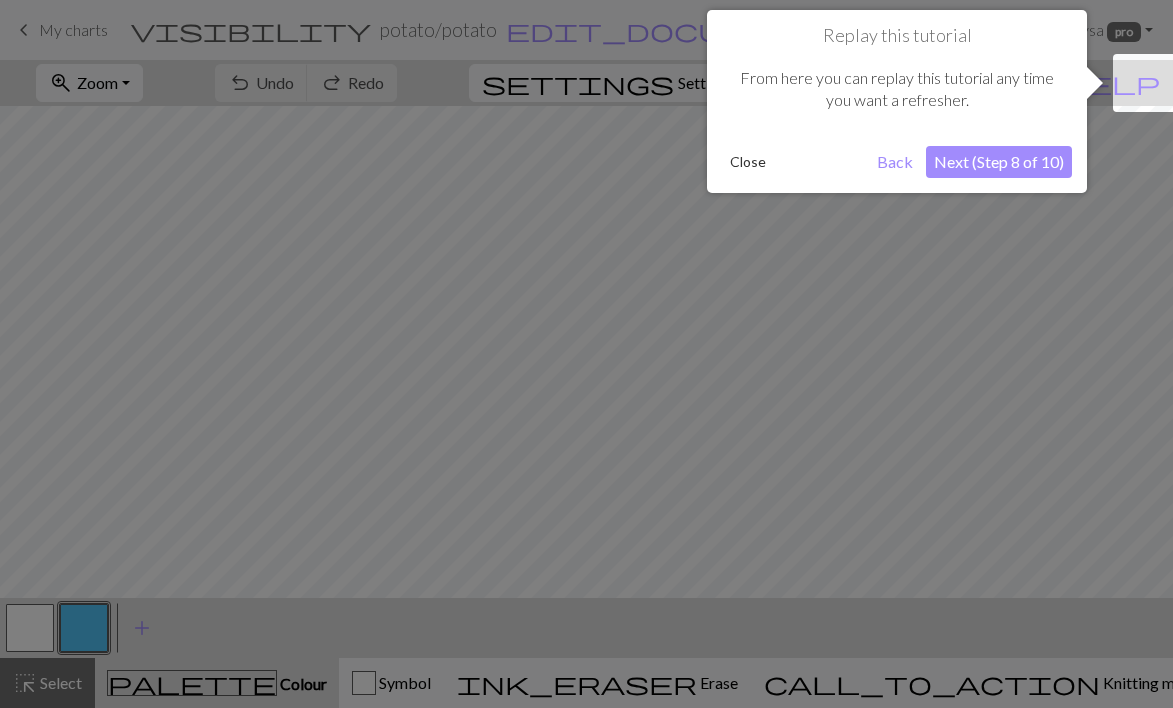 click on "Next (Step 8 of 10)" at bounding box center [999, 162] 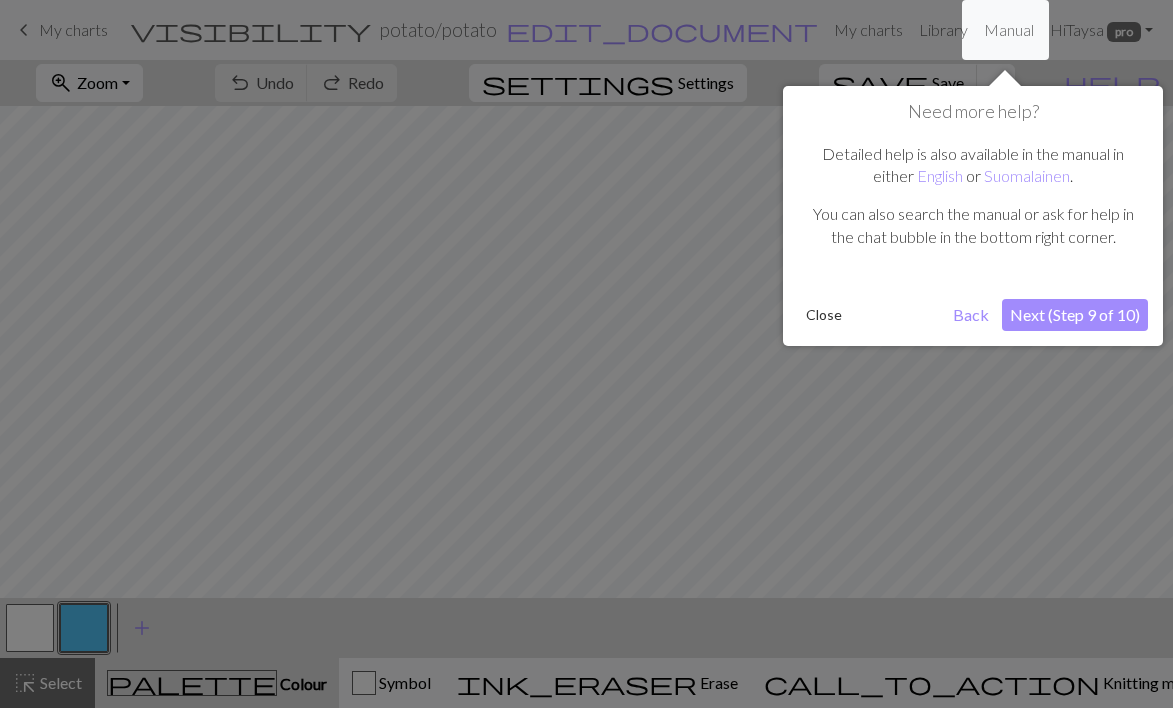 click on "Next (Step 9 of 10)" at bounding box center [1075, 315] 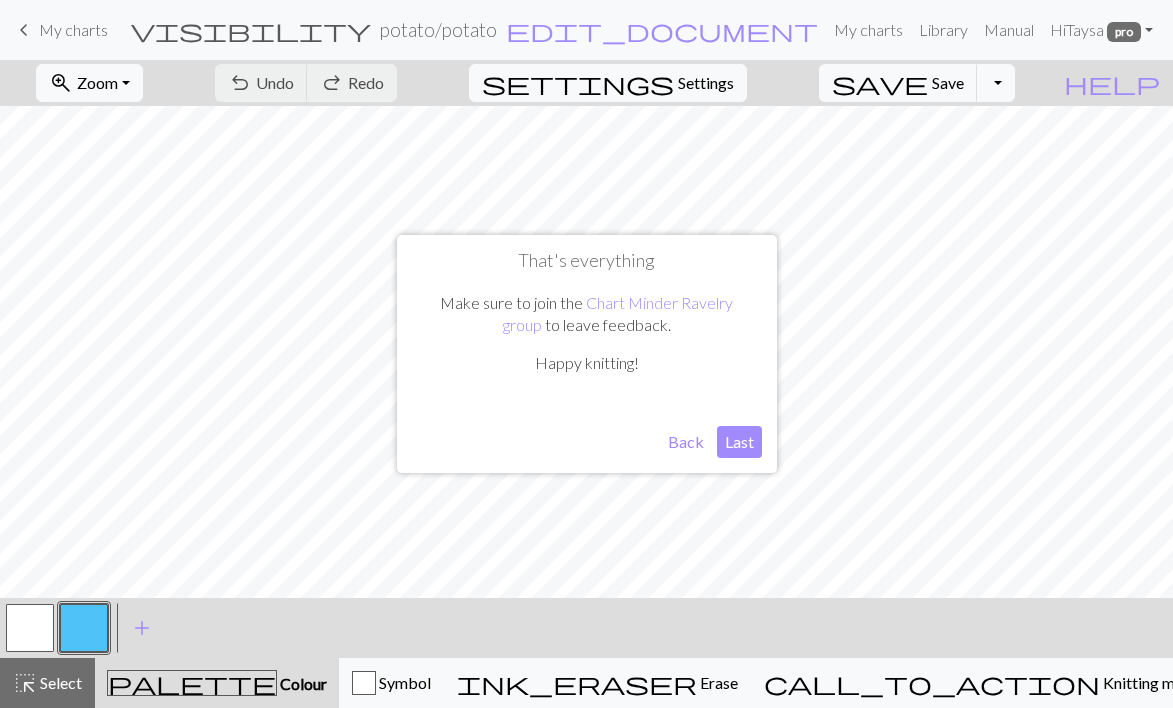 click on "Last" at bounding box center (739, 442) 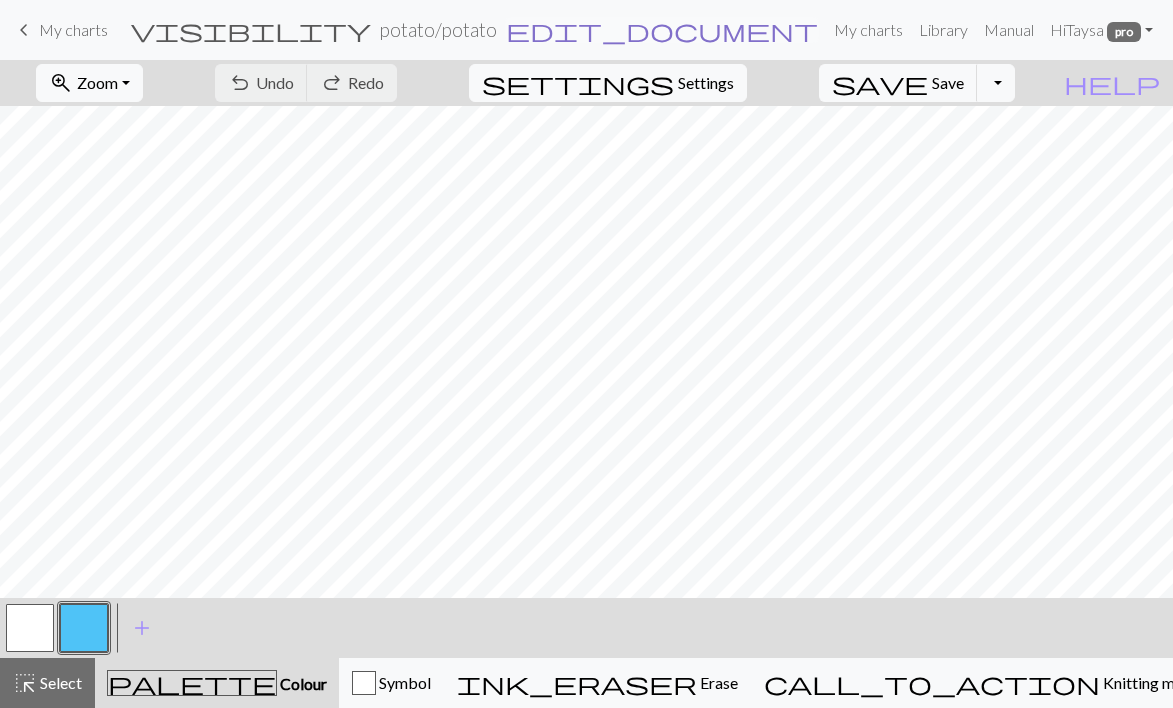 click on "edit_document" at bounding box center [662, 30] 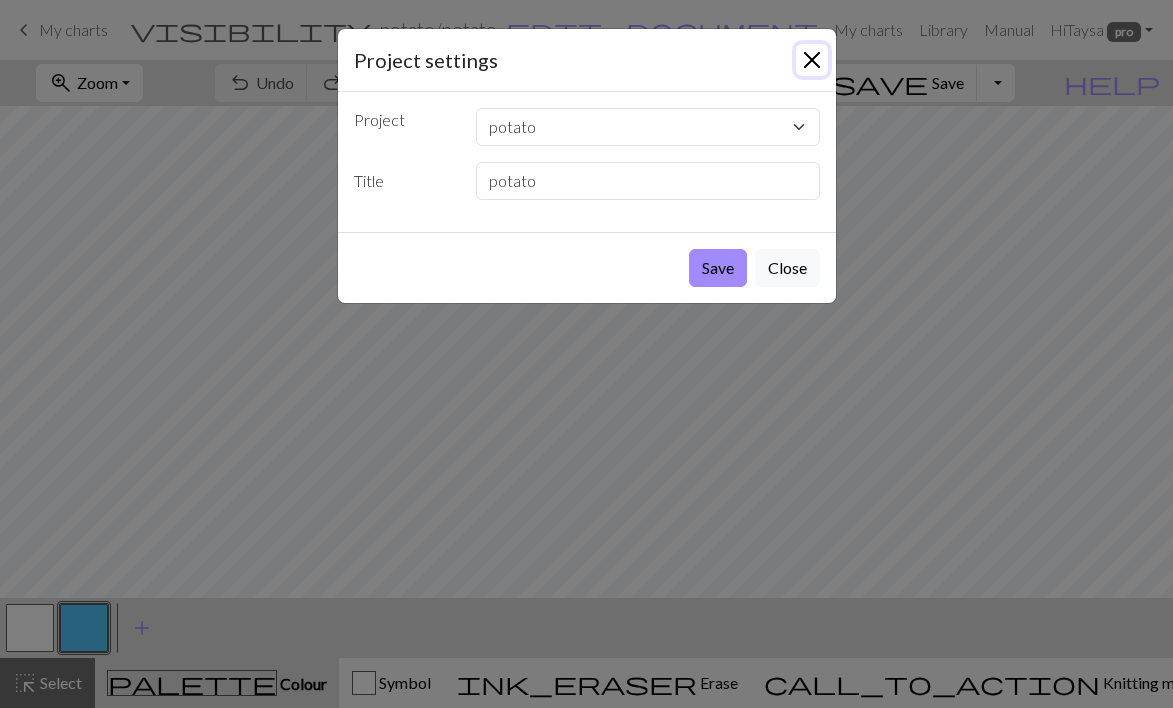click at bounding box center (812, 60) 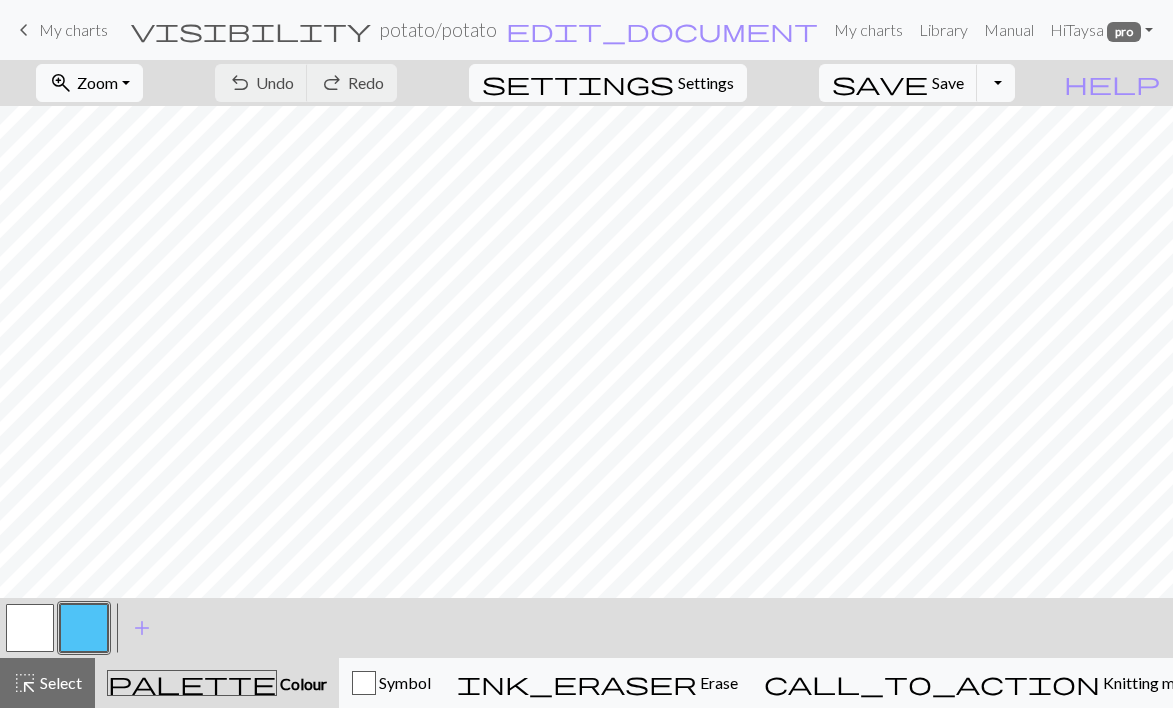 click on "keyboard_arrow_left   My charts" at bounding box center [60, 30] 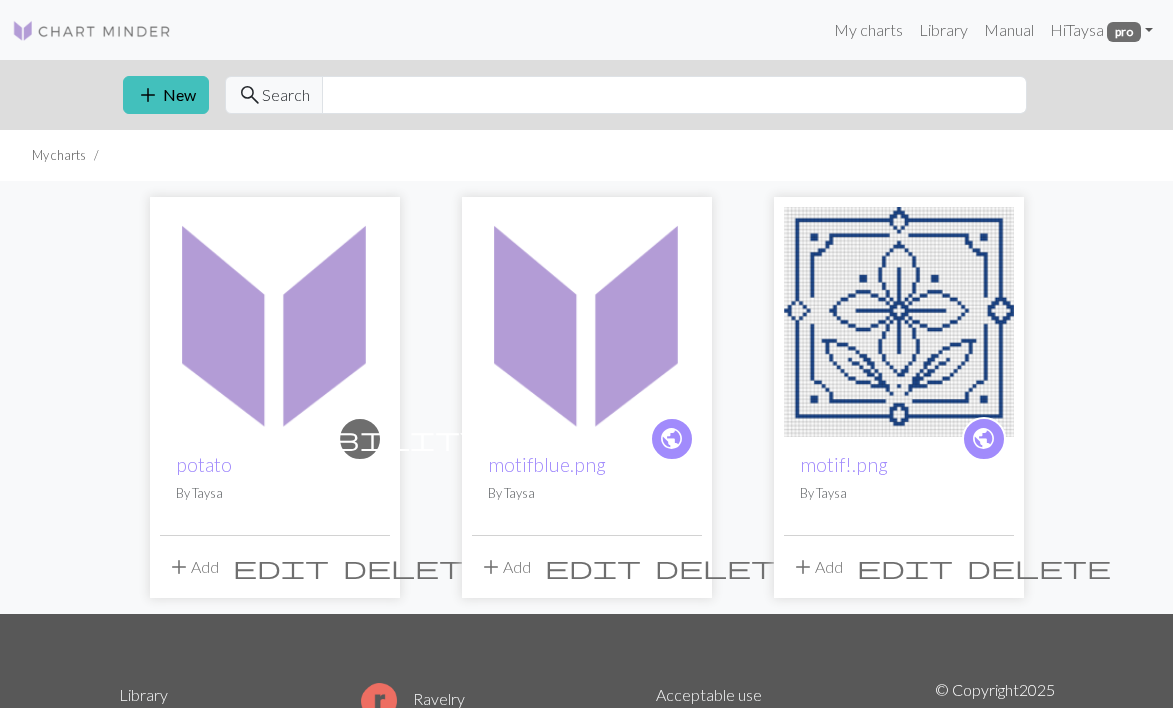 click on "delete" at bounding box center (415, 567) 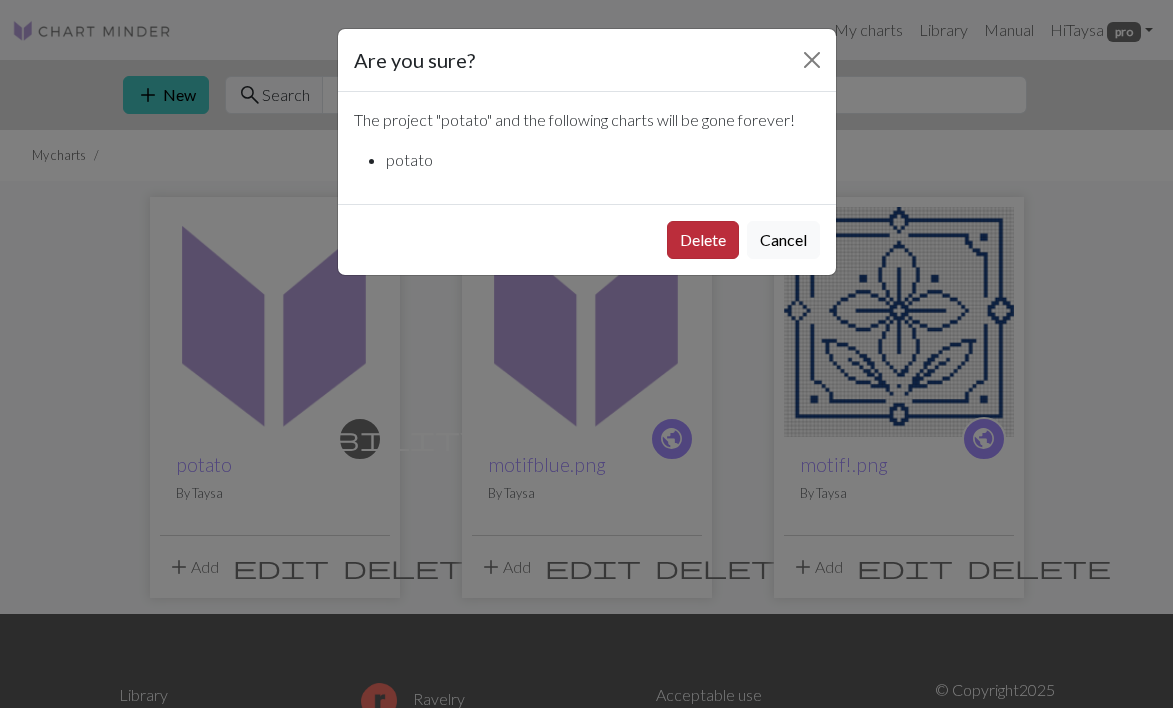 click on "Delete" at bounding box center [703, 240] 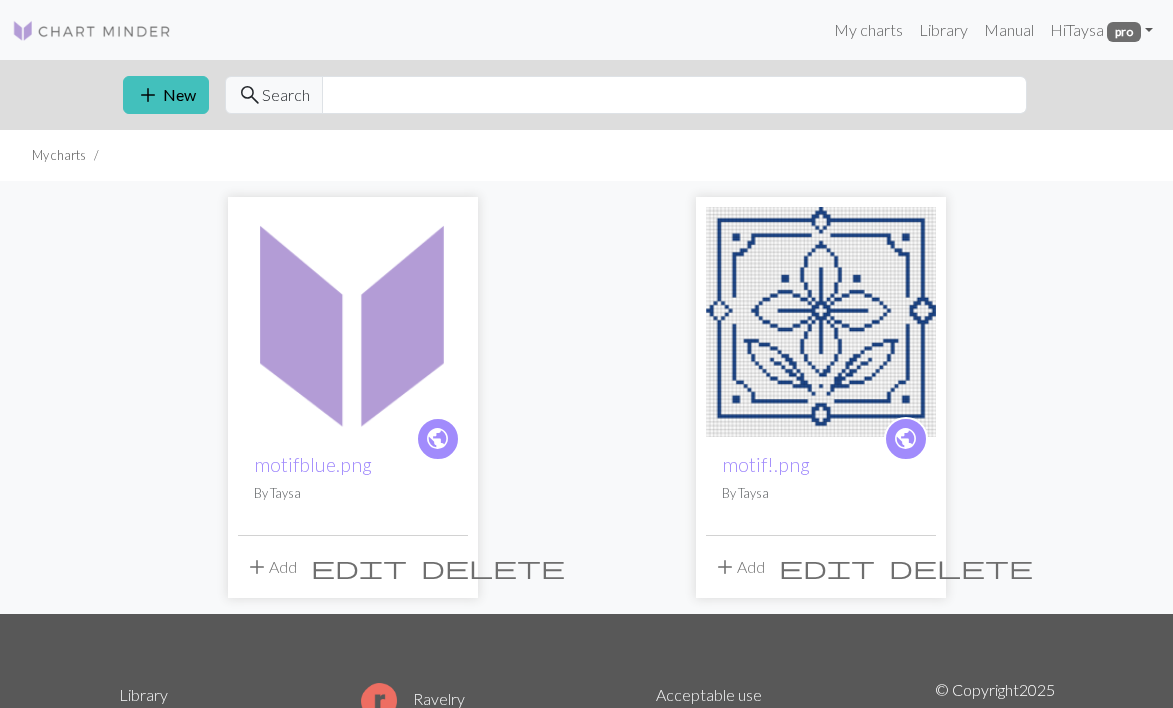 scroll, scrollTop: 0, scrollLeft: 0, axis: both 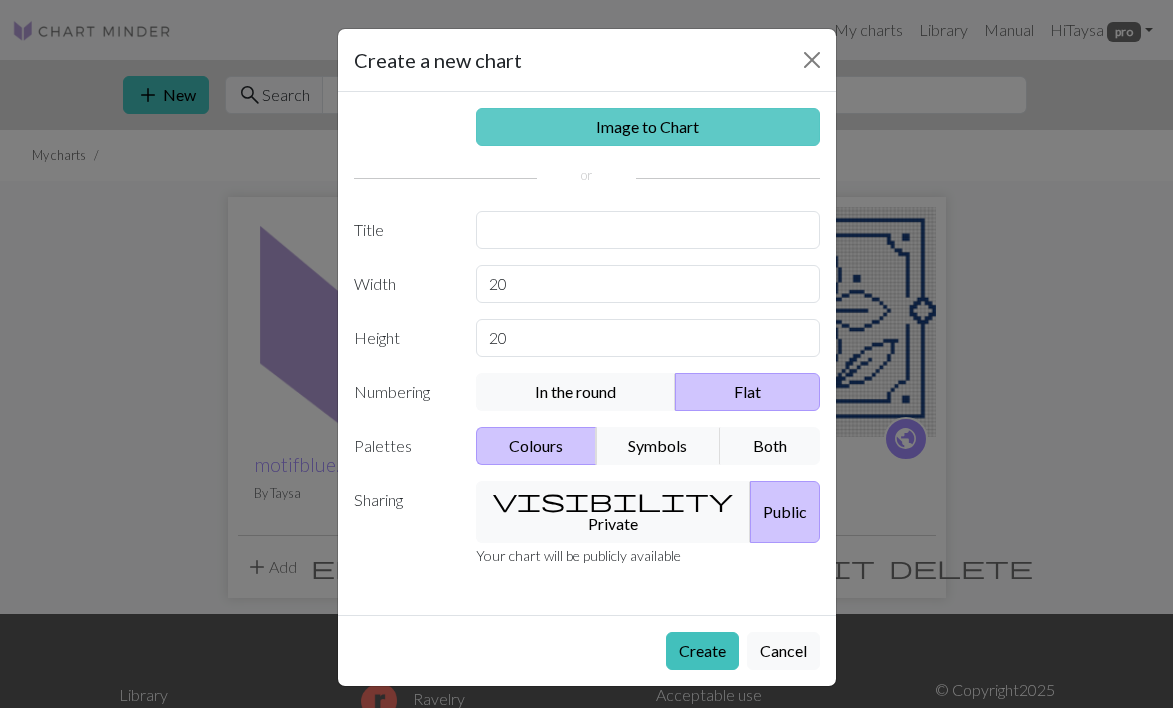click on "Image to Chart" at bounding box center [648, 127] 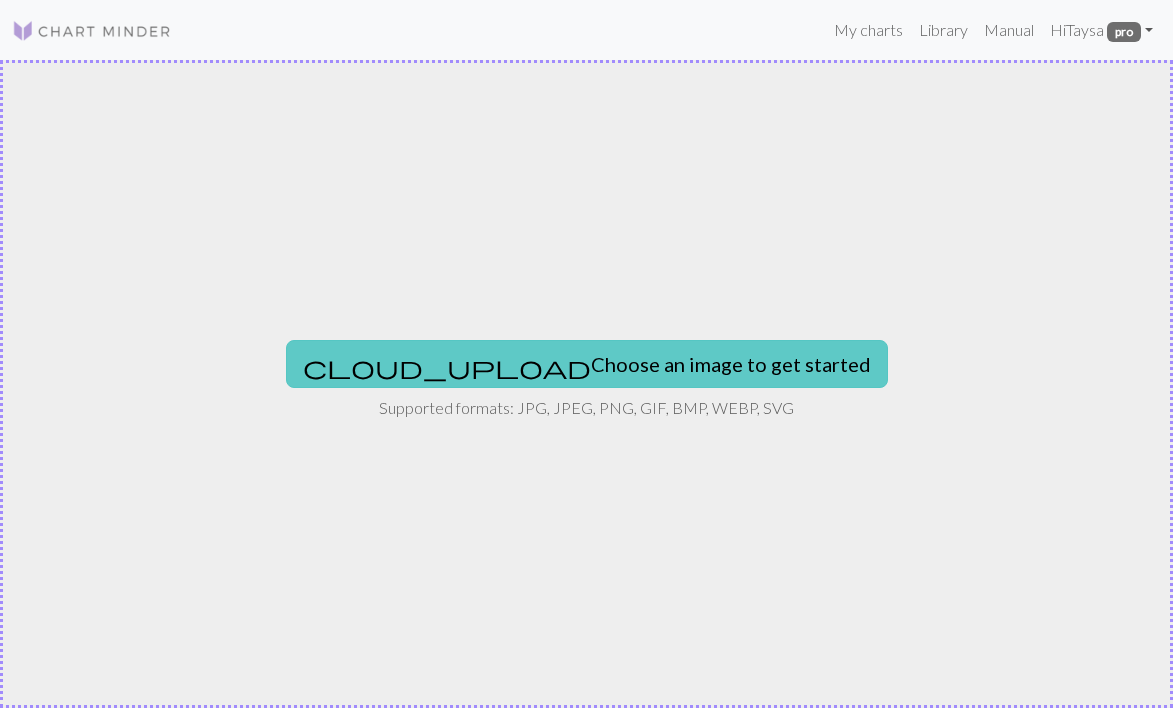 click on "cloud_upload  Choose an image to get started" at bounding box center (587, 364) 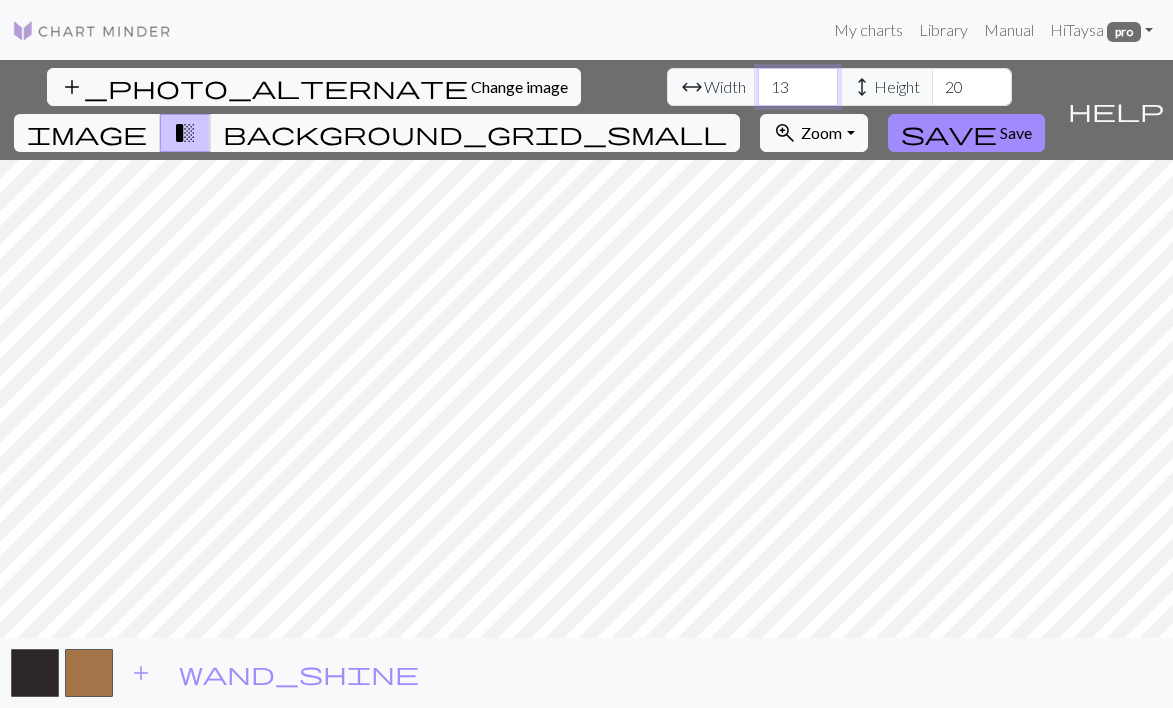 click on "13" at bounding box center (798, 87) 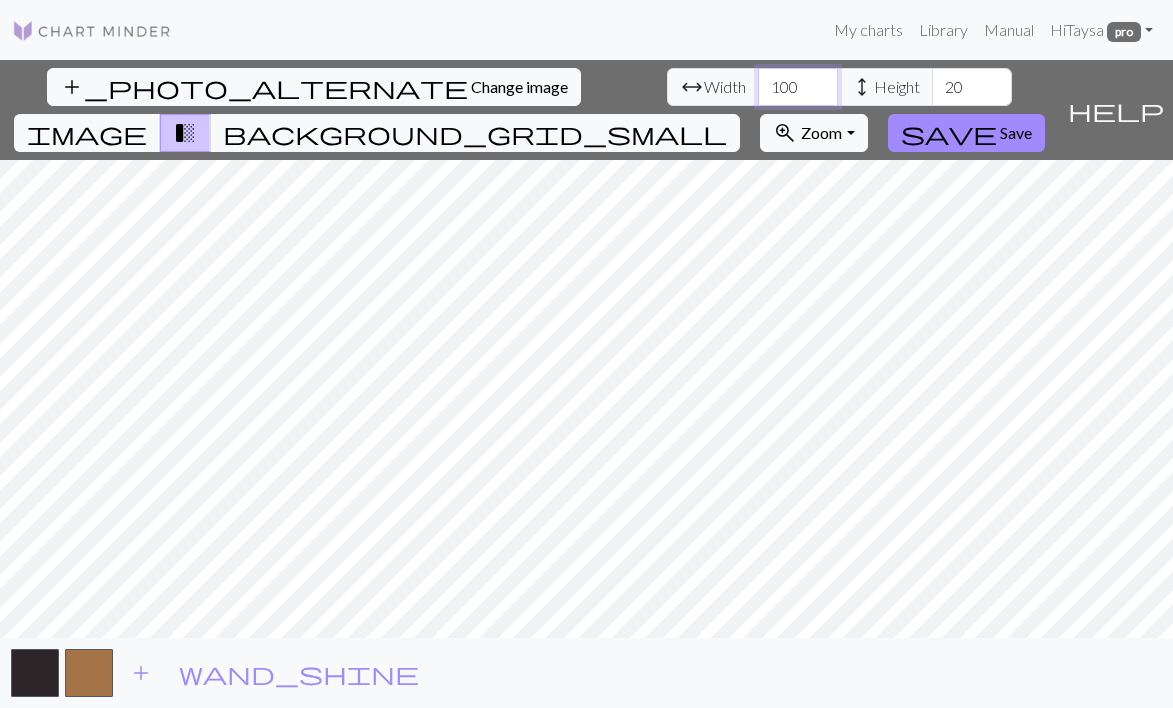 type on "100" 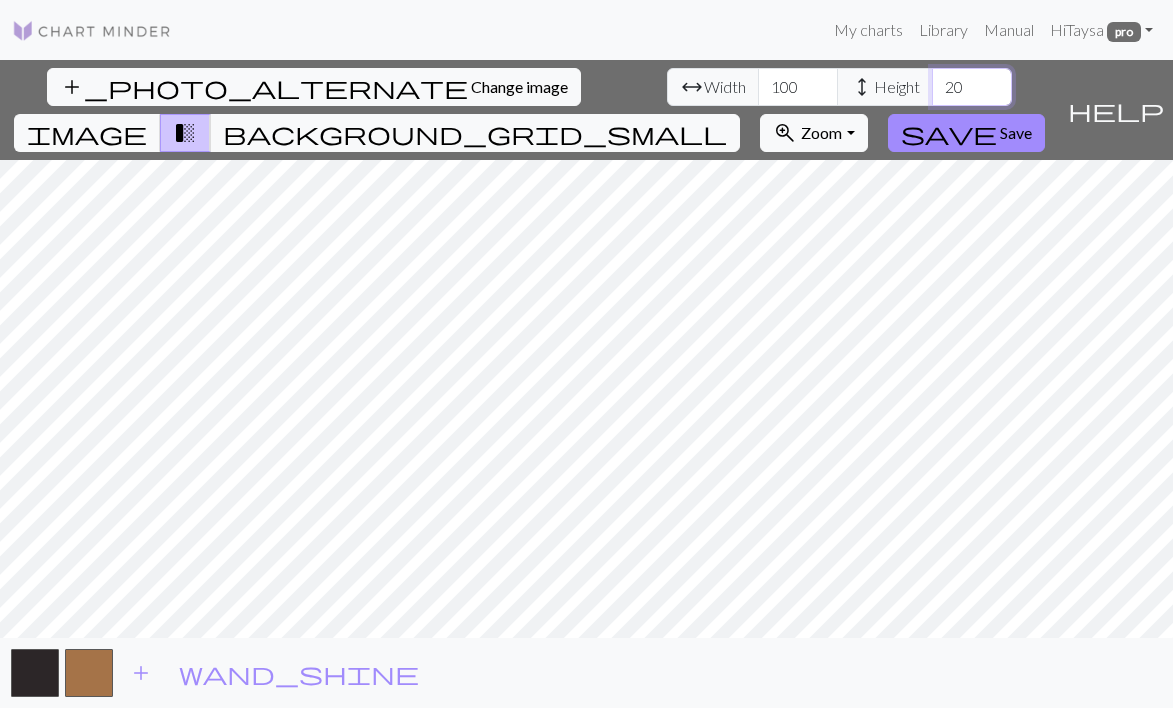 click on "20" at bounding box center (972, 87) 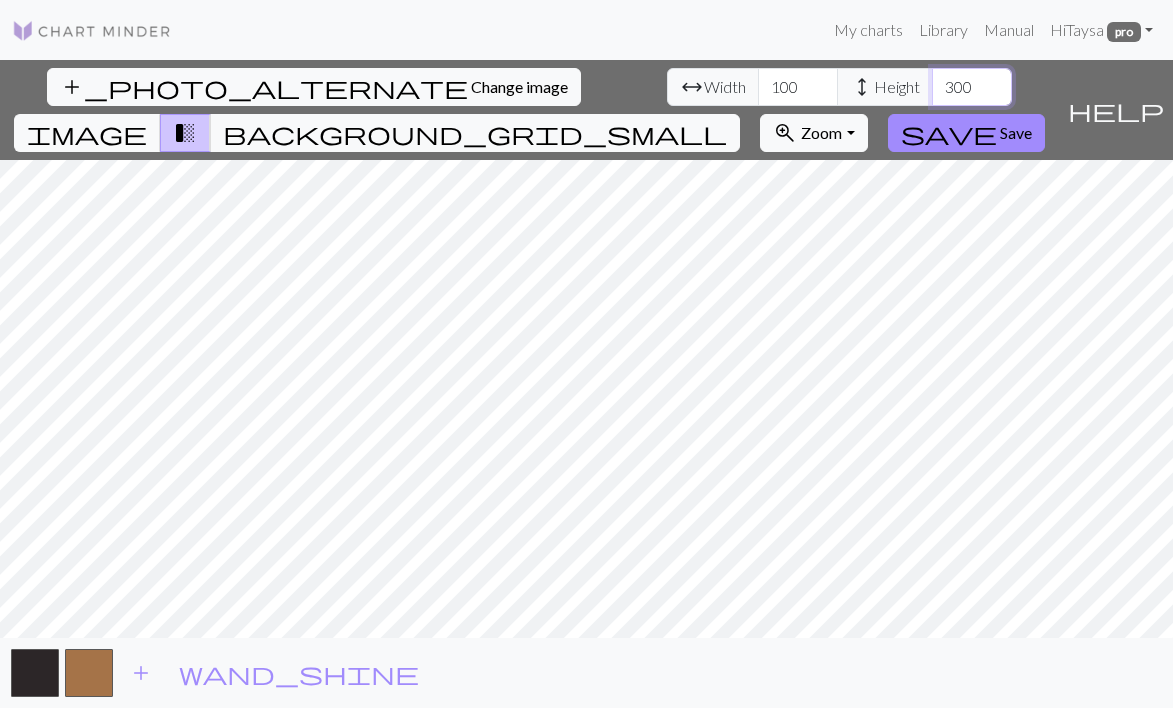 click on "300" at bounding box center (972, 87) 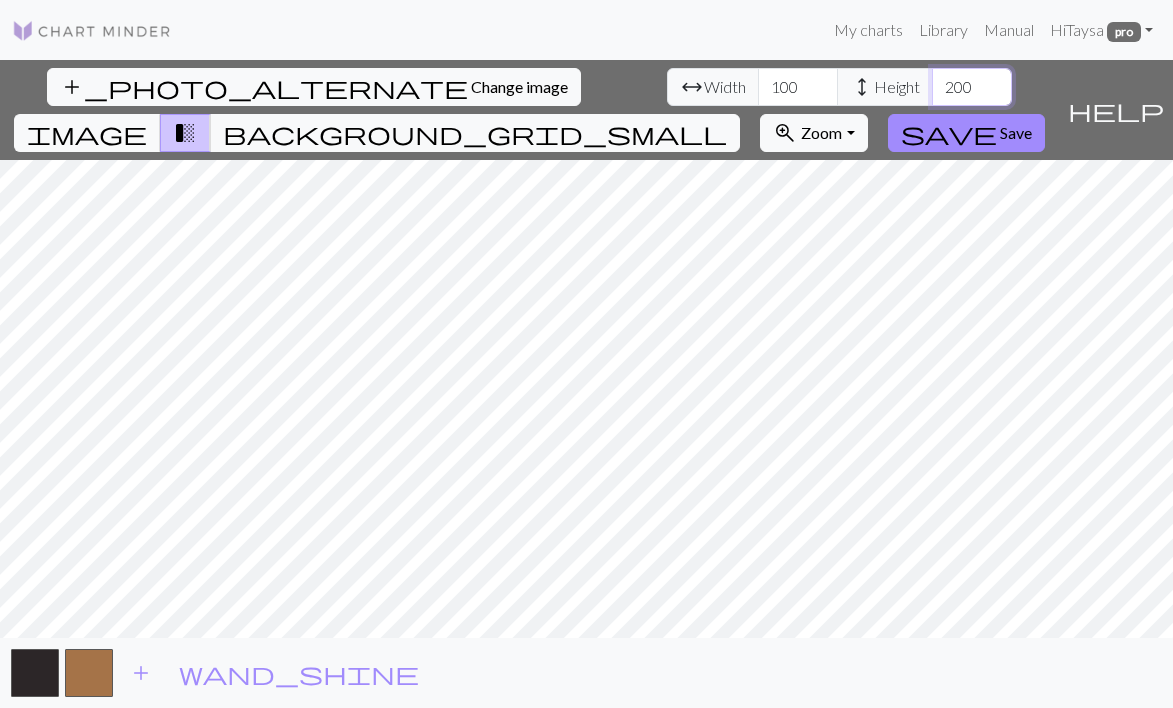 click on "200" at bounding box center [972, 87] 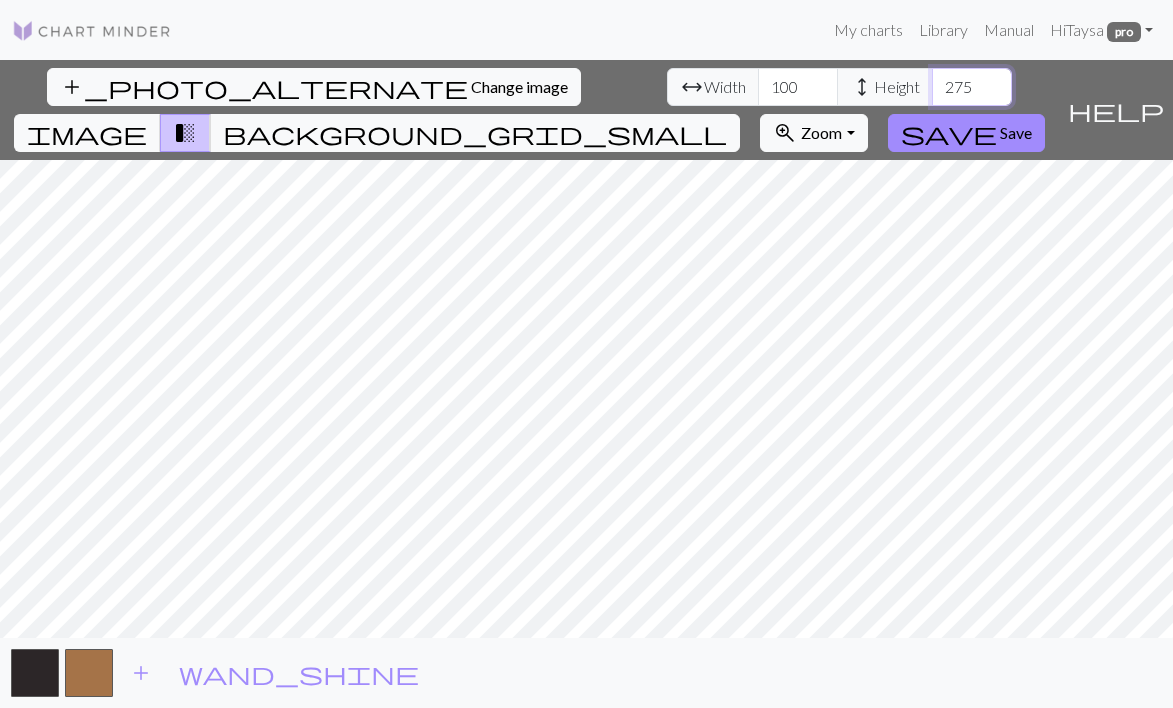 click on "275" at bounding box center [972, 87] 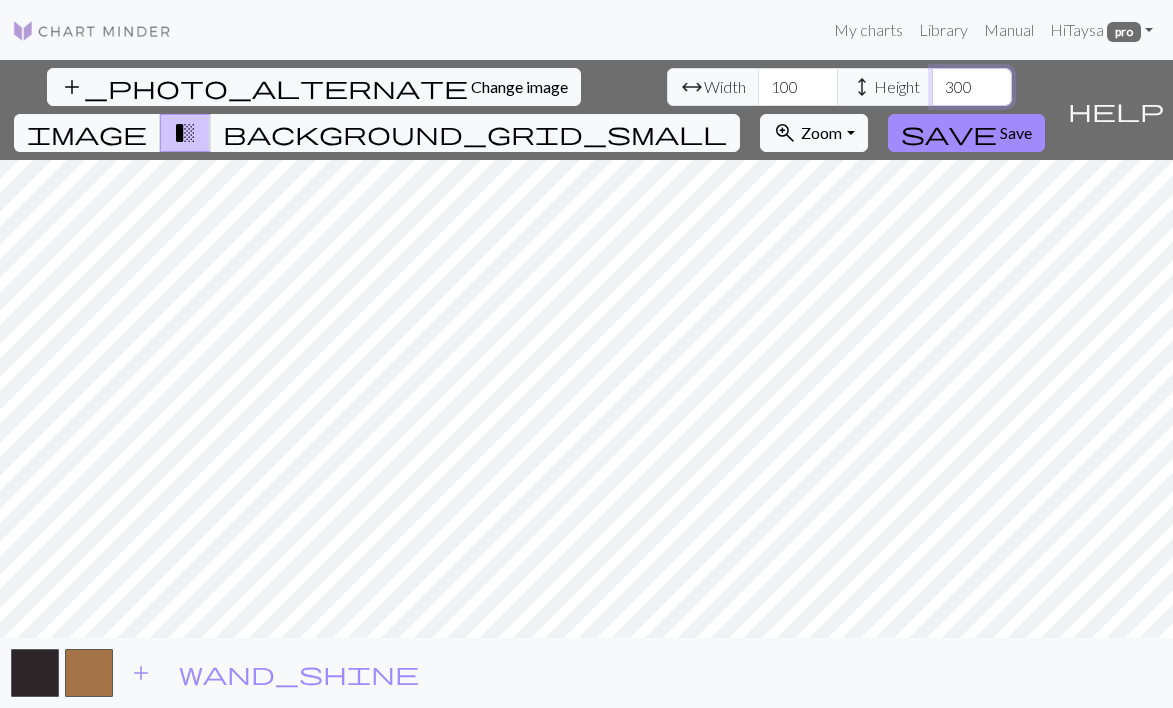 click on "300" at bounding box center [972, 87] 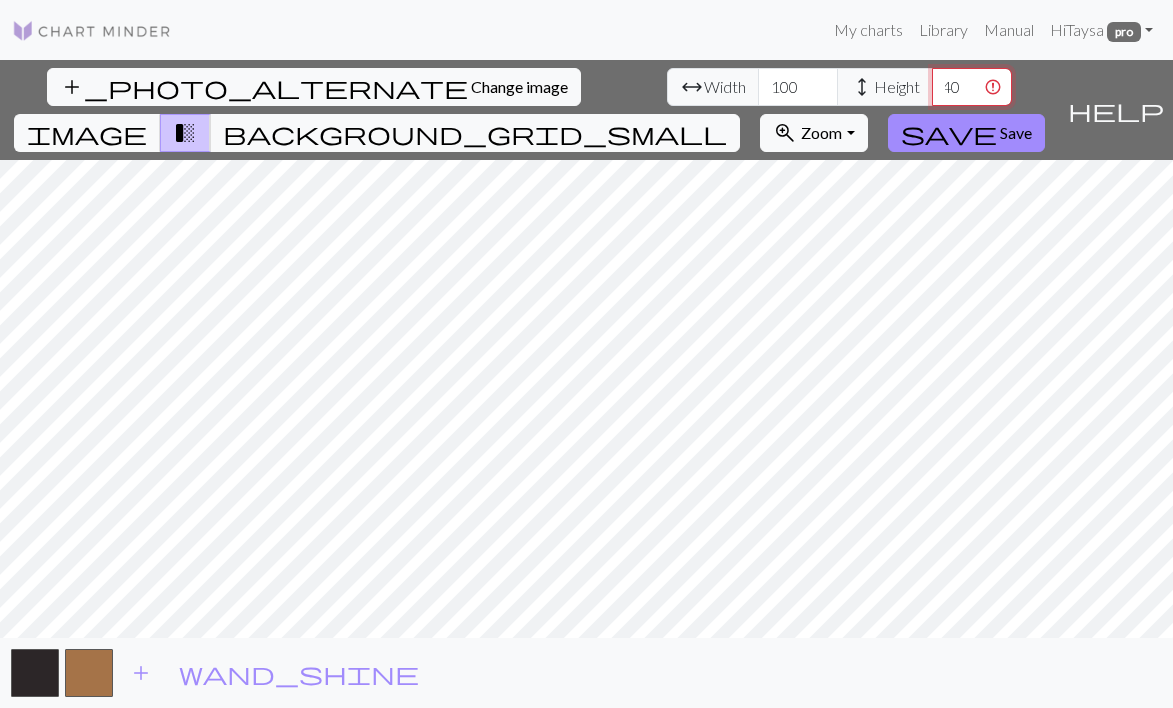 scroll, scrollTop: 0, scrollLeft: 0, axis: both 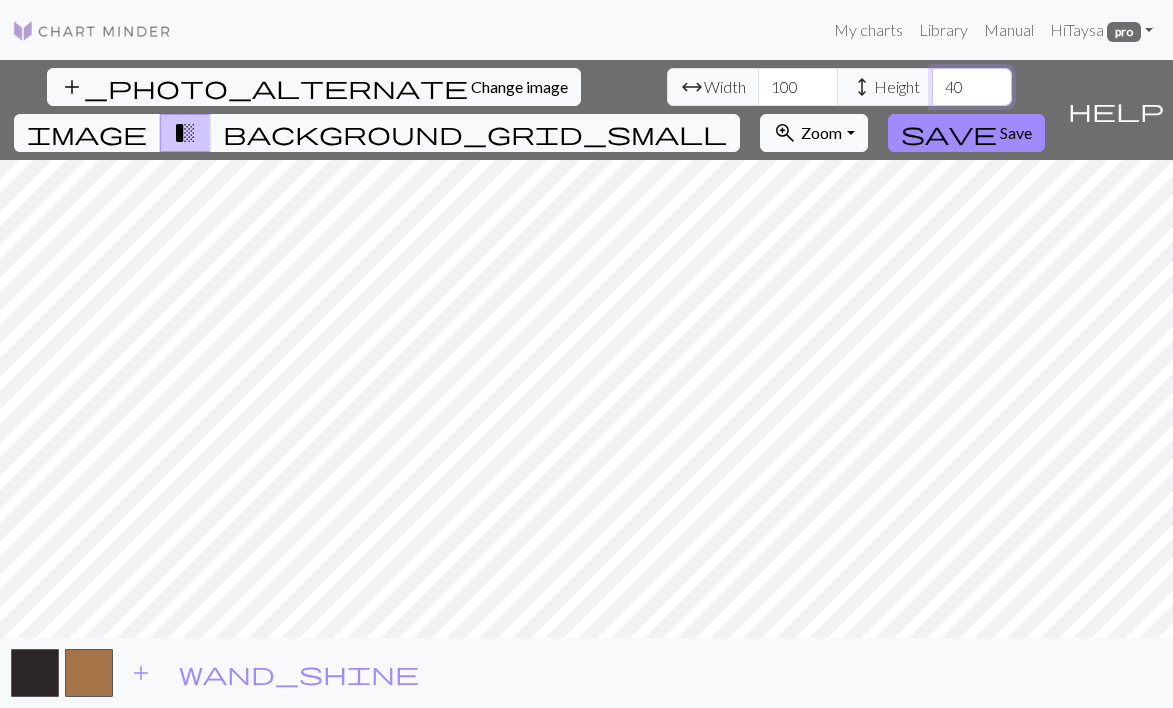 type on "4" 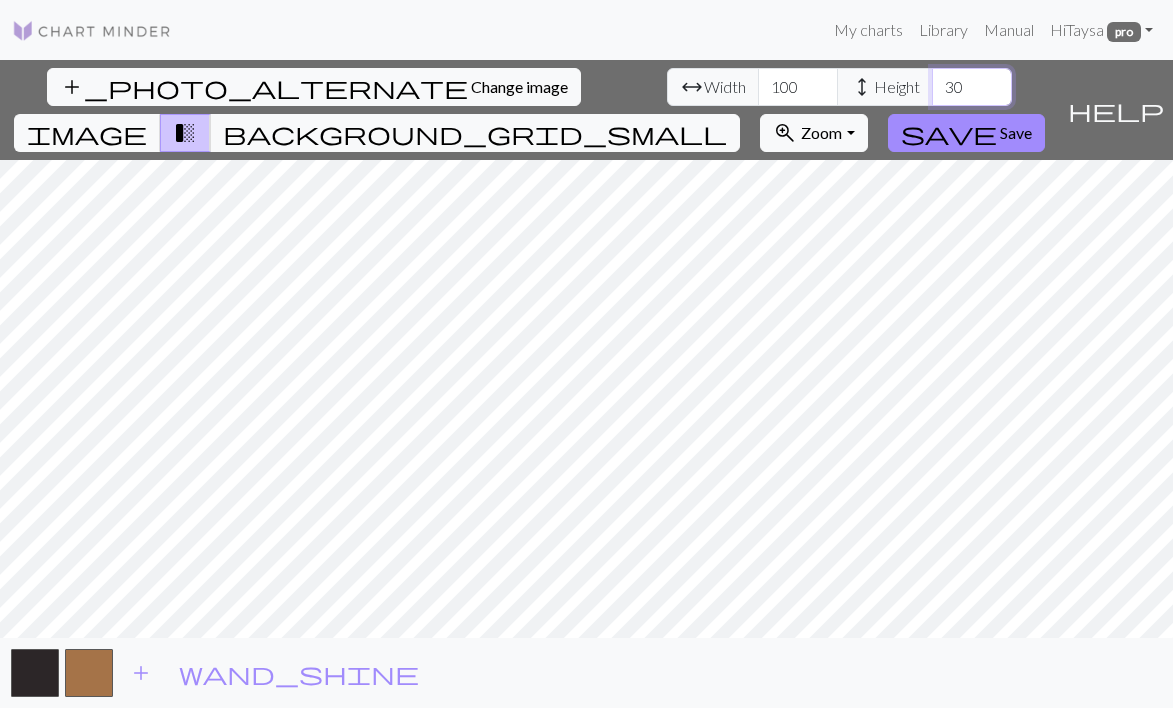 type on "300" 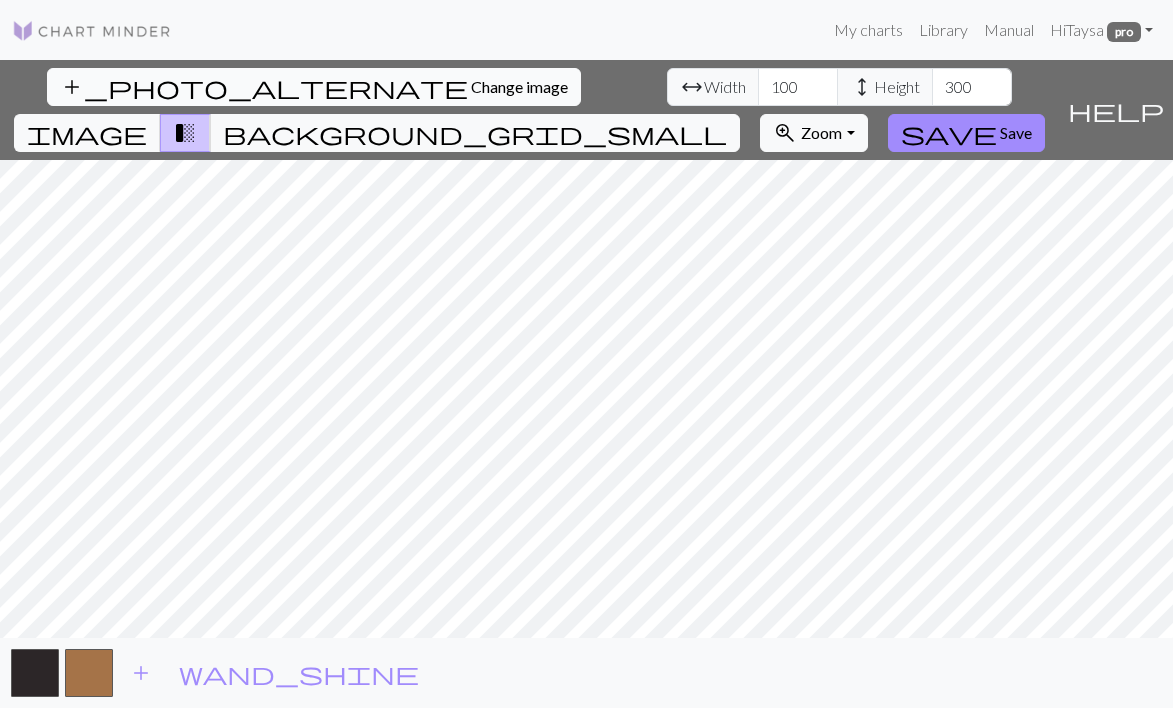 click on "Change image" at bounding box center (519, 86) 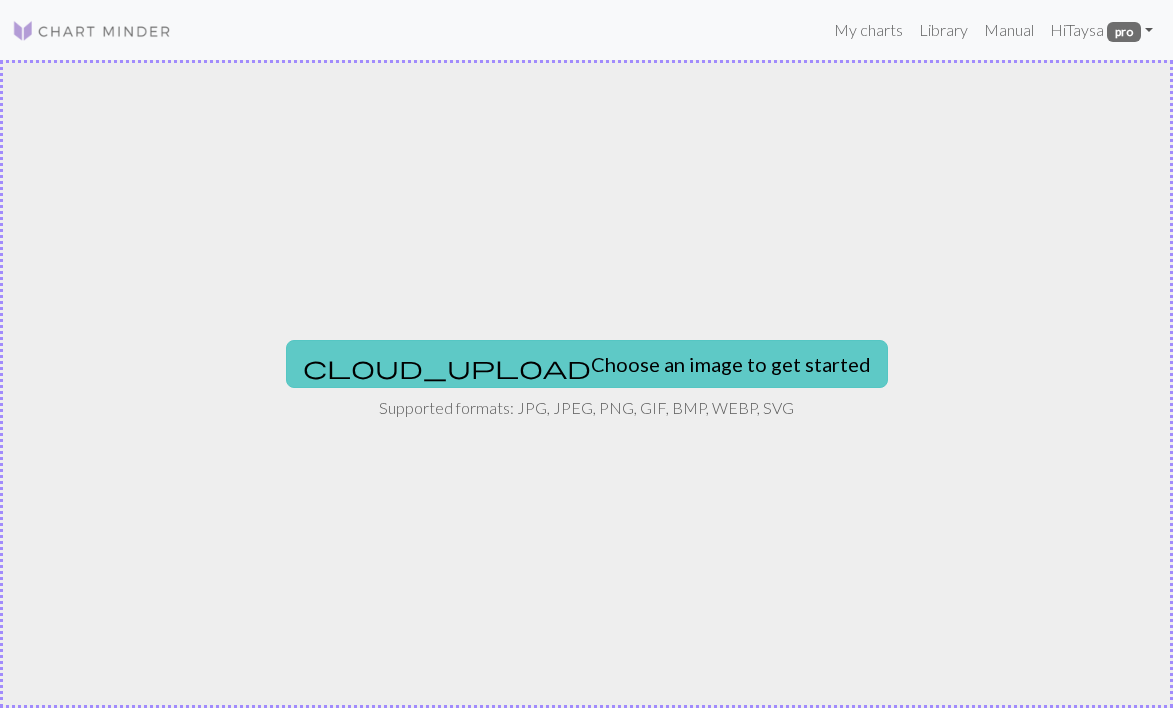 click on "cloud_upload  Choose an image to get started" at bounding box center [587, 364] 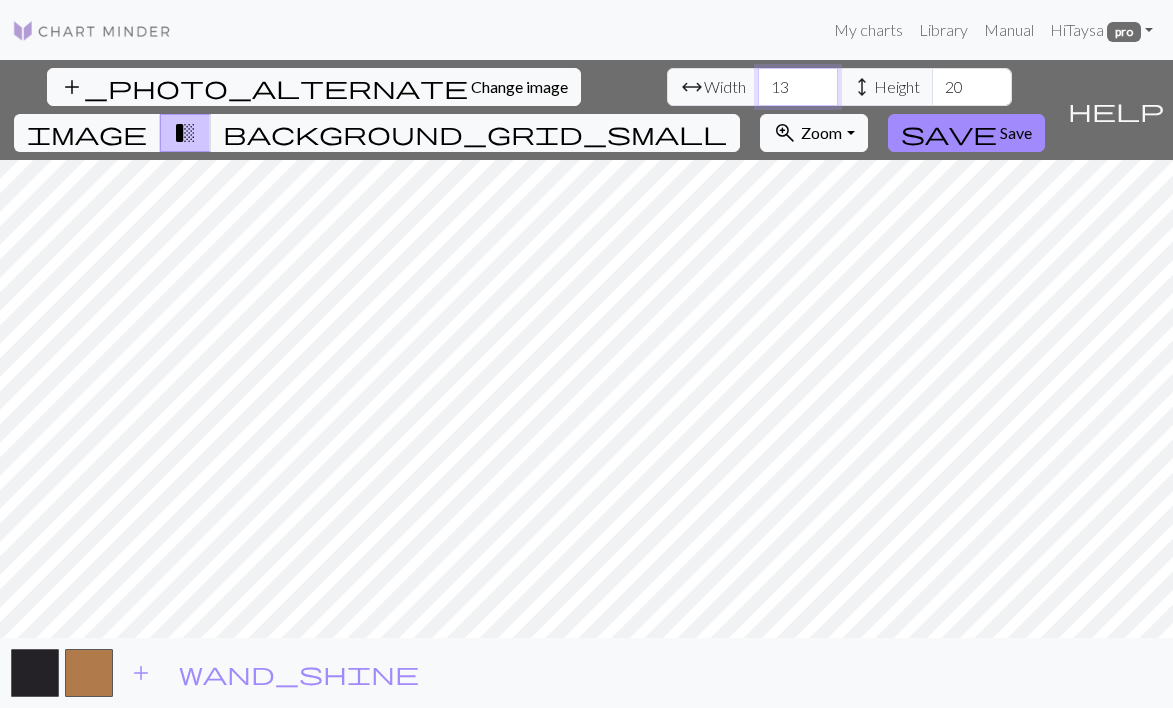 click on "13" at bounding box center [798, 87] 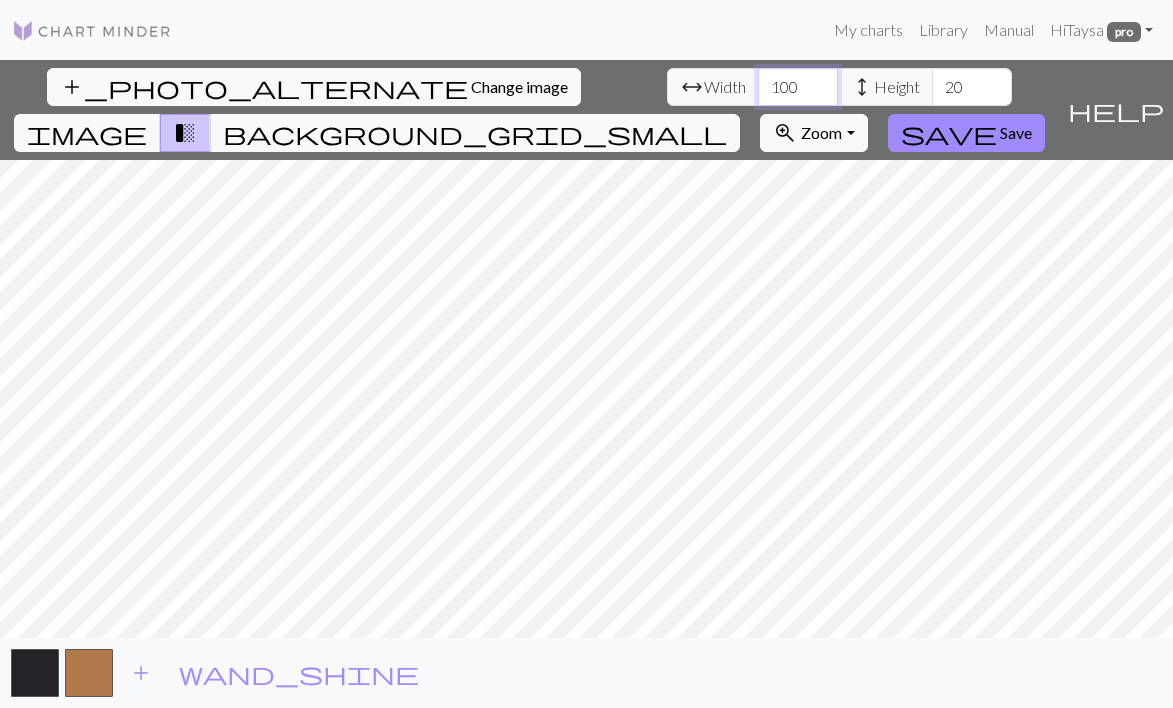 type on "100" 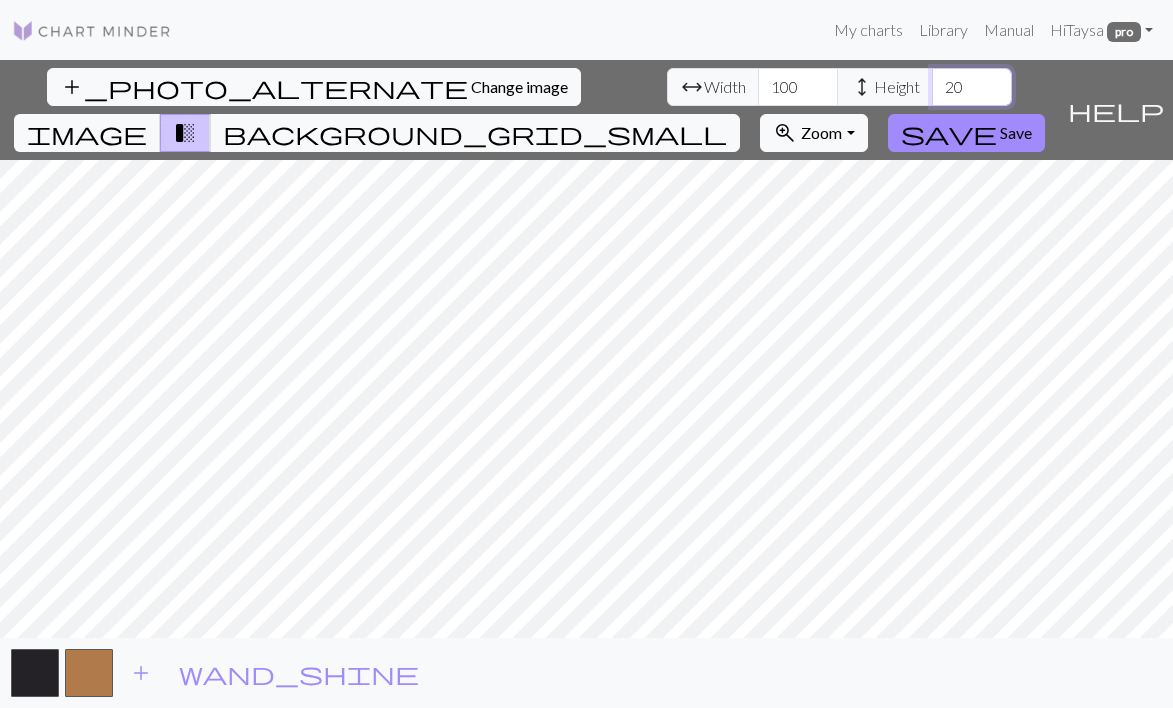 click on "20" at bounding box center [972, 87] 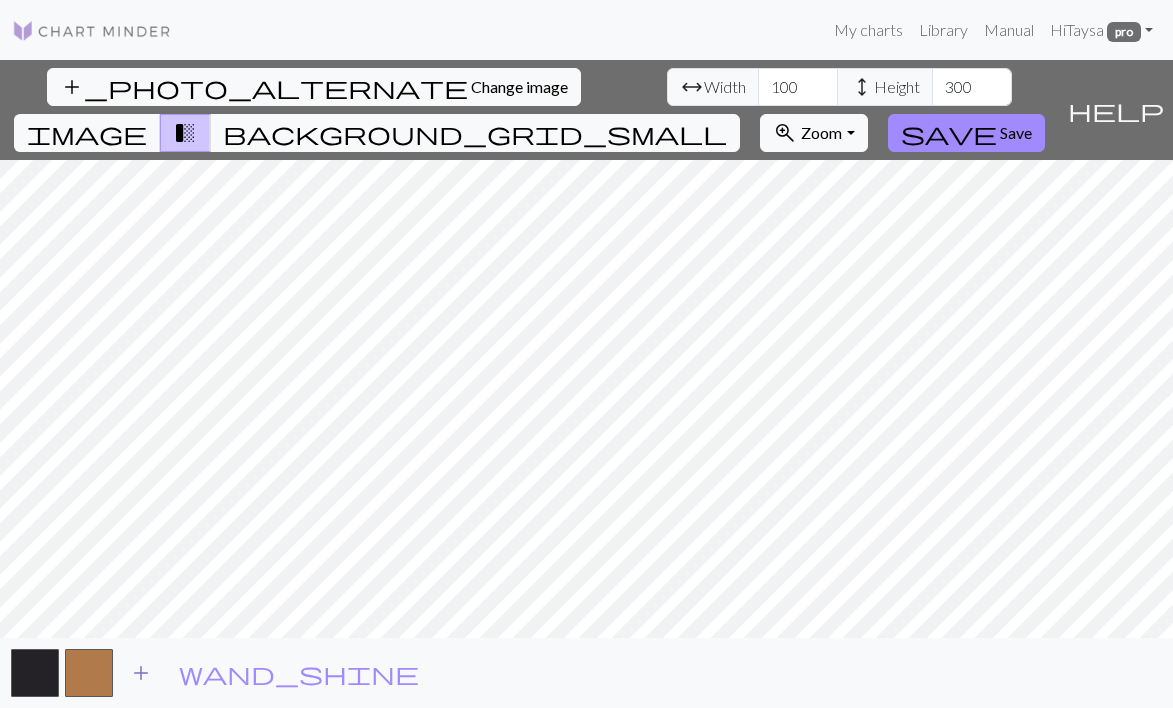 click on "add" at bounding box center [141, 673] 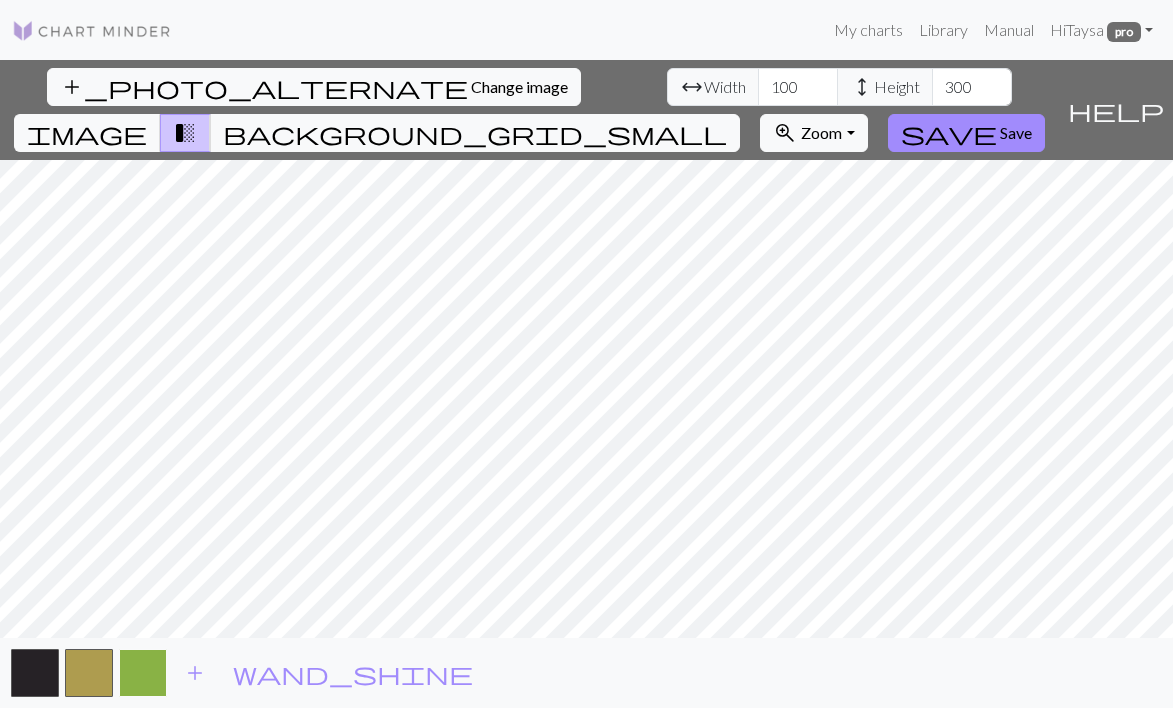 click at bounding box center [143, 673] 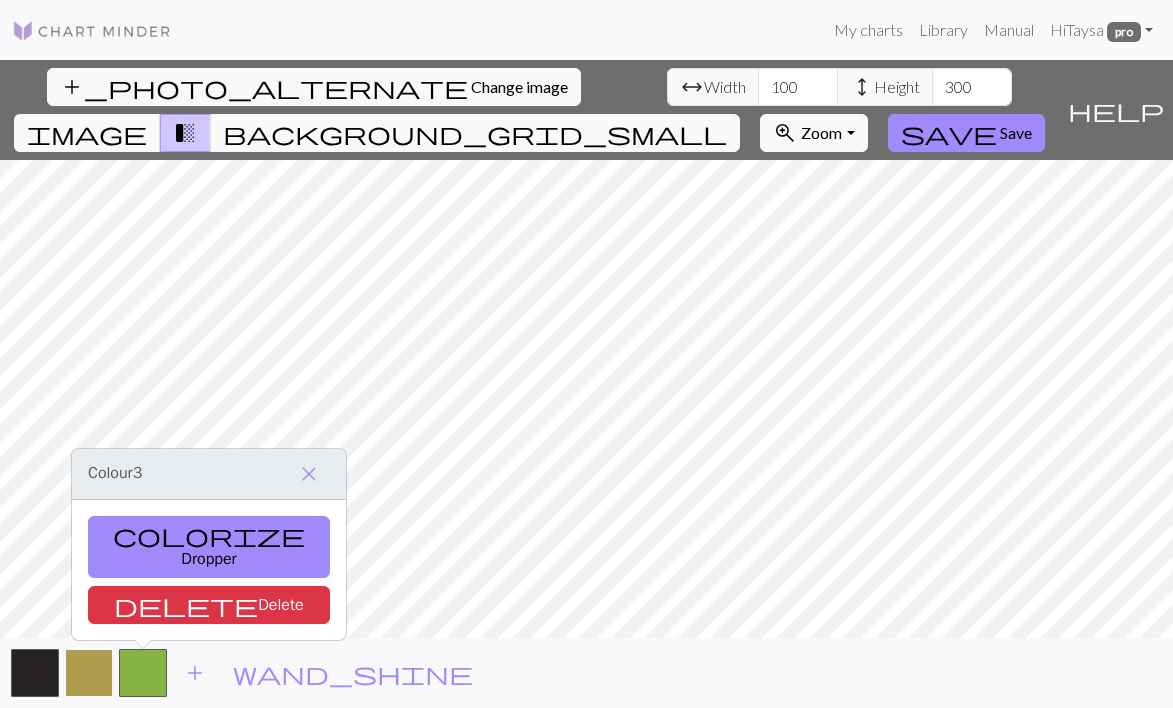 click at bounding box center [89, 673] 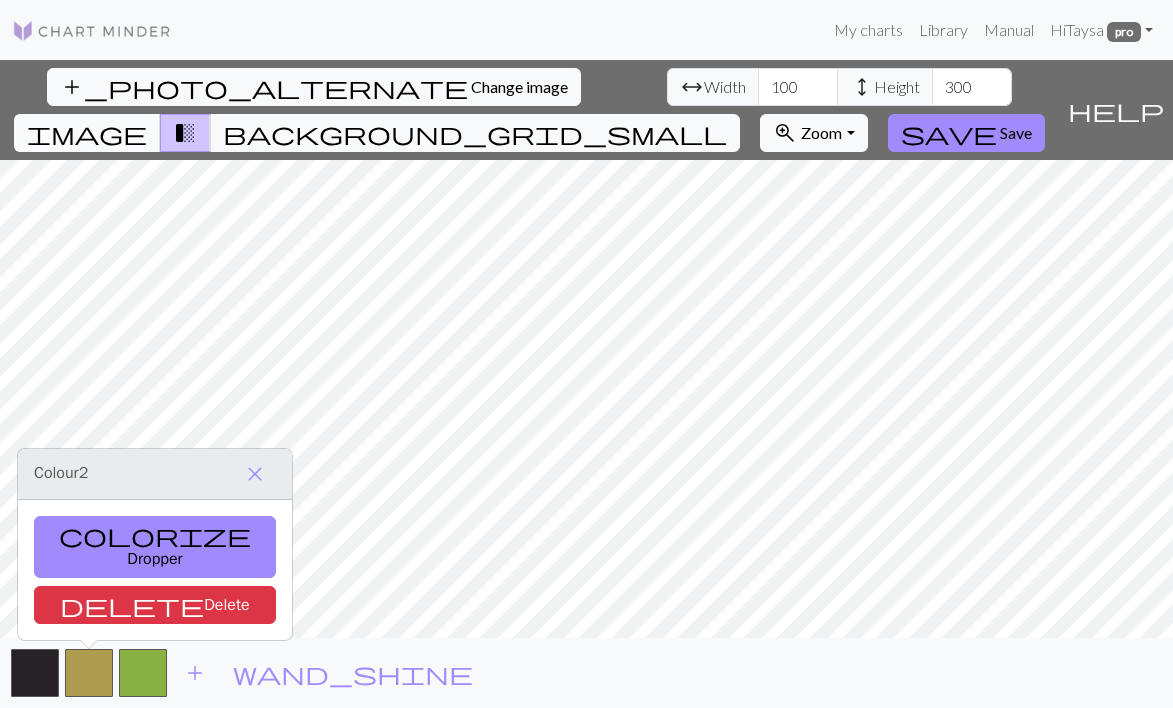 click on "image" at bounding box center (87, 133) 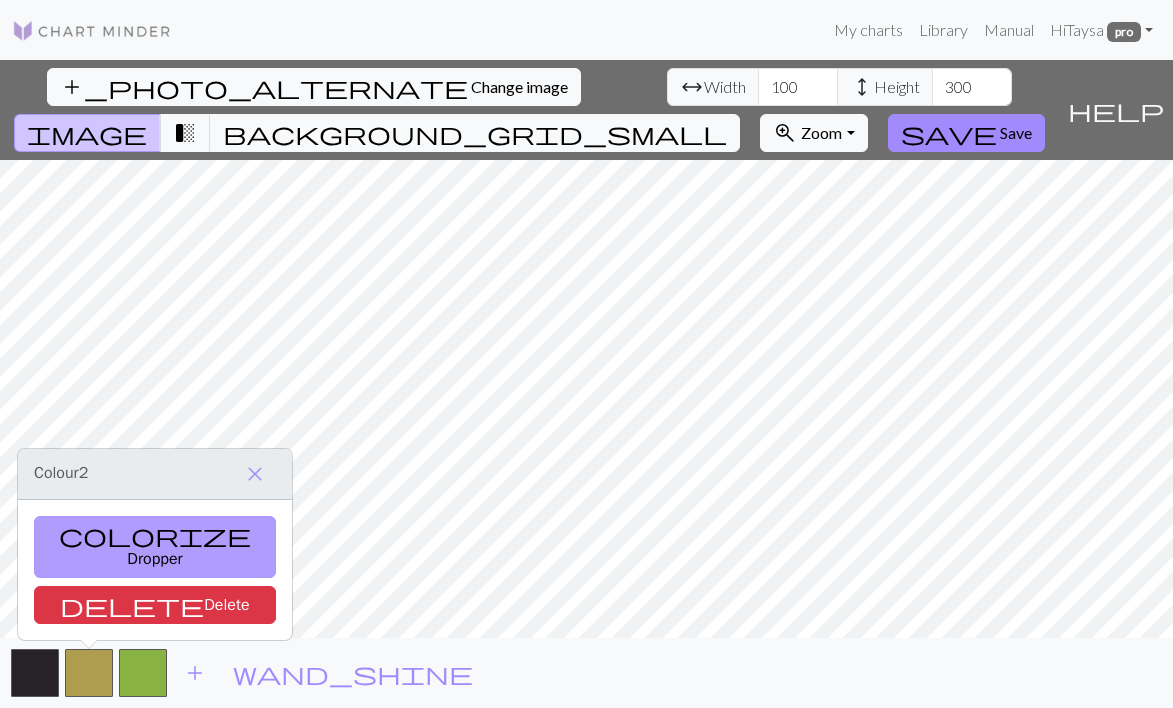click on "colorize Dropper" at bounding box center (155, 547) 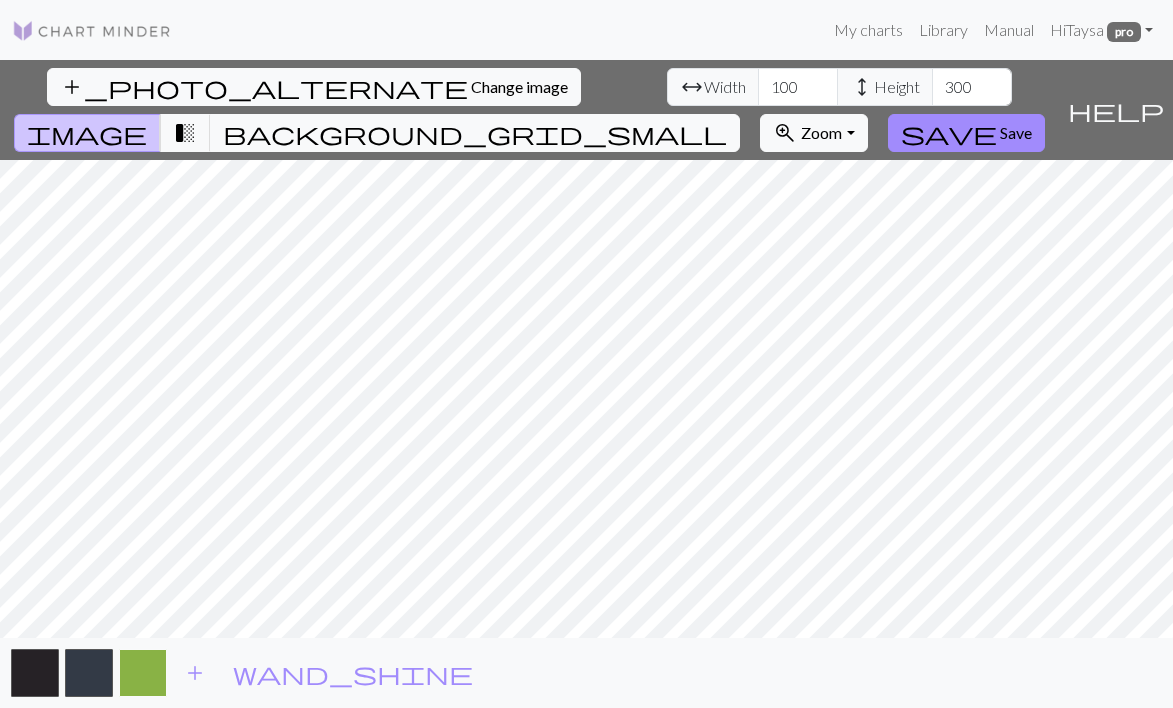 click at bounding box center [143, 673] 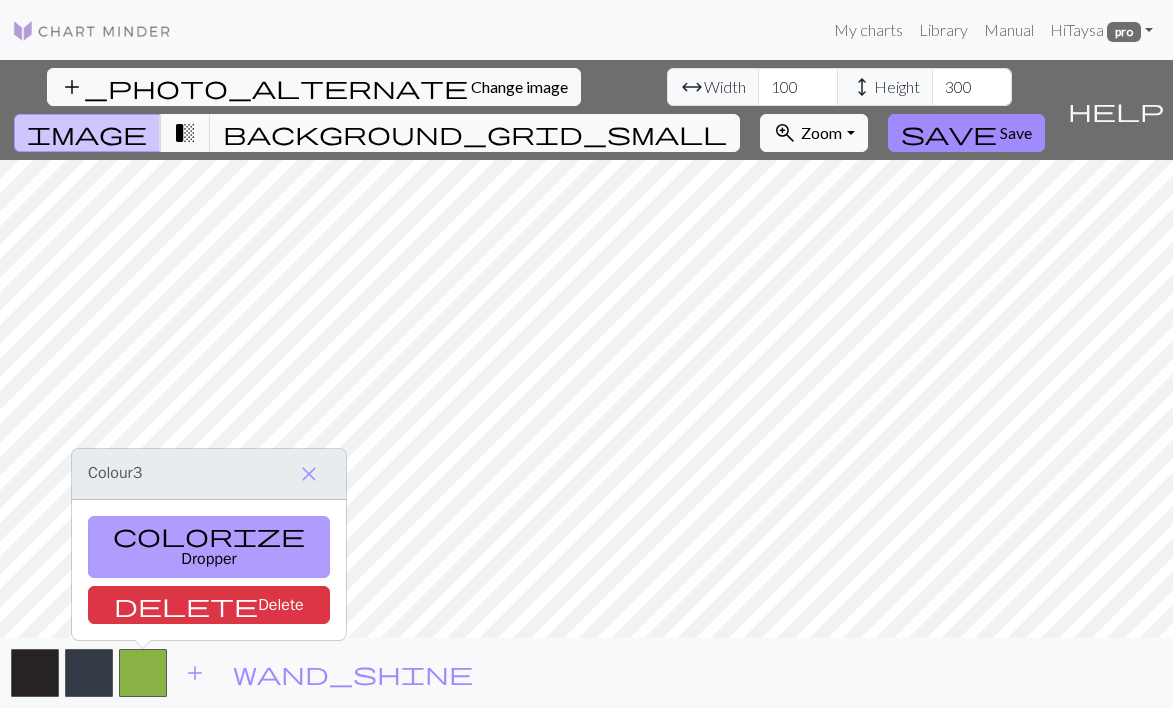 click on "colorize Dropper" at bounding box center [209, 547] 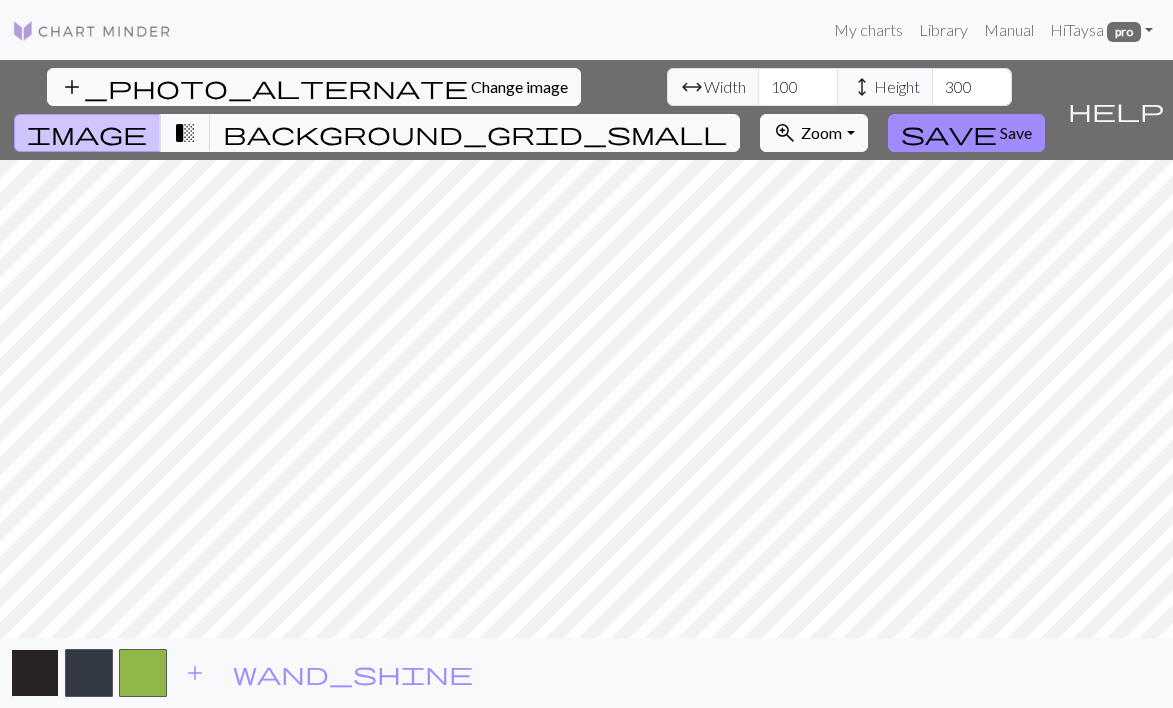 click at bounding box center (35, 673) 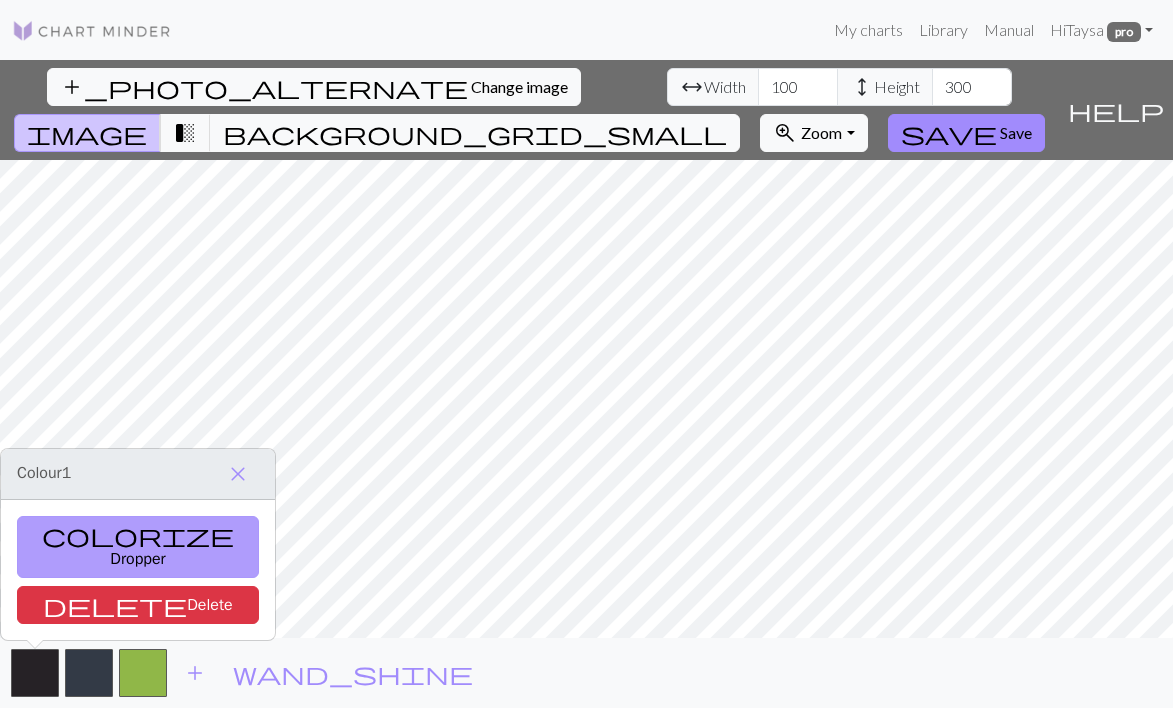 click on "colorize Dropper" at bounding box center [138, 547] 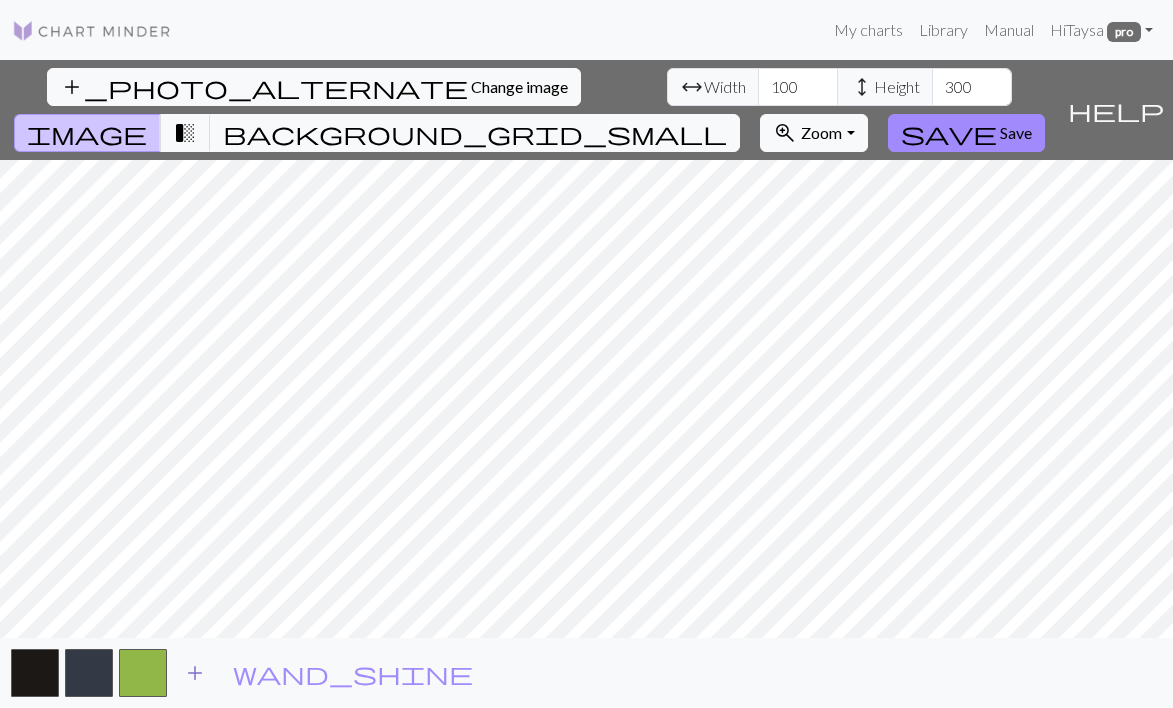 click on "add" at bounding box center [195, 673] 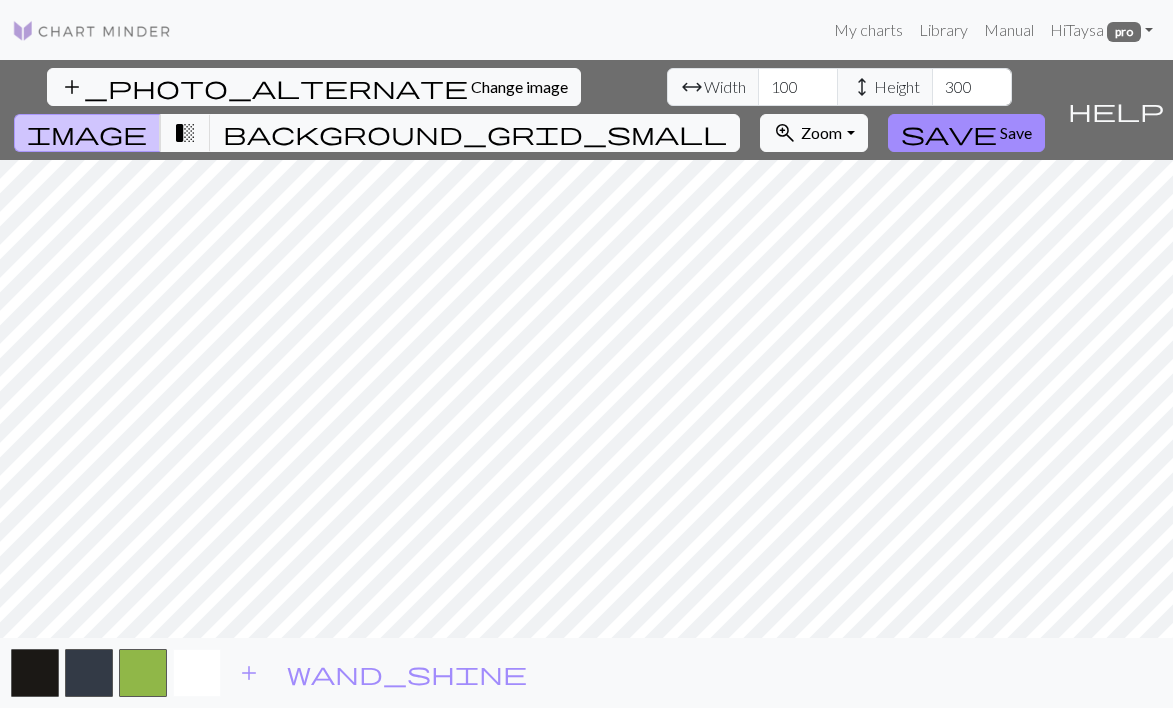 click at bounding box center (197, 673) 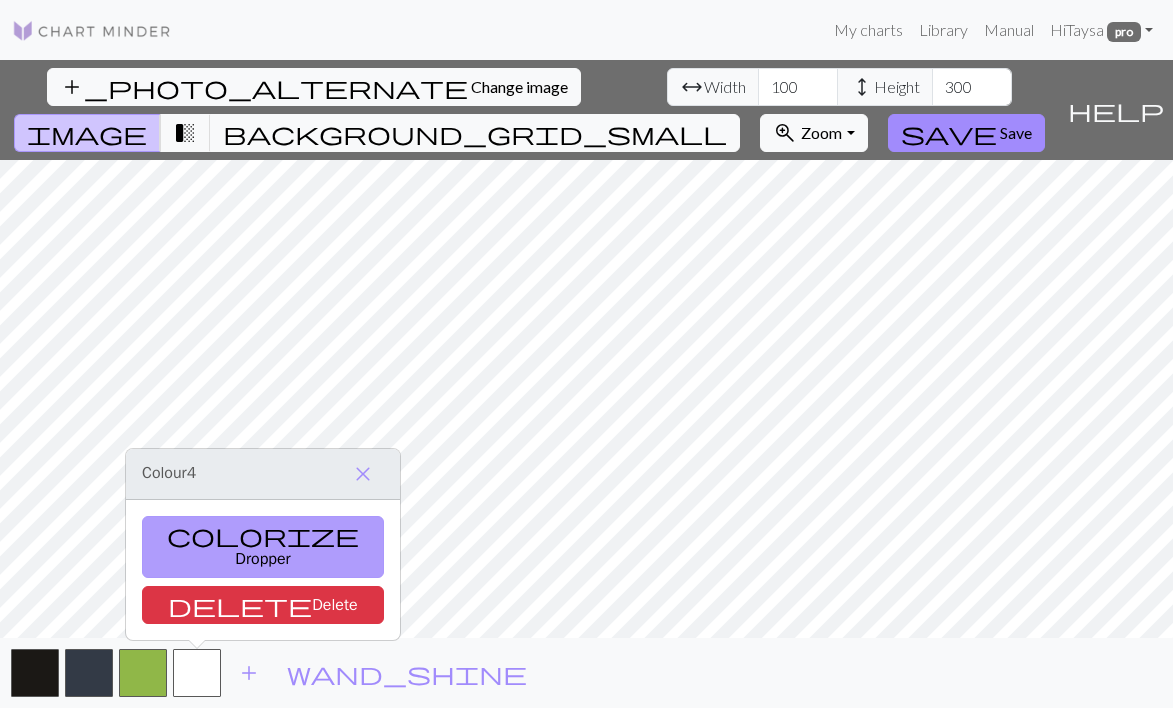 click on "colorize Dropper" at bounding box center [263, 547] 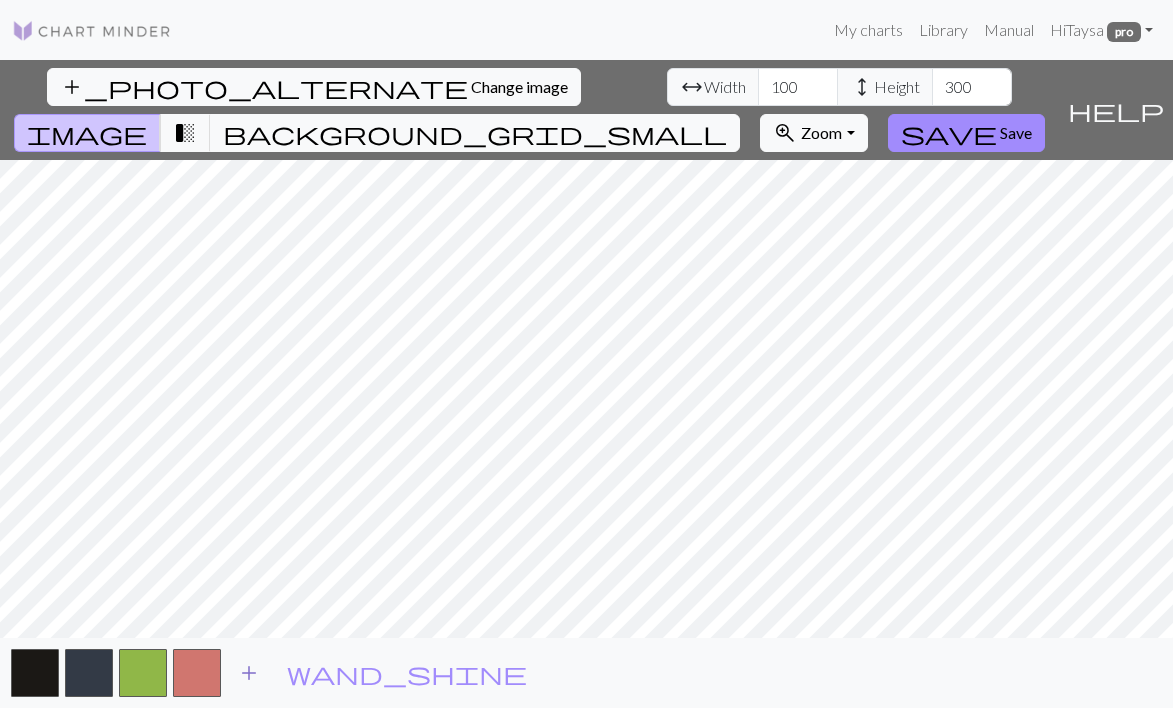 click on "add" at bounding box center (249, 673) 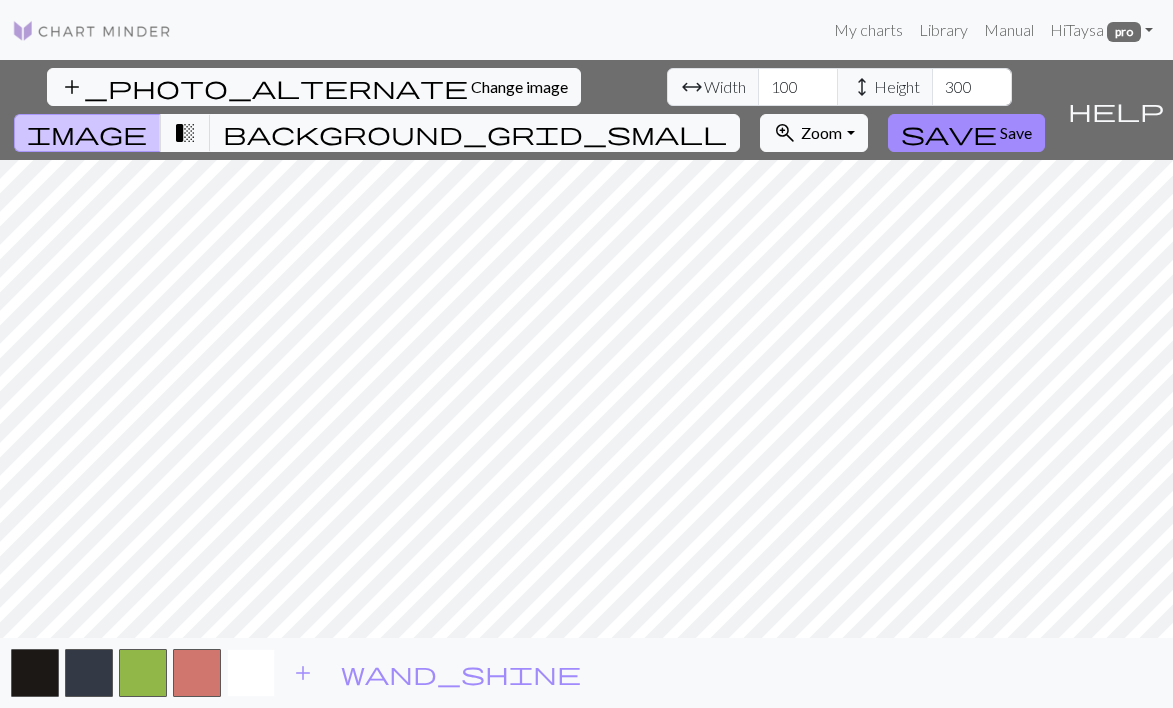 click at bounding box center [251, 673] 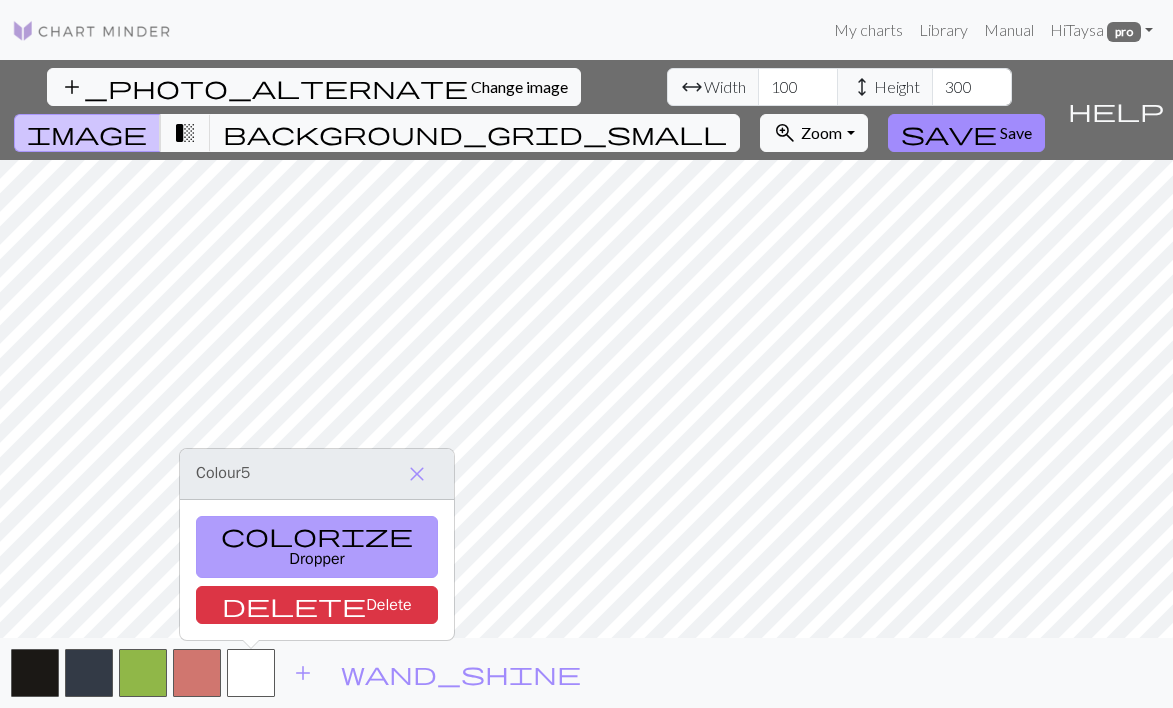 click on "colorize Dropper" at bounding box center [317, 547] 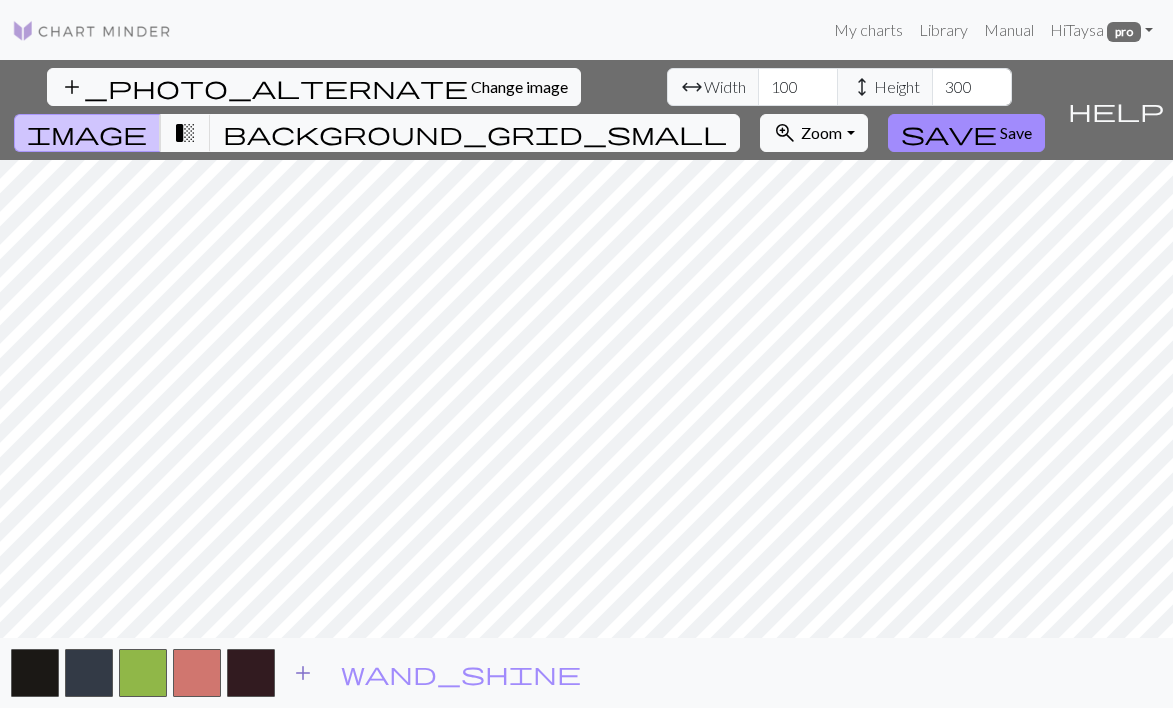 click on "add" at bounding box center (303, 673) 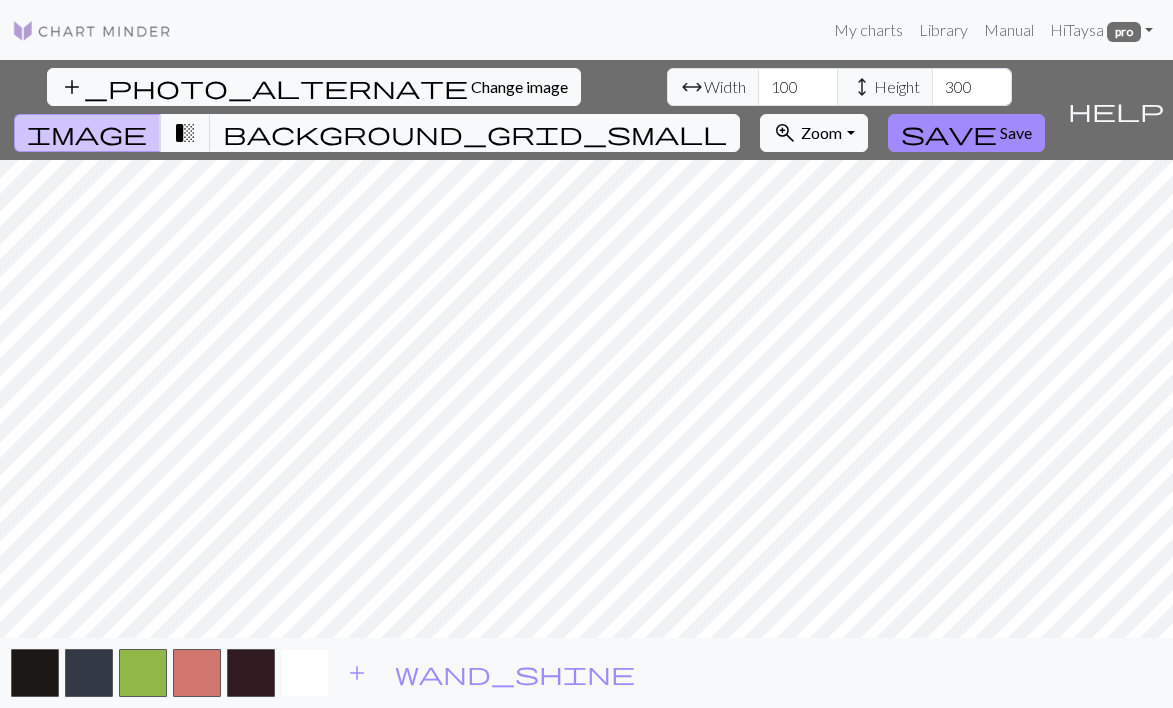 click at bounding box center [305, 673] 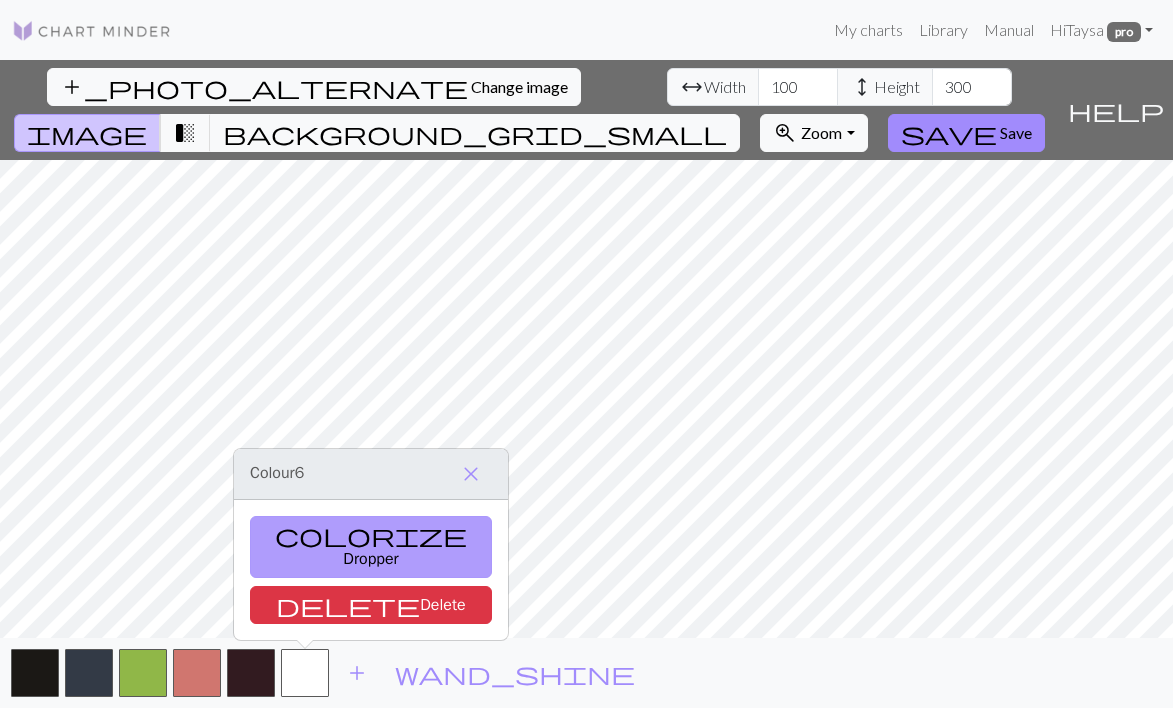 click on "colorize Dropper" at bounding box center (371, 547) 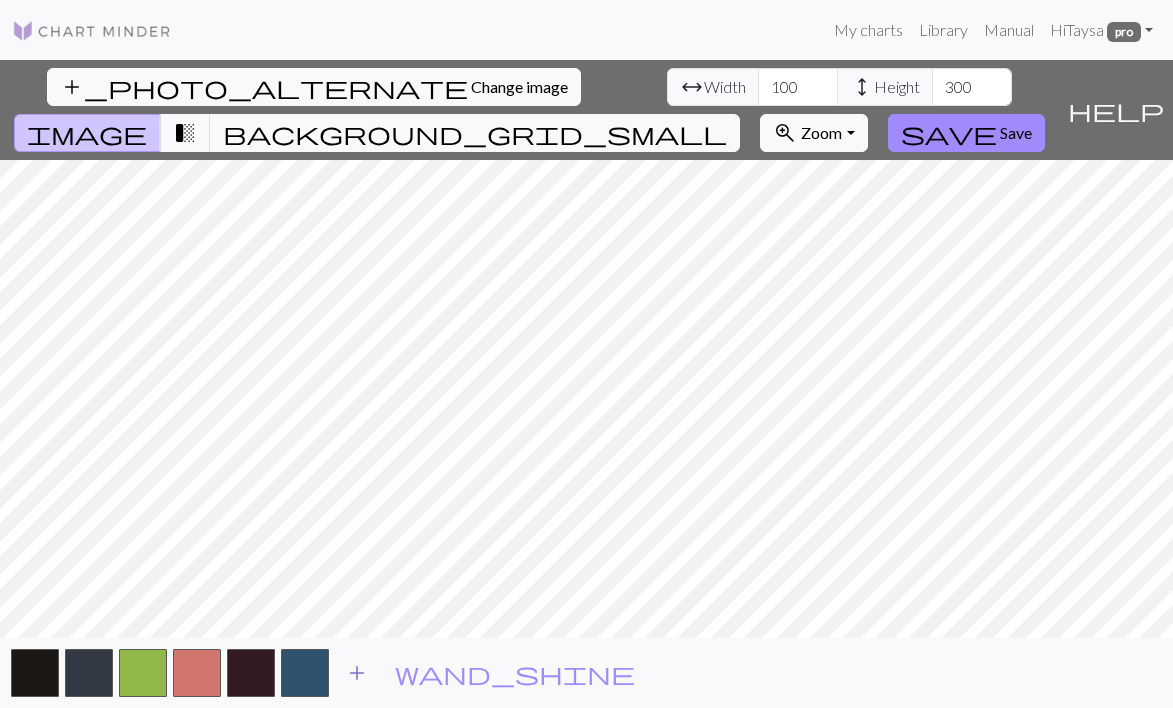 click on "add" at bounding box center [357, 673] 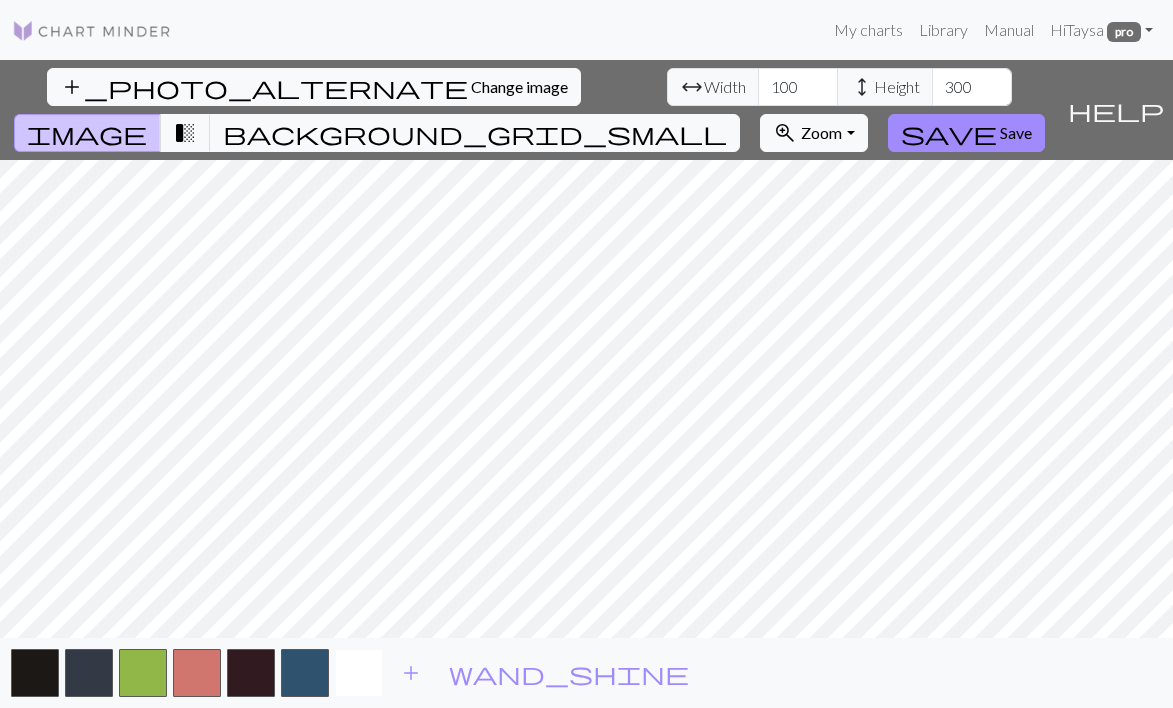 click at bounding box center [359, 673] 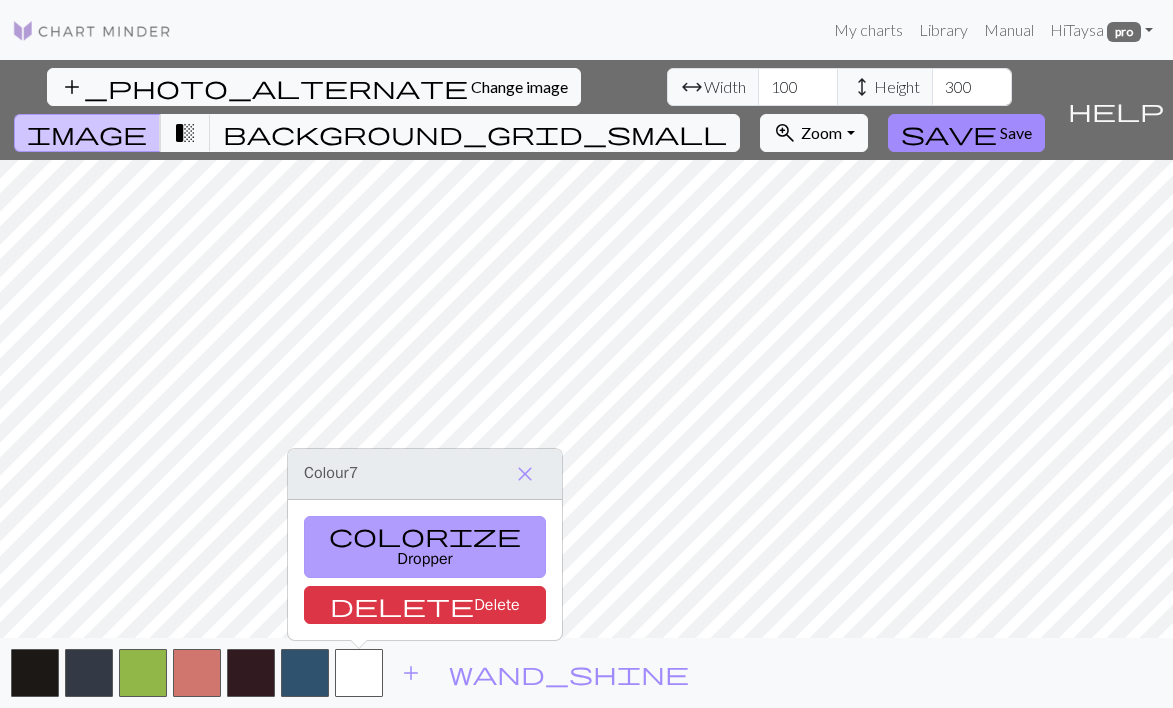 click on "colorize" at bounding box center [425, 535] 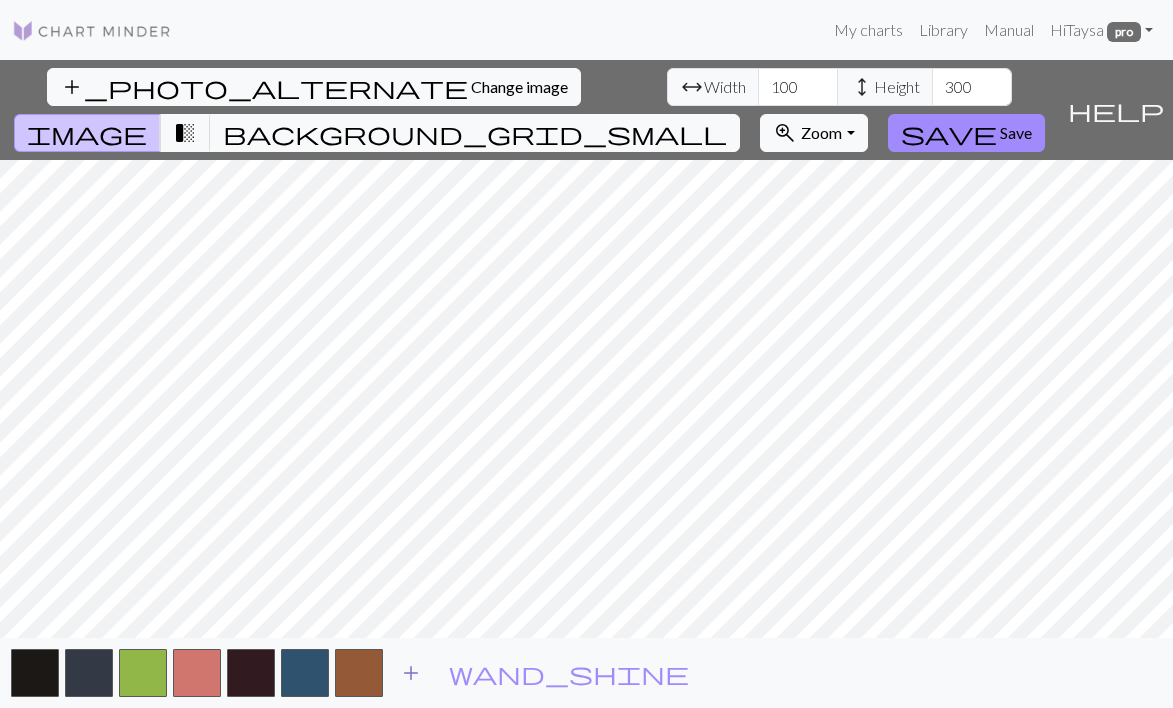 click on "add" at bounding box center [411, 673] 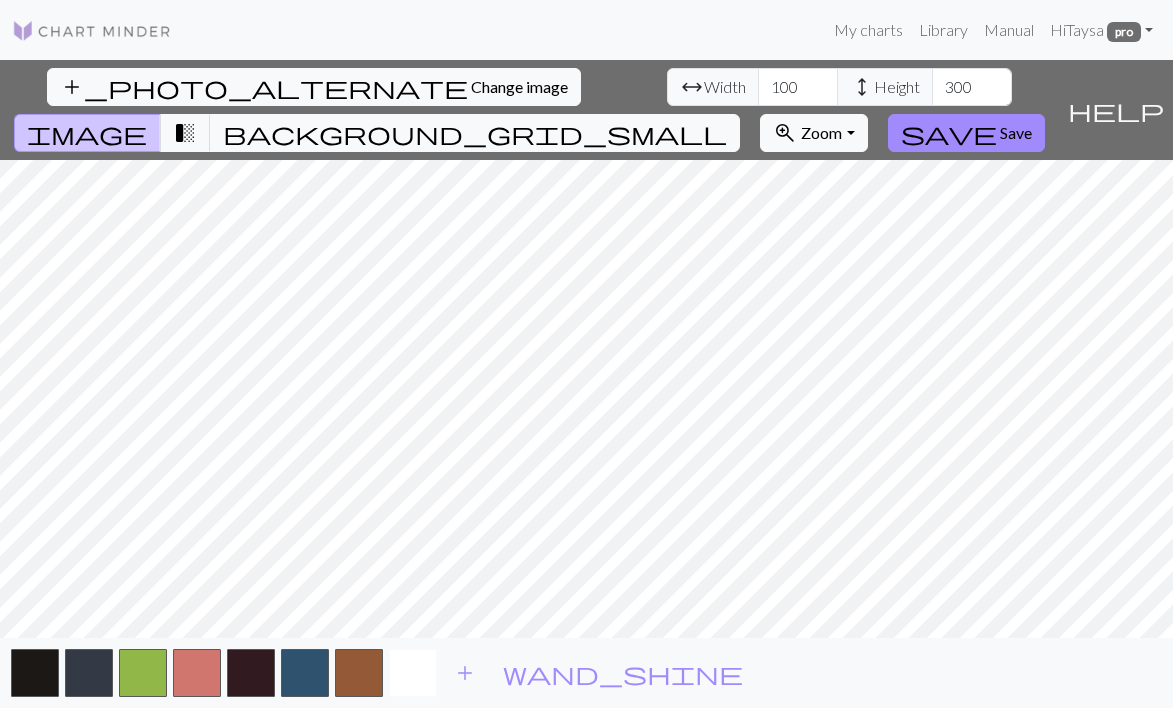 click at bounding box center (413, 673) 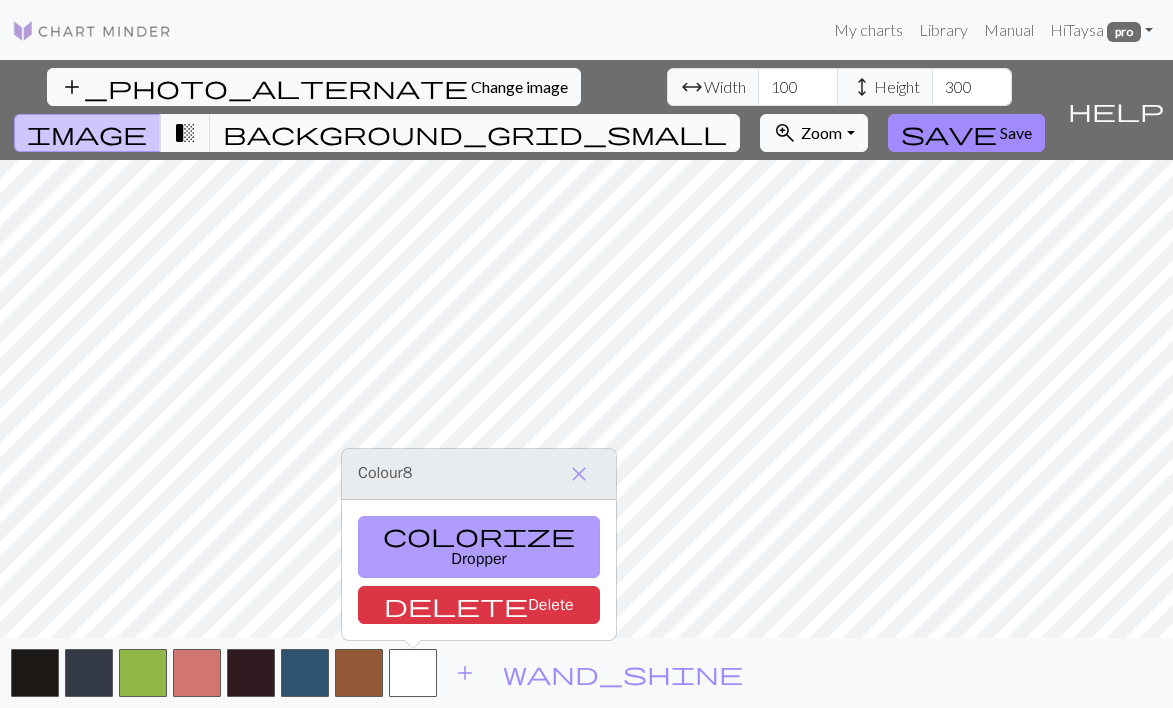 click on "colorize Dropper" at bounding box center [479, 547] 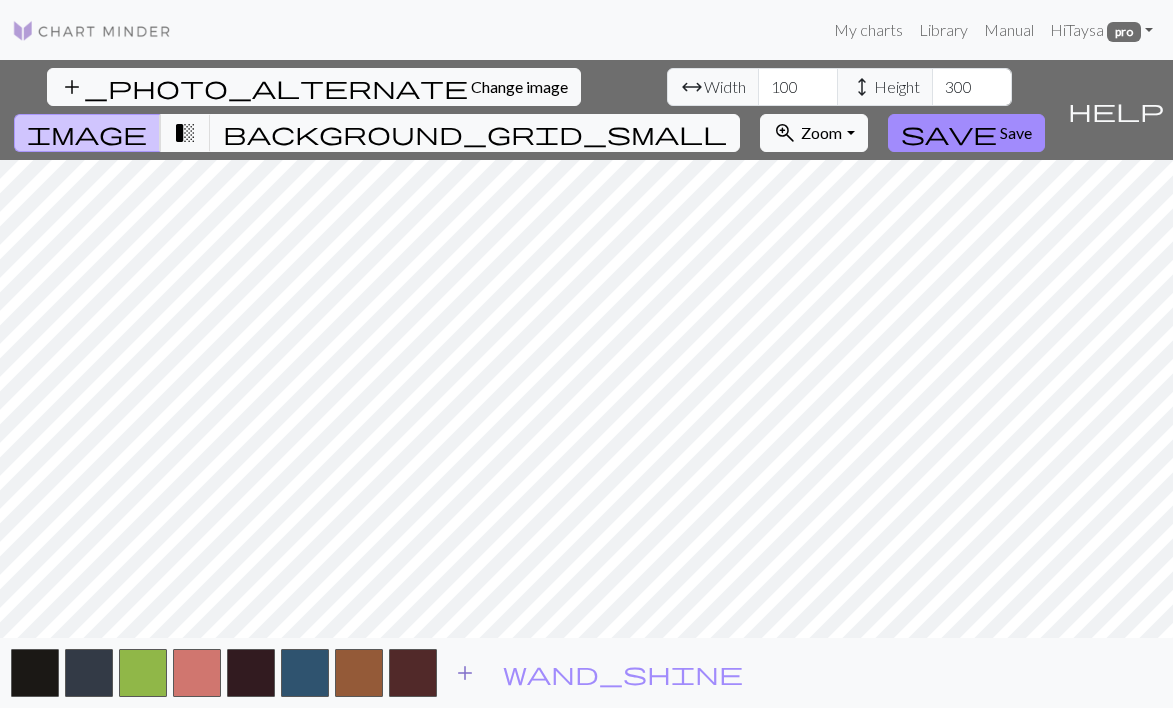 click on "add" at bounding box center [465, 673] 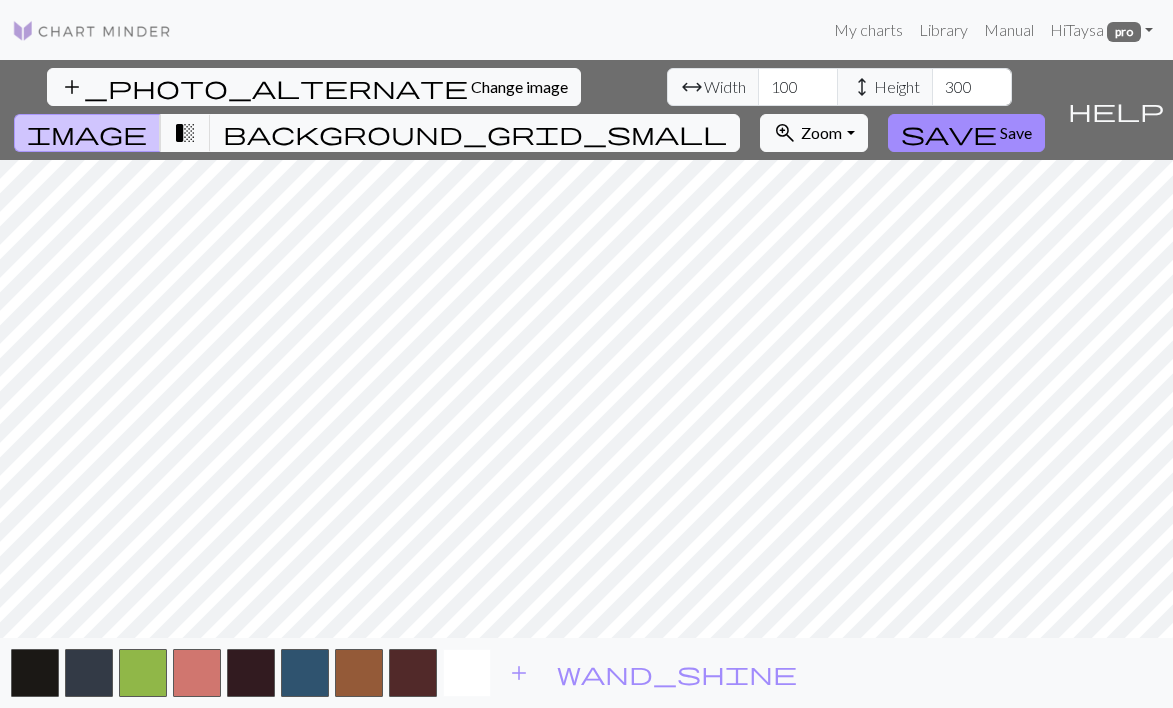click at bounding box center [467, 673] 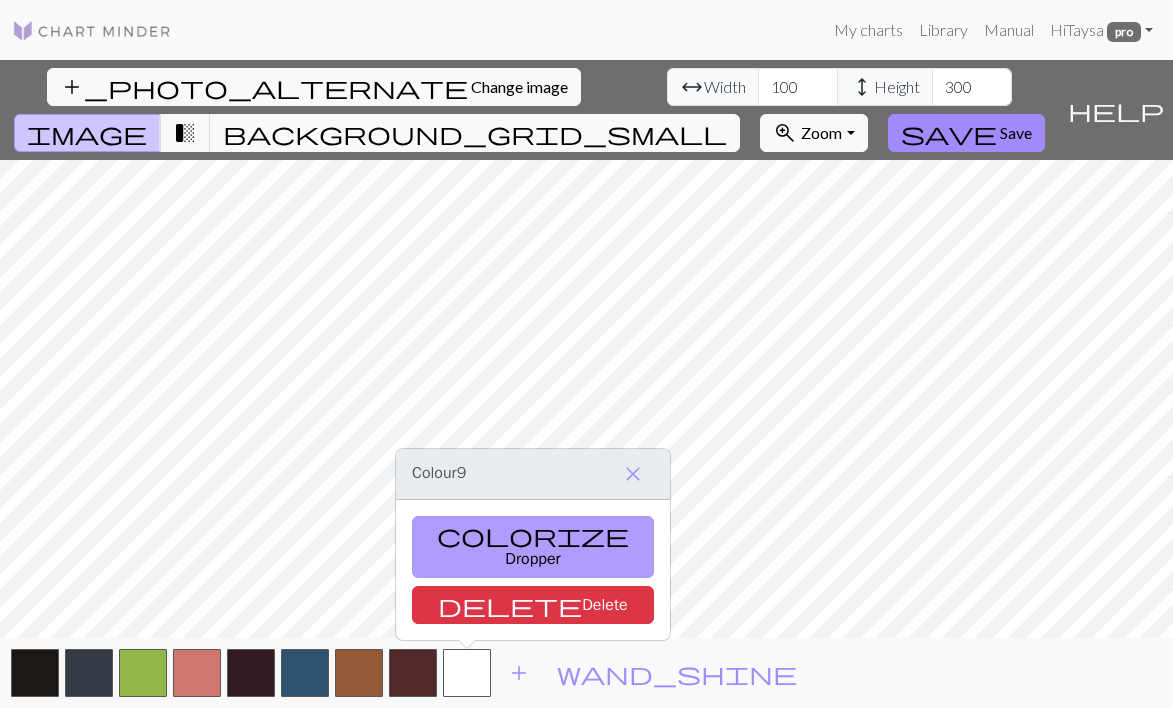click on "colorize Dropper" at bounding box center [533, 547] 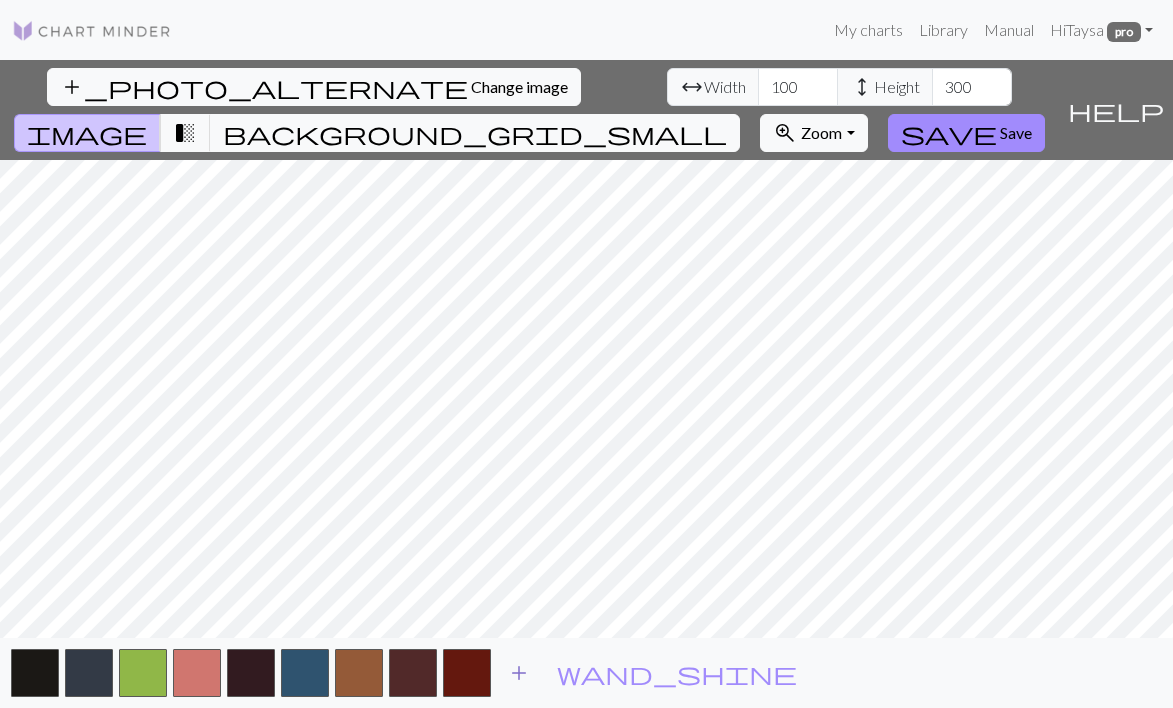 click on "add" at bounding box center [519, 673] 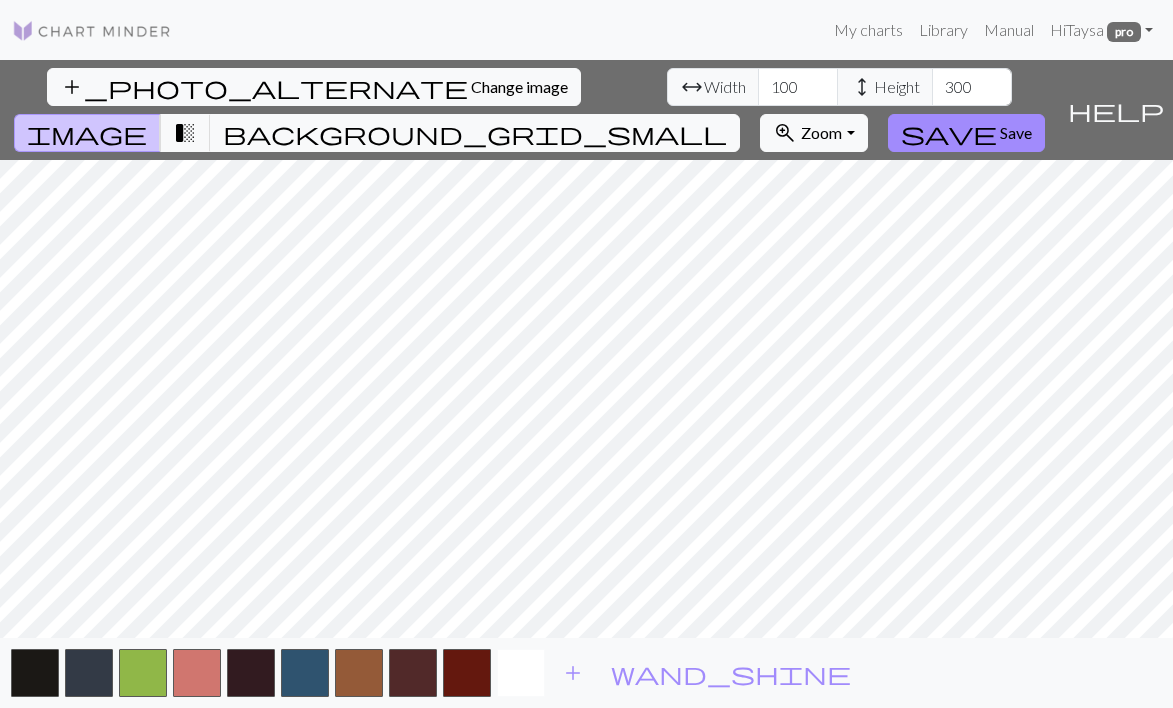 click at bounding box center [521, 673] 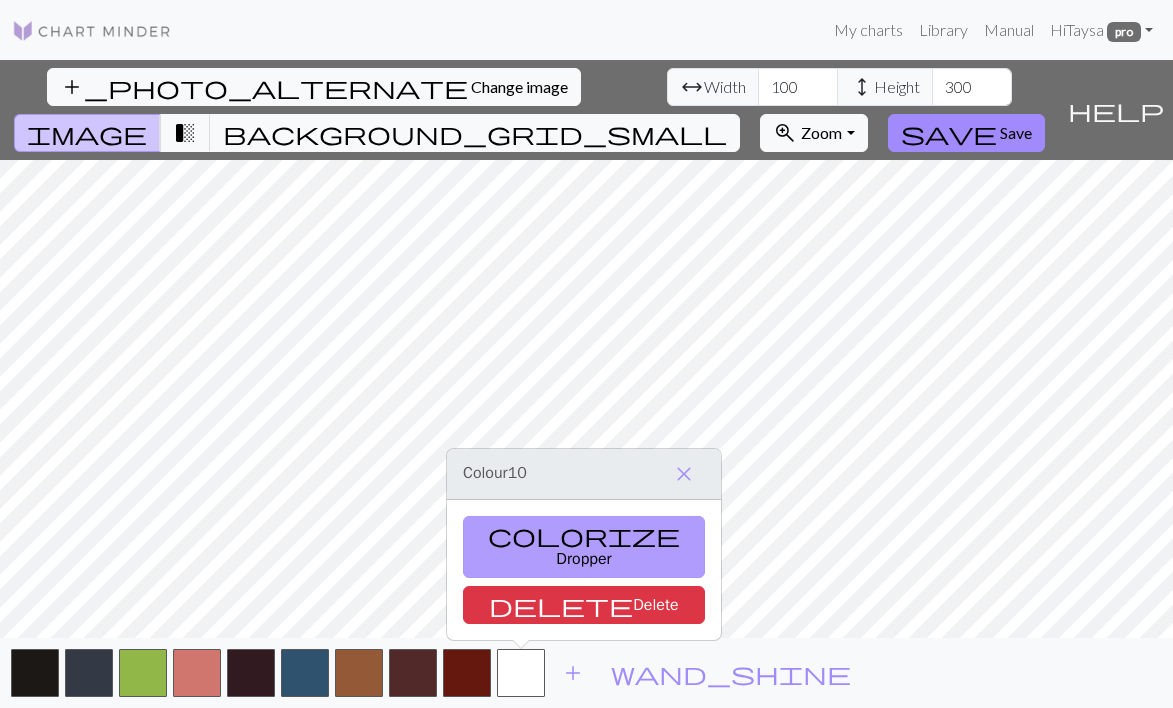 click on "colorize Dropper" at bounding box center [584, 547] 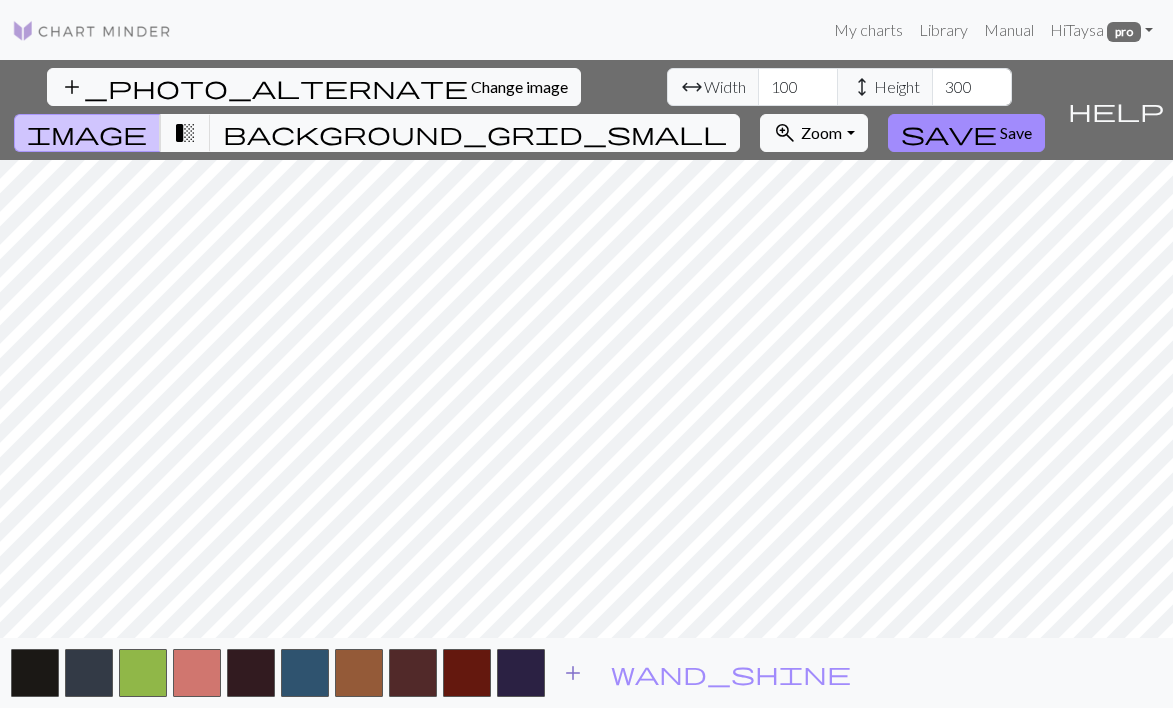 click on "add" at bounding box center [573, 673] 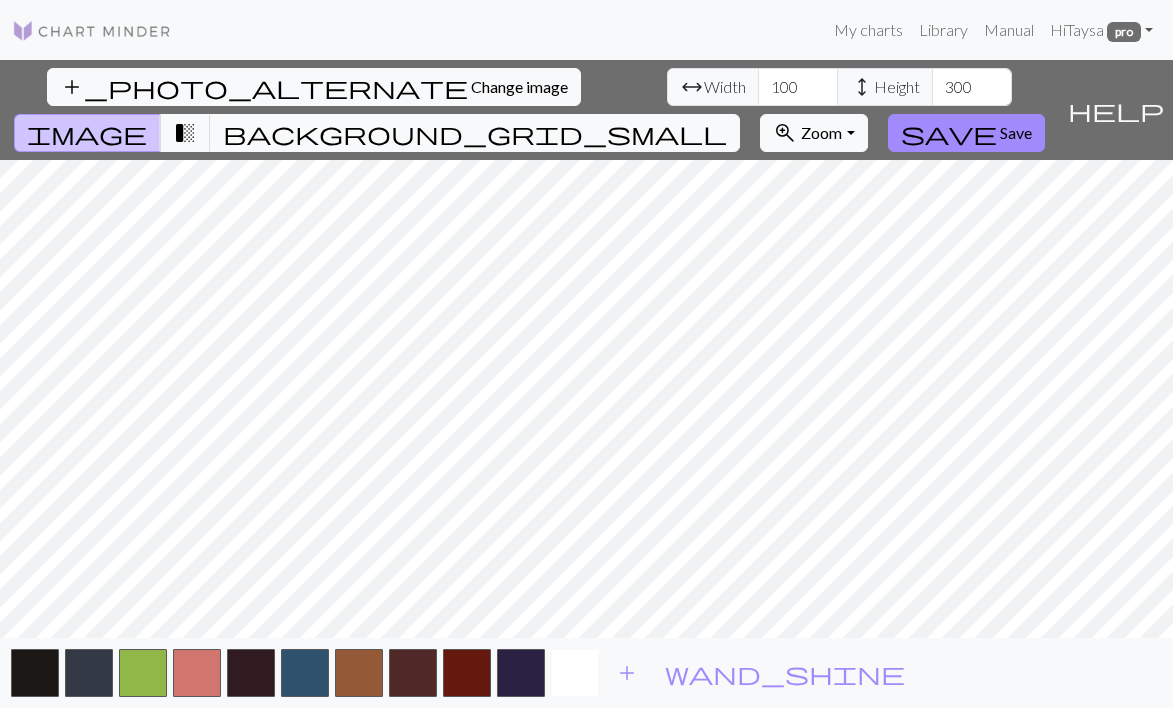 click at bounding box center (575, 673) 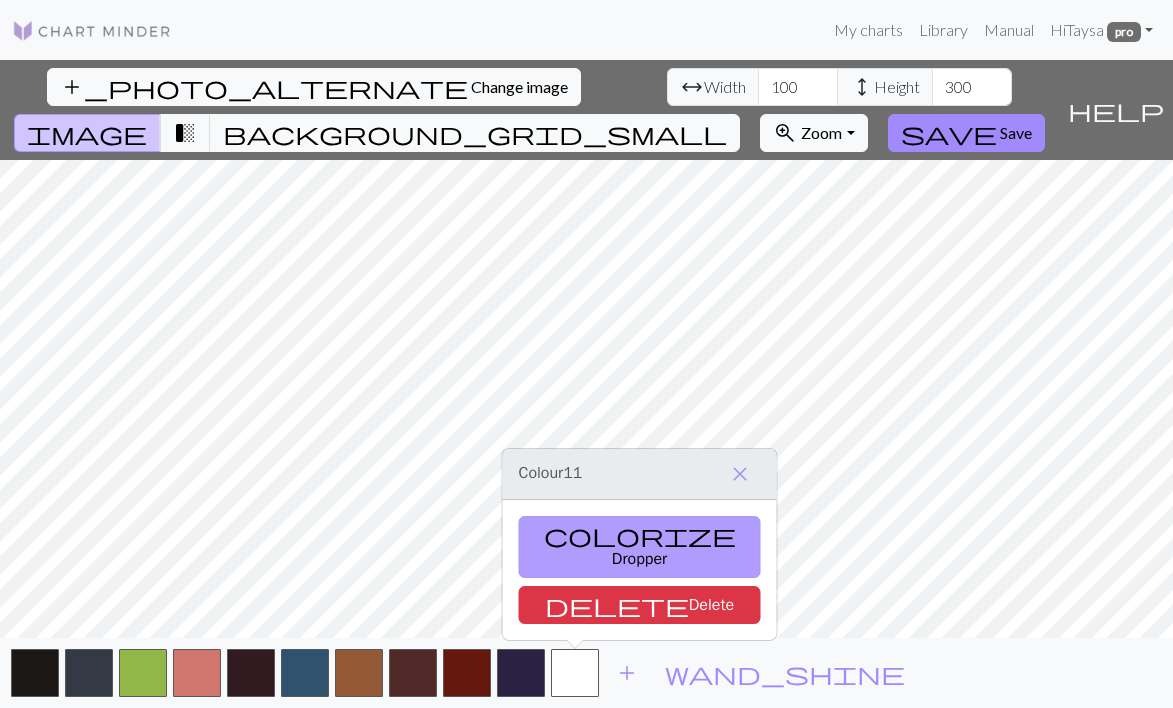 click on "colorize Dropper" at bounding box center (640, 547) 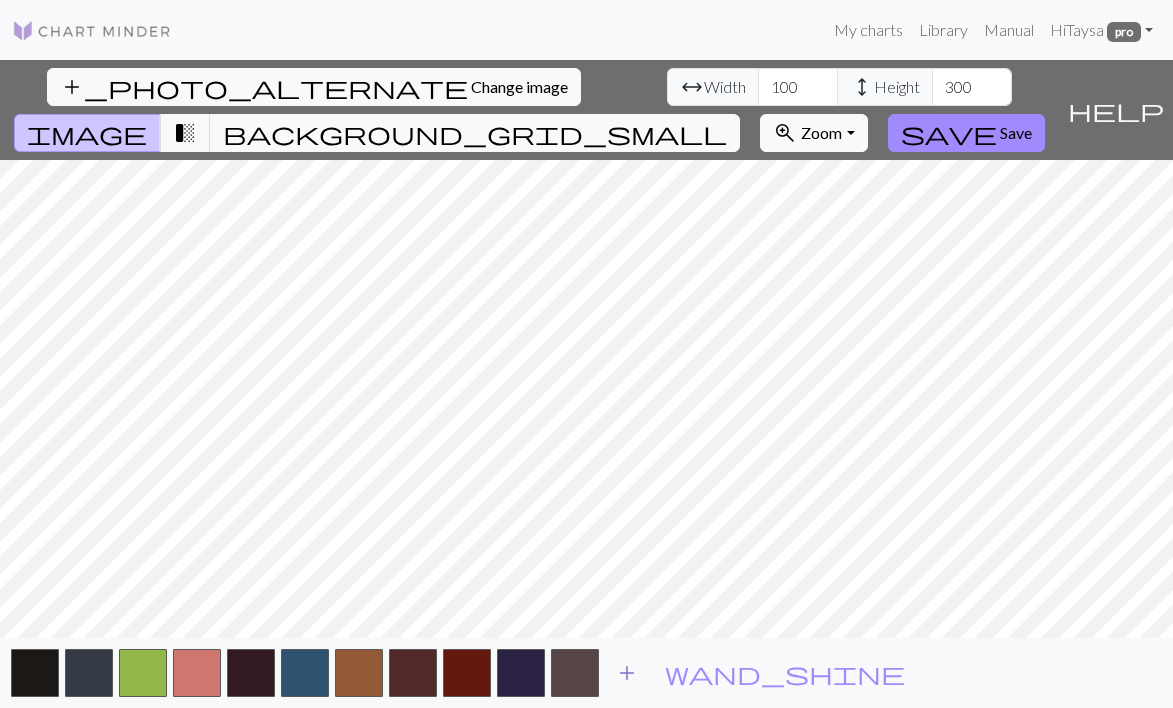 click on "add" at bounding box center [627, 673] 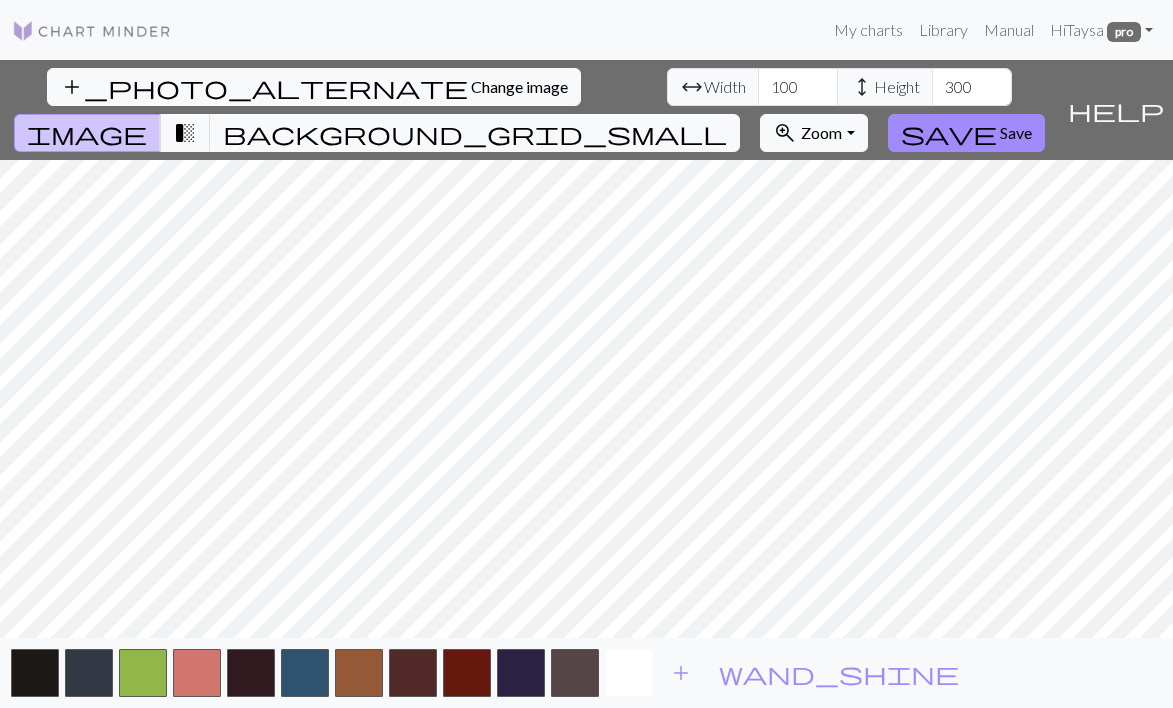 click at bounding box center (629, 673) 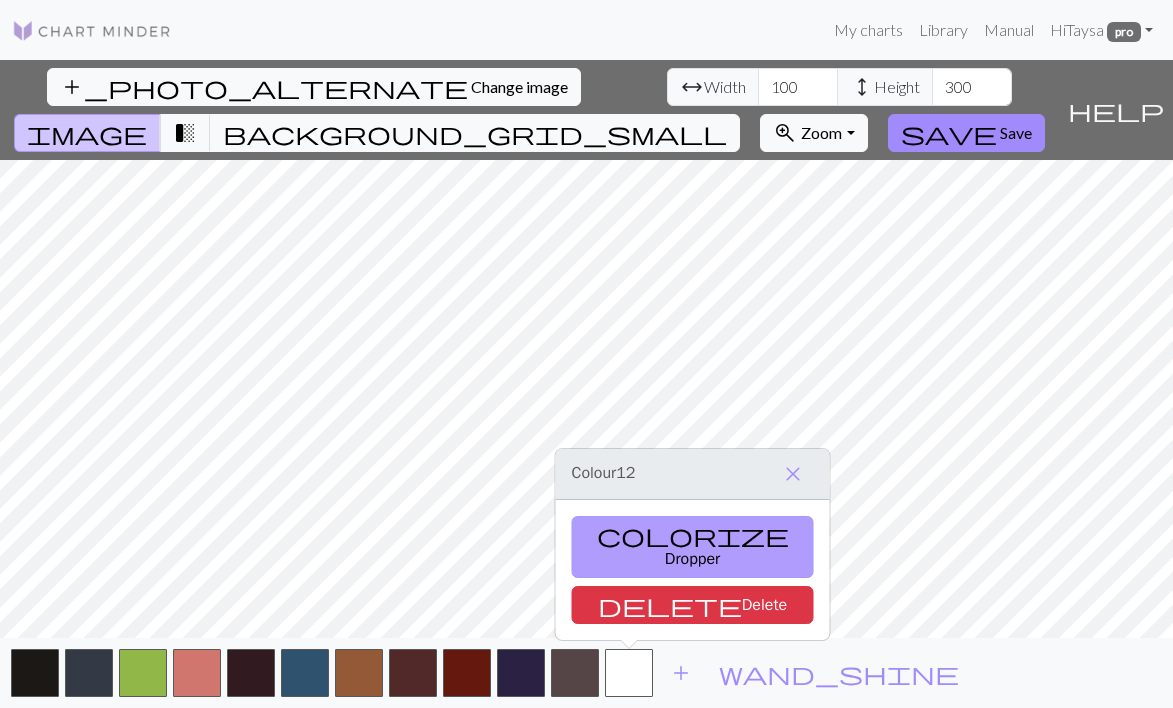 click on "colorize Dropper" at bounding box center (693, 547) 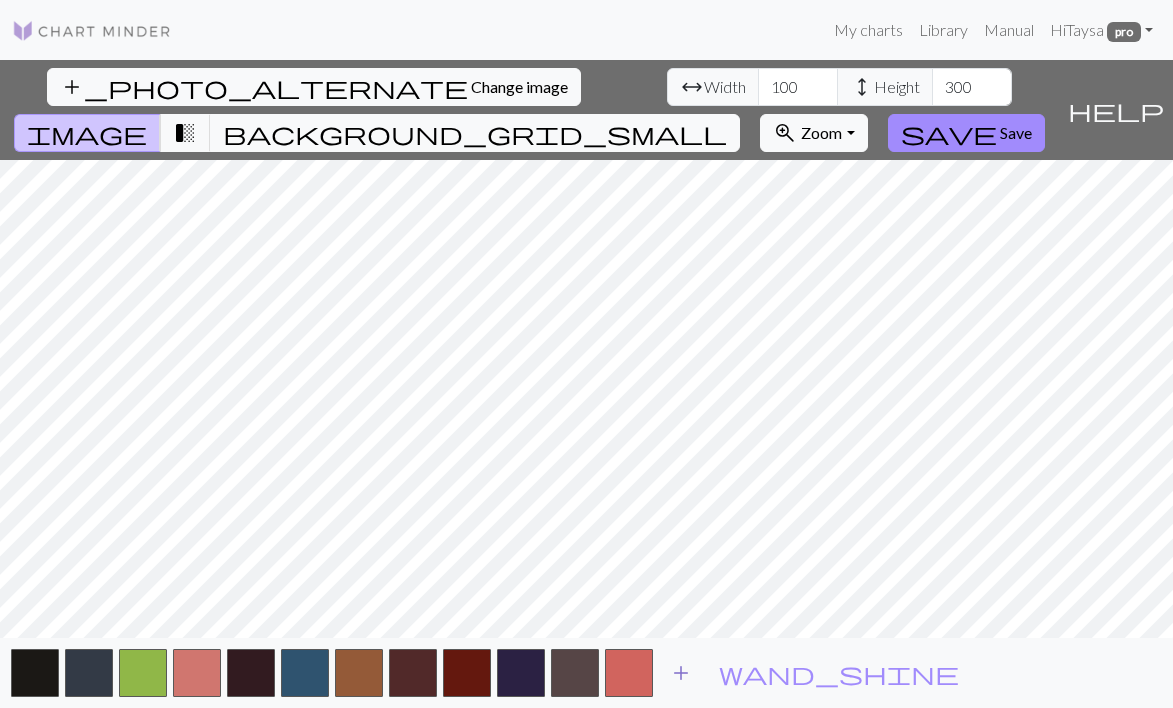 click on "add" at bounding box center [681, 673] 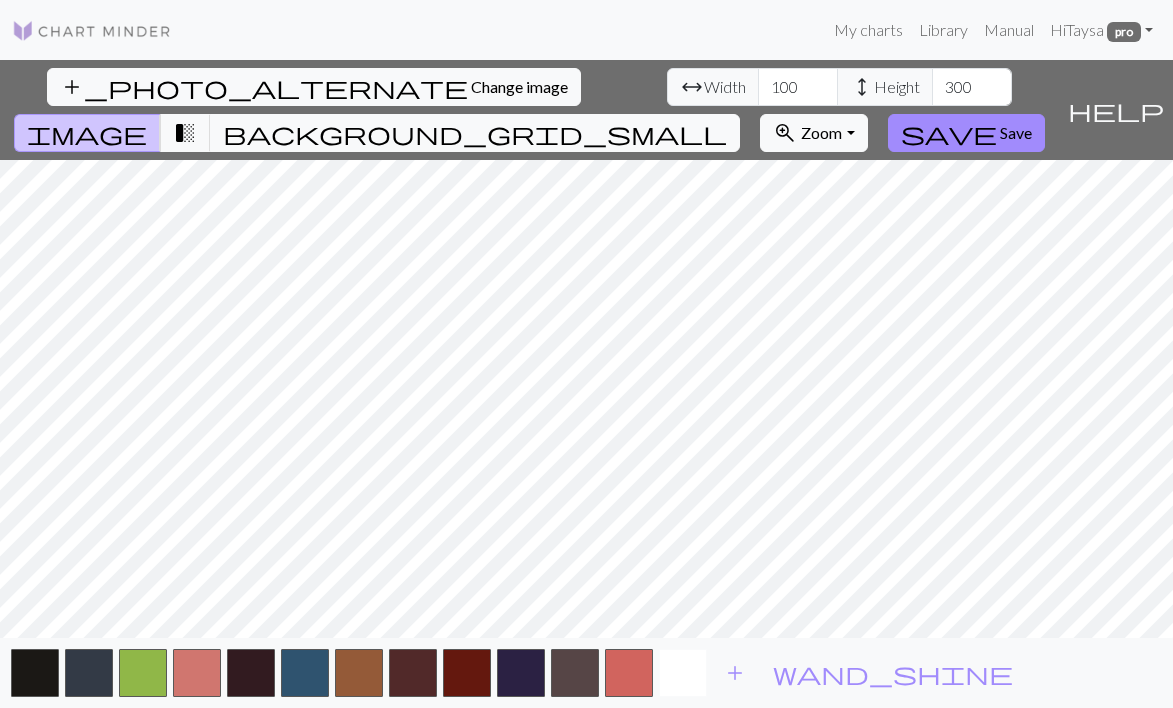 click at bounding box center [683, 673] 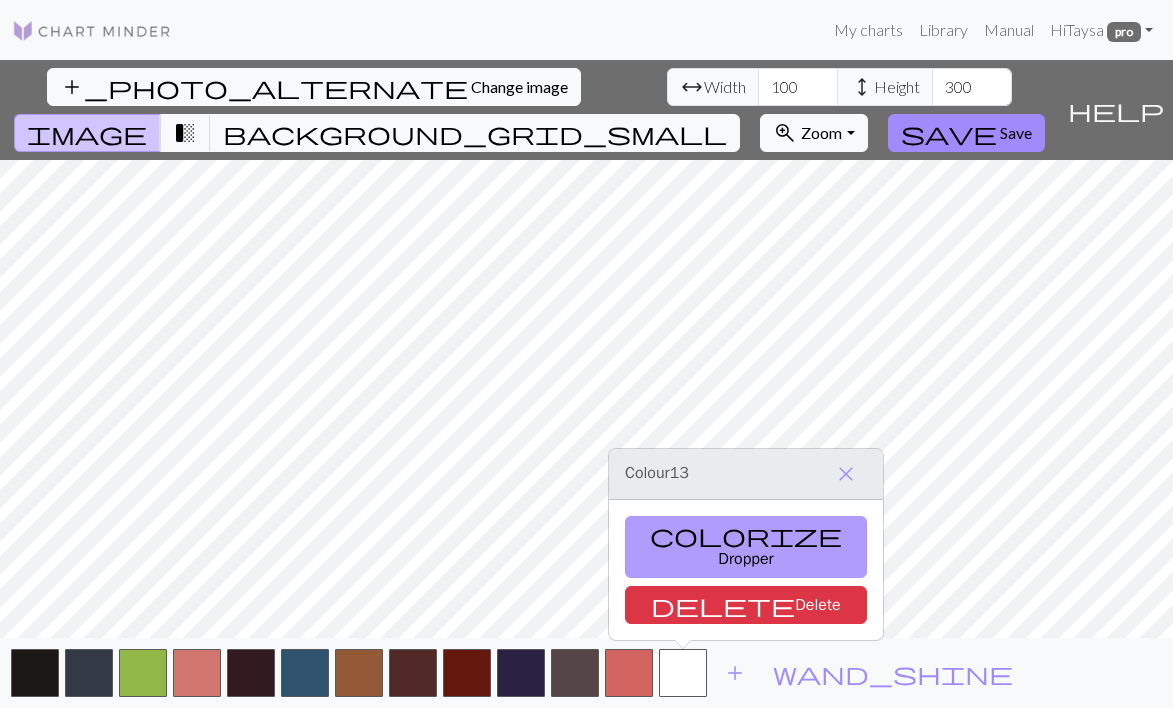 click on "colorize Dropper" at bounding box center [746, 547] 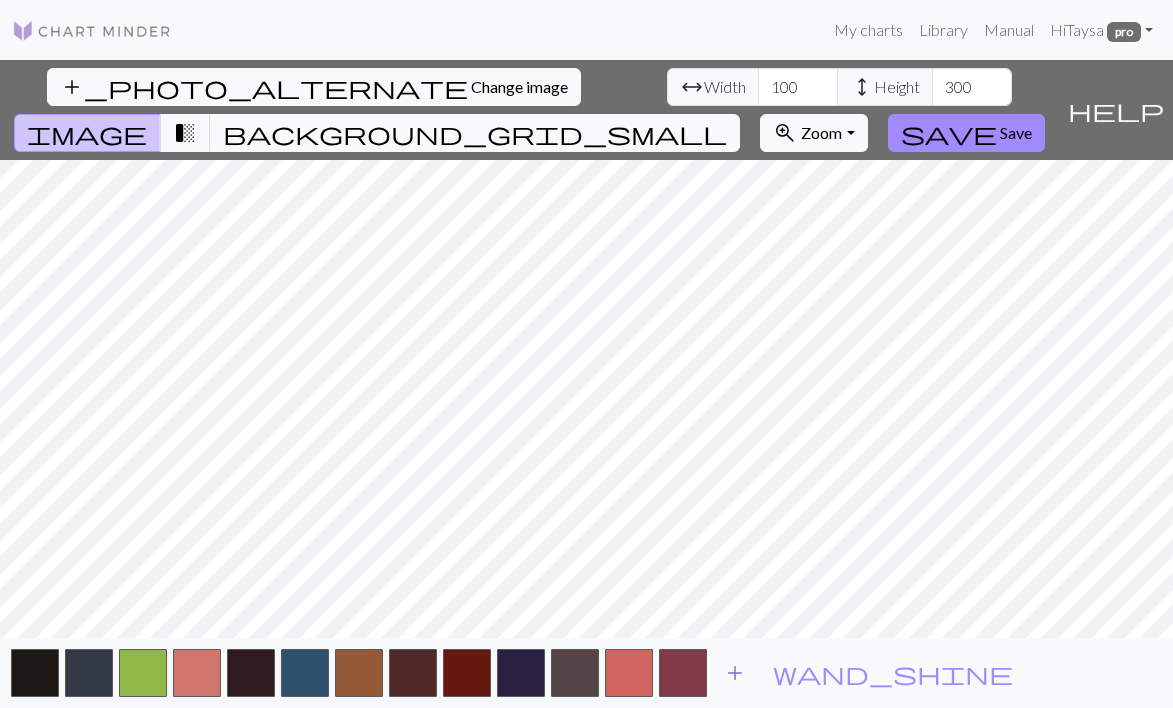 click on "add" at bounding box center [735, 673] 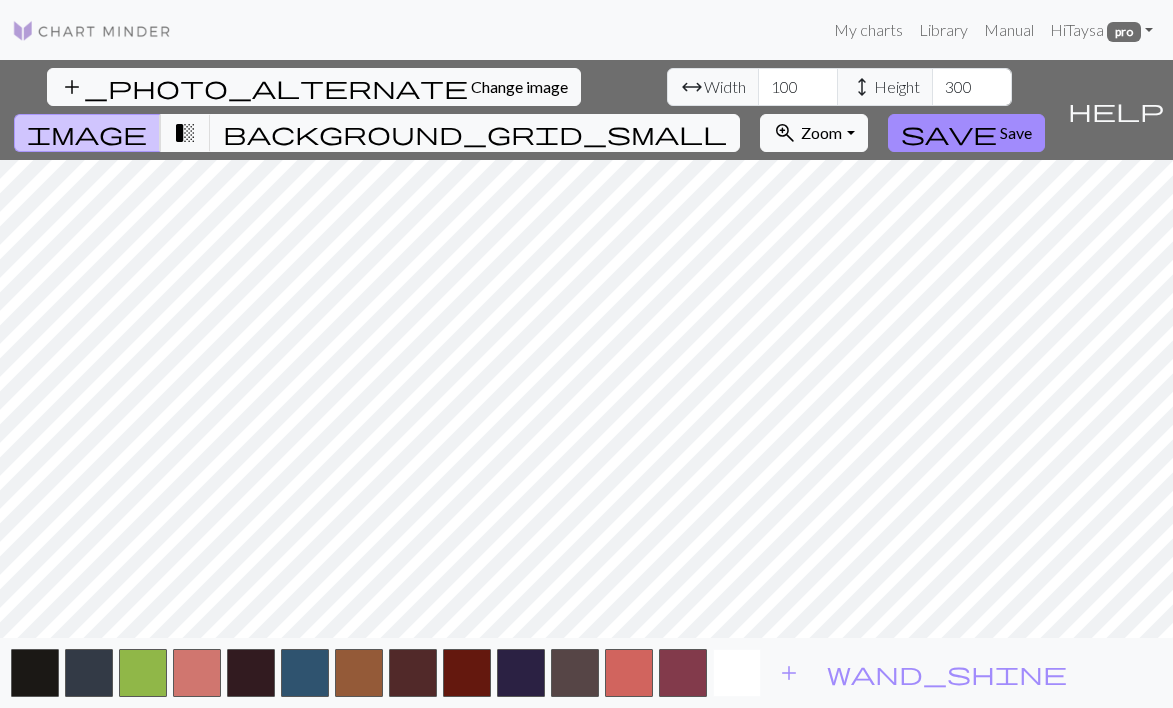 click at bounding box center [737, 673] 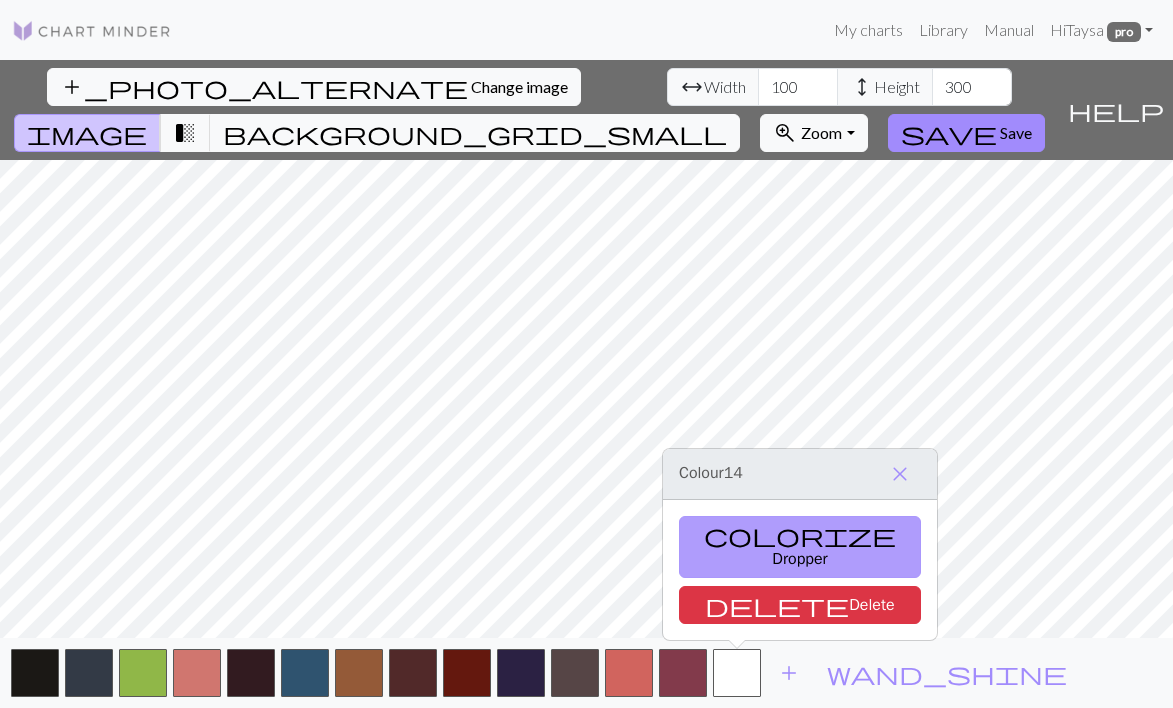 click on "colorize Dropper" at bounding box center (800, 547) 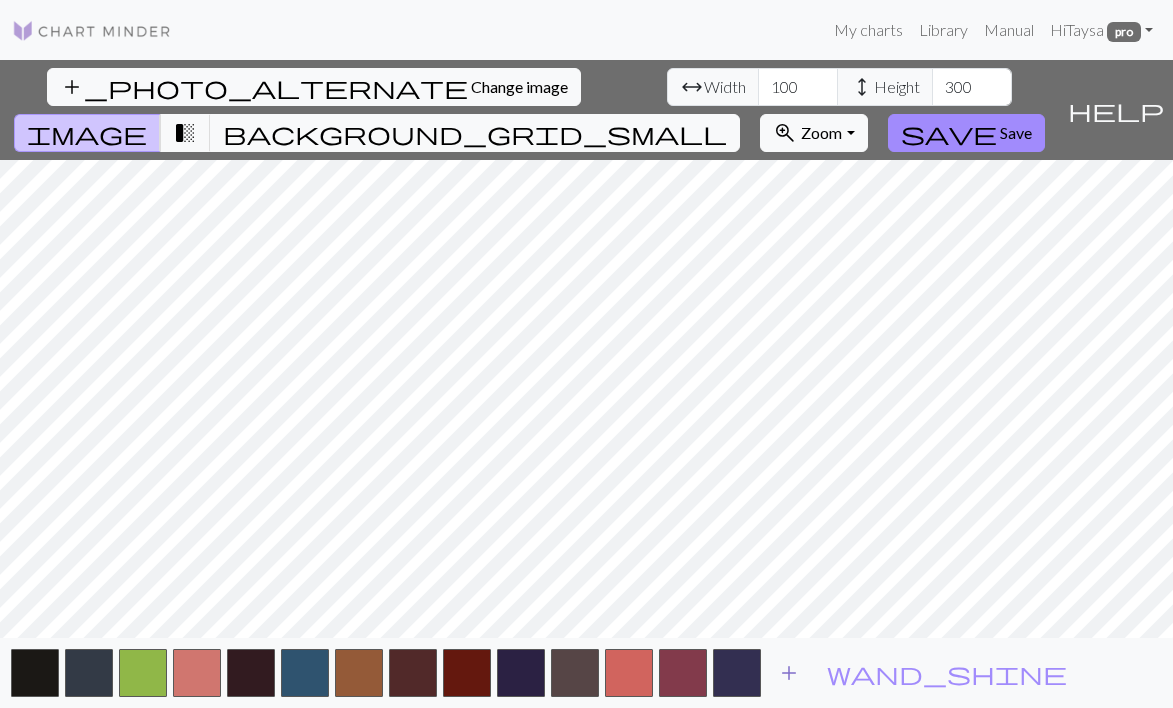 click on "add" at bounding box center [789, 673] 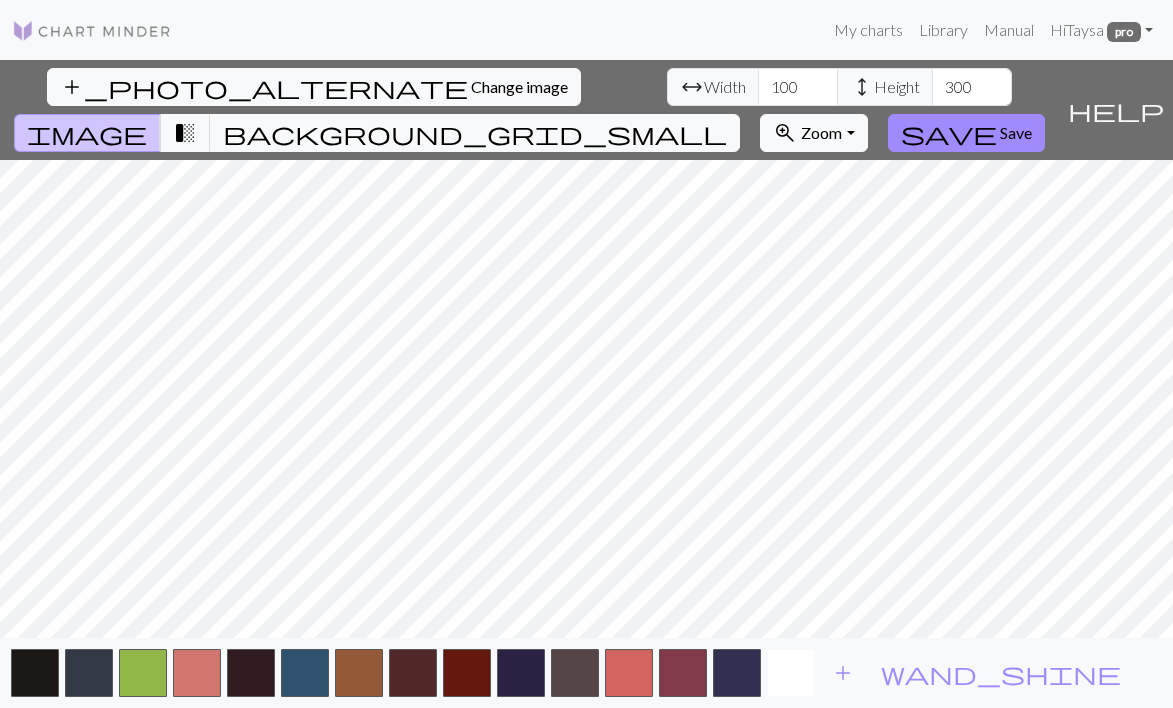 click at bounding box center [791, 673] 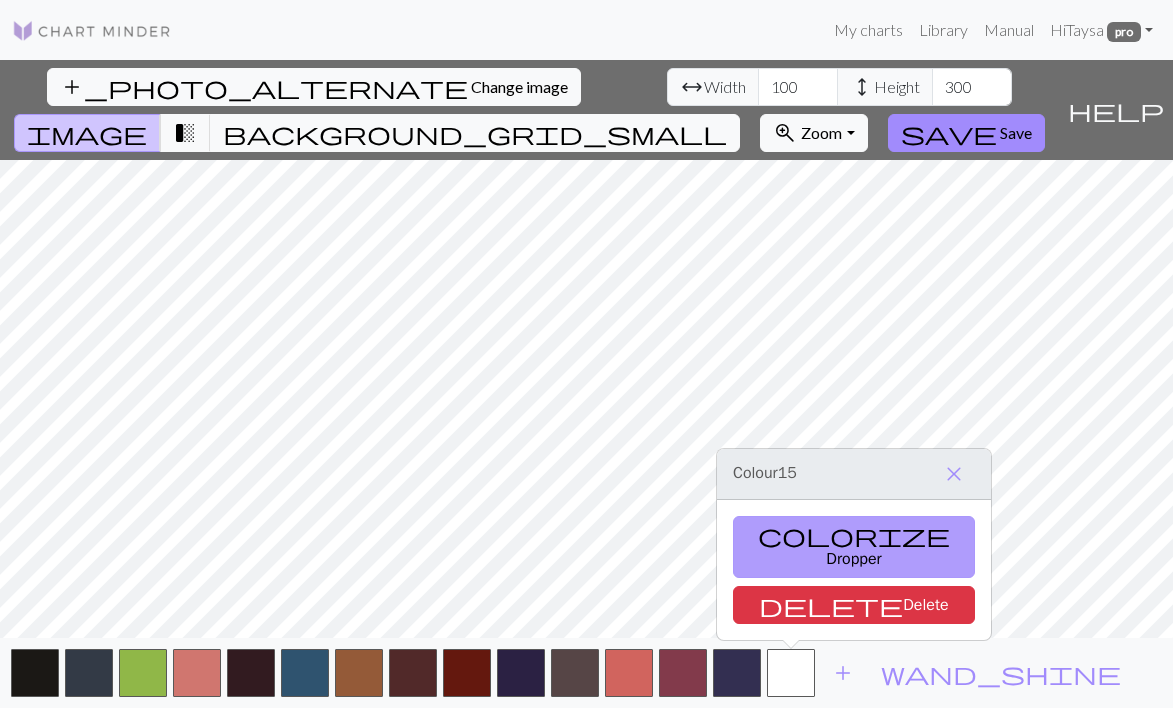click on "colorize Dropper" at bounding box center [854, 547] 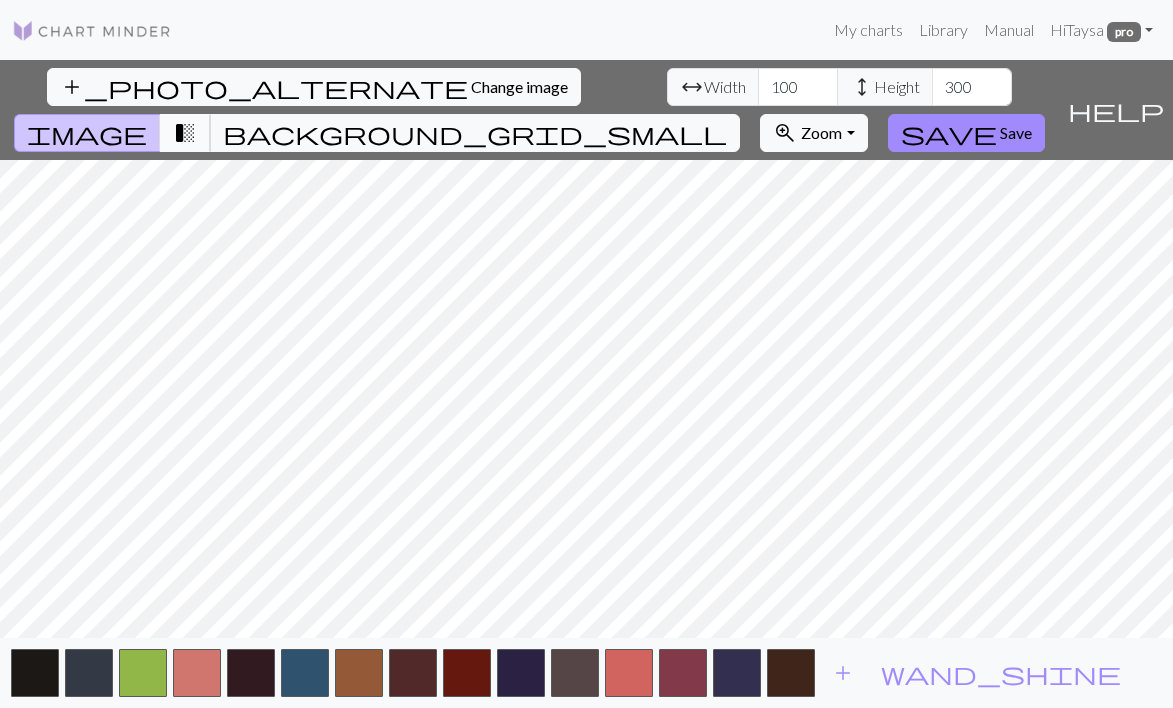 click on "transition_fade" at bounding box center (185, 133) 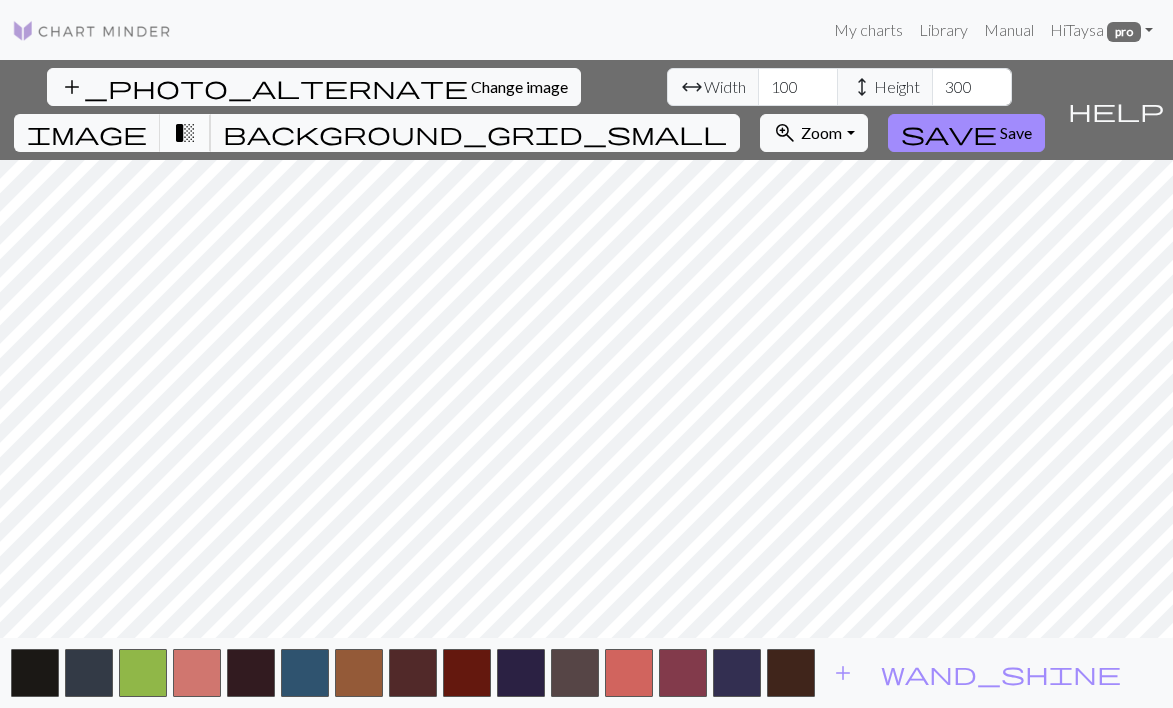 click on "transition_fade" at bounding box center [185, 133] 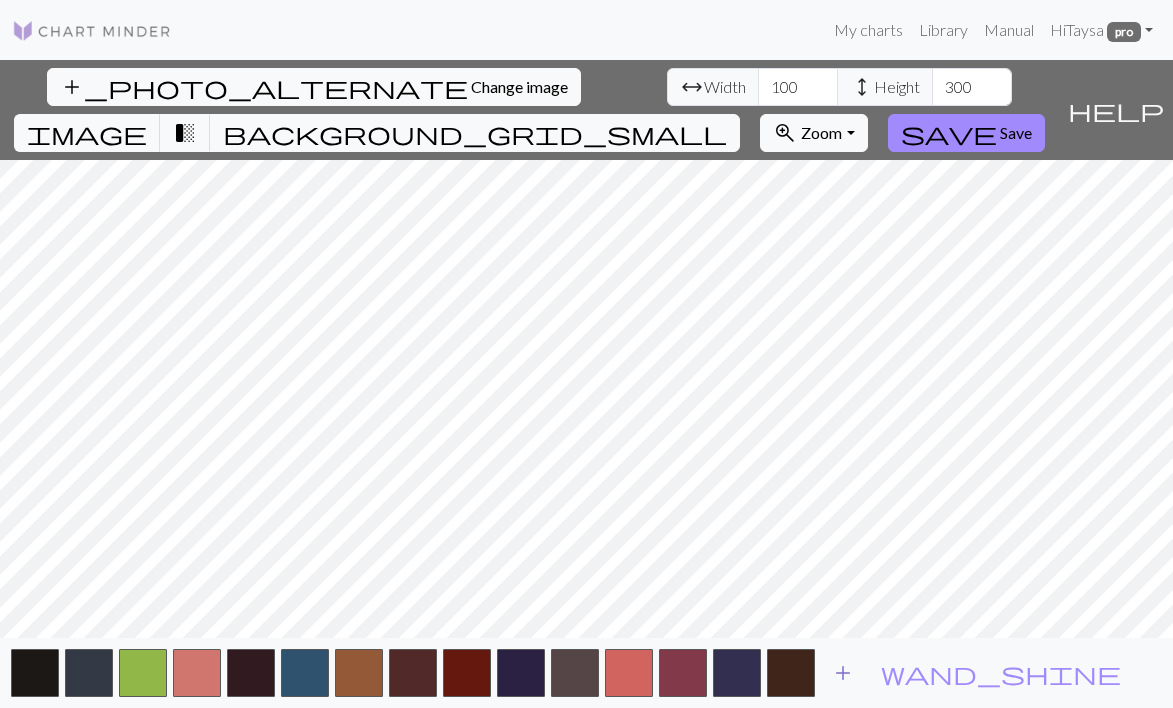 click on "add" at bounding box center (843, 673) 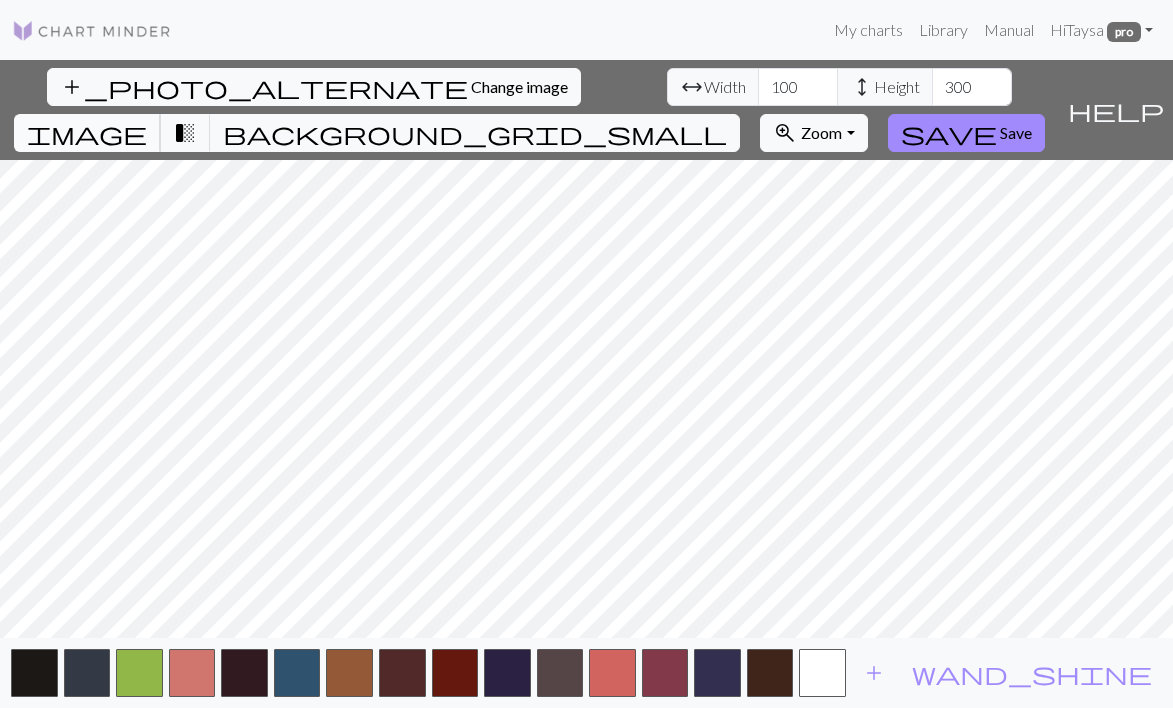 click on "image" at bounding box center (87, 133) 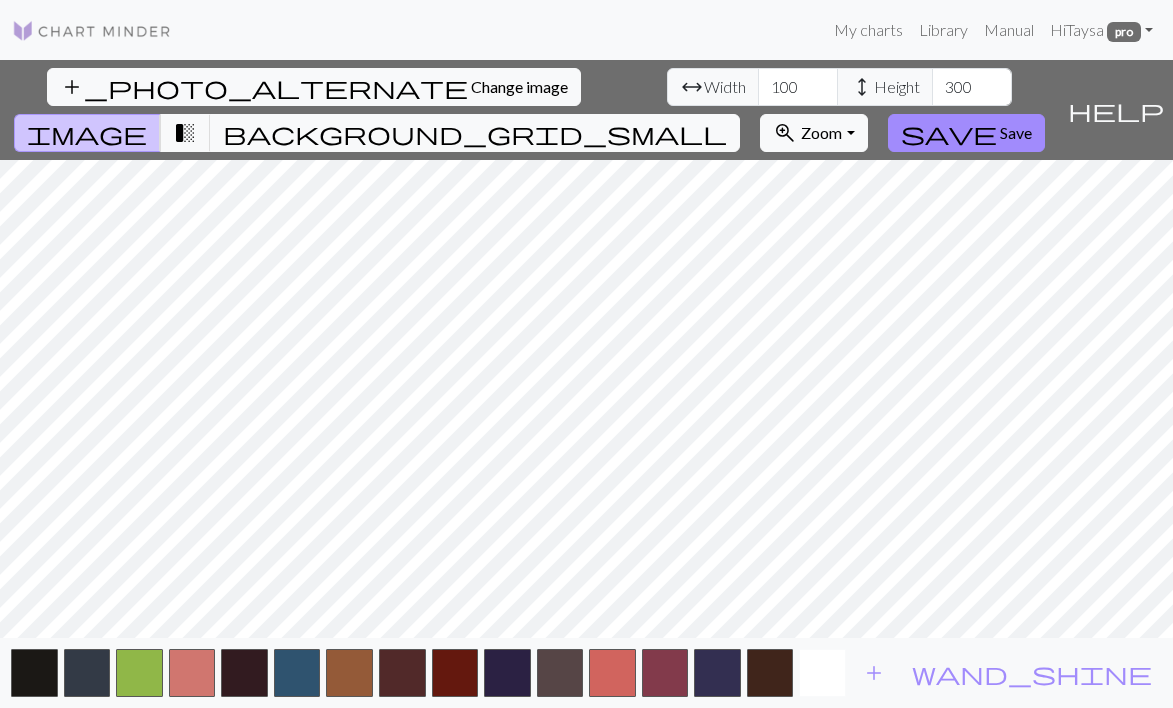 click at bounding box center (822, 673) 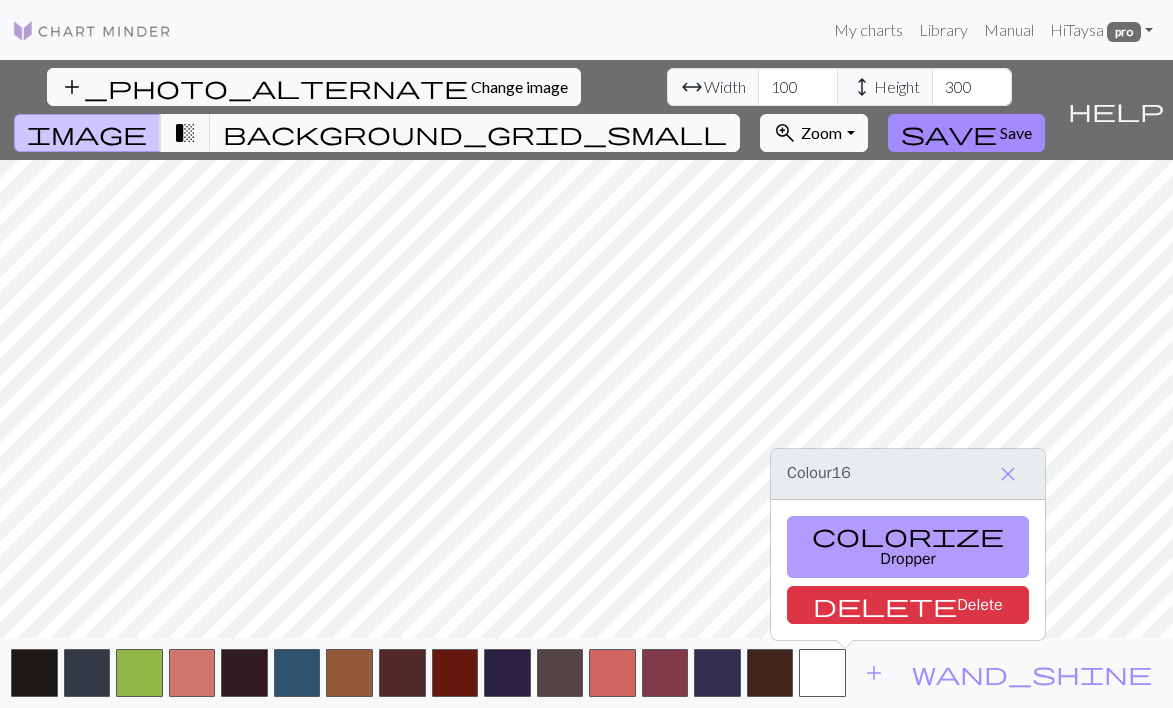 click on "colorize Dropper" at bounding box center [908, 547] 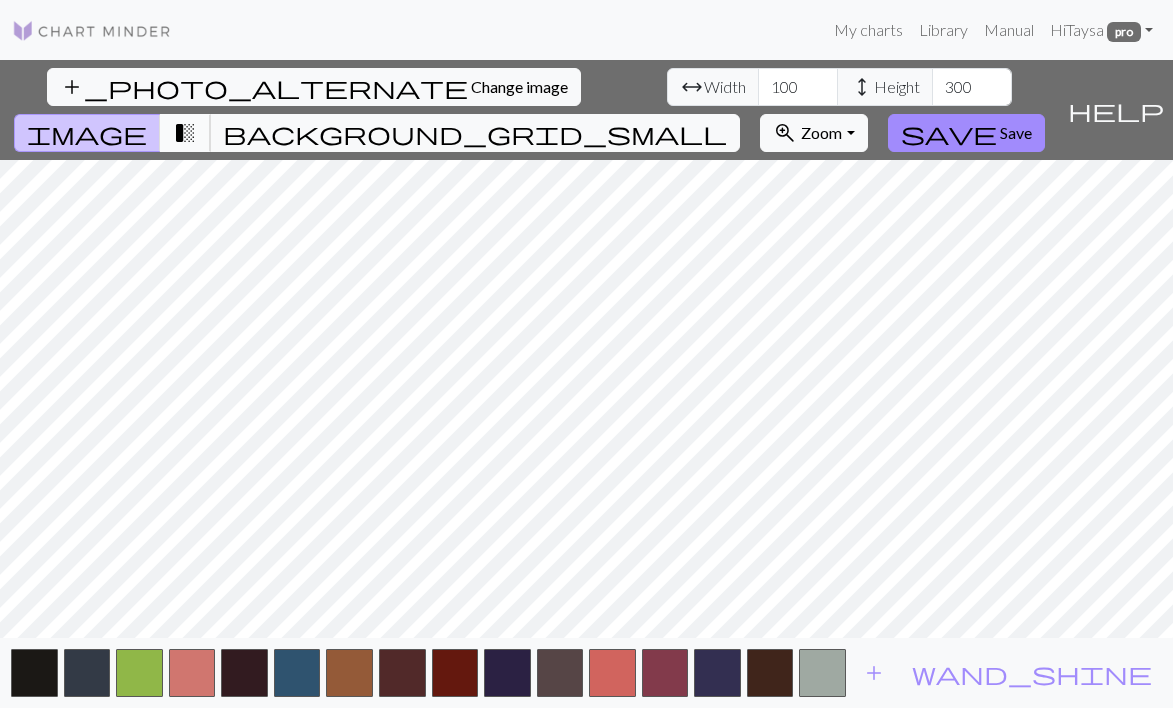 click on "transition_fade" at bounding box center (185, 133) 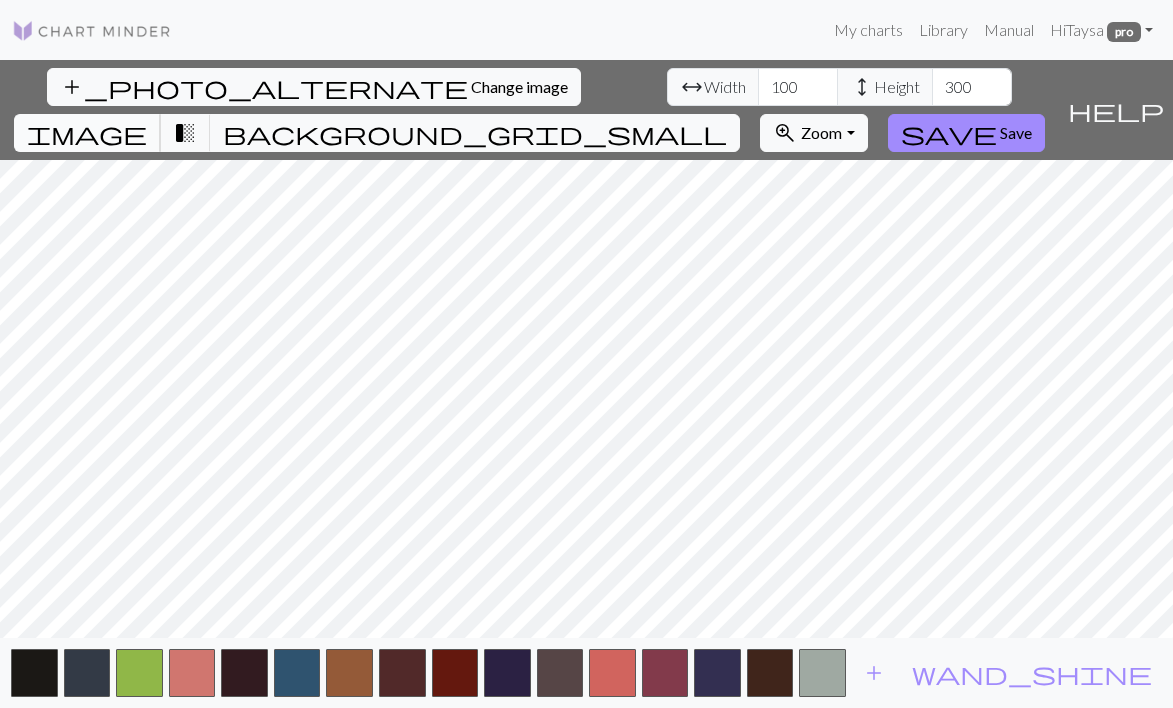 click on "image" at bounding box center [87, 133] 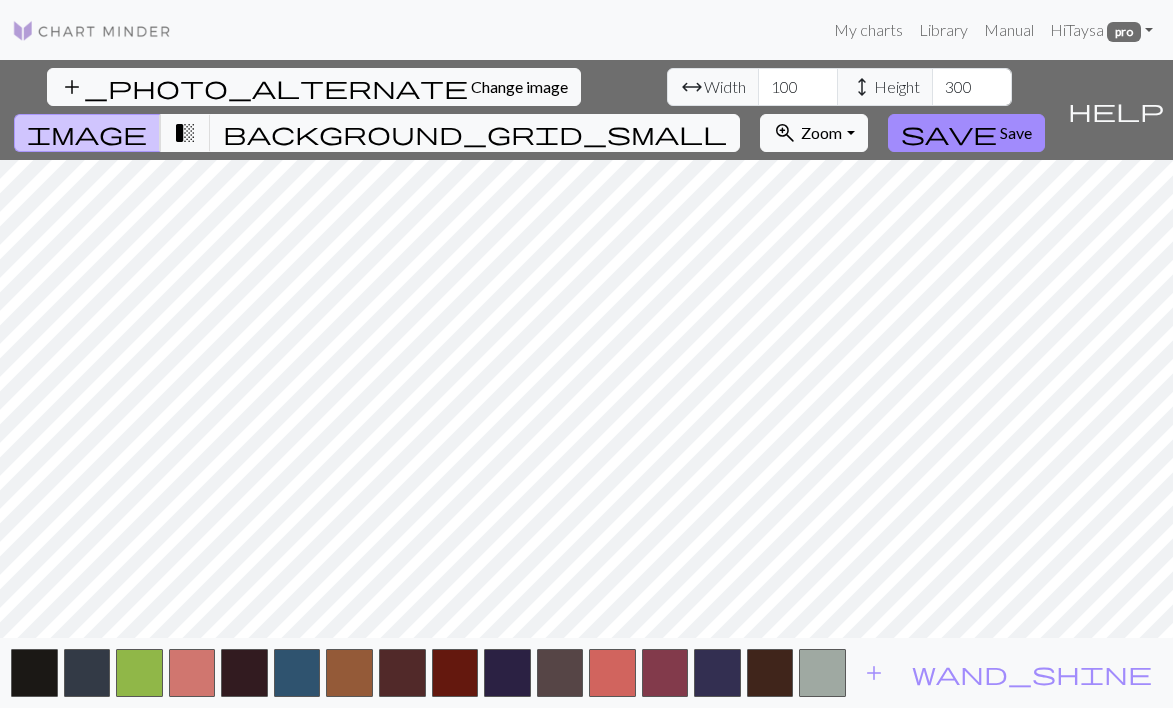 click on "image" at bounding box center (87, 133) 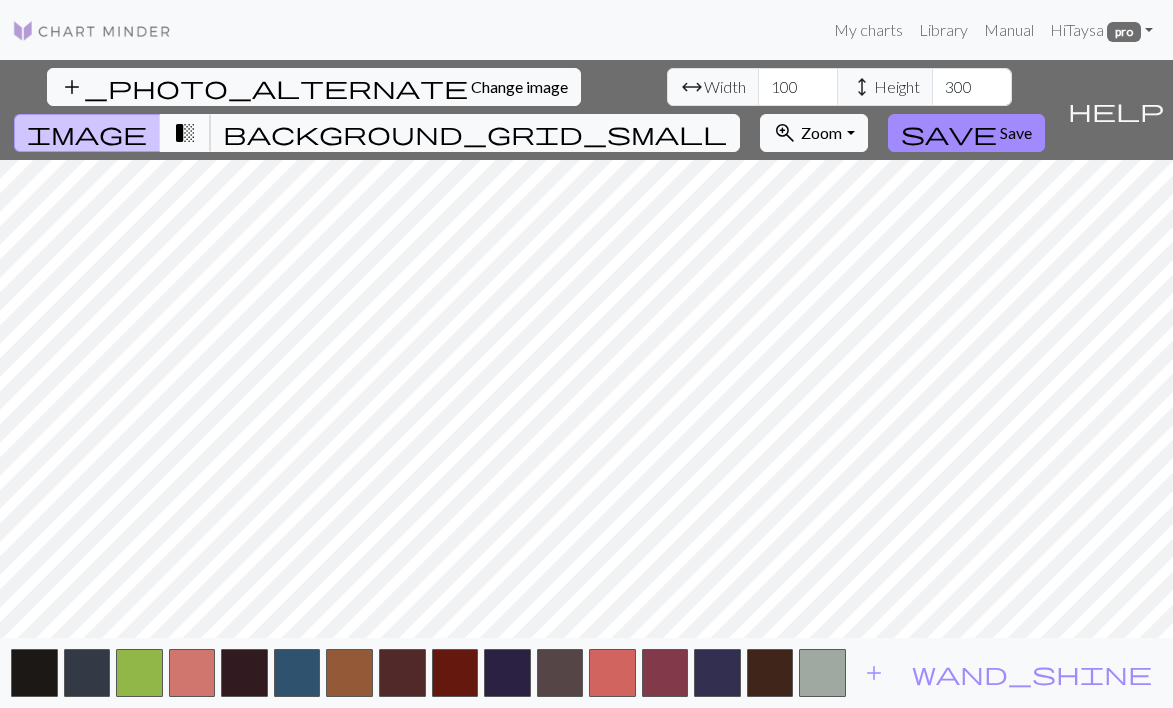 click on "transition_fade" at bounding box center [185, 133] 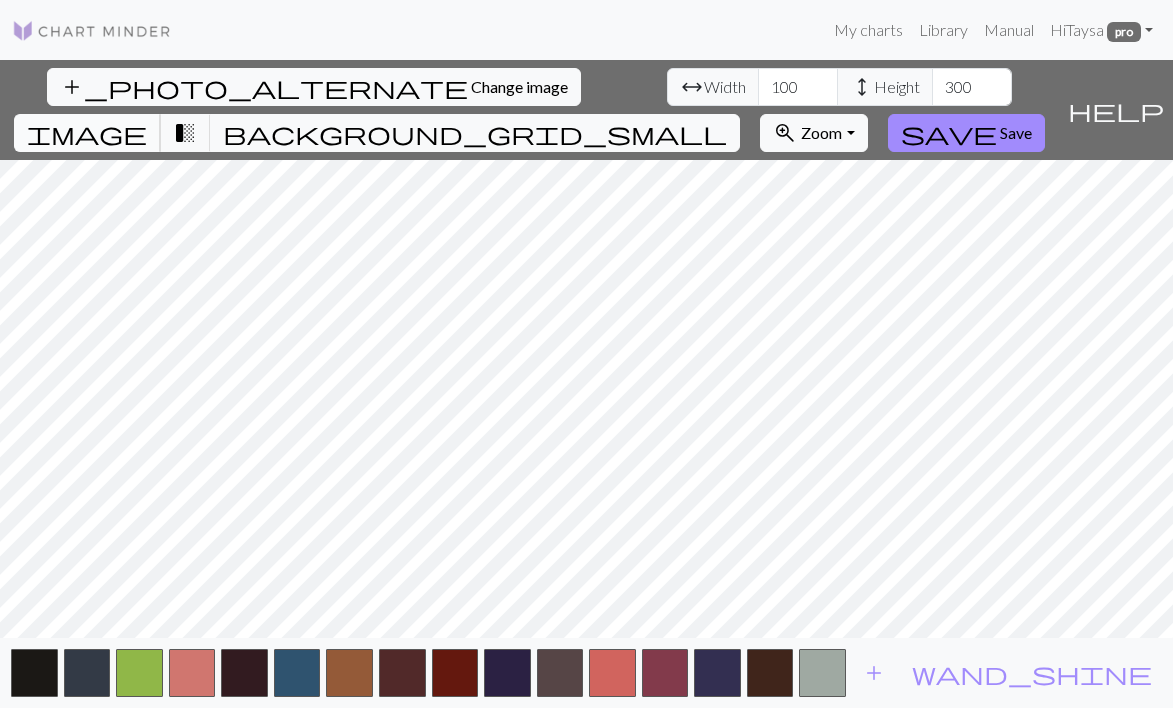 click on "image" at bounding box center [87, 133] 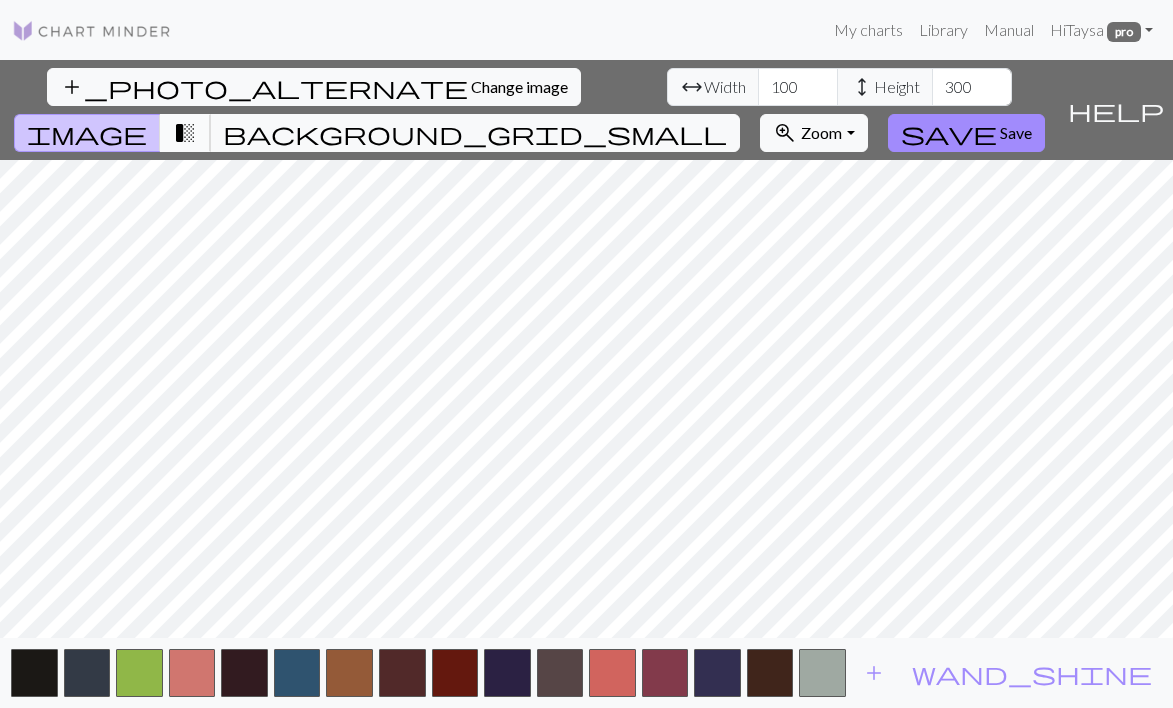 click on "transition_fade" at bounding box center (185, 133) 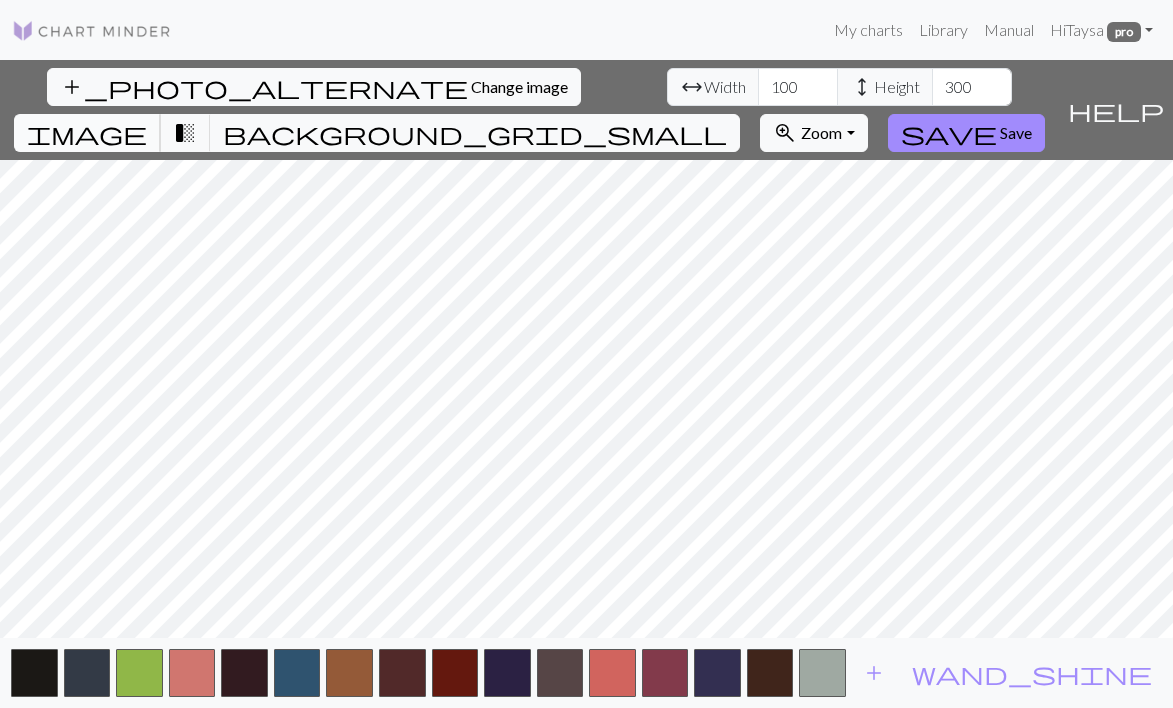 click on "image" at bounding box center [87, 133] 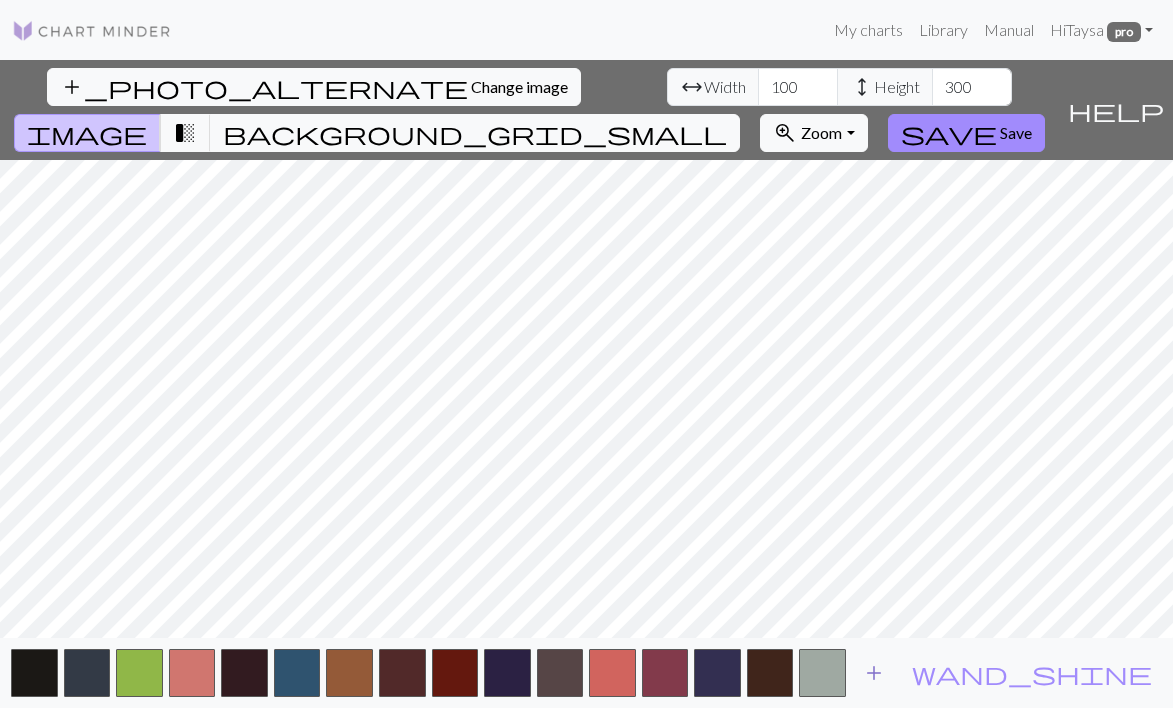 click on "add" at bounding box center [874, 673] 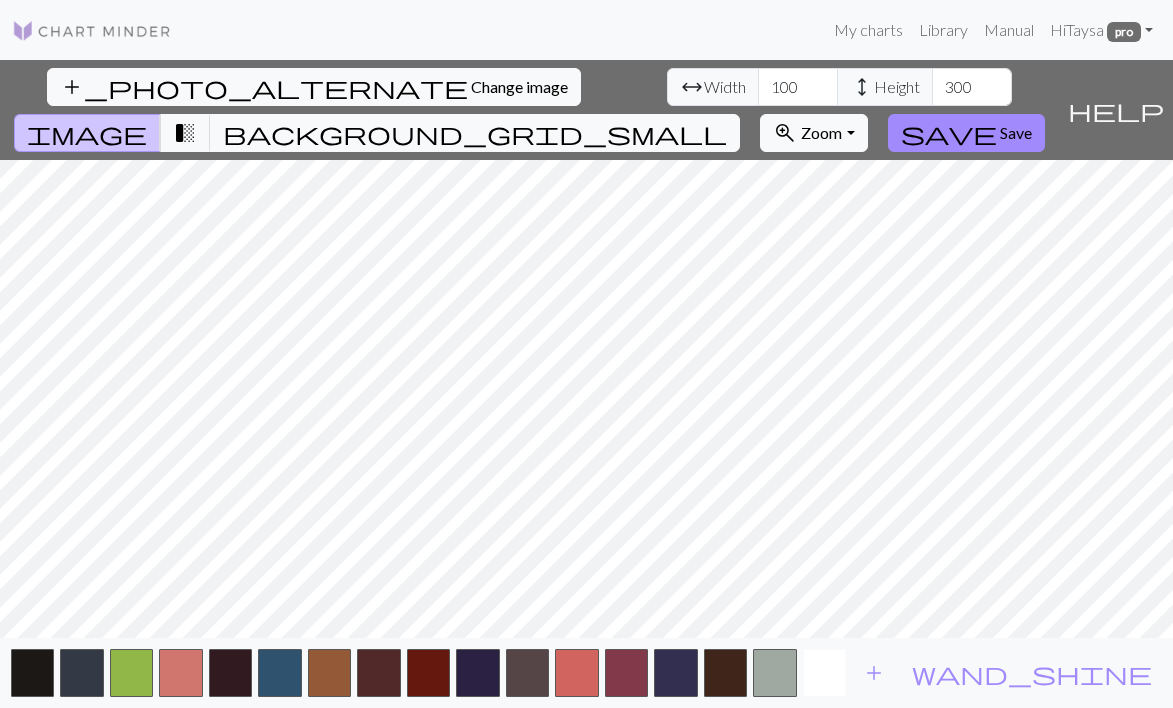 click at bounding box center (824, 673) 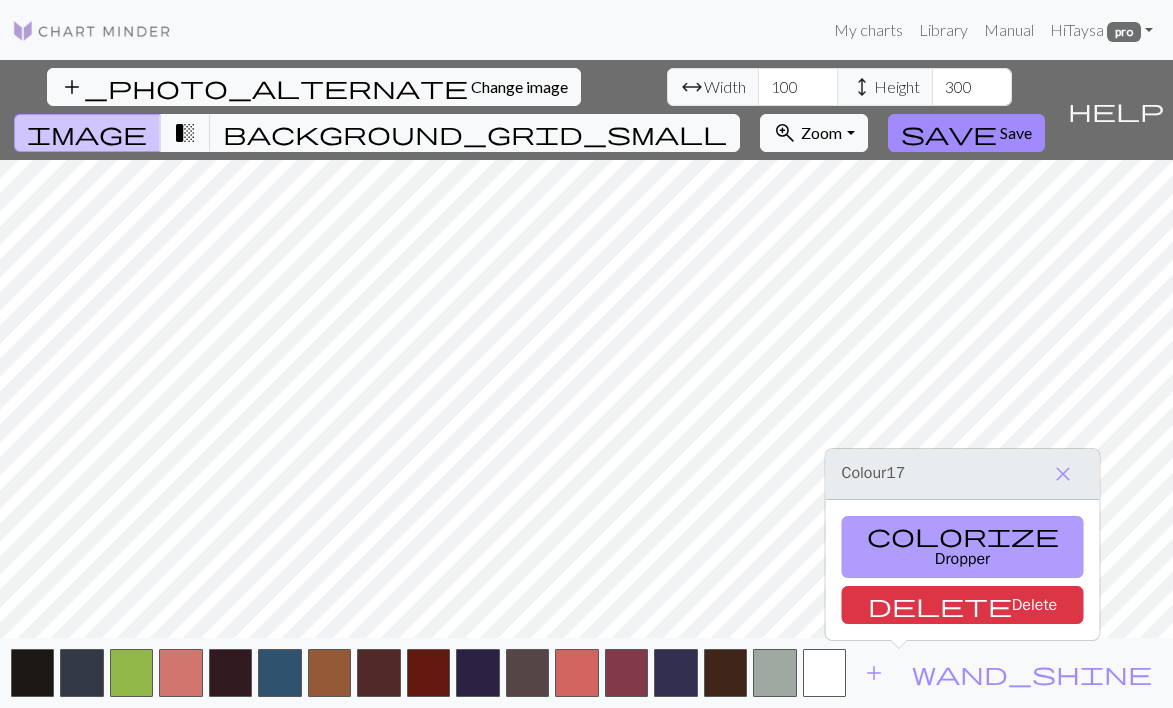 click on "colorize Dropper" at bounding box center (963, 547) 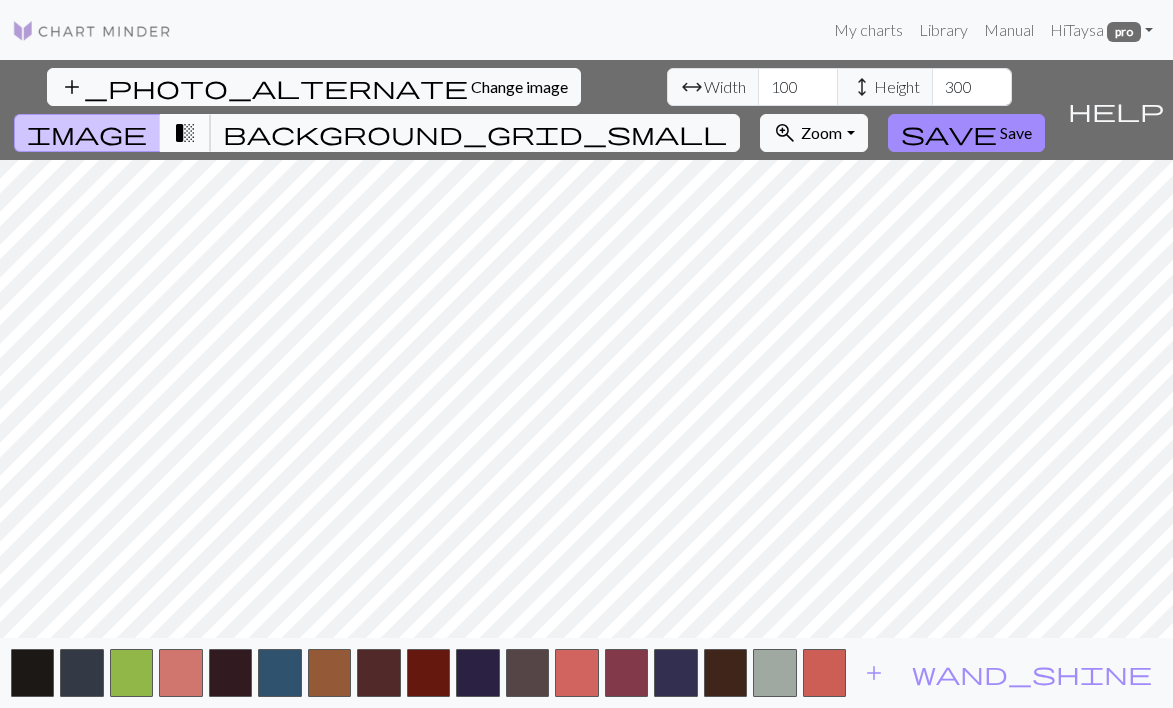 click on "transition_fade" at bounding box center [185, 133] 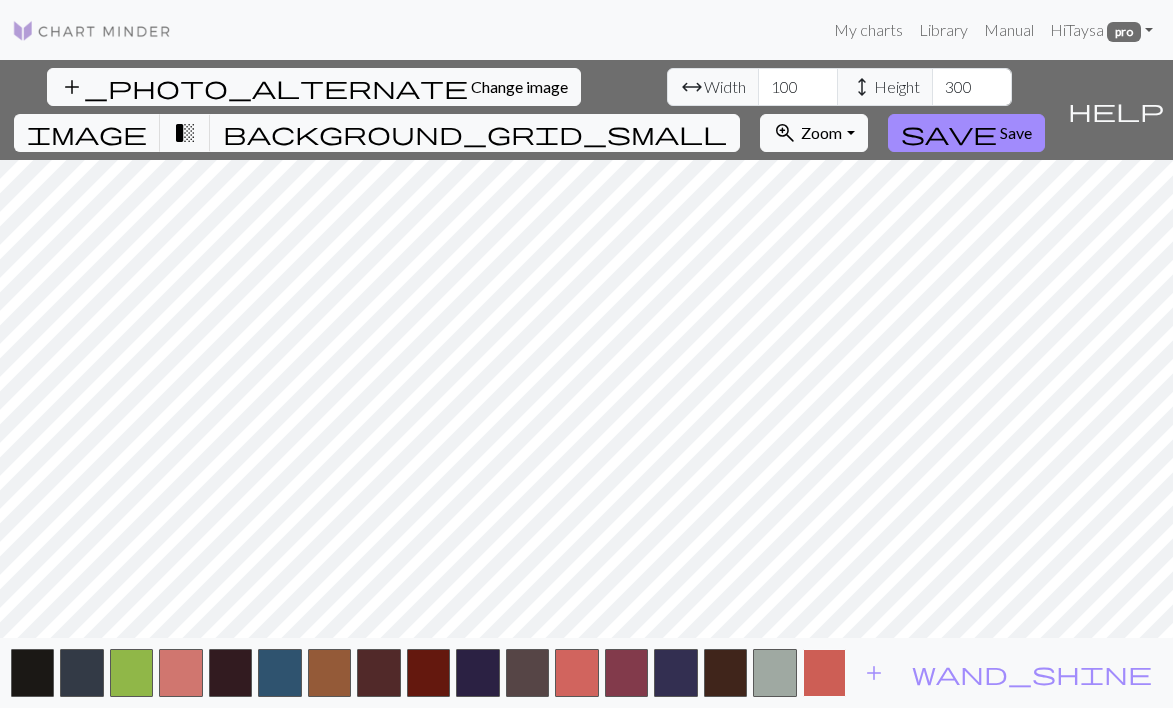click at bounding box center (824, 673) 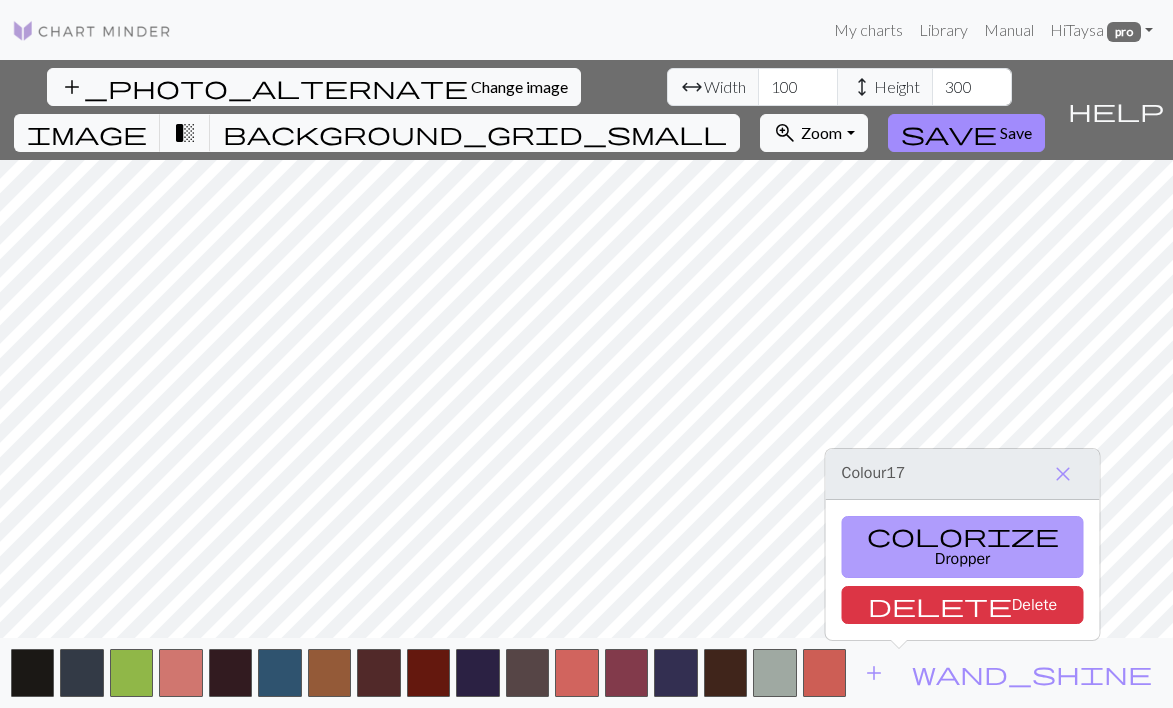 click on "colorize Dropper" at bounding box center (963, 547) 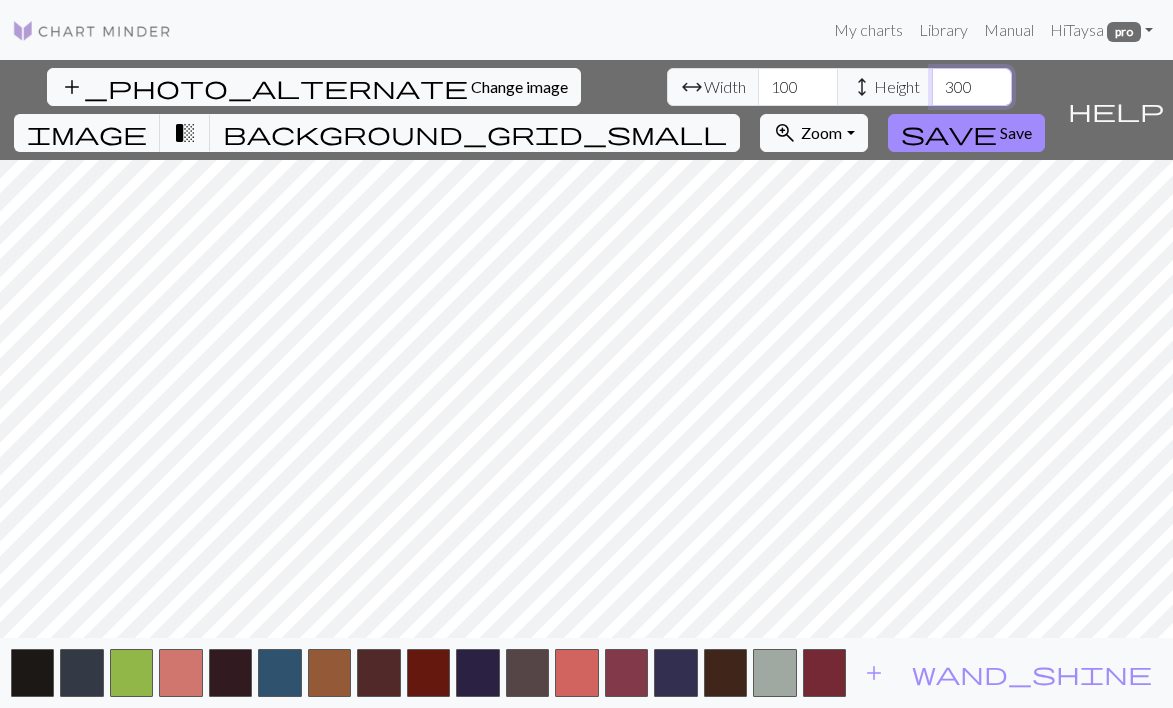 click on "300" at bounding box center [972, 87] 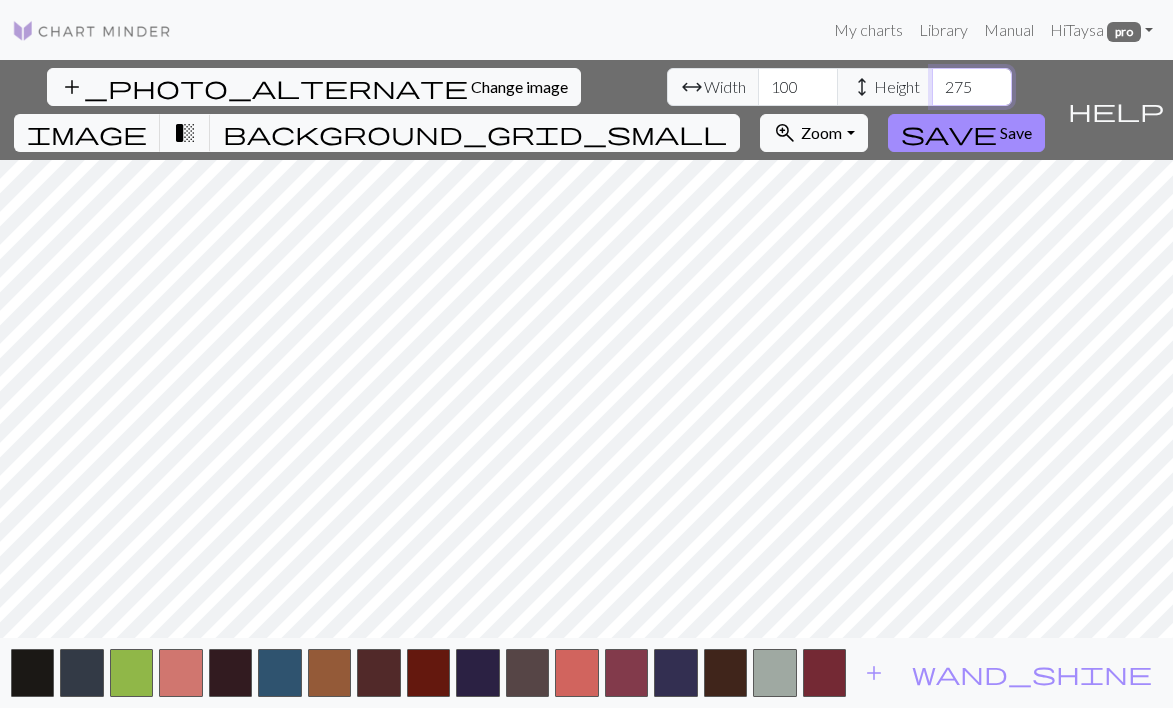 type on "275" 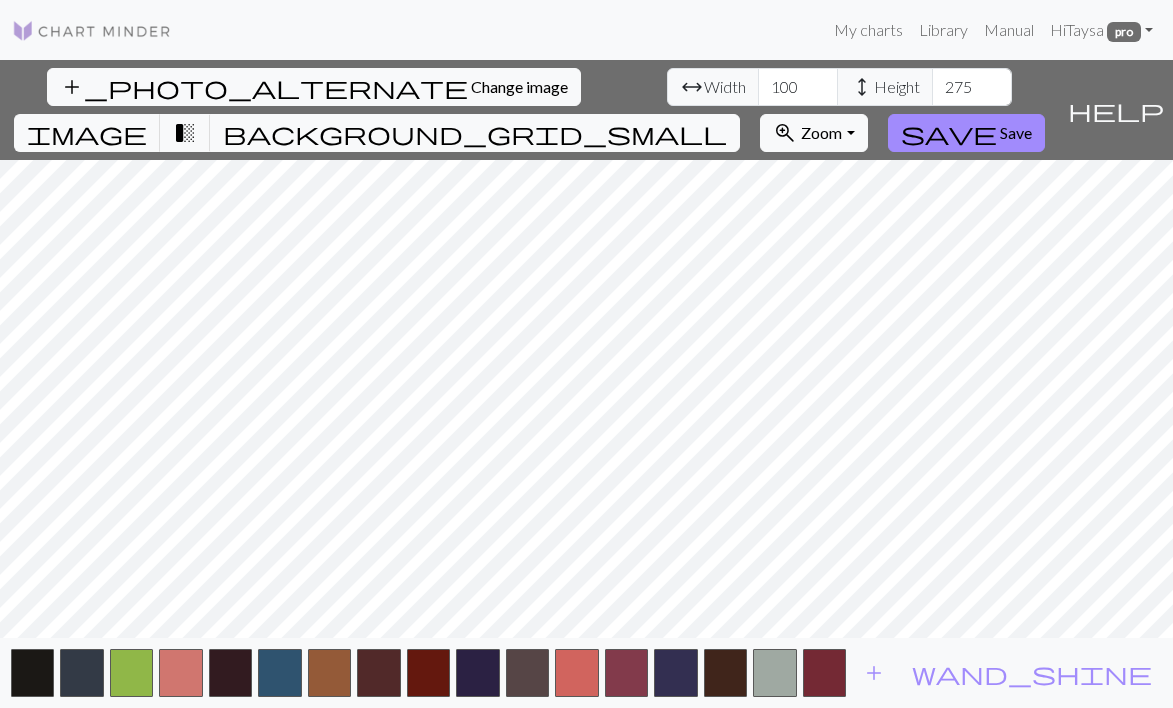 click on "My charts Library Manual Hi  Taysa   pro Account settings Logout add_photo_alternate   Change image arrow_range   Width 100 height   Height 275 image transition_fade background_grid_small zoom_in Zoom Zoom Fit all Fit width Fit height 50% 100% 150% 200% save   Save help Show me around add wand_shine" at bounding box center (586, 354) 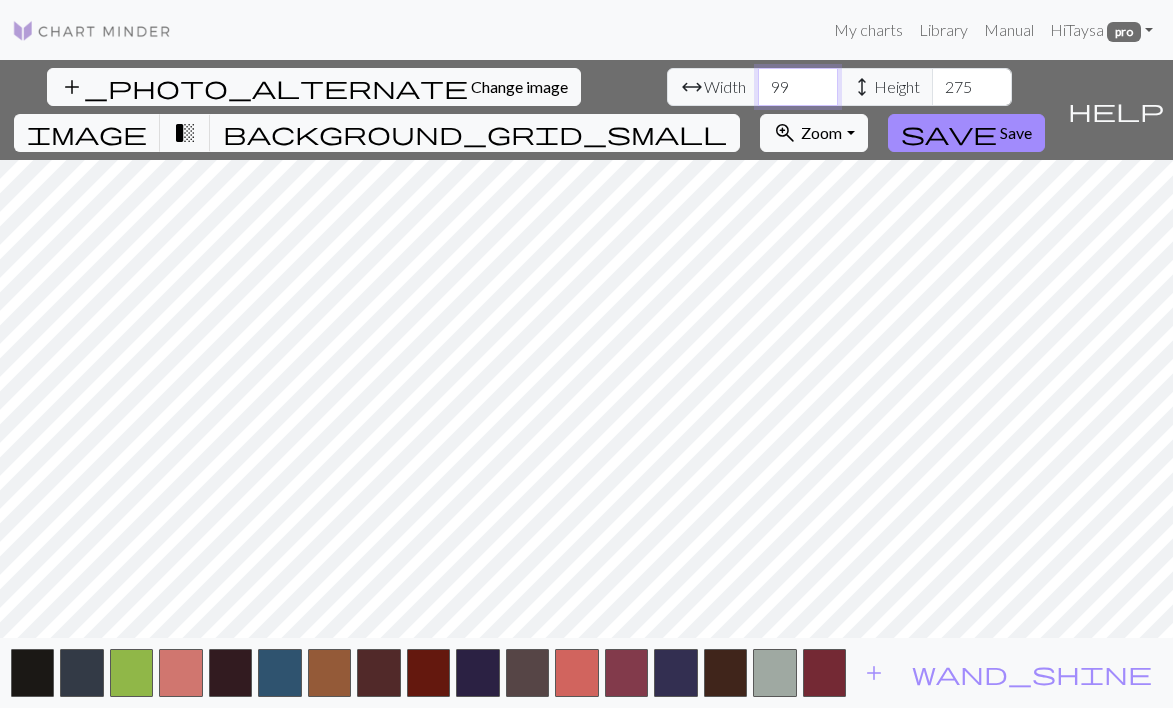 click on "99" at bounding box center [798, 87] 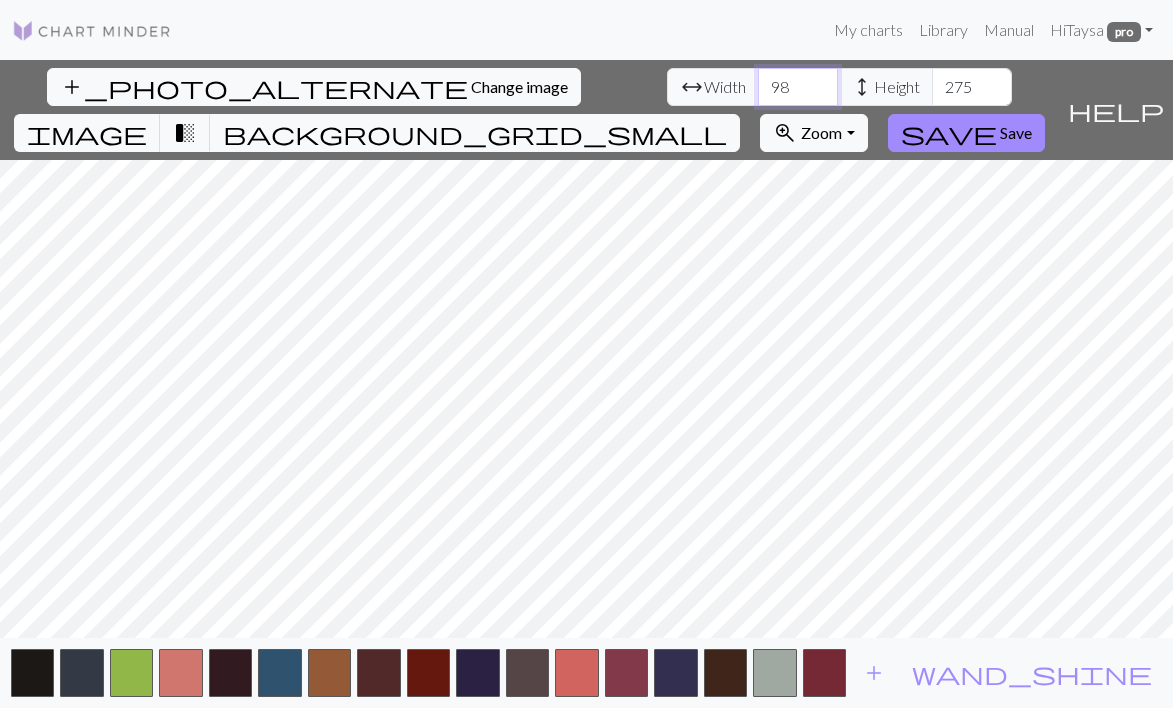 click on "98" at bounding box center [798, 87] 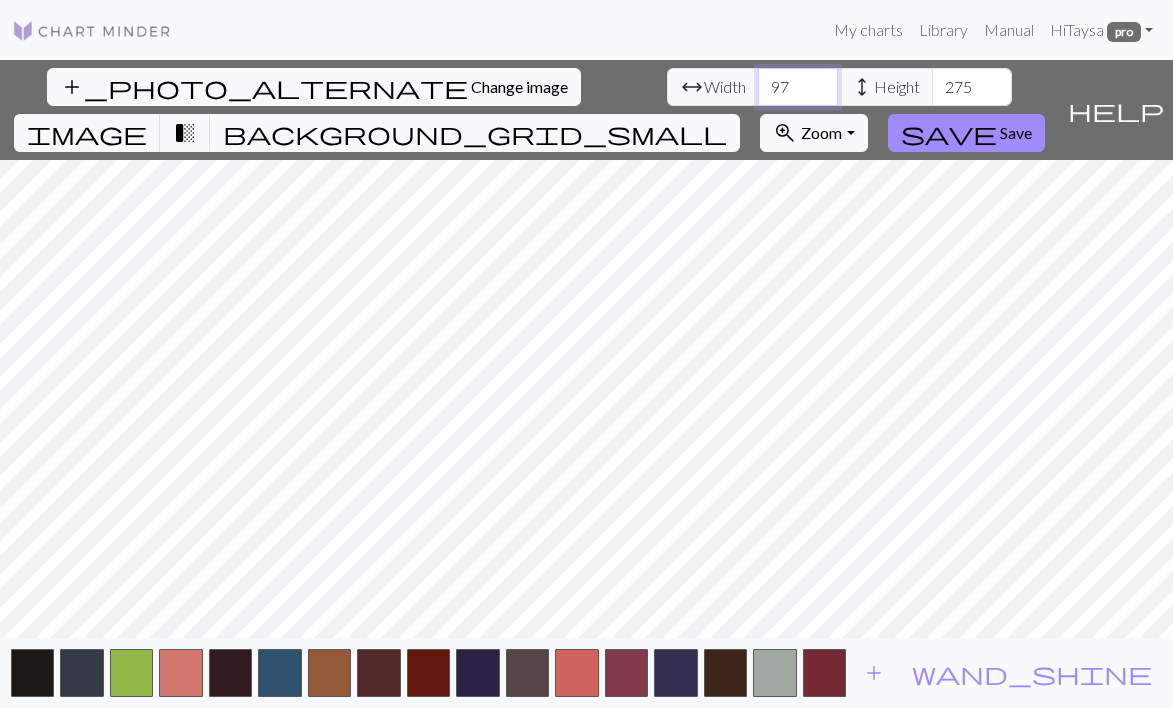 click on "97" at bounding box center (798, 87) 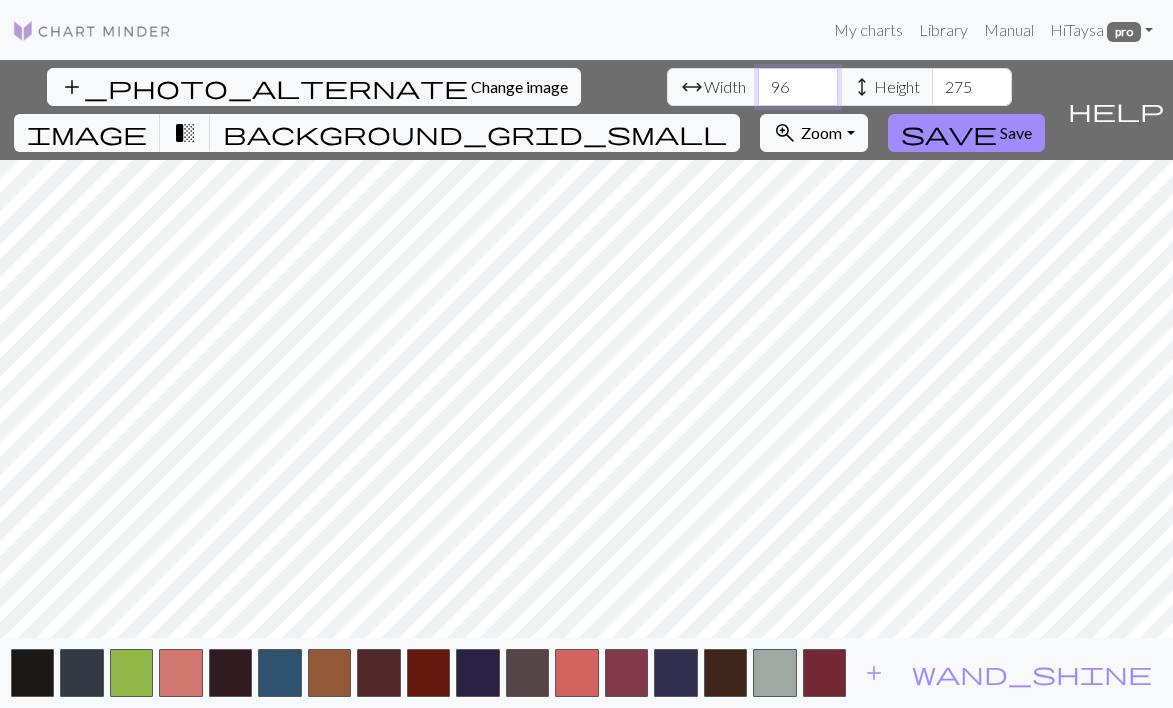 click on "96" at bounding box center (798, 87) 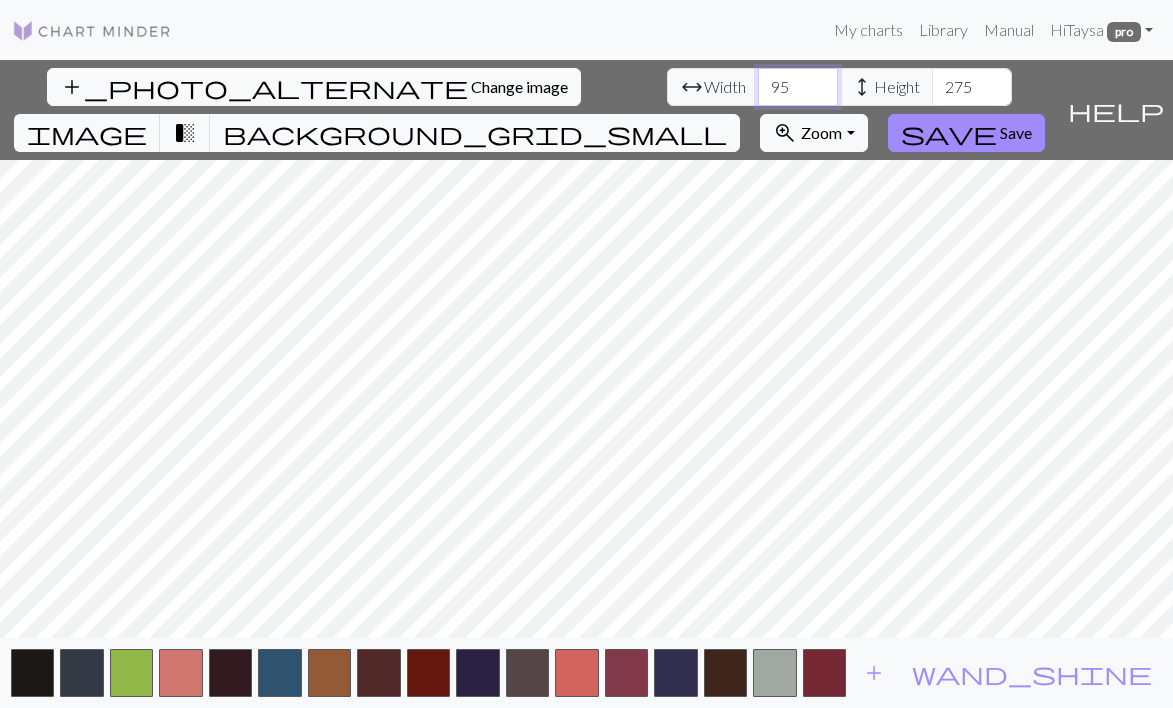 click on "95" at bounding box center (798, 87) 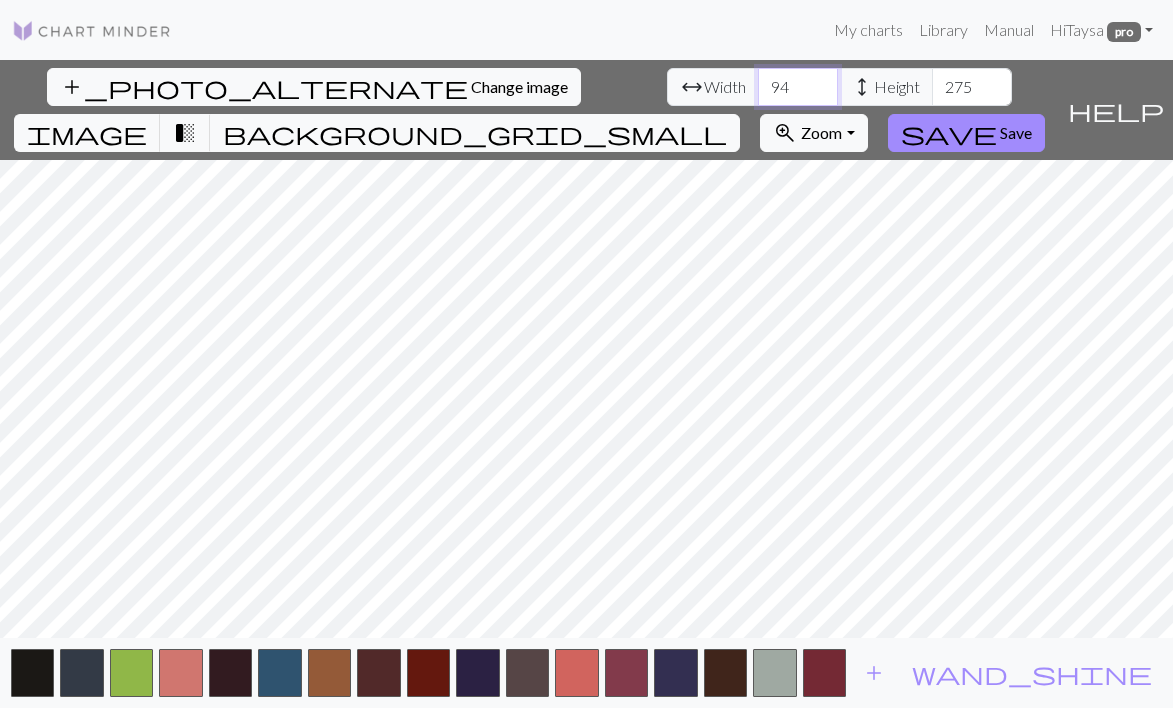 click on "94" at bounding box center (798, 87) 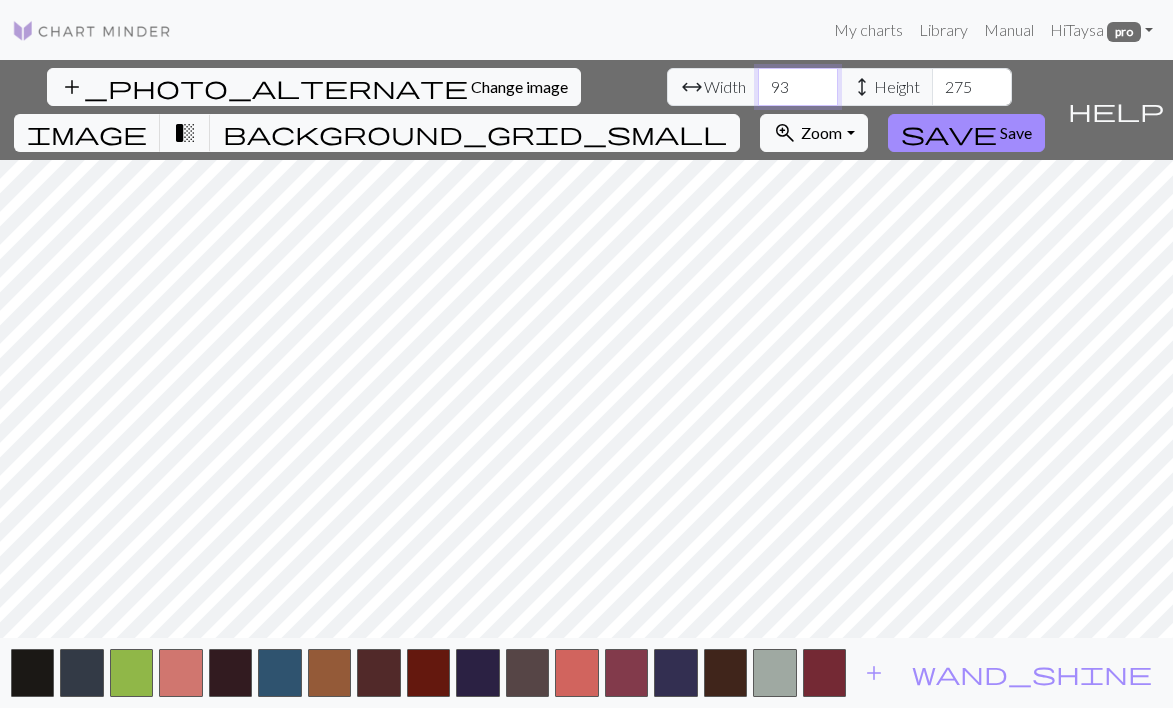 click on "92" at bounding box center [798, 87] 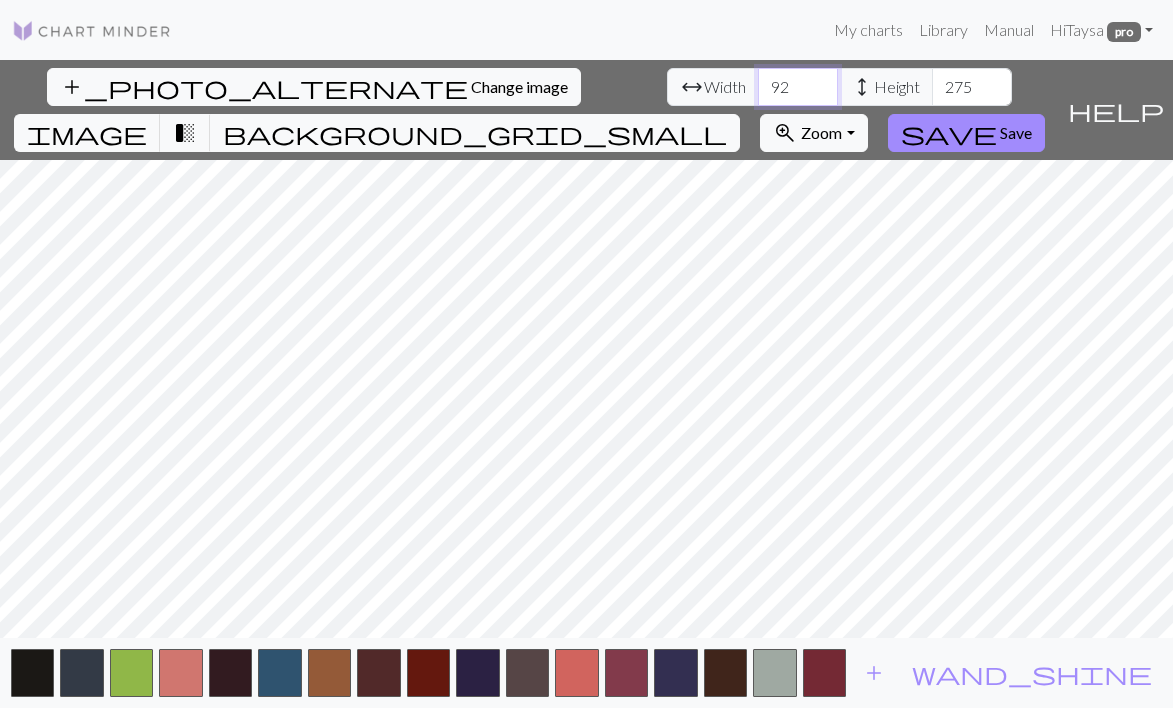click on "91" at bounding box center [798, 87] 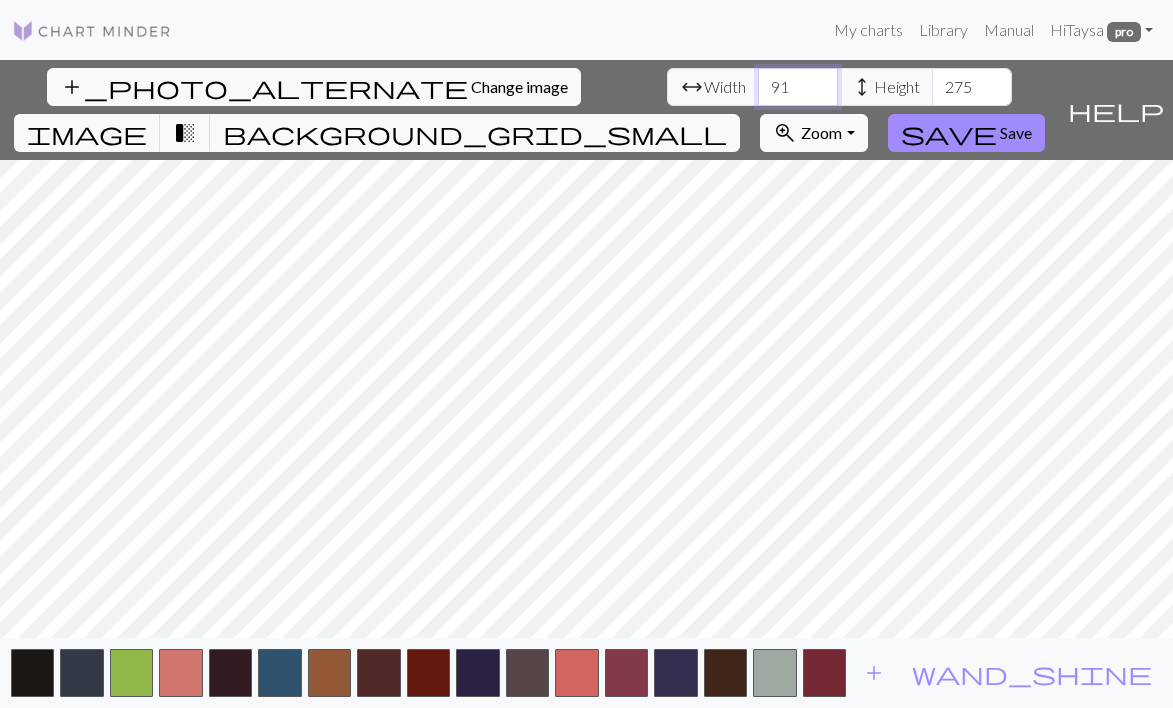 click on "90" at bounding box center [798, 87] 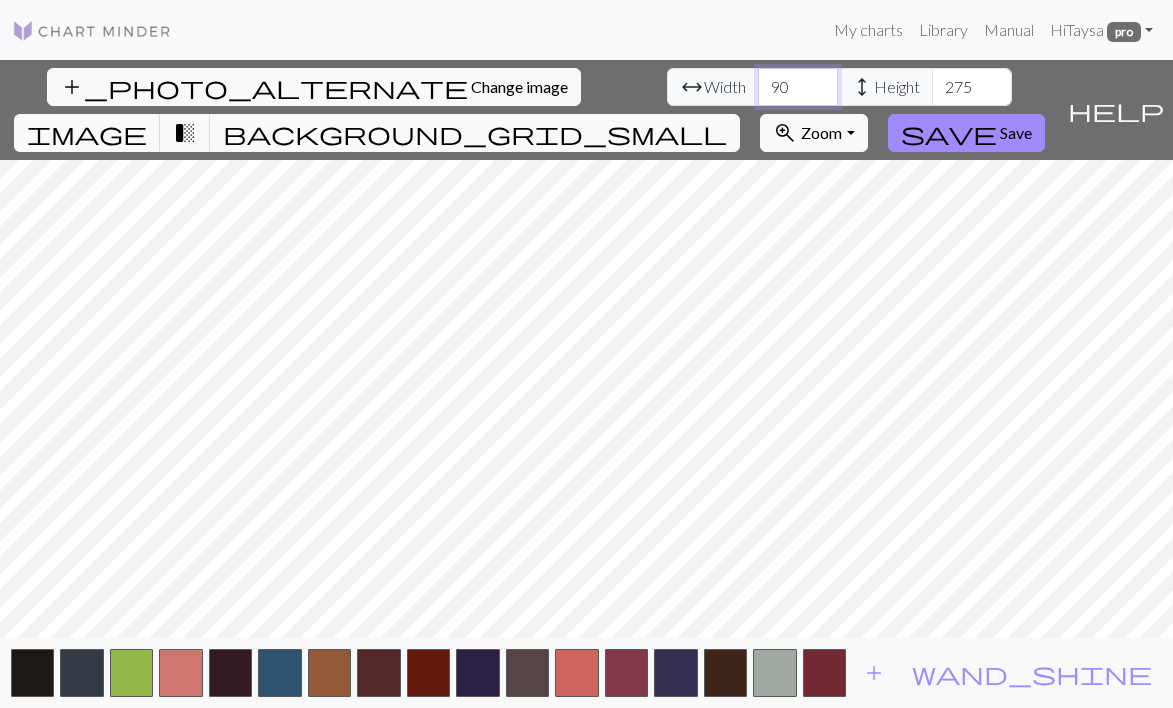click on "89" at bounding box center [798, 87] 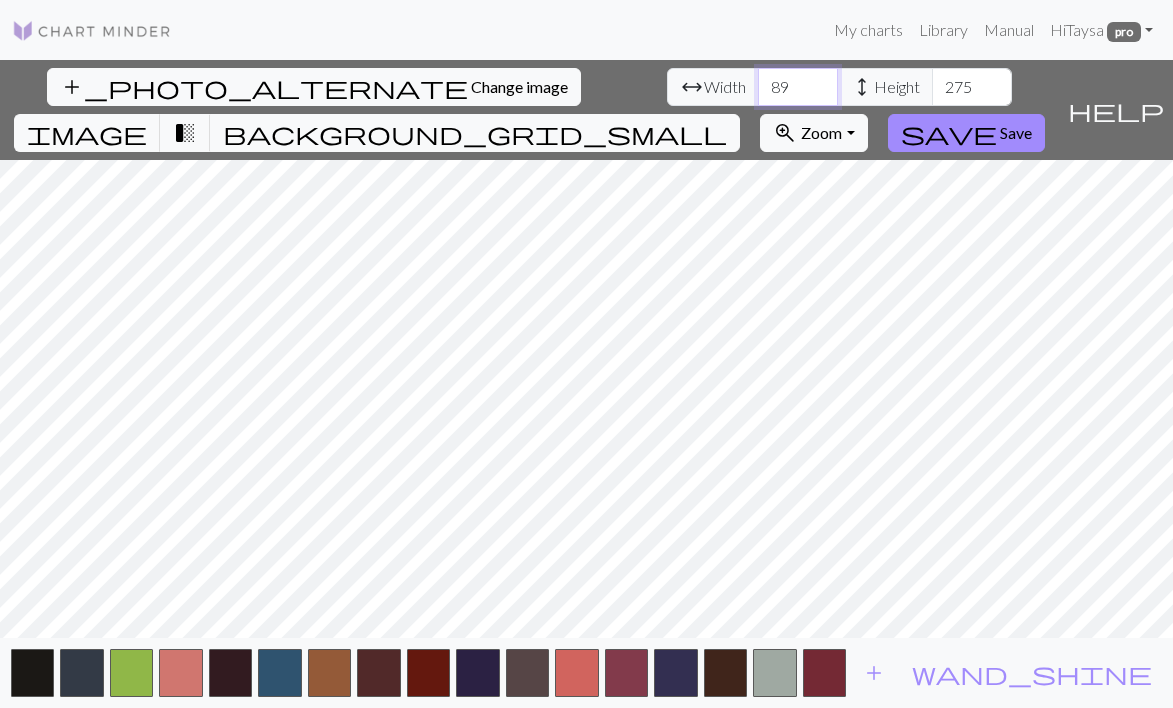 click on "88" at bounding box center (798, 87) 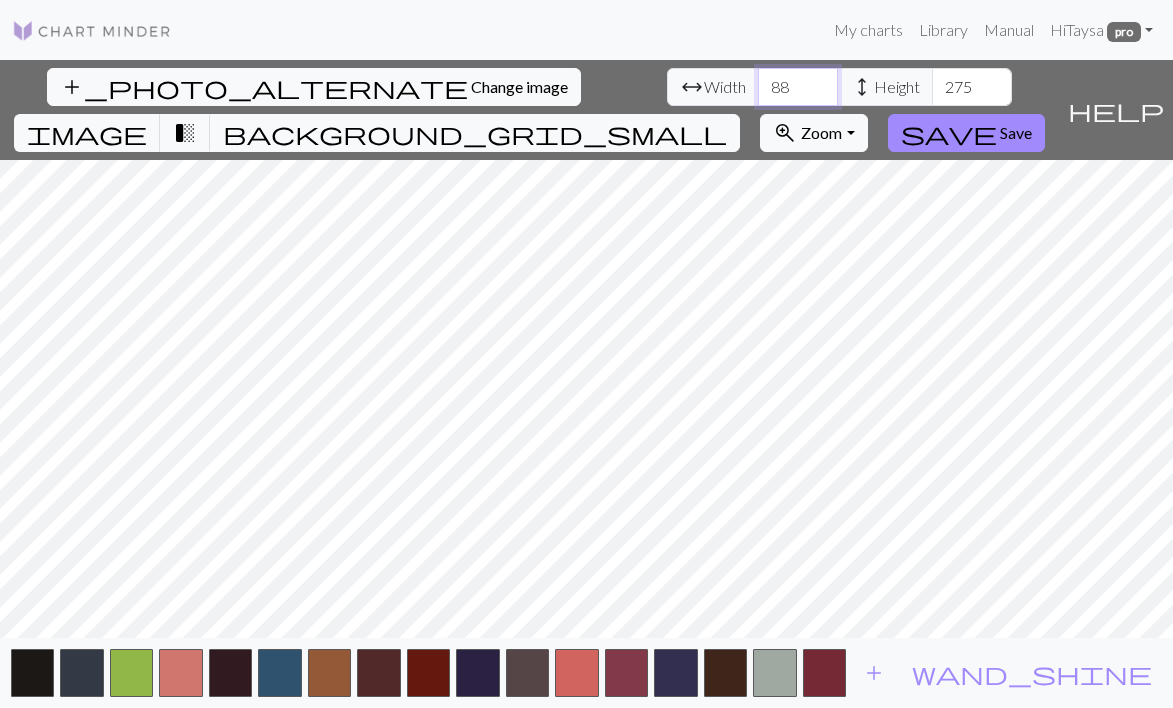 click on "87" at bounding box center (798, 87) 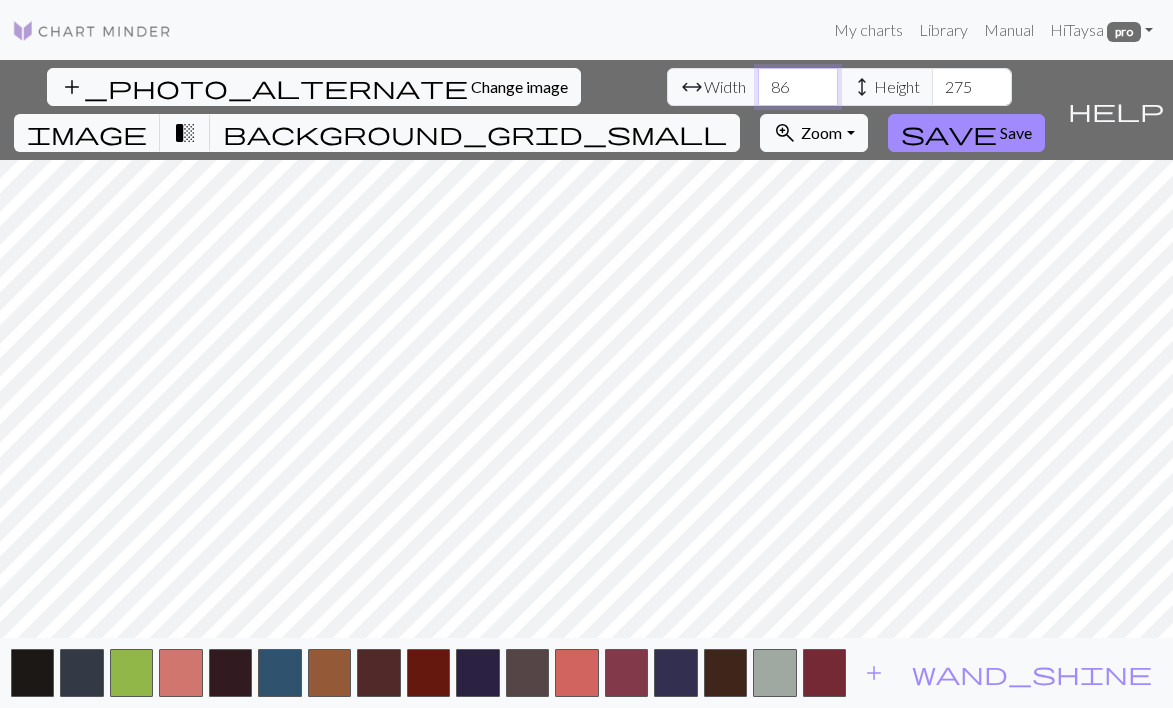 click on "86" at bounding box center (798, 87) 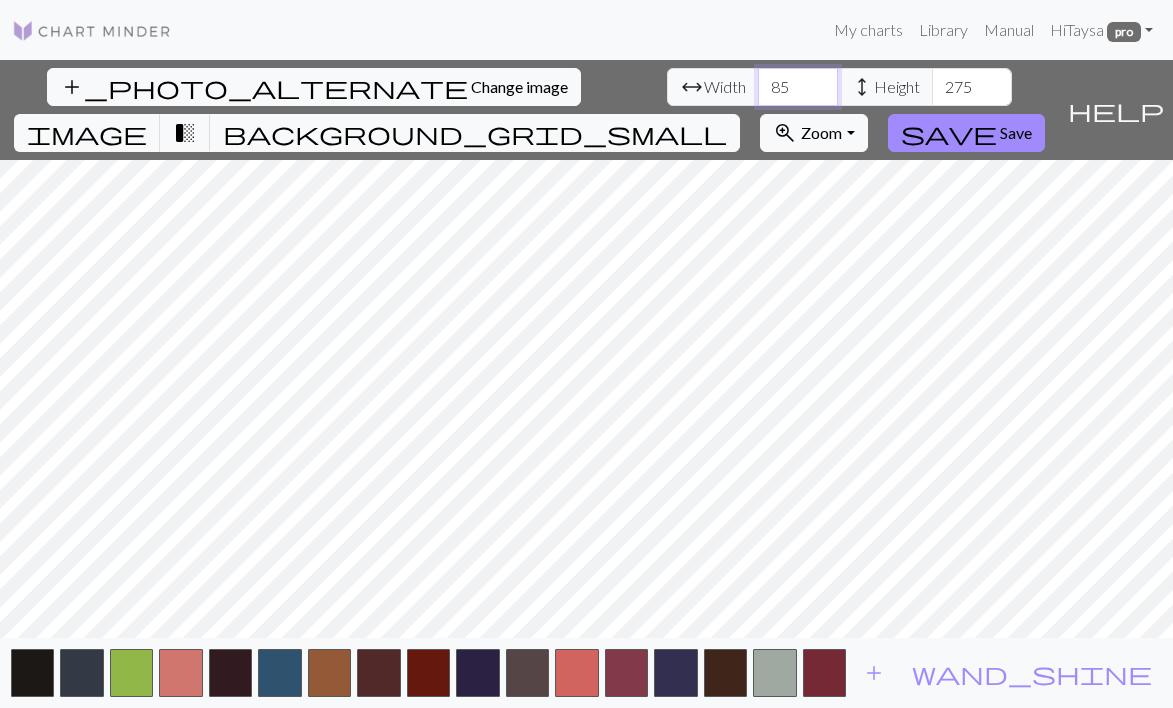 click on "85" at bounding box center (798, 87) 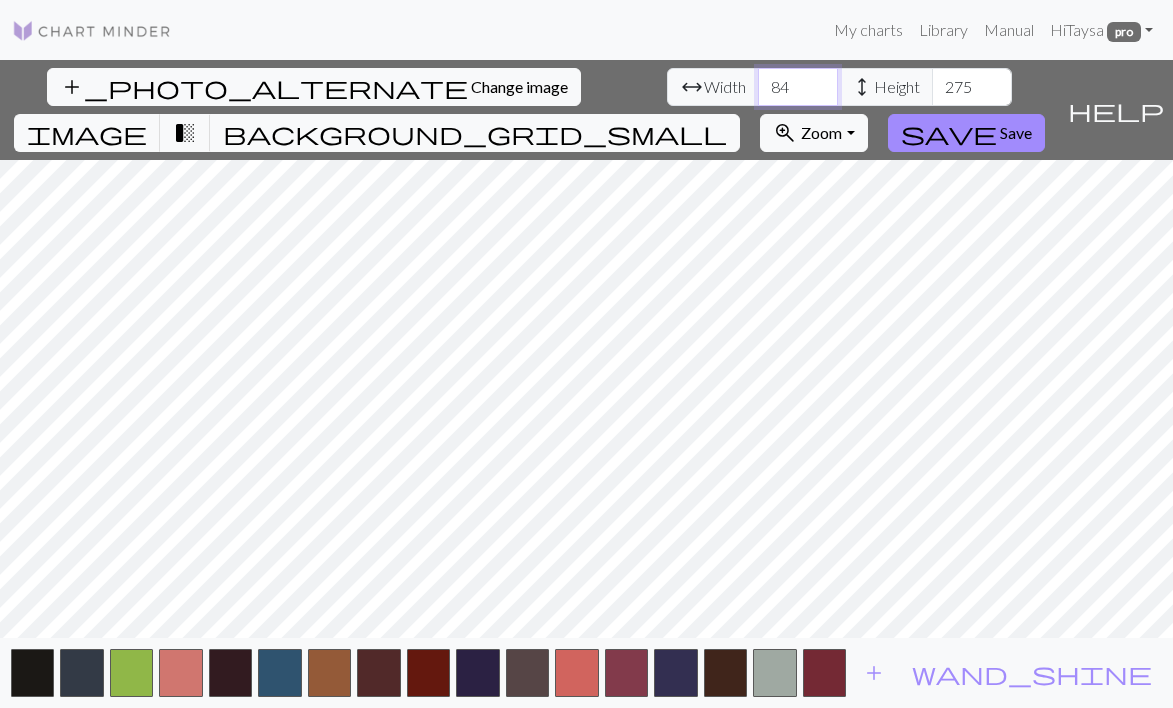click on "83" at bounding box center [798, 87] 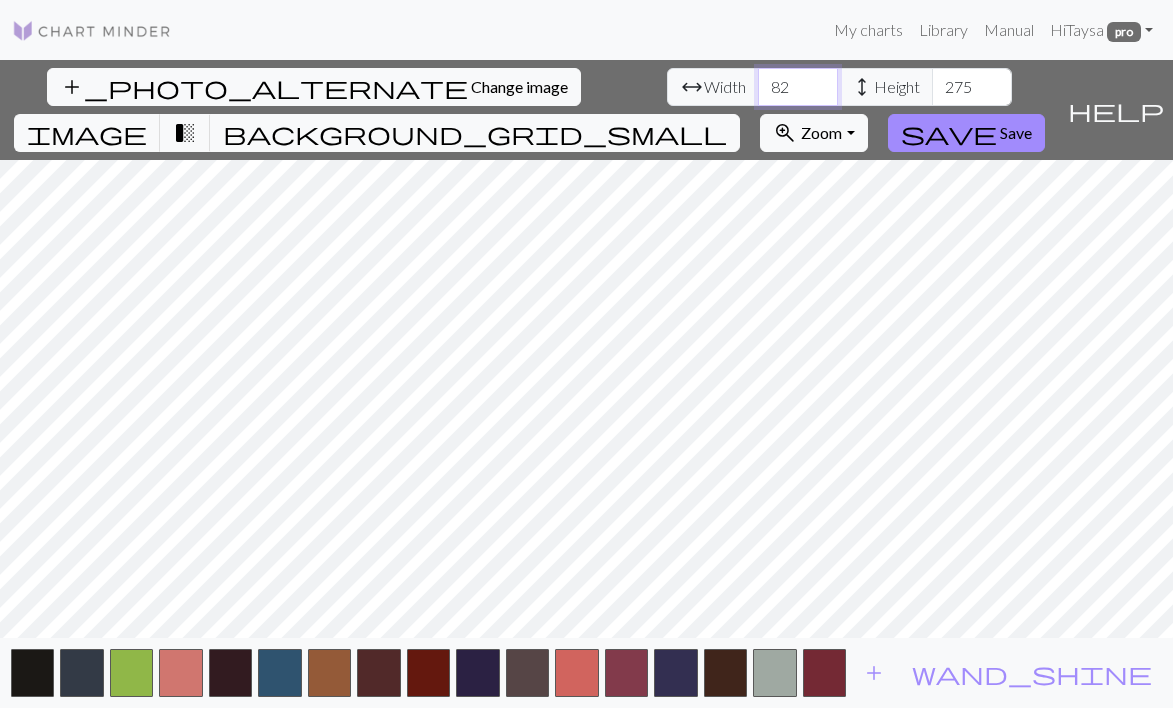 click on "82" at bounding box center (798, 87) 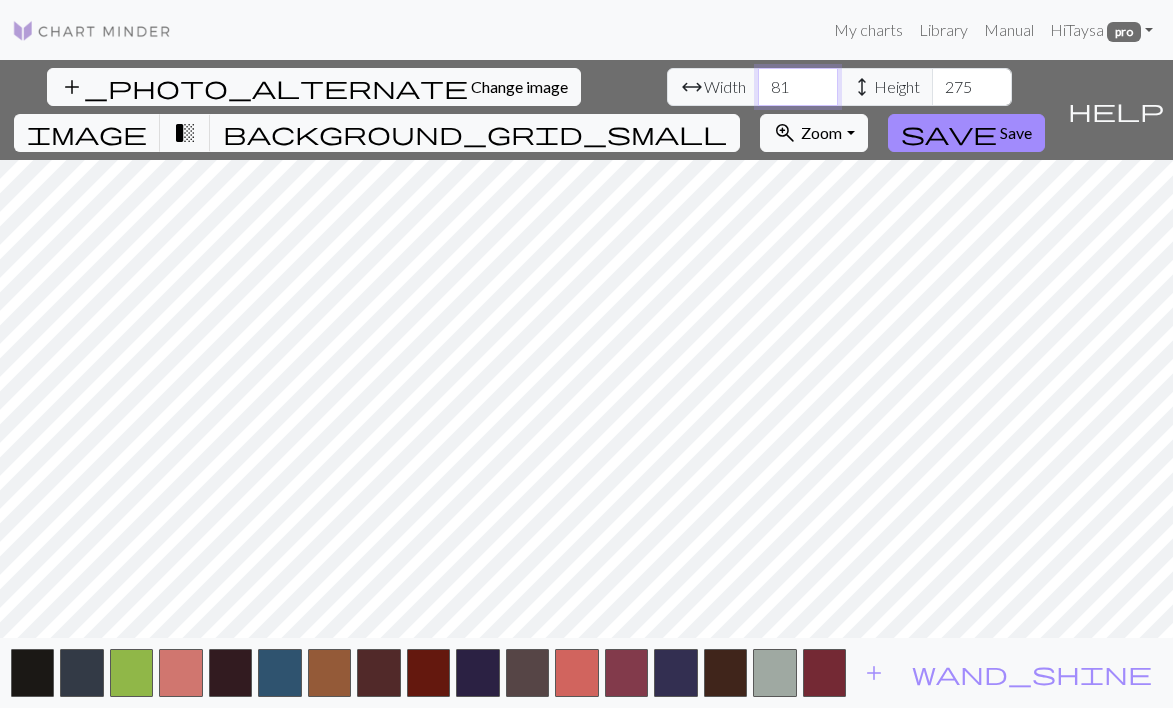 click on "80" at bounding box center [798, 87] 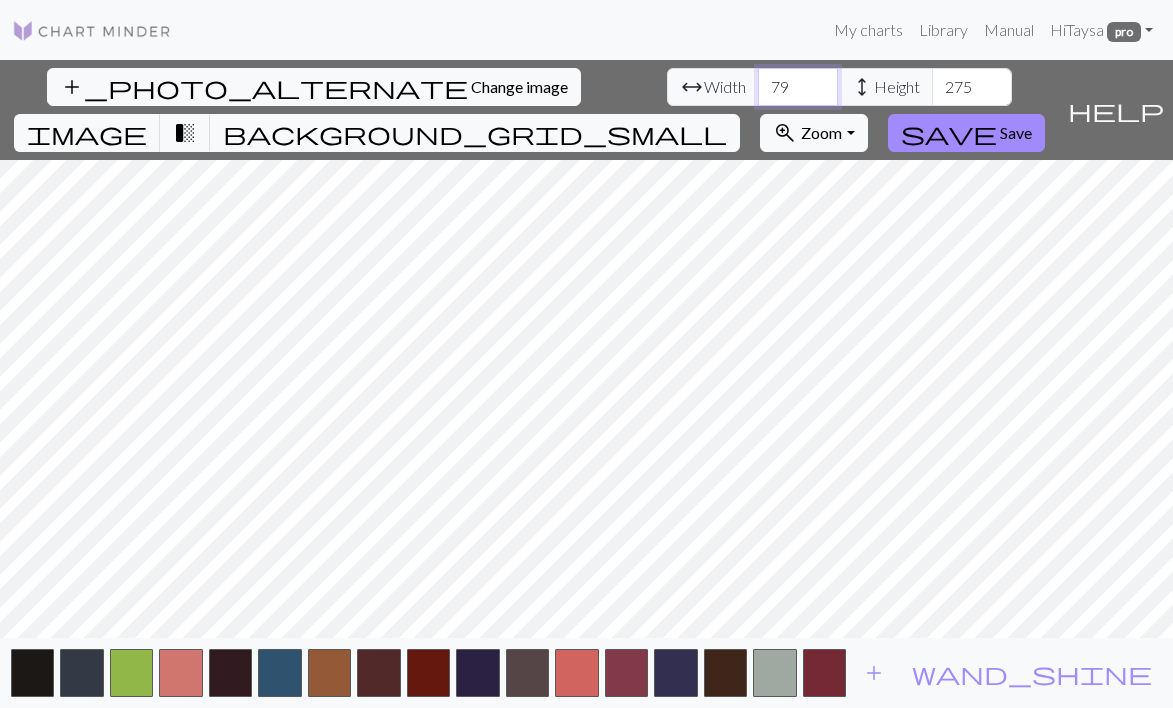 click on "79" at bounding box center [798, 87] 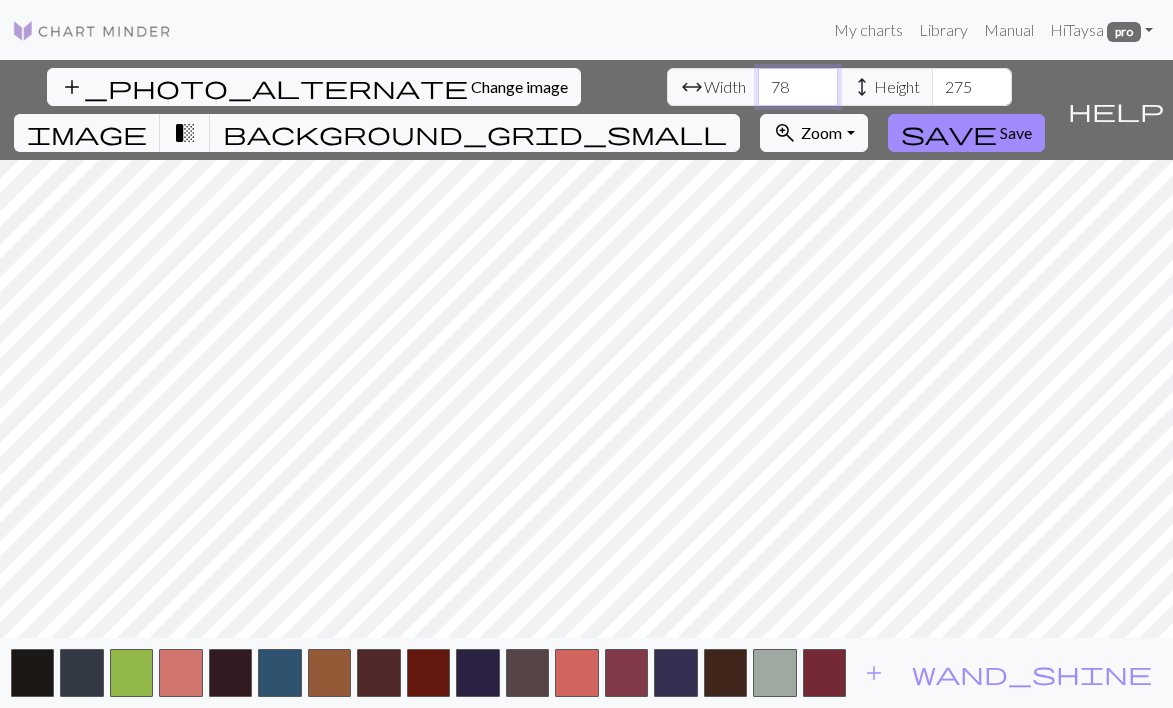 click on "77" at bounding box center [798, 87] 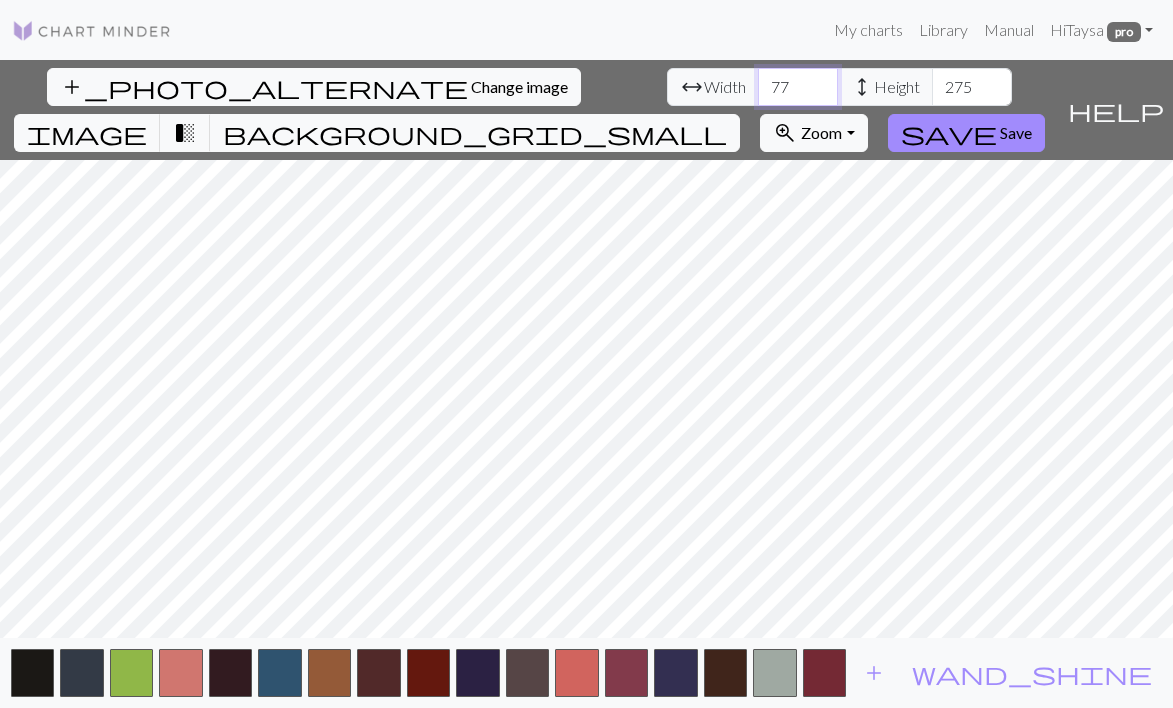 click on "76" at bounding box center [798, 87] 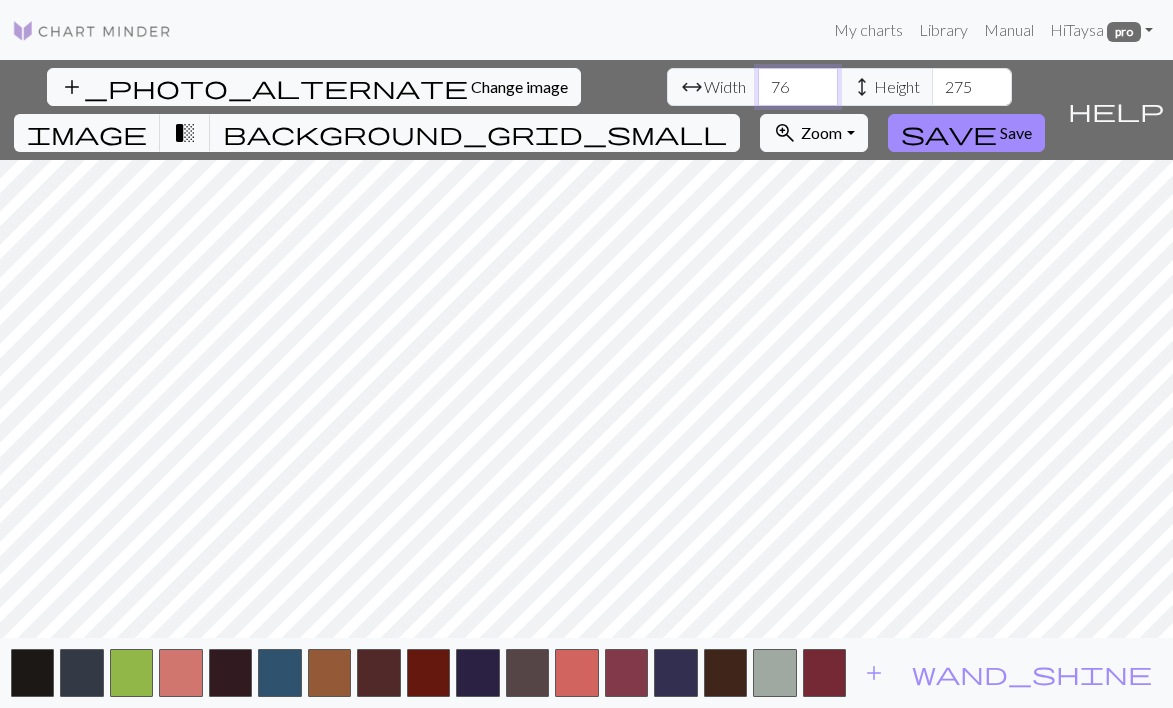 click on "75" at bounding box center [798, 87] 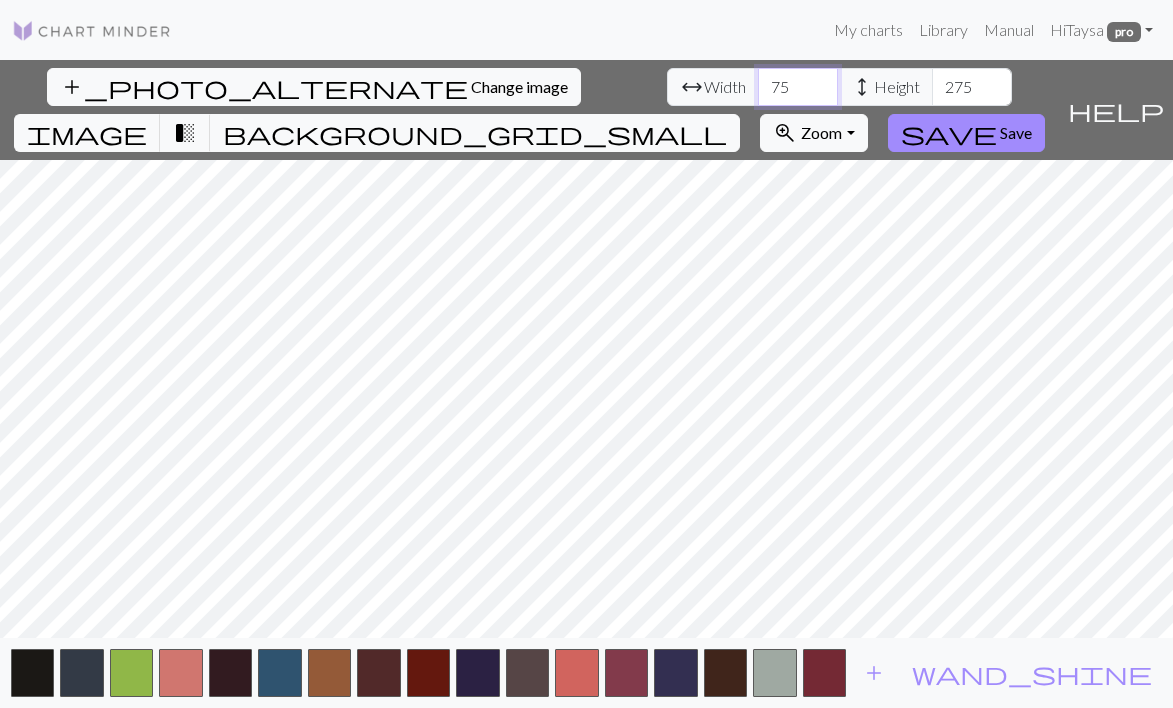drag, startPoint x: 371, startPoint y: 84, endPoint x: 328, endPoint y: 88, distance: 43.185646 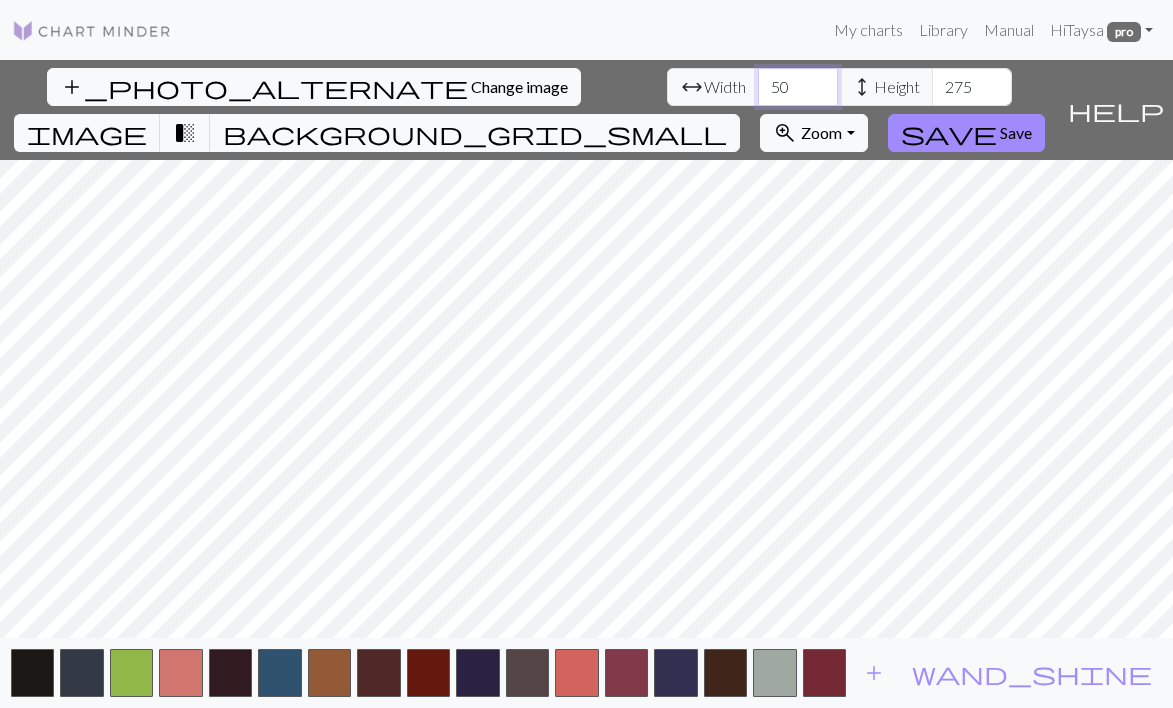 click on "50" at bounding box center (798, 87) 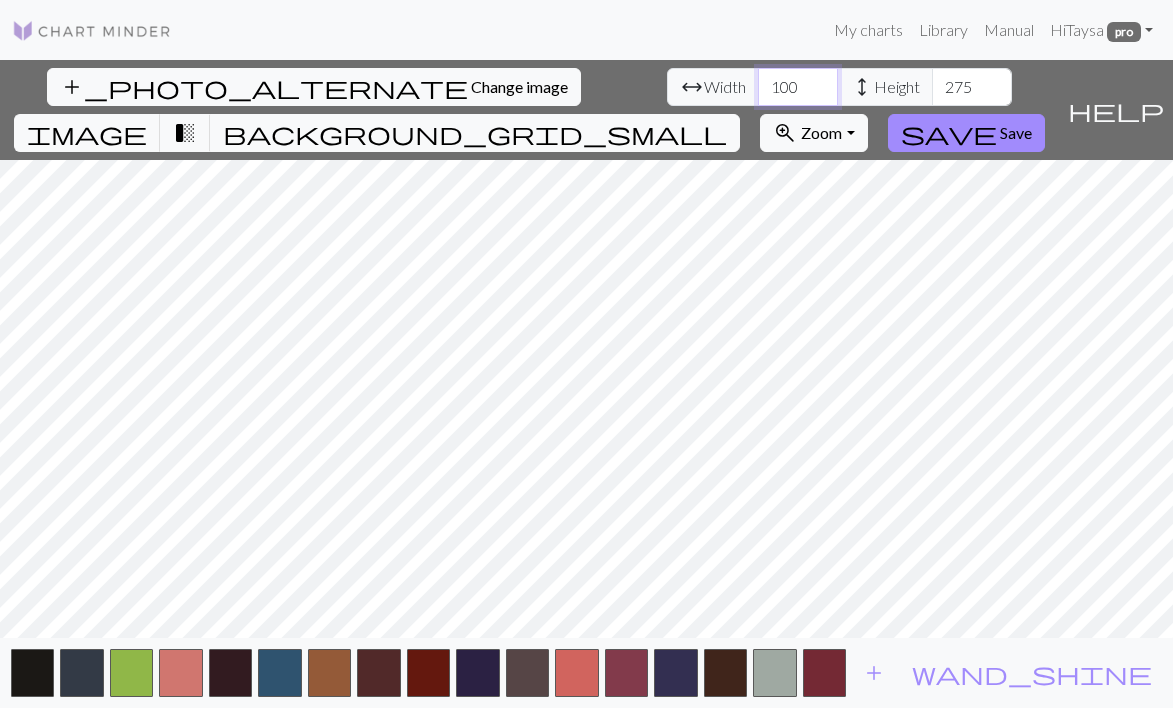 click on "100" at bounding box center [798, 87] 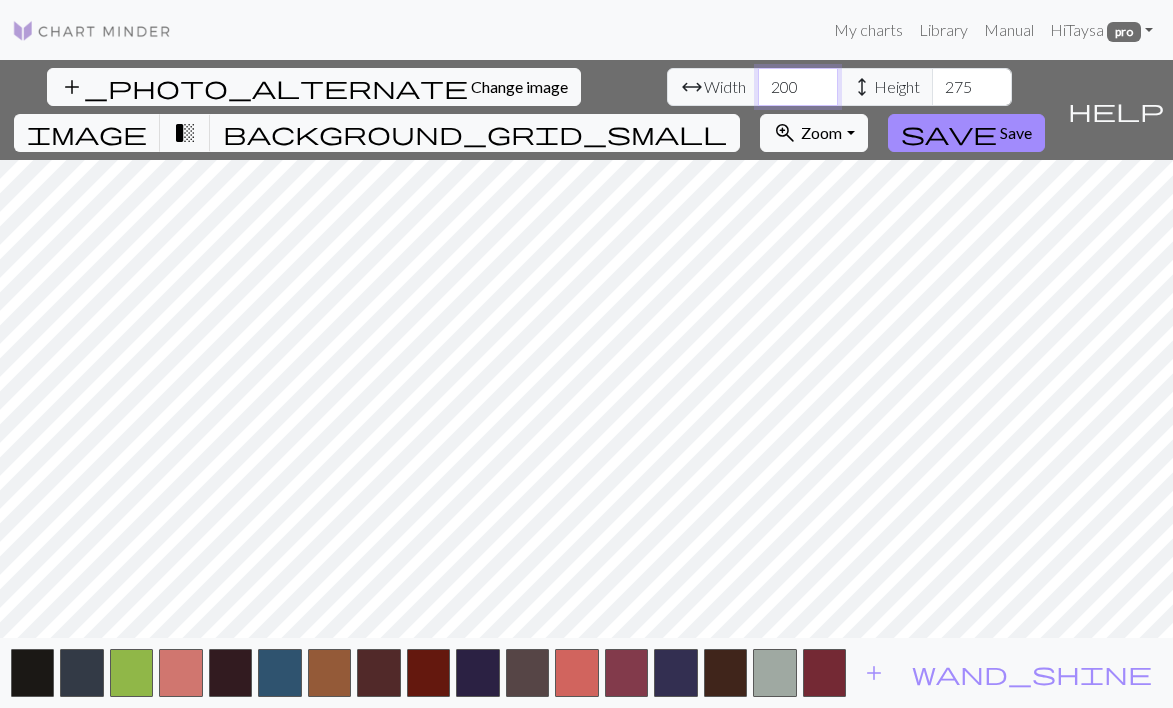 type on "200" 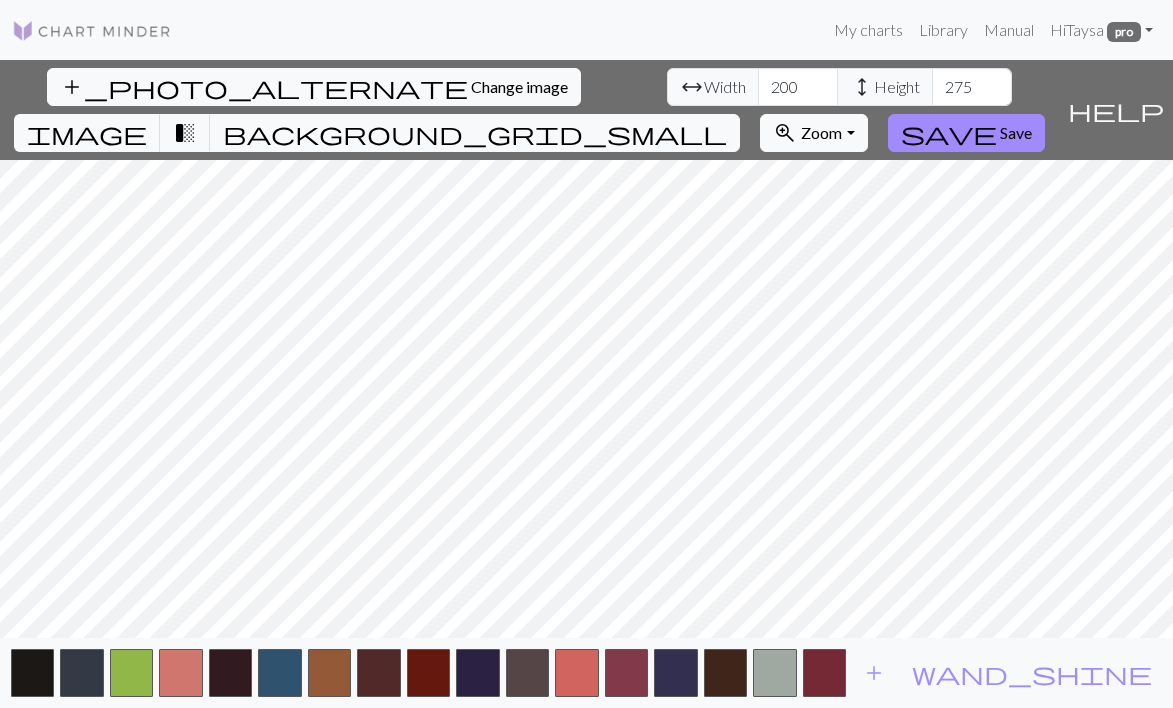 click on "275" at bounding box center [972, 87] 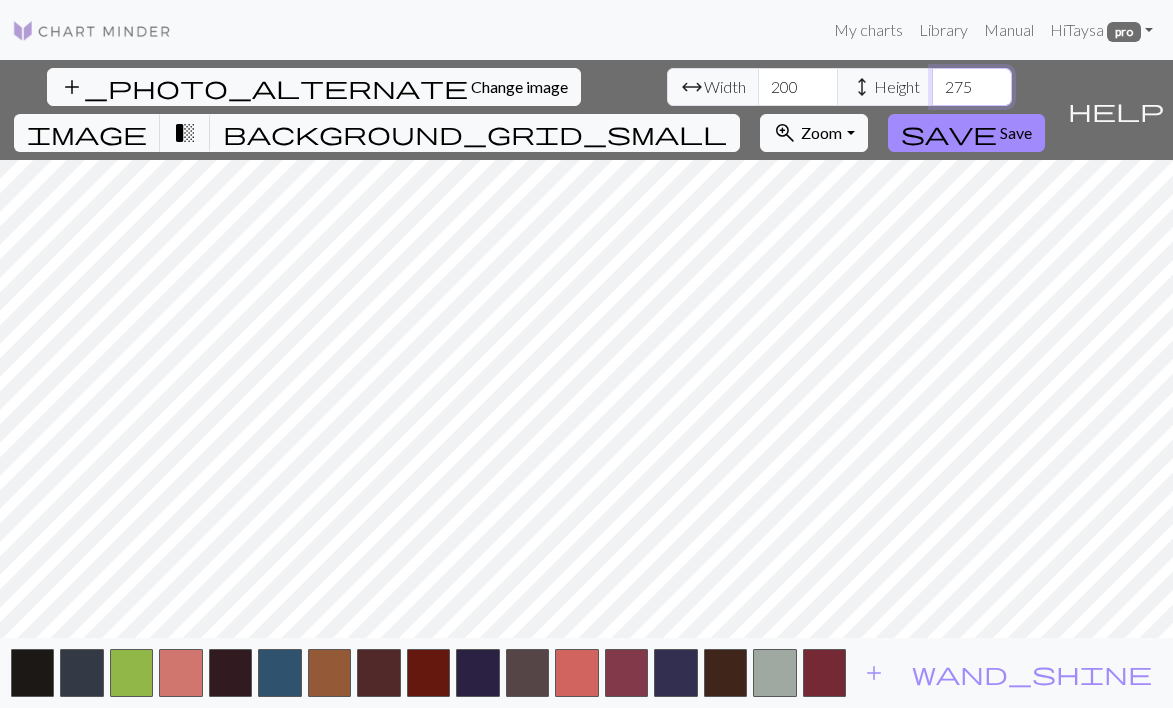 click on "275" at bounding box center [972, 87] 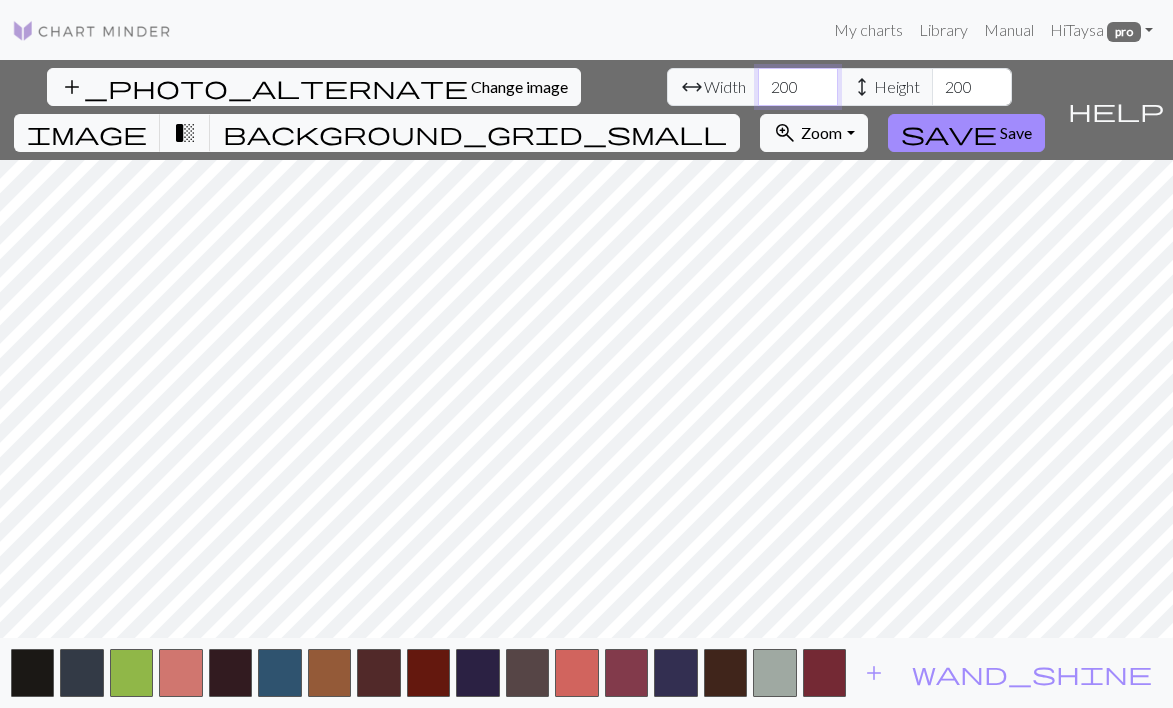click on "200" at bounding box center [798, 87] 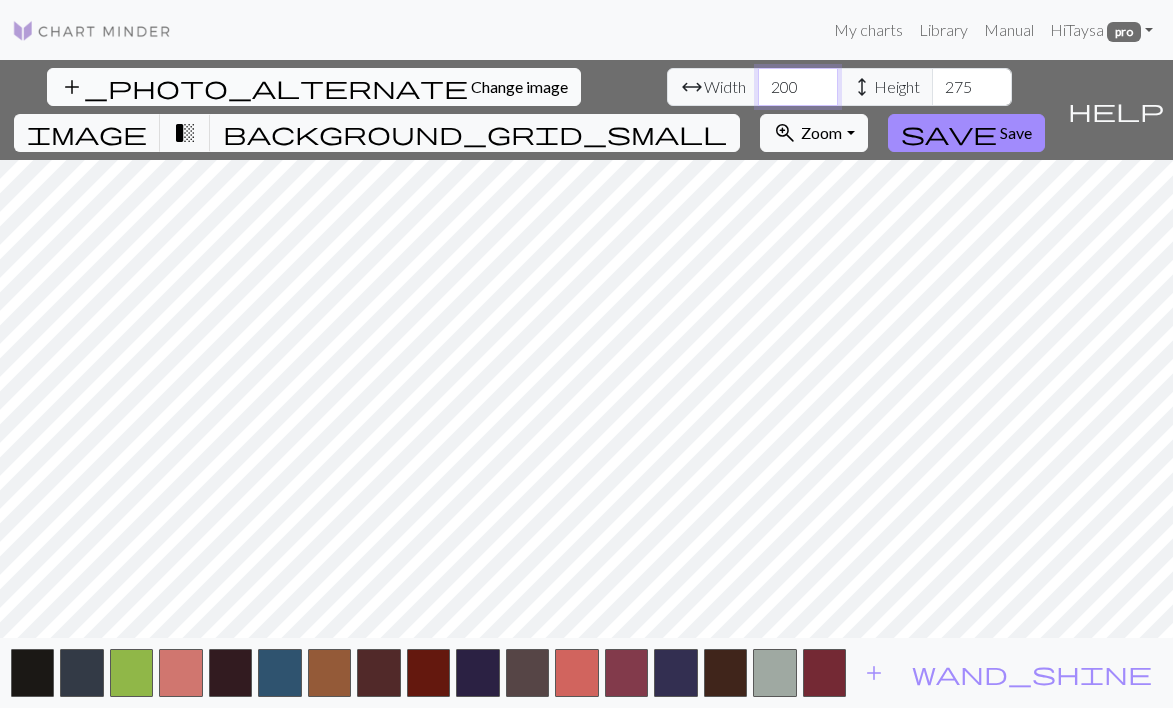 type on "275" 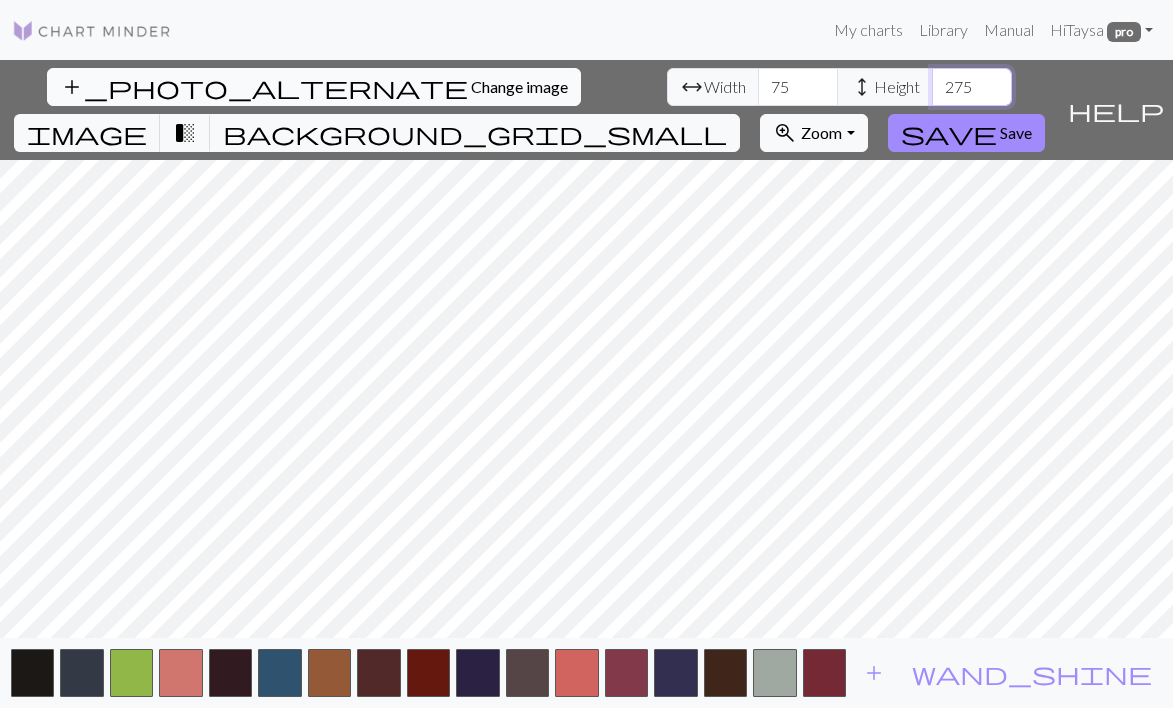type on "75" 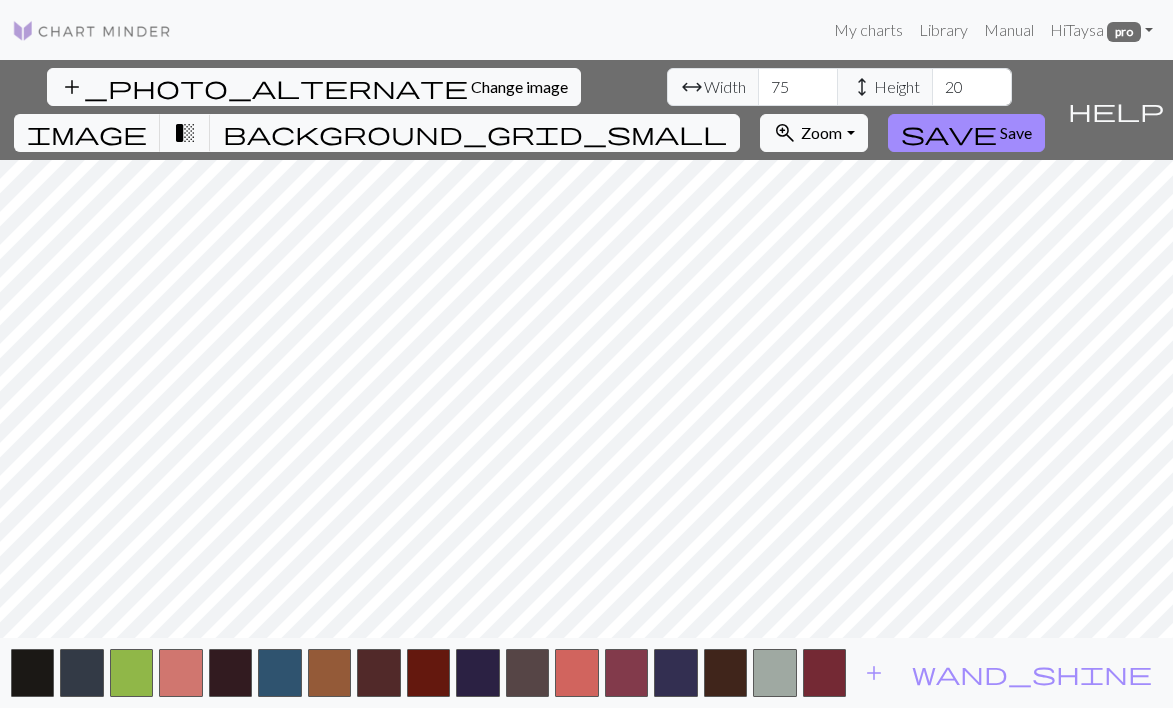 click on "This website uses cookies to ensure you get the best experience on our website.  Learn more Got it! My charts Library Manual Hi  Taysa   pro Account settings Logout add_photo_alternate   Change image arrow_range   Width 75 height   Height 20 image transition_fade background_grid_small zoom_in Zoom Zoom Fit all Fit width Fit height 50% 100% 150% 200% save   Save help Show me around add wand_shine Make knitting charts for free | Chart Minder" at bounding box center (586, 354) 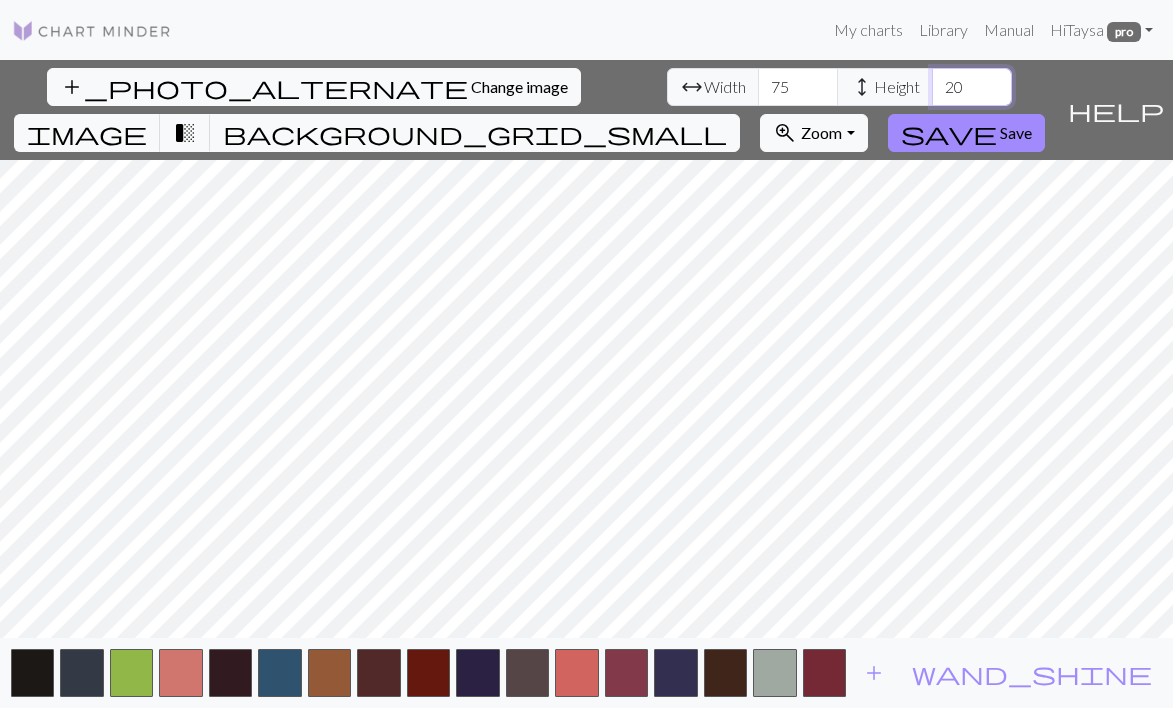 click on "20" at bounding box center (972, 87) 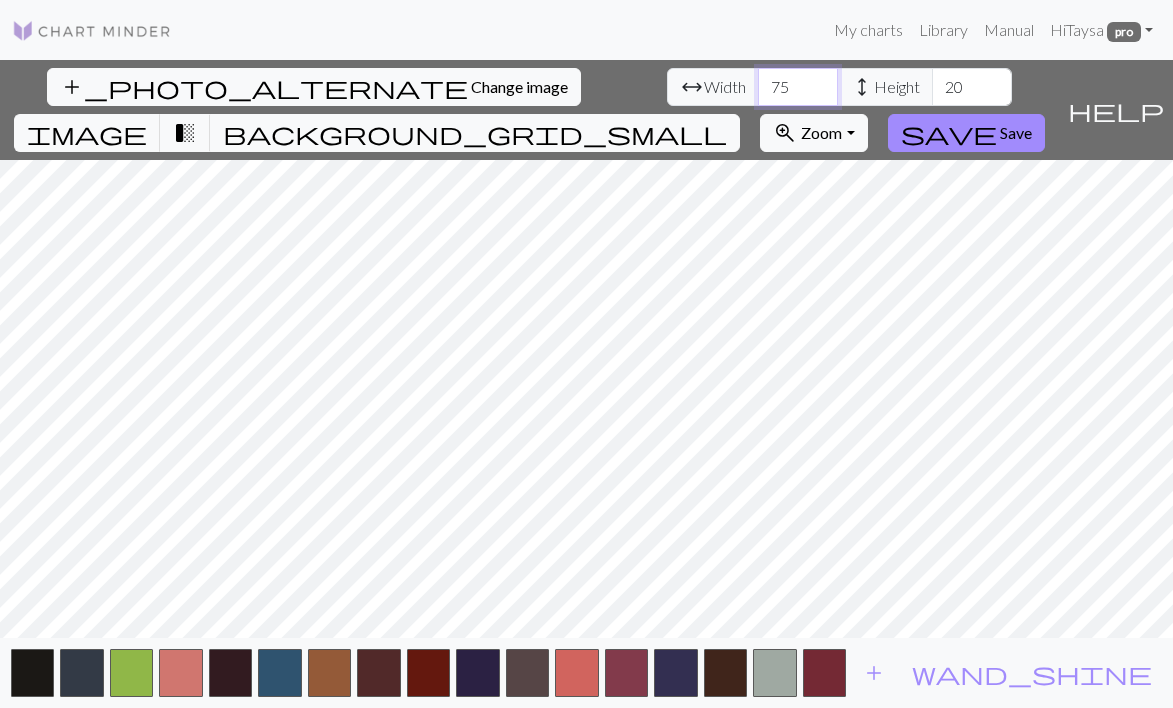 click on "75" at bounding box center [798, 87] 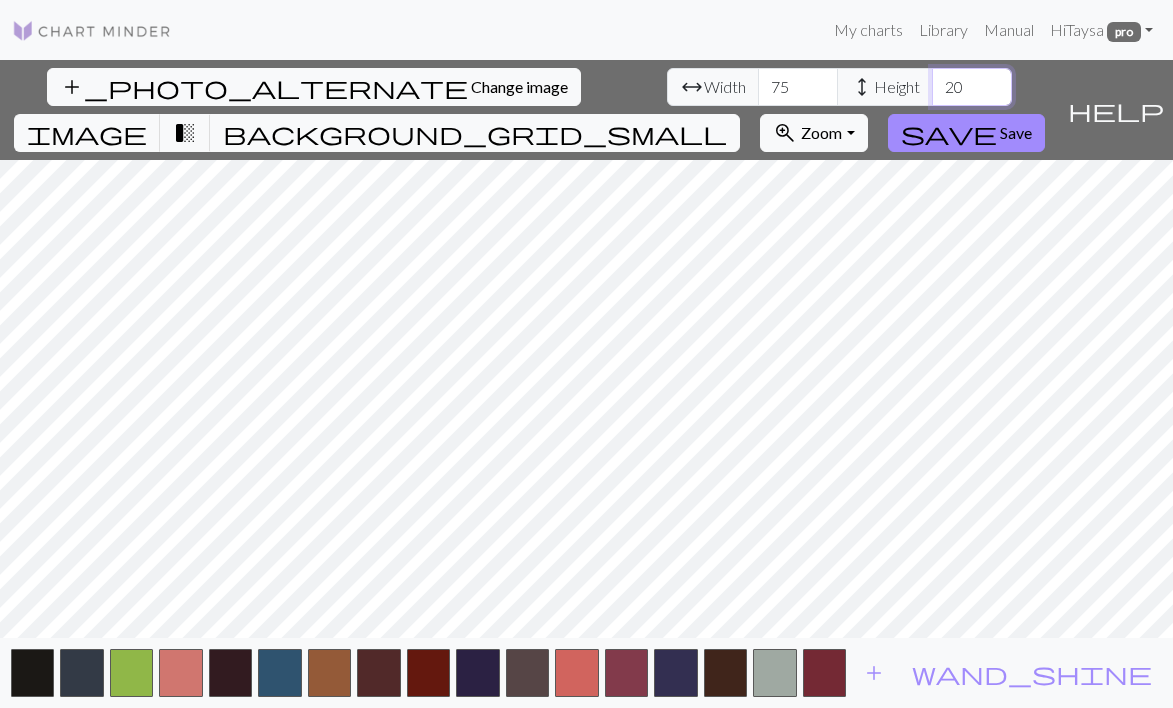 click on "20" at bounding box center [972, 87] 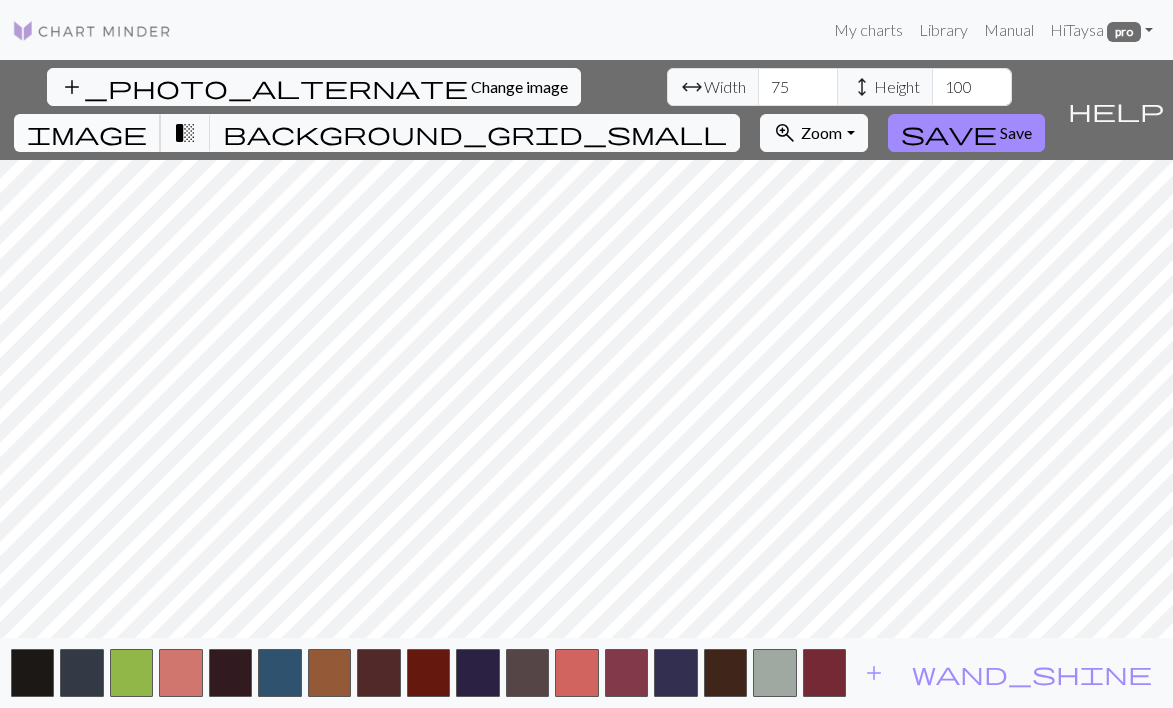 click on "image" at bounding box center (87, 133) 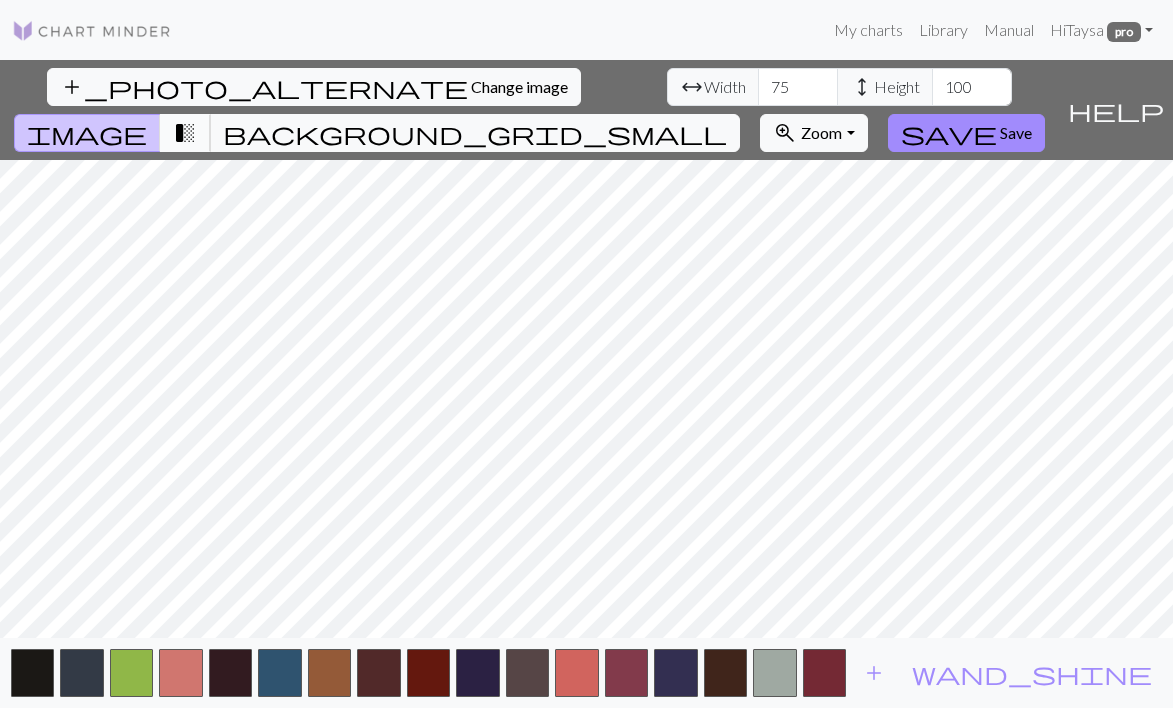 click on "transition_fade" at bounding box center [185, 133] 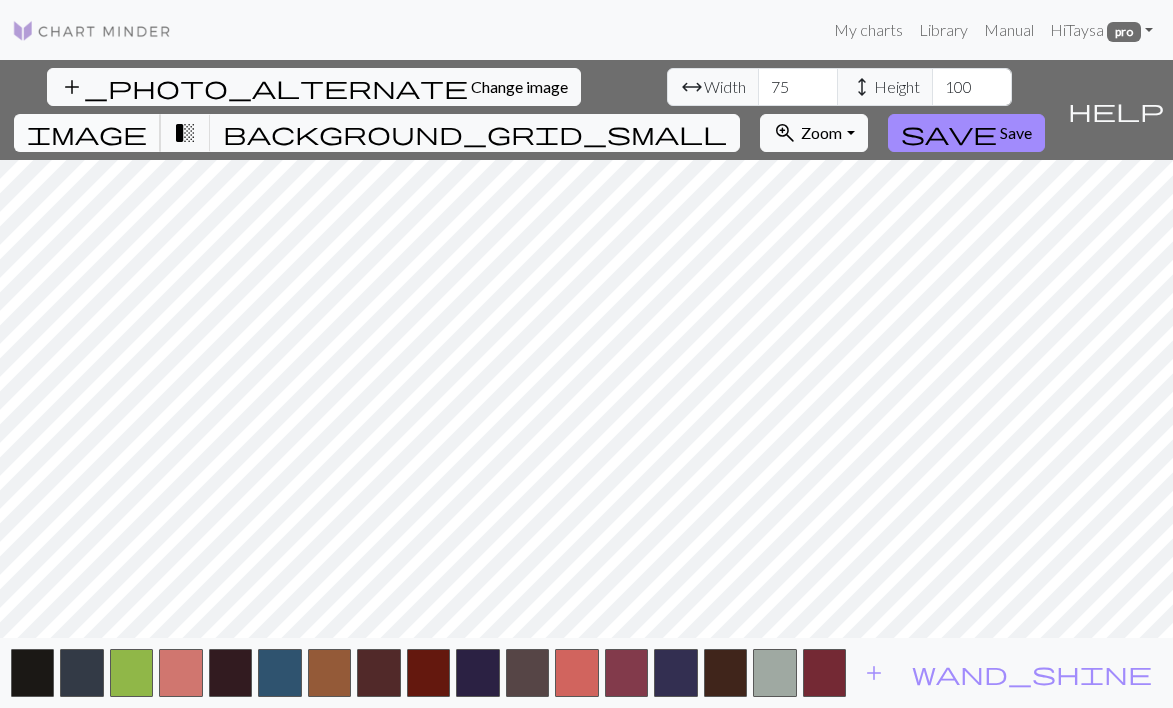 click on "image" at bounding box center [87, 133] 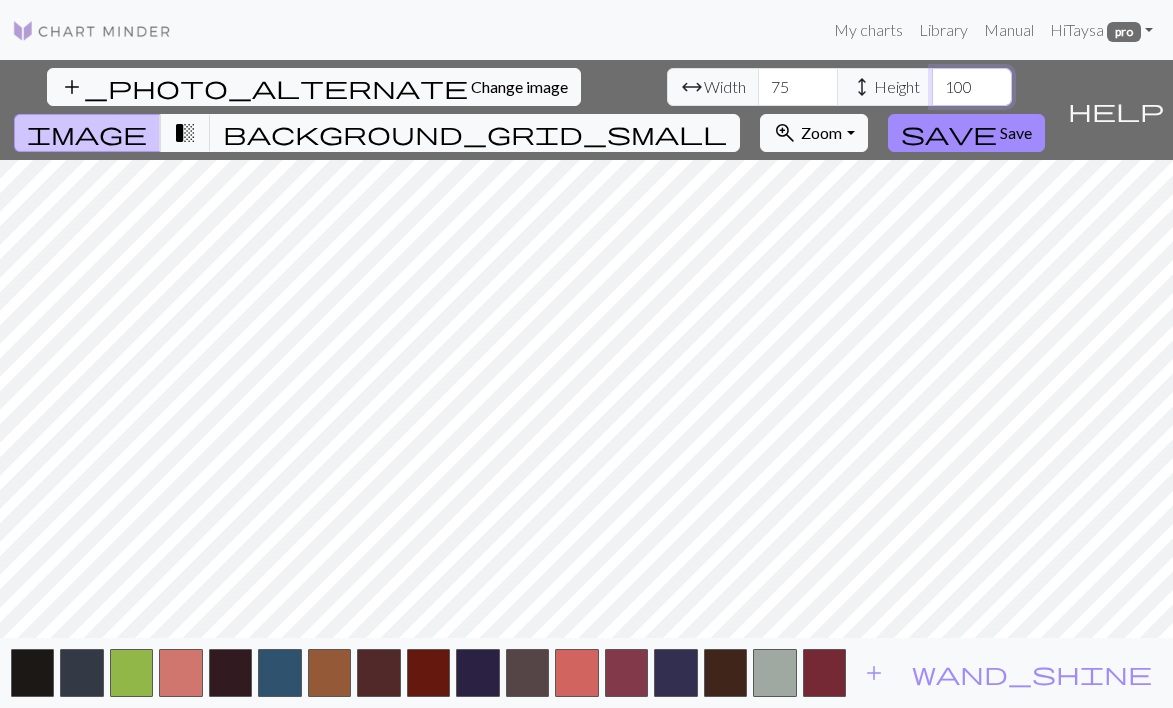 click on "100" at bounding box center (972, 87) 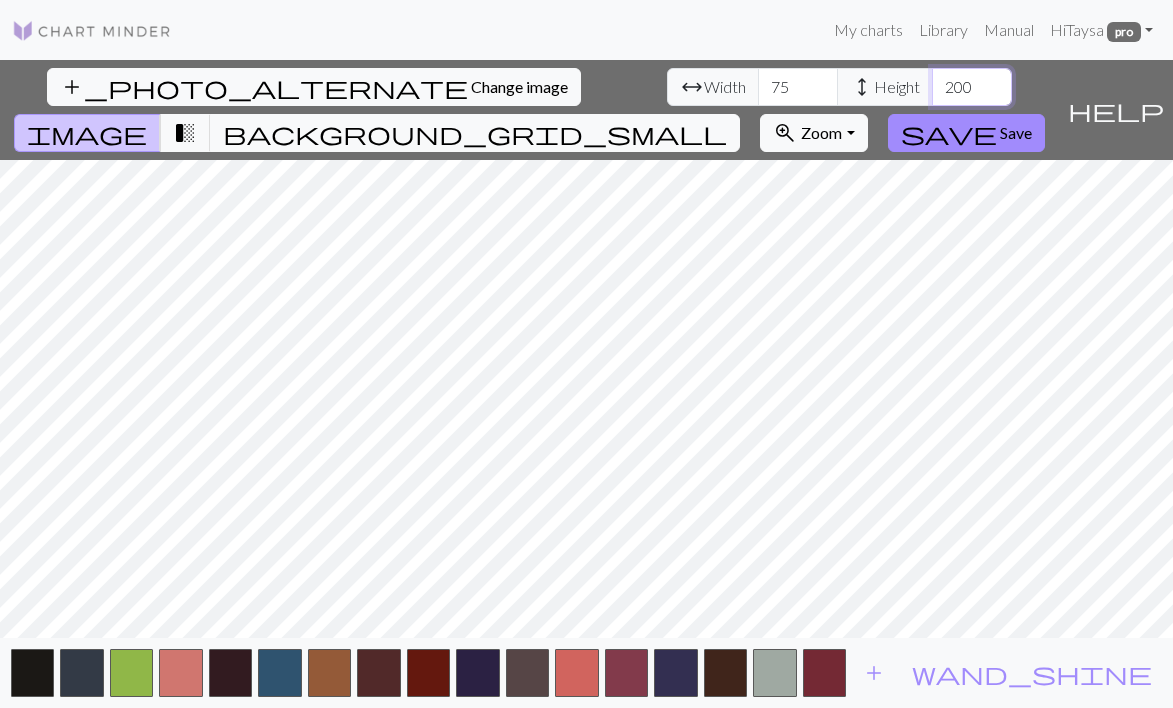 type on "200" 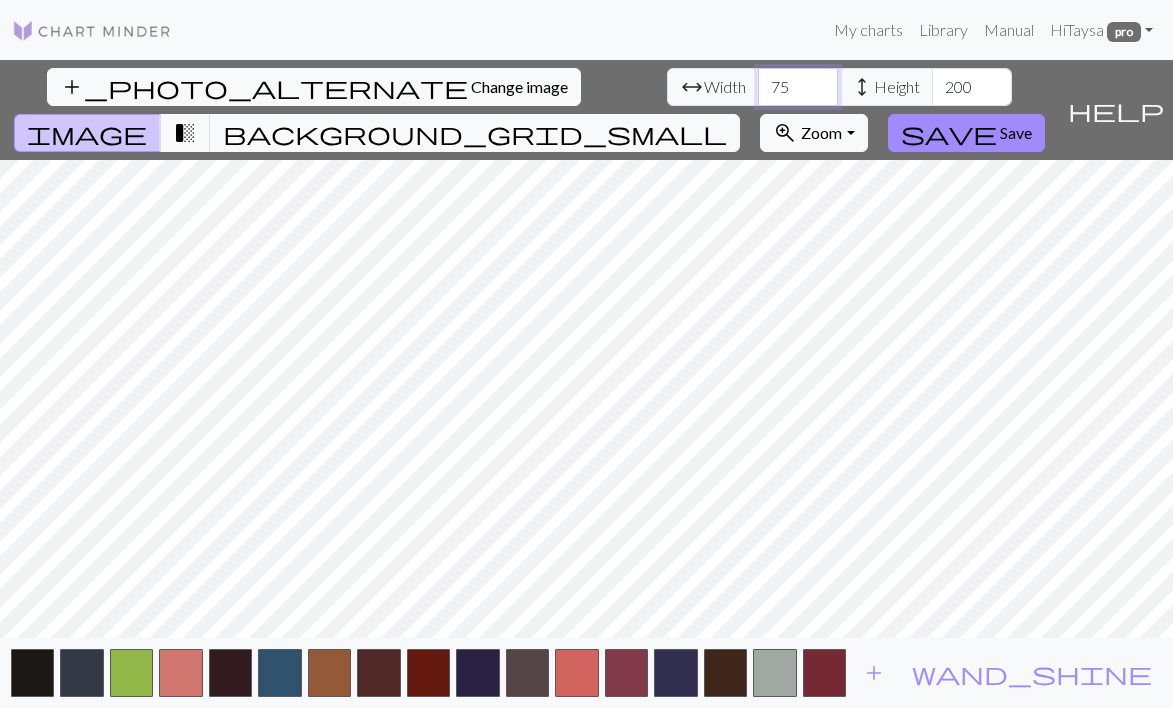 click on "75" at bounding box center (798, 87) 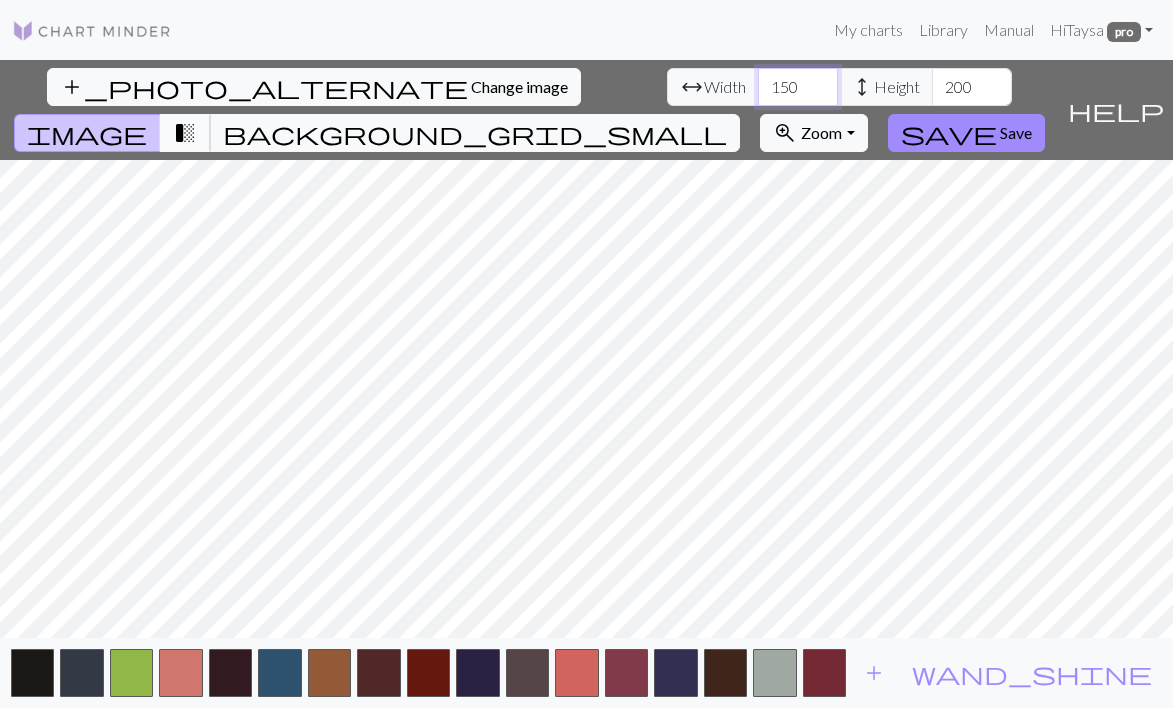 type on "150" 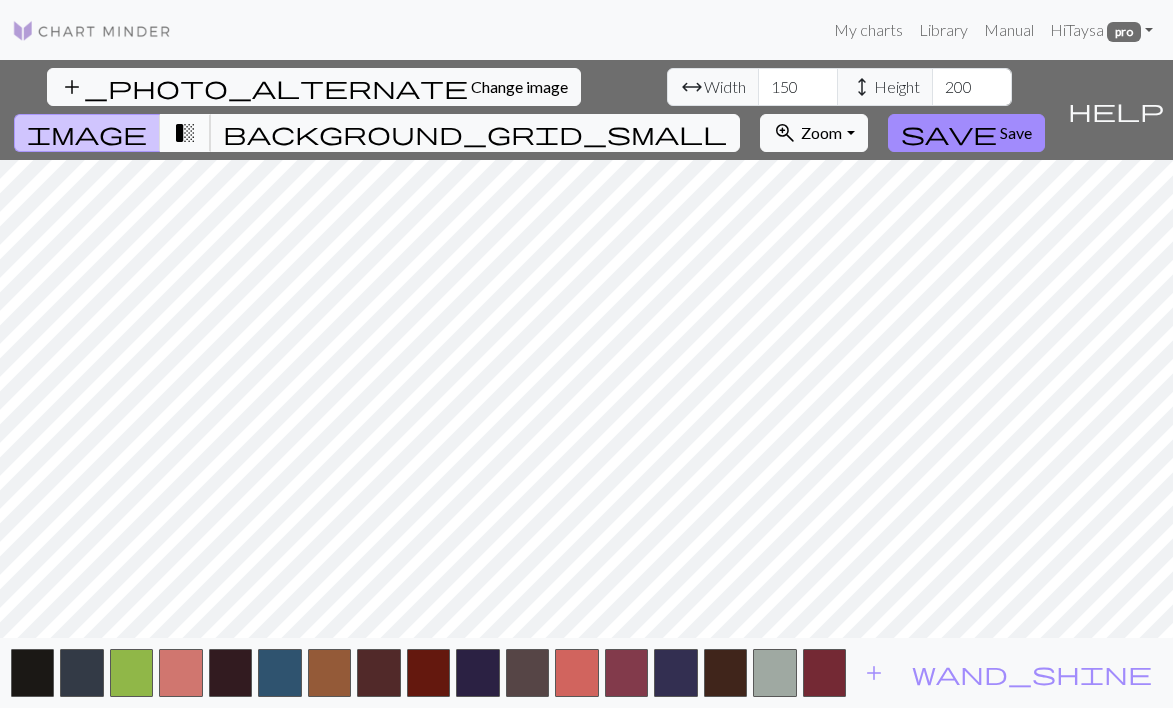 click on "transition_fade" at bounding box center (185, 133) 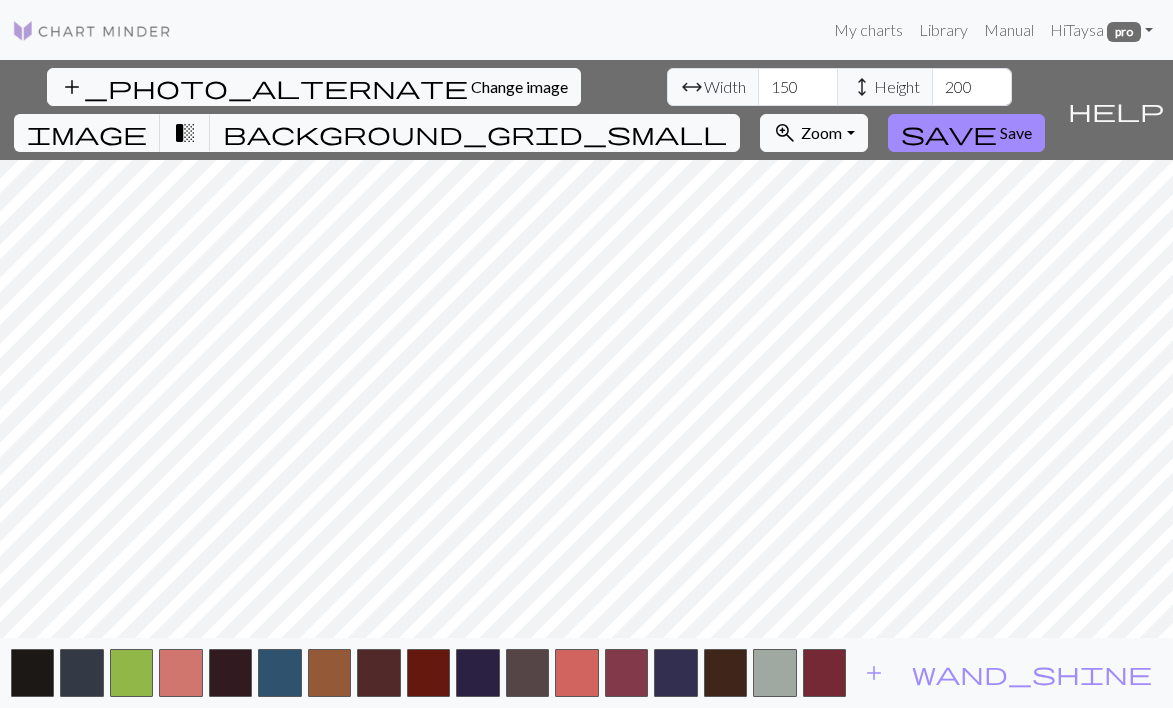 click on "This website uses cookies to ensure you get the best experience on our website.  Learn more Got it! My charts Library Manual Hi  Taysa   pro Account settings Logout add_photo_alternate   Change image arrow_range   Width 150 height   Height 200 image transition_fade background_grid_small zoom_in Zoom Zoom Fit all Fit width Fit height 50% 100% 150% 200% save   Save help Show me around add wand_shine Make knitting charts for free | Chart Minder" at bounding box center (586, 354) 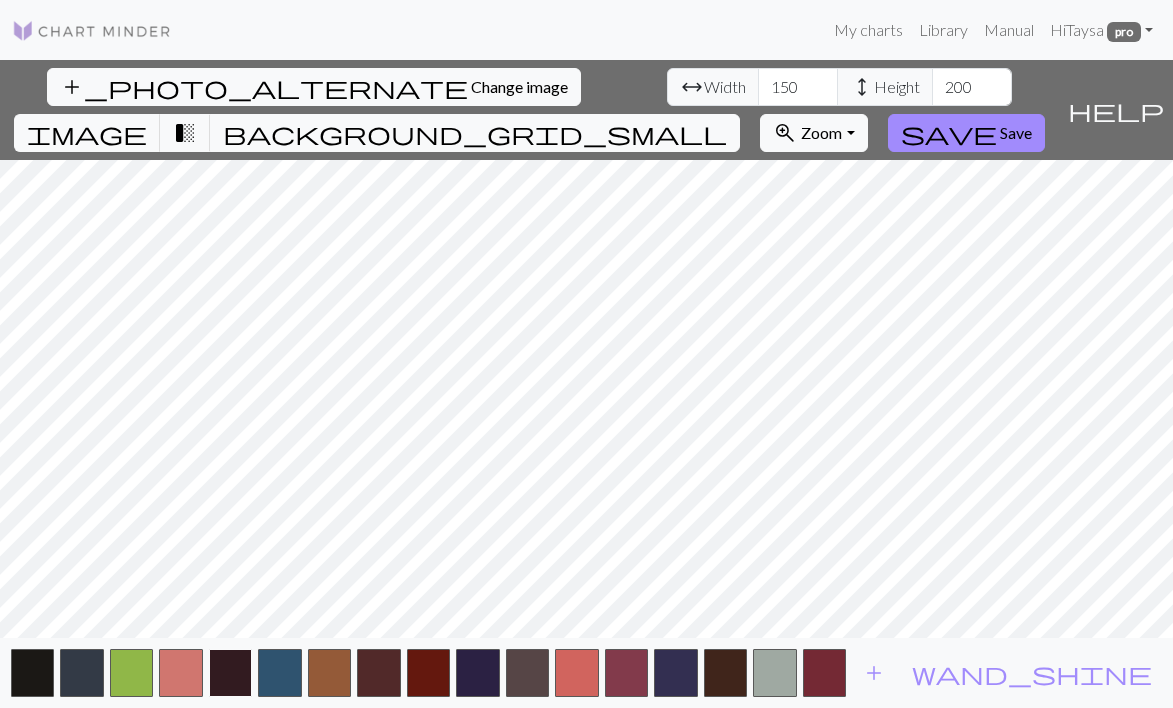 click at bounding box center [230, 673] 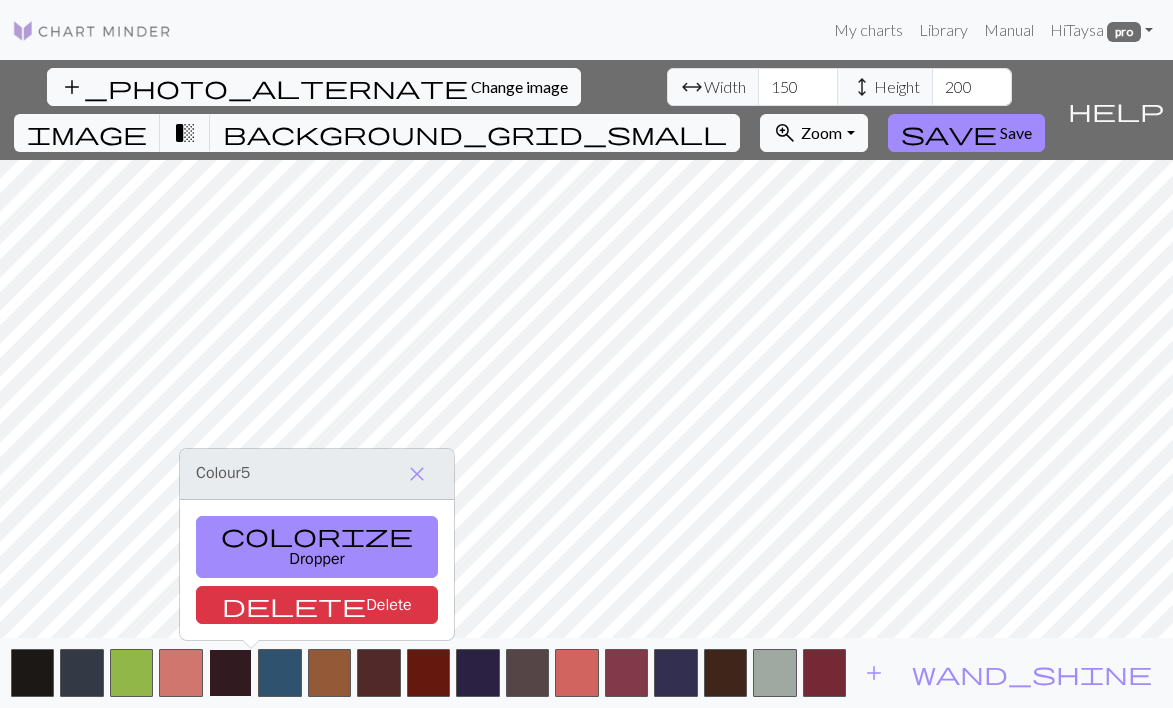 click at bounding box center [230, 673] 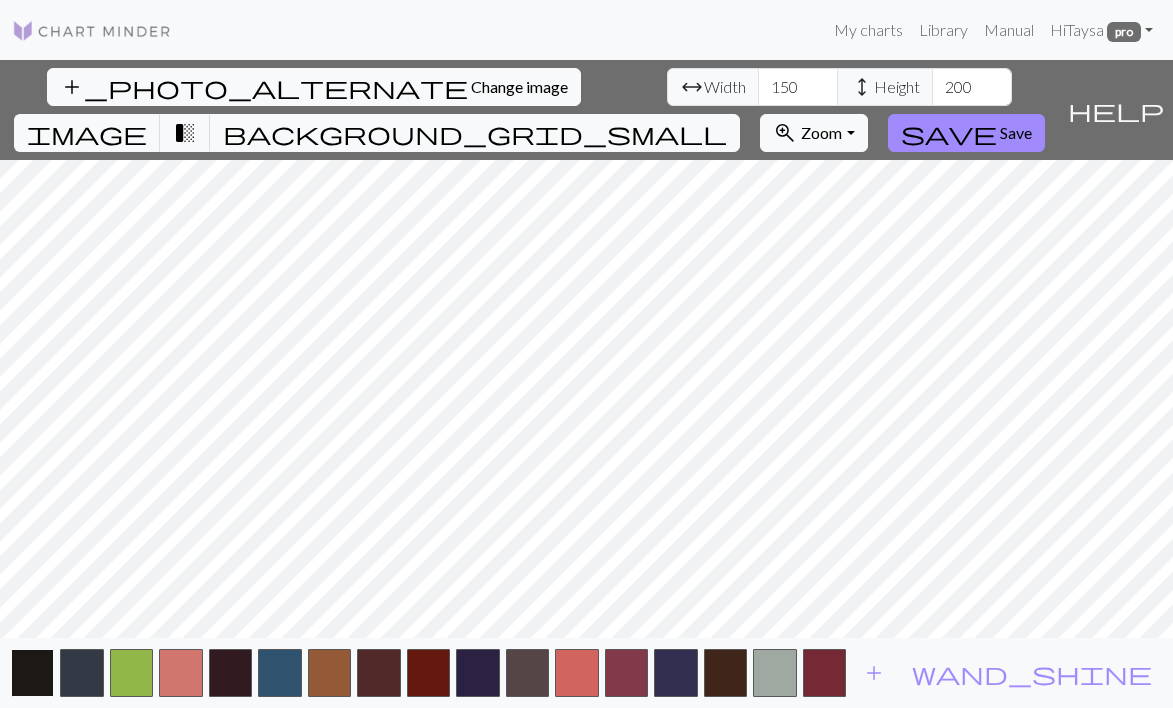 click at bounding box center (32, 673) 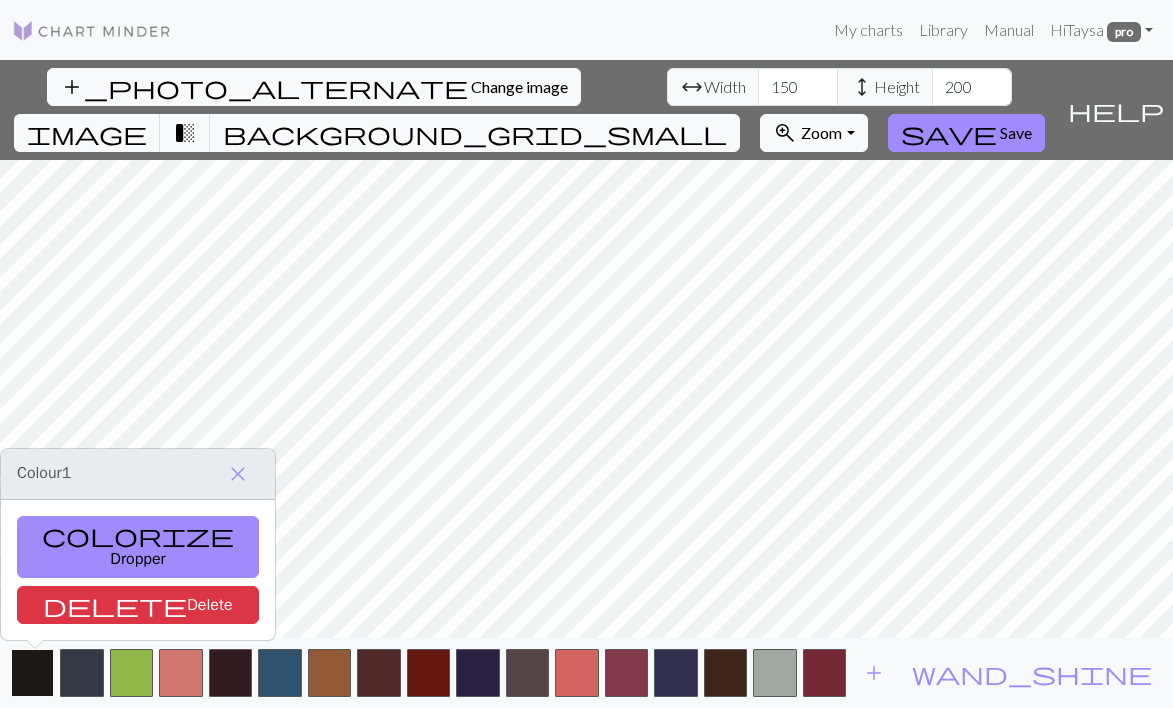 click at bounding box center [32, 673] 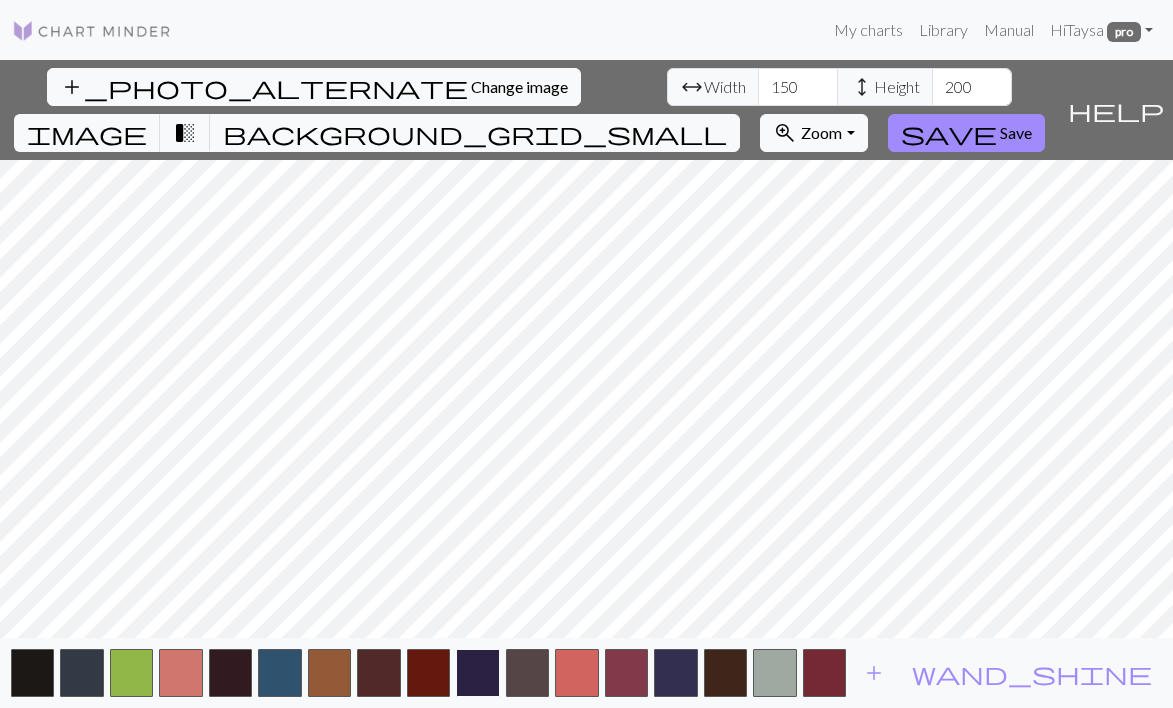 click at bounding box center [477, 673] 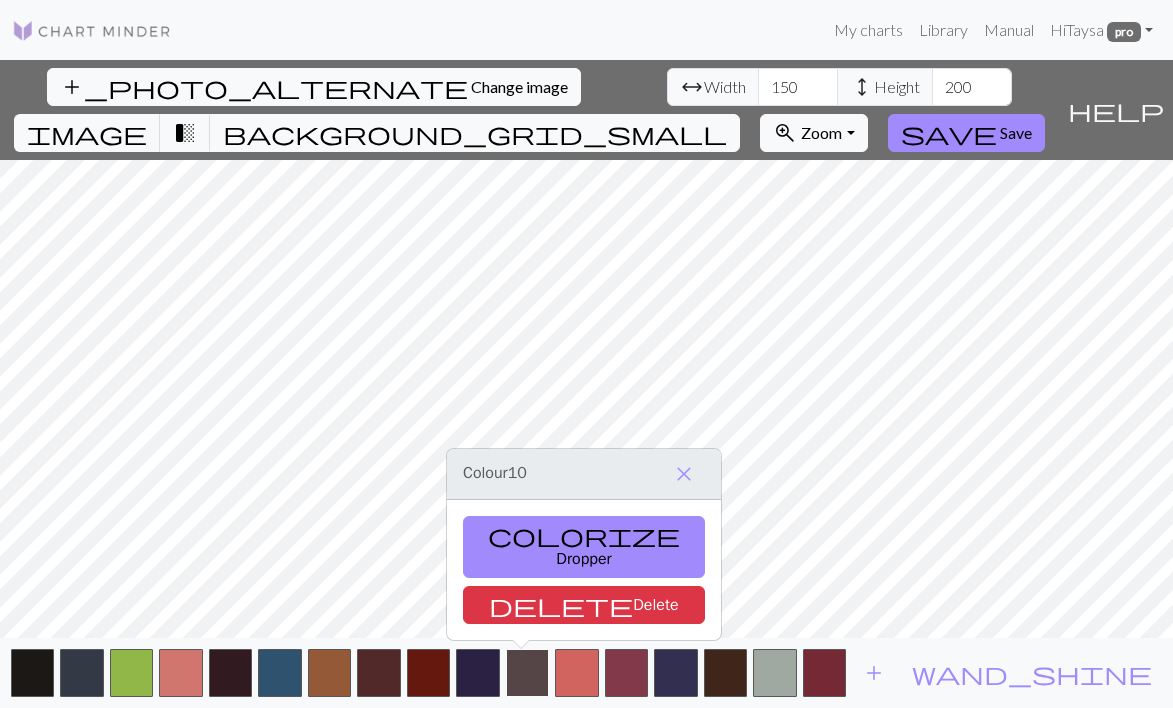 click at bounding box center (527, 673) 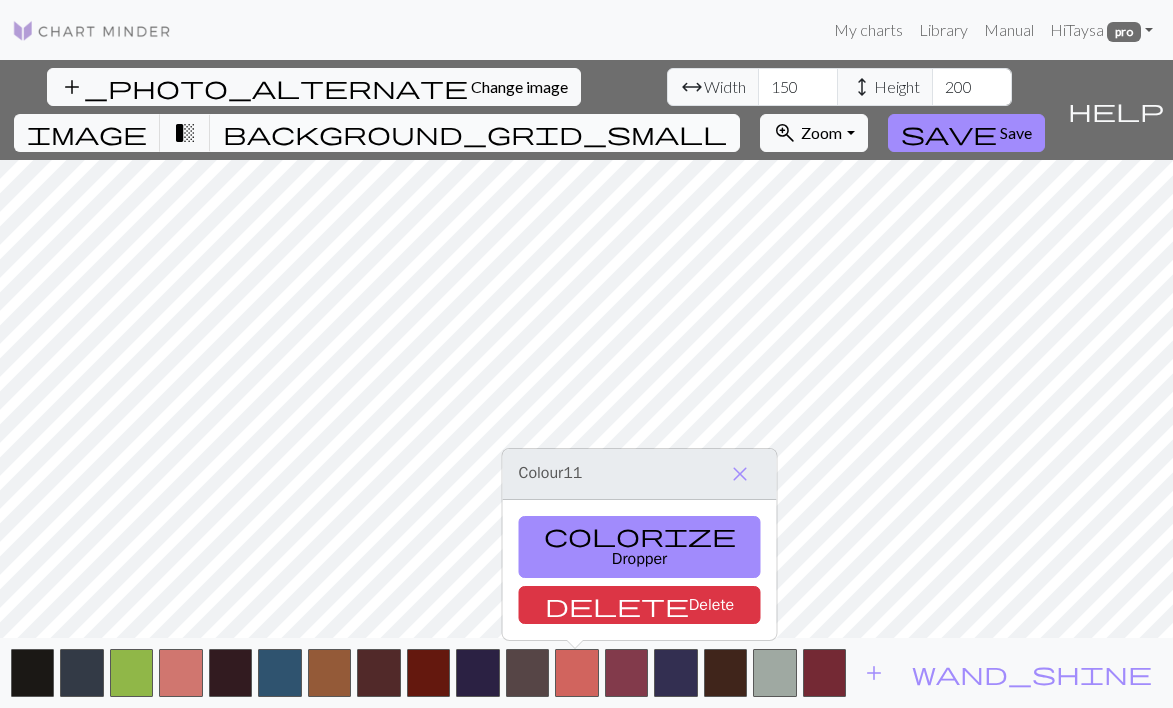 click on "background_grid_small" at bounding box center (475, 133) 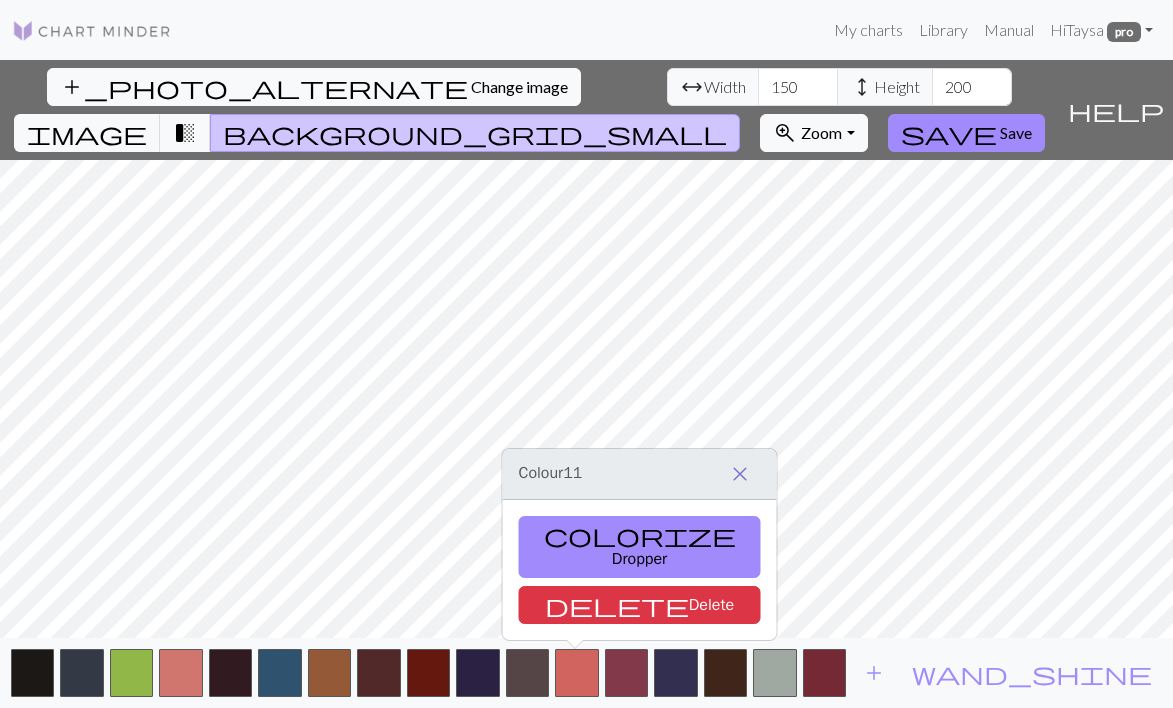 click on "close" at bounding box center (740, 474) 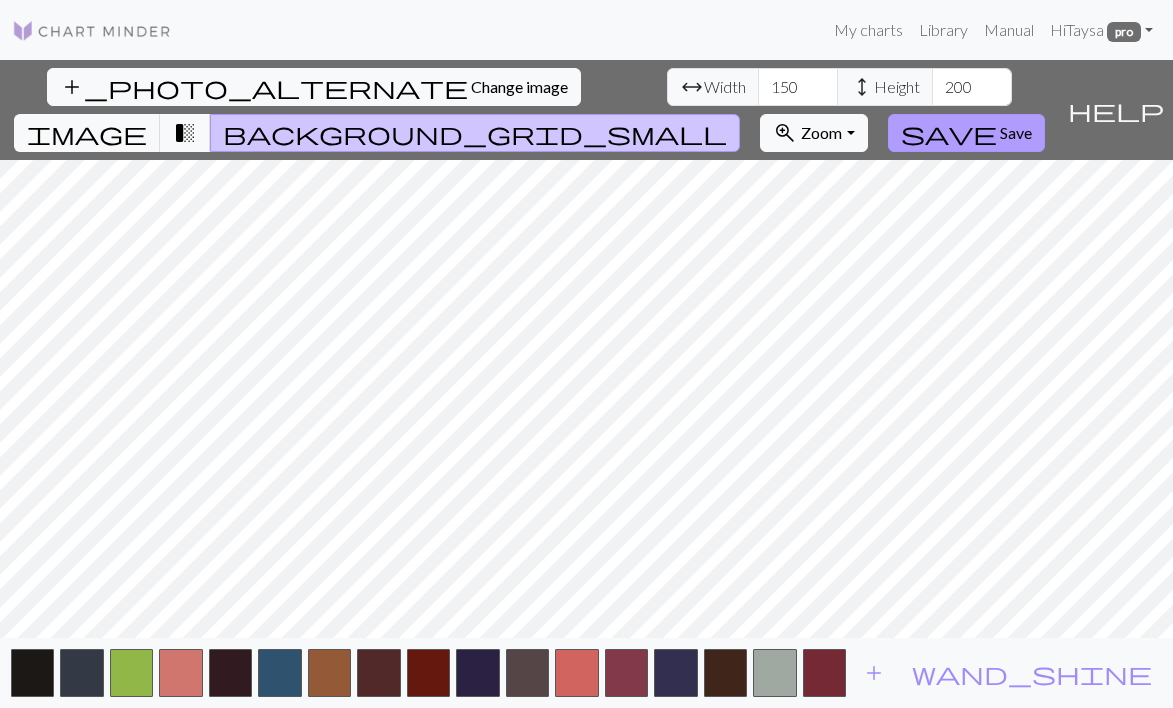 click on "save" at bounding box center [949, 133] 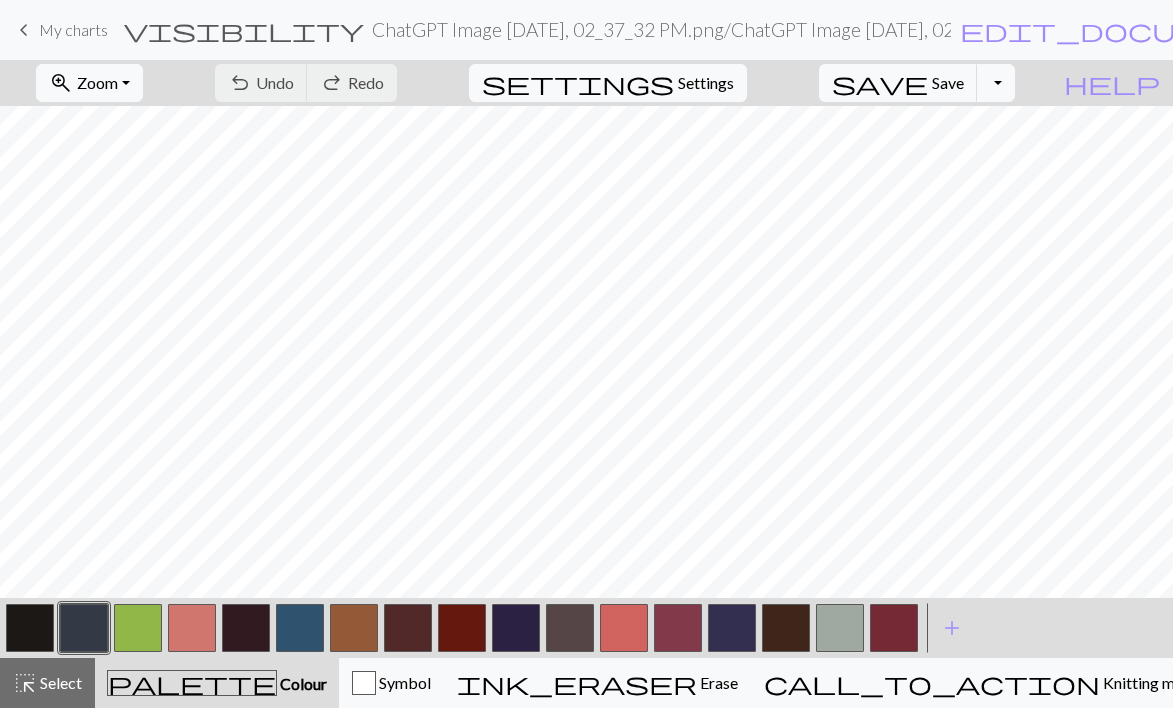 scroll, scrollTop: 1370, scrollLeft: 0, axis: vertical 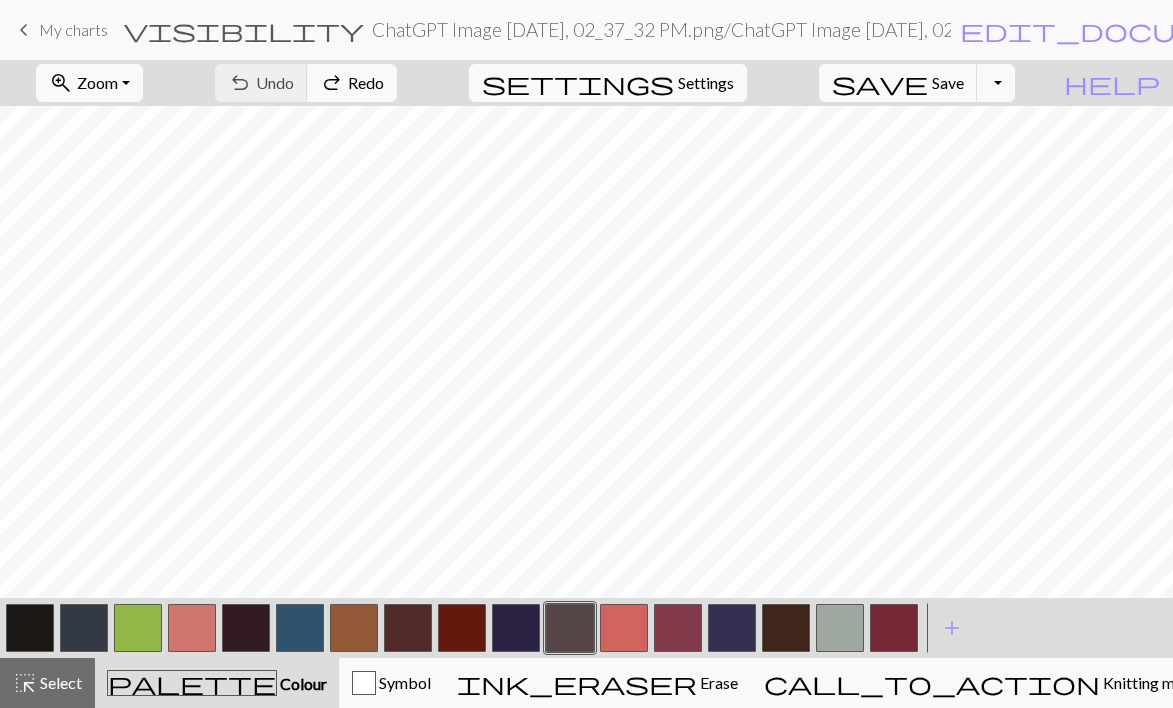 click at bounding box center [84, 628] 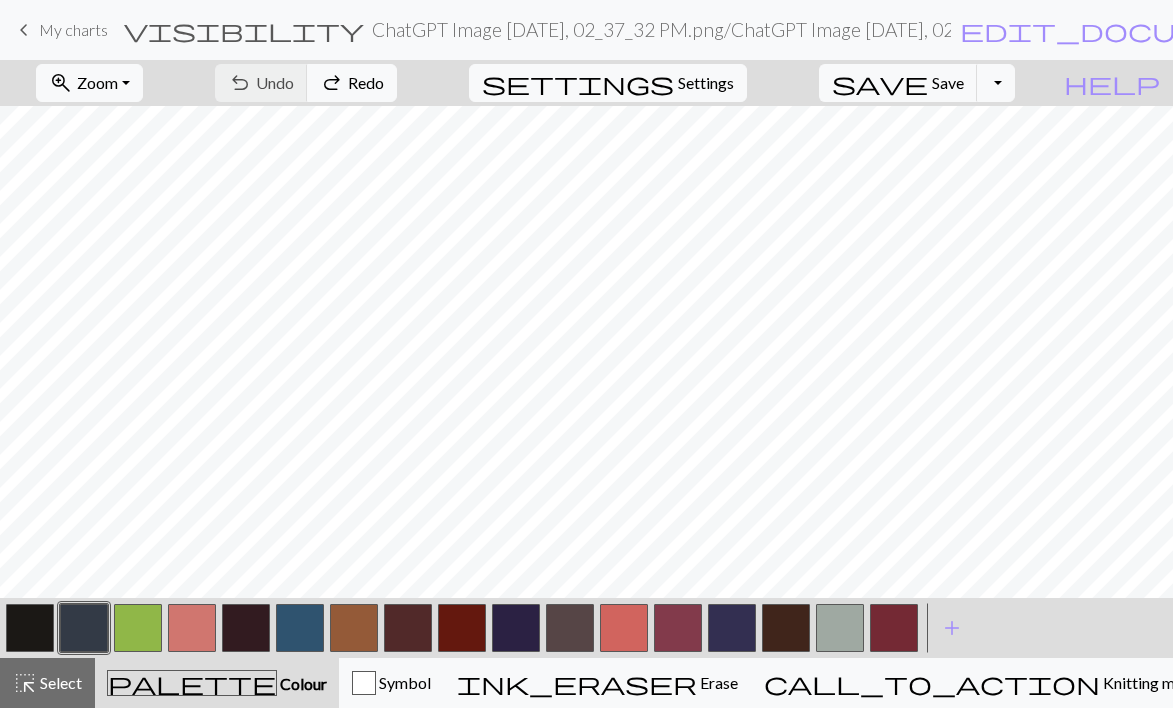 click at bounding box center [84, 628] 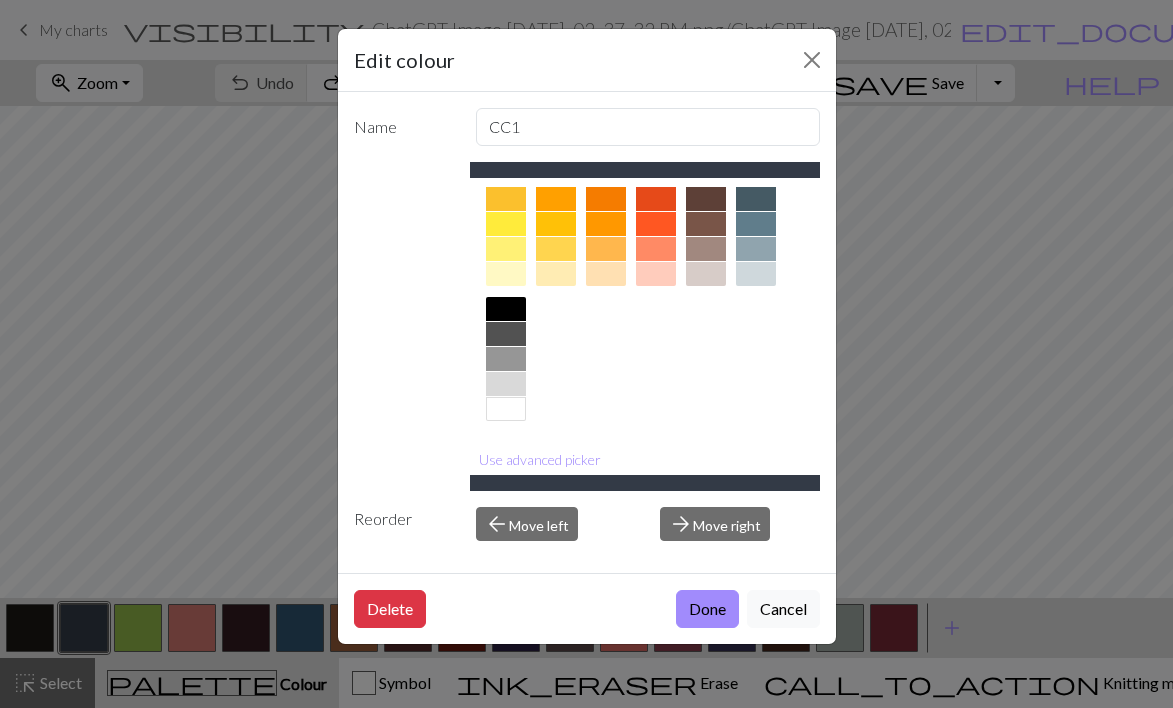 scroll, scrollTop: 0, scrollLeft: 0, axis: both 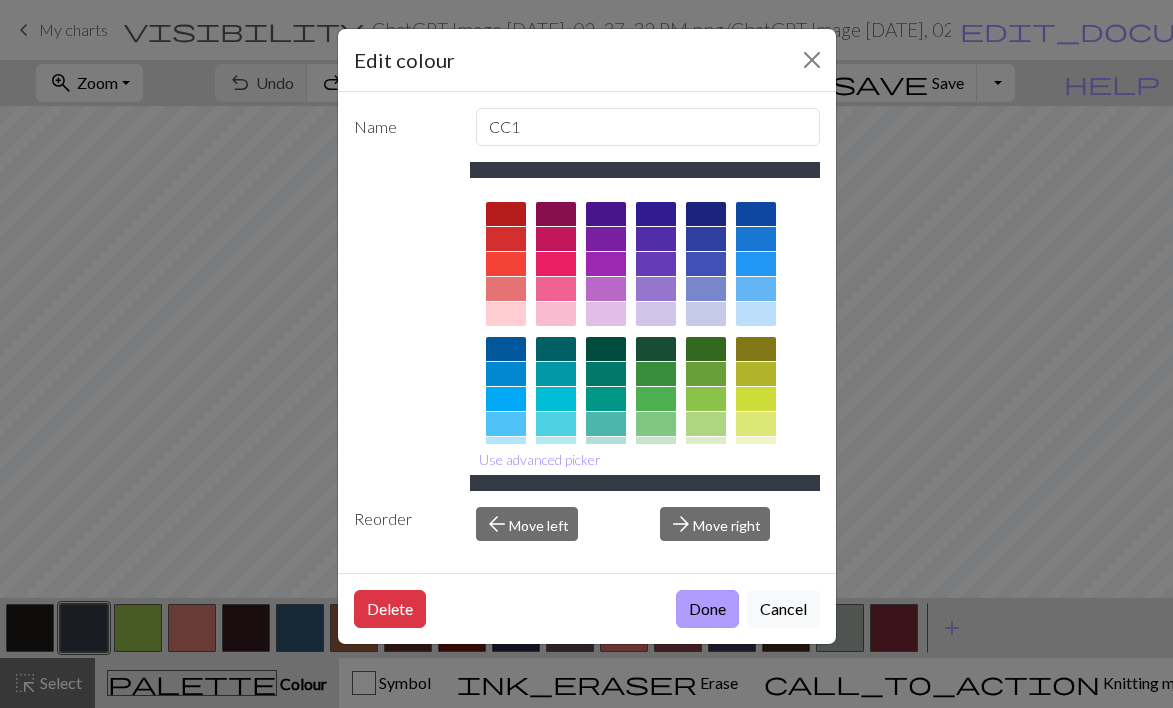 click on "Done" at bounding box center (707, 609) 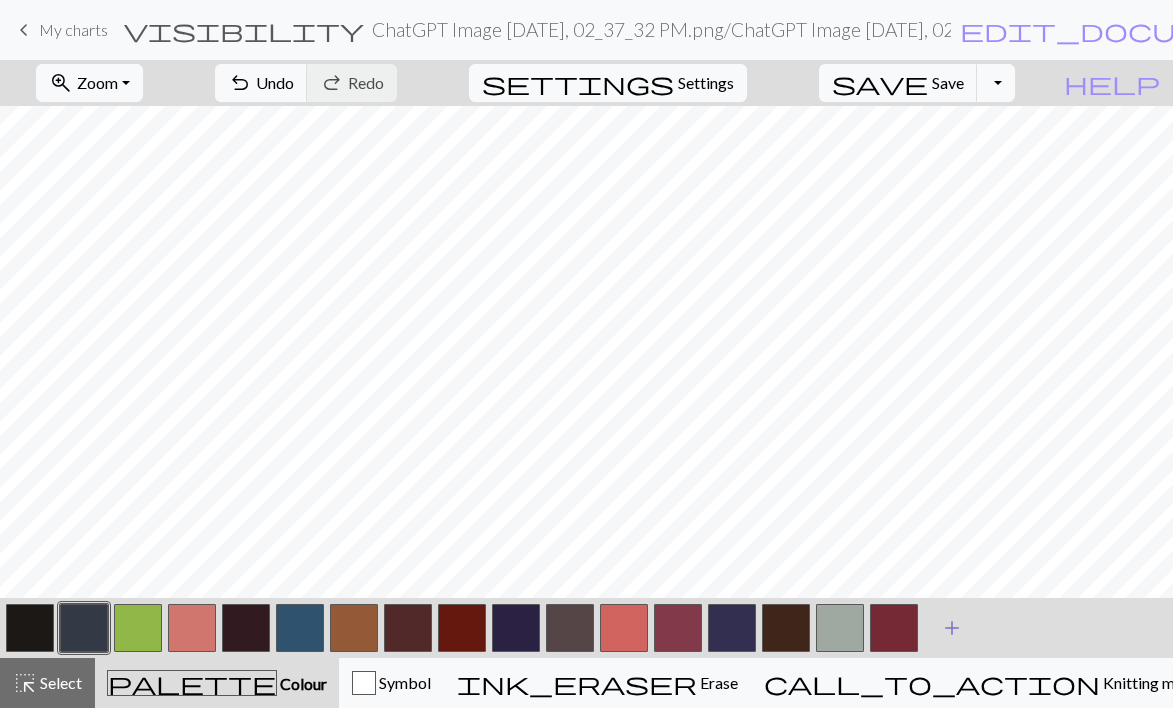 click on "add" at bounding box center (952, 628) 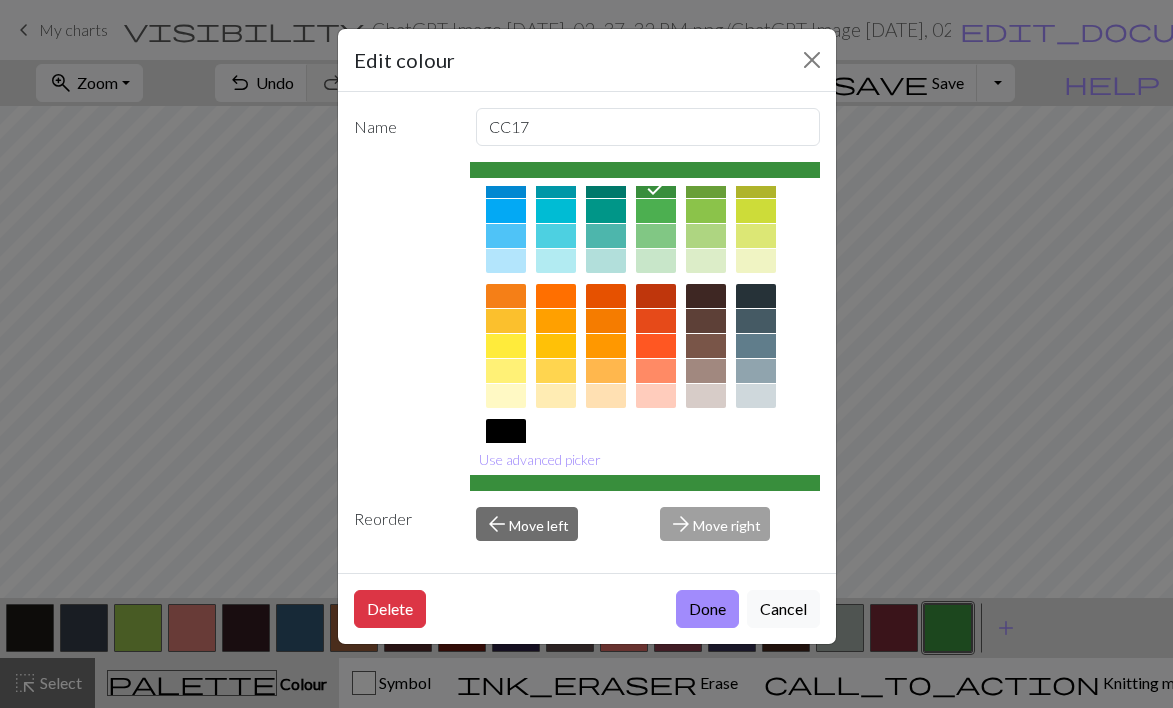 scroll, scrollTop: 106, scrollLeft: 0, axis: vertical 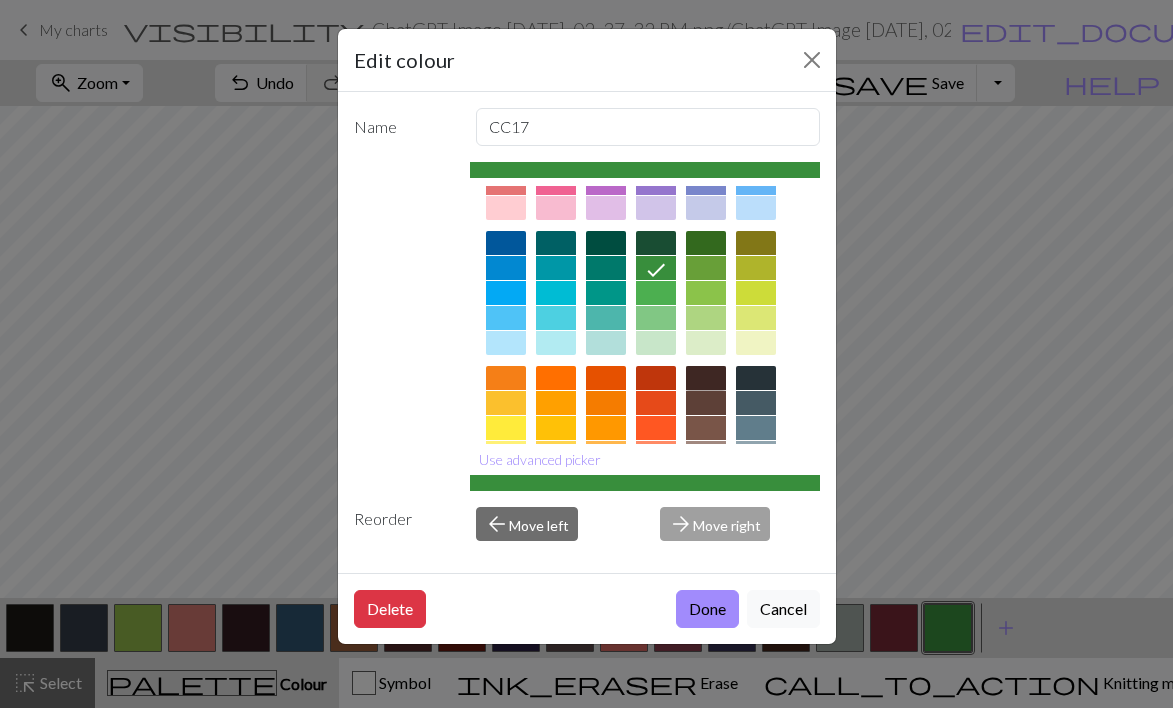 click at bounding box center [706, 378] 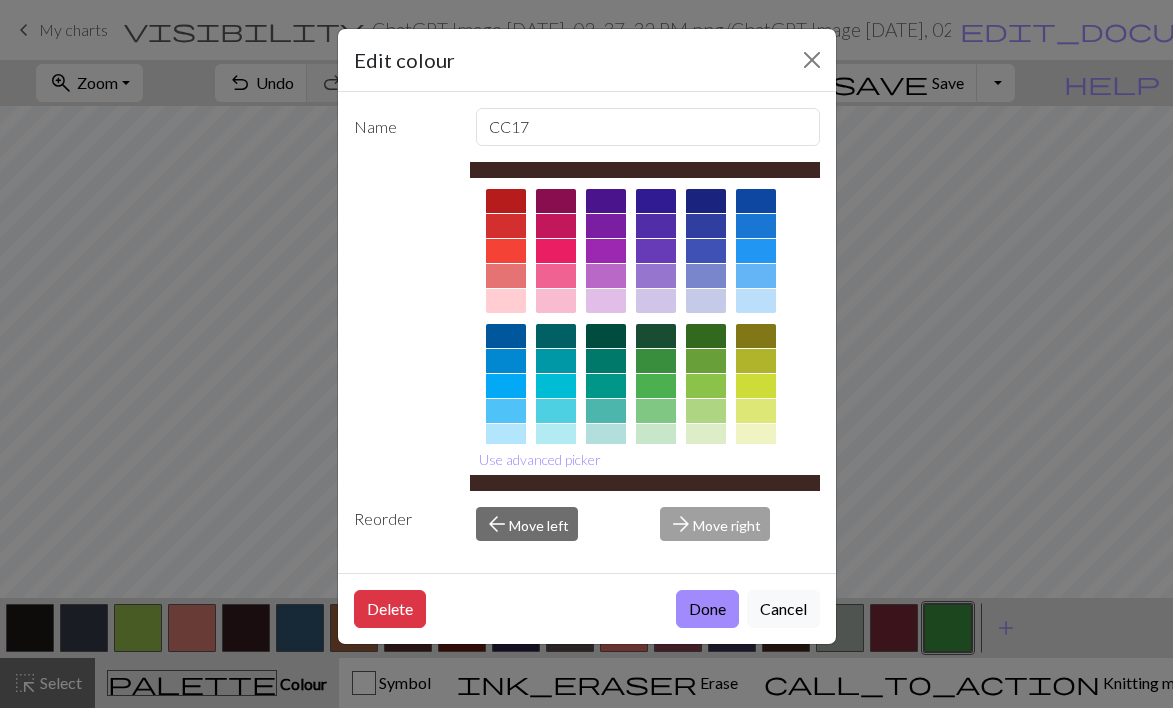 scroll, scrollTop: 0, scrollLeft: 0, axis: both 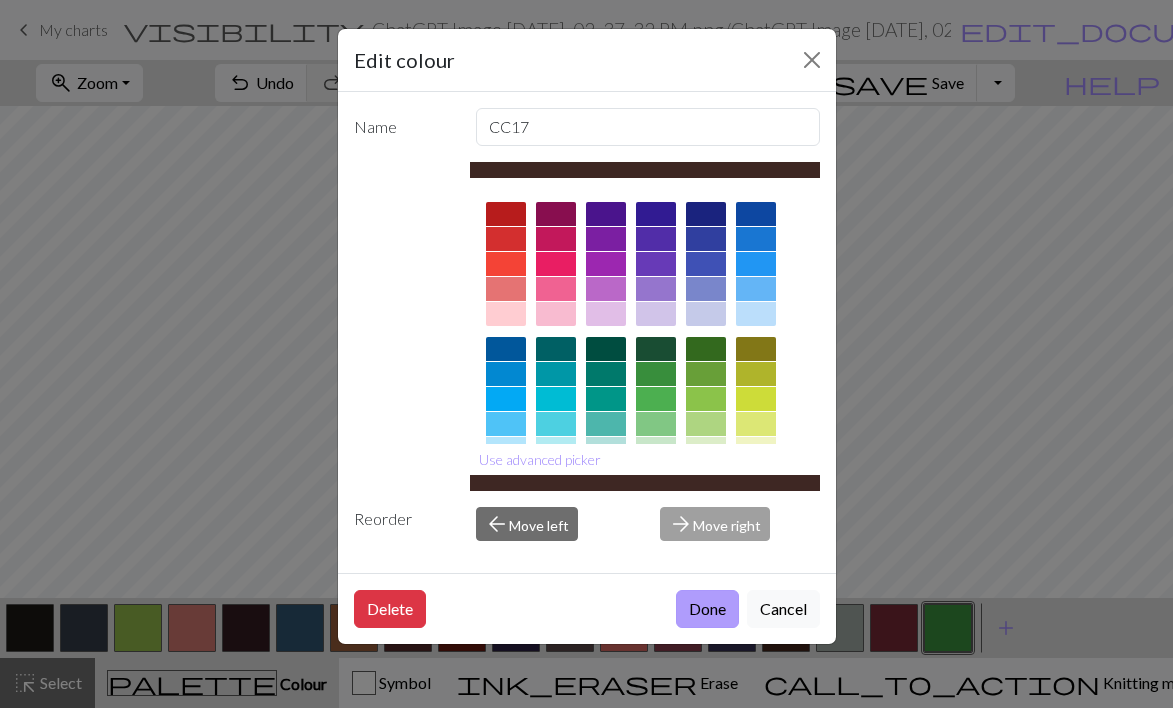 click on "Done" at bounding box center [707, 609] 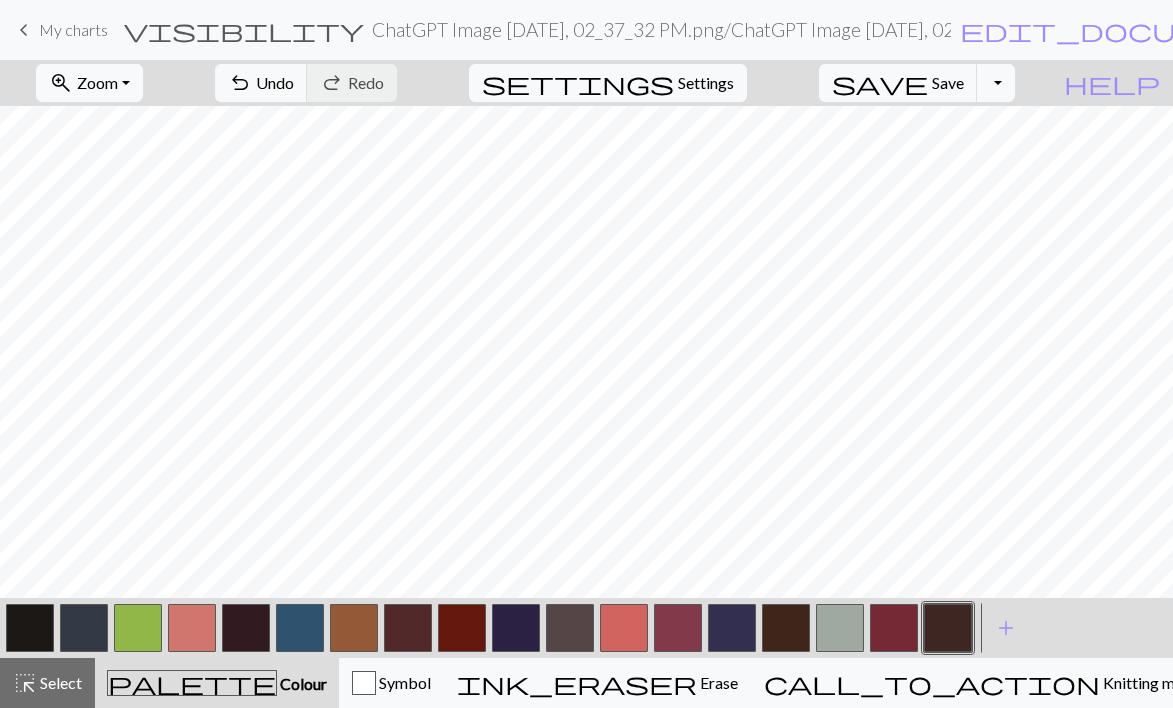drag, startPoint x: 958, startPoint y: 633, endPoint x: 759, endPoint y: 637, distance: 199.04019 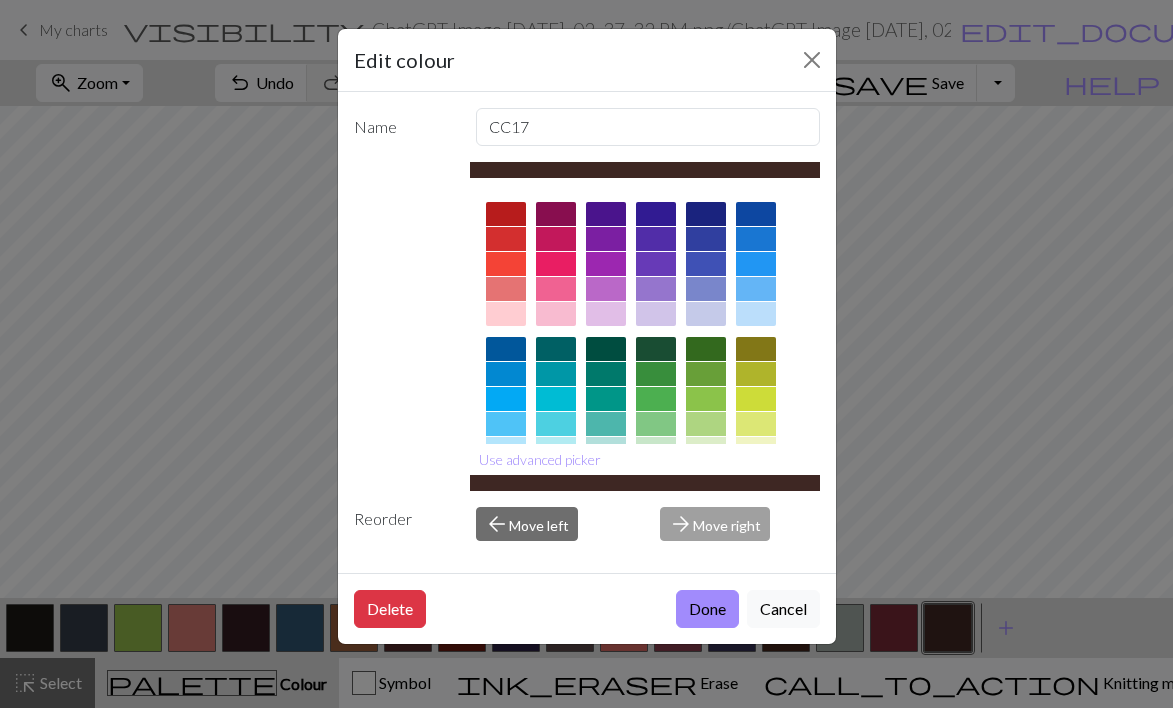 scroll, scrollTop: 310, scrollLeft: 0, axis: vertical 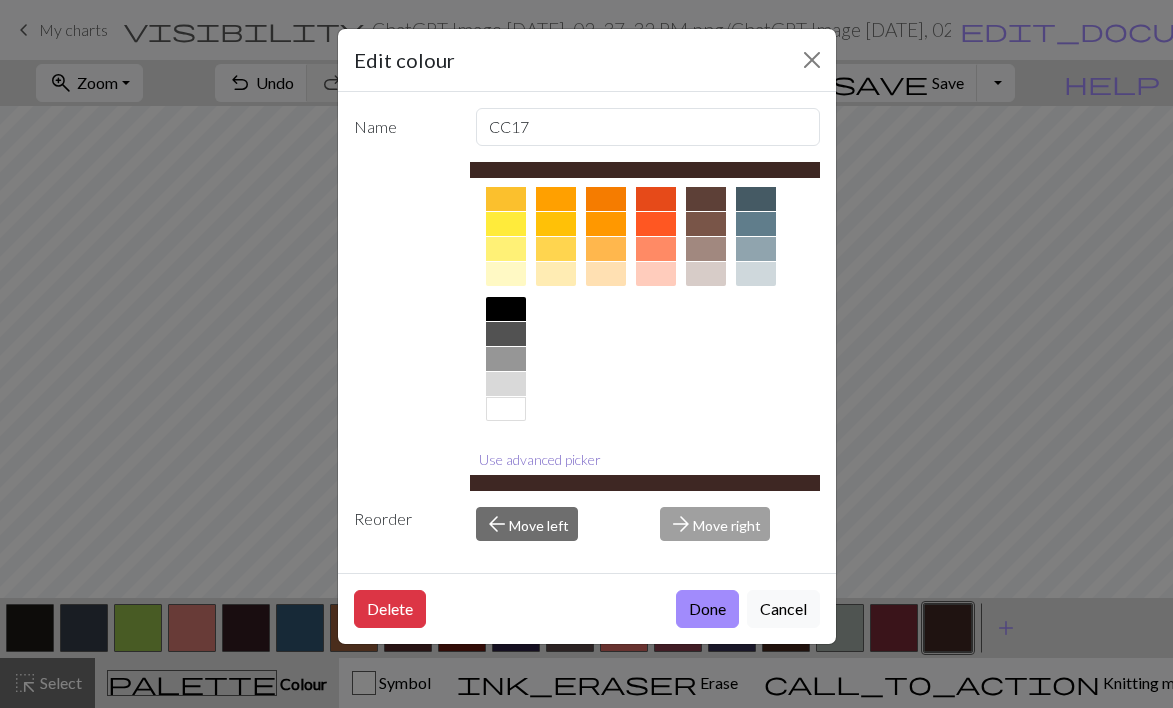 click on "Use advanced picker" at bounding box center (540, 459) 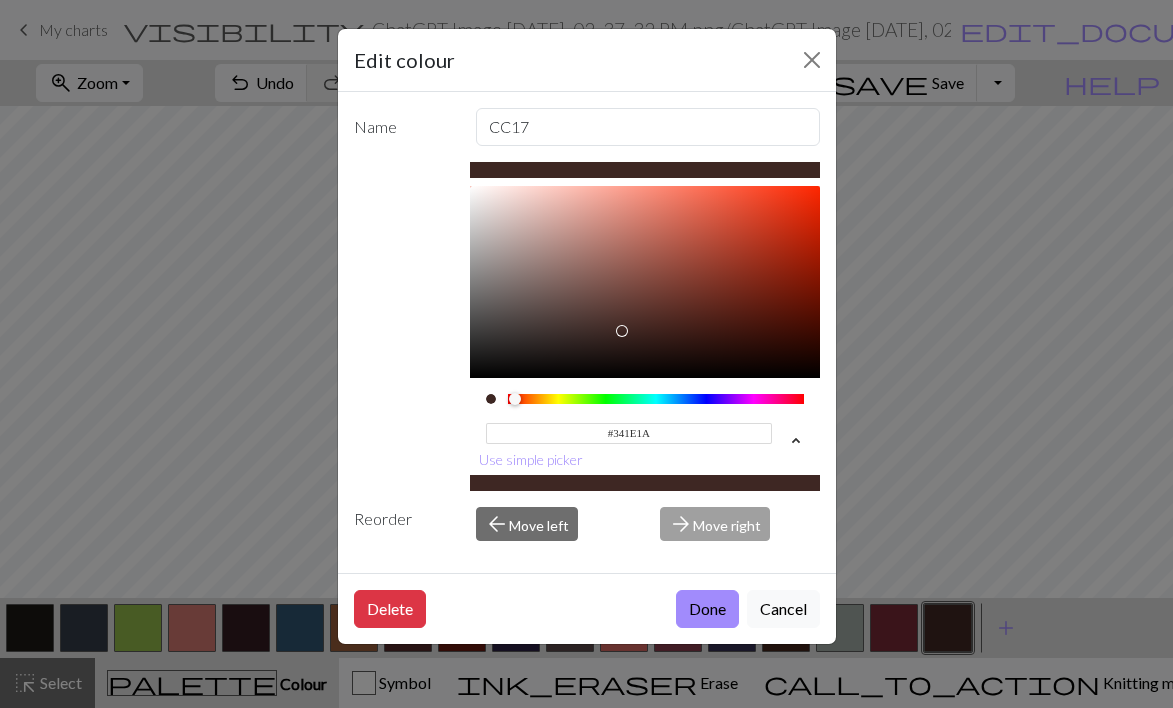click at bounding box center [645, 282] 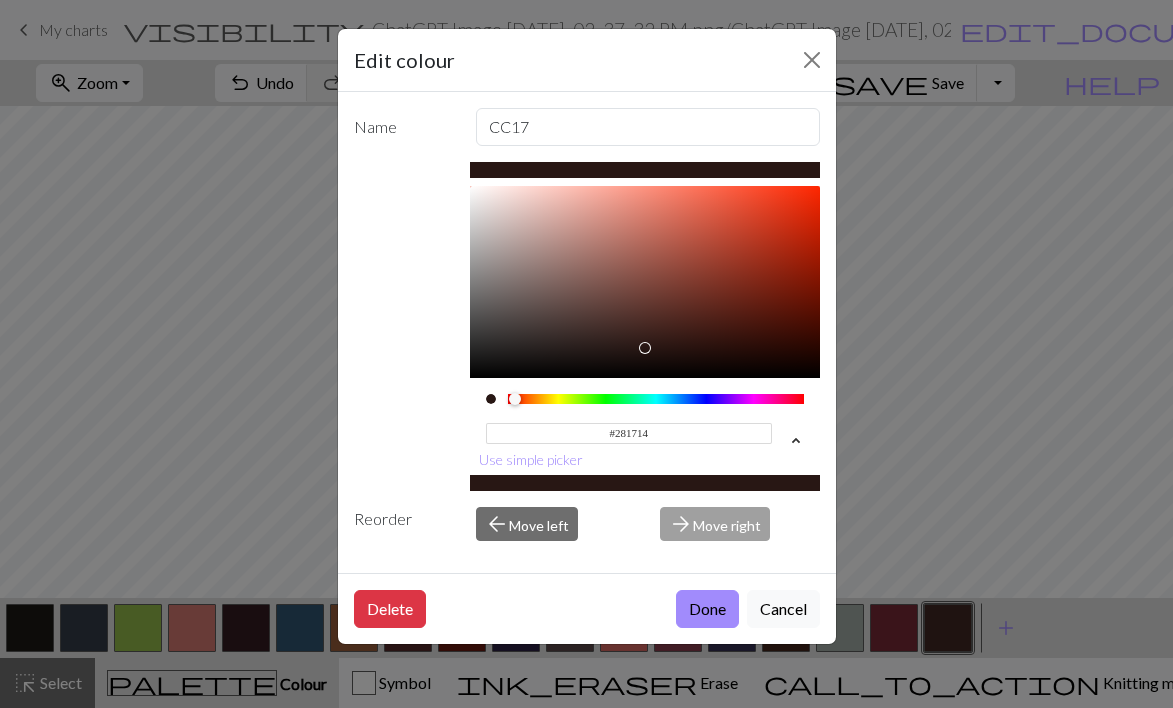click at bounding box center [651, 354] 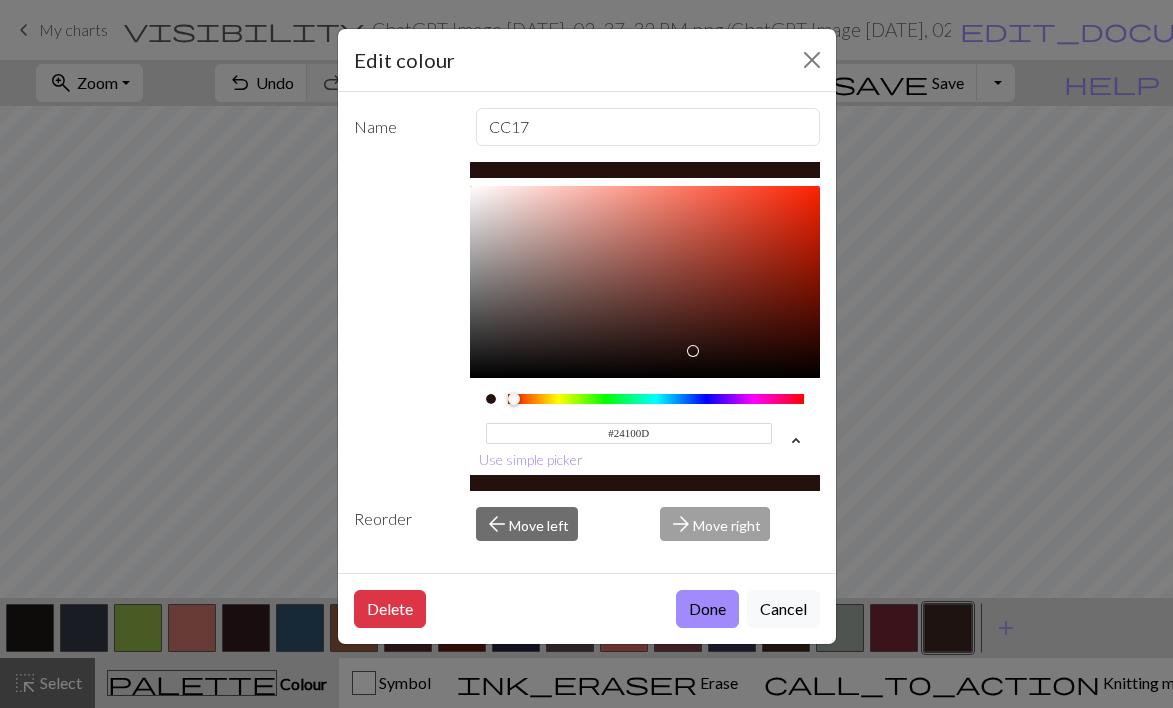 click at bounding box center [645, 282] 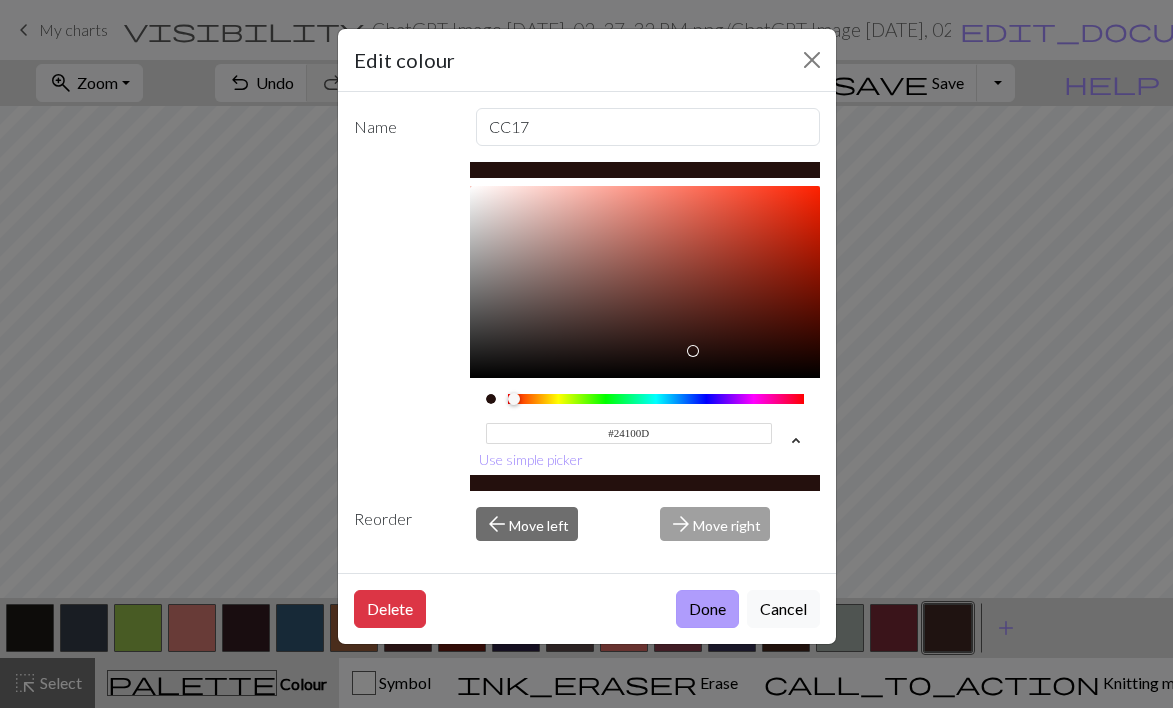 click on "Done" at bounding box center (707, 609) 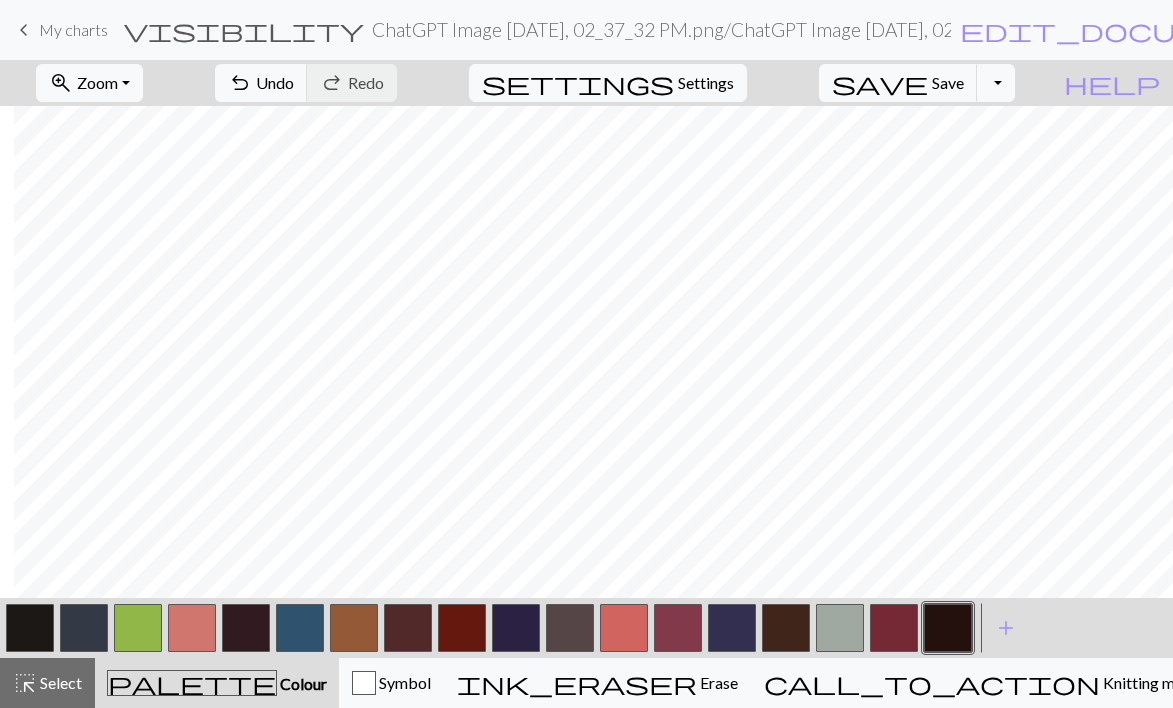 scroll, scrollTop: 549, scrollLeft: 552, axis: both 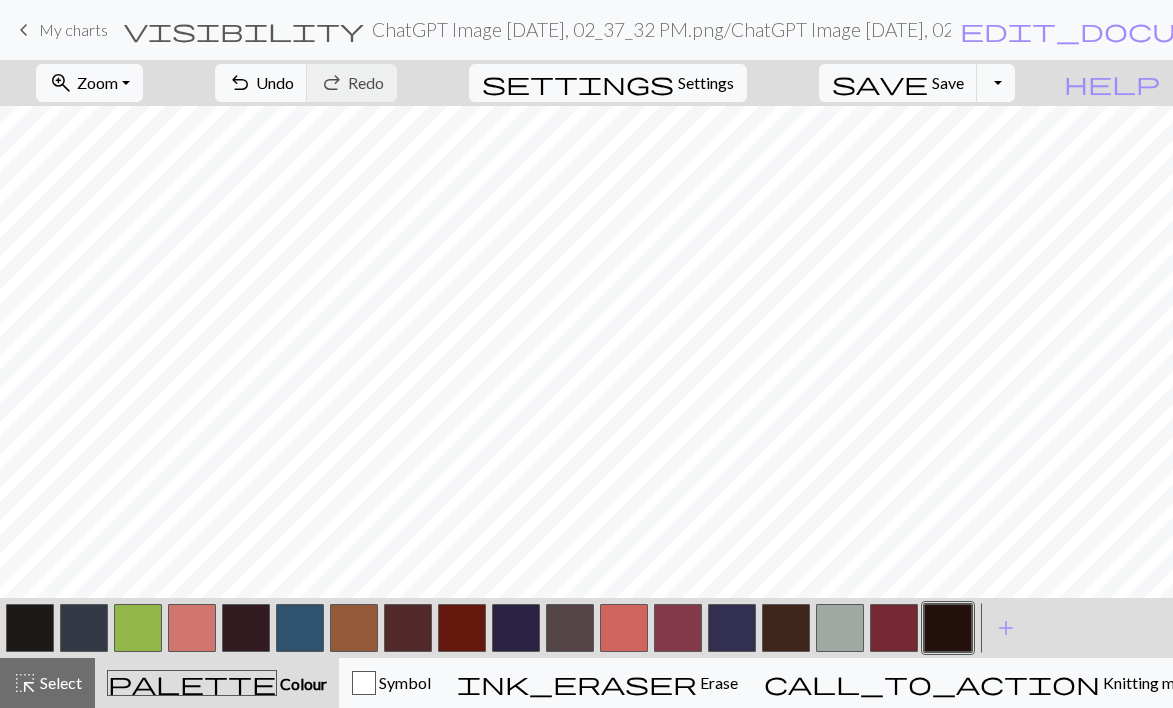 click at bounding box center (948, 628) 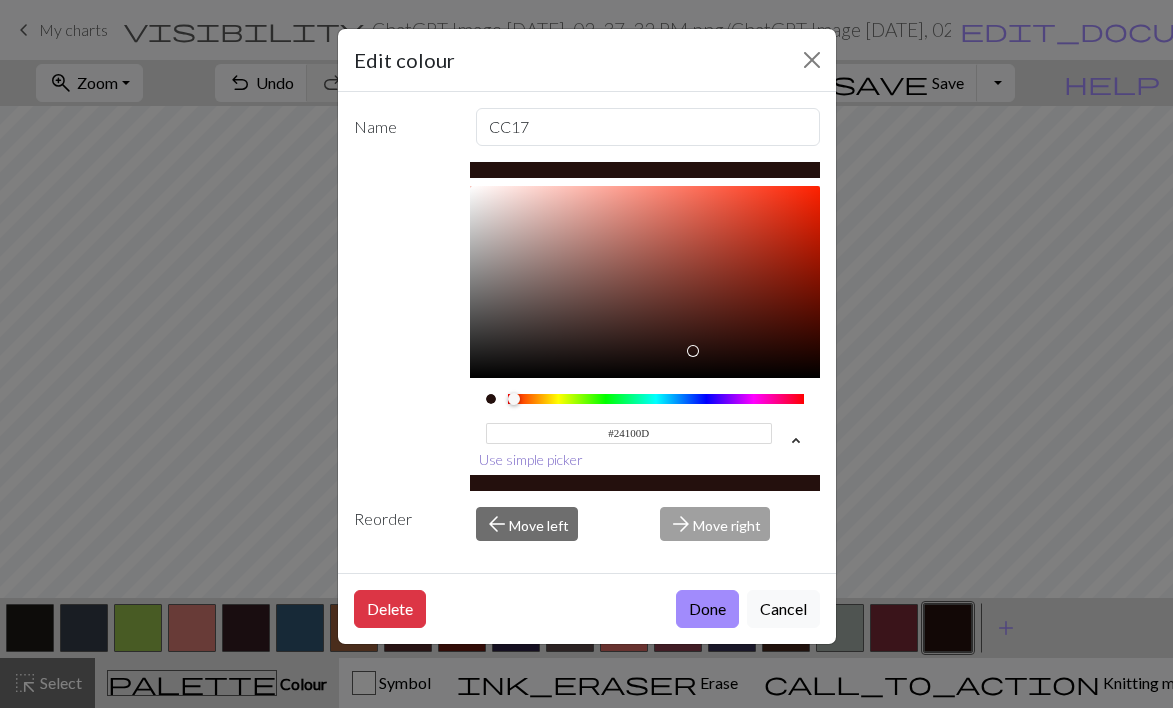 click on "Use simple picker" at bounding box center (531, 459) 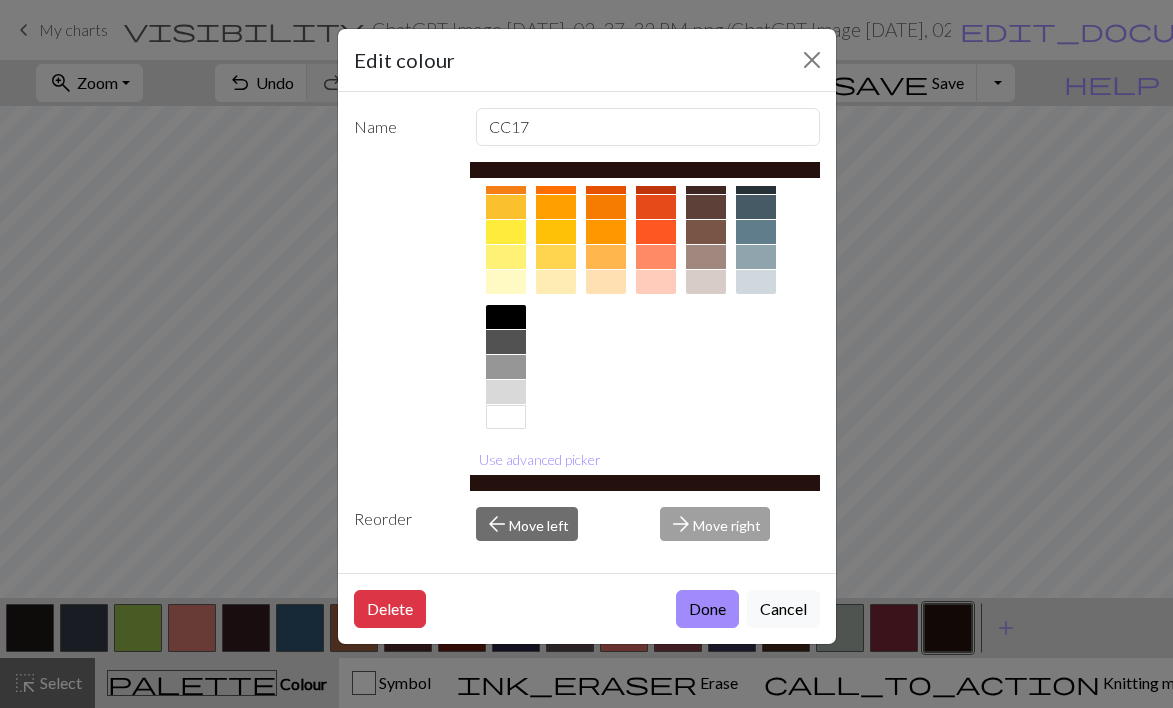 scroll, scrollTop: 310, scrollLeft: 0, axis: vertical 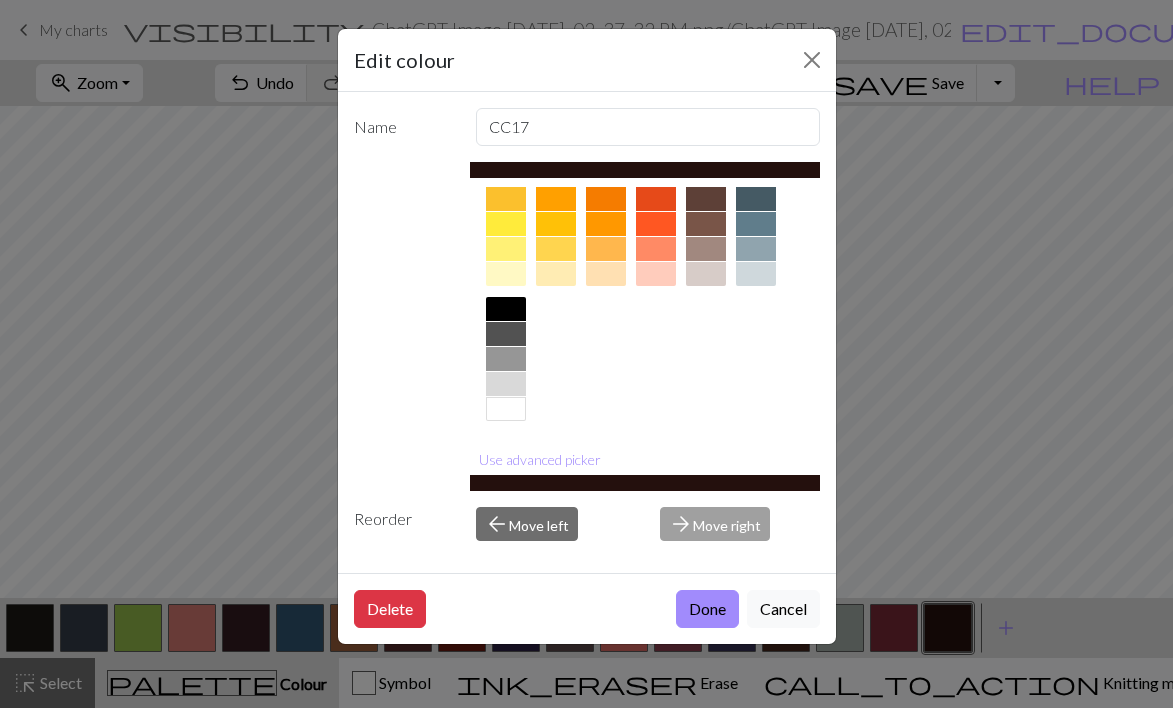 click at bounding box center [706, 224] 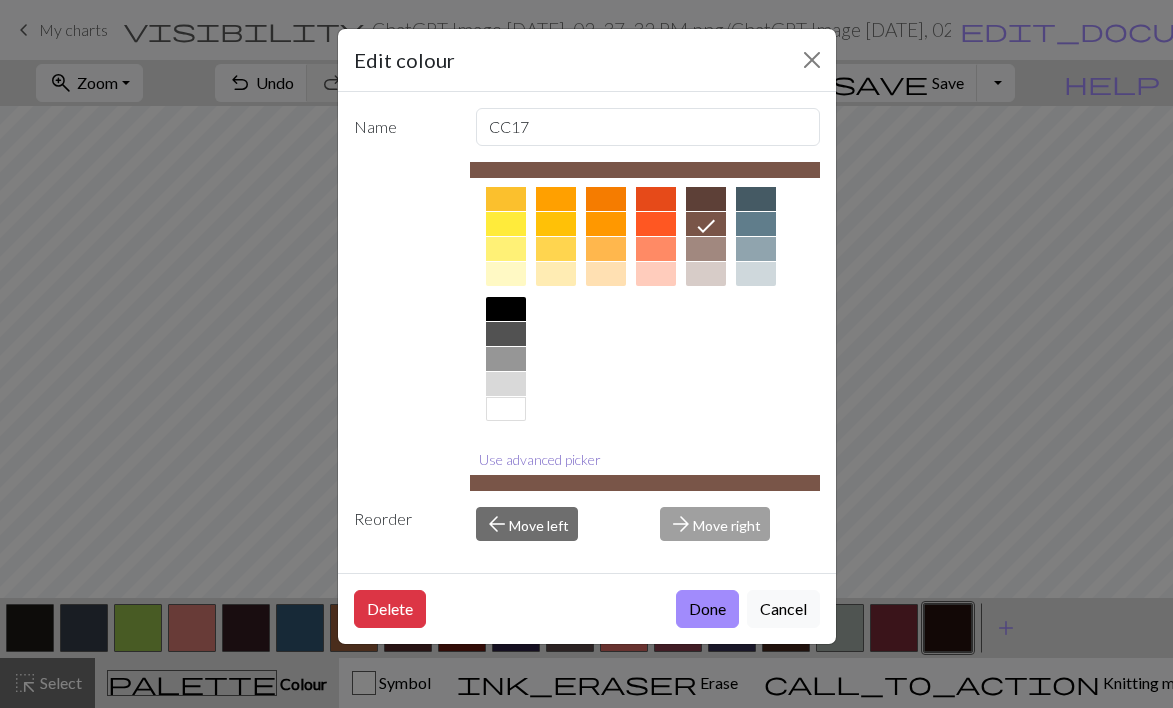 click on "Use advanced picker" at bounding box center (540, 459) 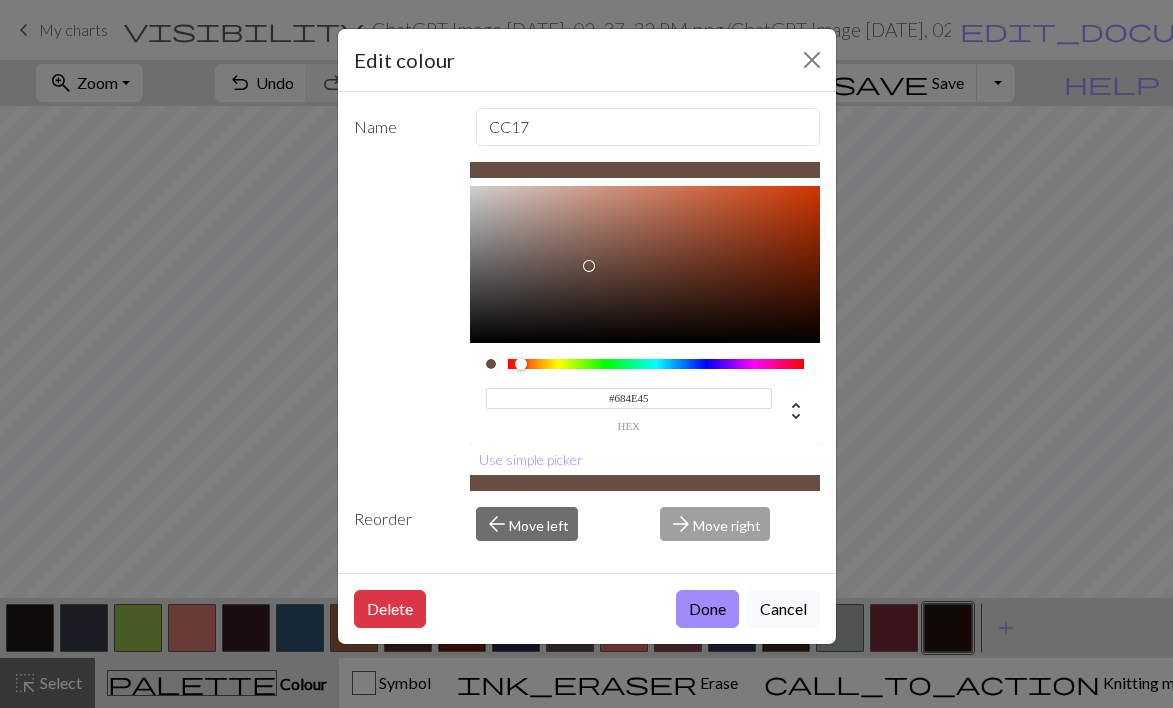 click at bounding box center [645, 247] 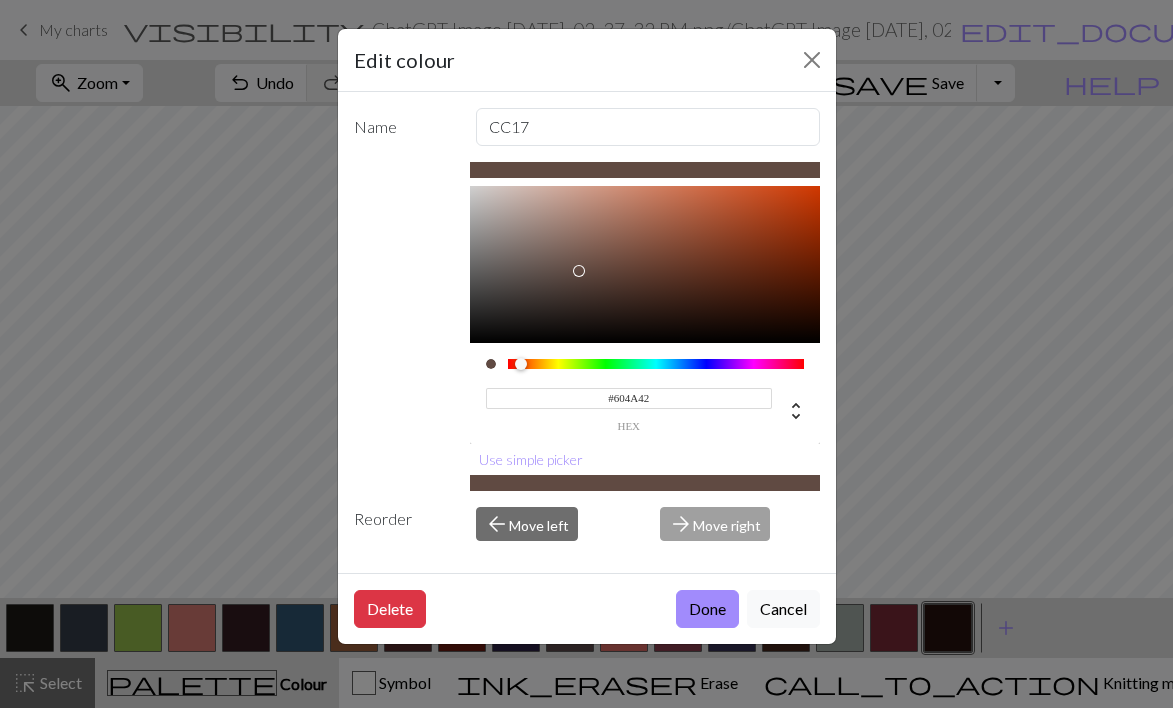 click at bounding box center (645, 247) 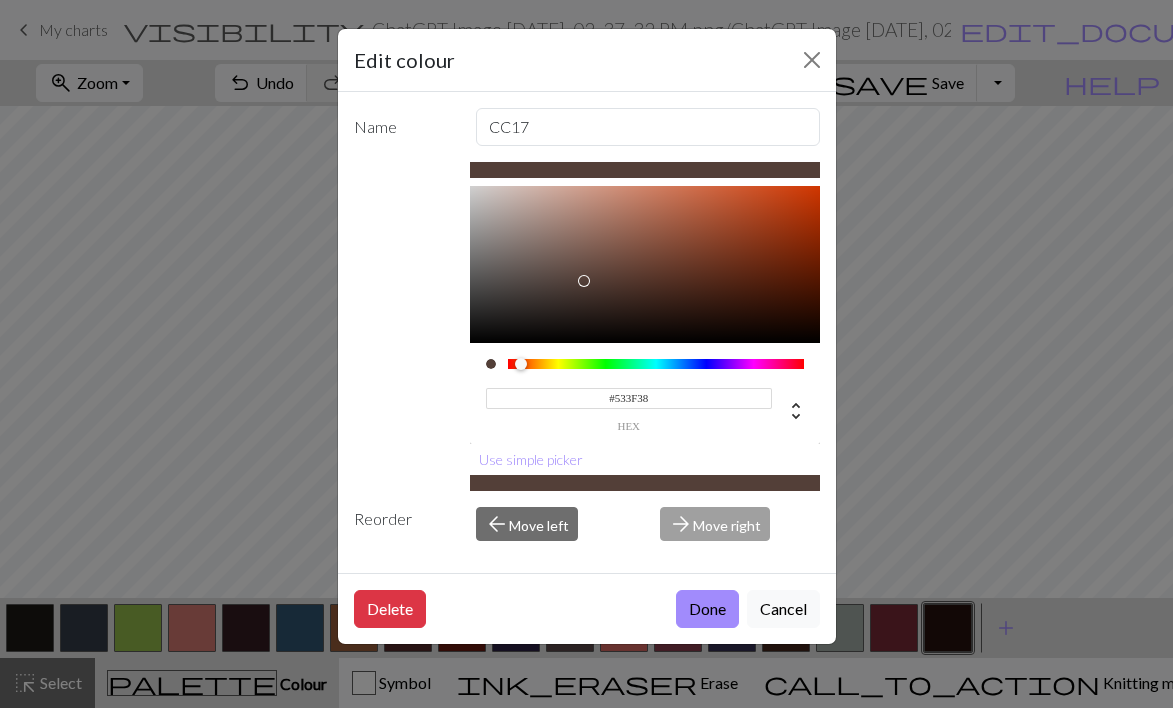 click at bounding box center (590, 287) 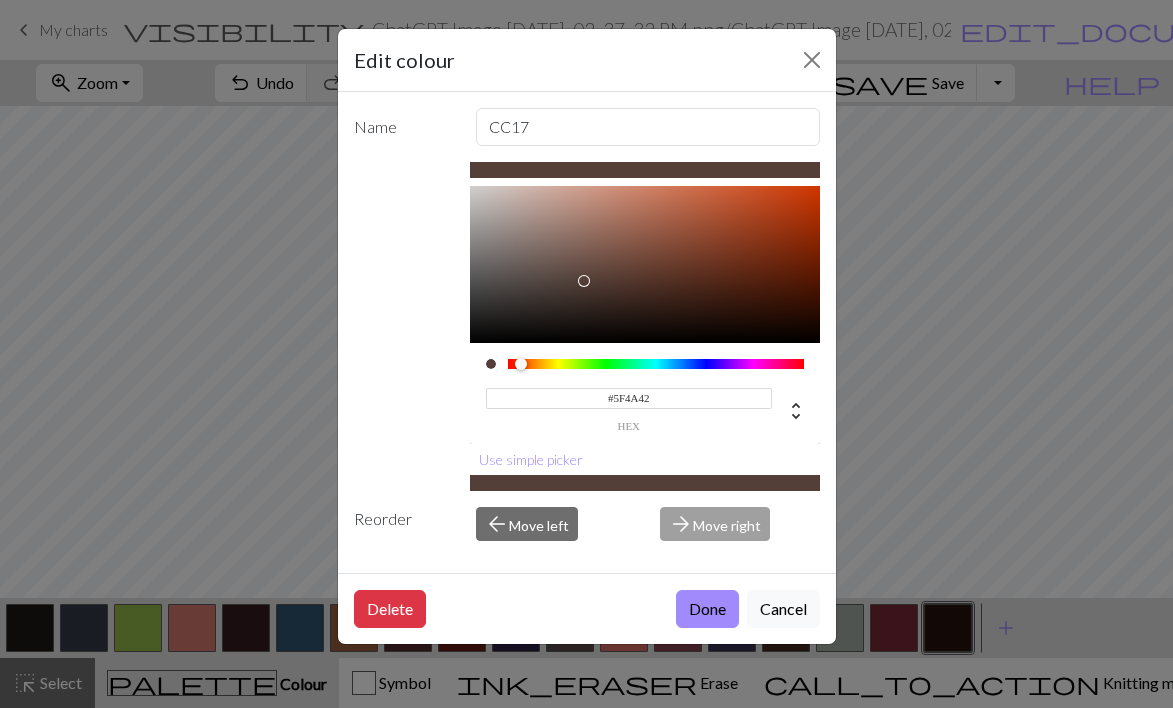 click at bounding box center [645, 247] 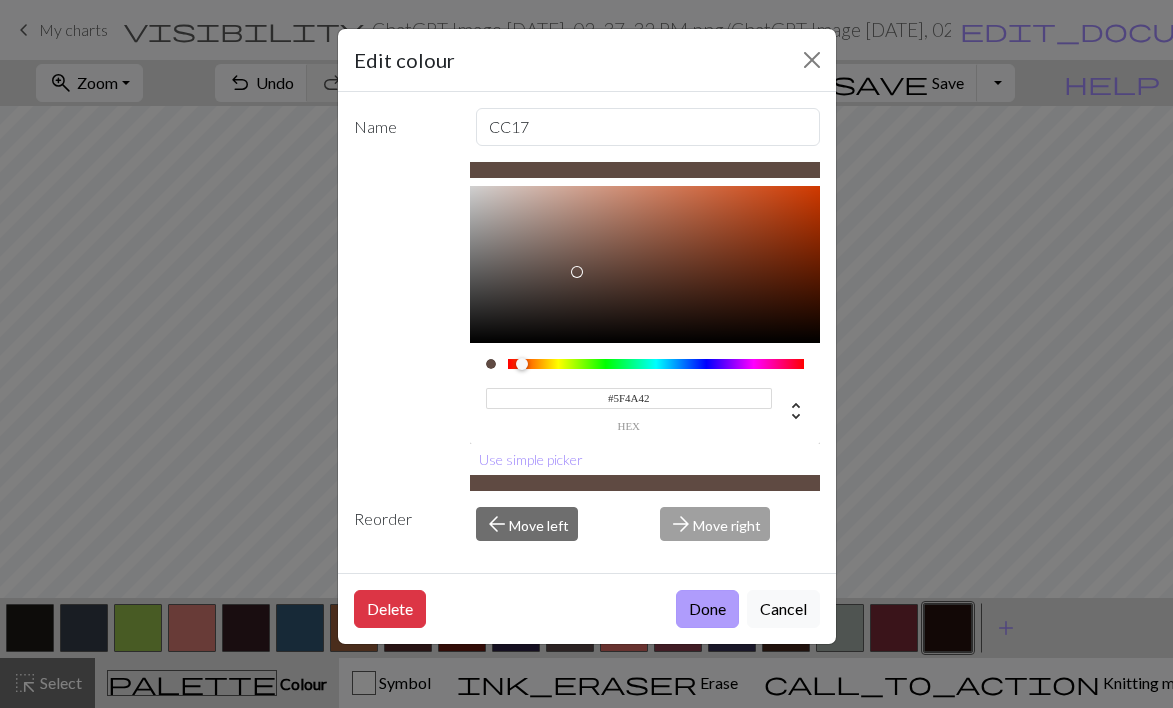 click on "Done" at bounding box center [707, 609] 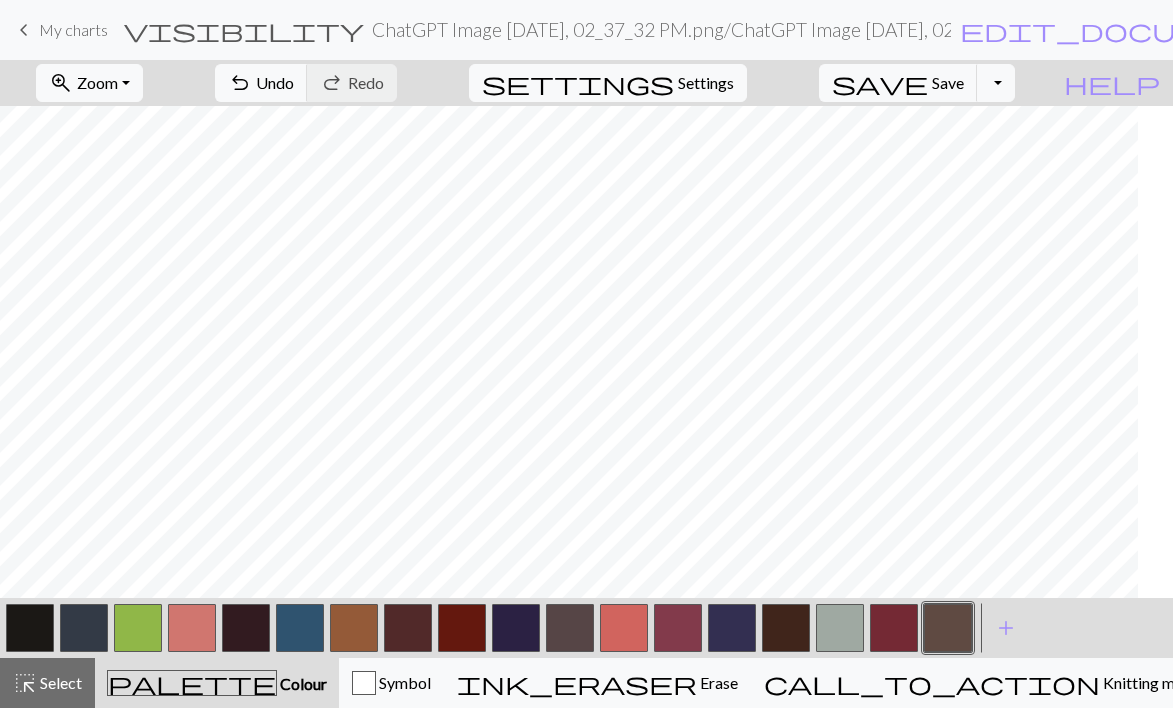 scroll, scrollTop: 854, scrollLeft: 0, axis: vertical 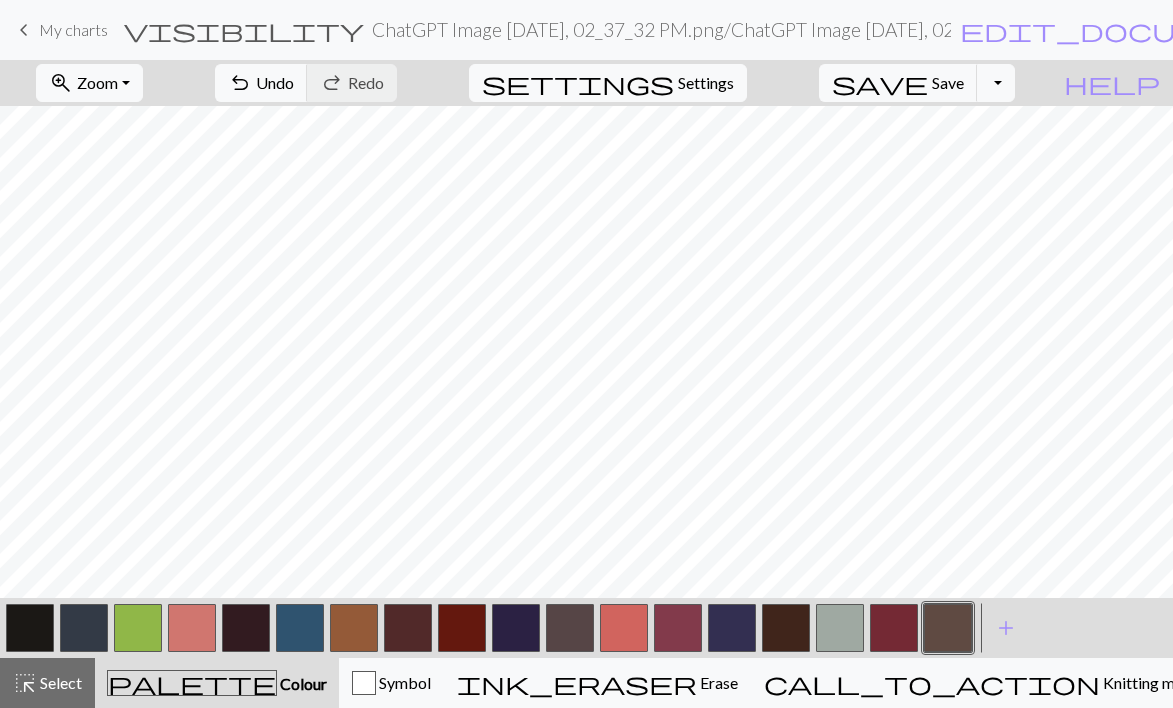 click at bounding box center [948, 628] 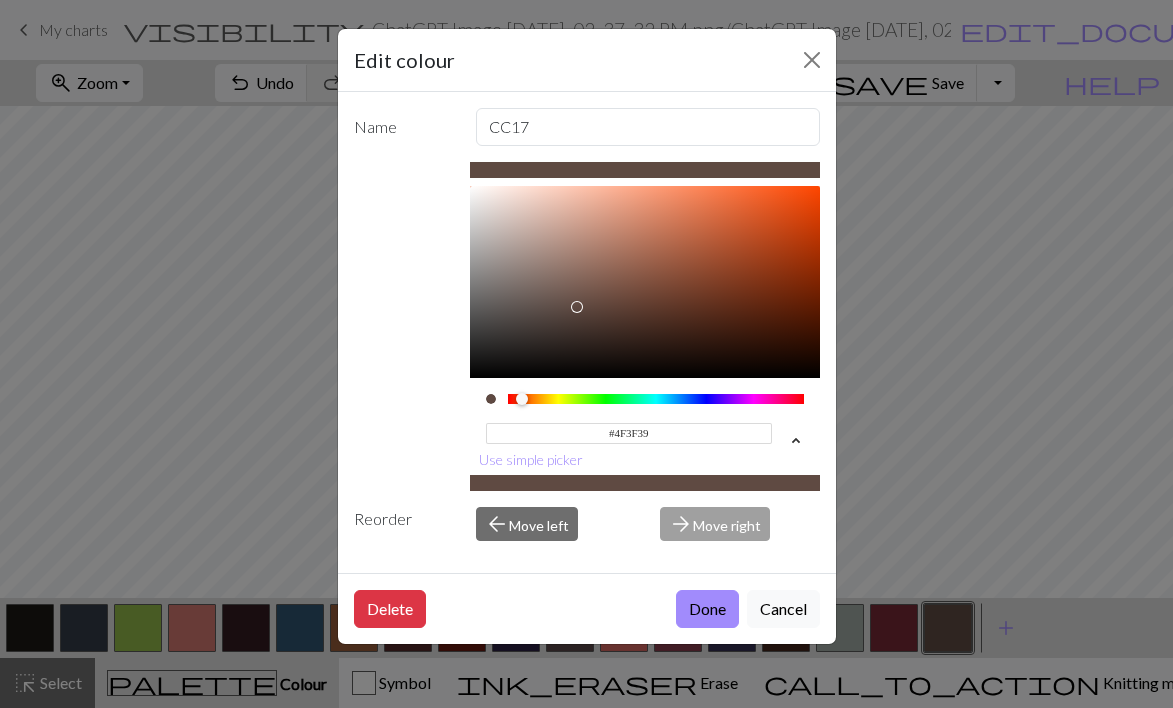 click at bounding box center [645, 282] 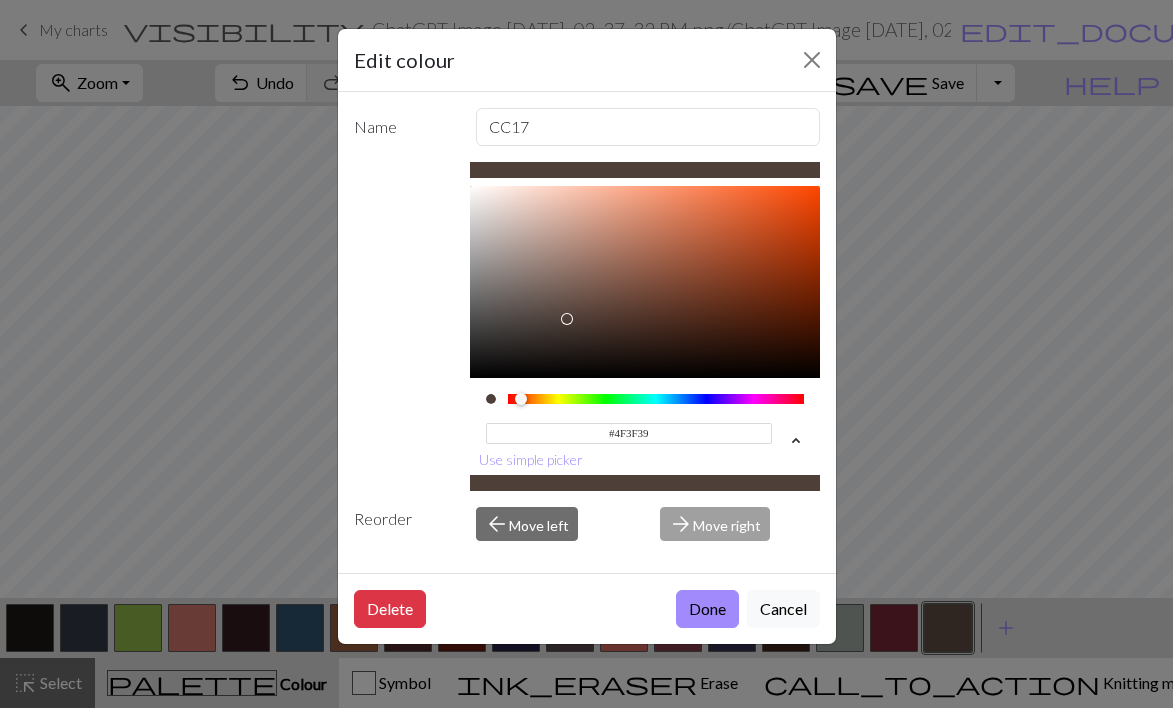 type on "#473832" 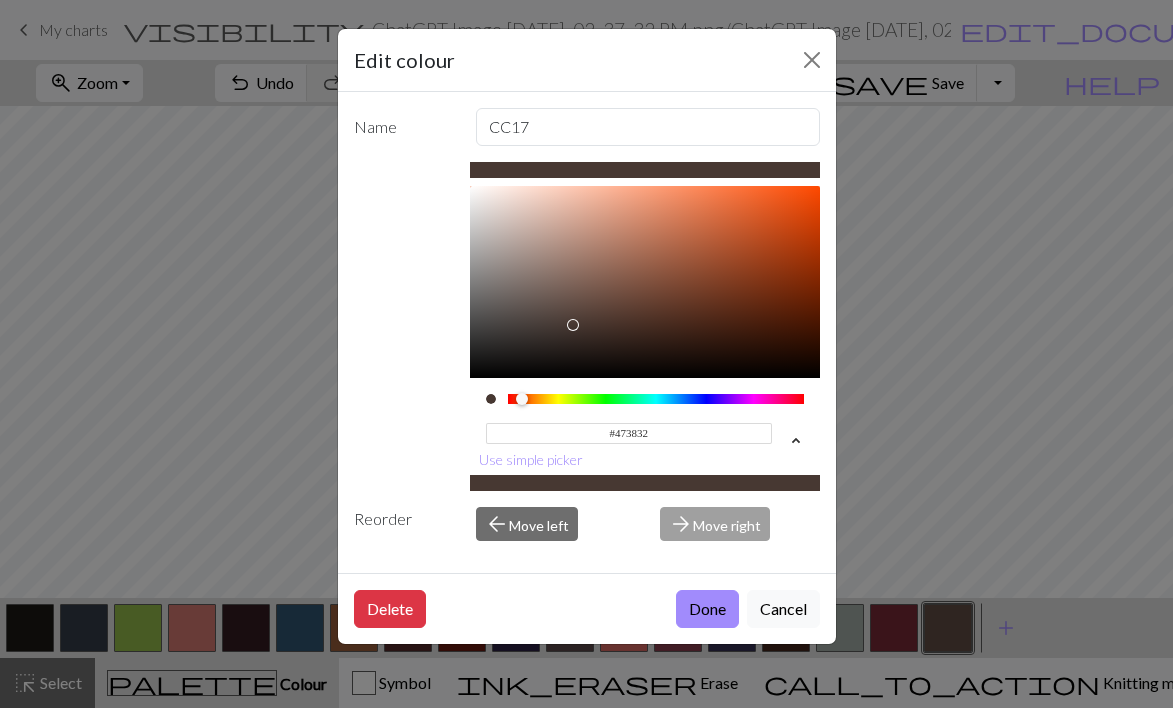 click at bounding box center [579, 331] 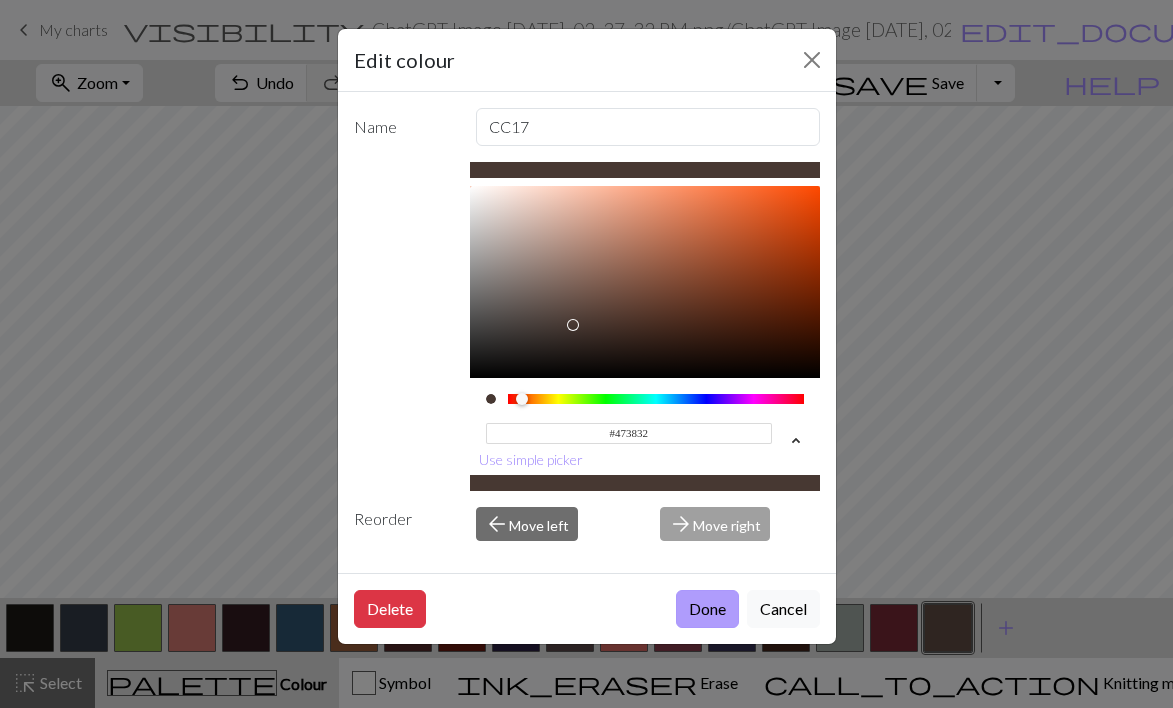 click on "Done" at bounding box center [707, 609] 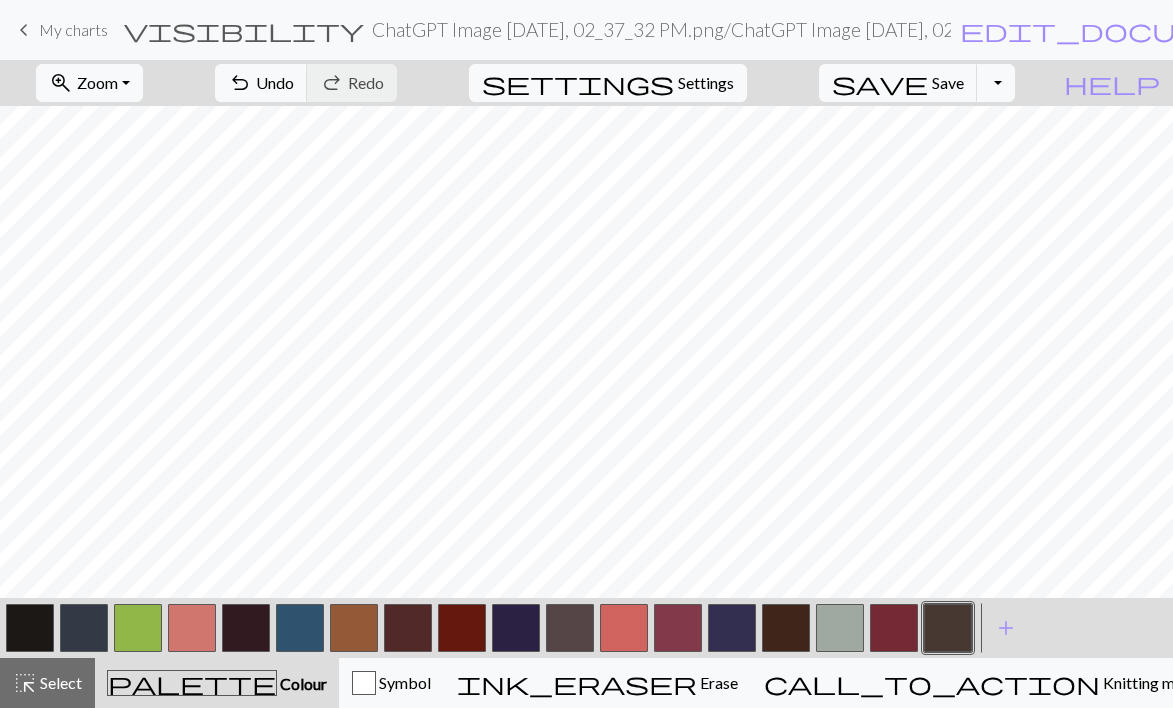 type 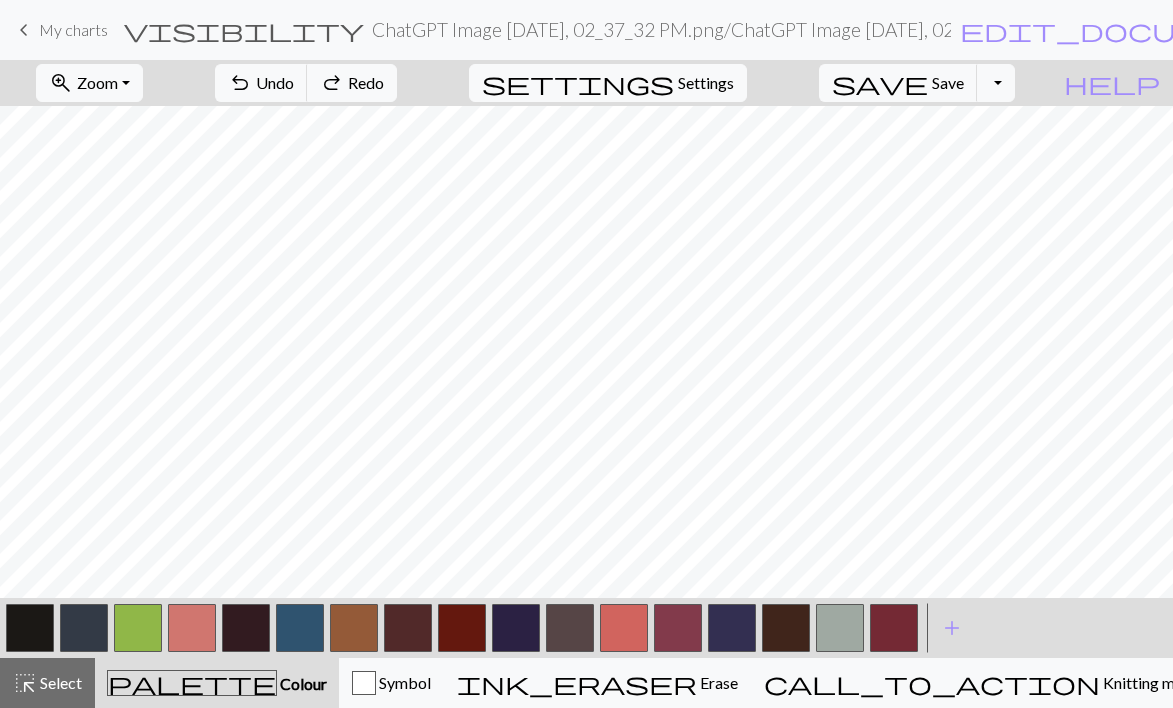 click at bounding box center (84, 628) 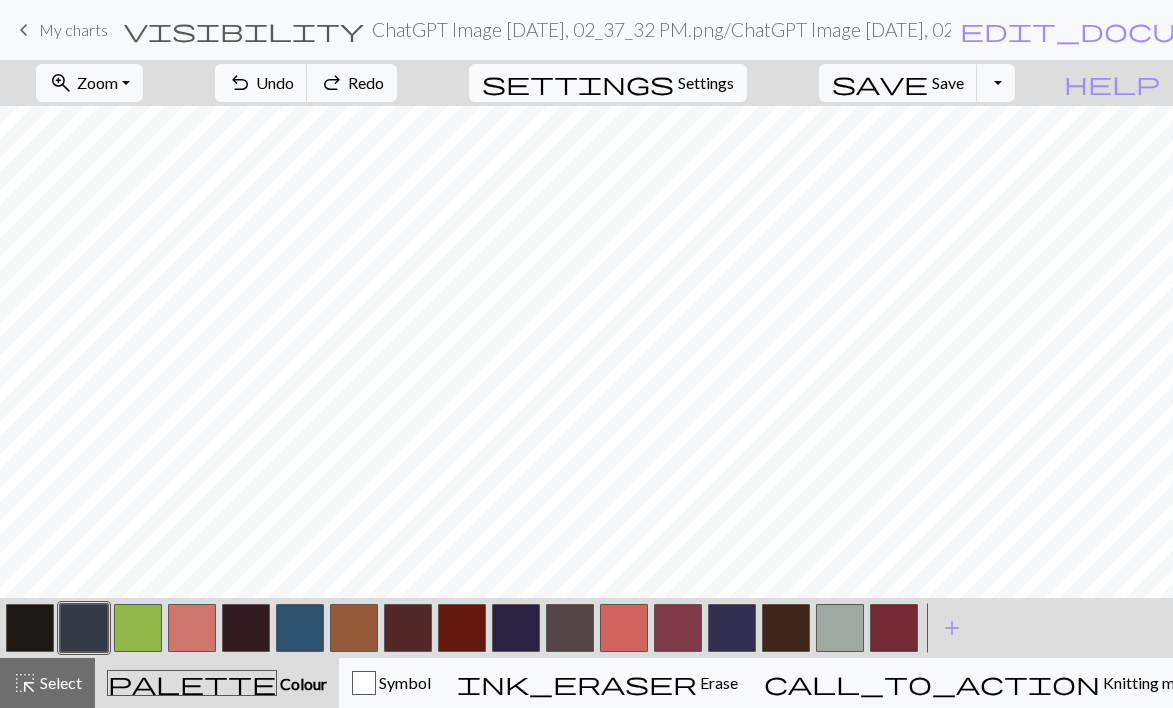 click at bounding box center [84, 628] 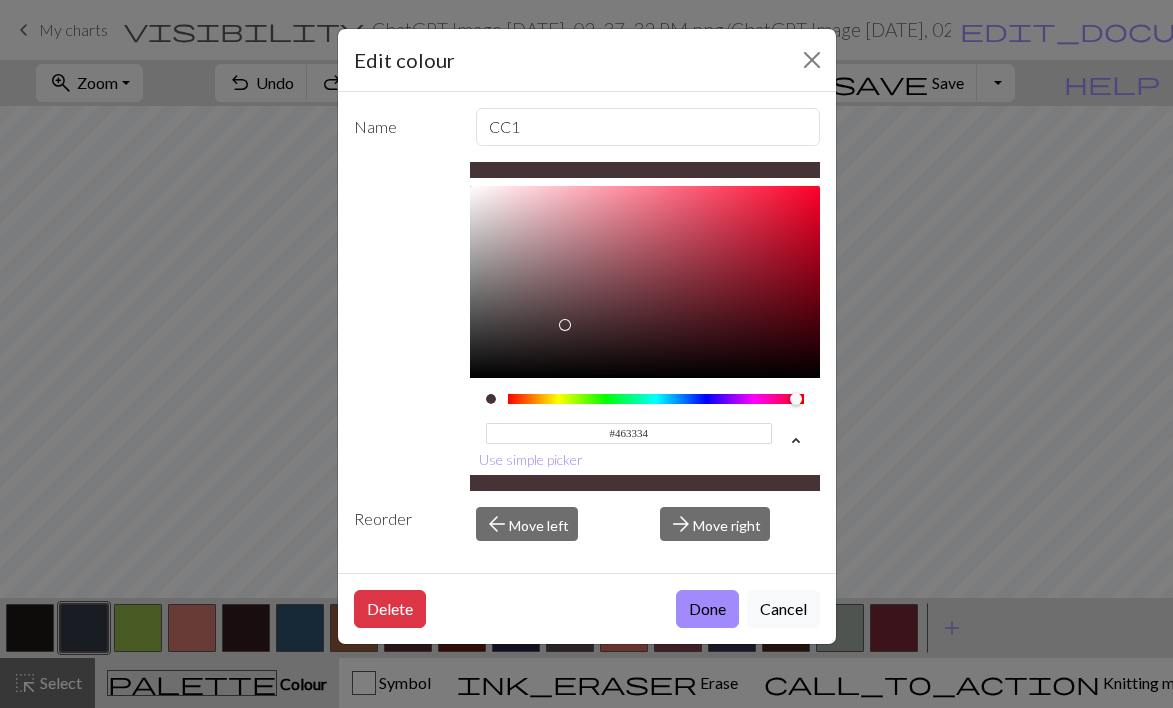 type on "#463333" 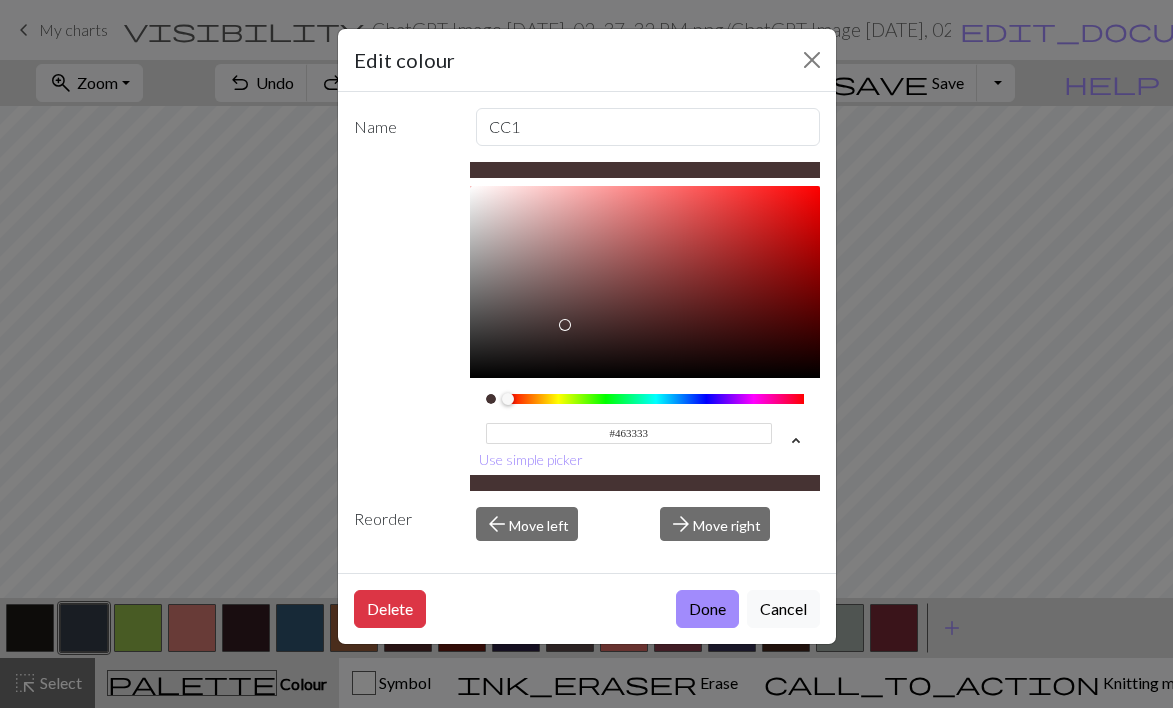 drag, startPoint x: 688, startPoint y: 398, endPoint x: 820, endPoint y: 403, distance: 132.09467 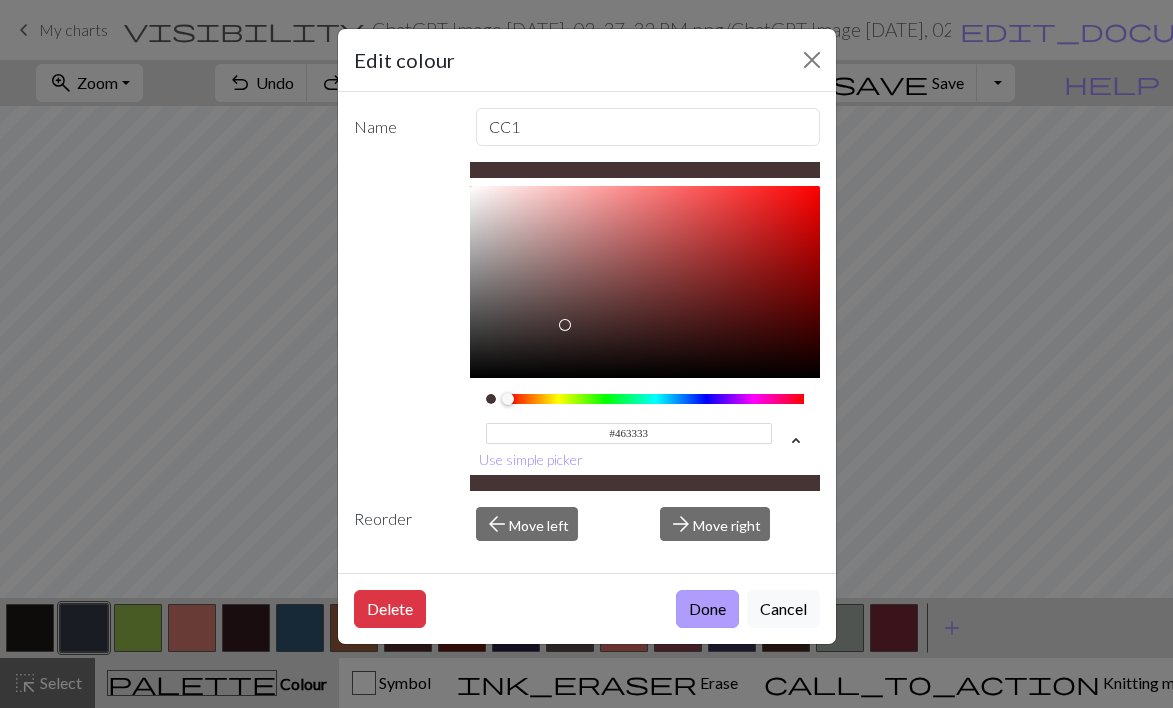 click on "Done" at bounding box center [707, 609] 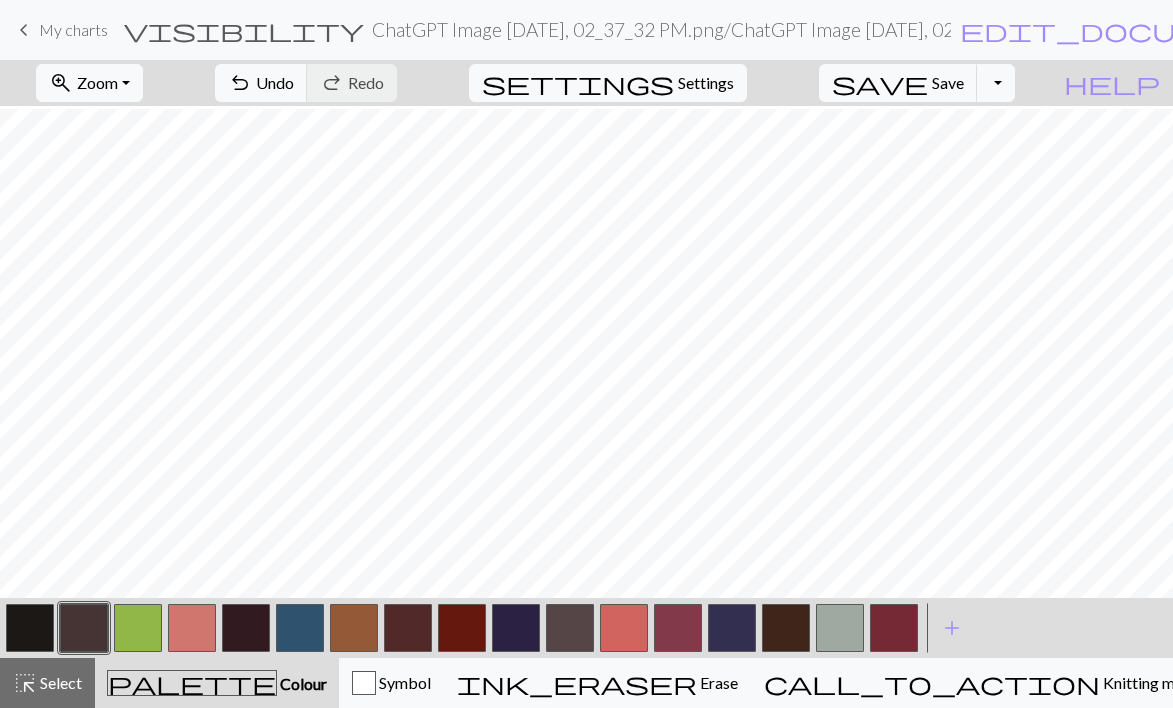 scroll, scrollTop: 1163, scrollLeft: 215, axis: both 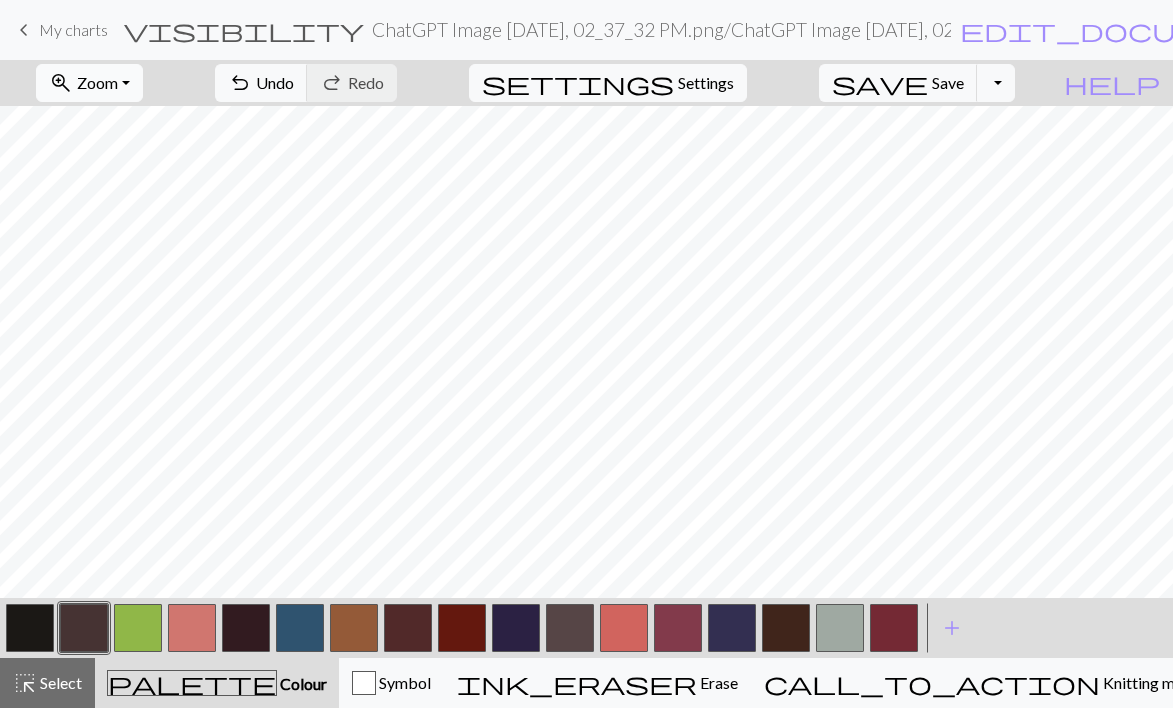 click on "Zoom" at bounding box center [97, 82] 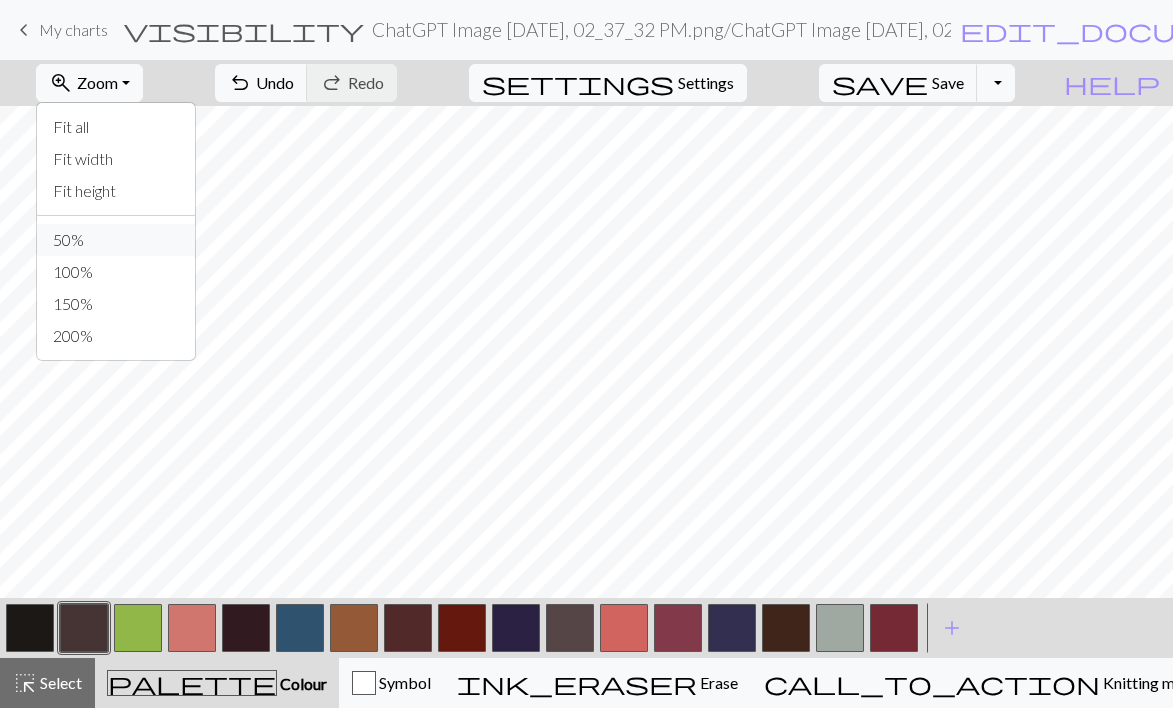click on "50%" at bounding box center (116, 240) 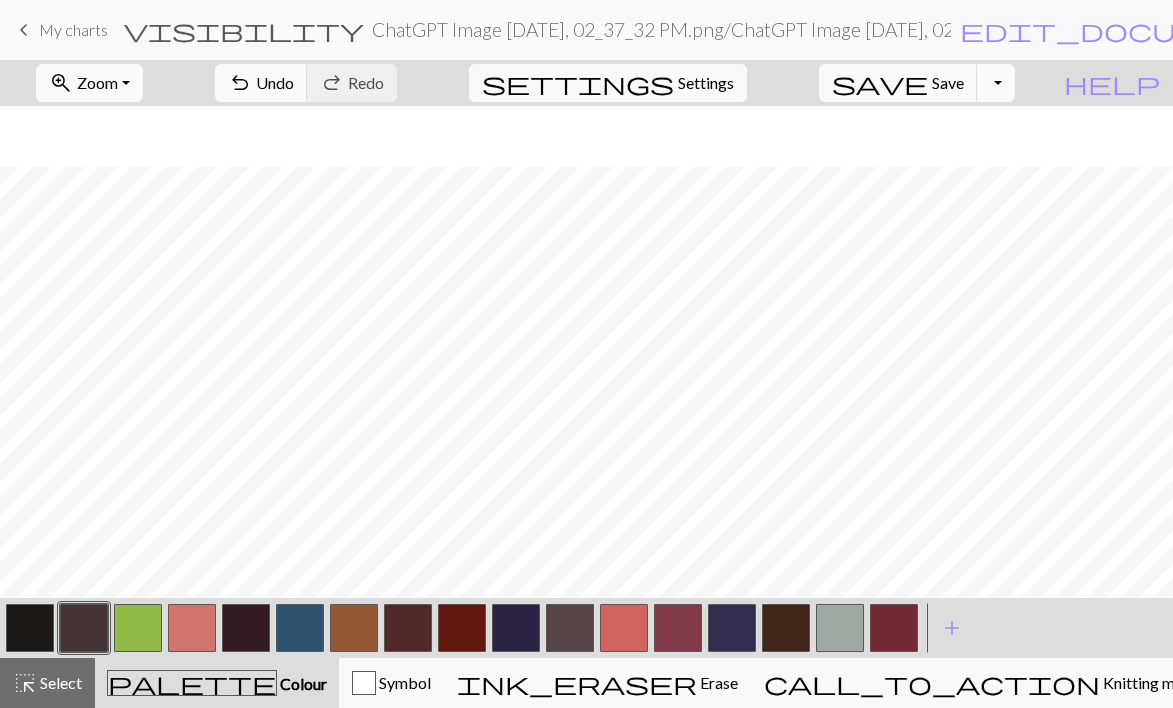 scroll, scrollTop: 441, scrollLeft: 222, axis: both 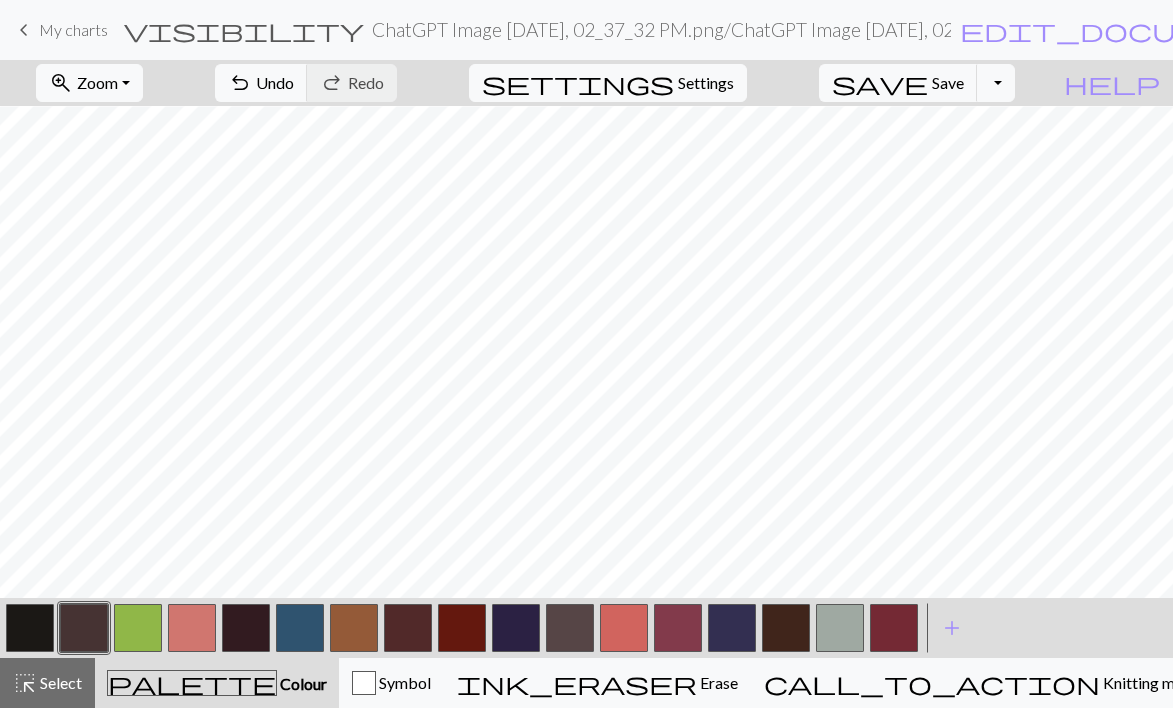 click at bounding box center [84, 628] 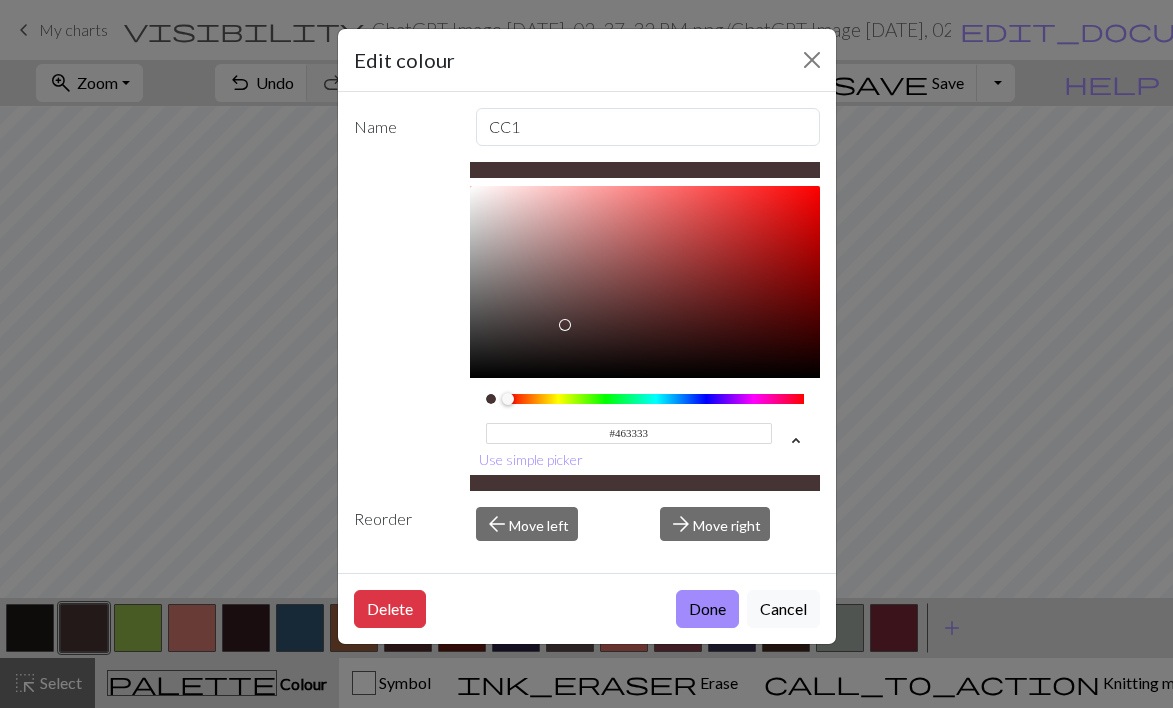 drag, startPoint x: 506, startPoint y: 397, endPoint x: 449, endPoint y: 410, distance: 58.463665 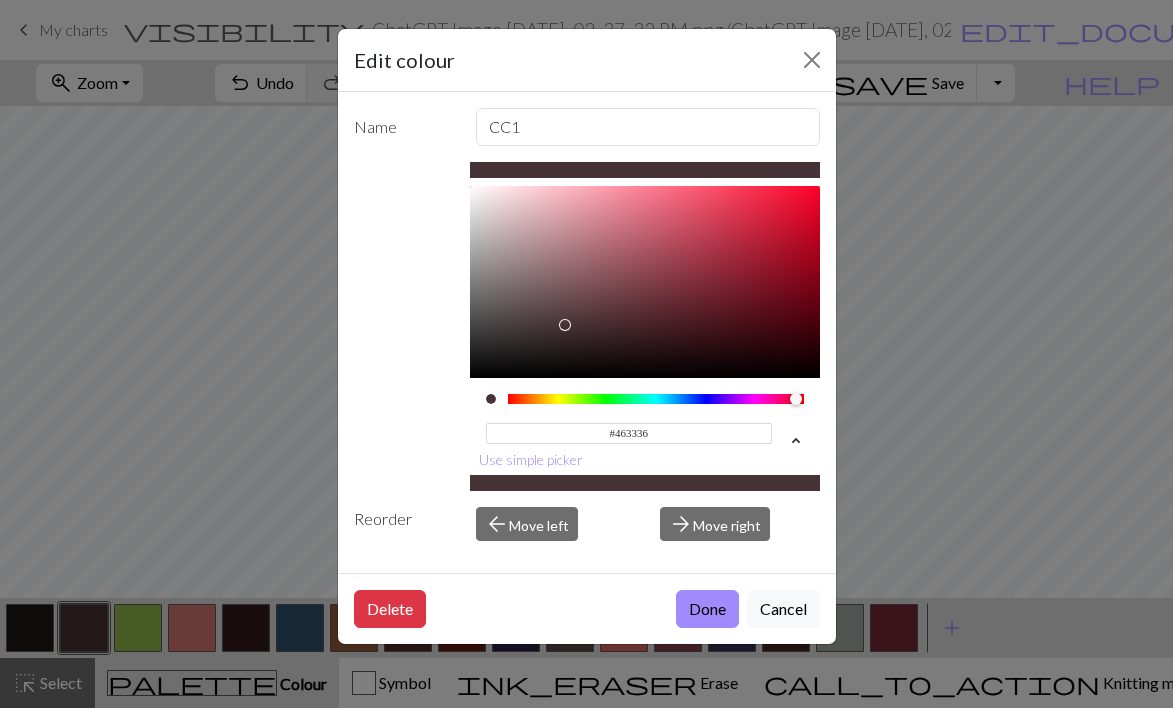 click at bounding box center [656, 399] 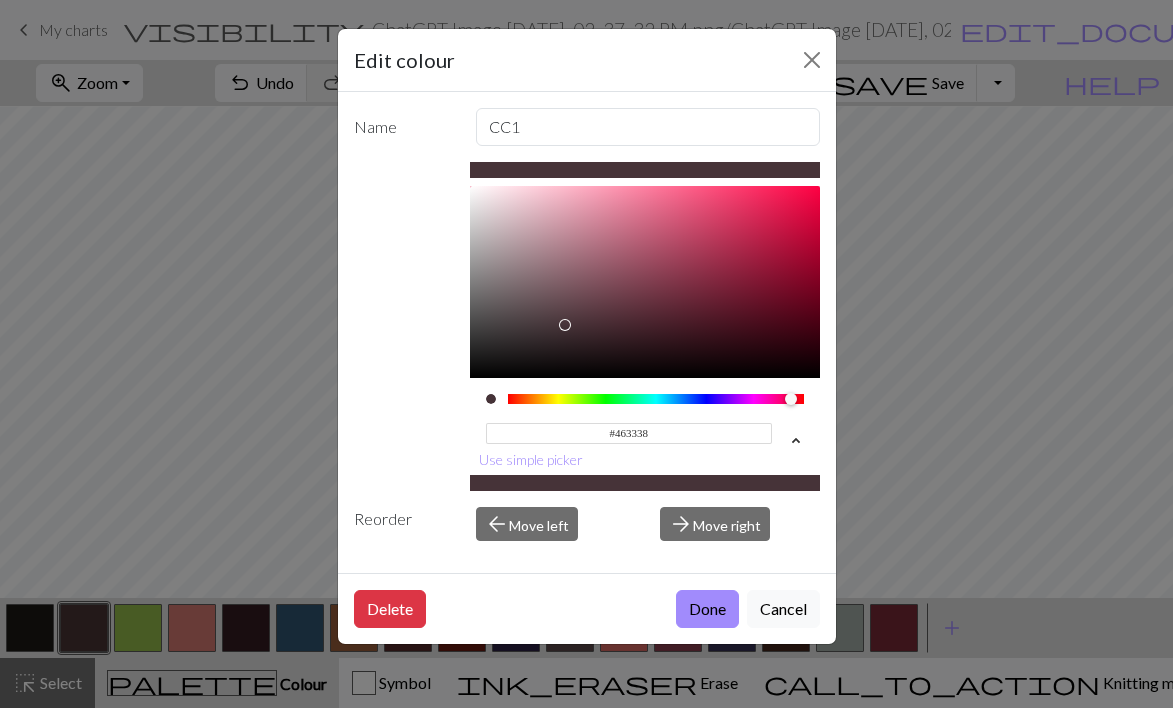 click at bounding box center (791, 399) 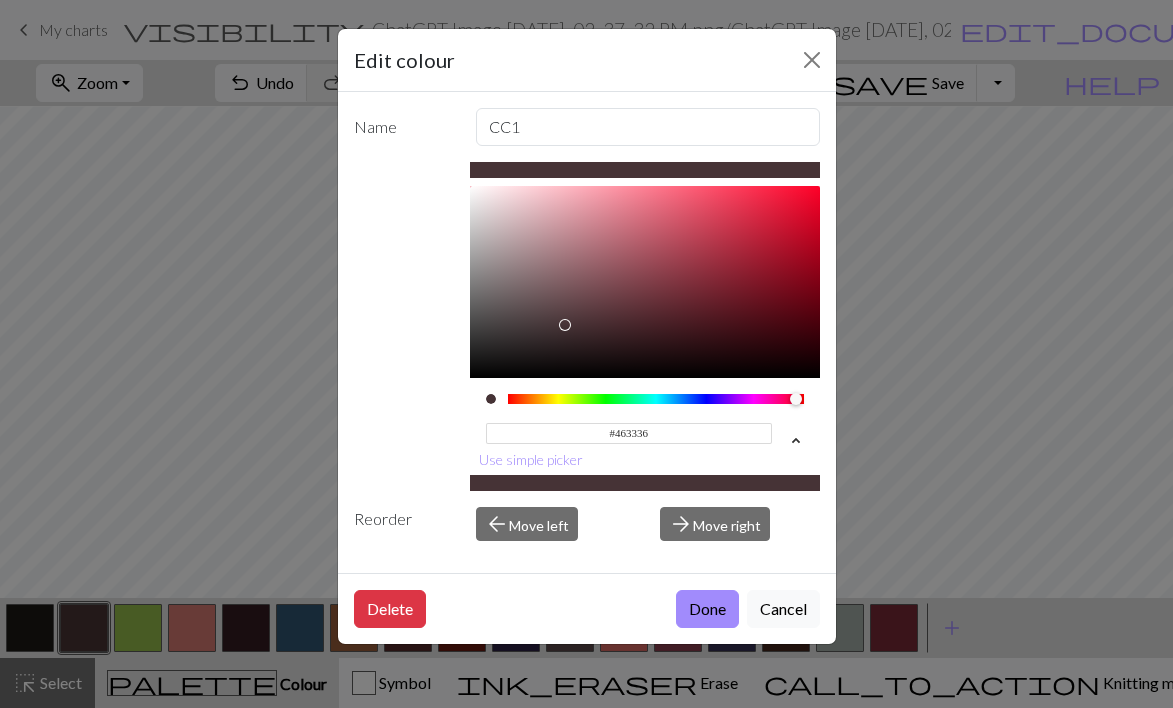 type on "#463335" 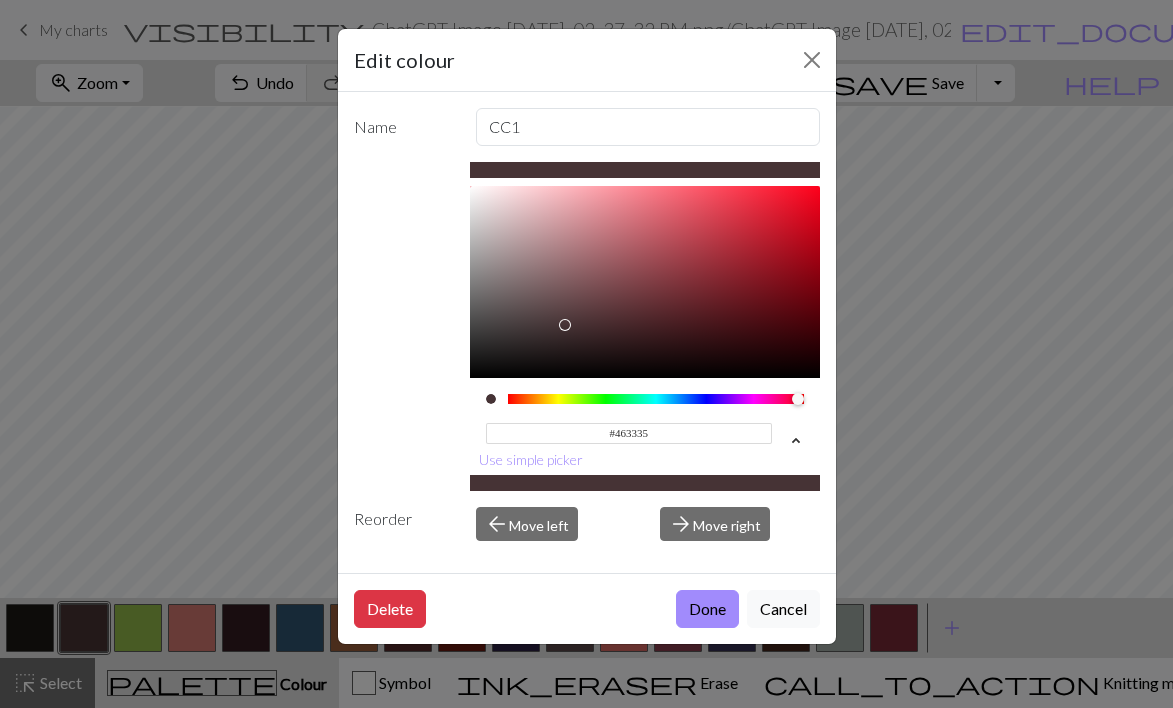 click at bounding box center (798, 399) 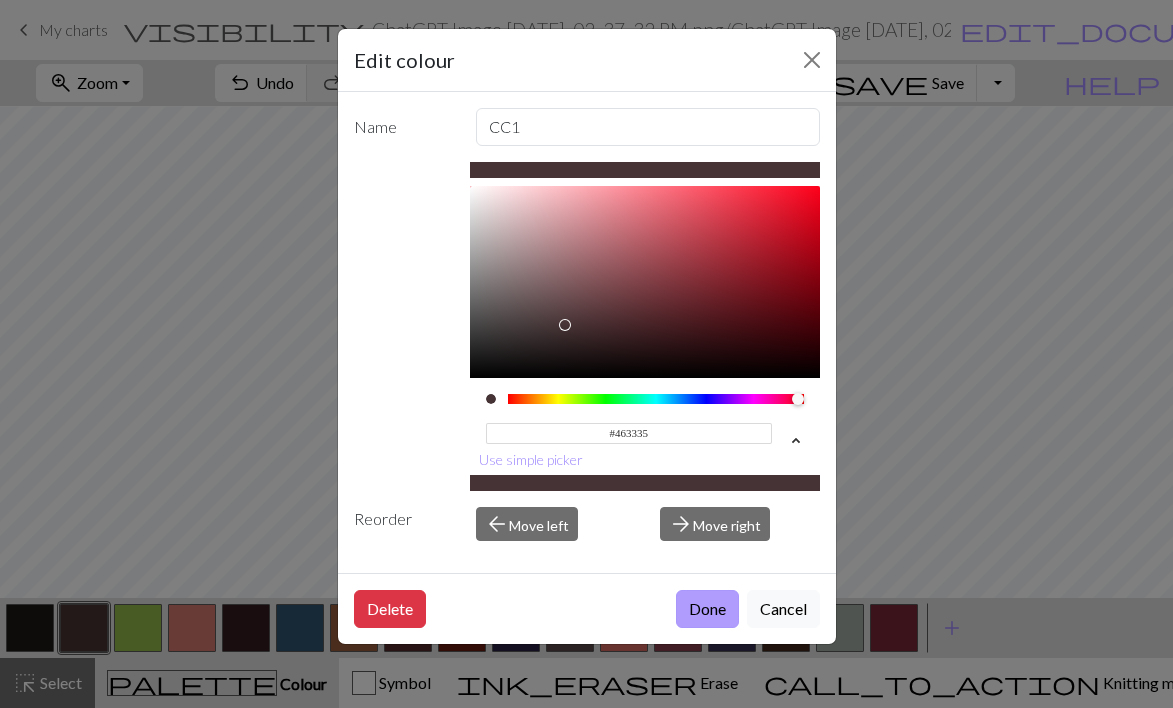 click on "Done" at bounding box center (707, 609) 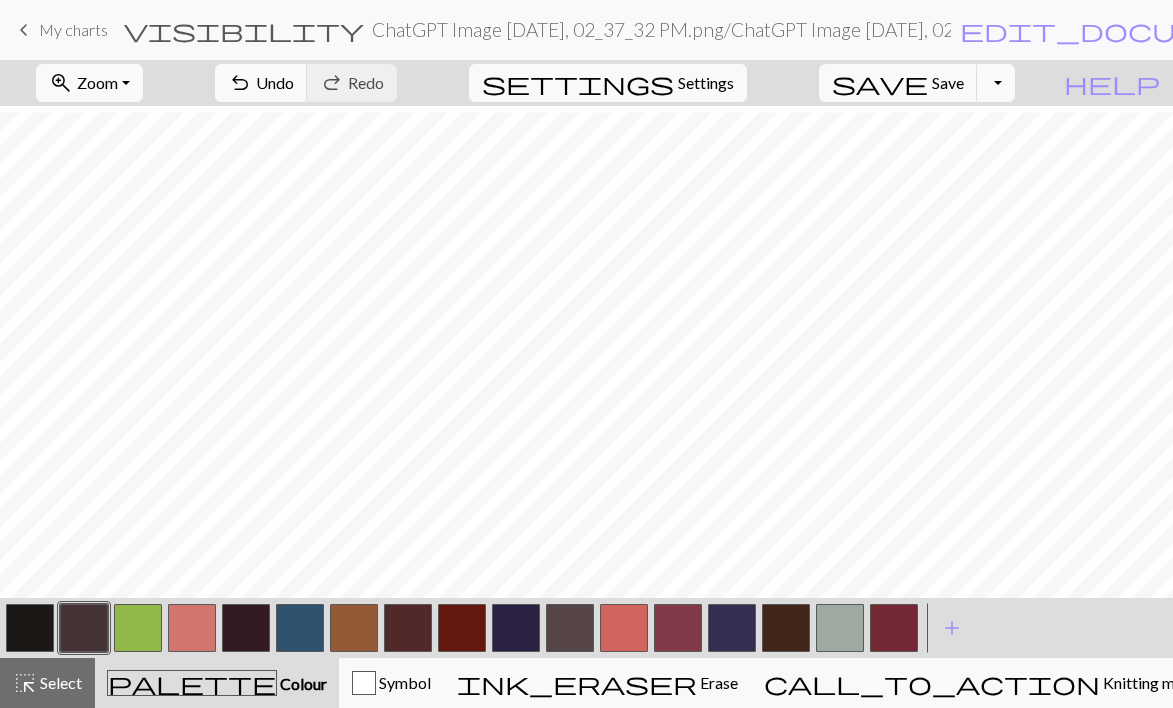 scroll, scrollTop: 761, scrollLeft: 222, axis: both 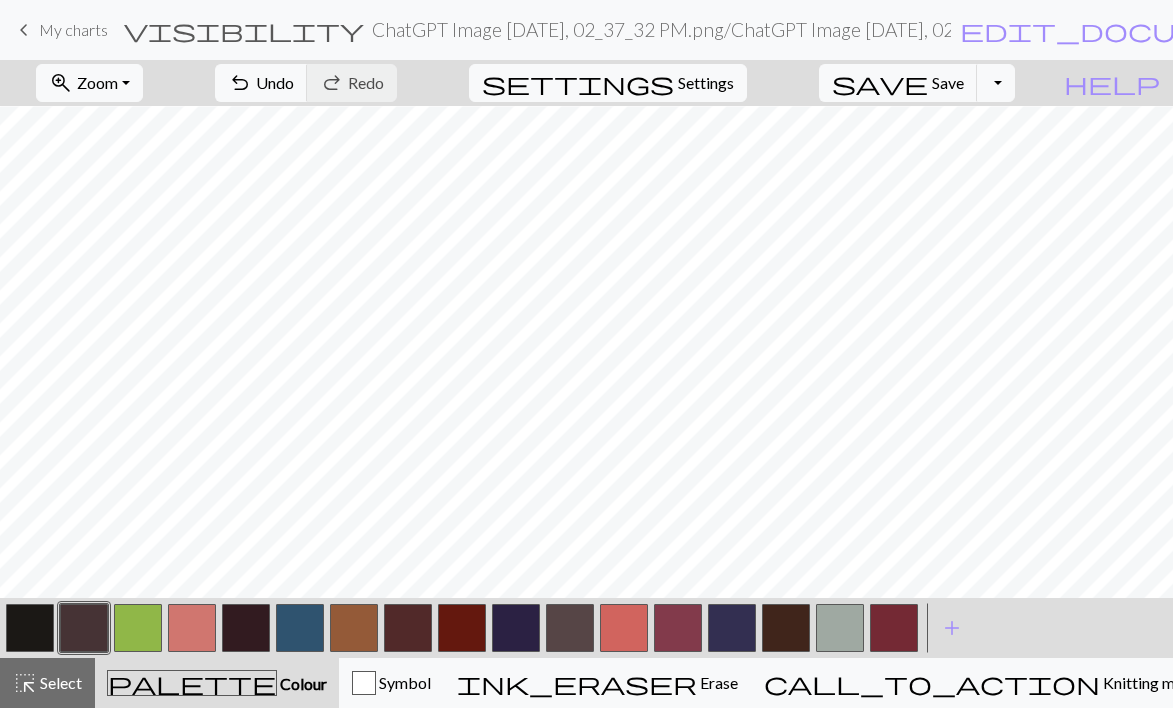 click at bounding box center (84, 628) 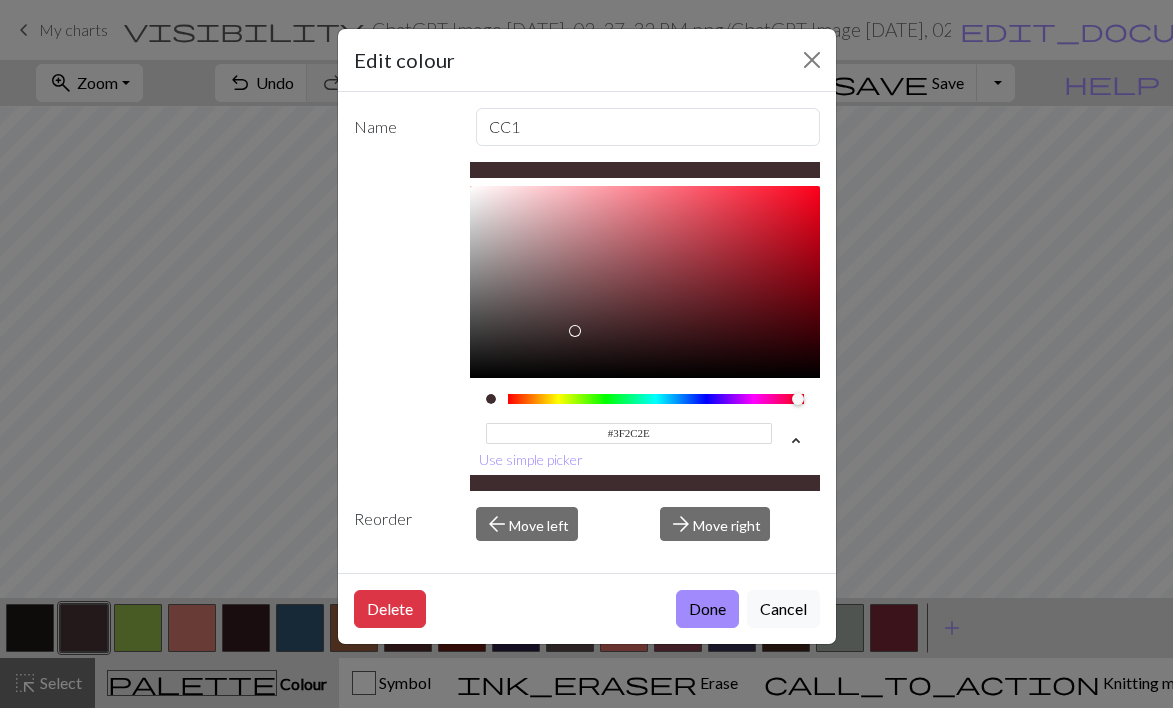 click at bounding box center [581, 337] 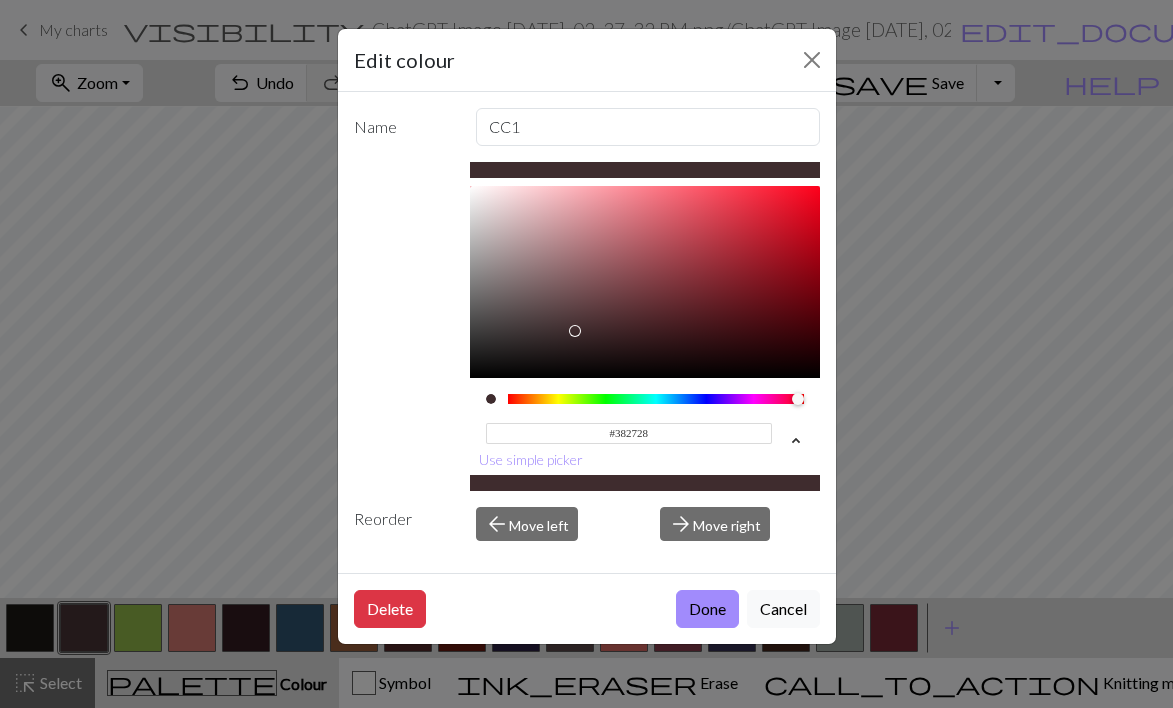 click at bounding box center (581, 337) 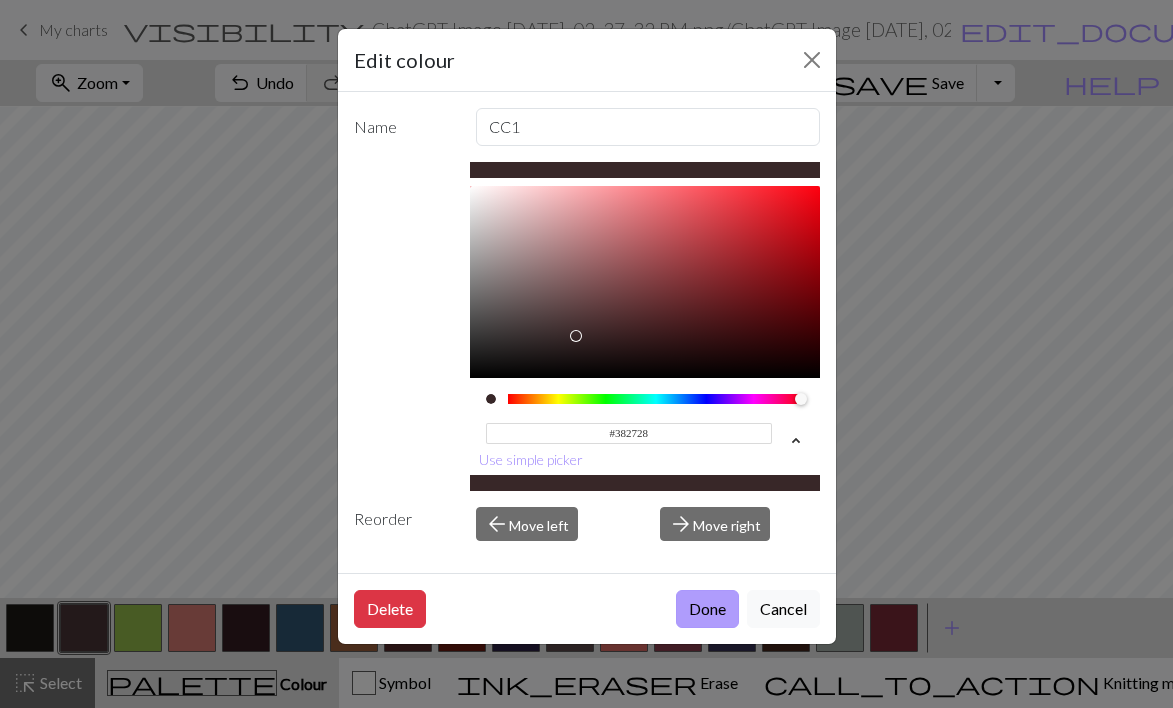 click on "Done" at bounding box center (707, 609) 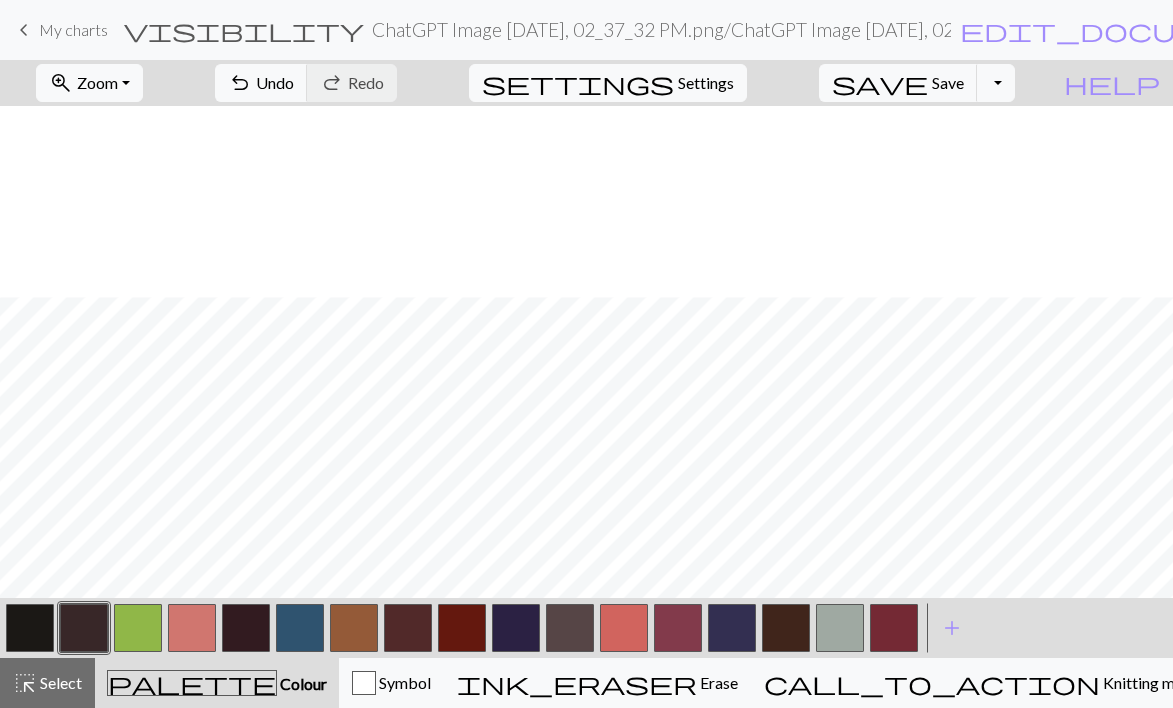 scroll, scrollTop: 448, scrollLeft: 222, axis: both 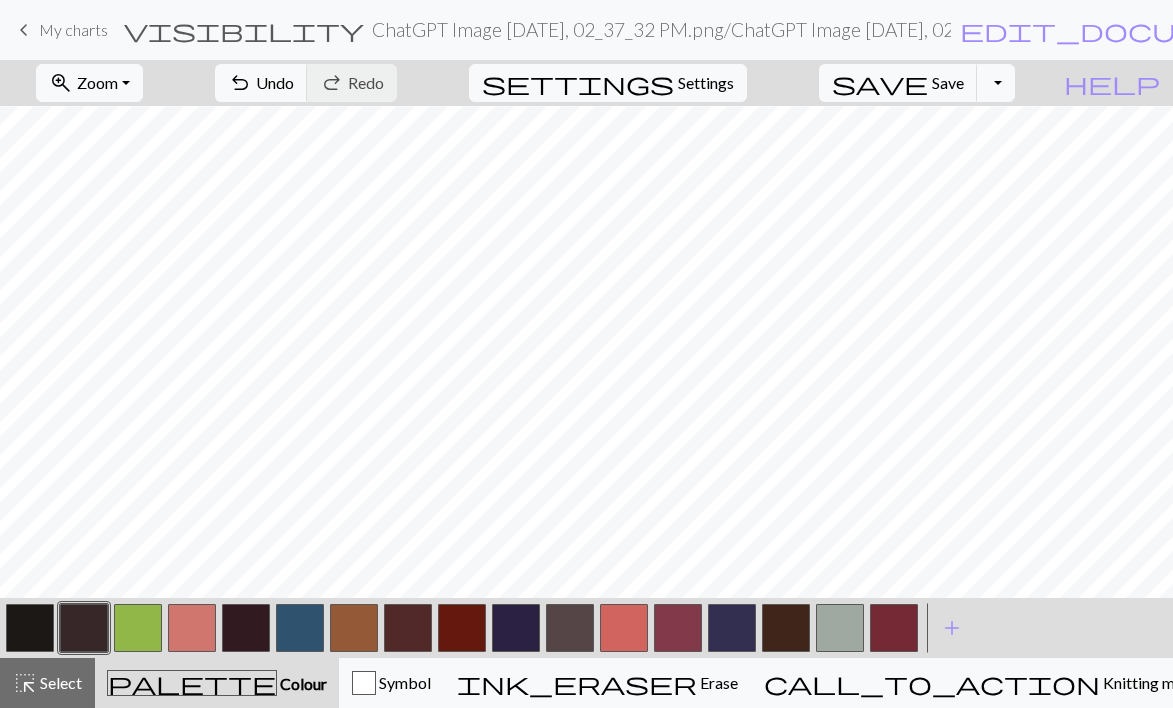 click at bounding box center (300, 628) 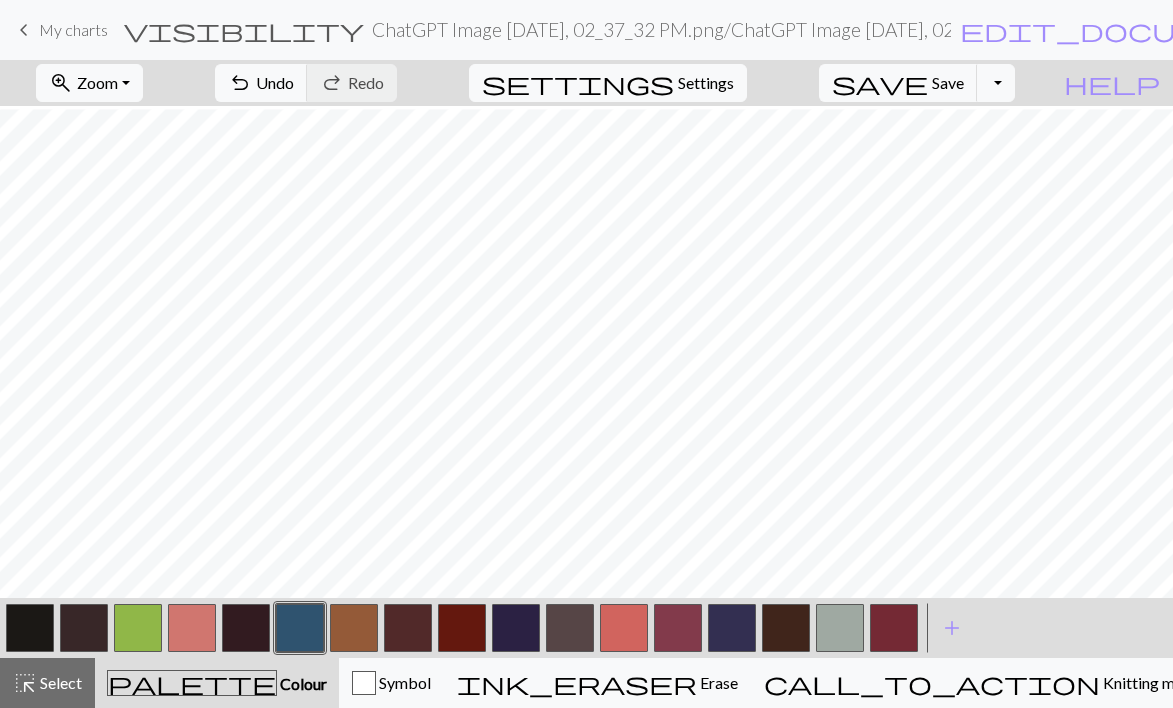 scroll, scrollTop: 1836, scrollLeft: 222, axis: both 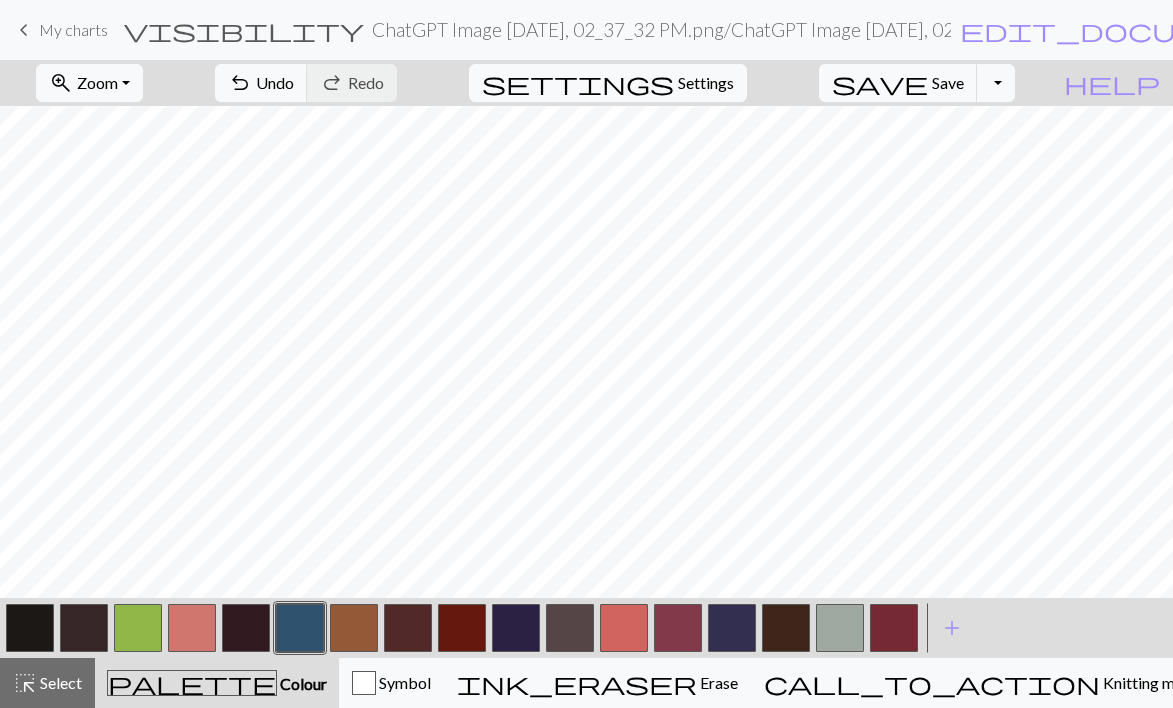 click at bounding box center [462, 628] 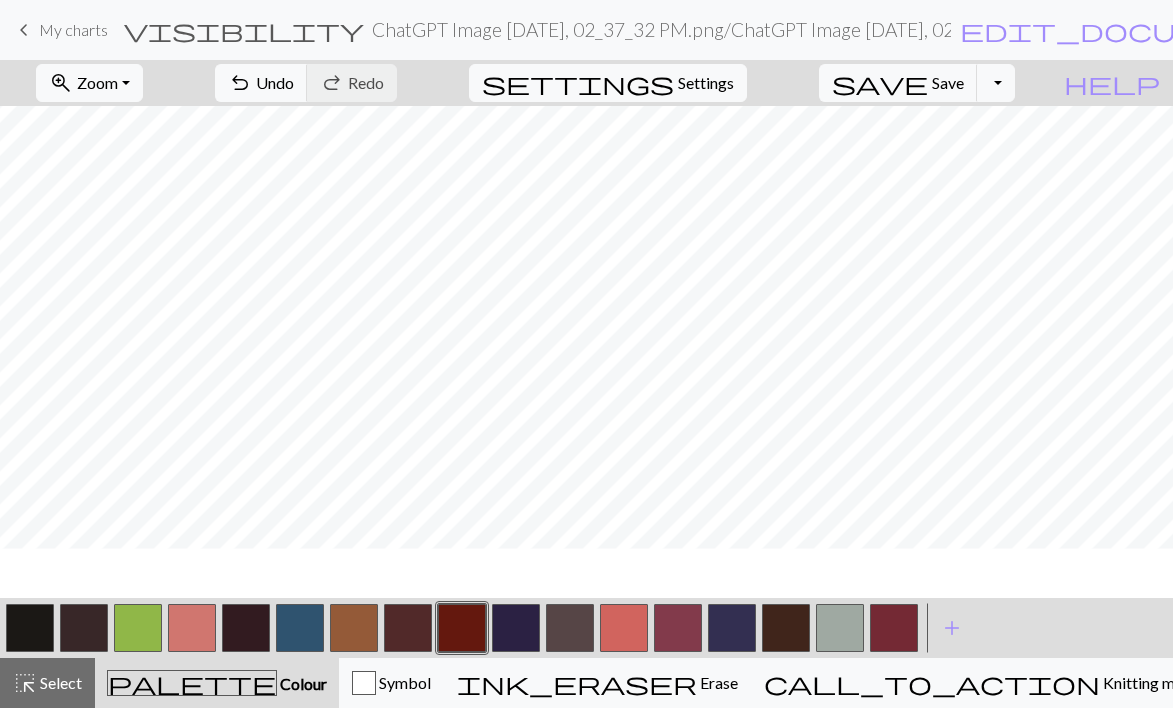 scroll, scrollTop: 1800, scrollLeft: 397, axis: both 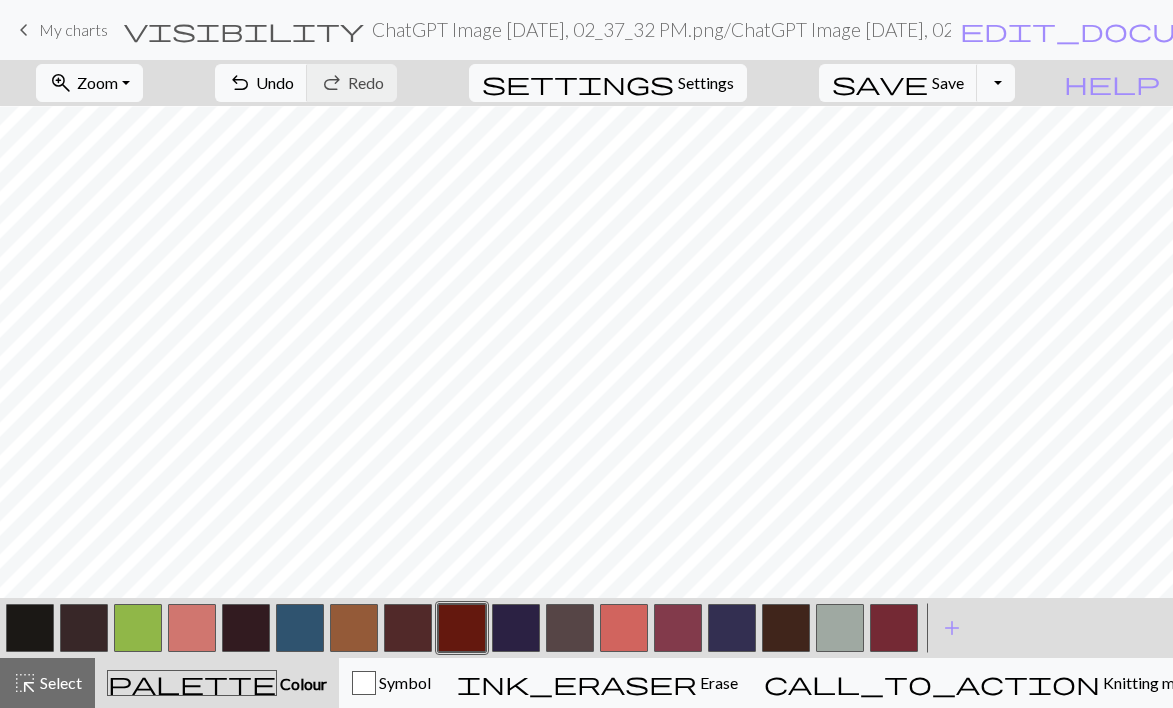 click at bounding box center [786, 628] 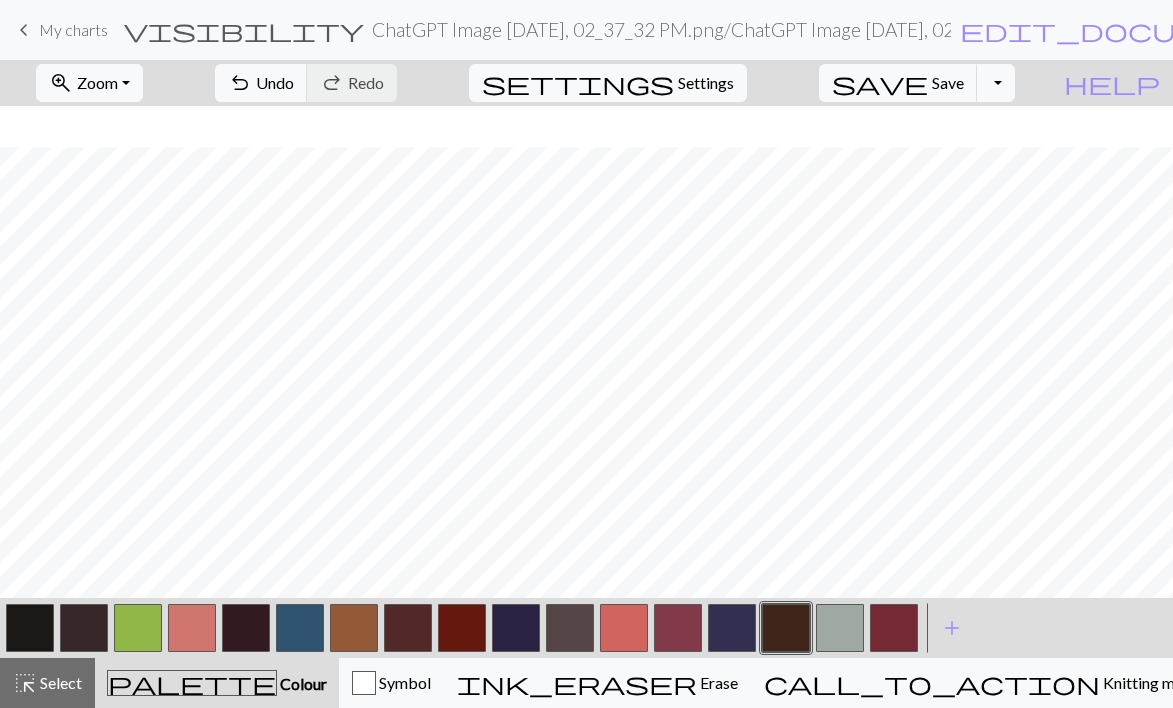 scroll, scrollTop: 1878, scrollLeft: 397, axis: both 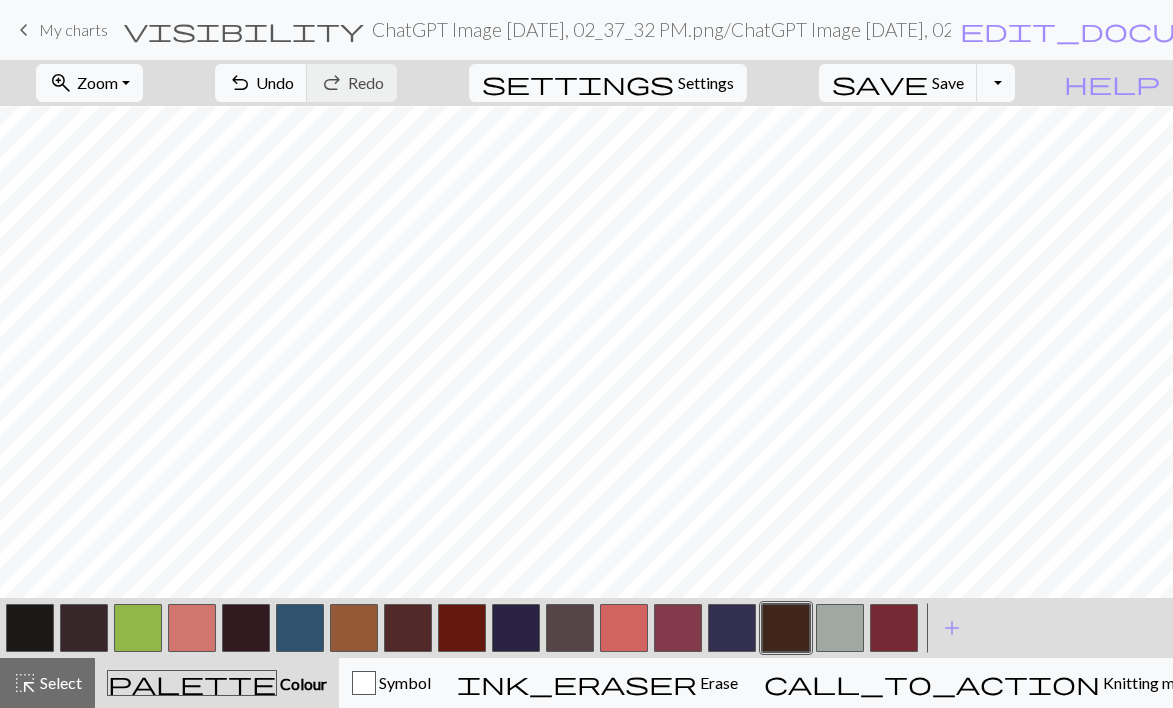 click at bounding box center (516, 628) 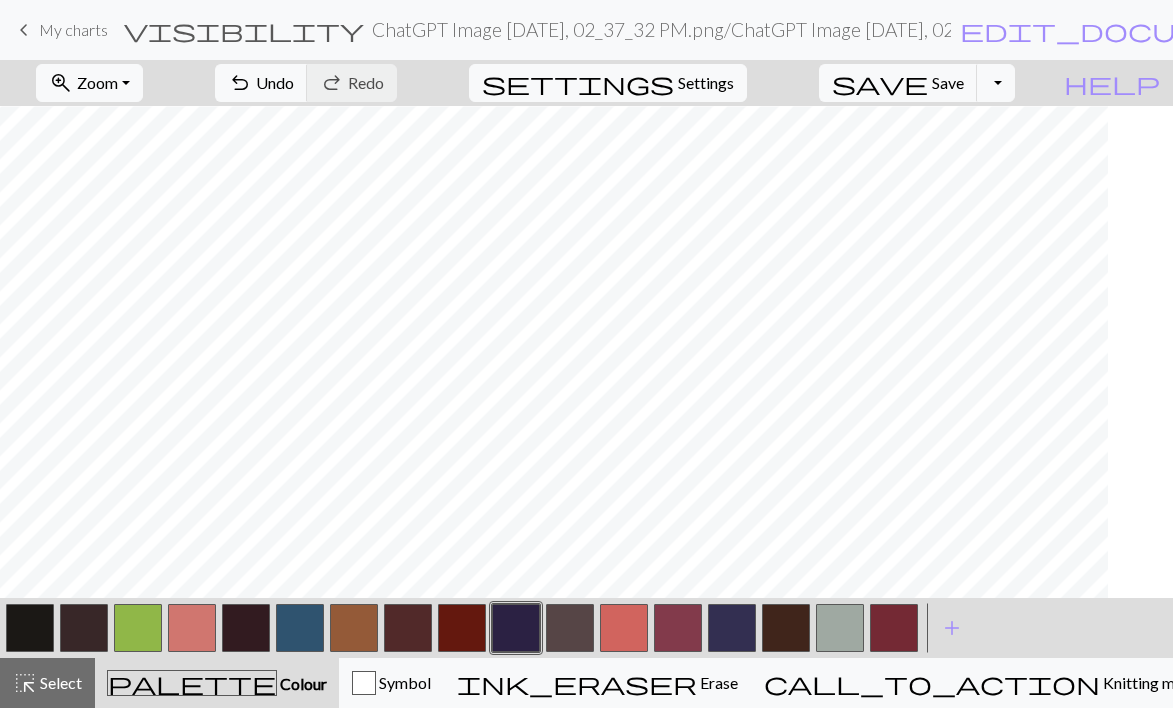 scroll, scrollTop: 1878, scrollLeft: 137, axis: both 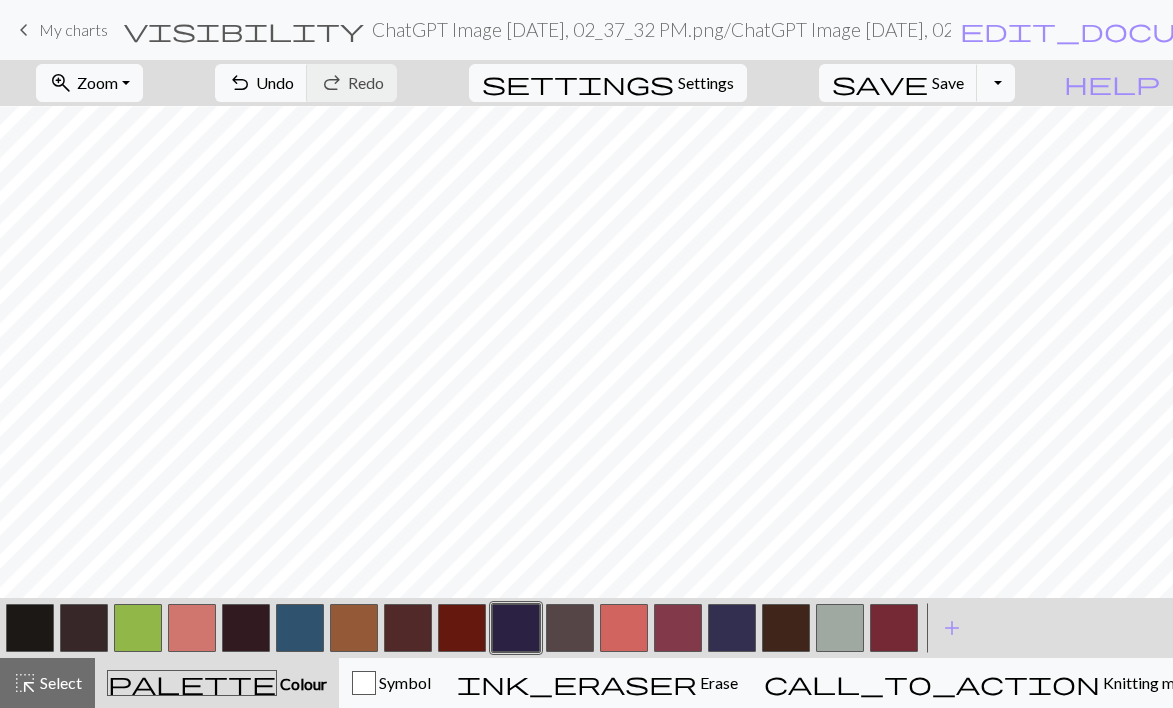 click at bounding box center [678, 628] 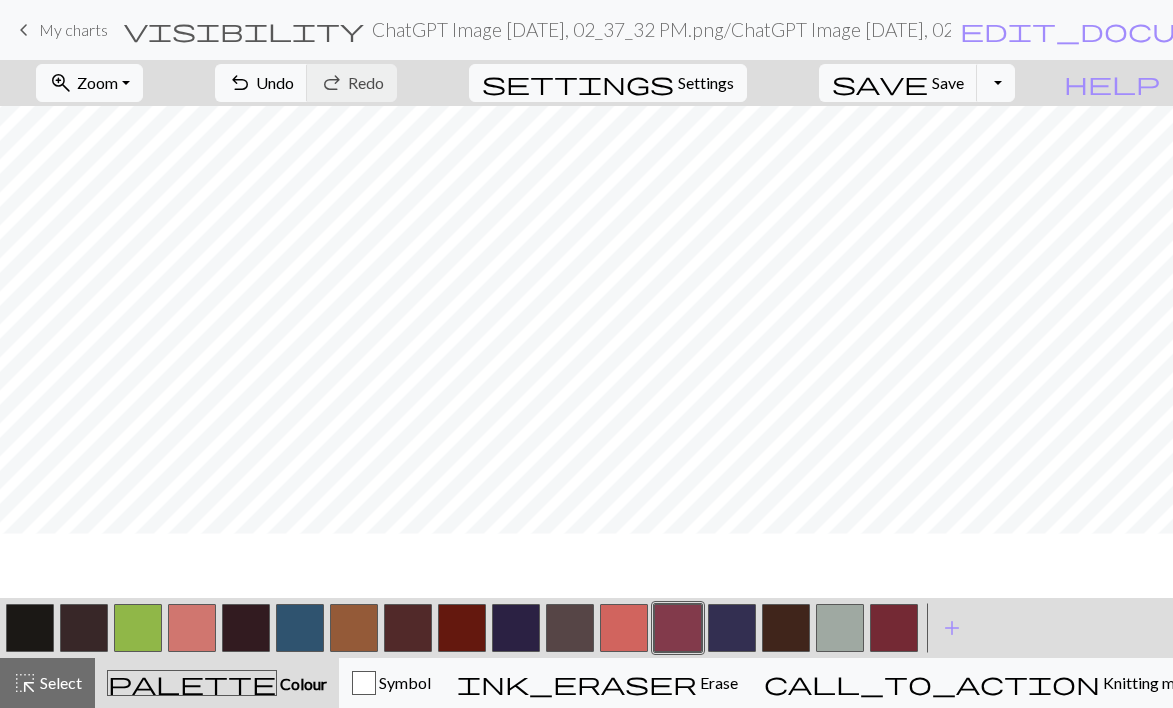 scroll, scrollTop: 1432, scrollLeft: 137, axis: both 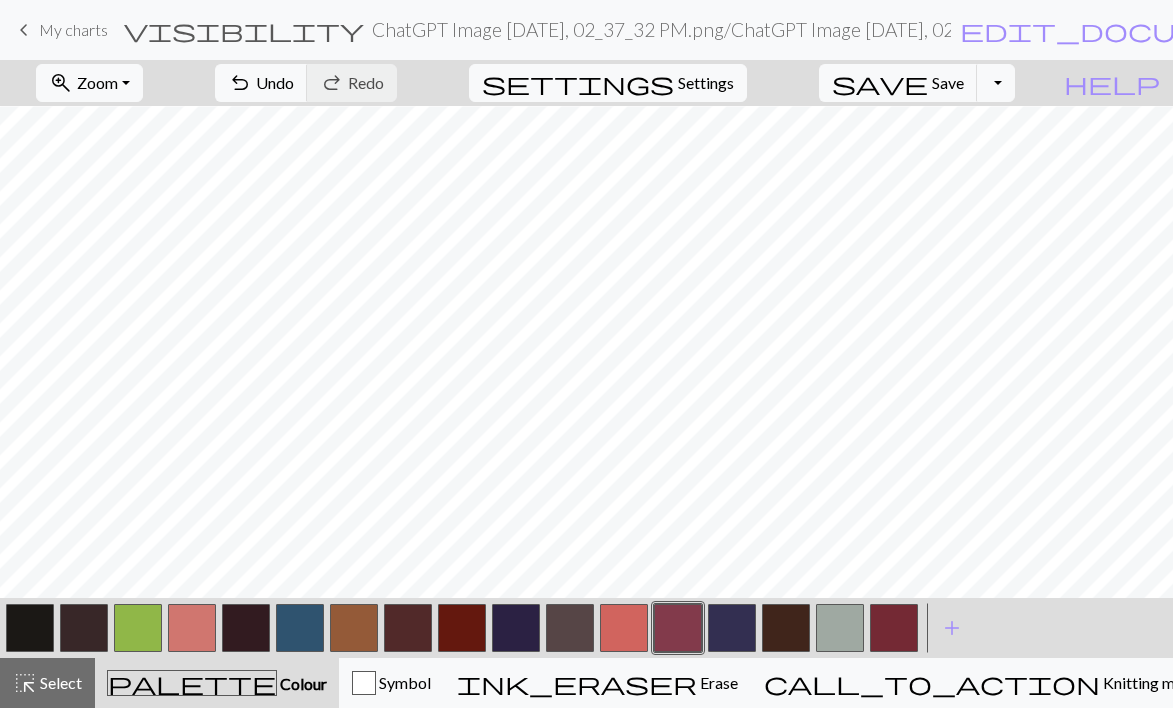 click at bounding box center (300, 628) 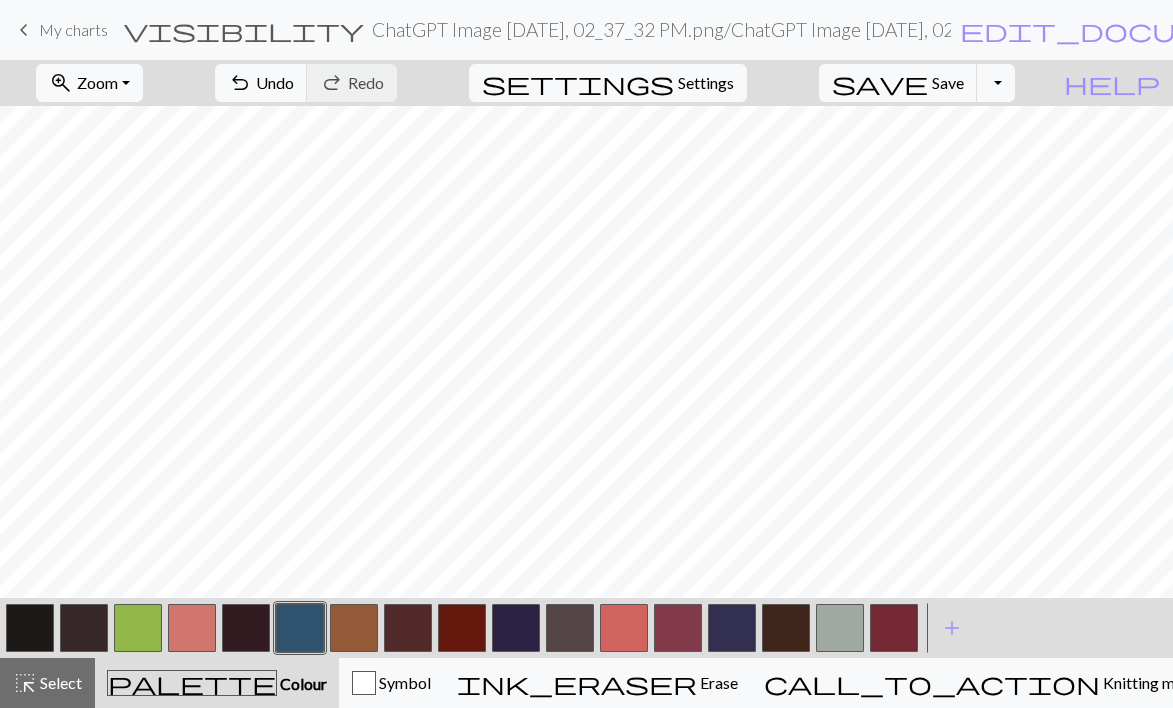 scroll, scrollTop: 648, scrollLeft: 137, axis: both 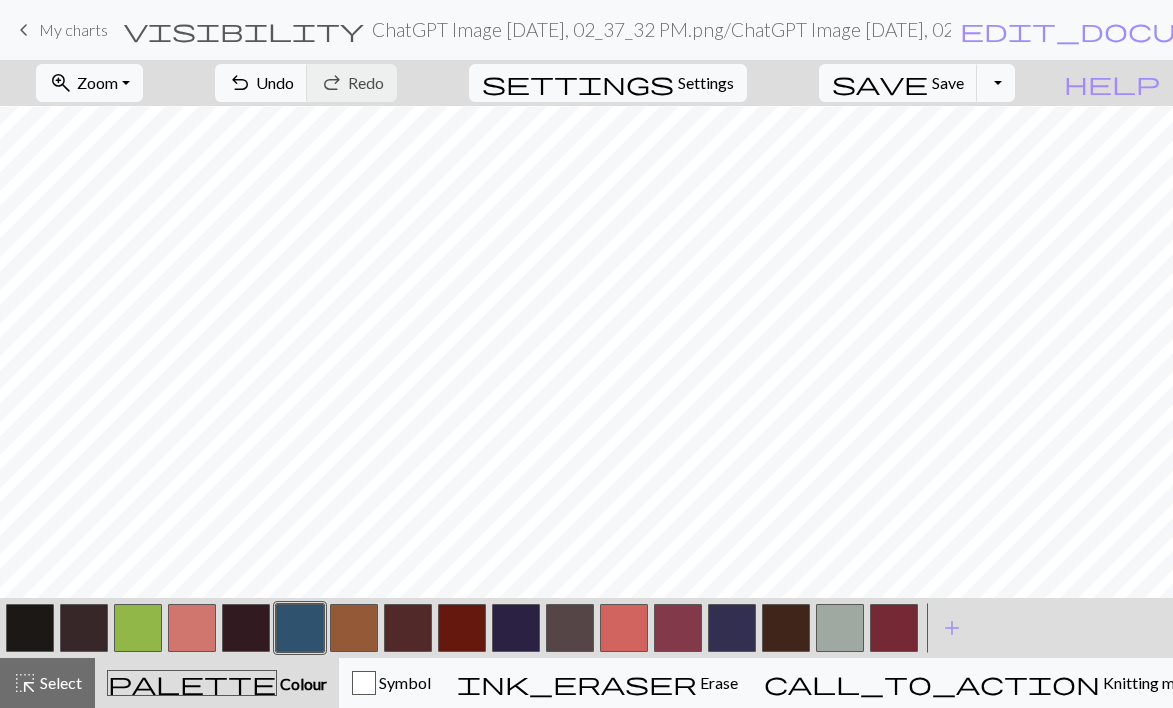 click at bounding box center (570, 628) 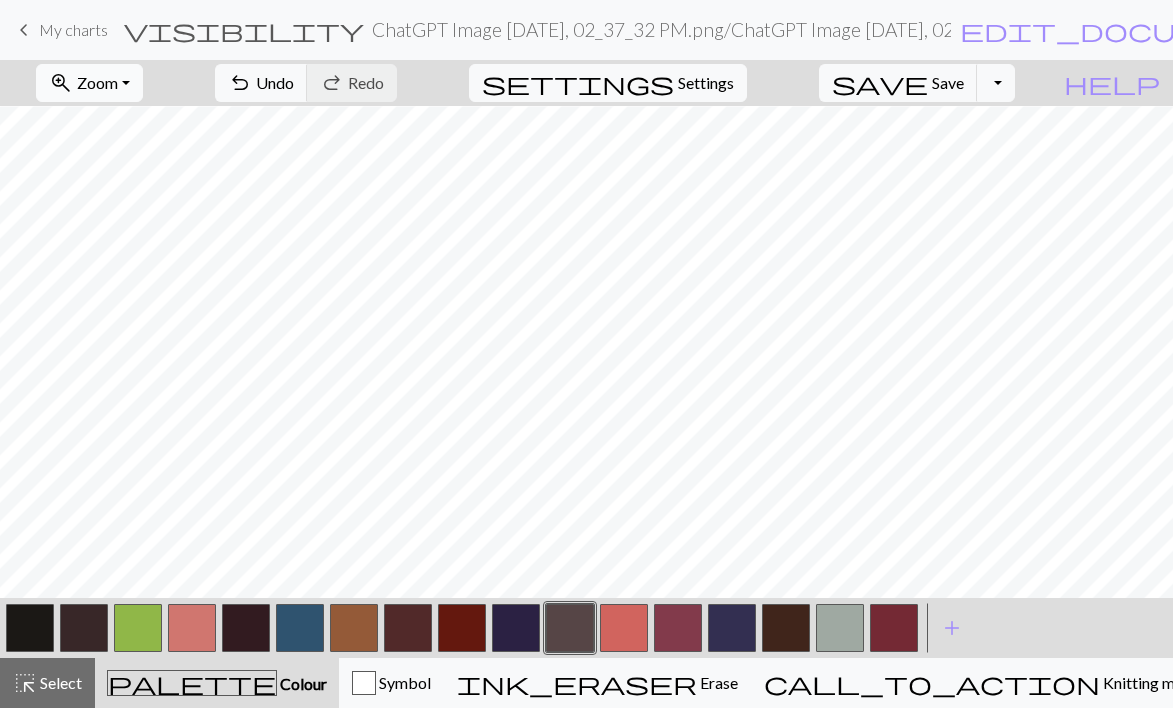 click on "zoom_in Zoom Zoom" at bounding box center (89, 83) 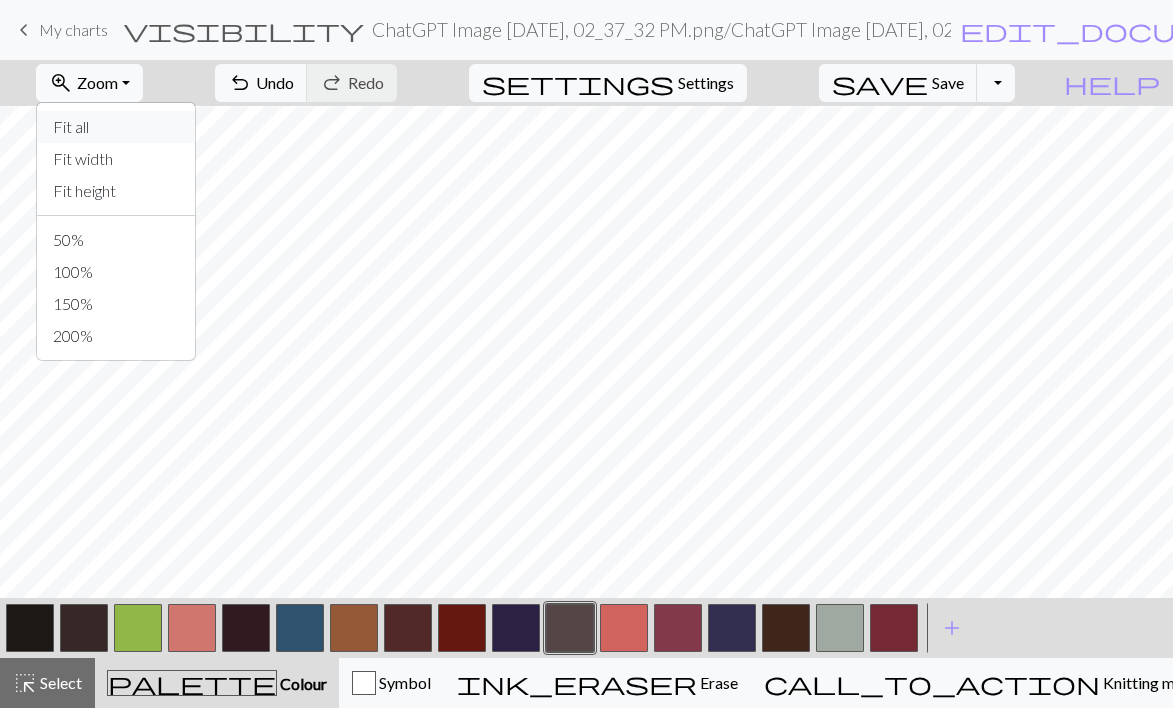 click on "Fit all" at bounding box center [116, 127] 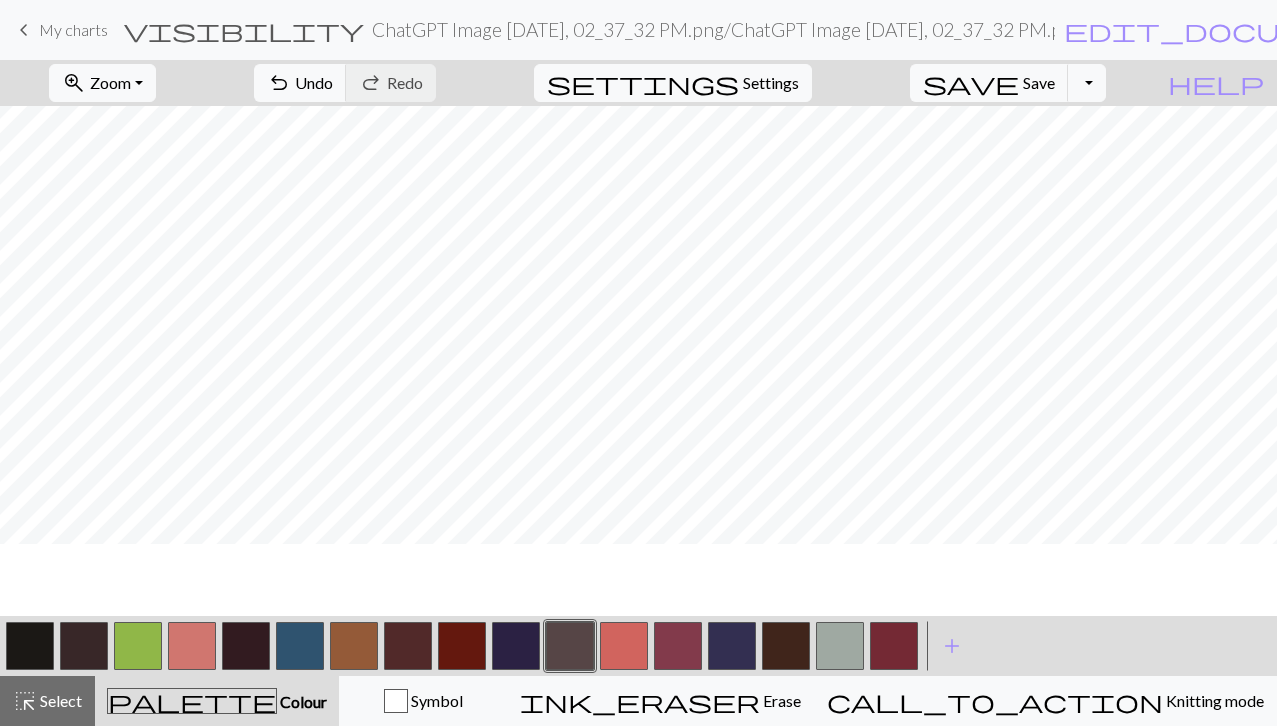 scroll, scrollTop: 2233, scrollLeft: 137, axis: both 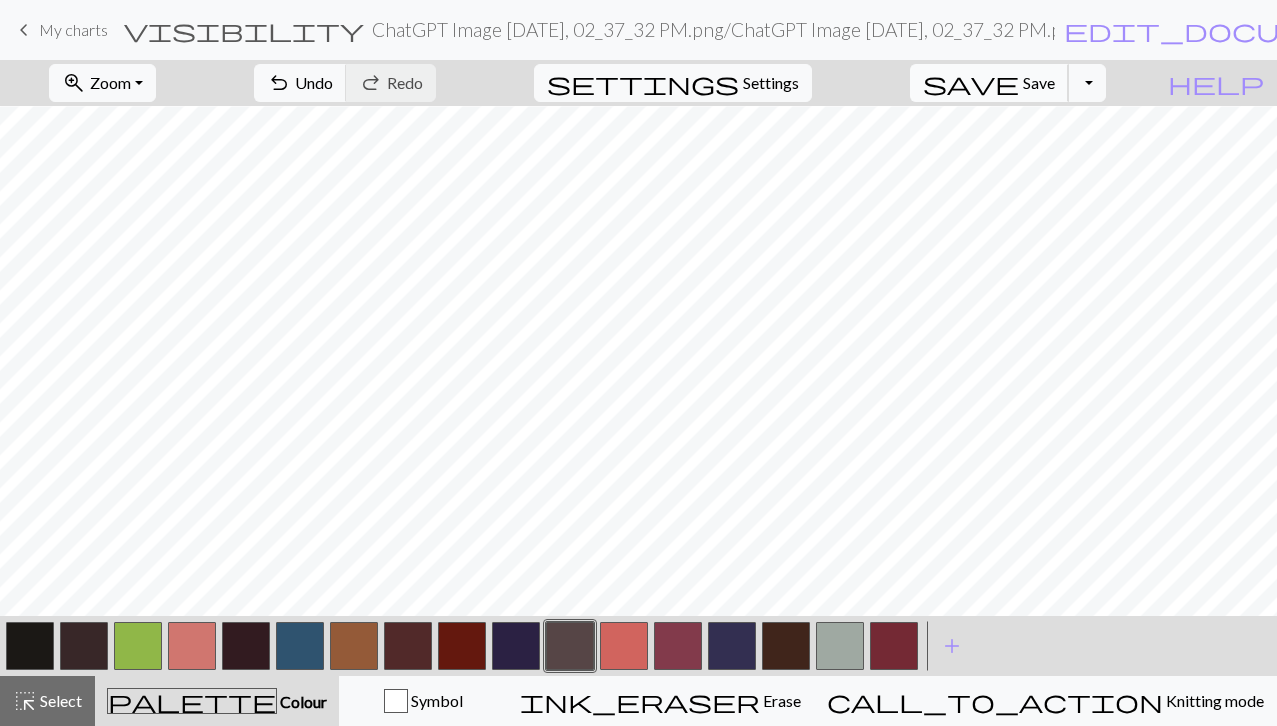 click on "Save" at bounding box center (1039, 82) 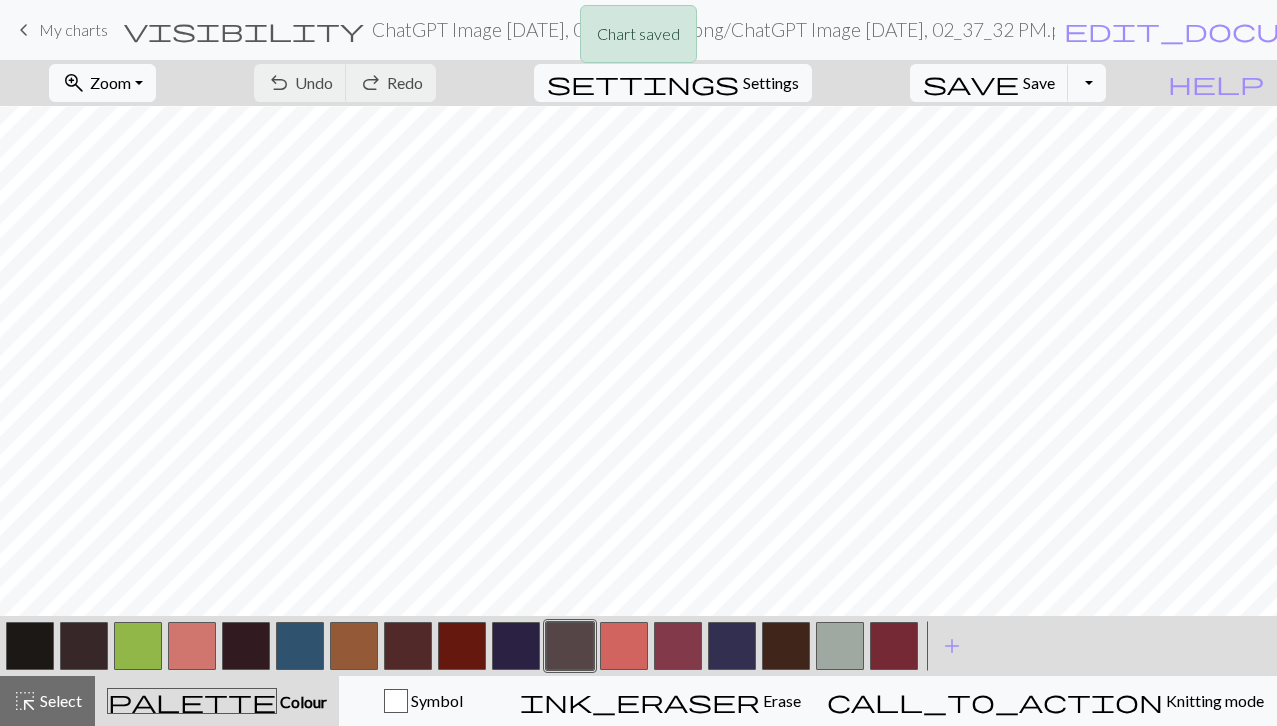 click on "Chart saved" at bounding box center (638, 39) 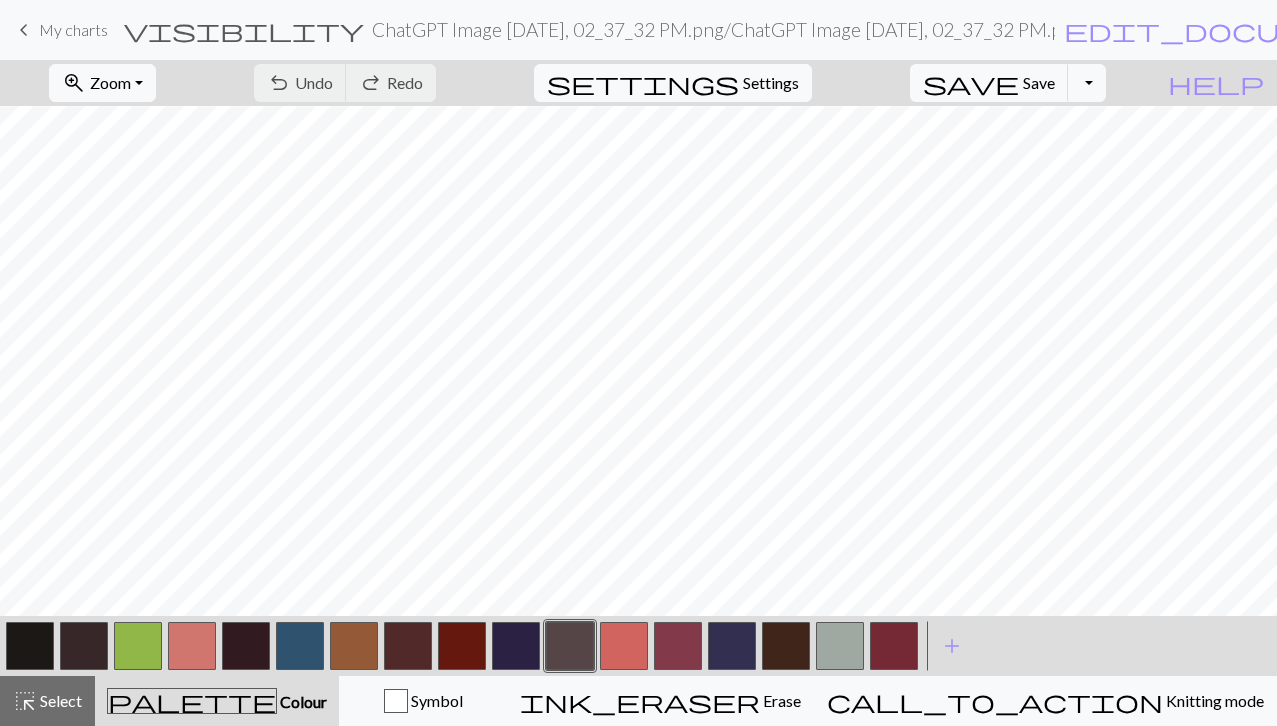 click on "My charts" at bounding box center (1419, 30) 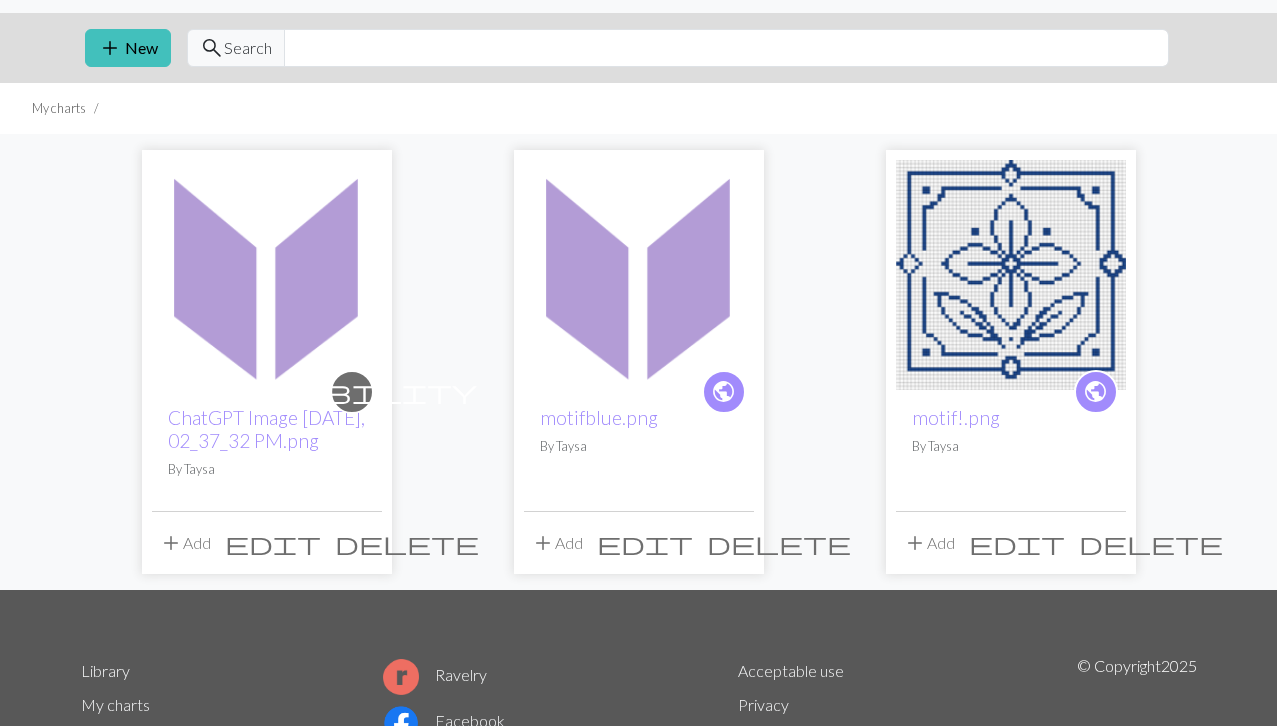 scroll, scrollTop: 0, scrollLeft: 0, axis: both 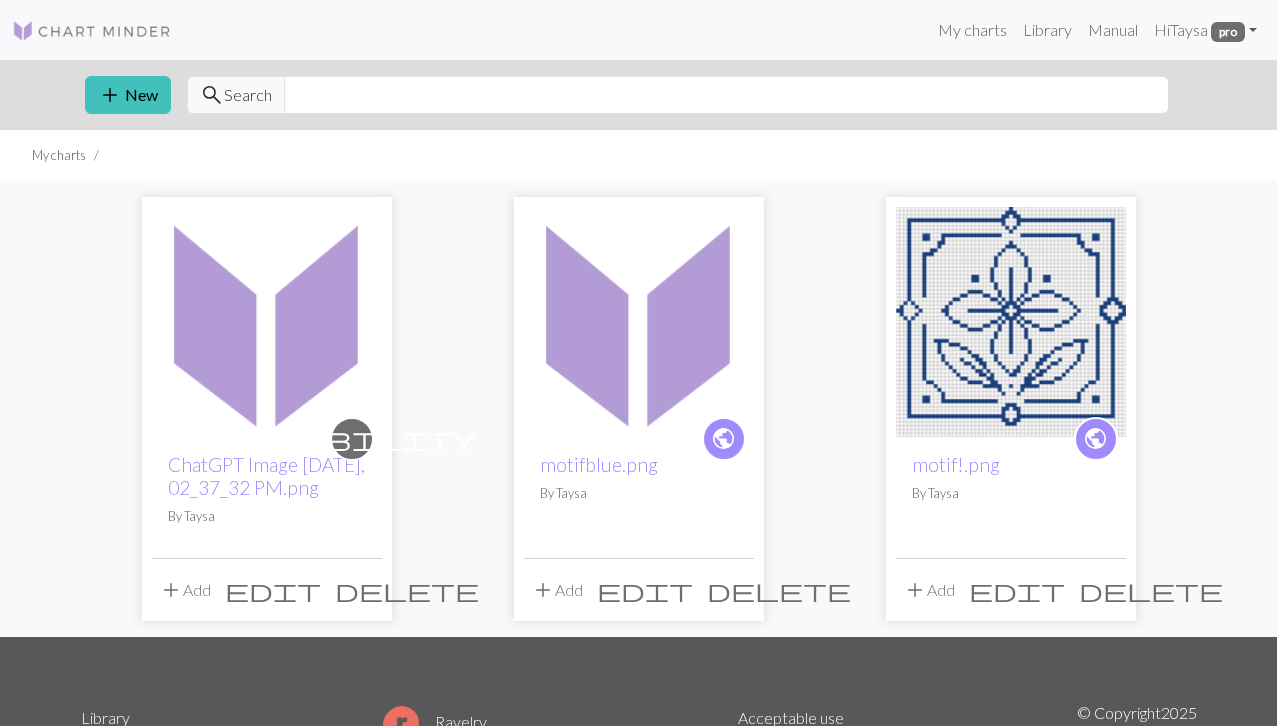 click at bounding box center [267, 322] 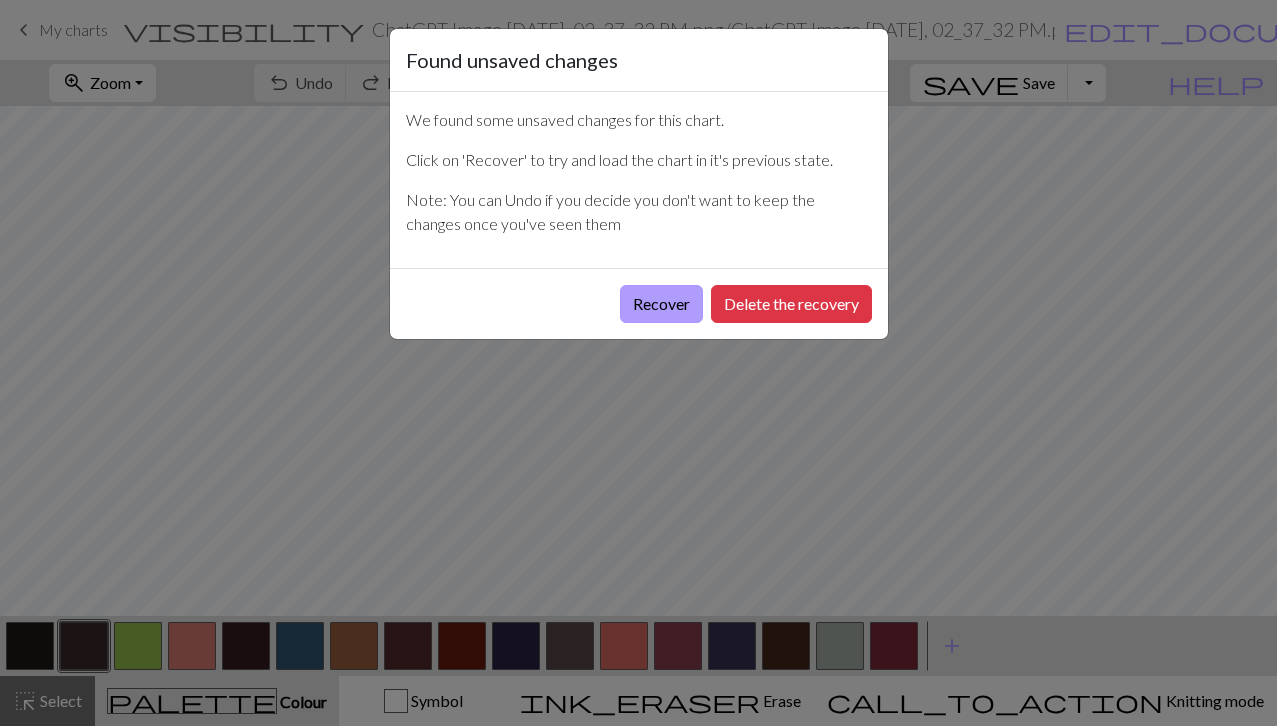 click on "Recover" at bounding box center (661, 304) 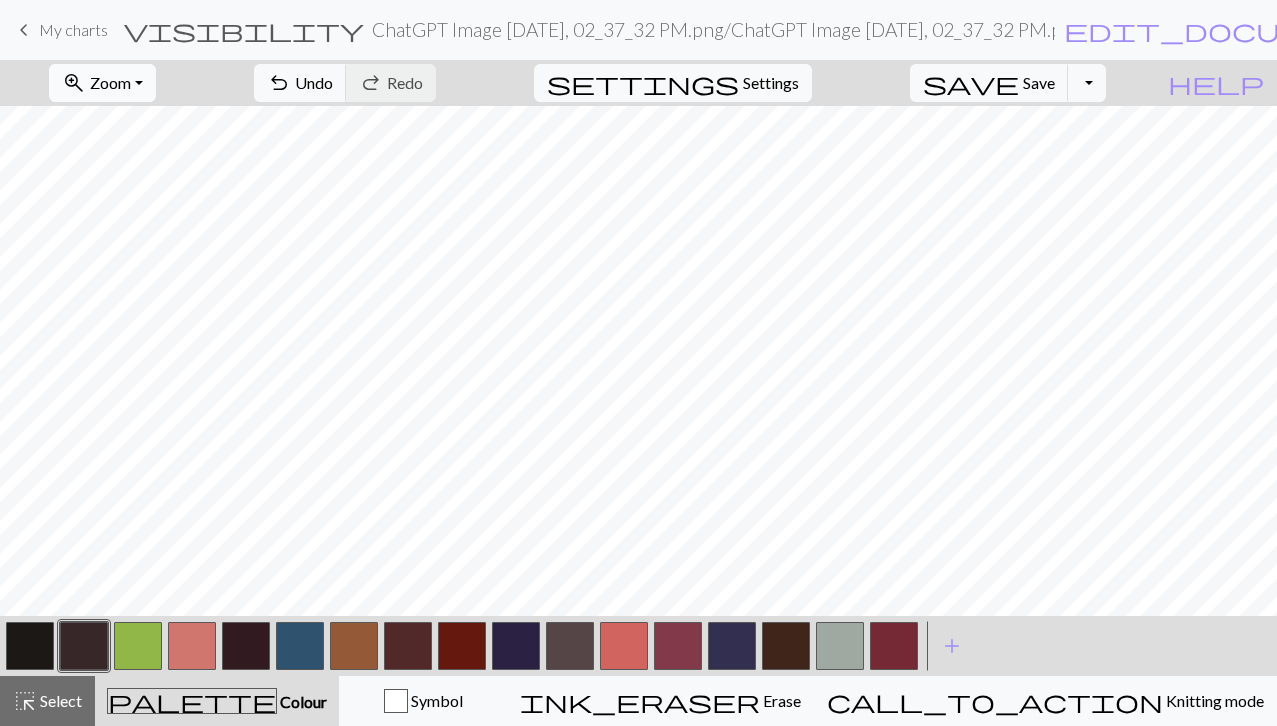 click on "zoom_in Zoom Zoom" at bounding box center [102, 83] 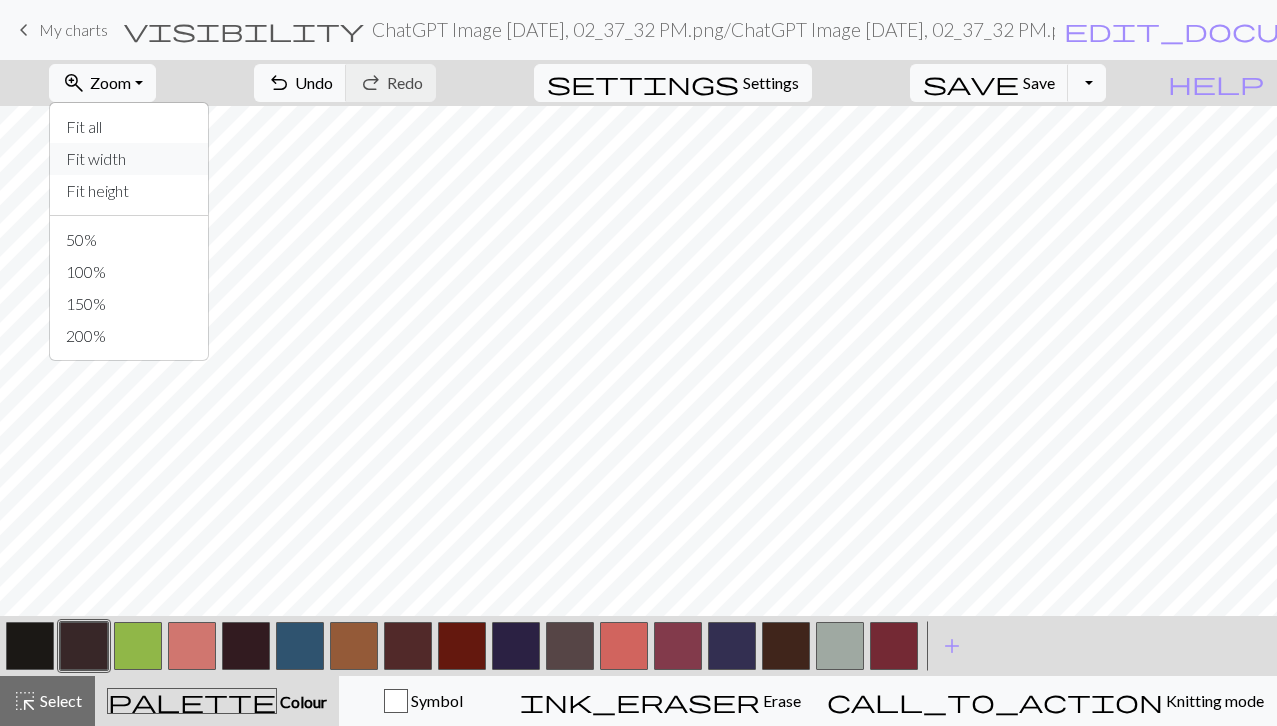 click on "Fit width" at bounding box center (129, 159) 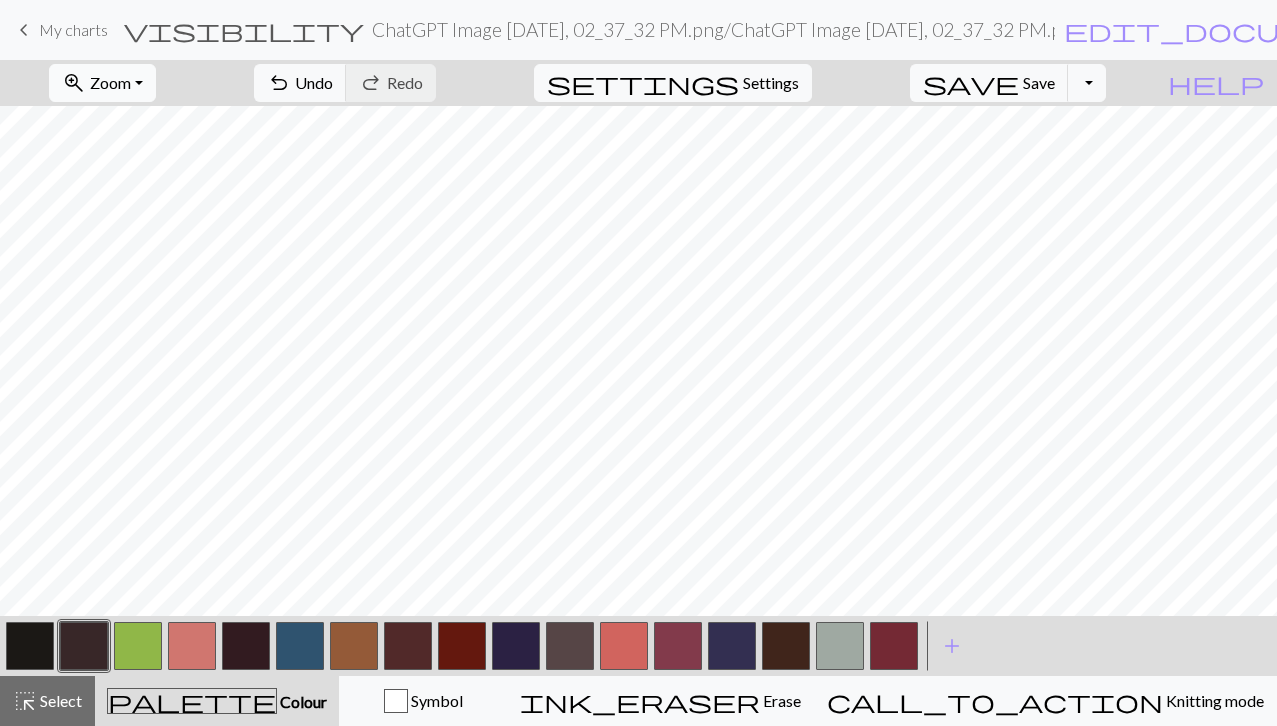 click on "Zoom" at bounding box center (110, 82) 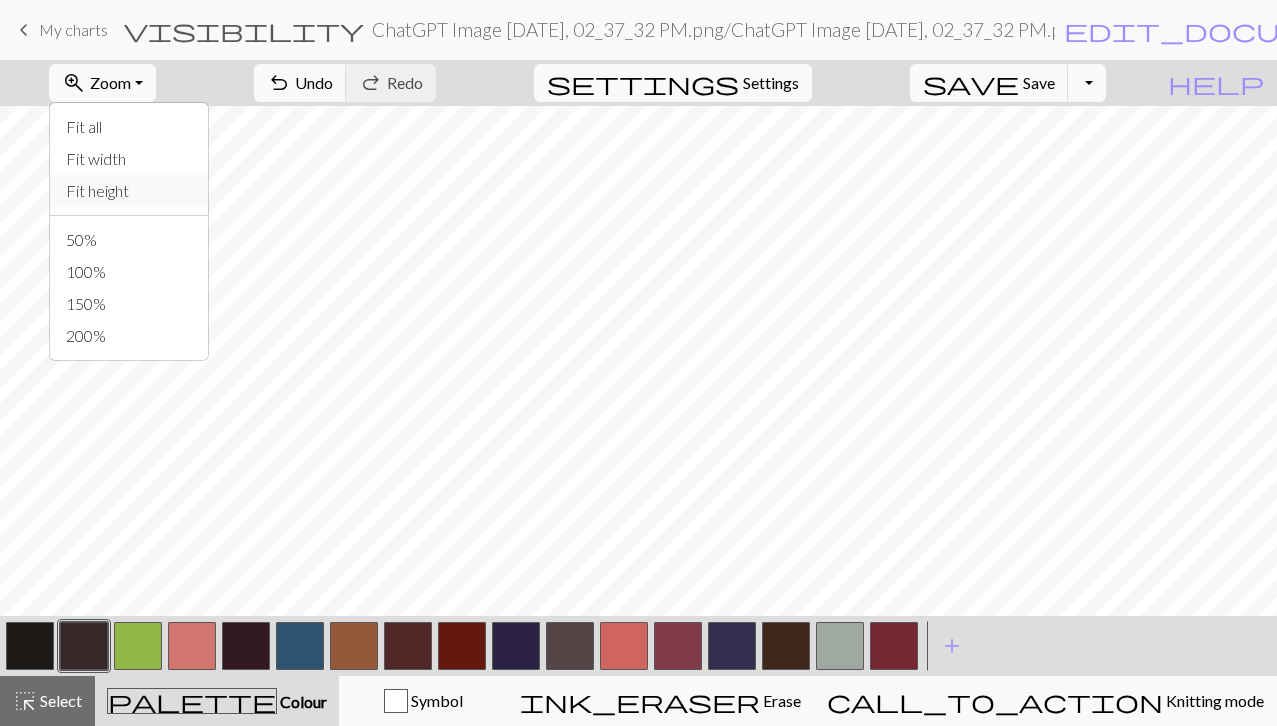 click on "Fit height" at bounding box center (129, 191) 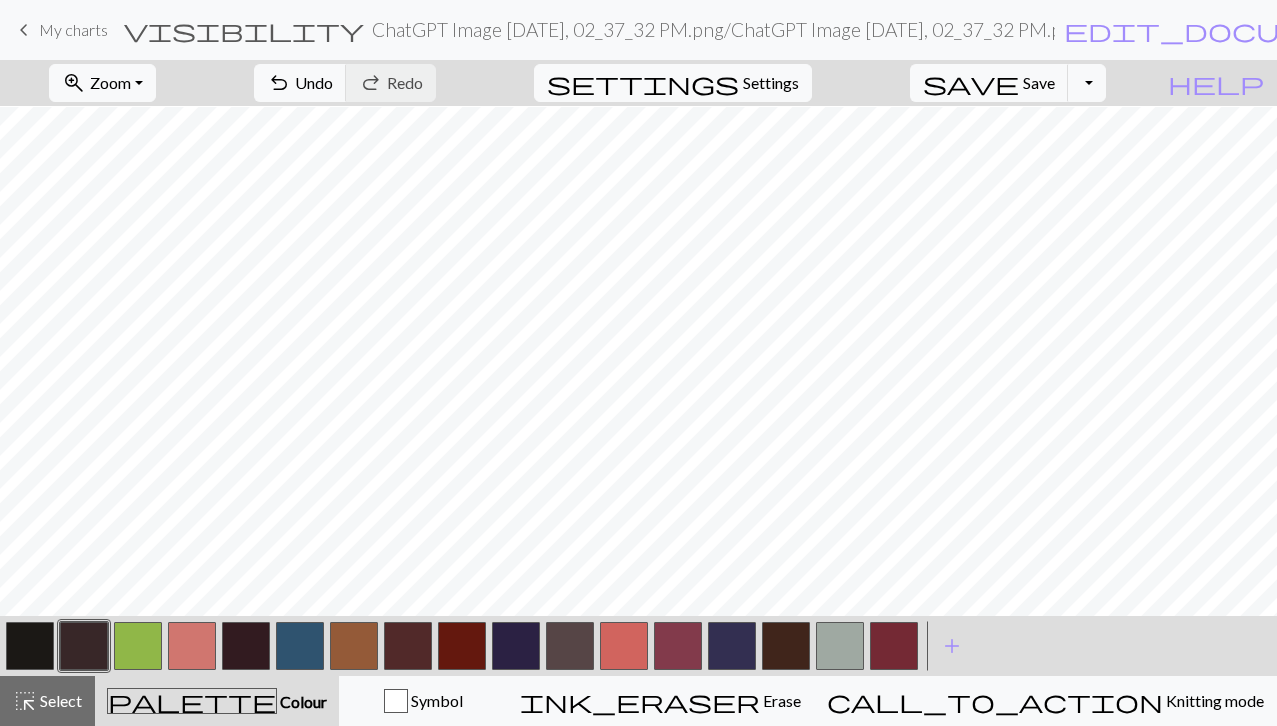 scroll, scrollTop: 1456, scrollLeft: 0, axis: vertical 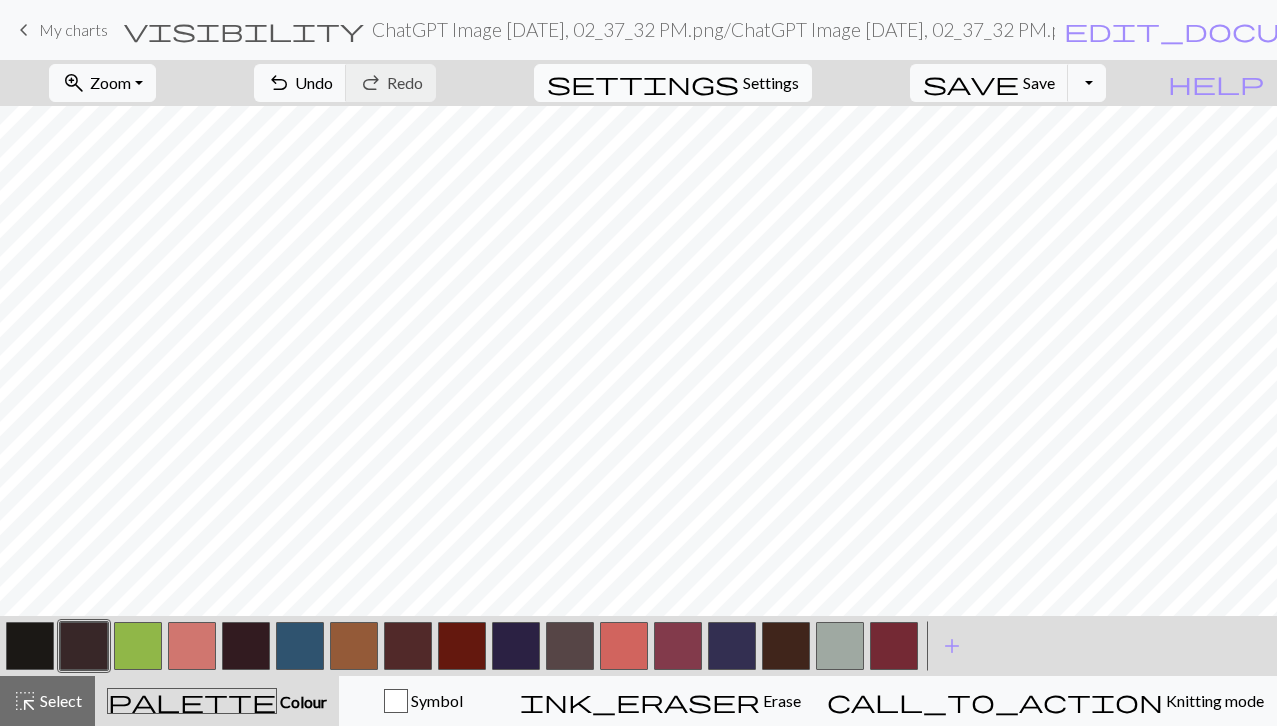 click on "settings  Settings" at bounding box center [673, 83] 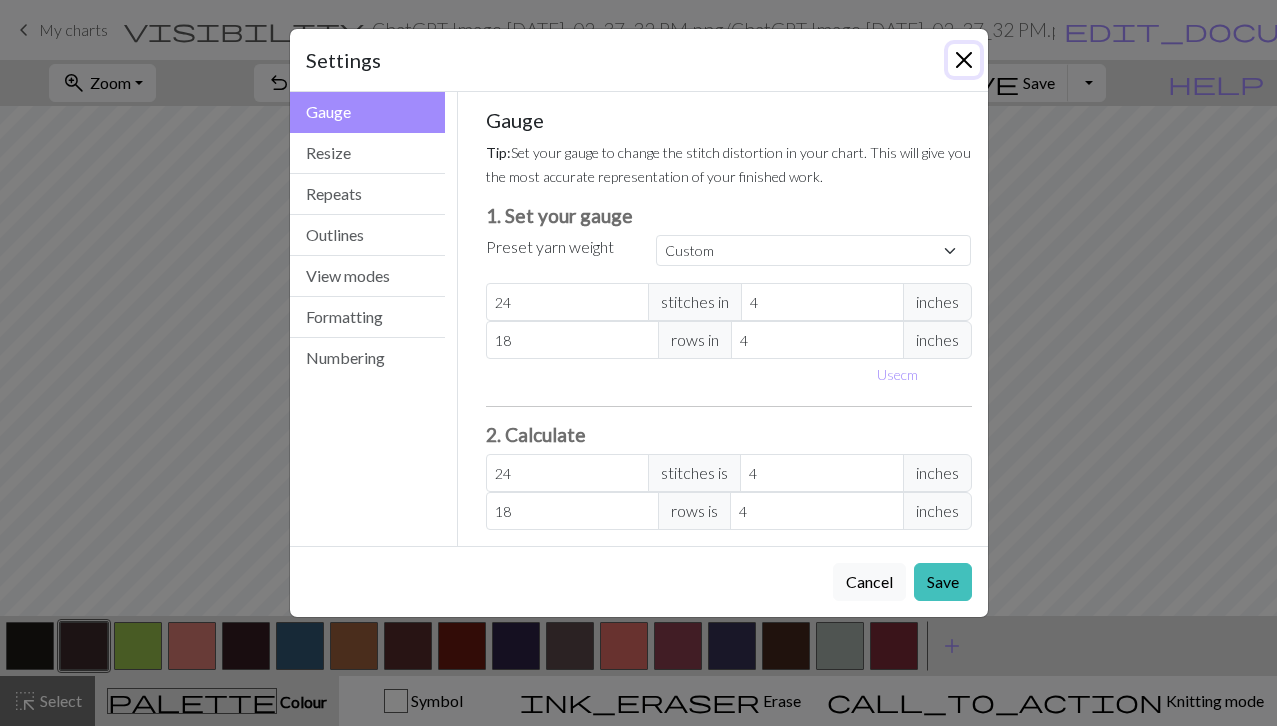 click at bounding box center [964, 60] 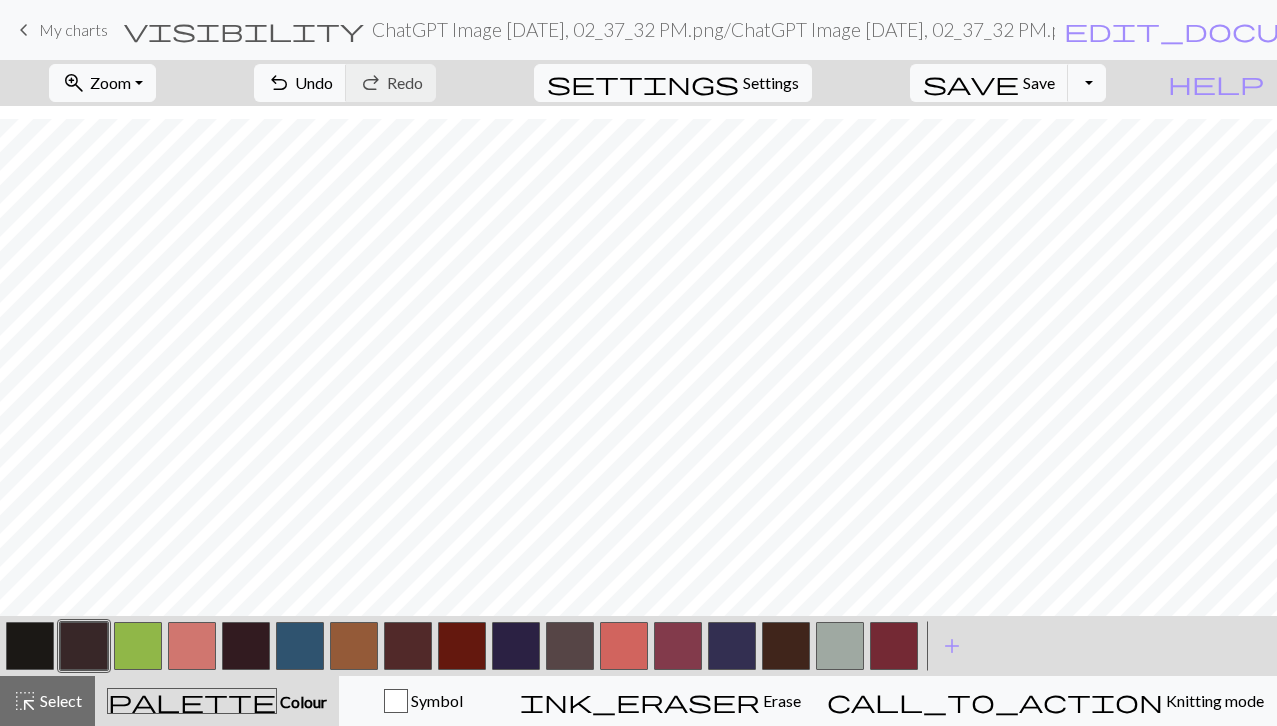 scroll, scrollTop: 2233, scrollLeft: 0, axis: vertical 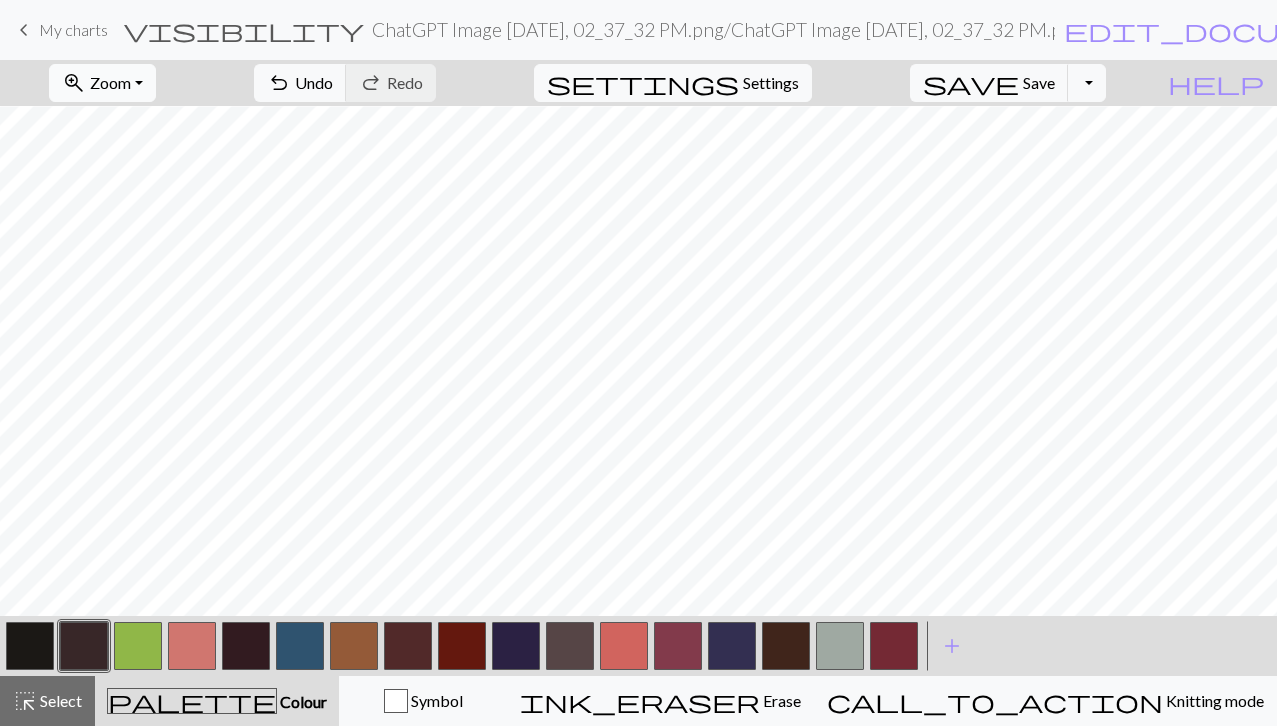 click on "zoom_in Zoom Zoom" at bounding box center [102, 83] 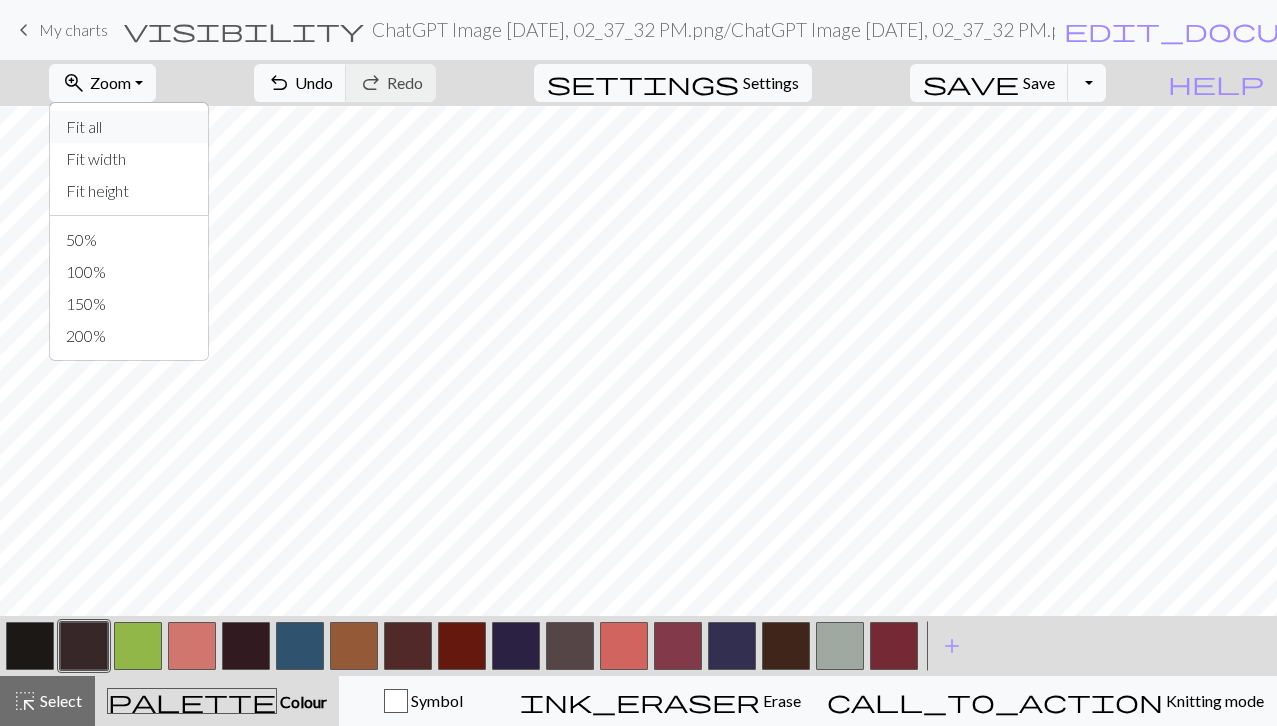 click on "Fit all" at bounding box center (129, 127) 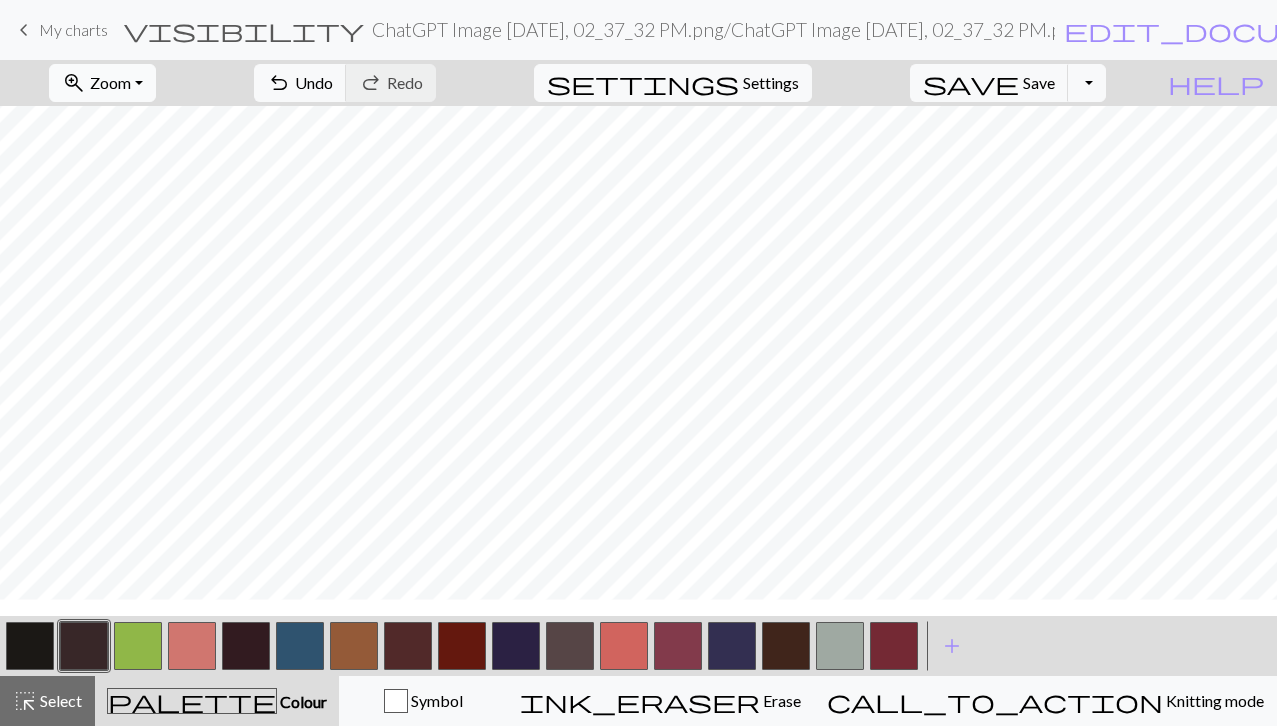 scroll, scrollTop: 1061, scrollLeft: 0, axis: vertical 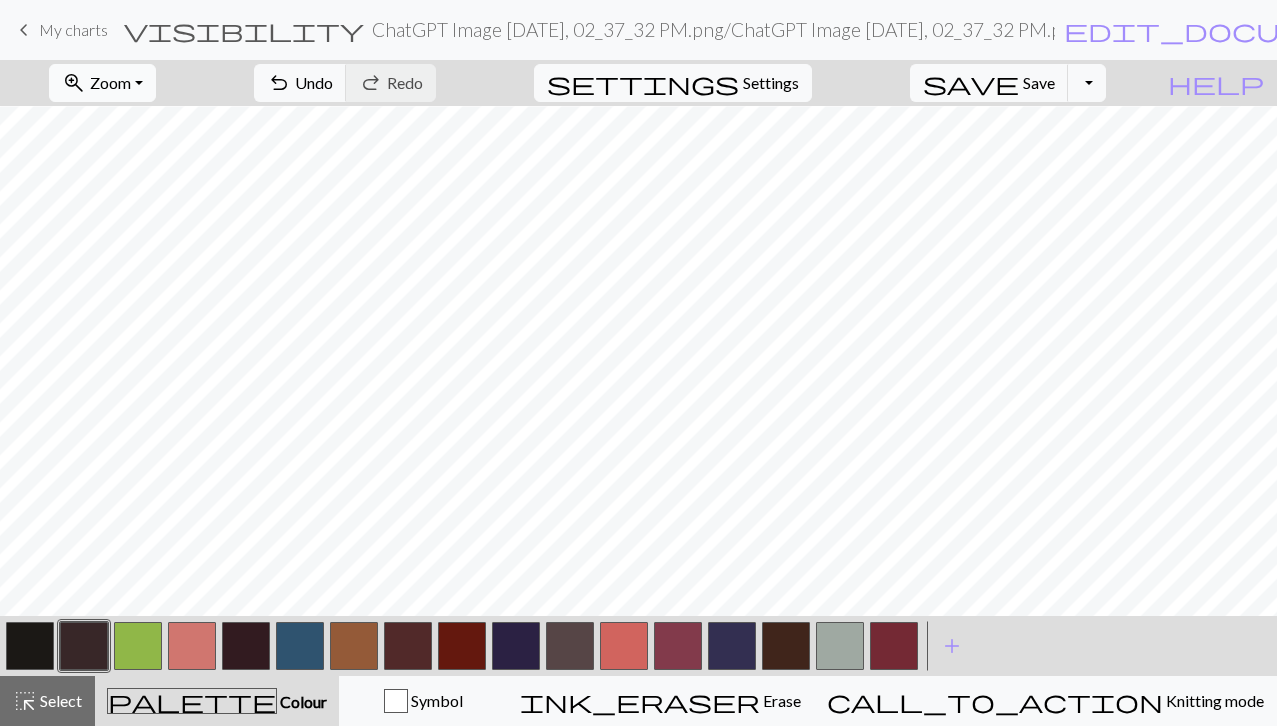 click on "Zoom" at bounding box center (110, 82) 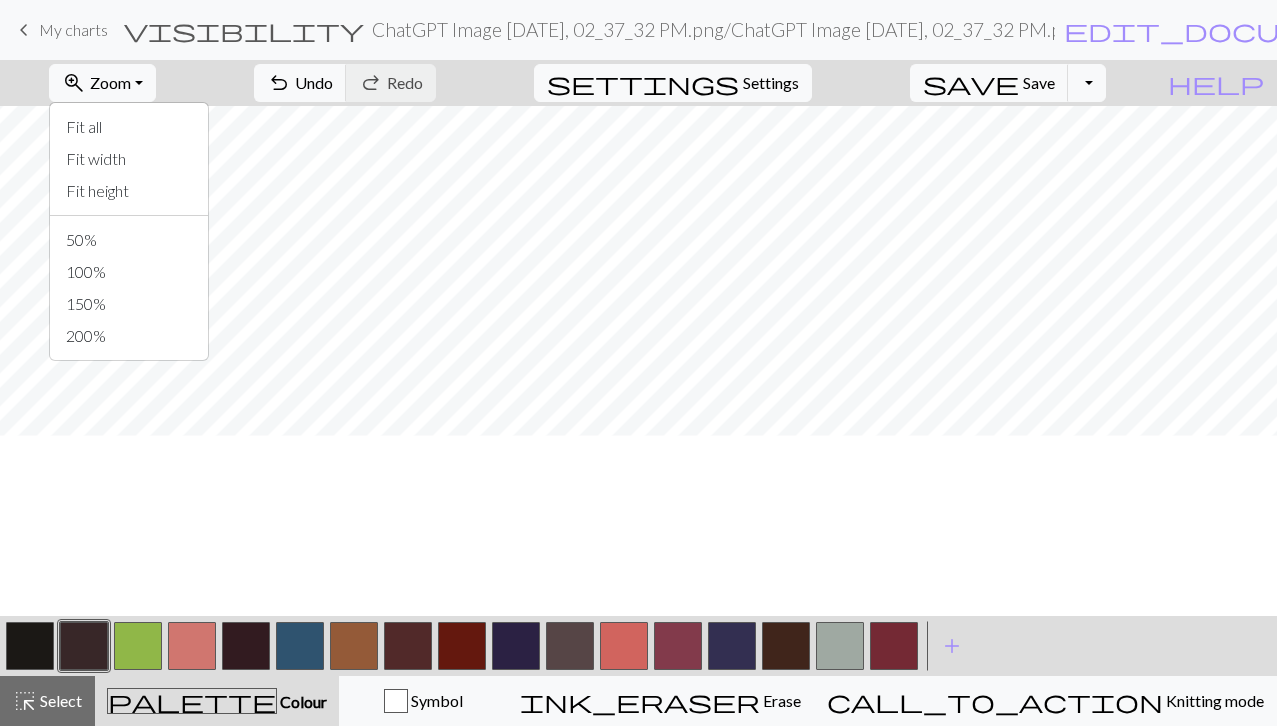 scroll, scrollTop: 1641, scrollLeft: 0, axis: vertical 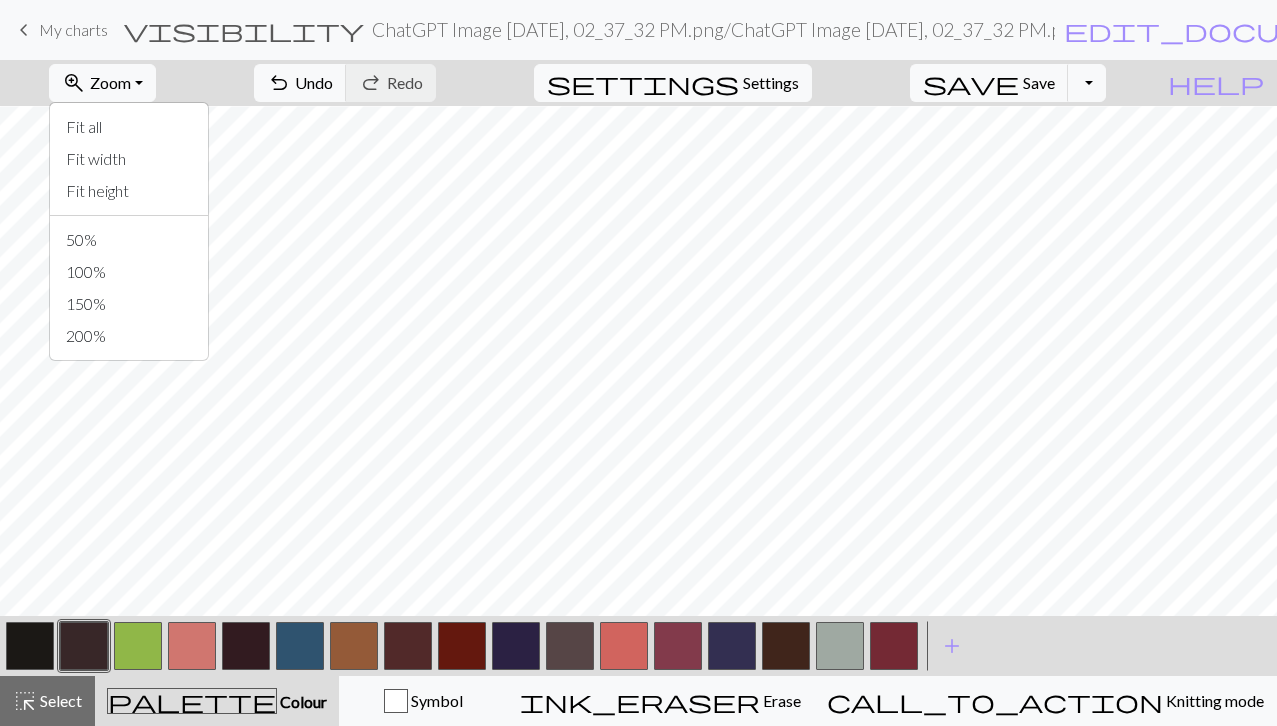 click on "My charts" at bounding box center (73, 29) 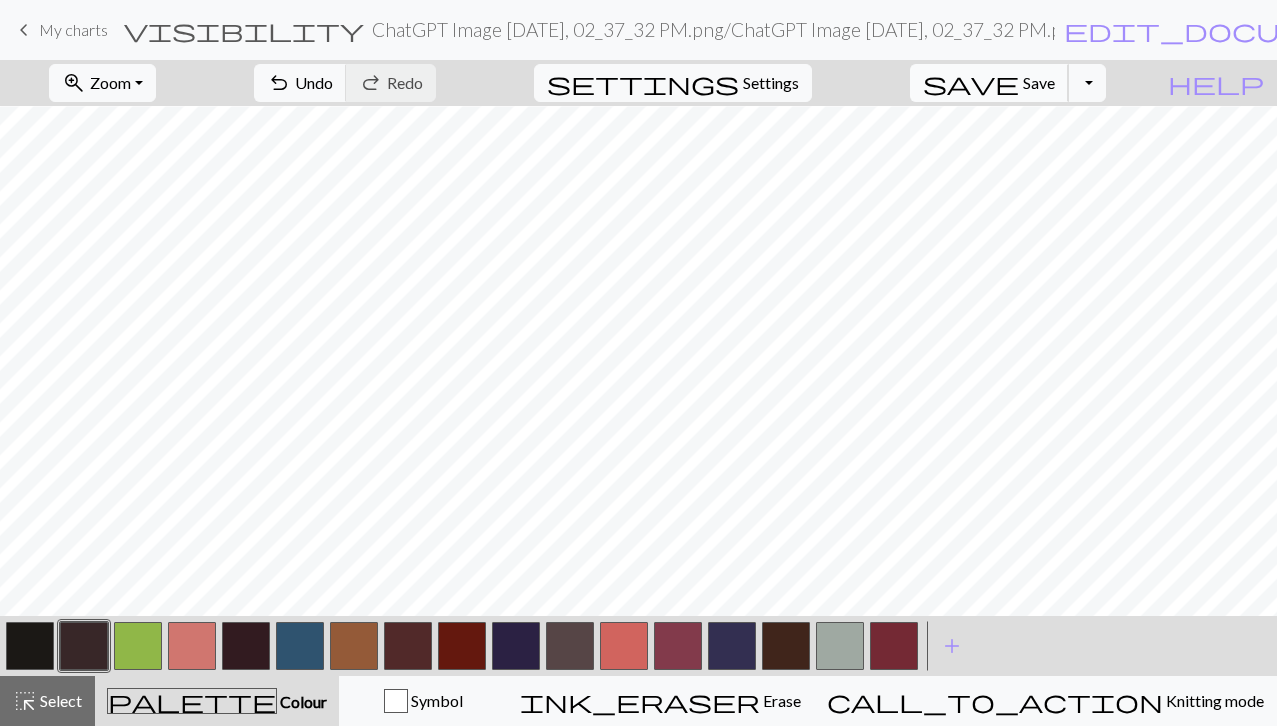click on "Save" at bounding box center [1039, 82] 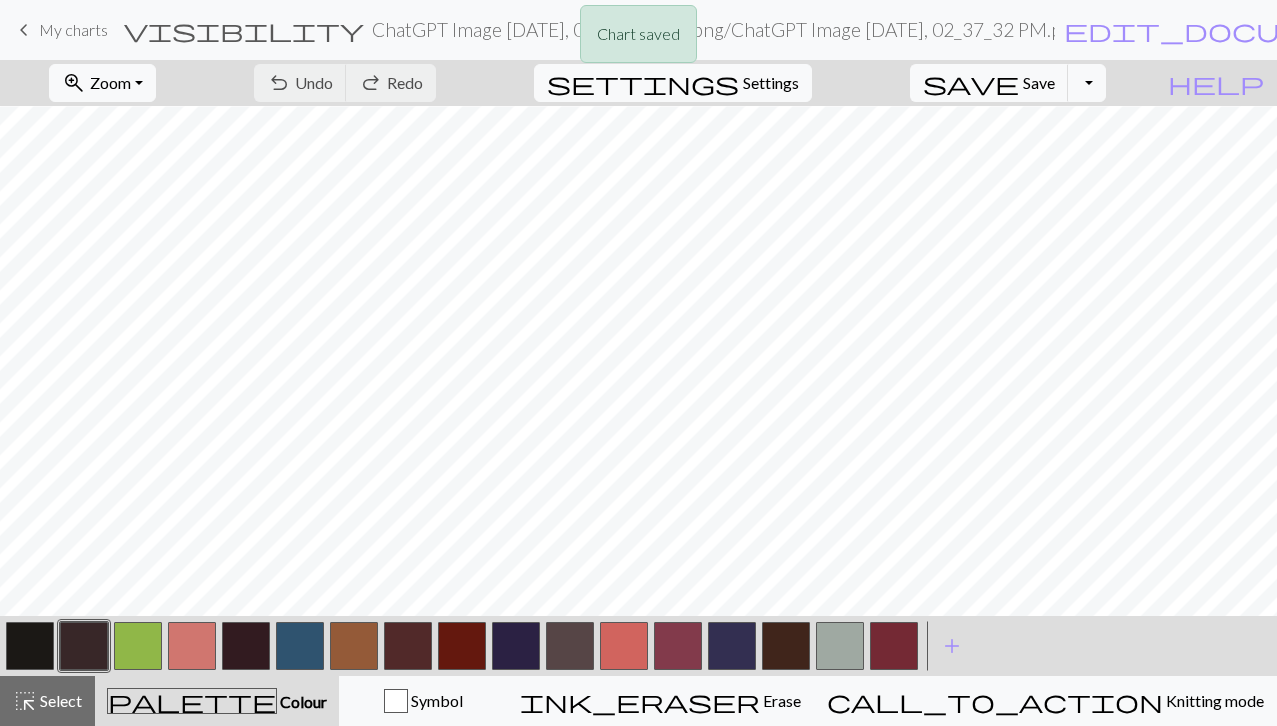 click on "Chart saved" at bounding box center (638, 39) 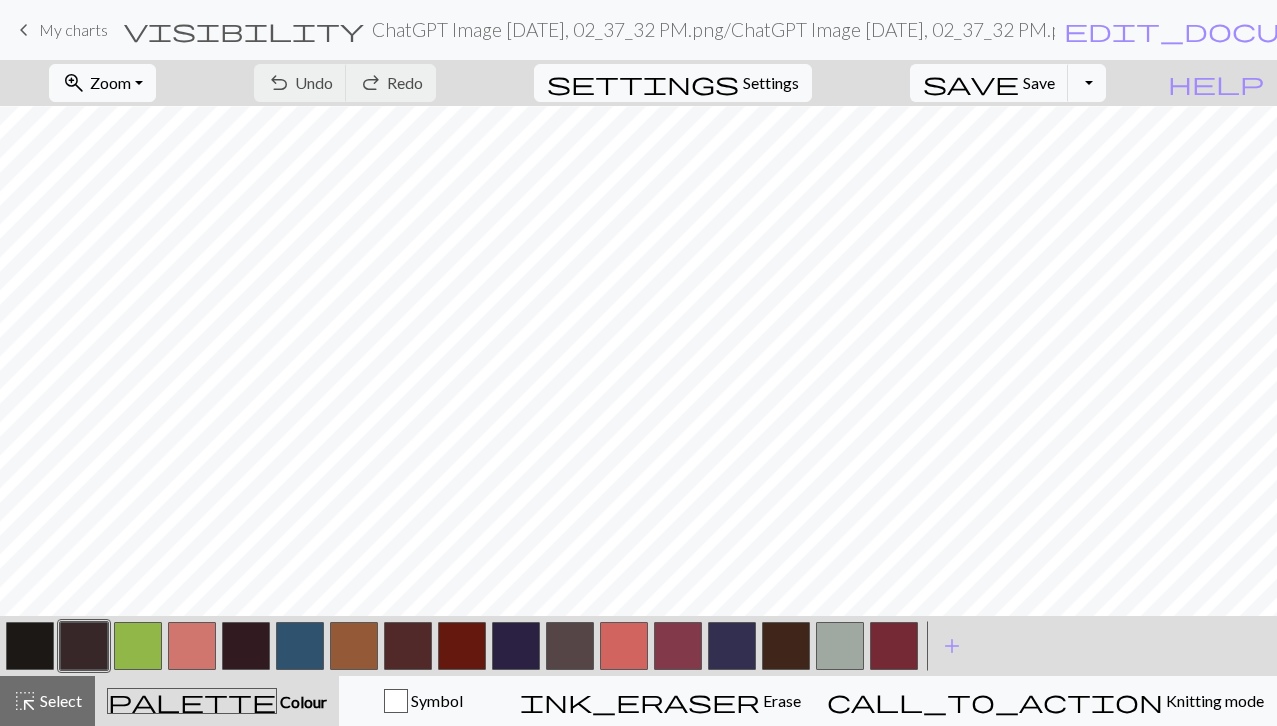 click on "My charts" at bounding box center (73, 29) 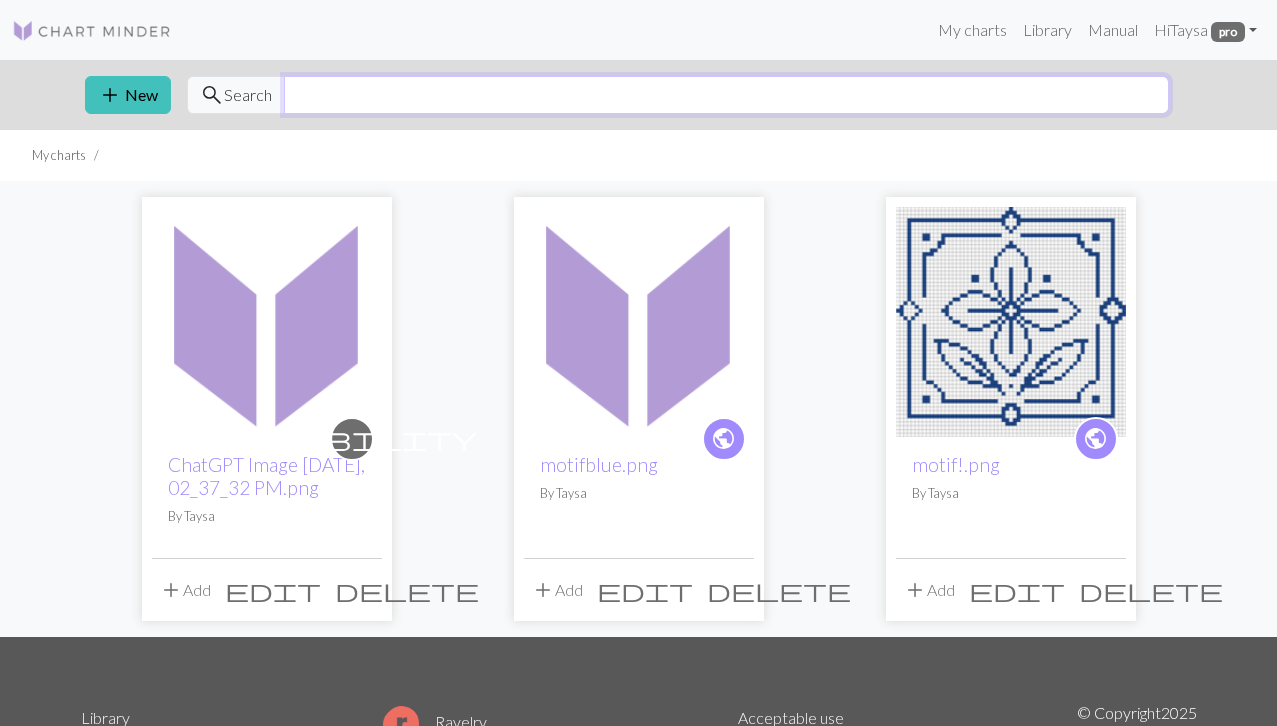 click at bounding box center [726, 95] 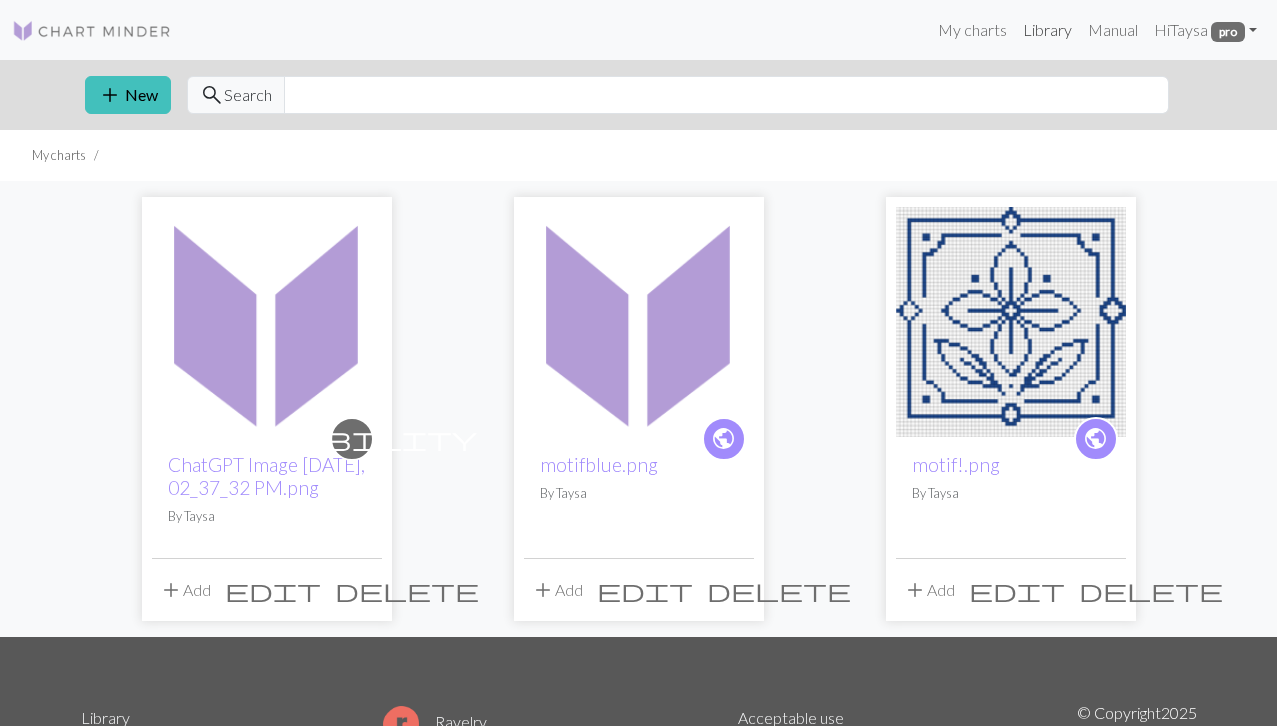 click on "Library" at bounding box center (1047, 30) 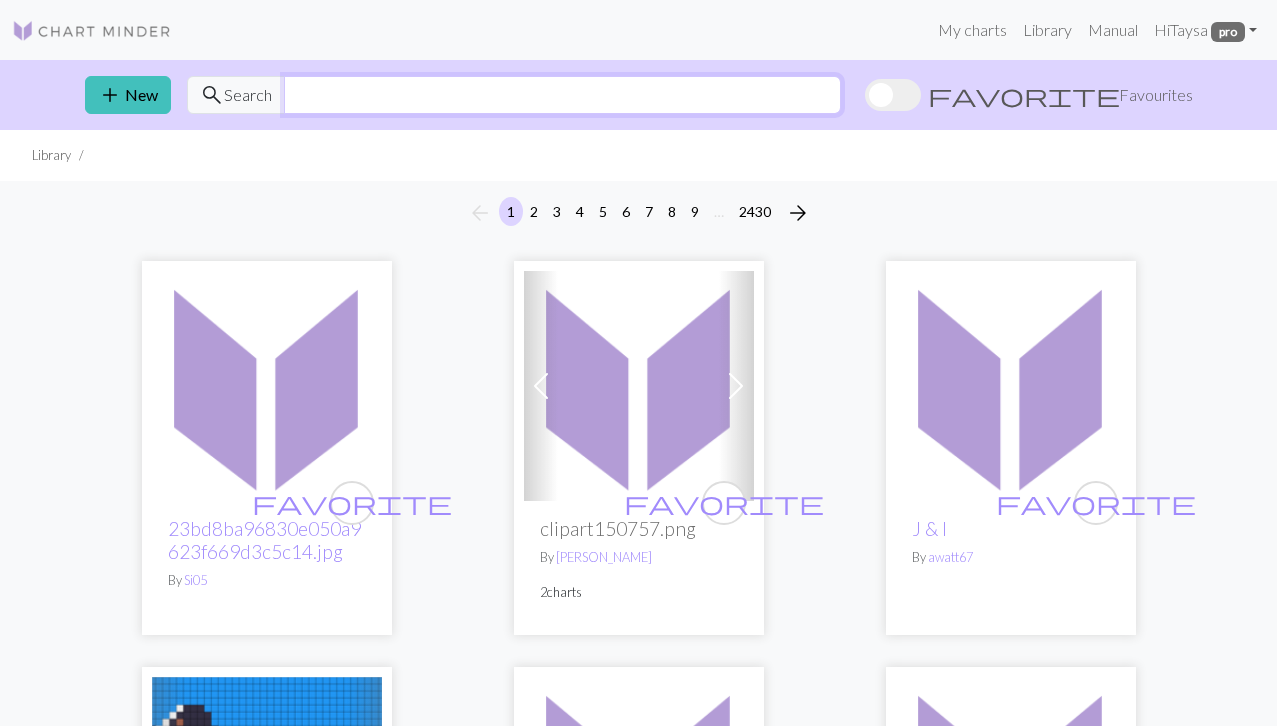 click at bounding box center [562, 95] 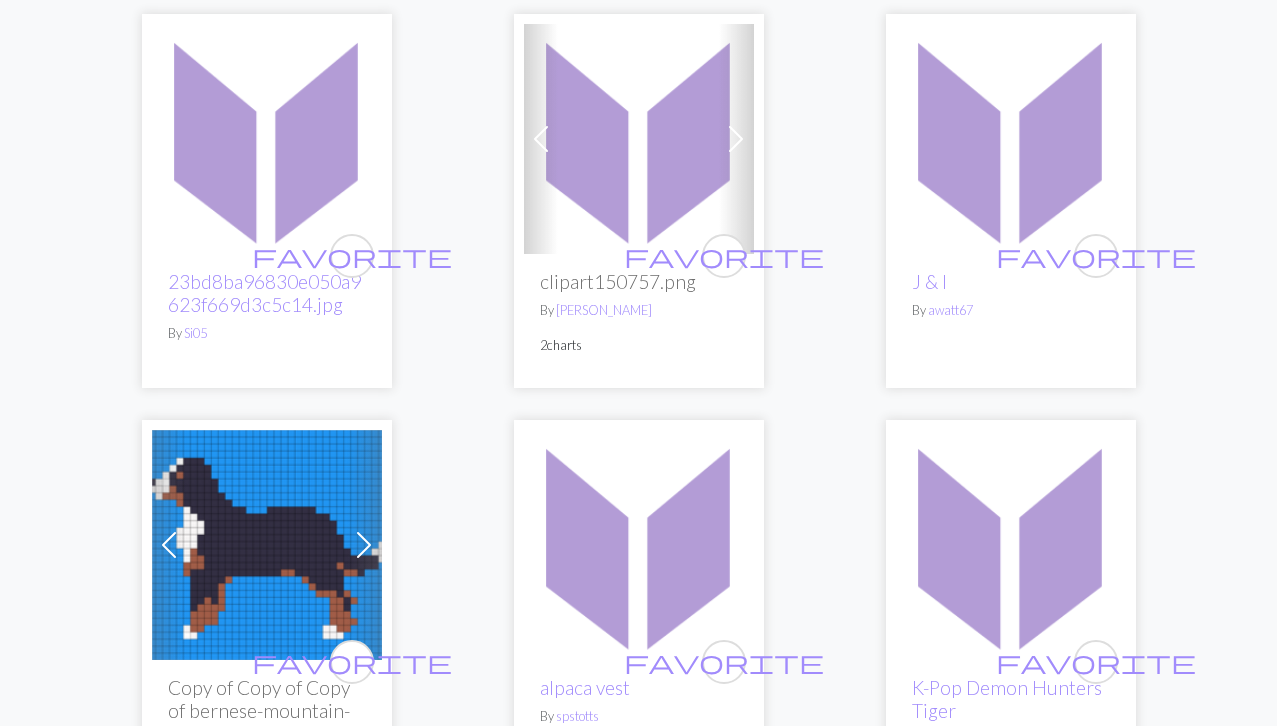 scroll, scrollTop: 279, scrollLeft: 0, axis: vertical 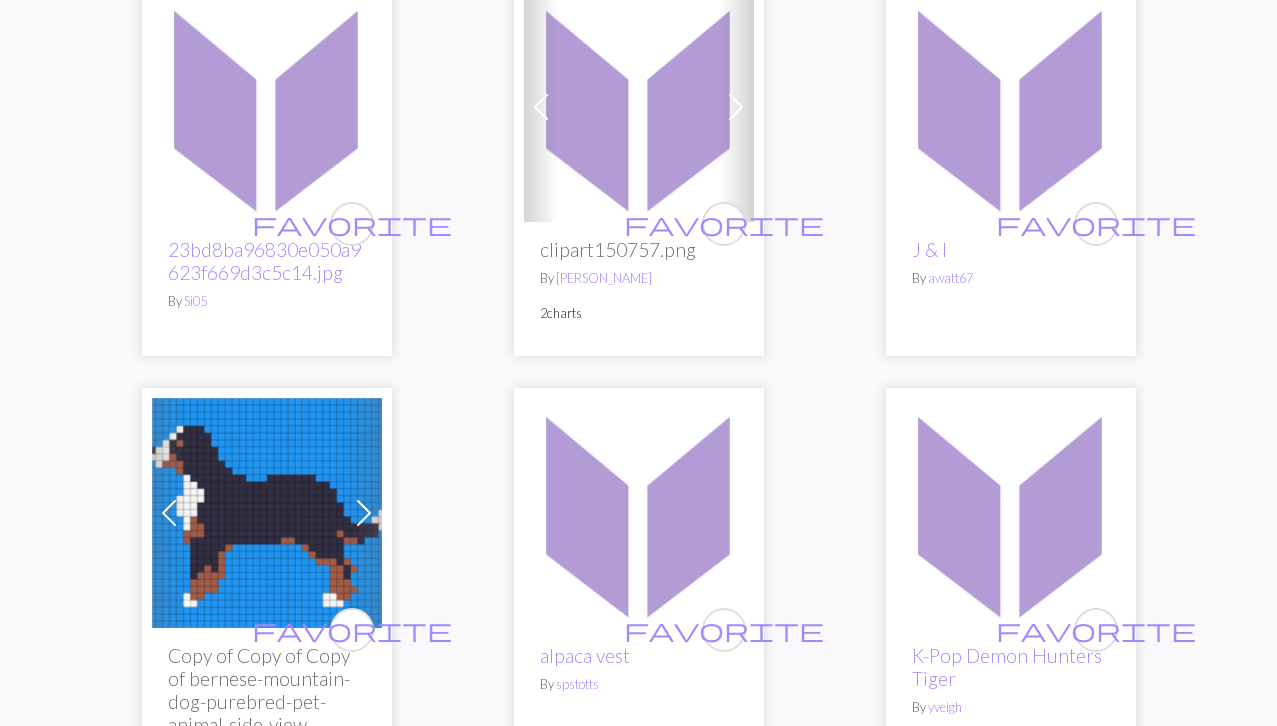 click at bounding box center (267, 513) 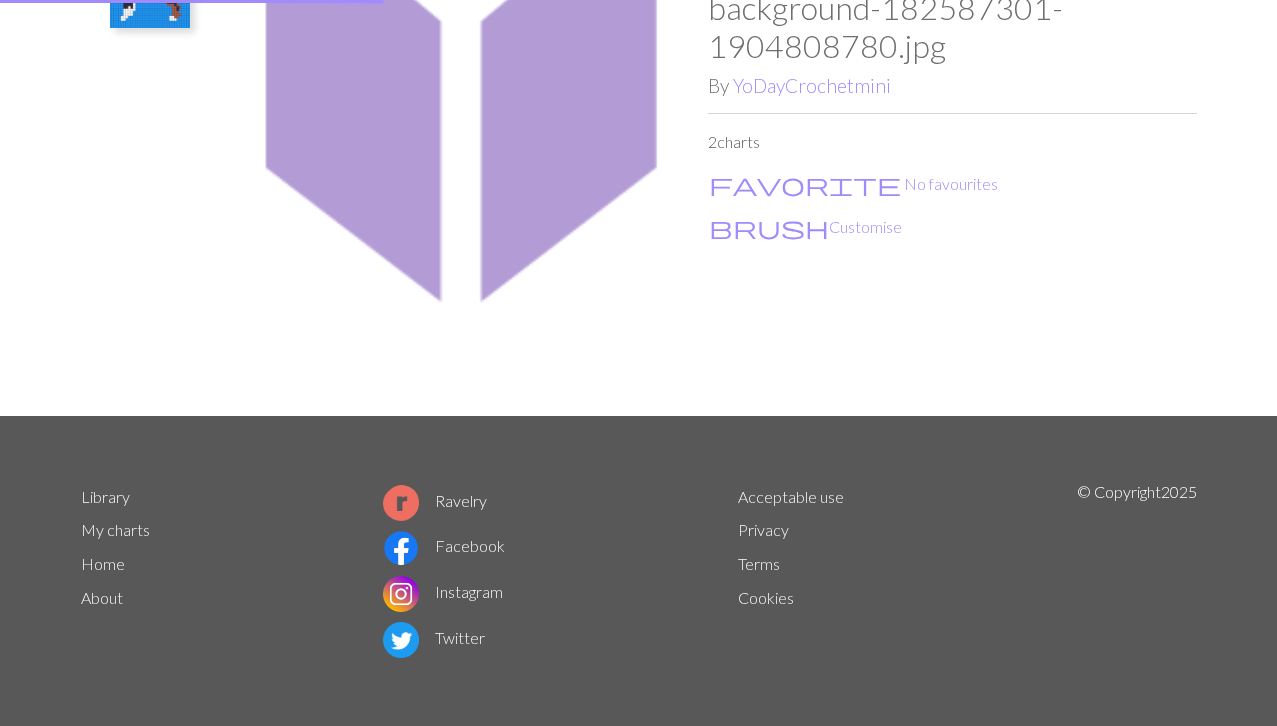 scroll, scrollTop: 0, scrollLeft: 0, axis: both 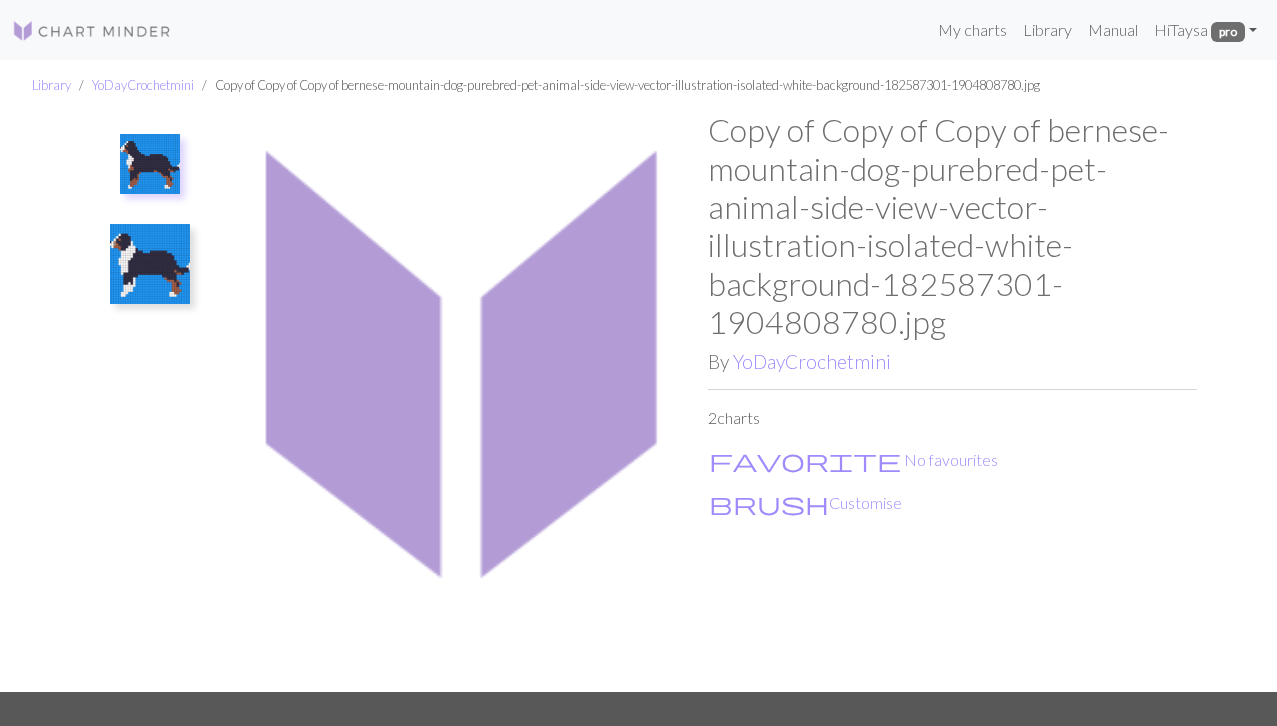 click at bounding box center [150, 264] 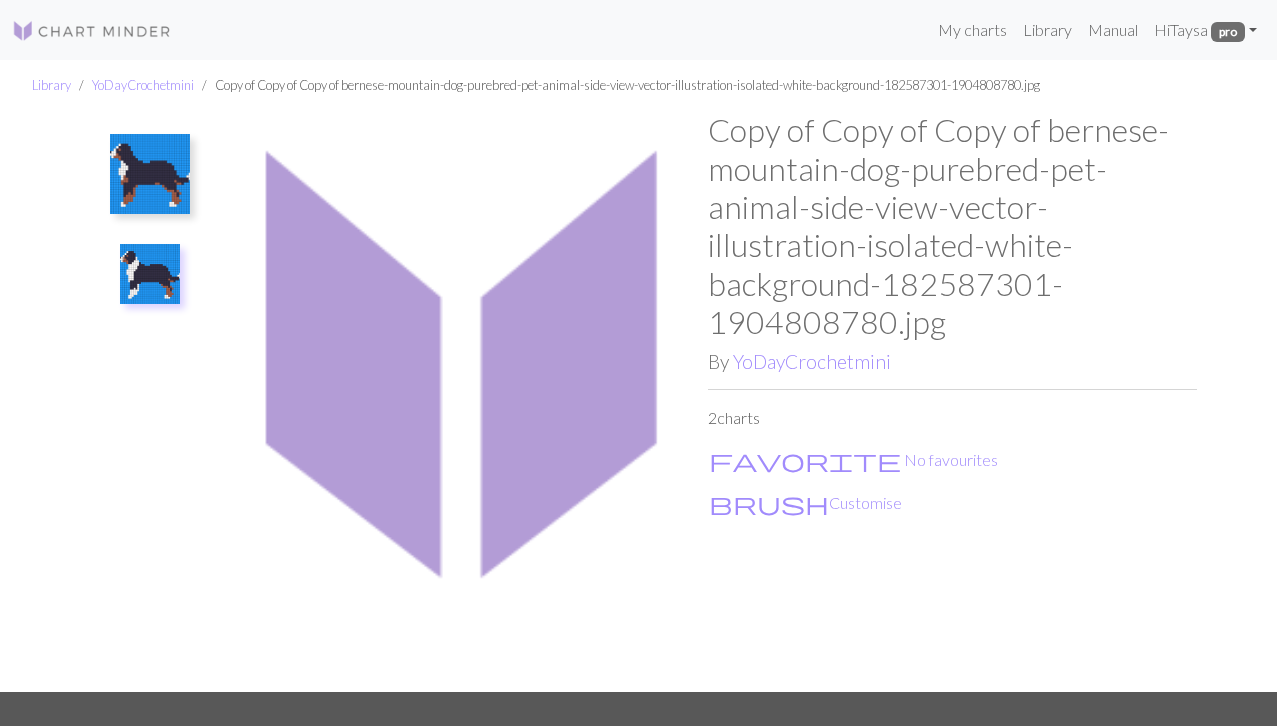 click at bounding box center [150, 174] 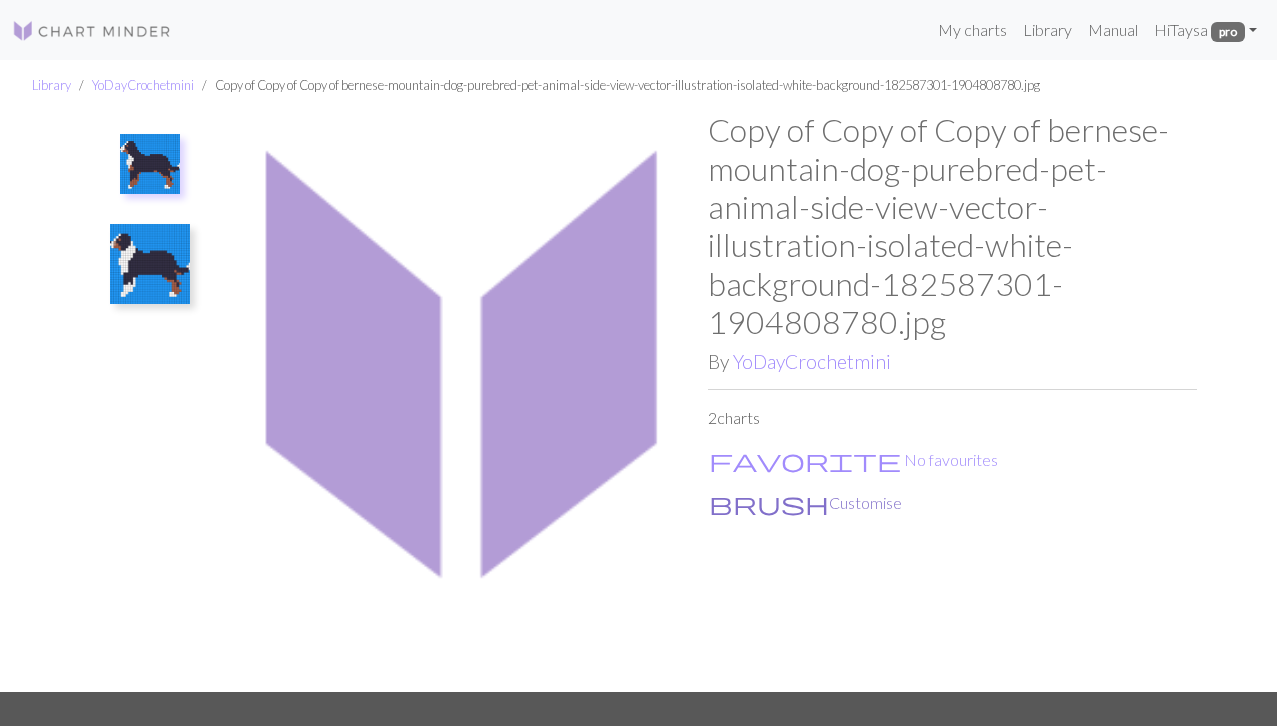 click on "brush Customise" at bounding box center [805, 503] 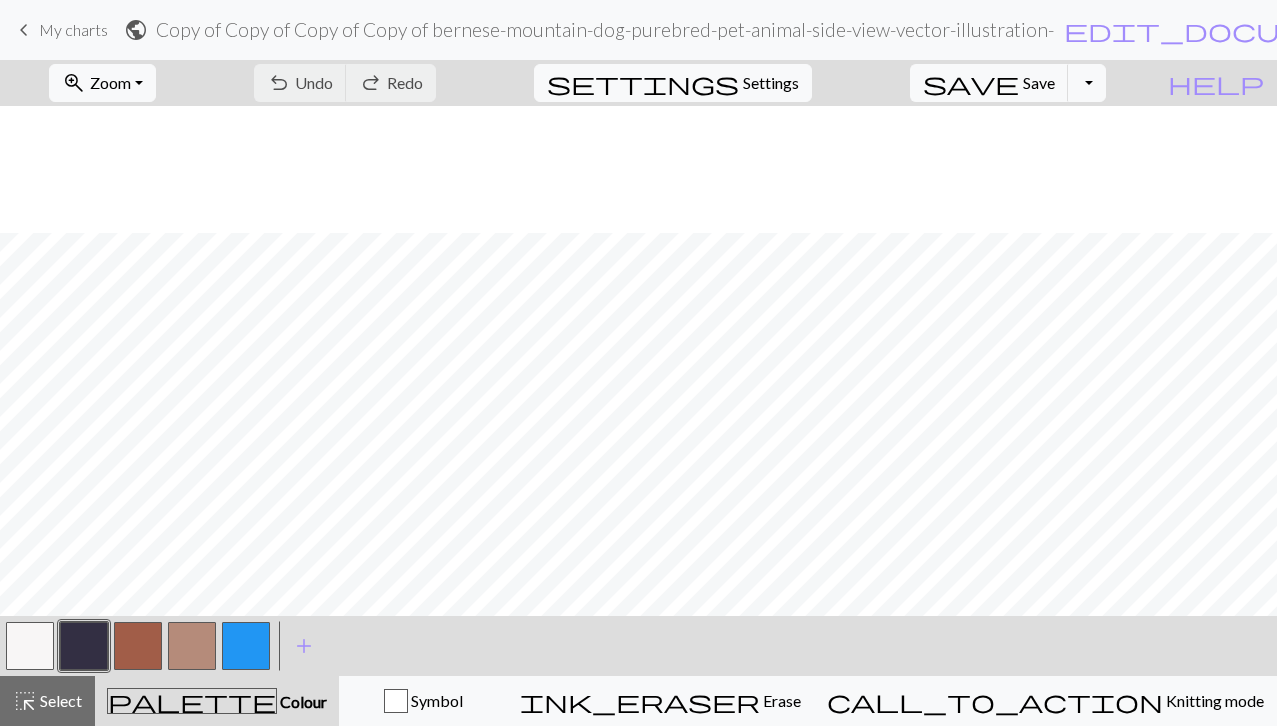 scroll, scrollTop: 0, scrollLeft: 0, axis: both 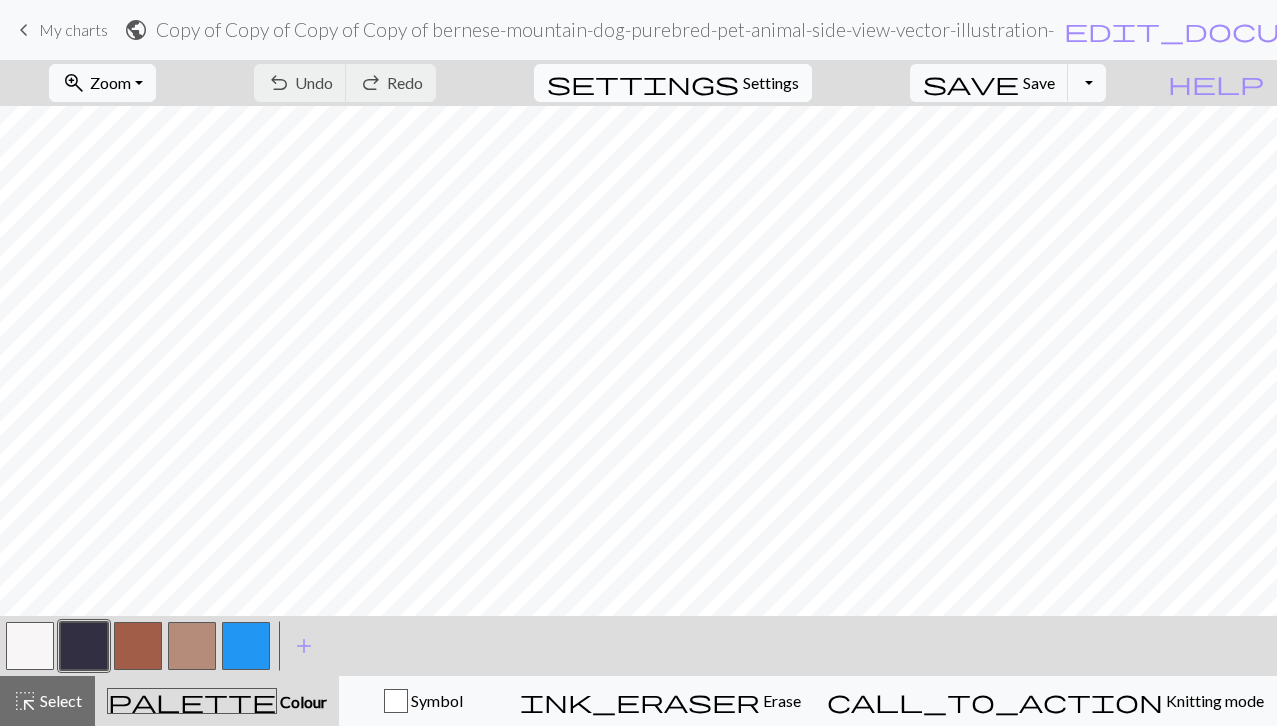 click on "settings" at bounding box center (643, 83) 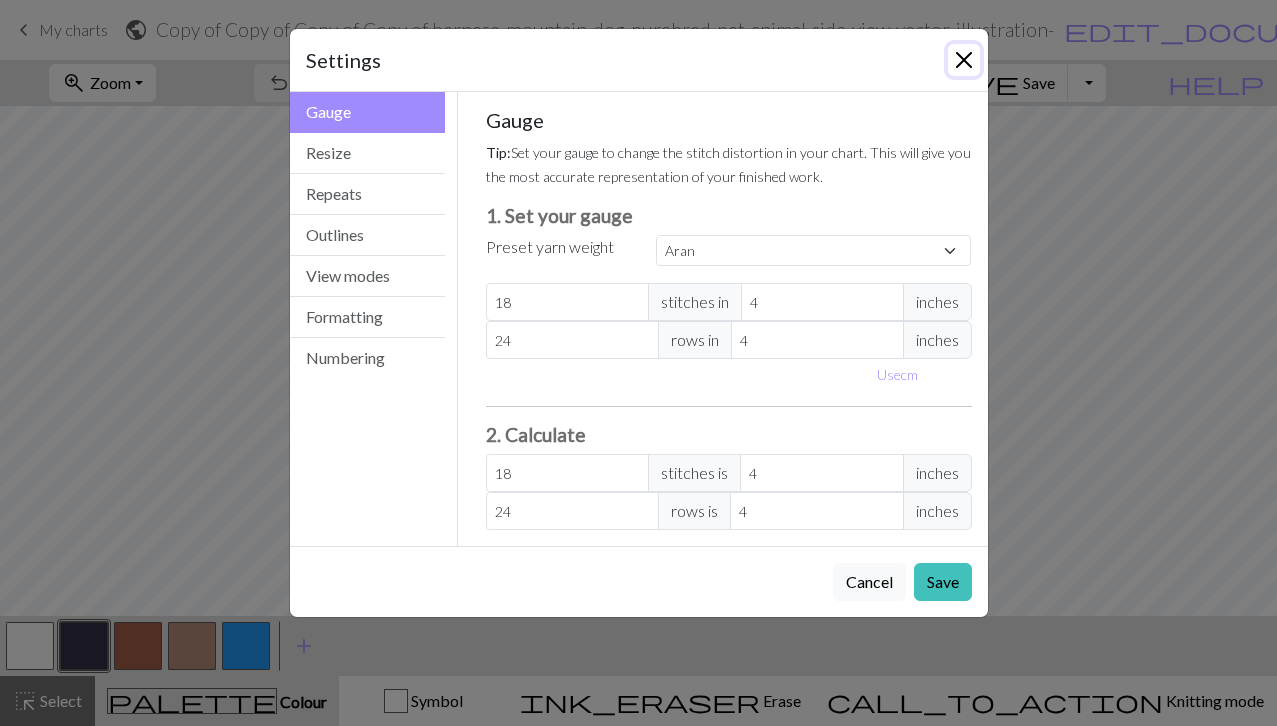 click at bounding box center [964, 60] 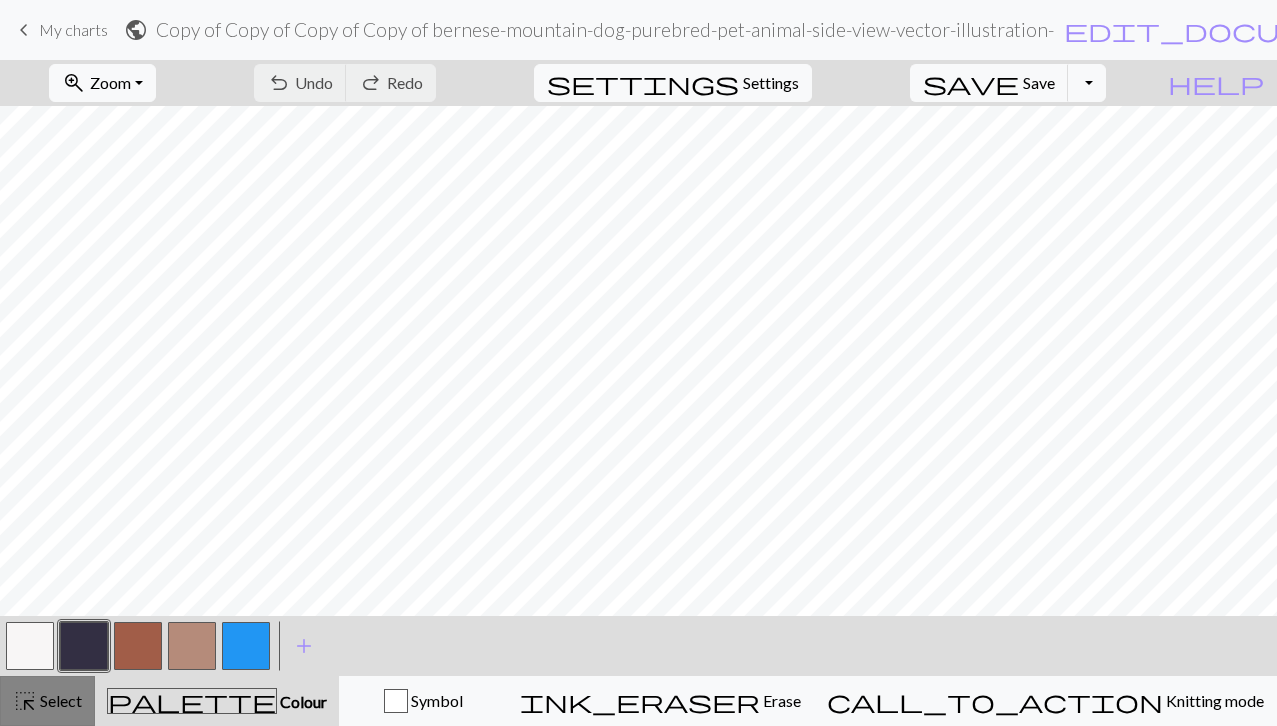 click on "highlight_alt" at bounding box center [25, 701] 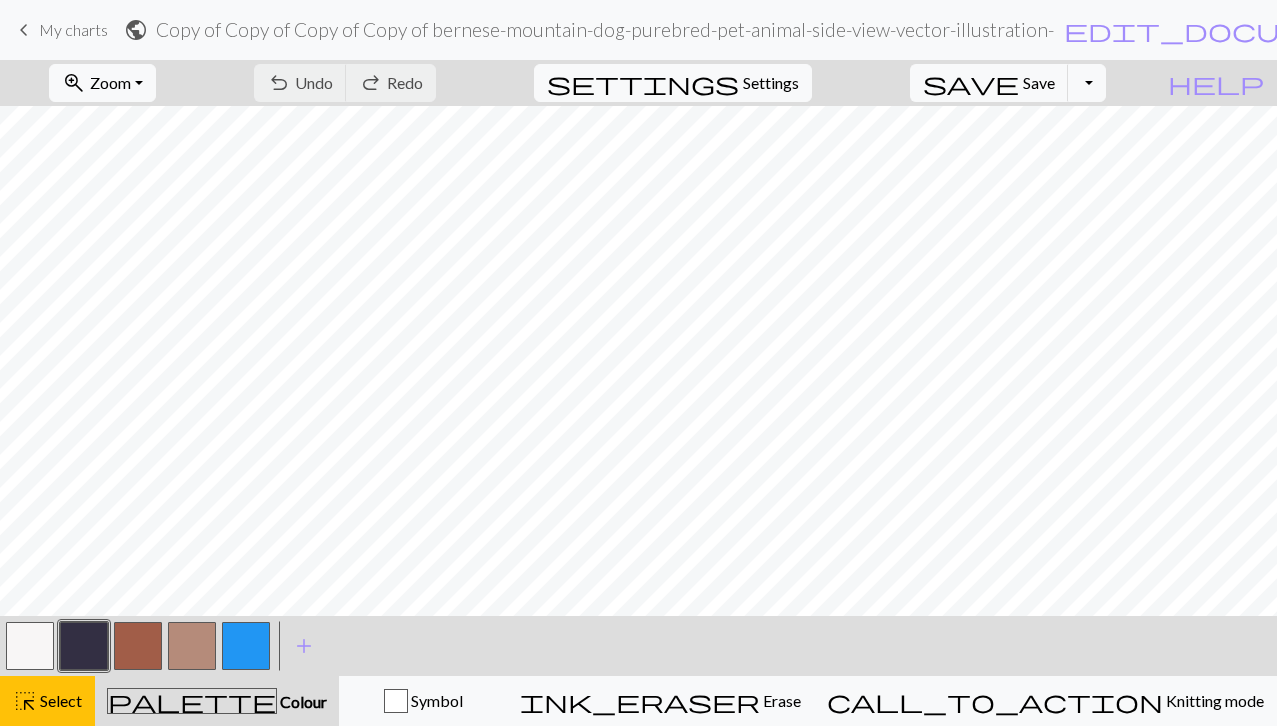 click on "palette   Colour   Colour" at bounding box center [217, 701] 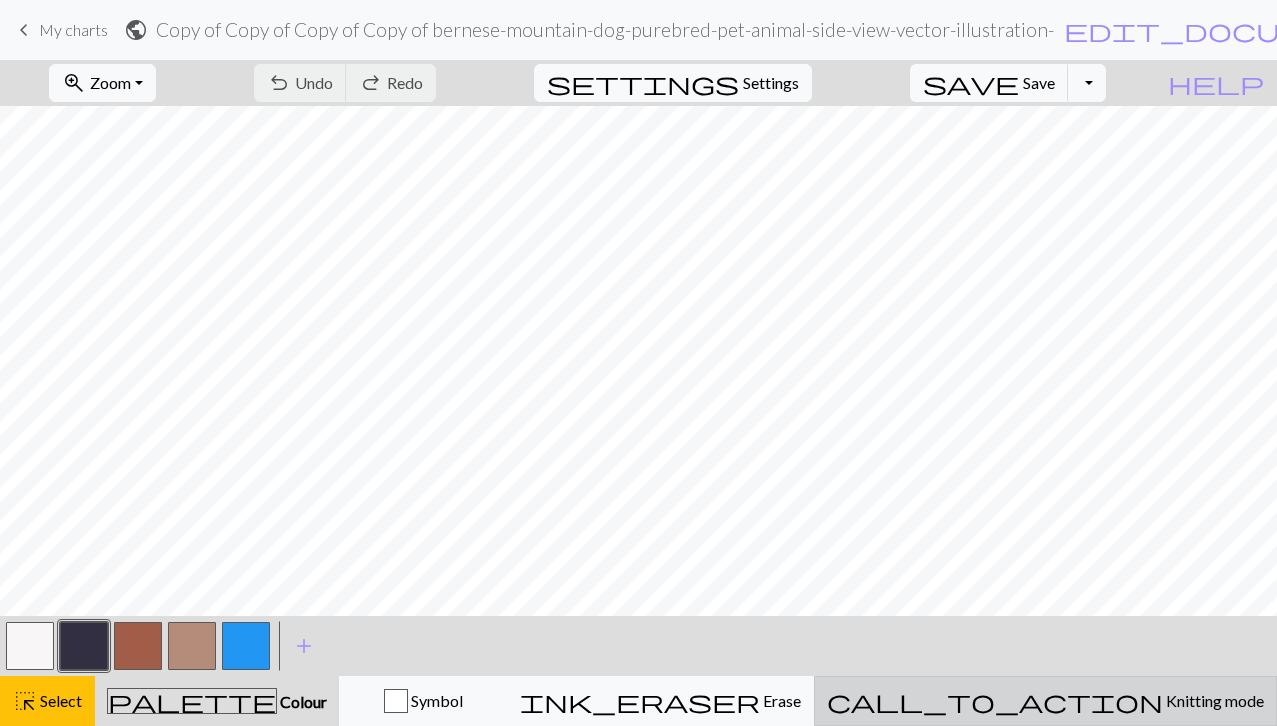 click on "call_to_action   Knitting mode   Knitting mode" at bounding box center [1045, 701] 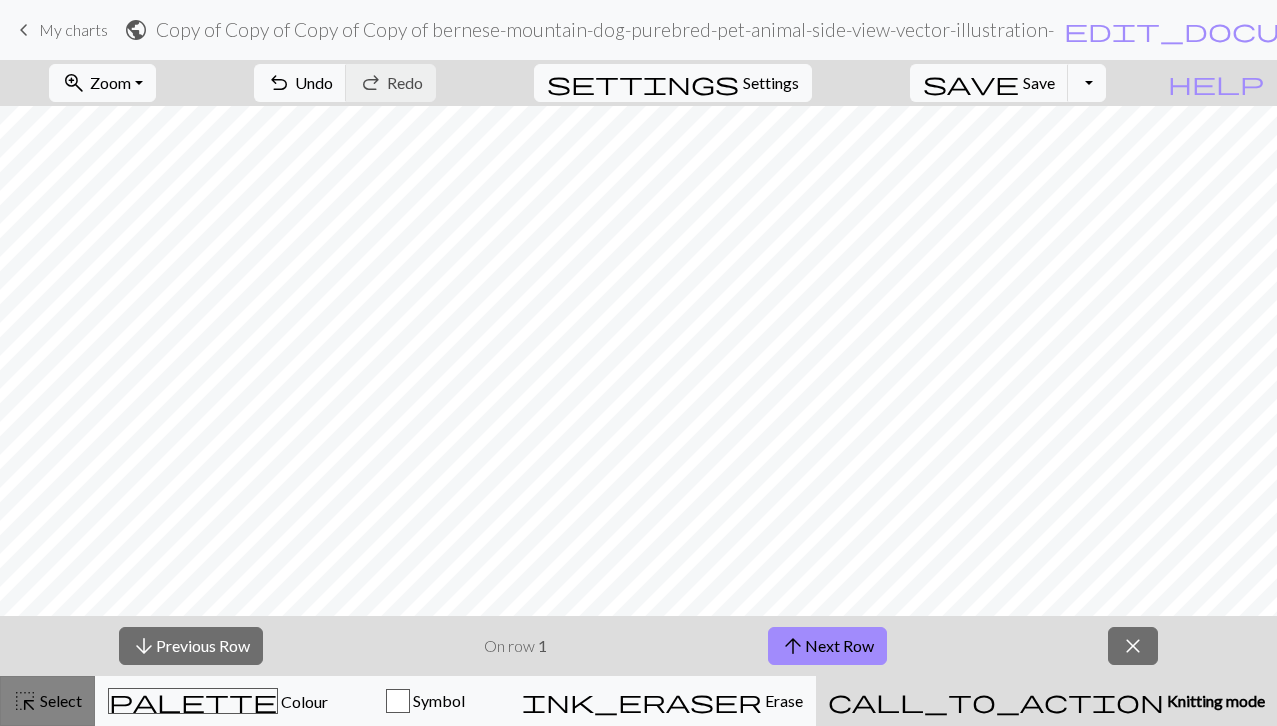 click on "Select" at bounding box center (59, 700) 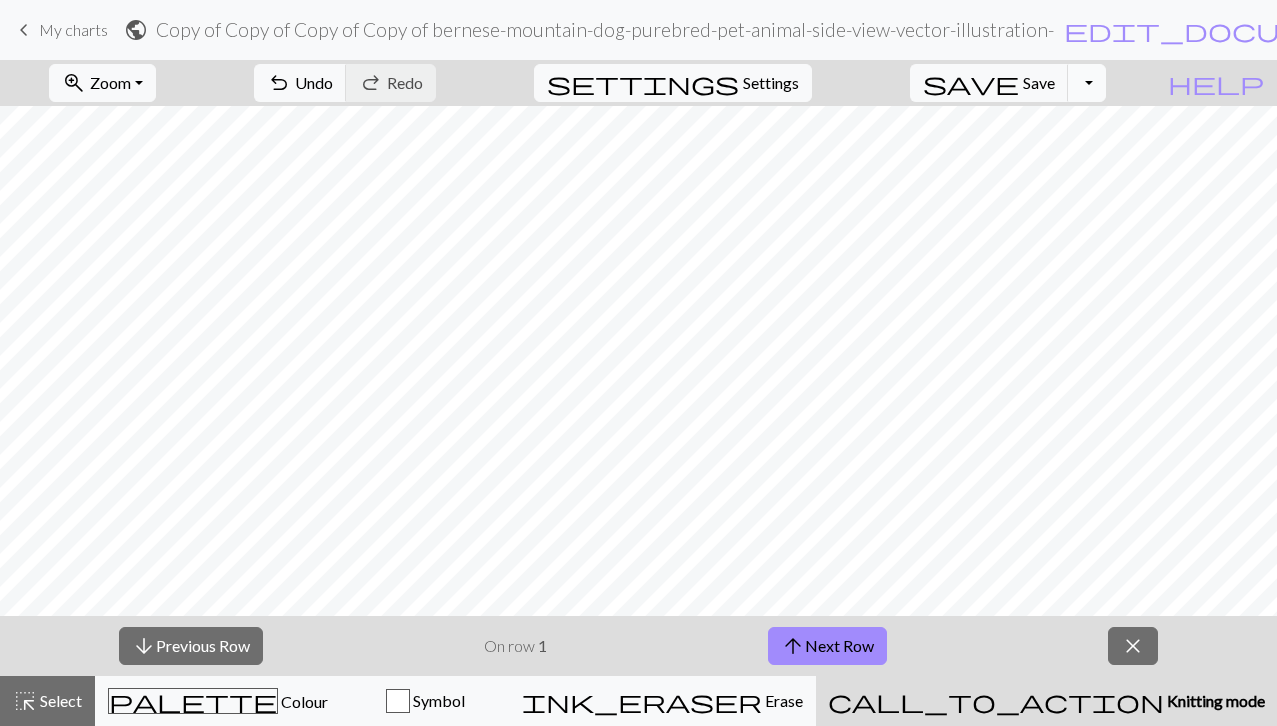 click on "Toggle Dropdown" at bounding box center [1087, 83] 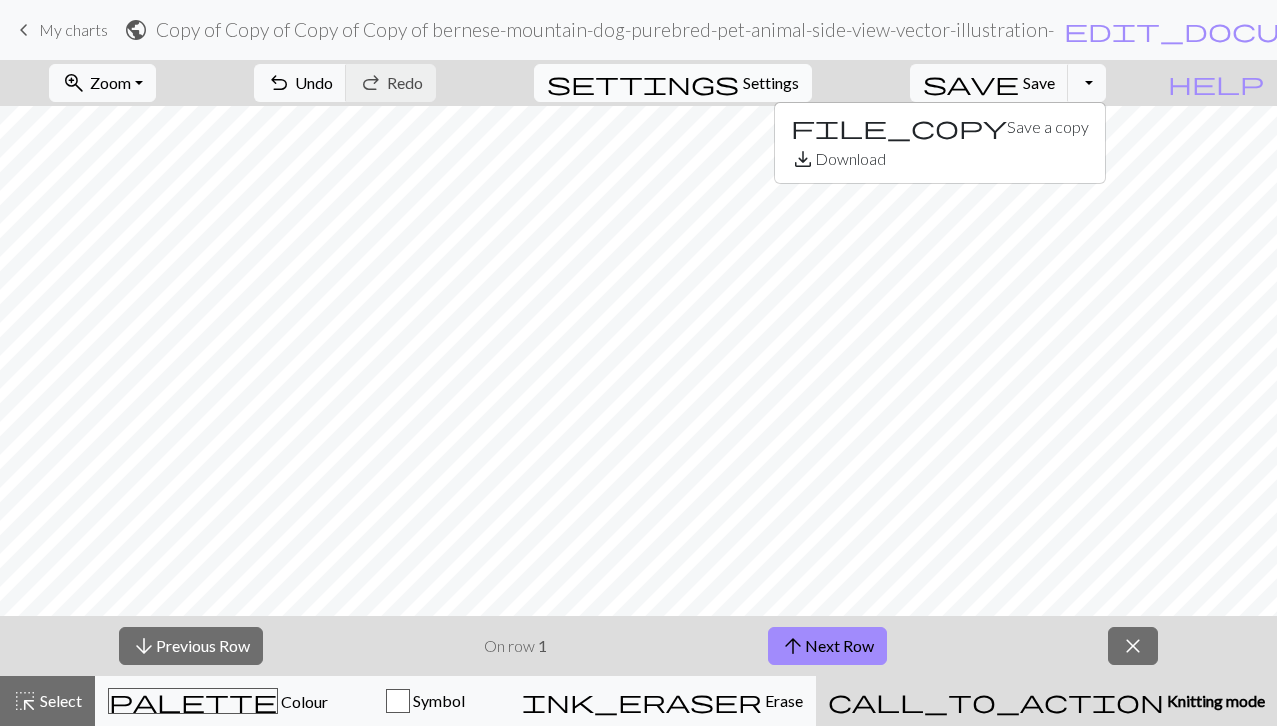 click on "Settings" at bounding box center (771, 83) 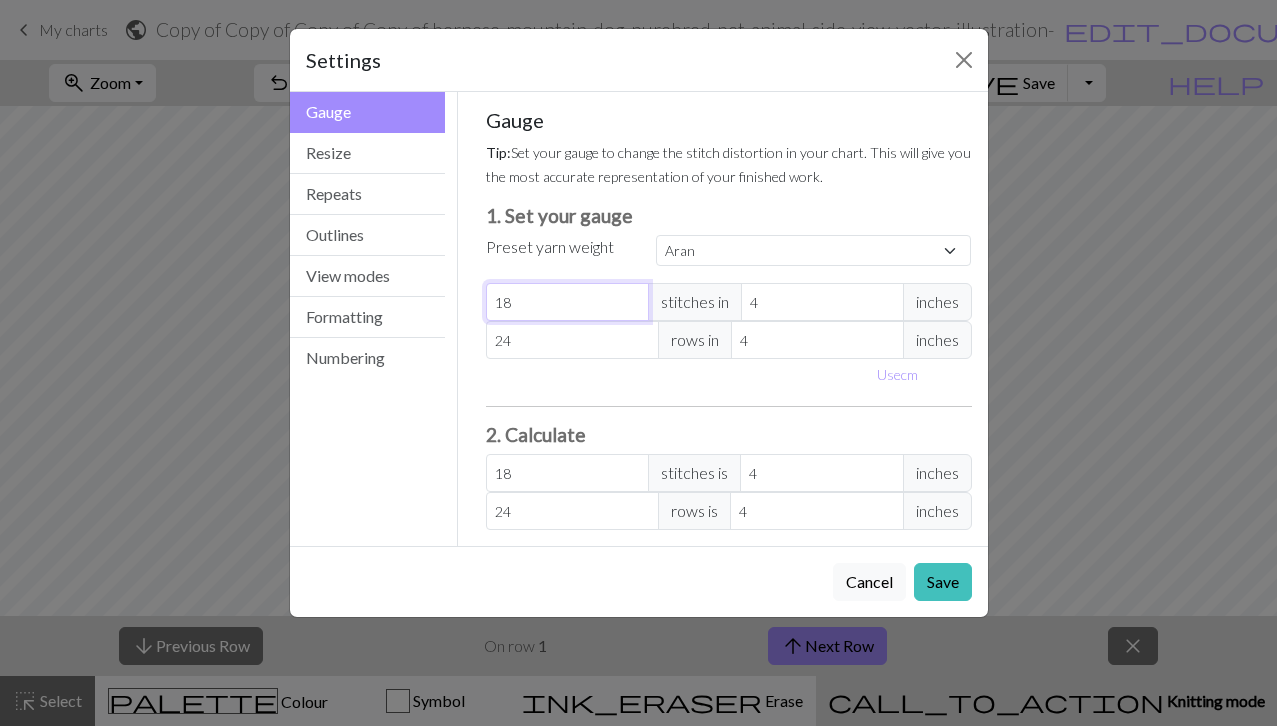 select on "custom" 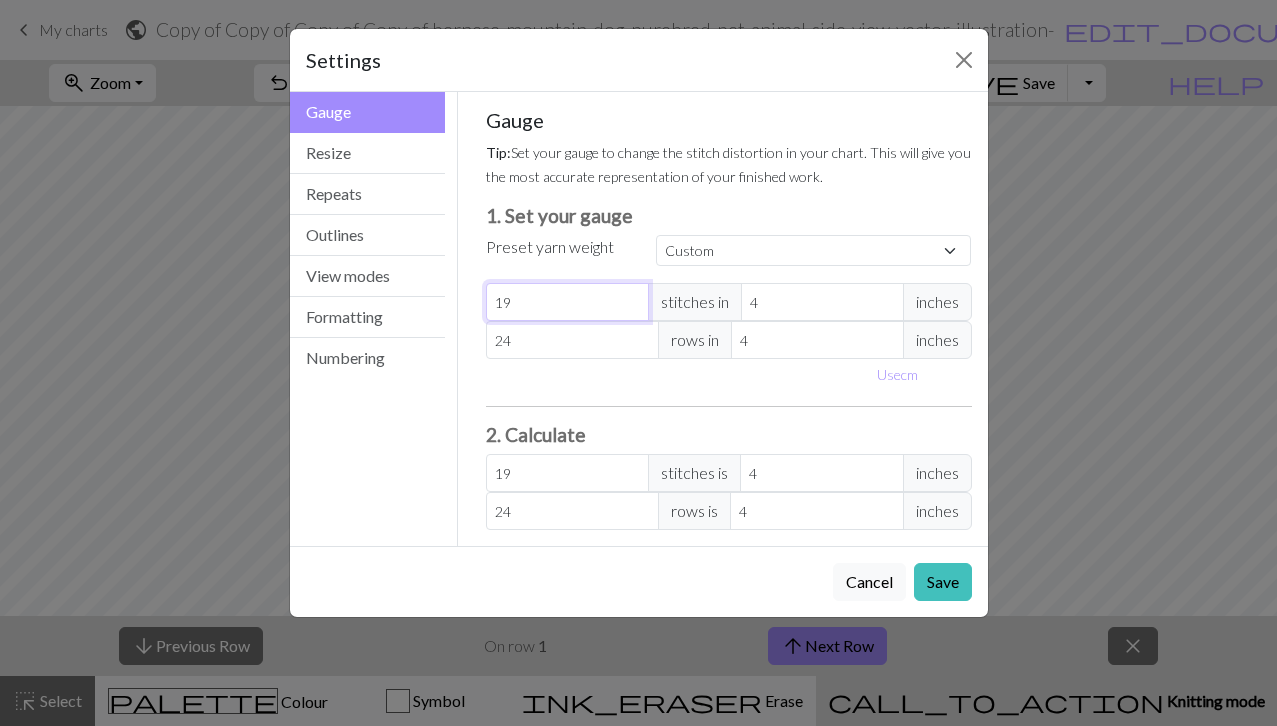 click on "19" at bounding box center [567, 302] 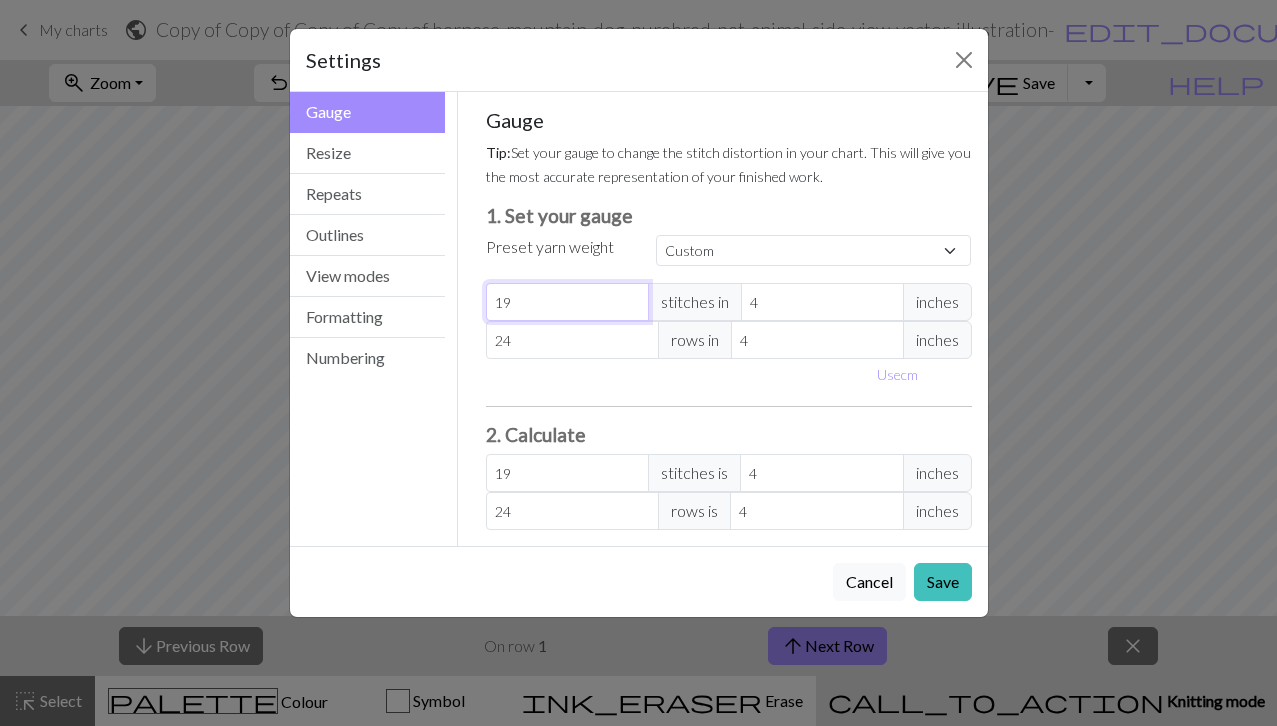 type on "18" 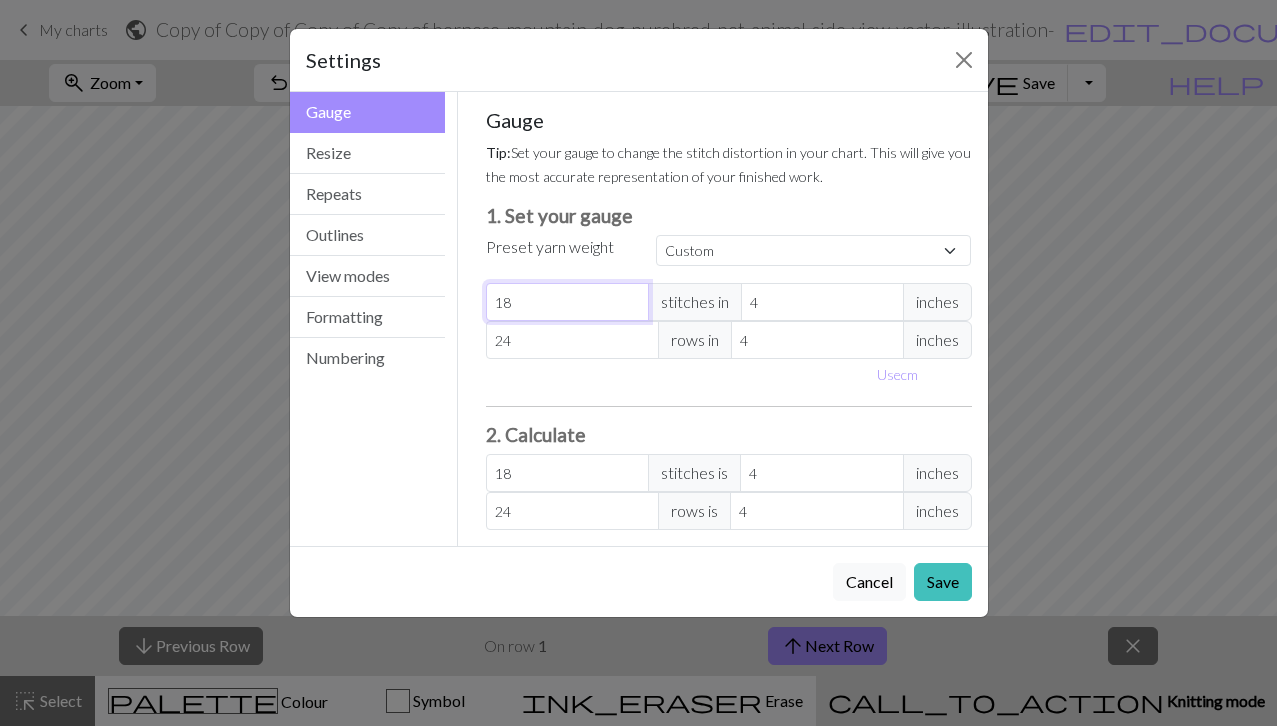 type on "18" 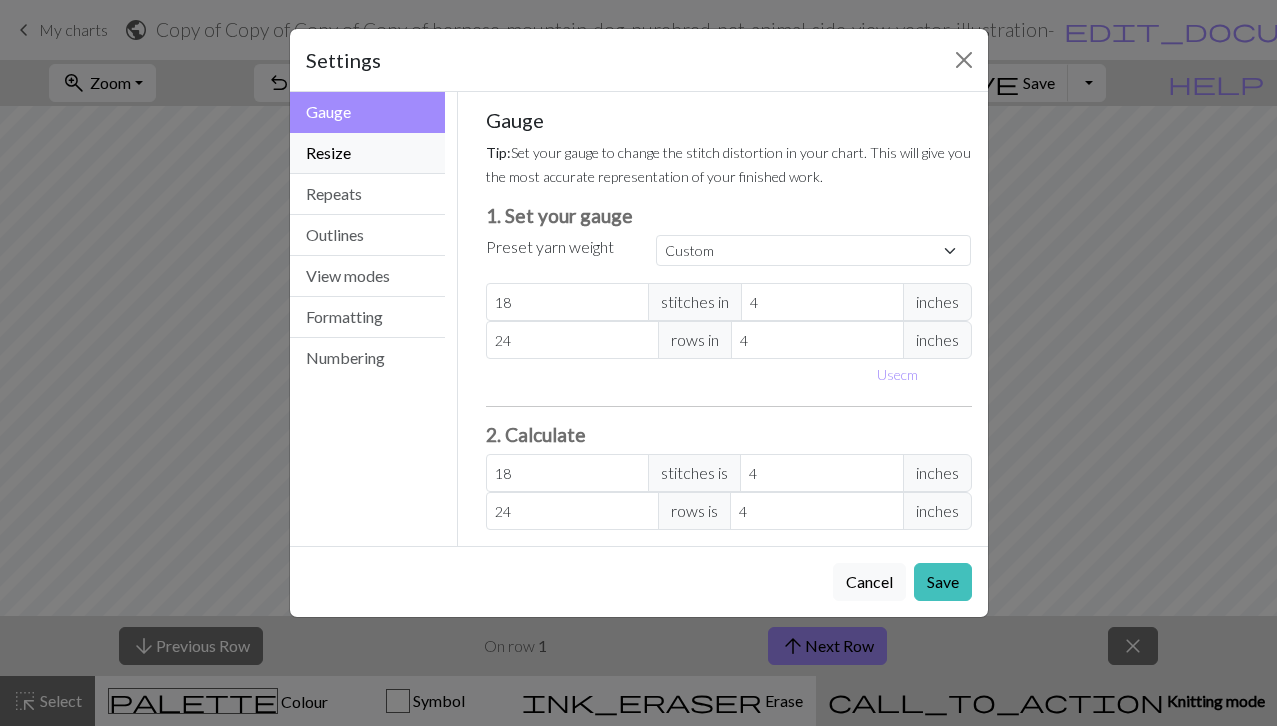 click on "Resize" at bounding box center [368, 153] 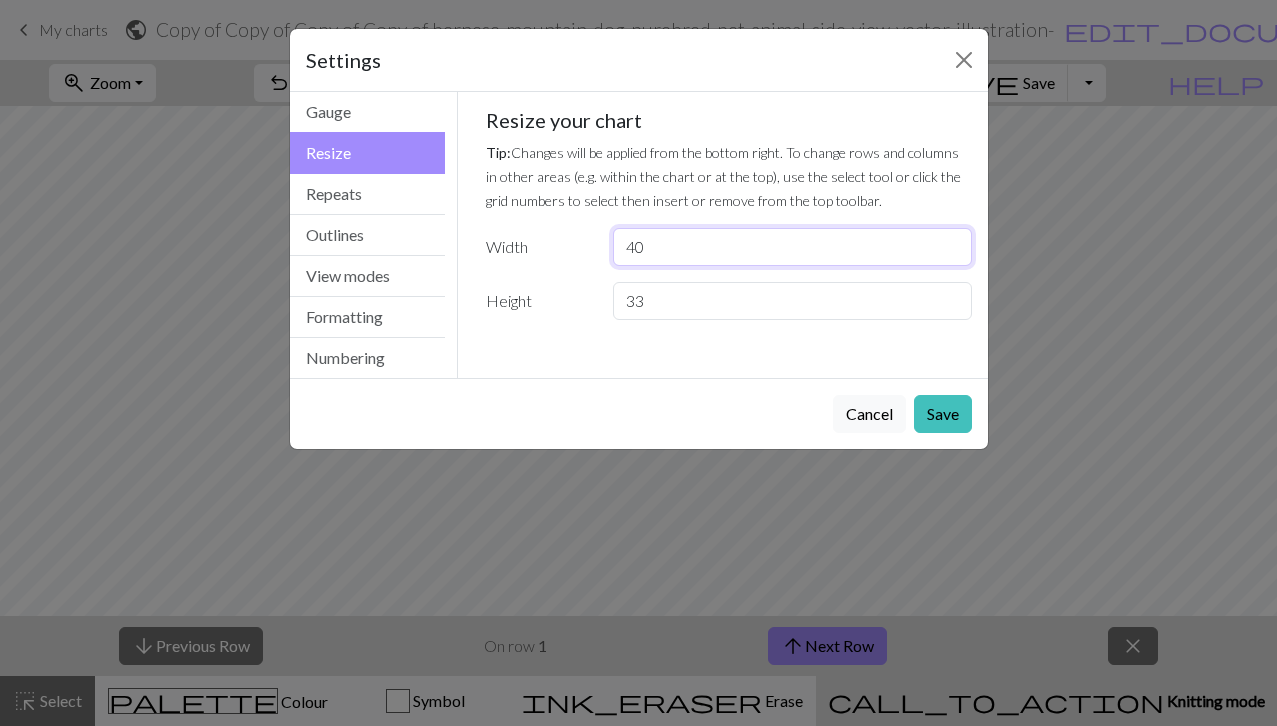 click on "40" at bounding box center (792, 247) 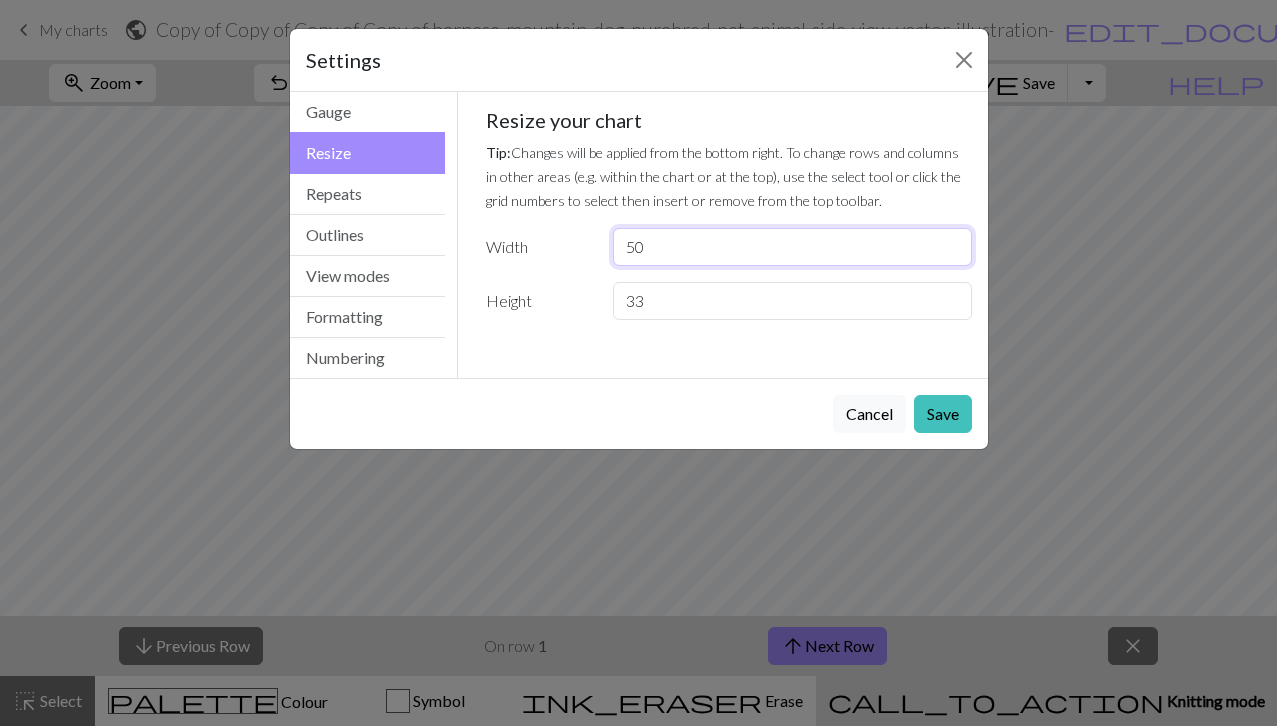 type on "50" 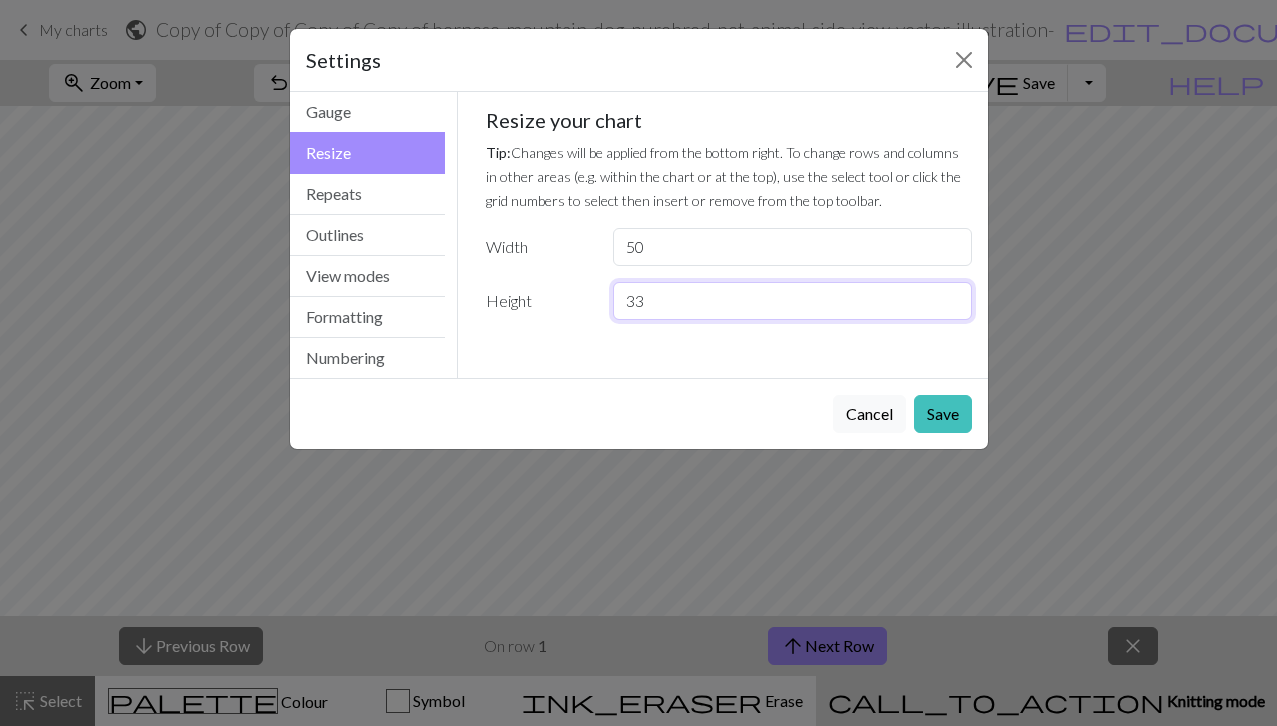 click on "33" at bounding box center [792, 301] 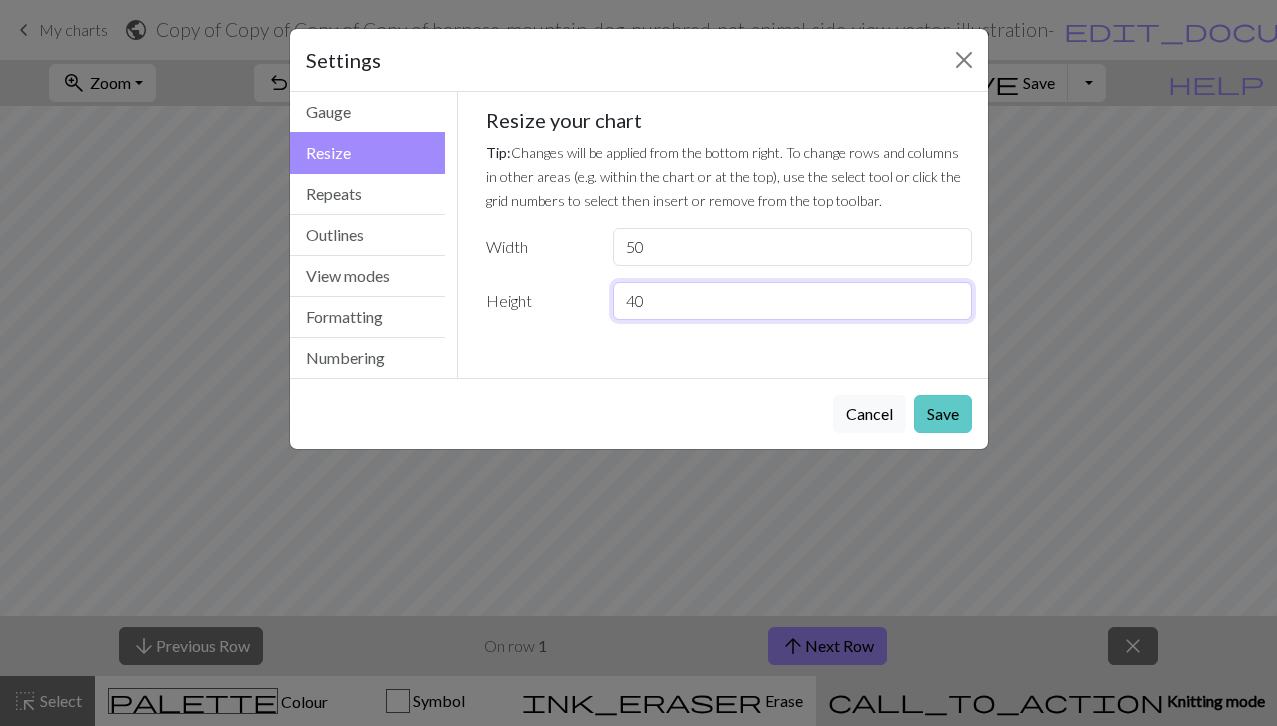 type on "40" 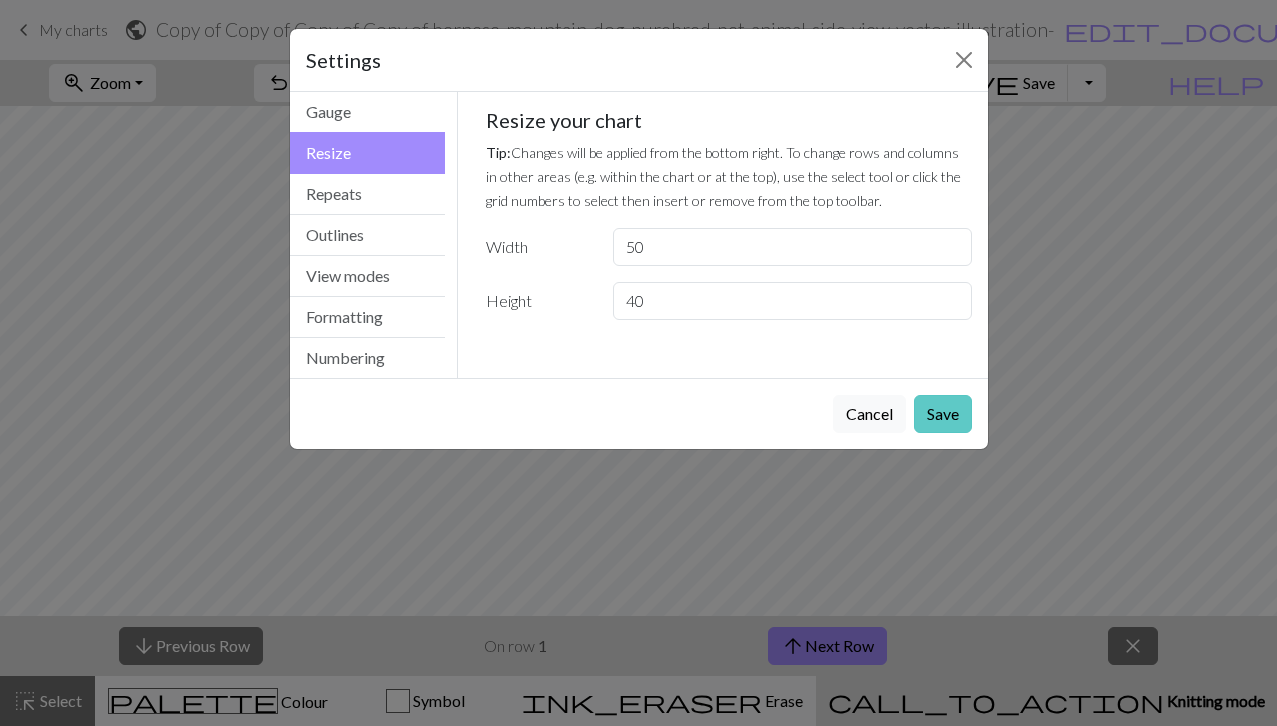 click on "Save" at bounding box center (943, 414) 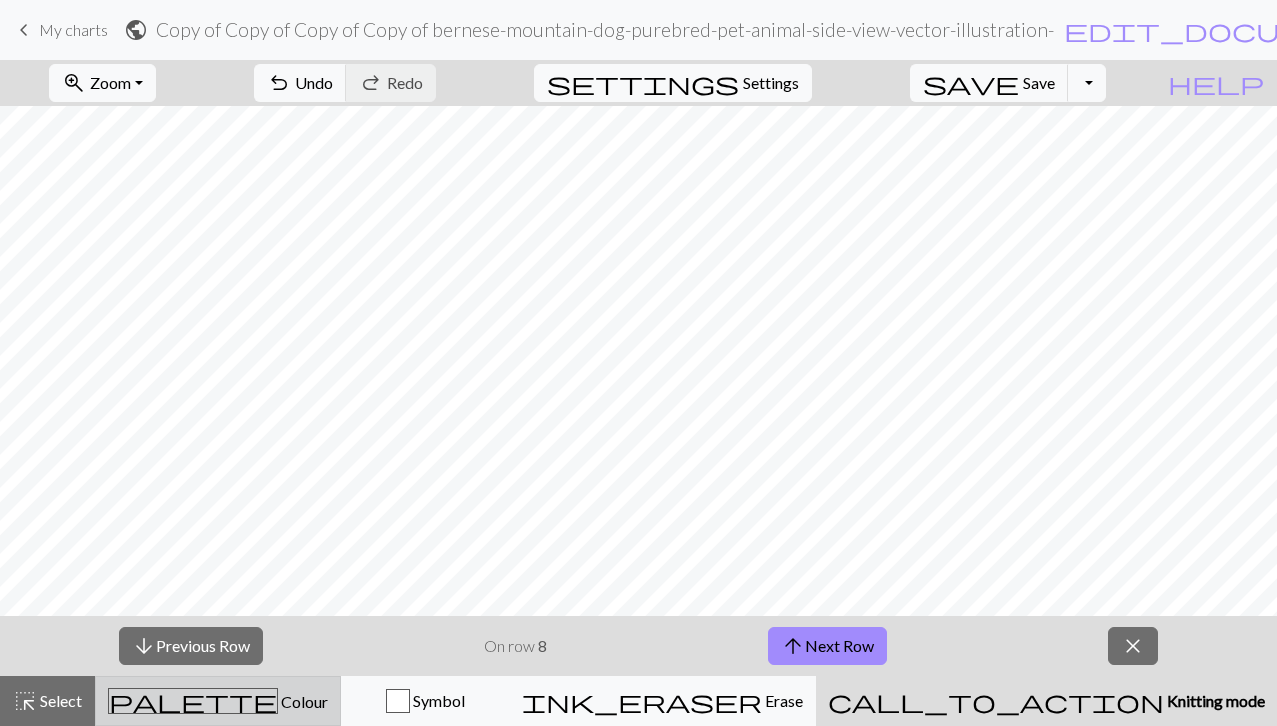click on "palette" at bounding box center [193, 701] 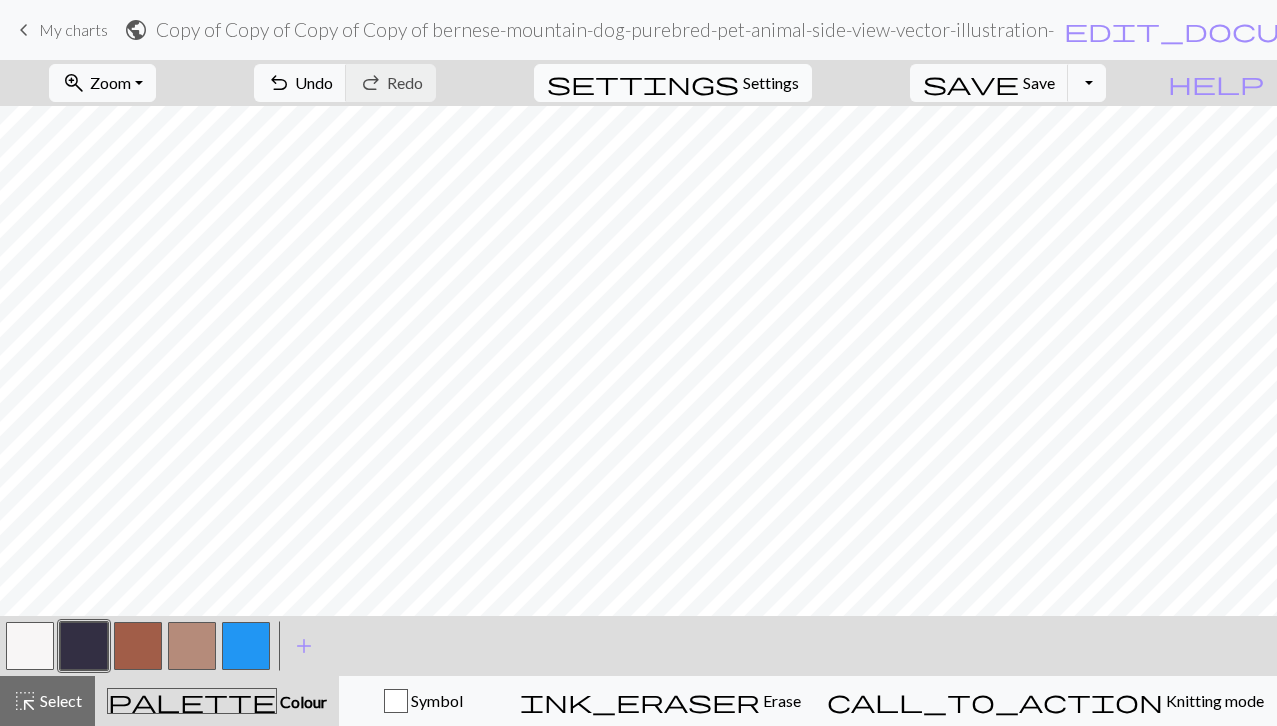 click on "Settings" at bounding box center (771, 83) 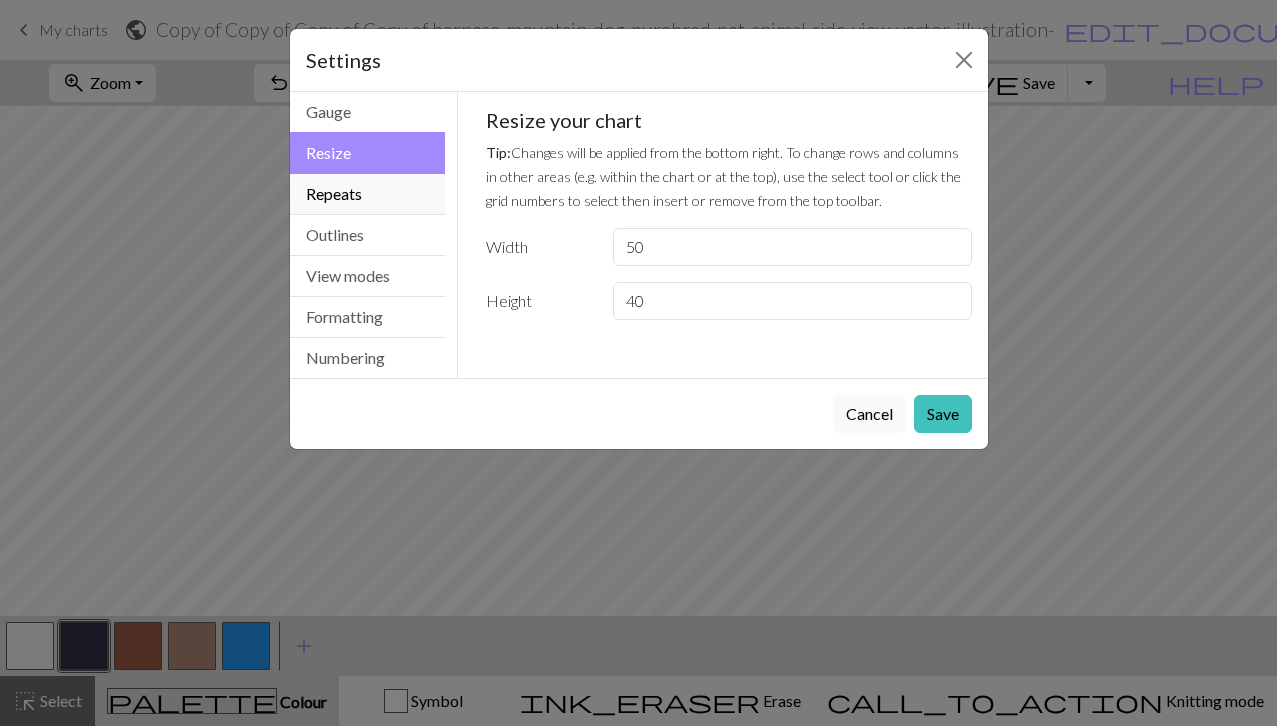 click on "Repeats" at bounding box center [368, 194] 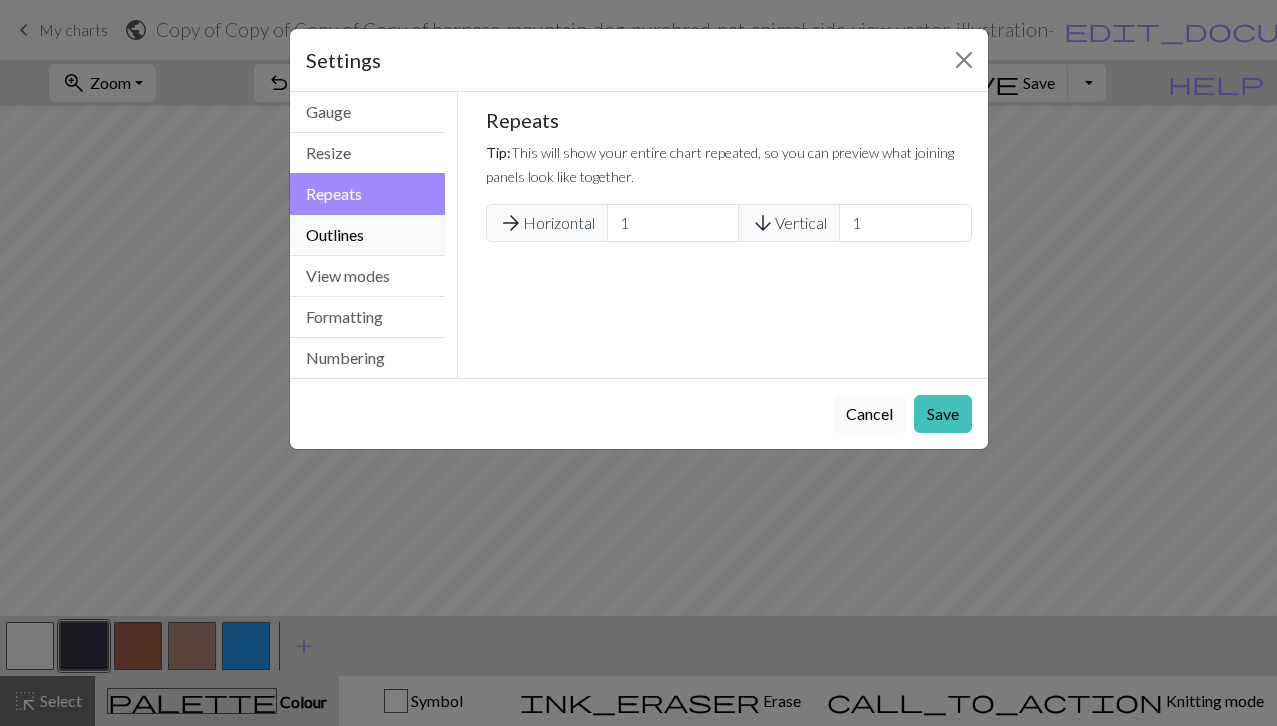 click on "Outlines" at bounding box center [368, 235] 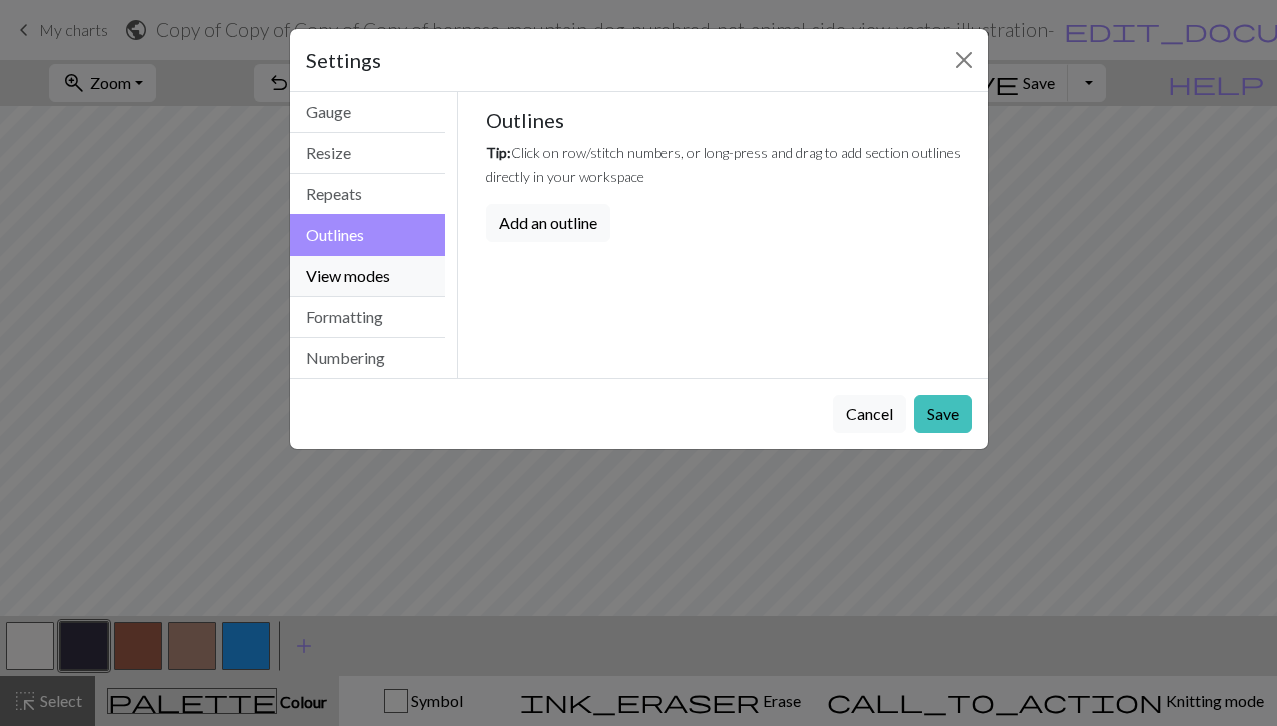 click on "View modes" at bounding box center (368, 276) 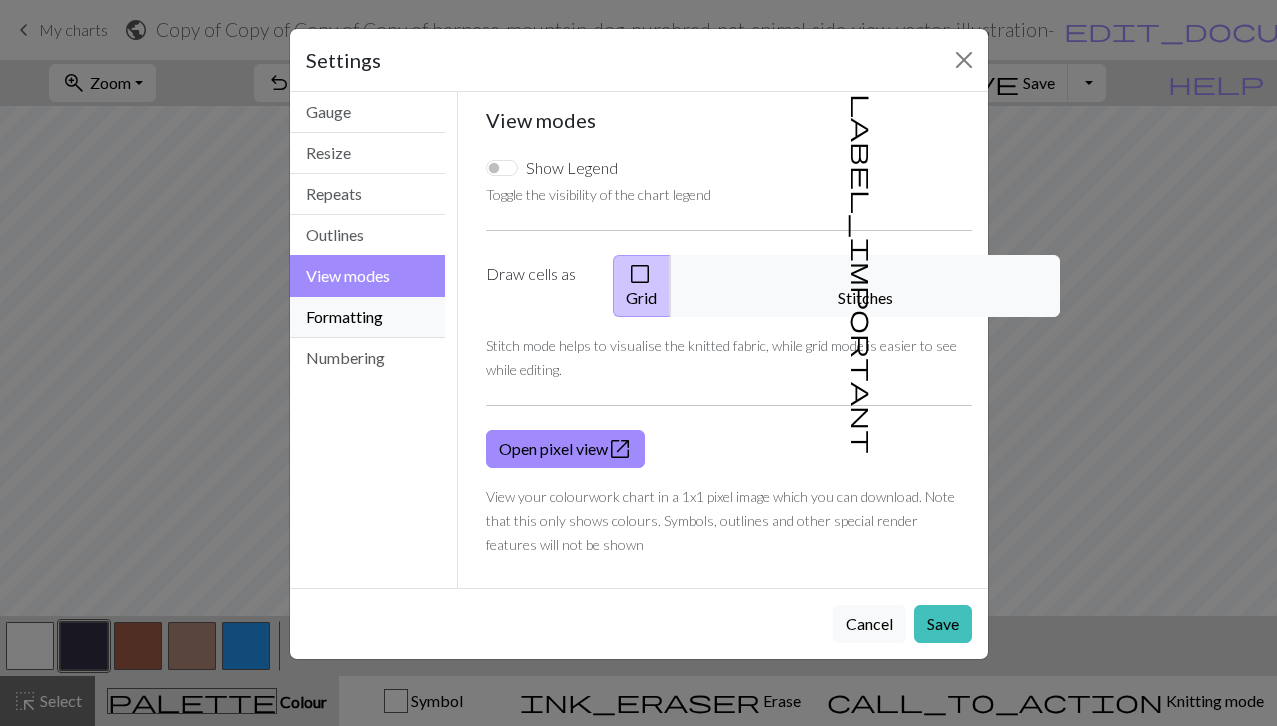 click on "Formatting" at bounding box center [368, 317] 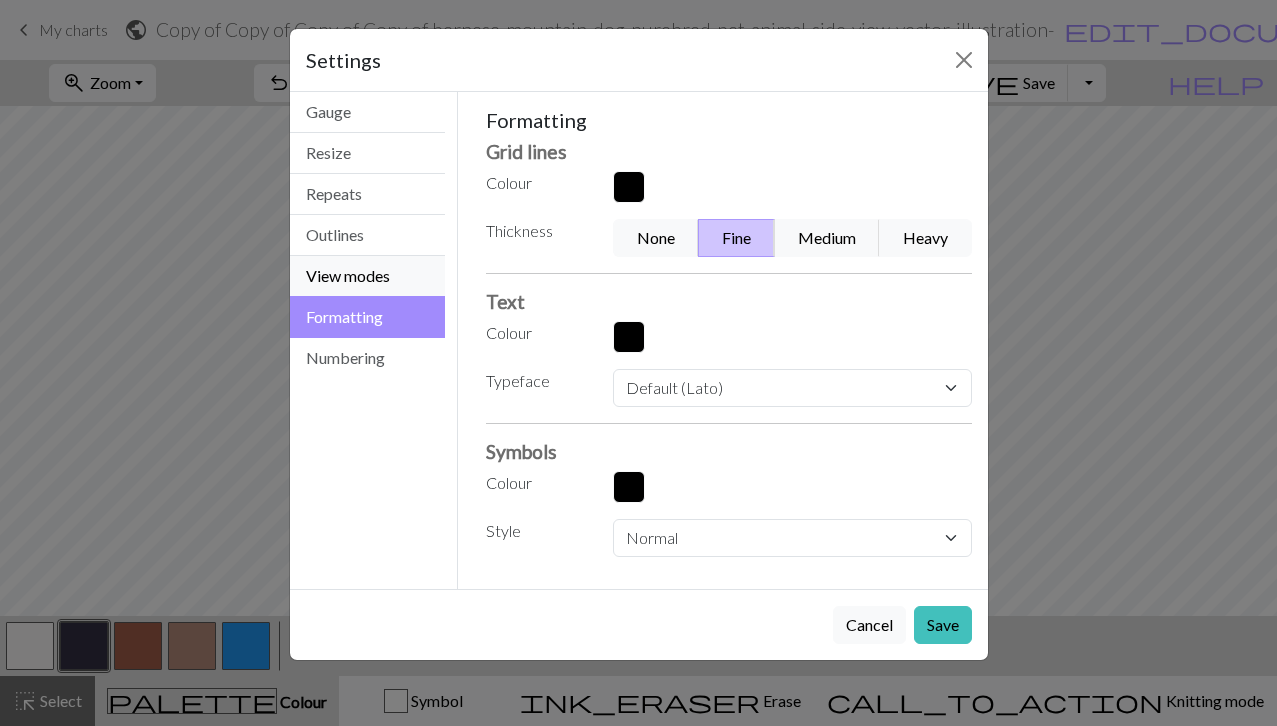 click on "View modes" at bounding box center [368, 276] 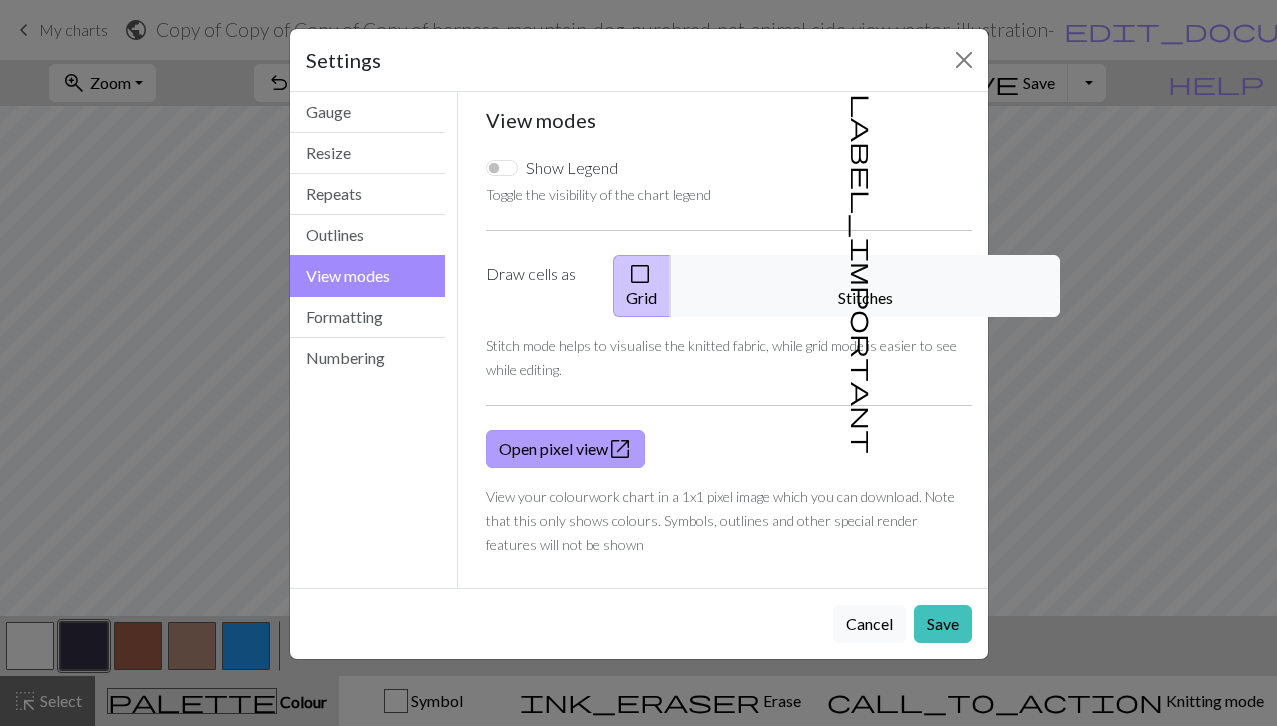 click on "Open pixel view  open_in_new" at bounding box center [565, 449] 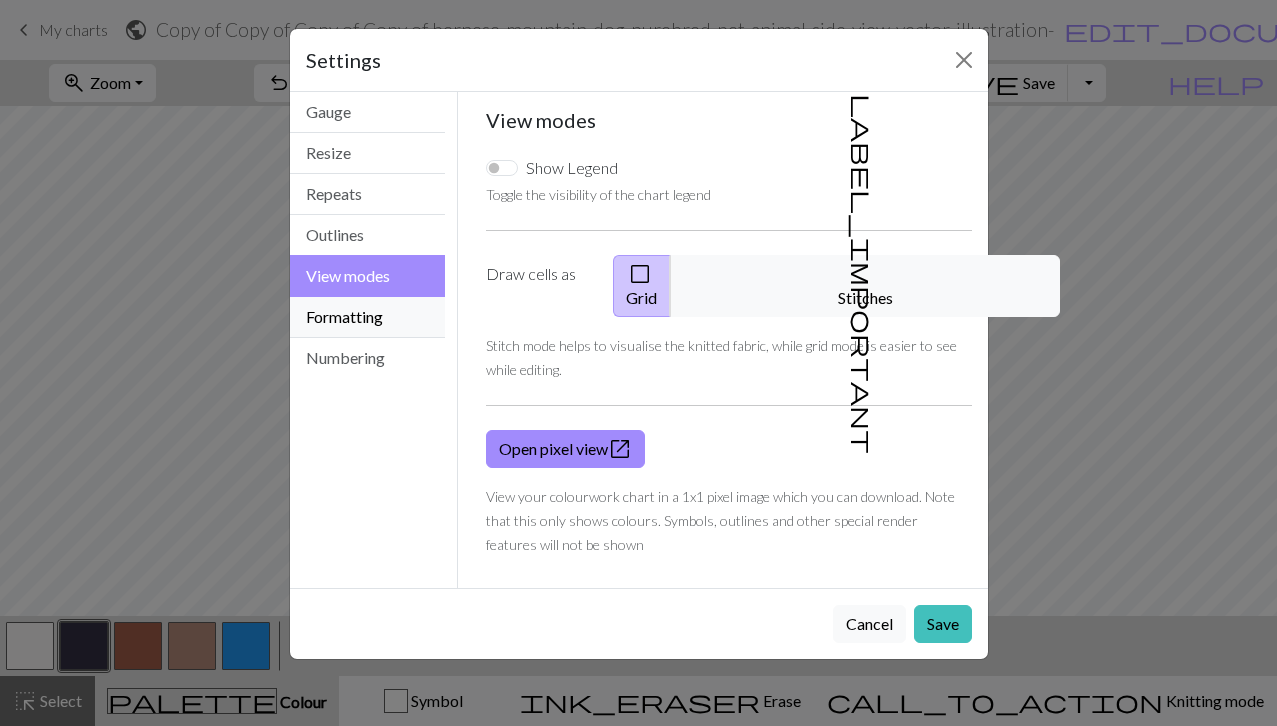 click on "Formatting" at bounding box center [368, 317] 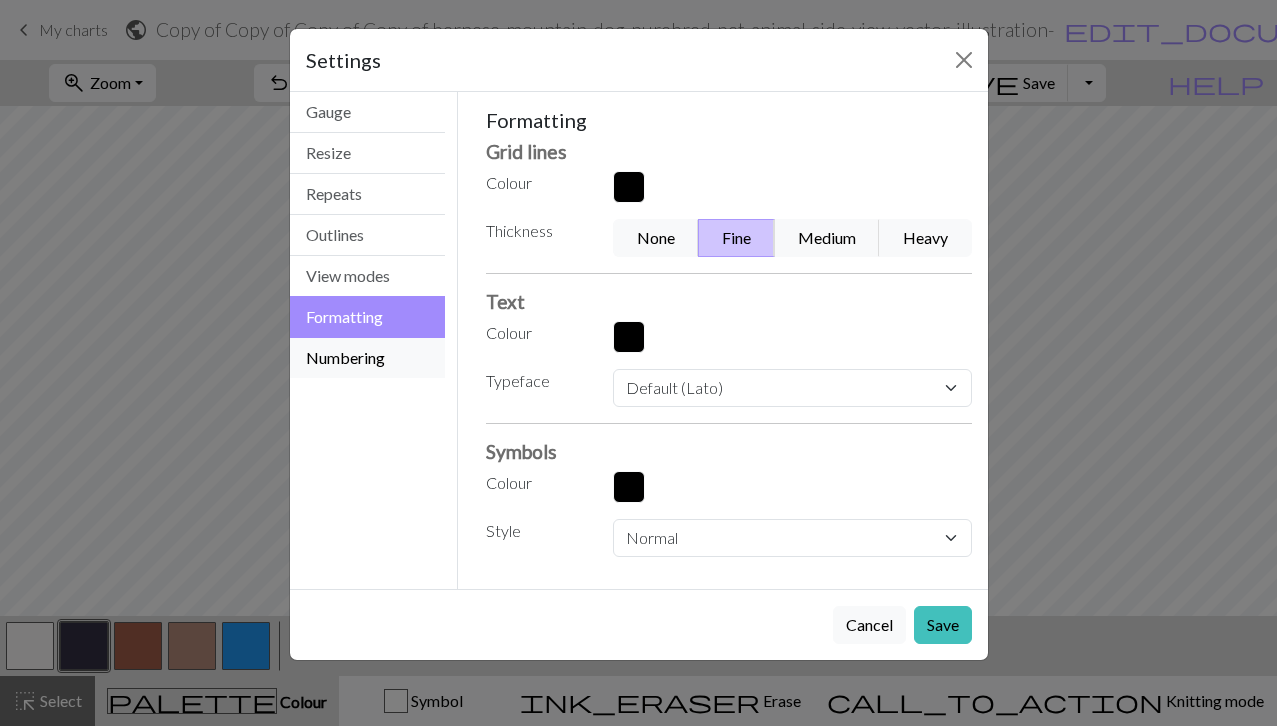 click on "Numbering" at bounding box center [368, 358] 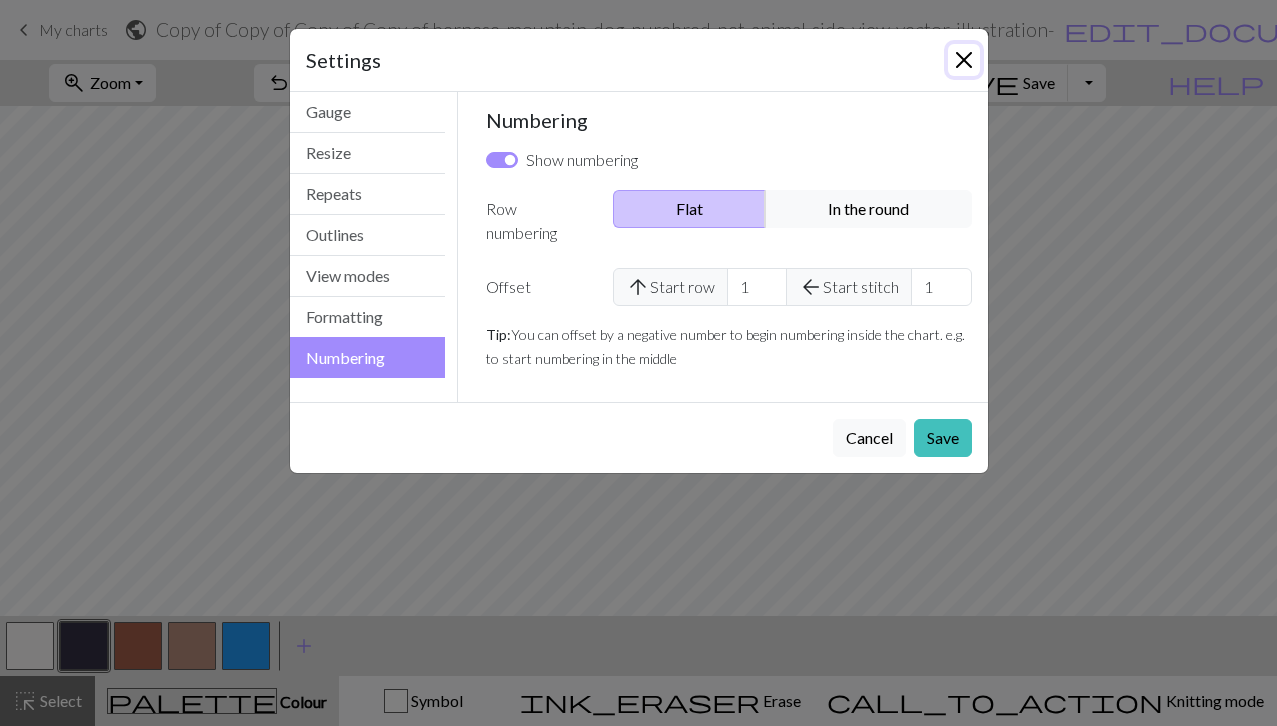 click at bounding box center (964, 60) 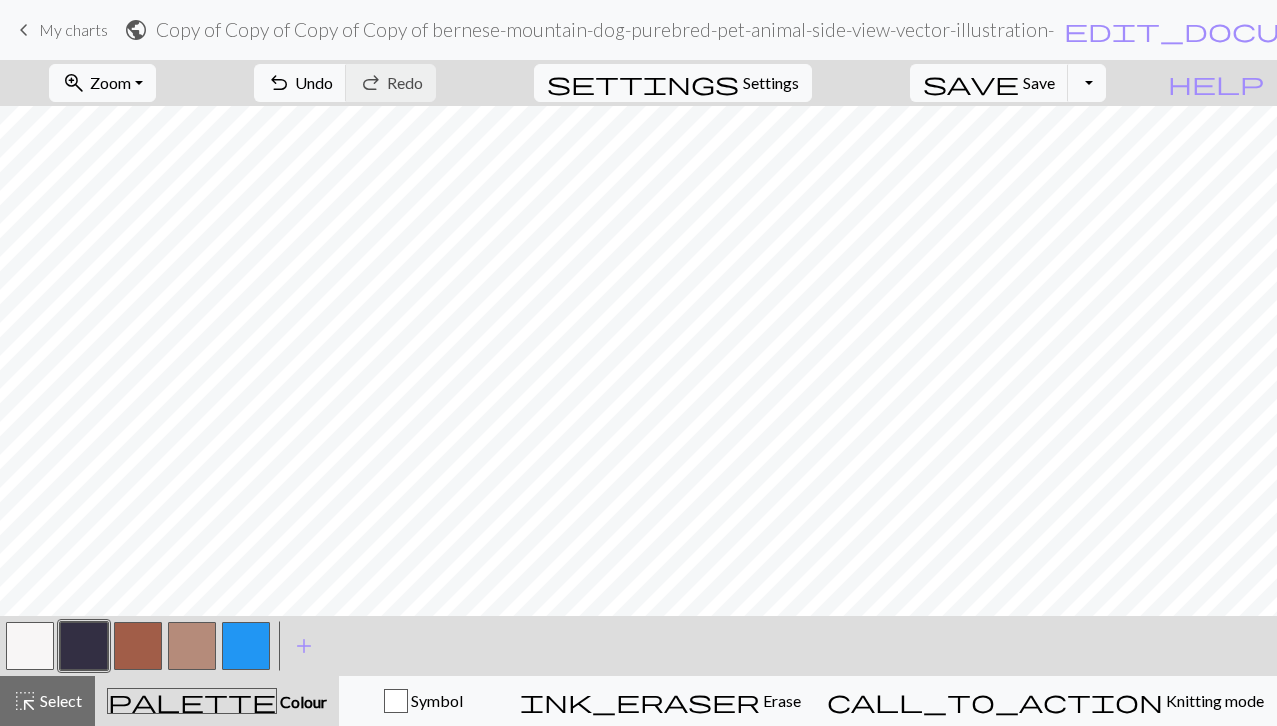 click on "keyboard_arrow_left" at bounding box center (24, 30) 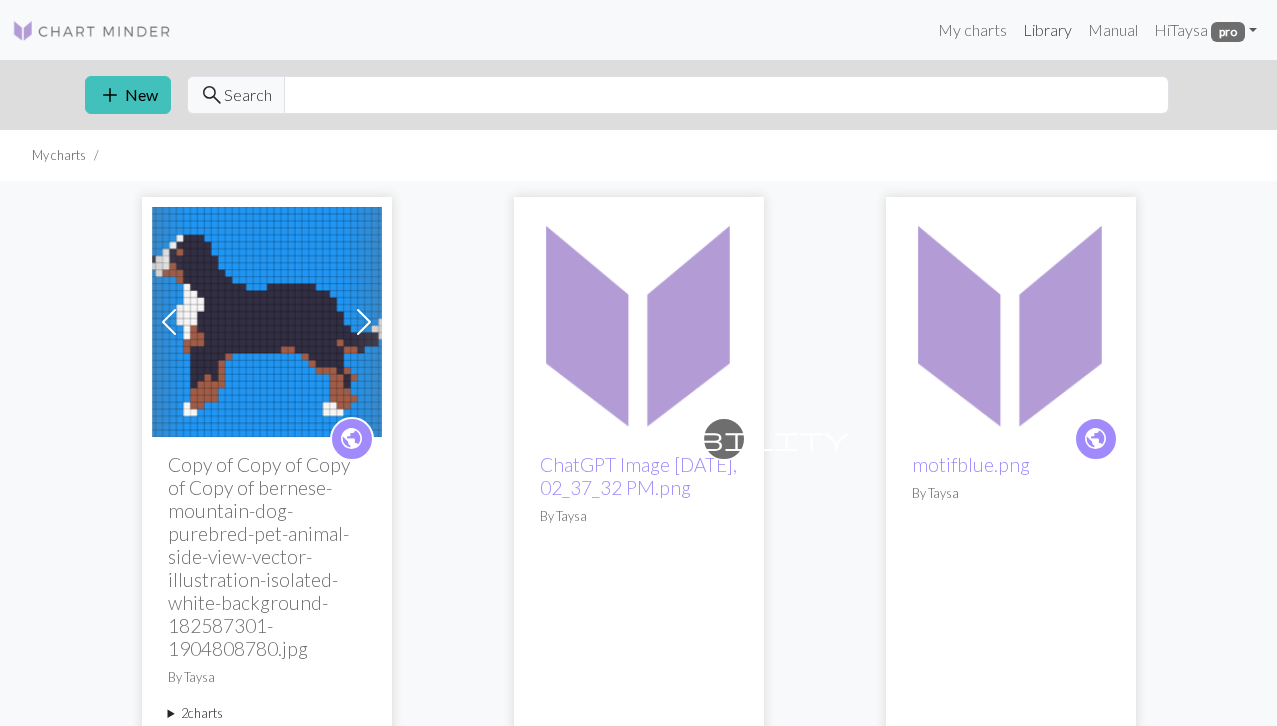 click on "Library" at bounding box center [1047, 30] 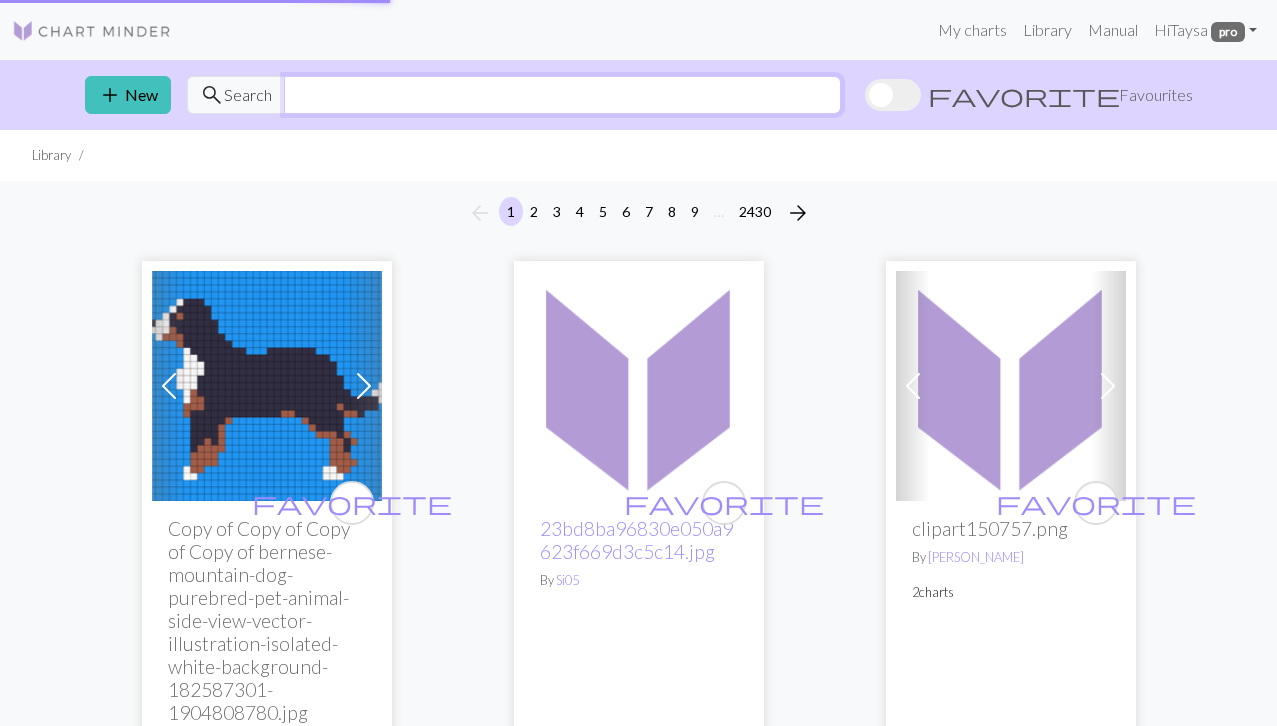 click at bounding box center [562, 95] 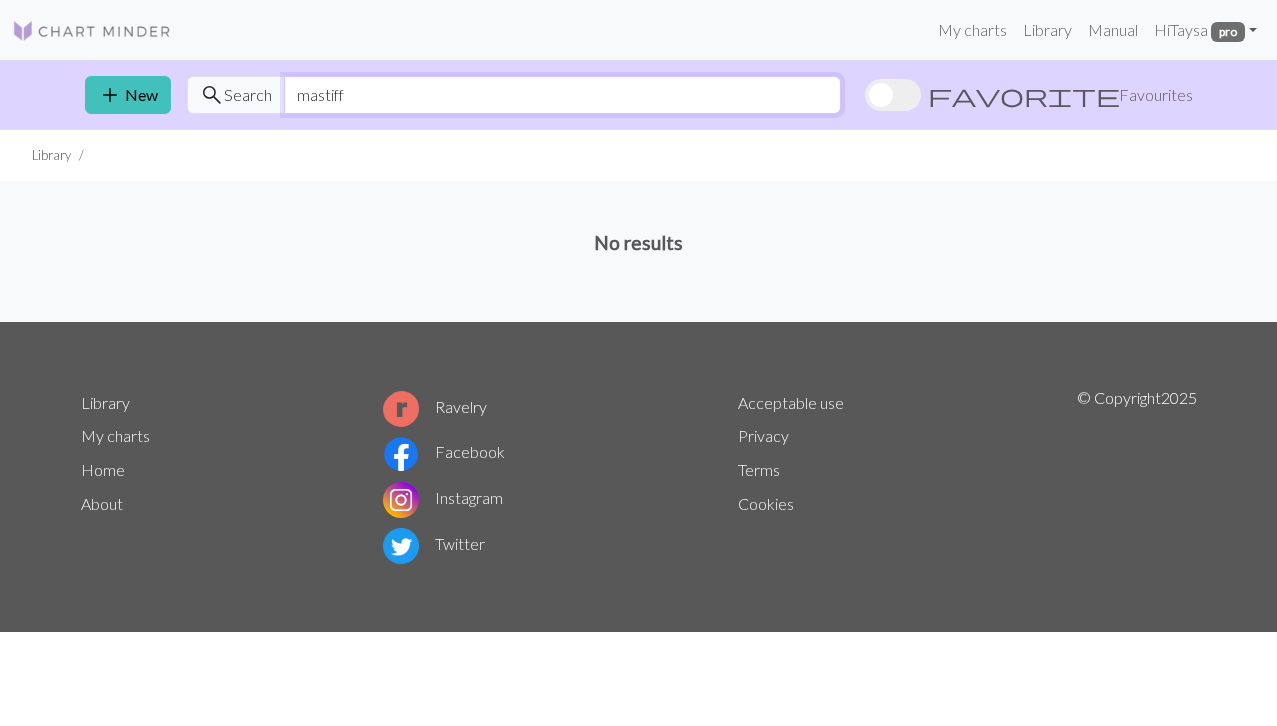 click on "mastiff" at bounding box center [562, 95] 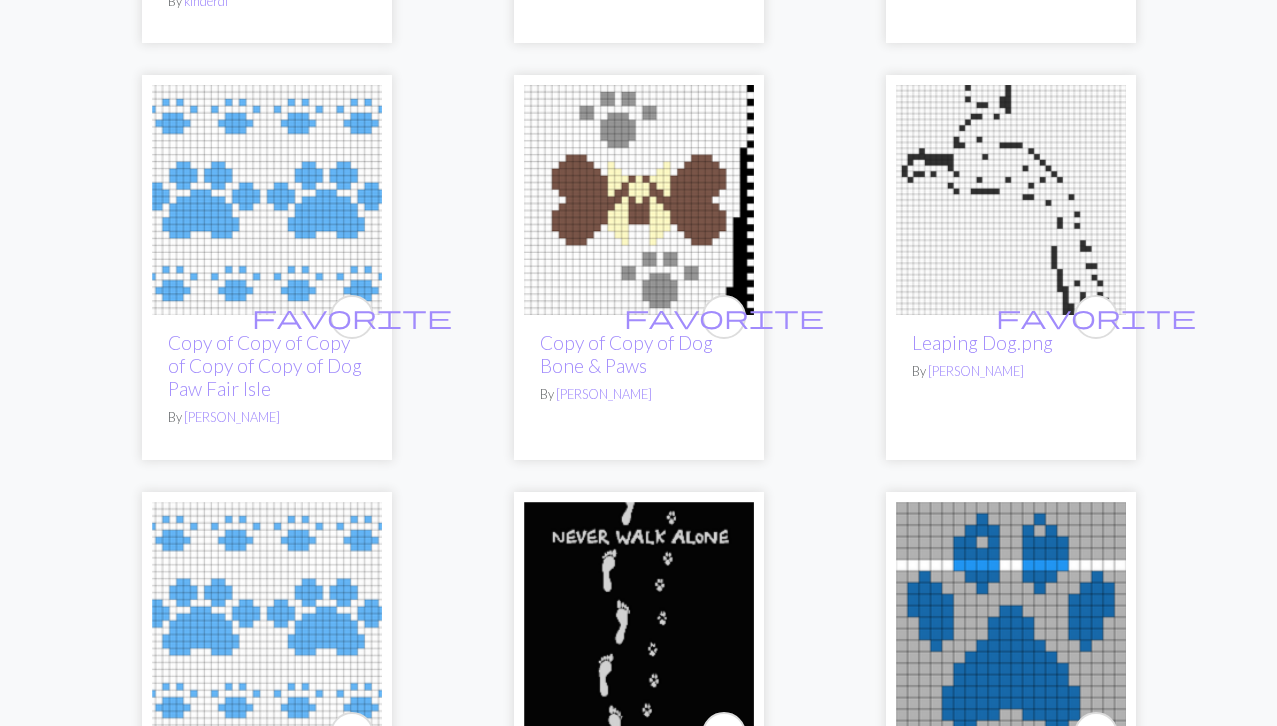 scroll, scrollTop: 0, scrollLeft: 0, axis: both 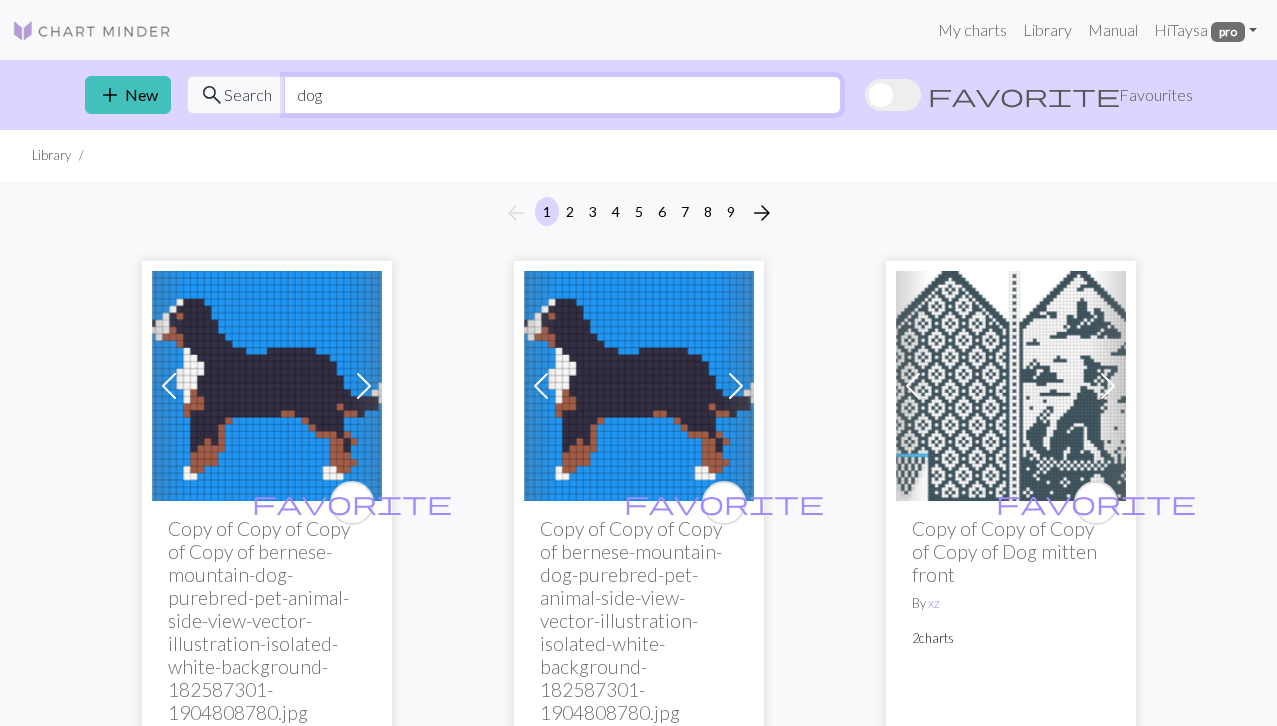 click on "dog" at bounding box center [562, 95] 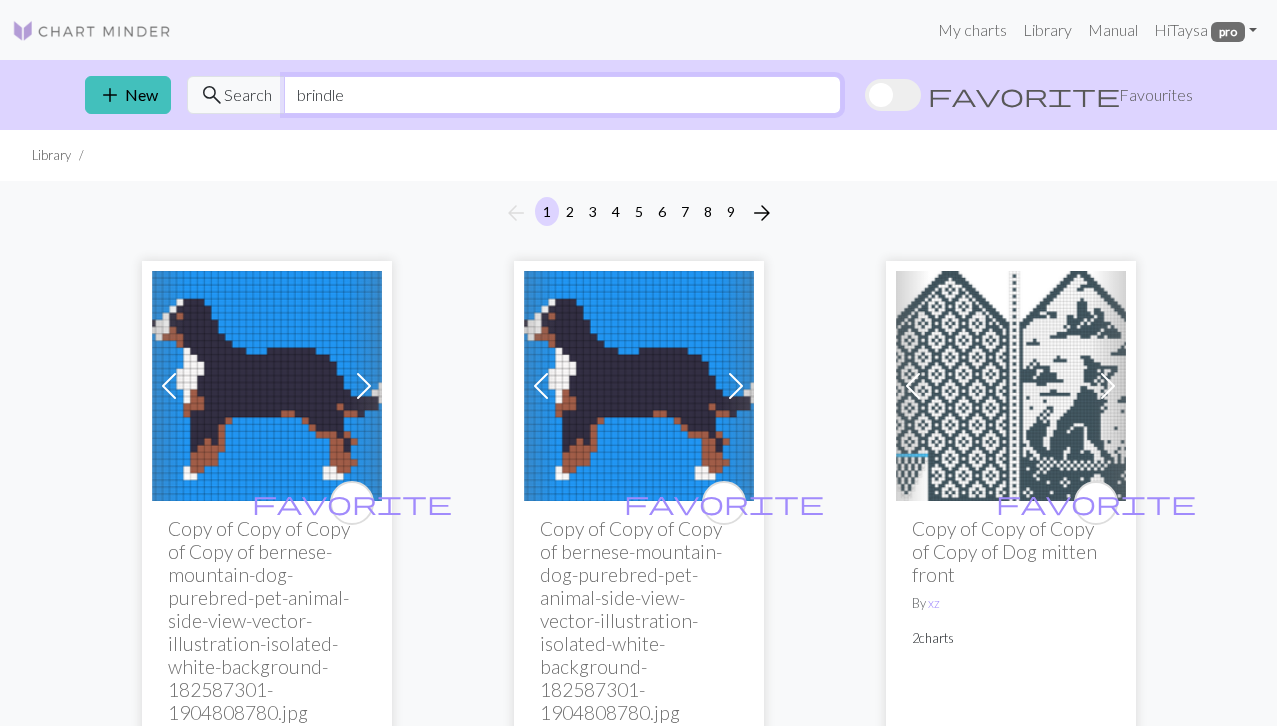 type on "brindle" 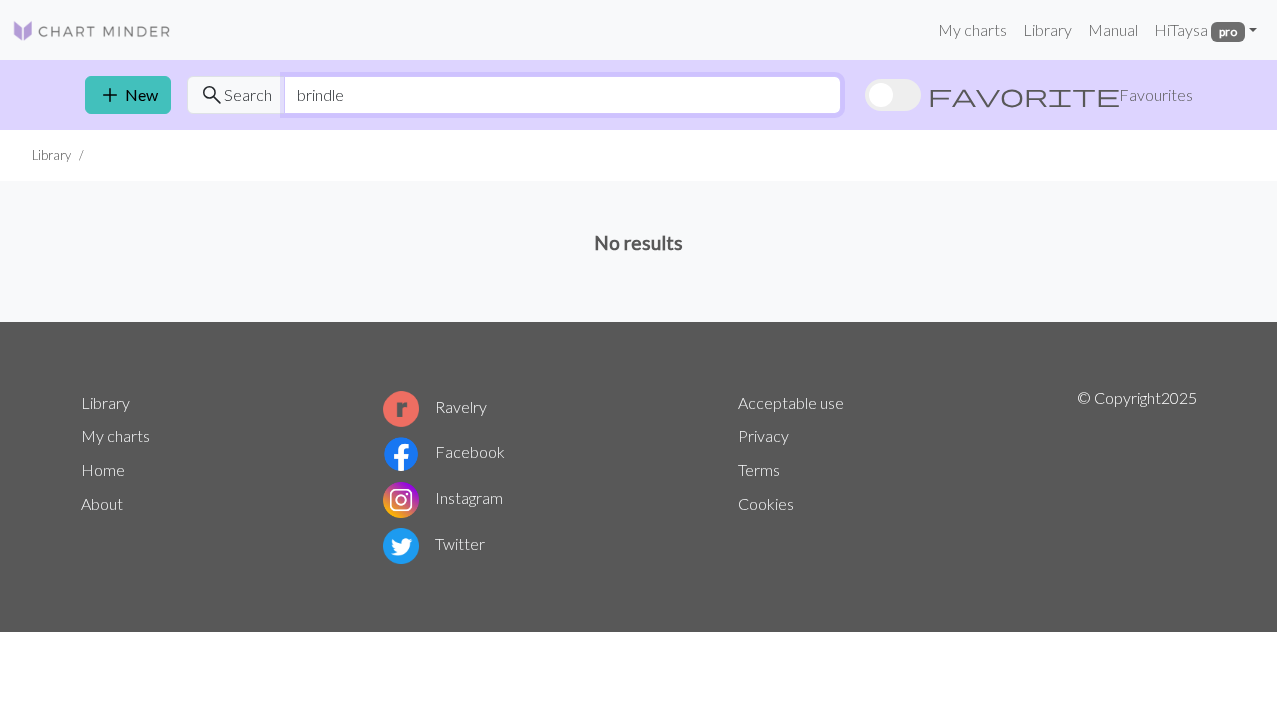 click on "brindle" at bounding box center [562, 95] 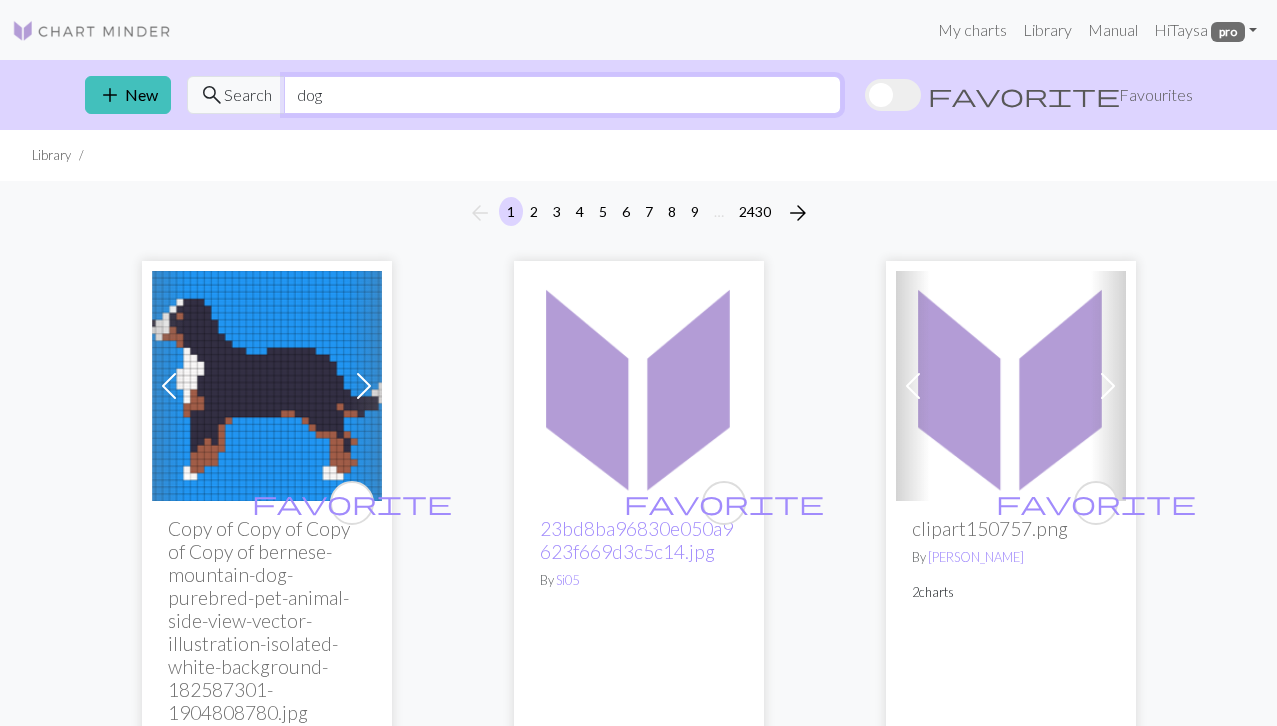 type on "dog" 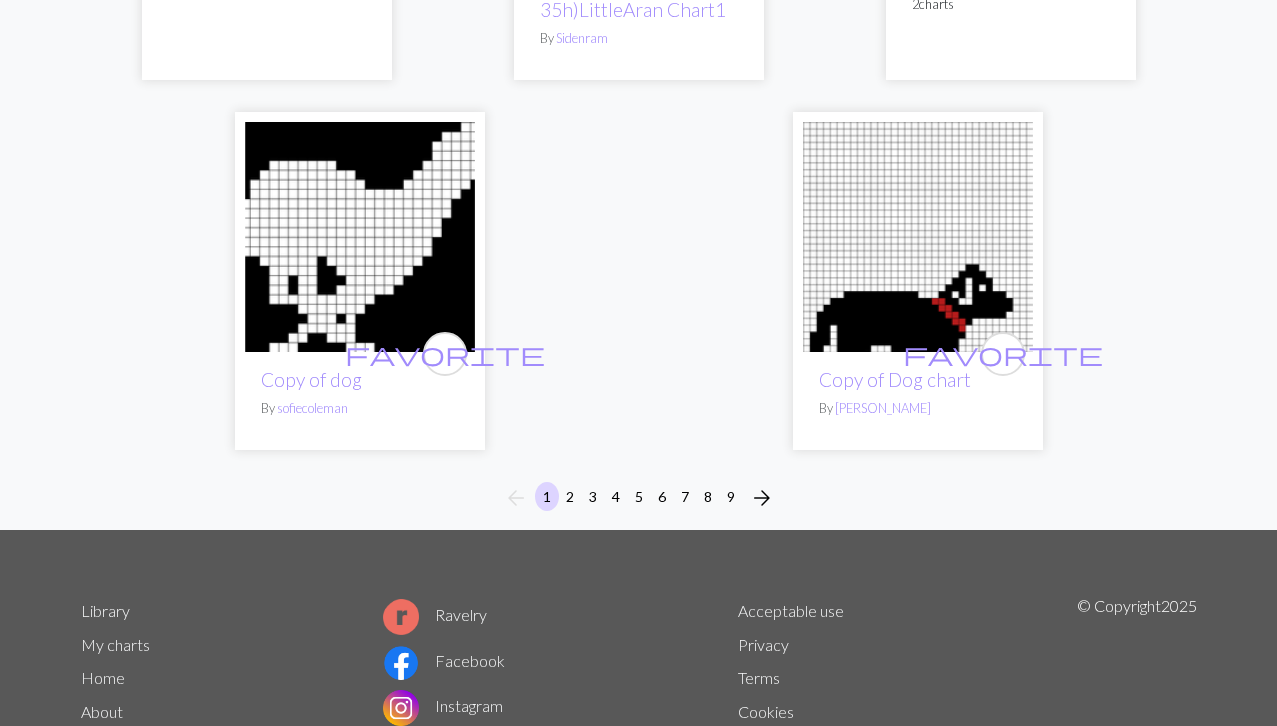 scroll, scrollTop: 7240, scrollLeft: 0, axis: vertical 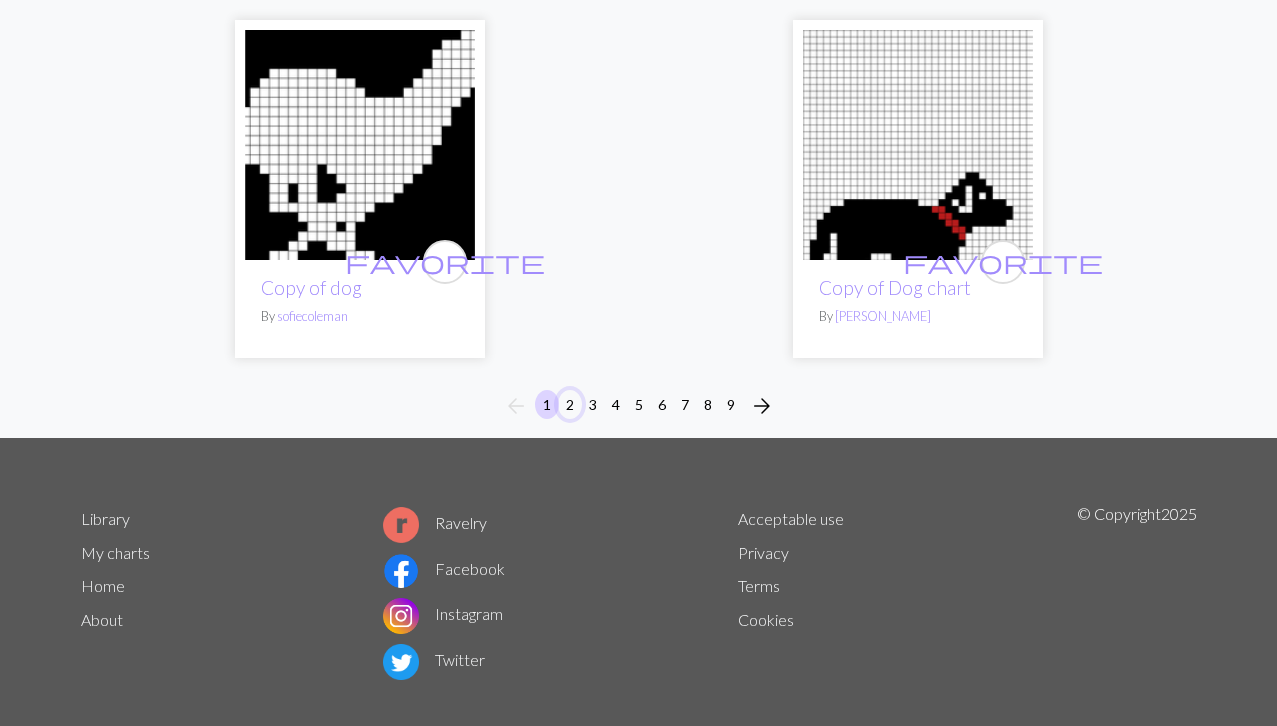 click on "2" at bounding box center [570, 404] 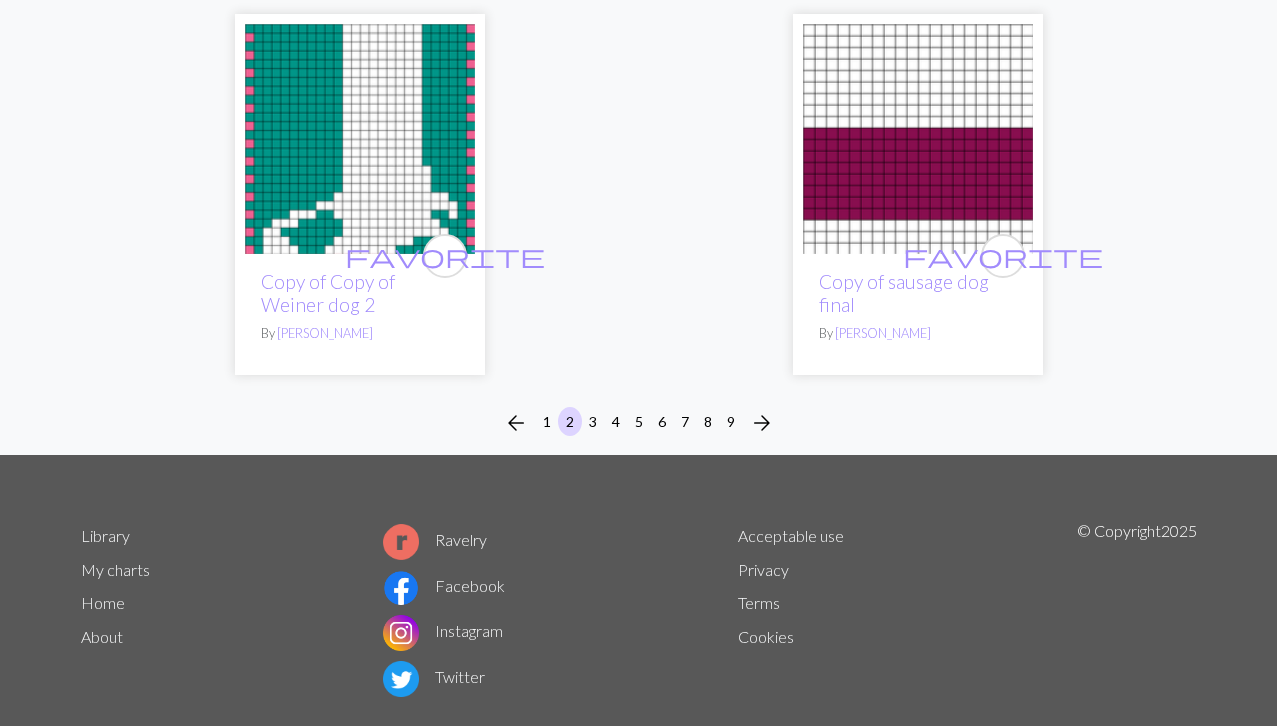 scroll, scrollTop: 7034, scrollLeft: 0, axis: vertical 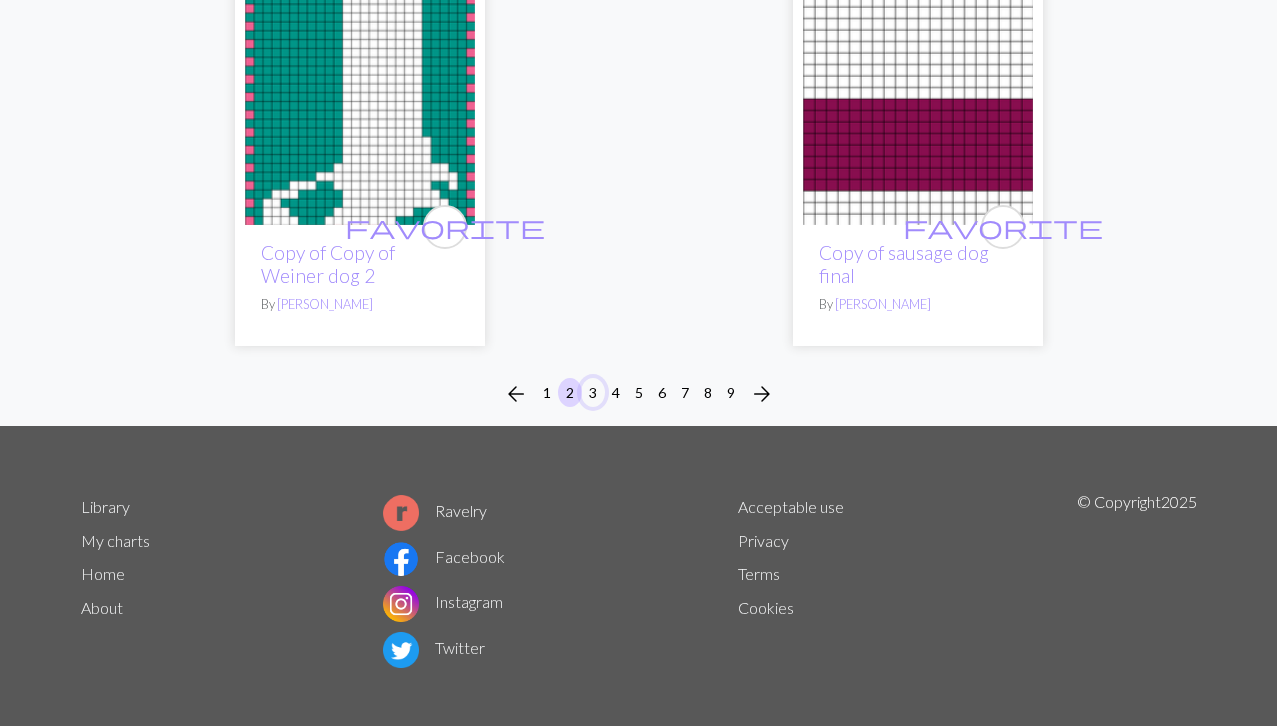 click on "3" at bounding box center [593, 392] 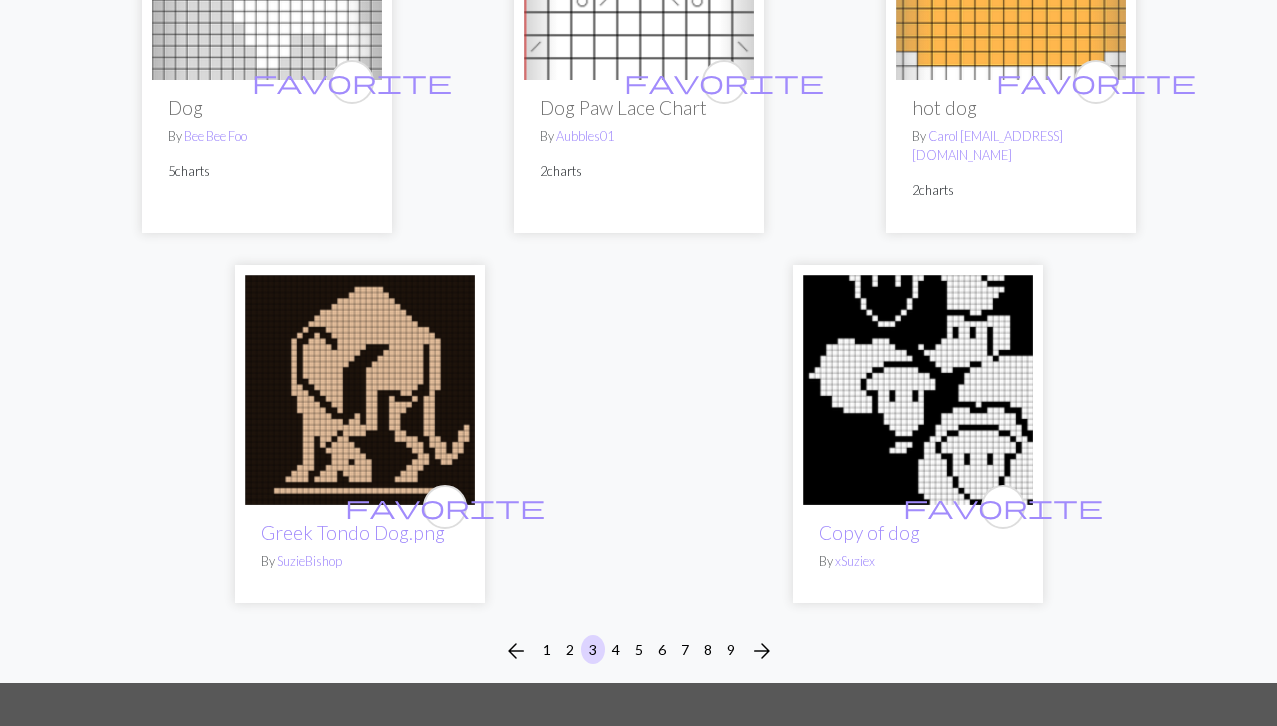 scroll, scrollTop: 6920, scrollLeft: 0, axis: vertical 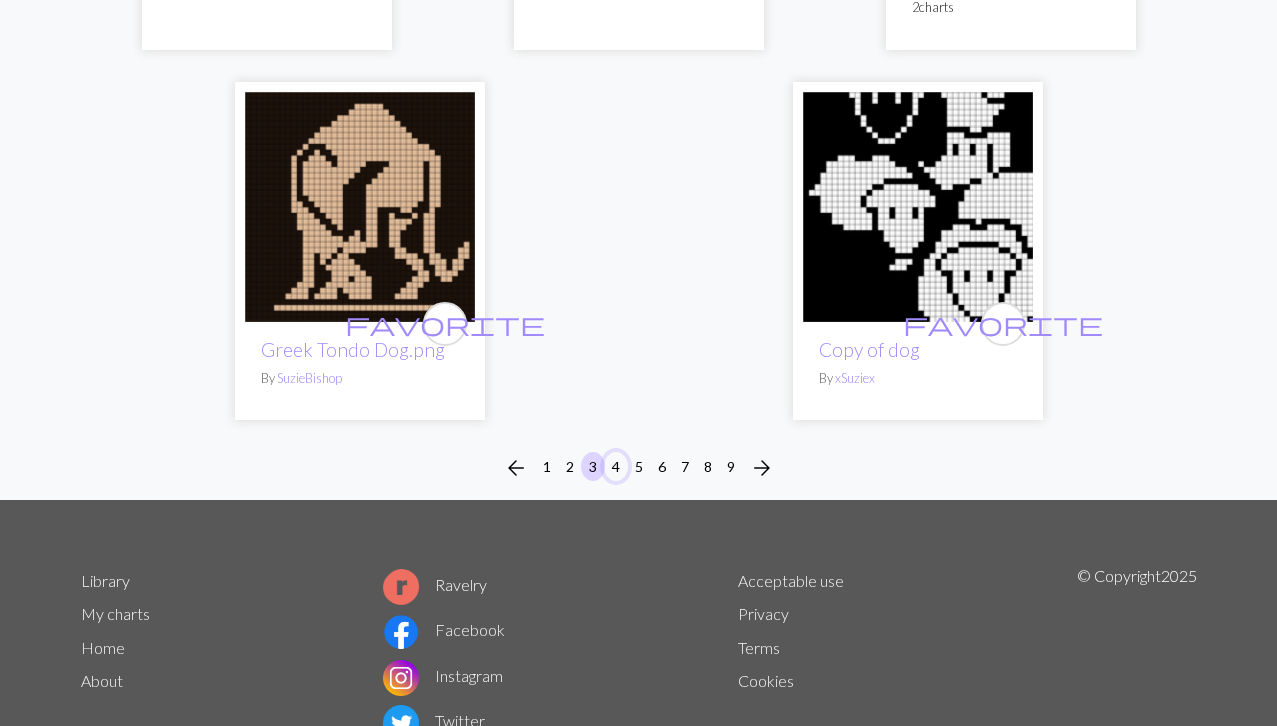click on "4" at bounding box center (616, 466) 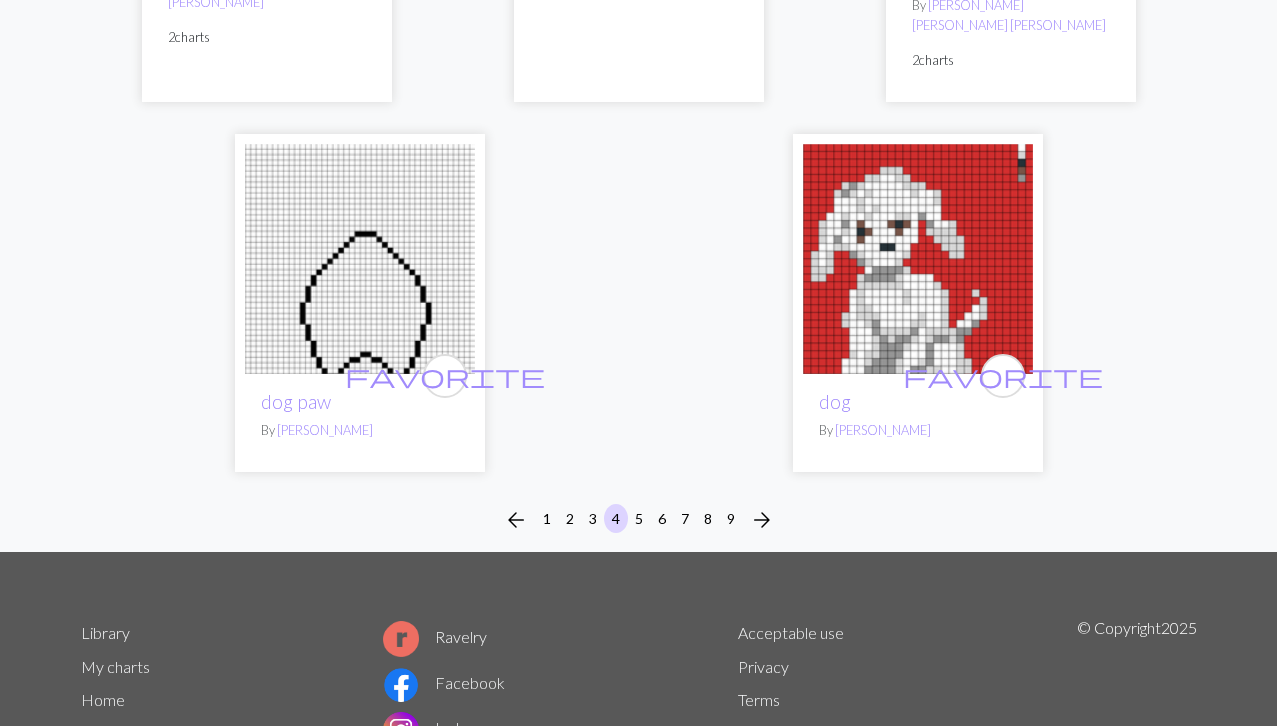 scroll, scrollTop: 6642, scrollLeft: 0, axis: vertical 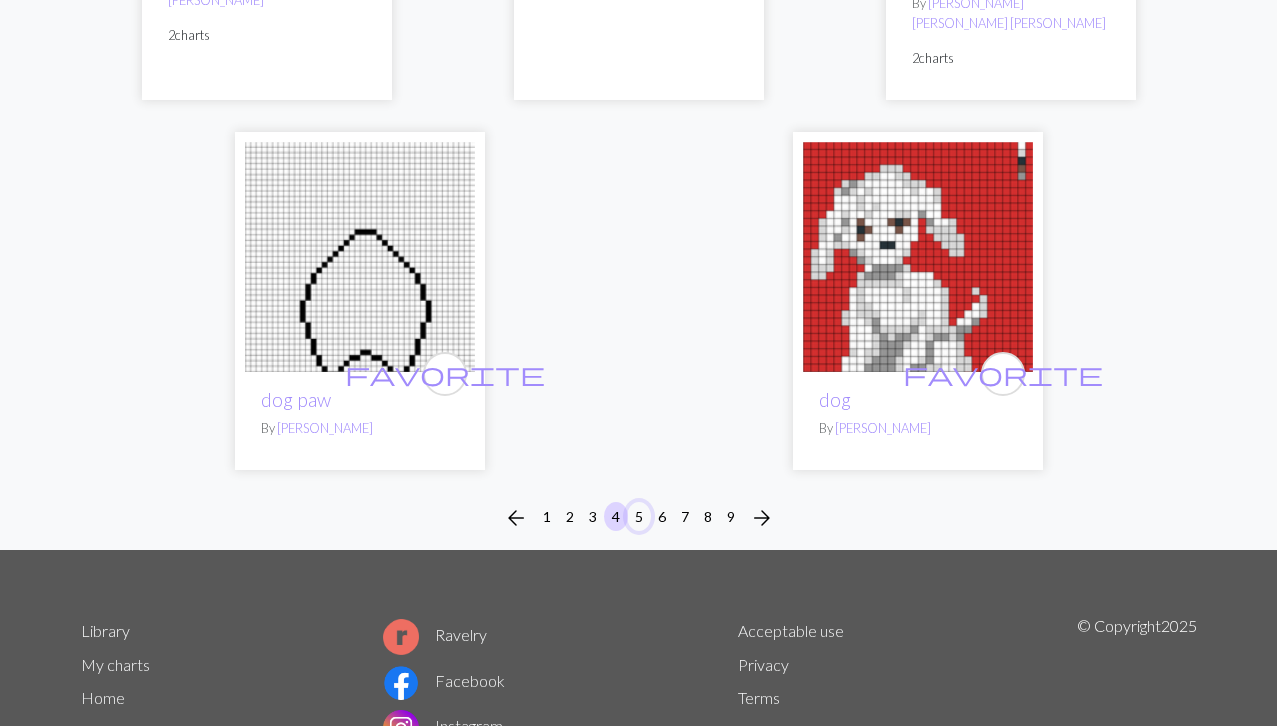 click on "5" at bounding box center (639, 516) 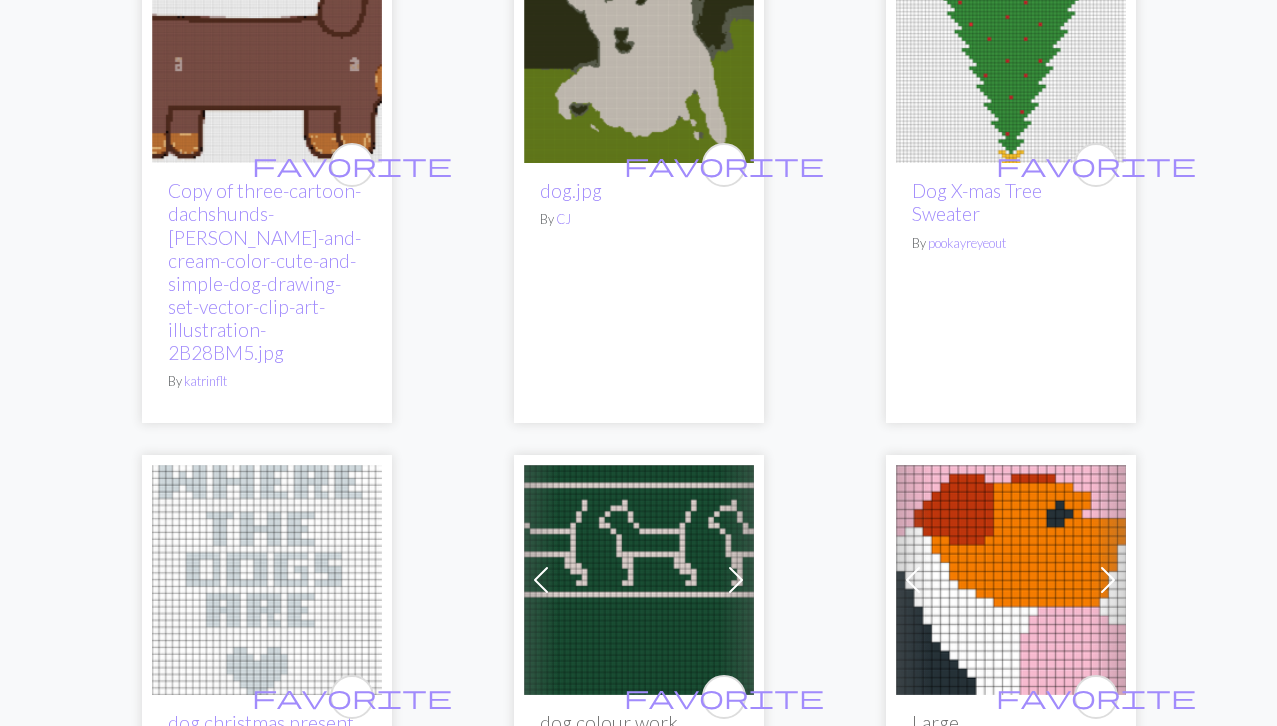 scroll, scrollTop: 0, scrollLeft: 0, axis: both 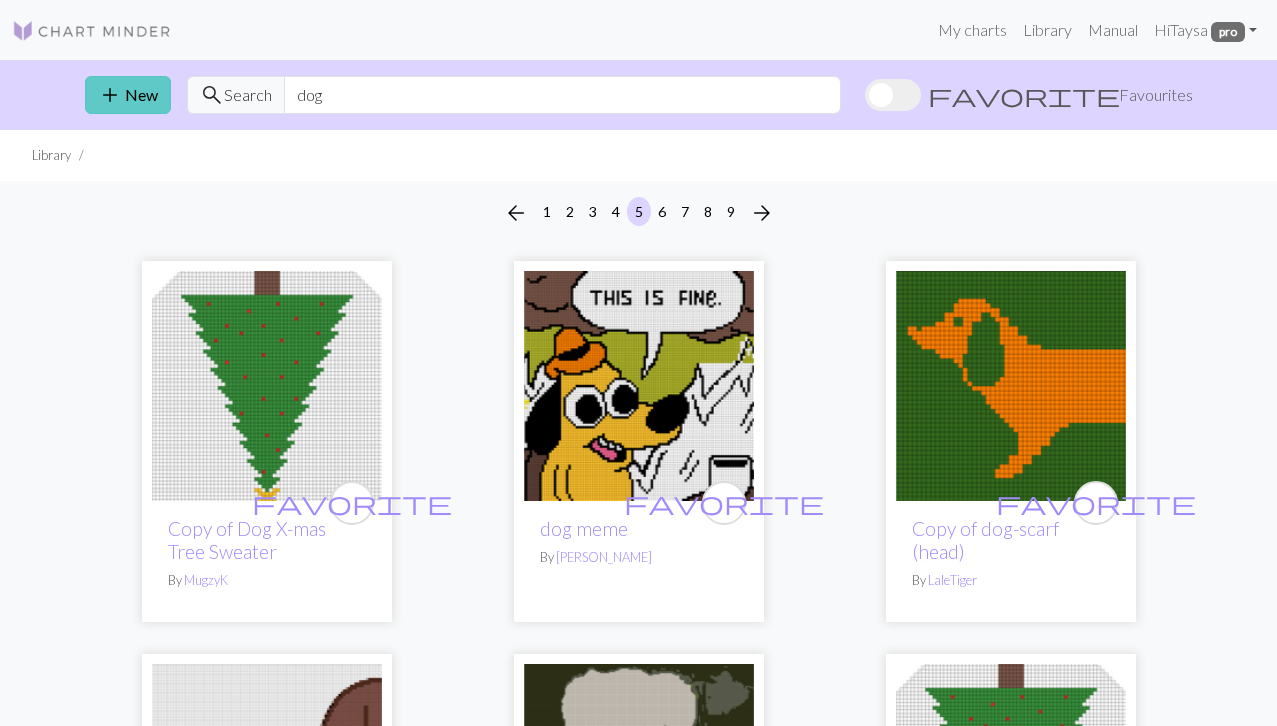 click on "add   New" at bounding box center [128, 95] 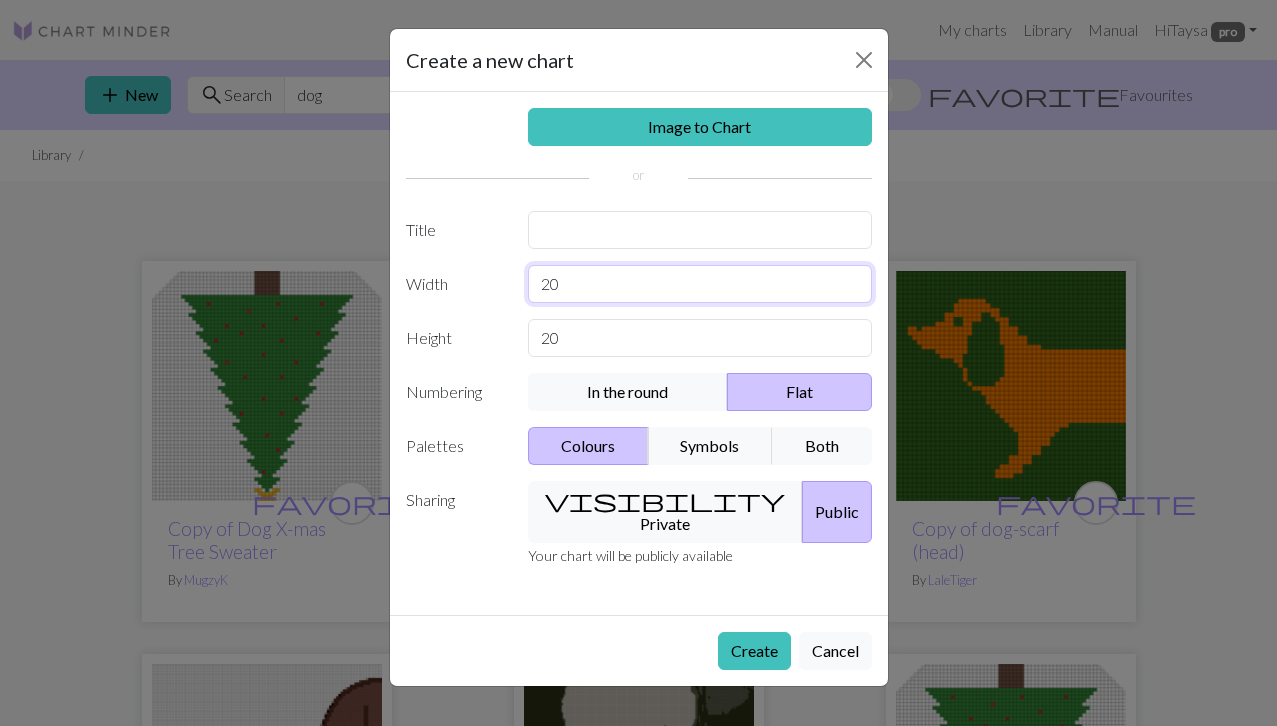 click on "20" at bounding box center [700, 284] 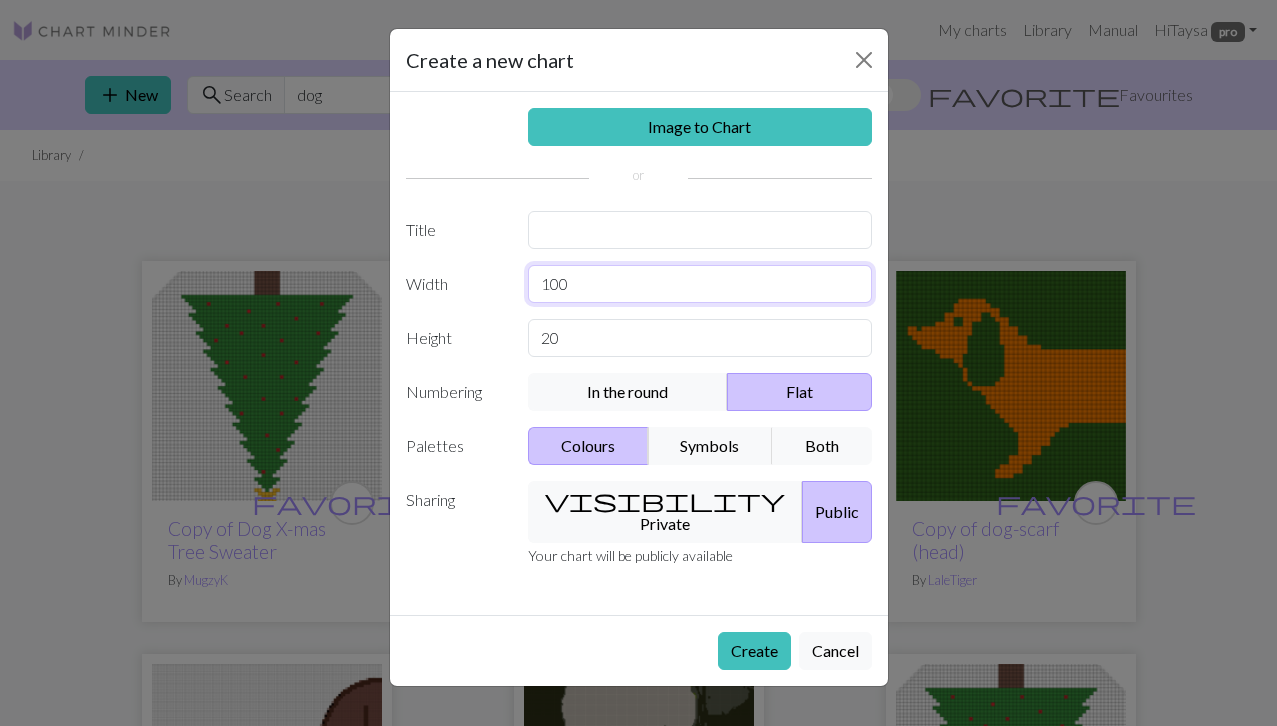 type on "100" 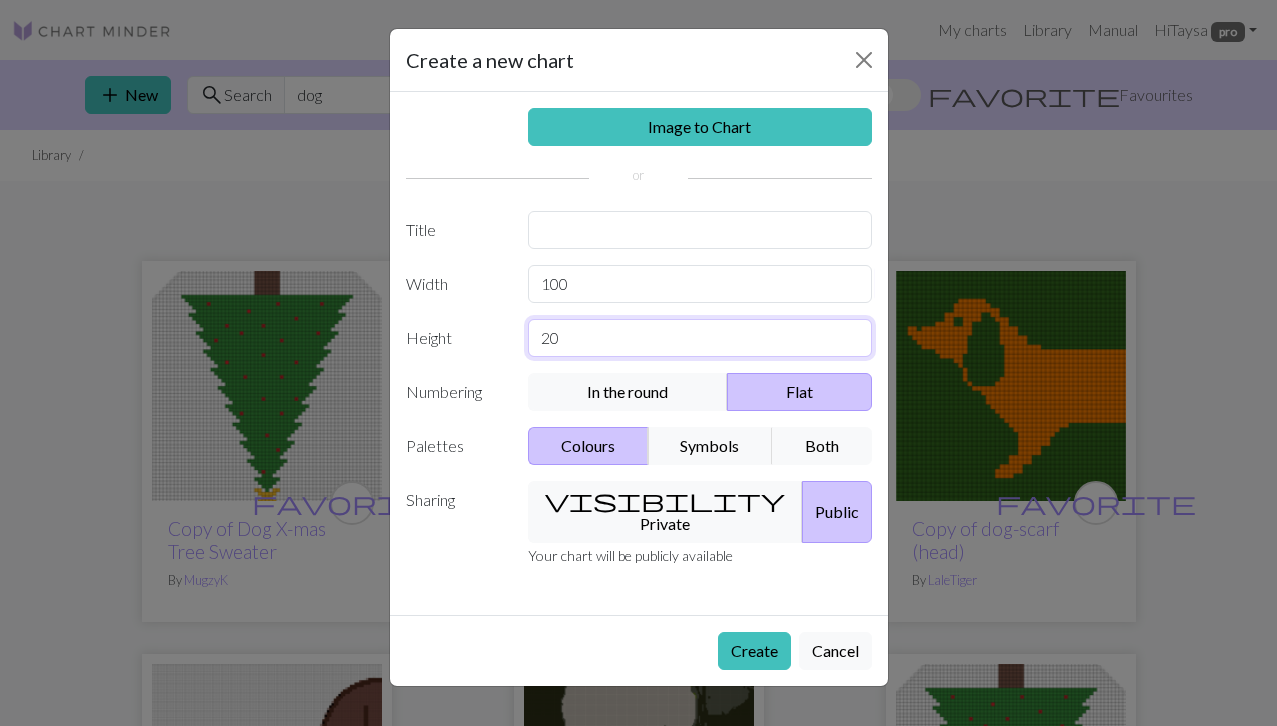 click on "20" at bounding box center [700, 338] 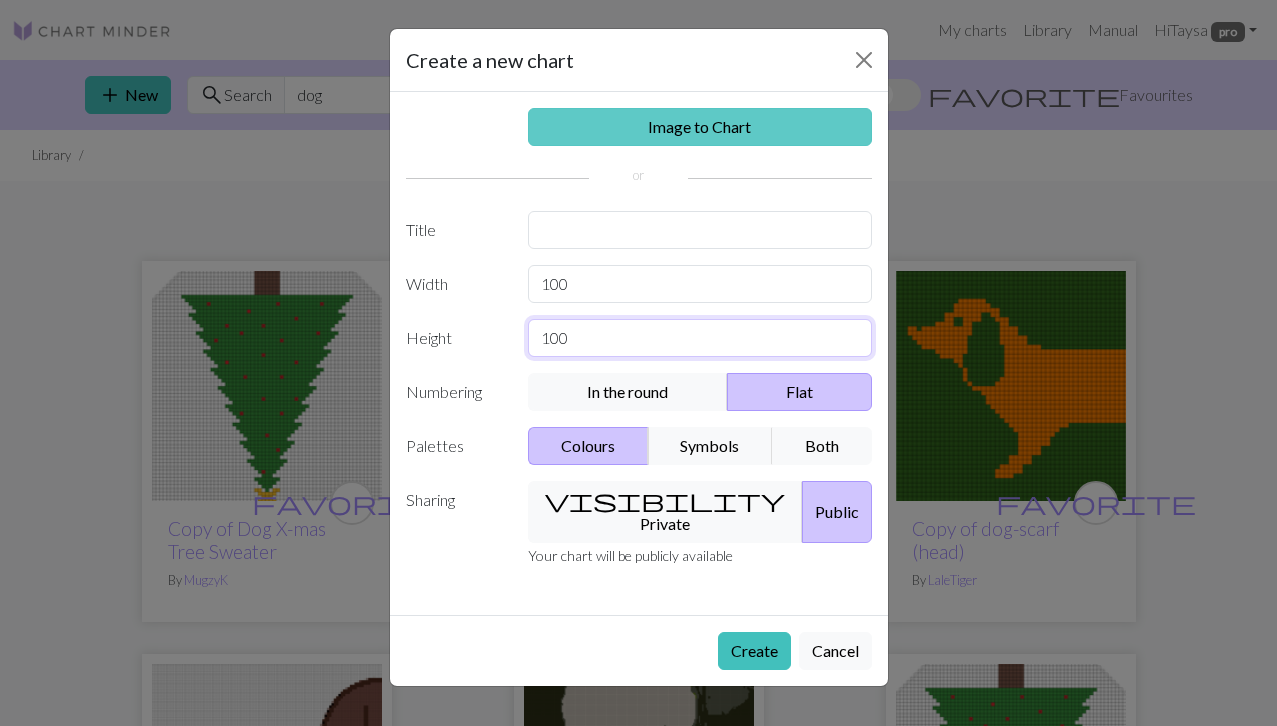 type on "100" 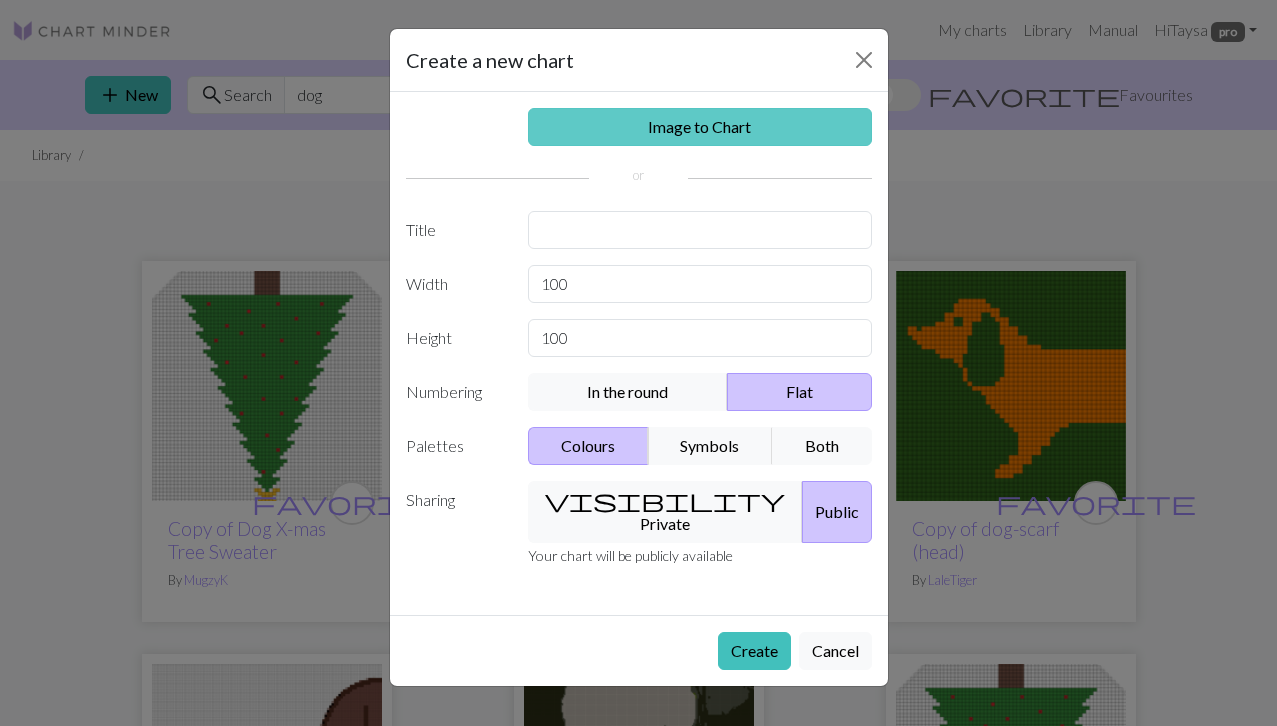 click on "Image to Chart" at bounding box center (700, 127) 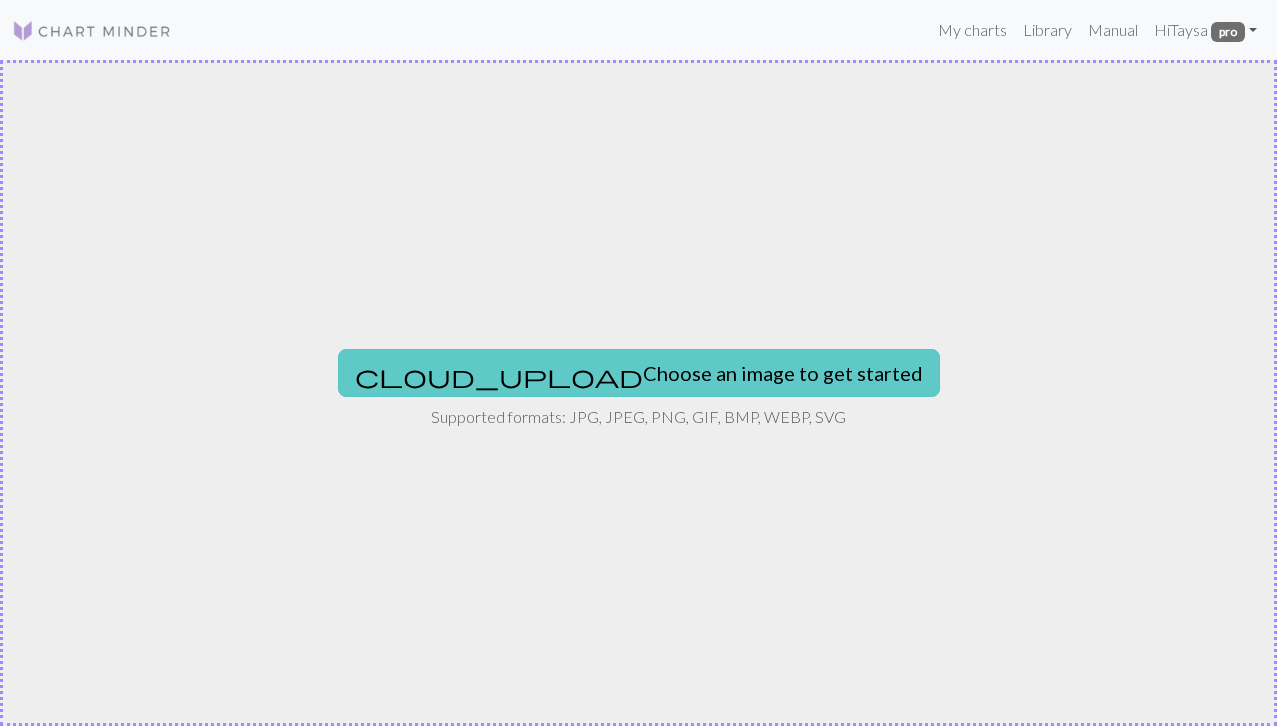 click on "cloud_upload  Choose an image to get started" at bounding box center [639, 373] 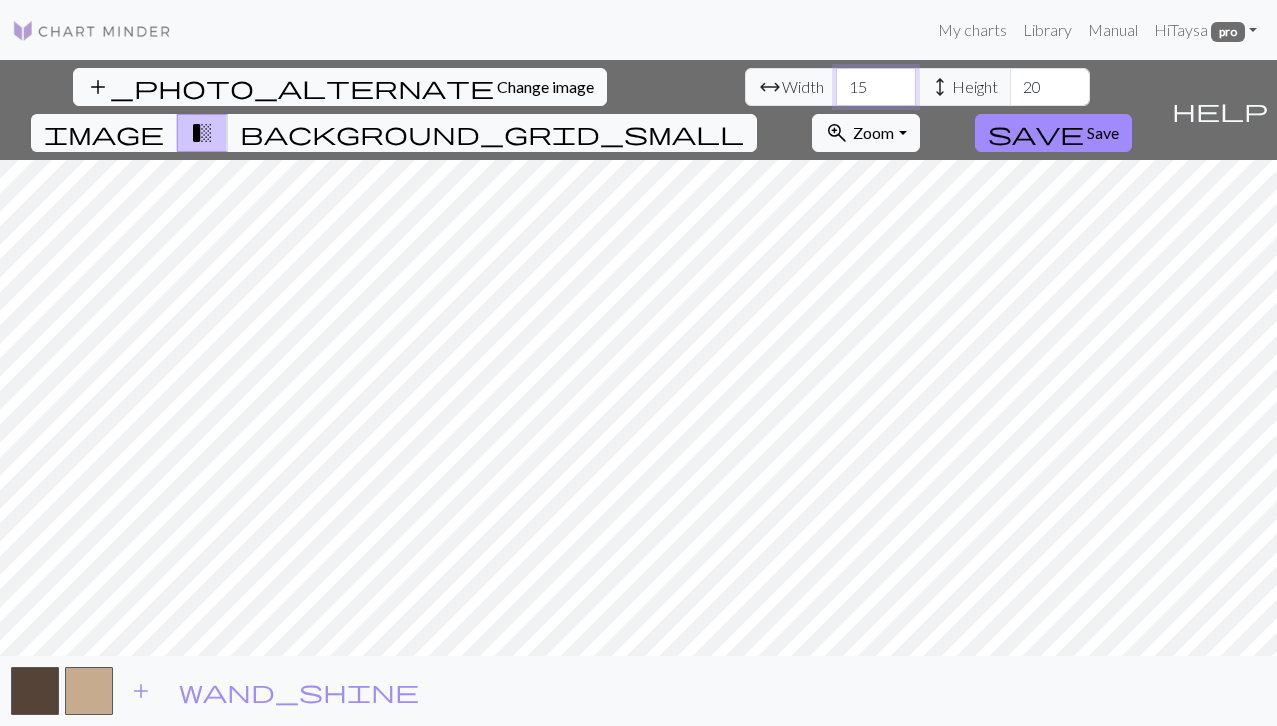 click on "15" at bounding box center [876, 87] 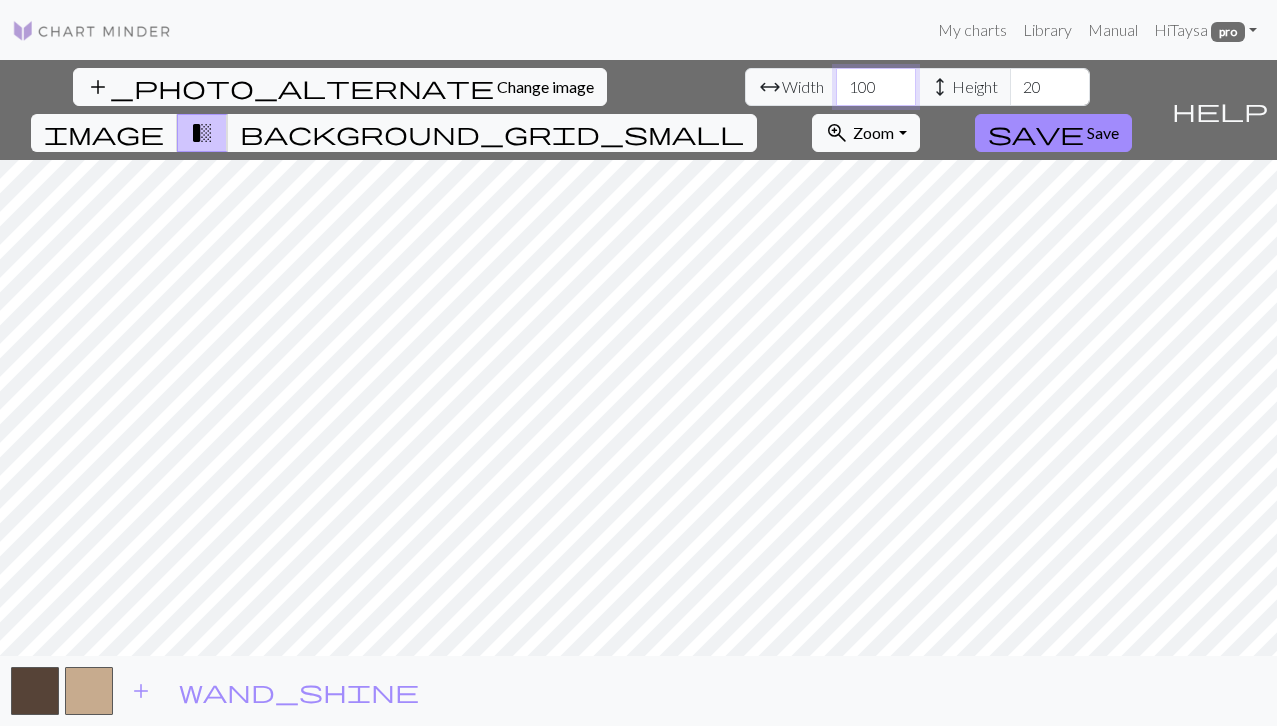 type on "100" 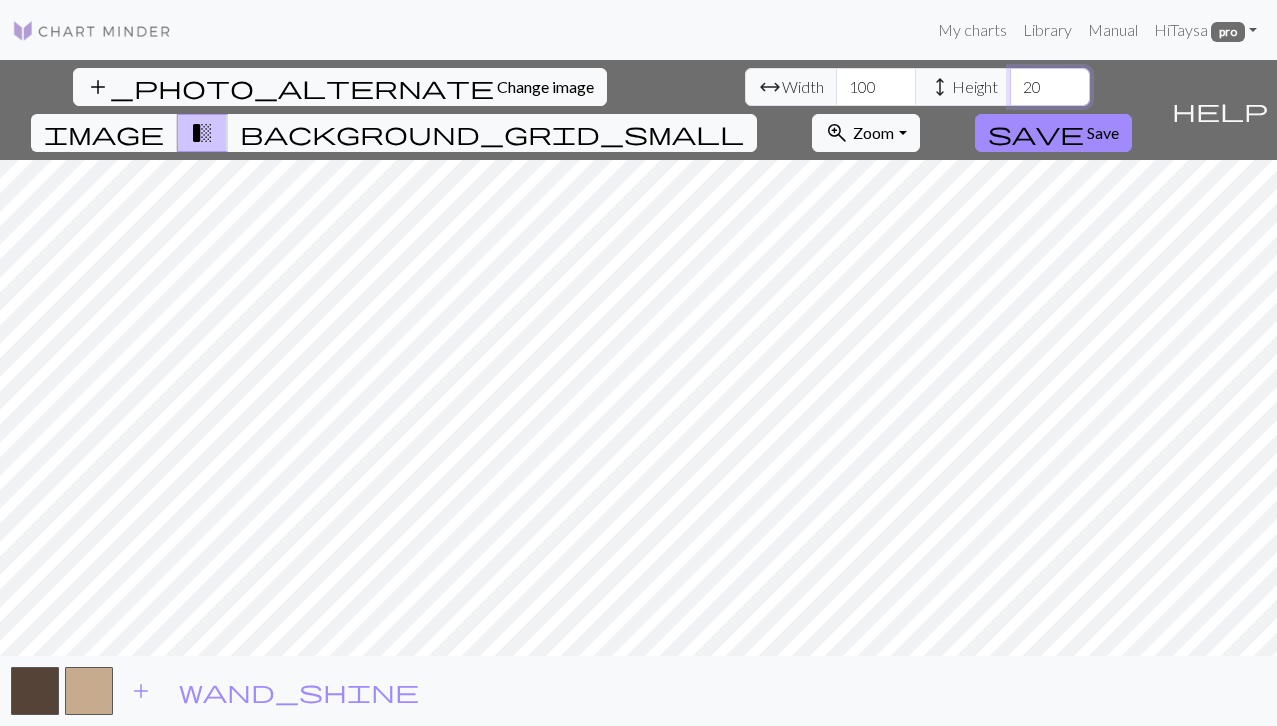 click on "20" at bounding box center (1050, 87) 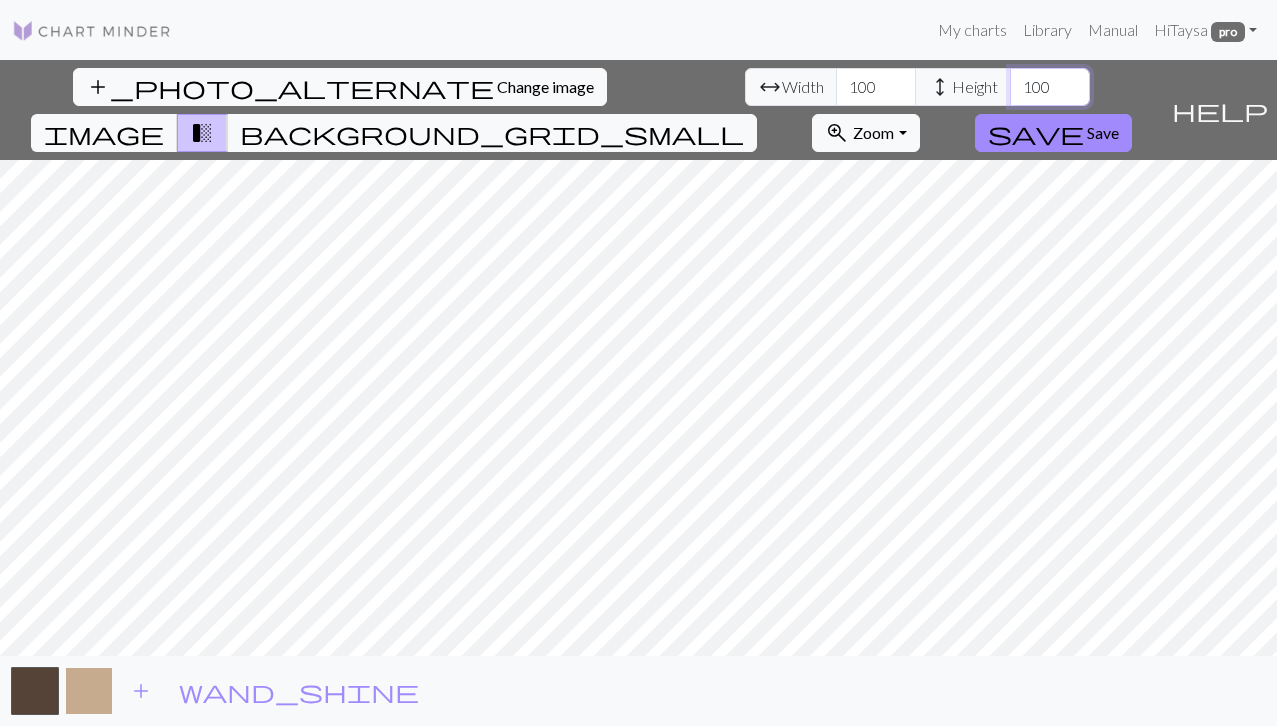 type on "100" 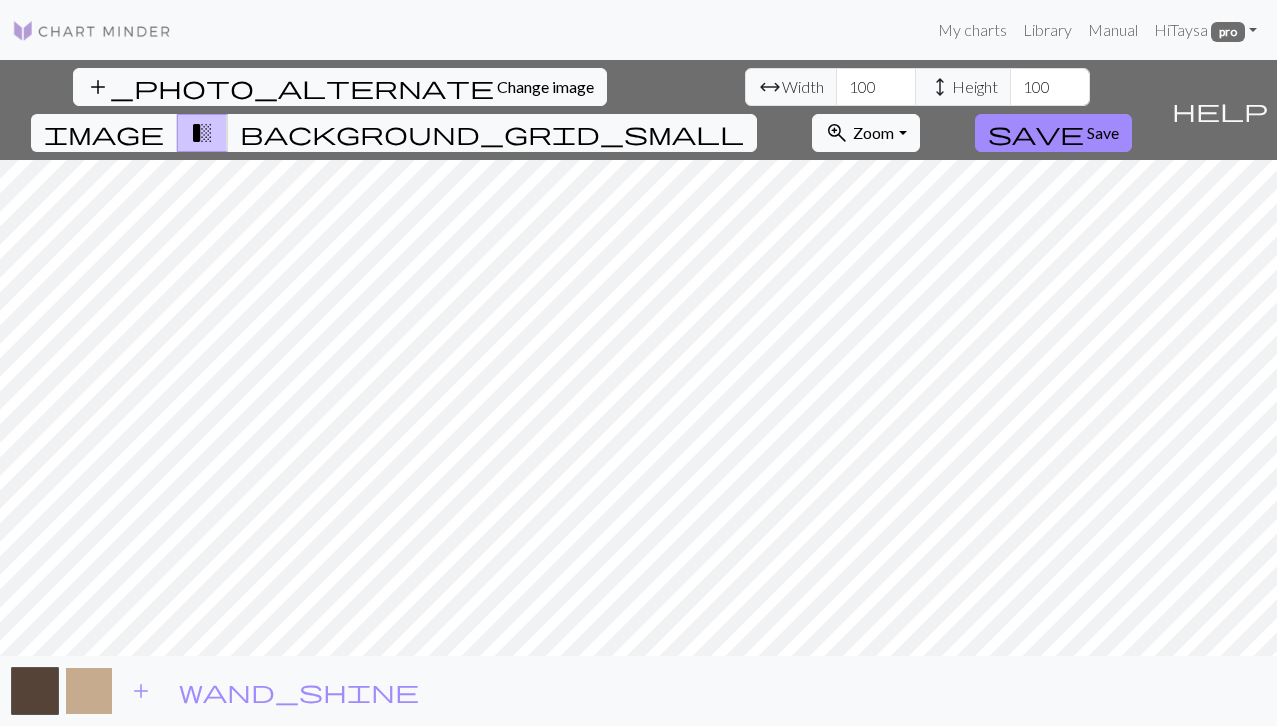 click at bounding box center (89, 691) 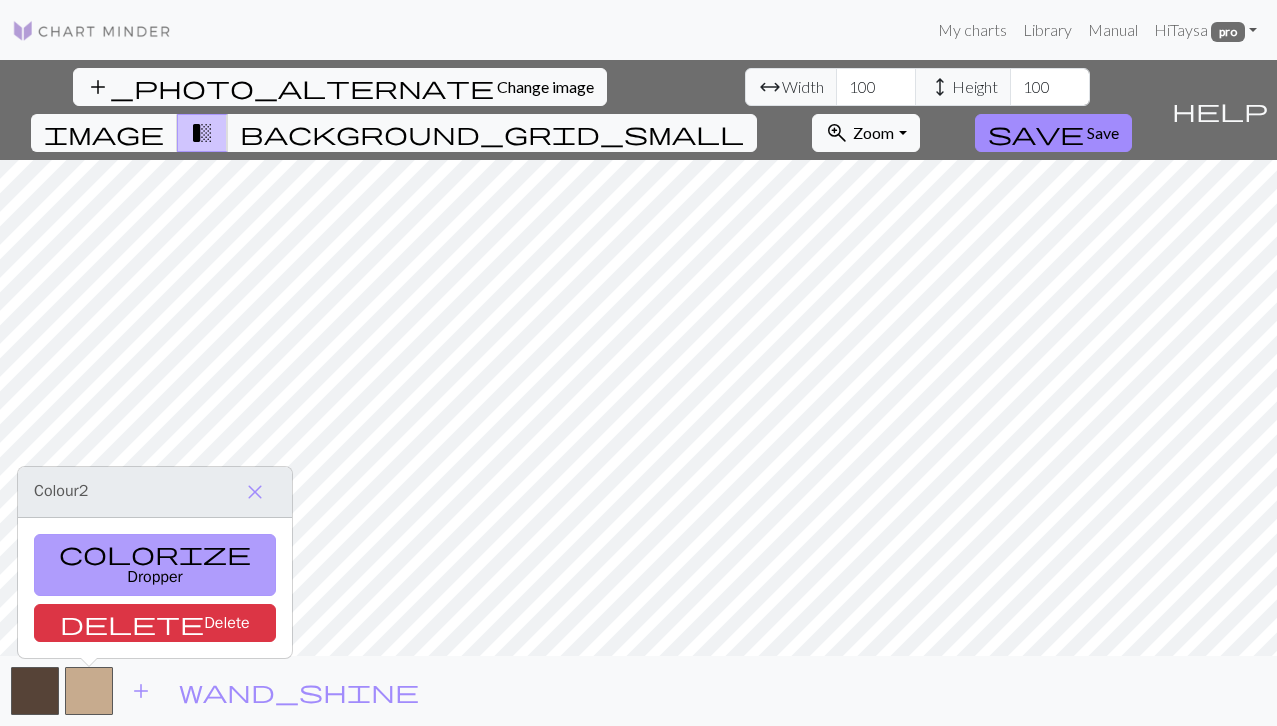 click on "colorize Dropper" at bounding box center (155, 565) 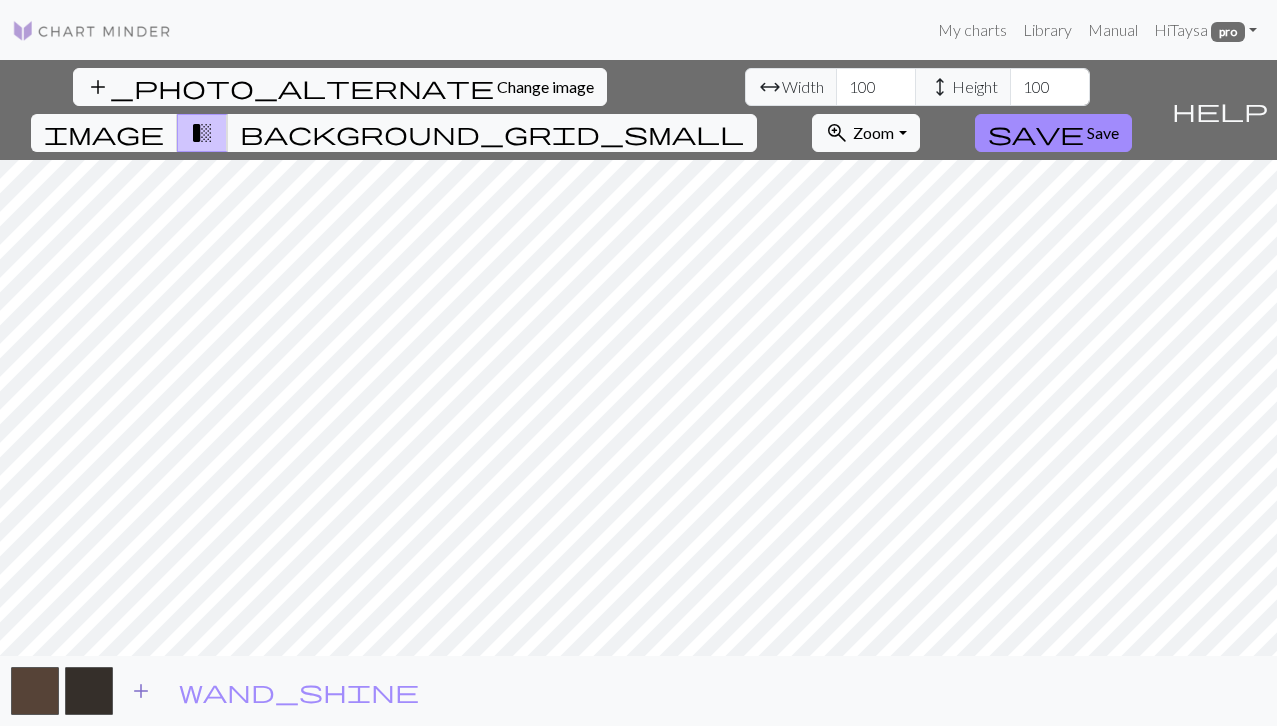 click on "add" at bounding box center (141, 691) 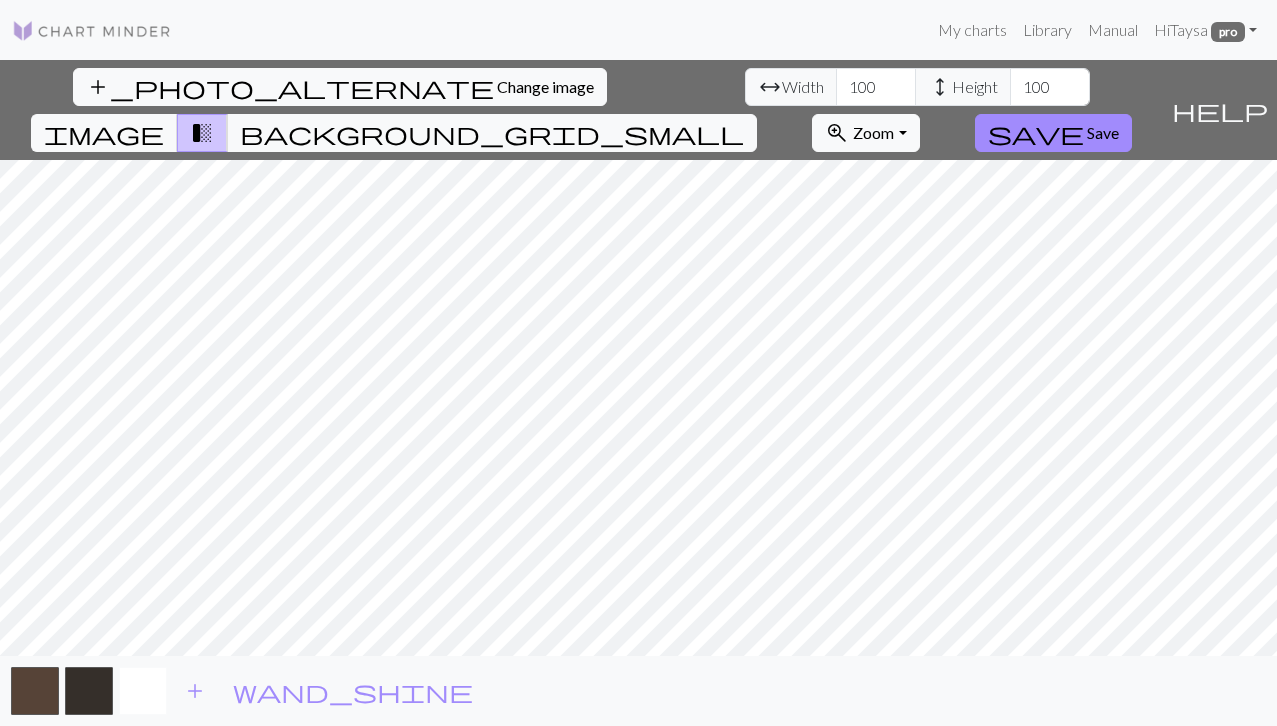 click at bounding box center [143, 691] 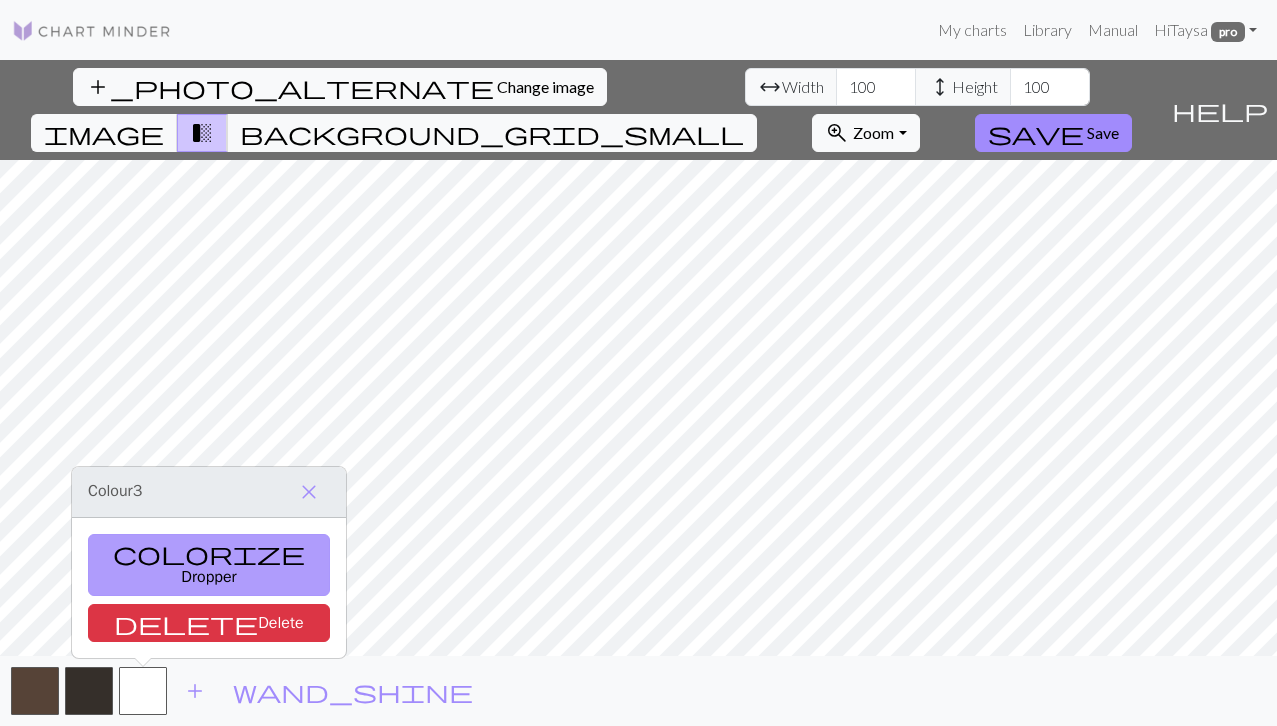 click on "colorize Dropper" at bounding box center [209, 565] 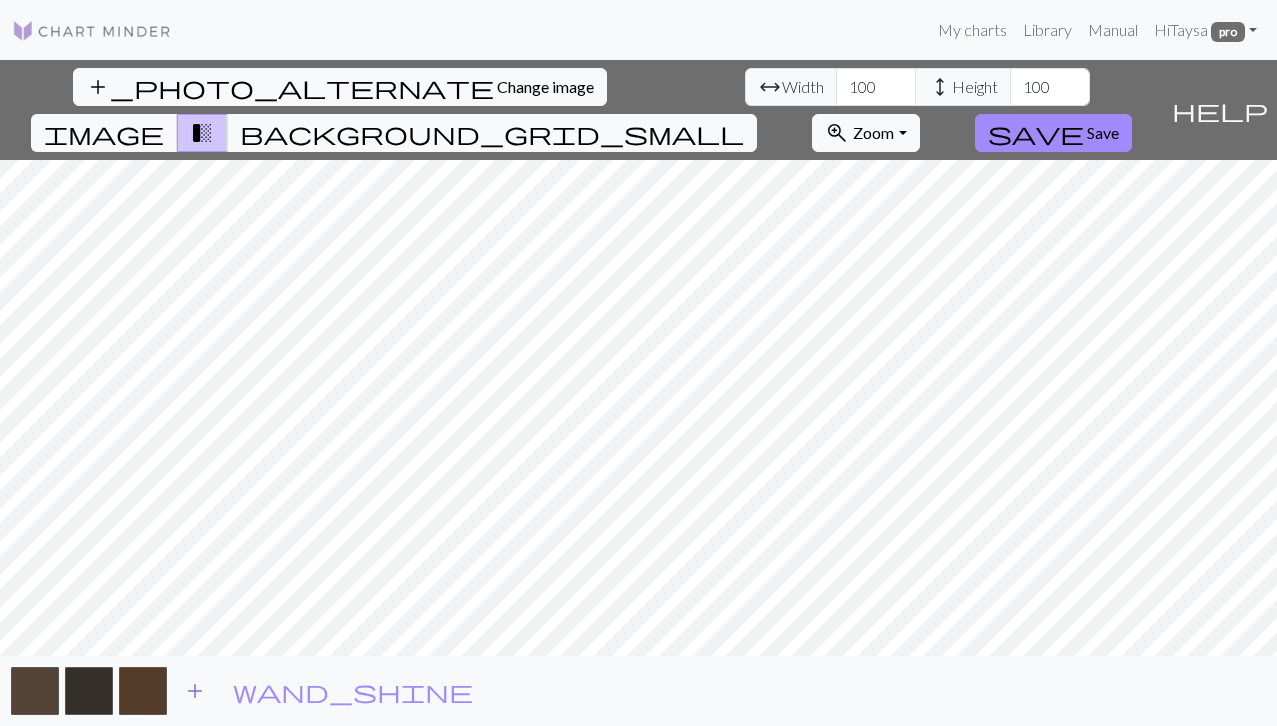 click on "add" at bounding box center [195, 691] 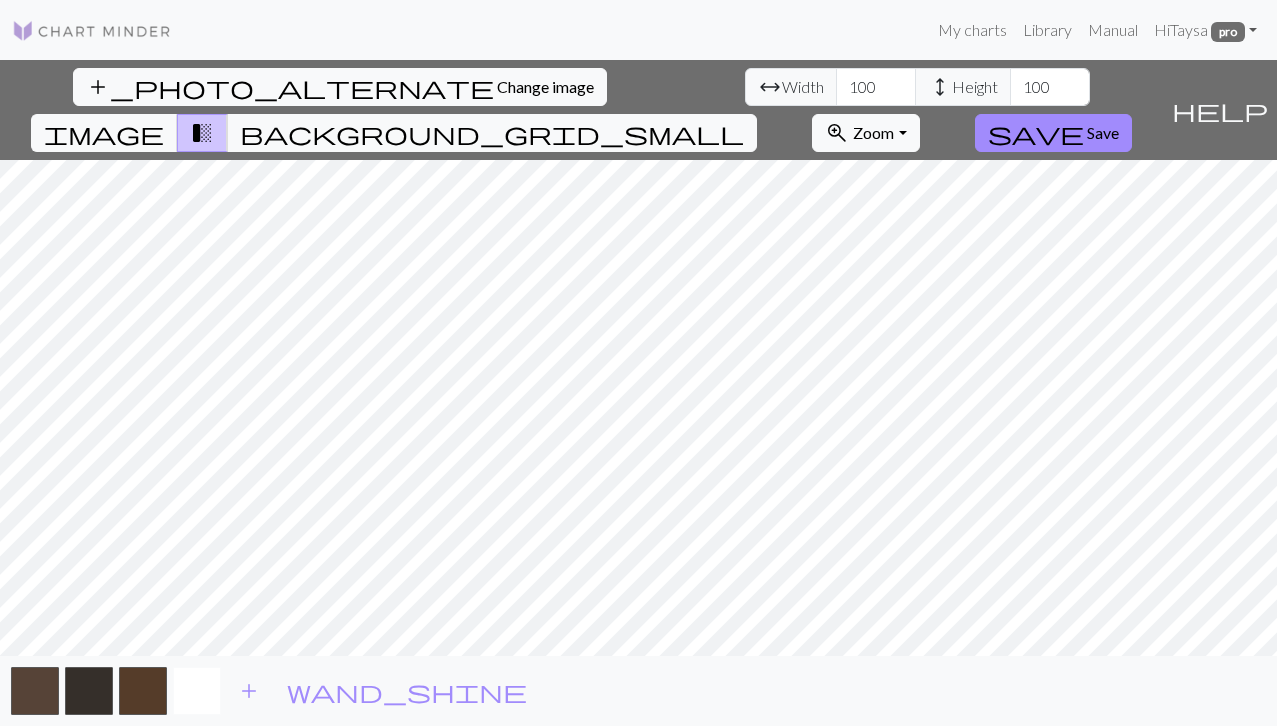 click at bounding box center [197, 691] 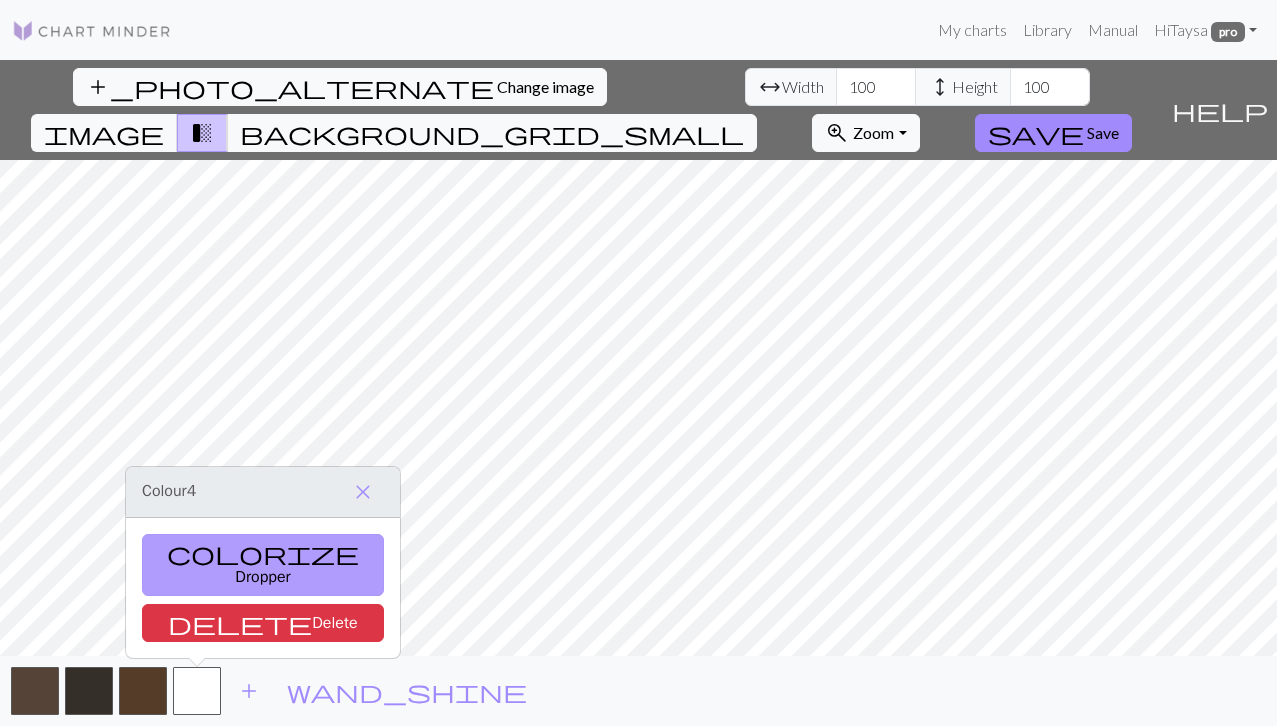 click on "colorize Dropper" at bounding box center (263, 565) 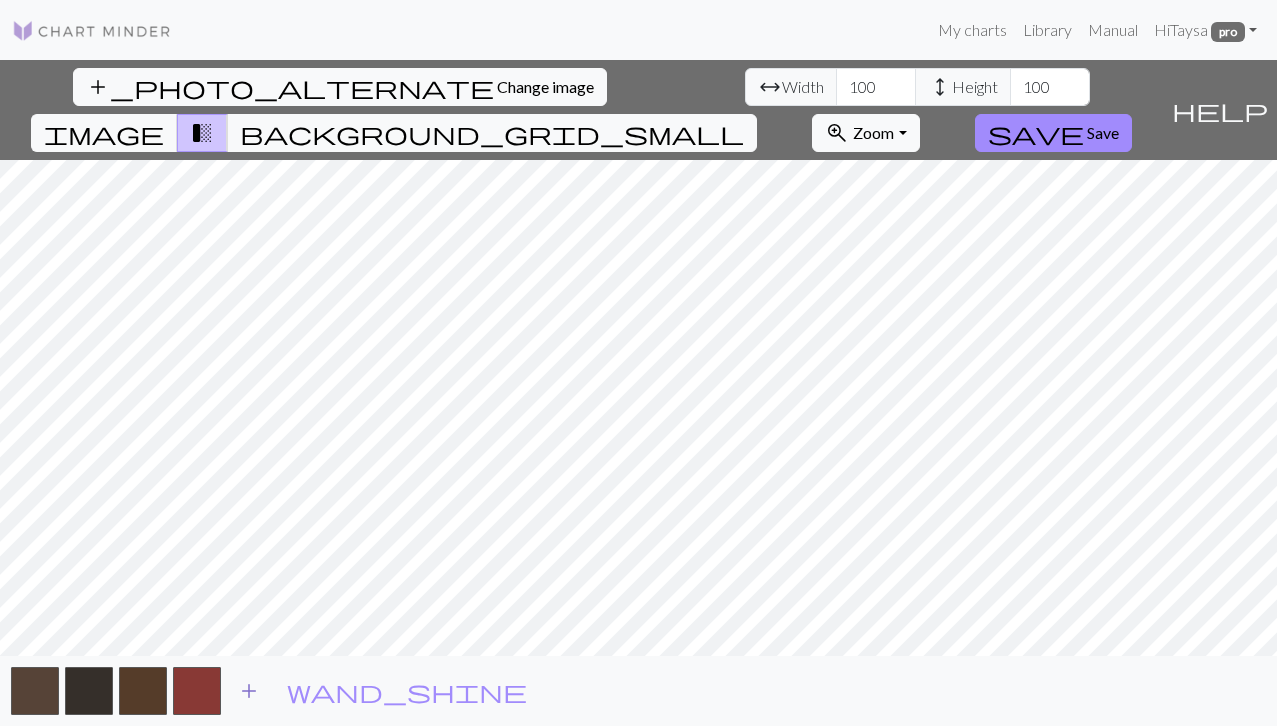 click on "add" at bounding box center [249, 691] 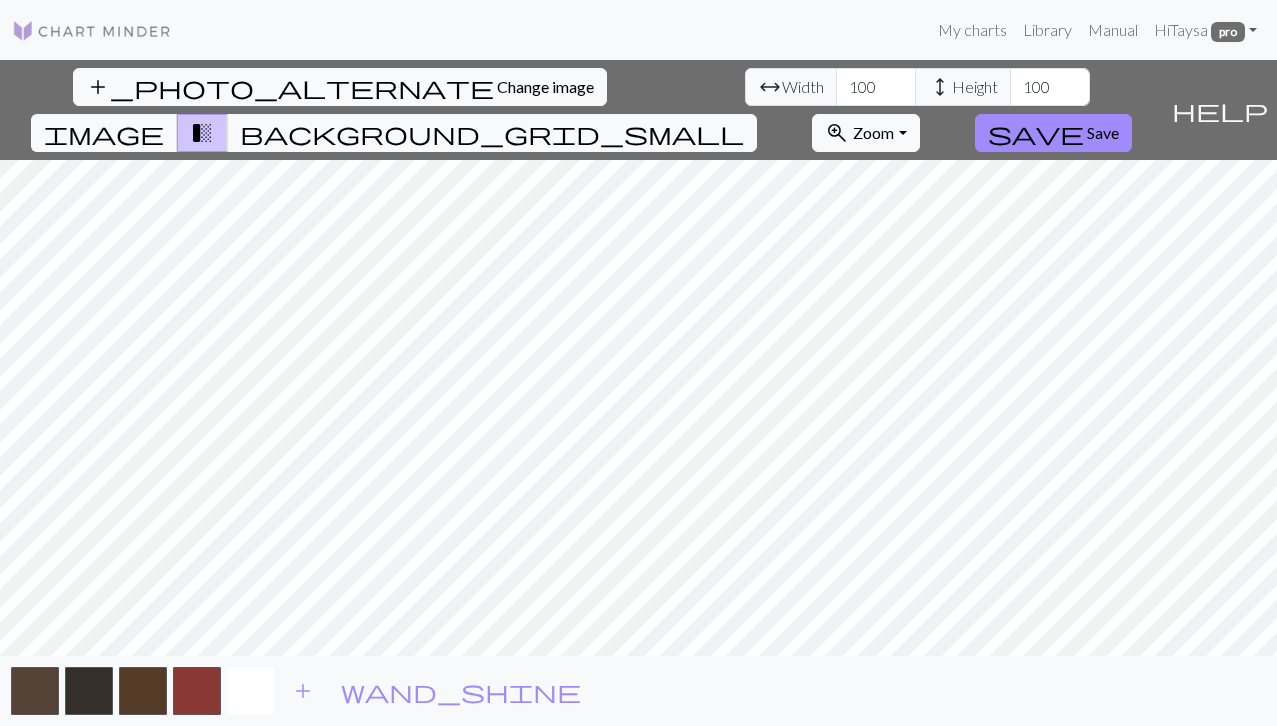 click at bounding box center (251, 691) 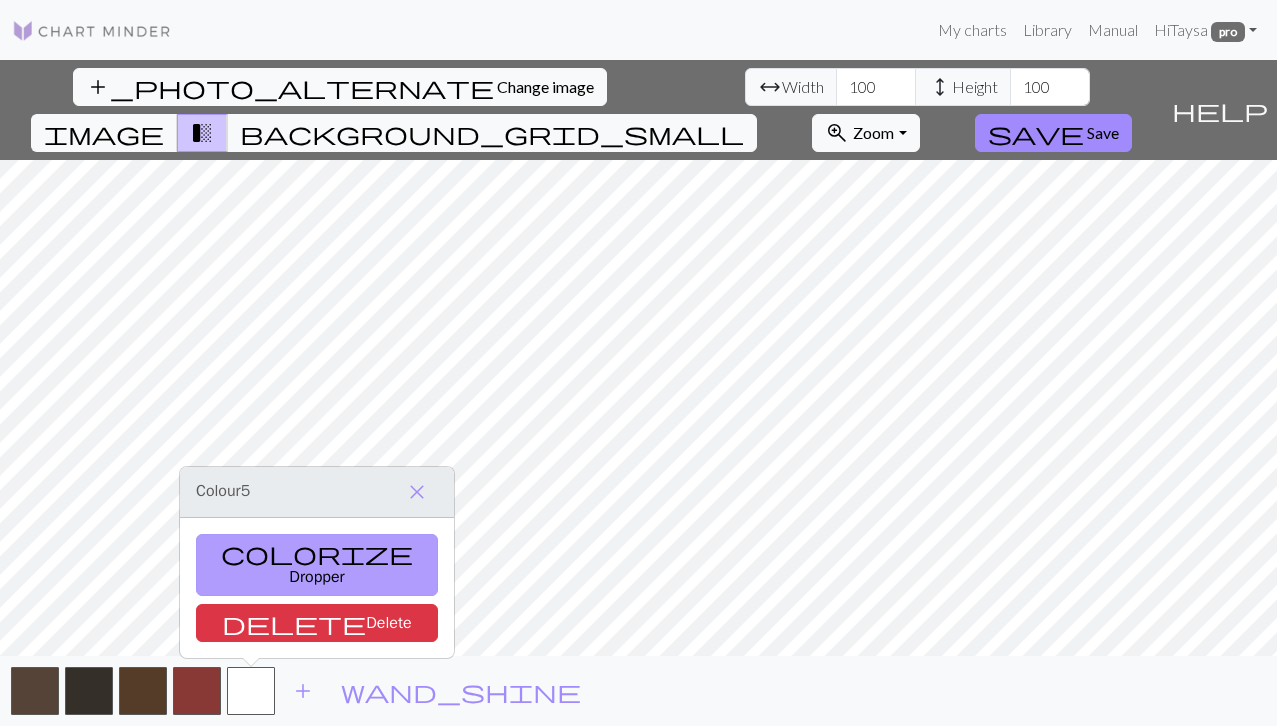 click on "colorize Dropper" at bounding box center [317, 565] 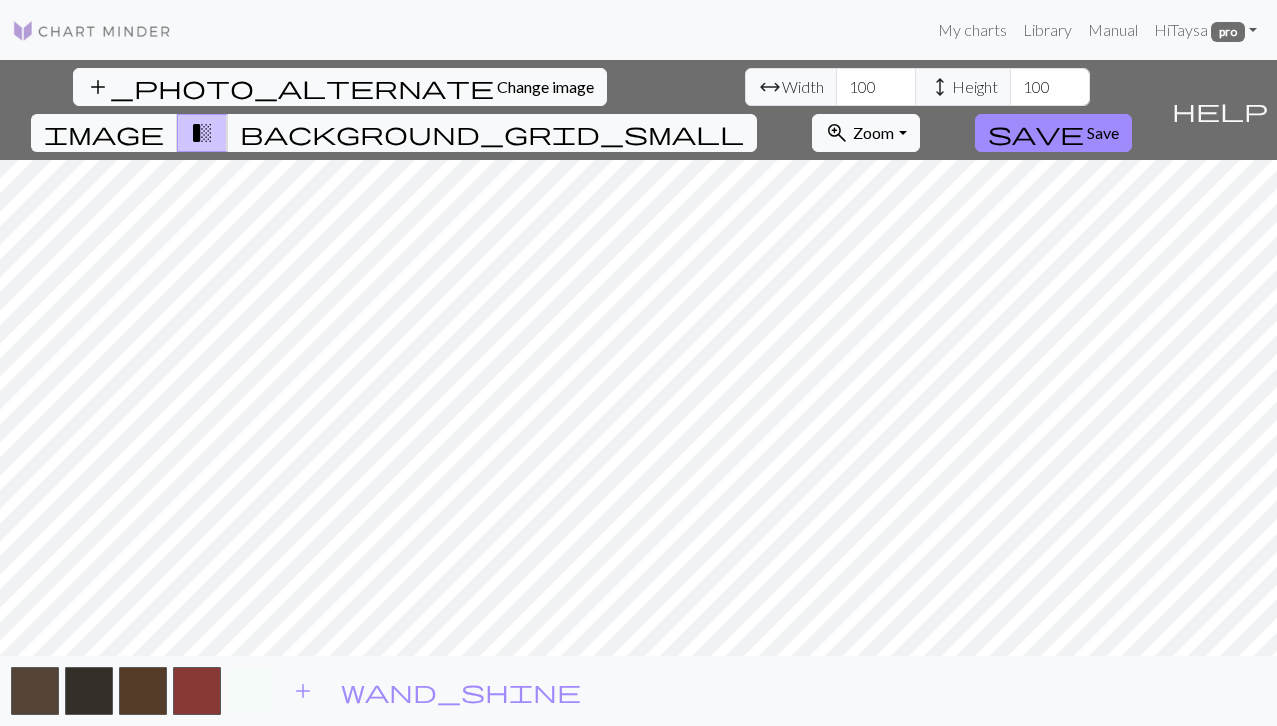 click at bounding box center [251, 691] 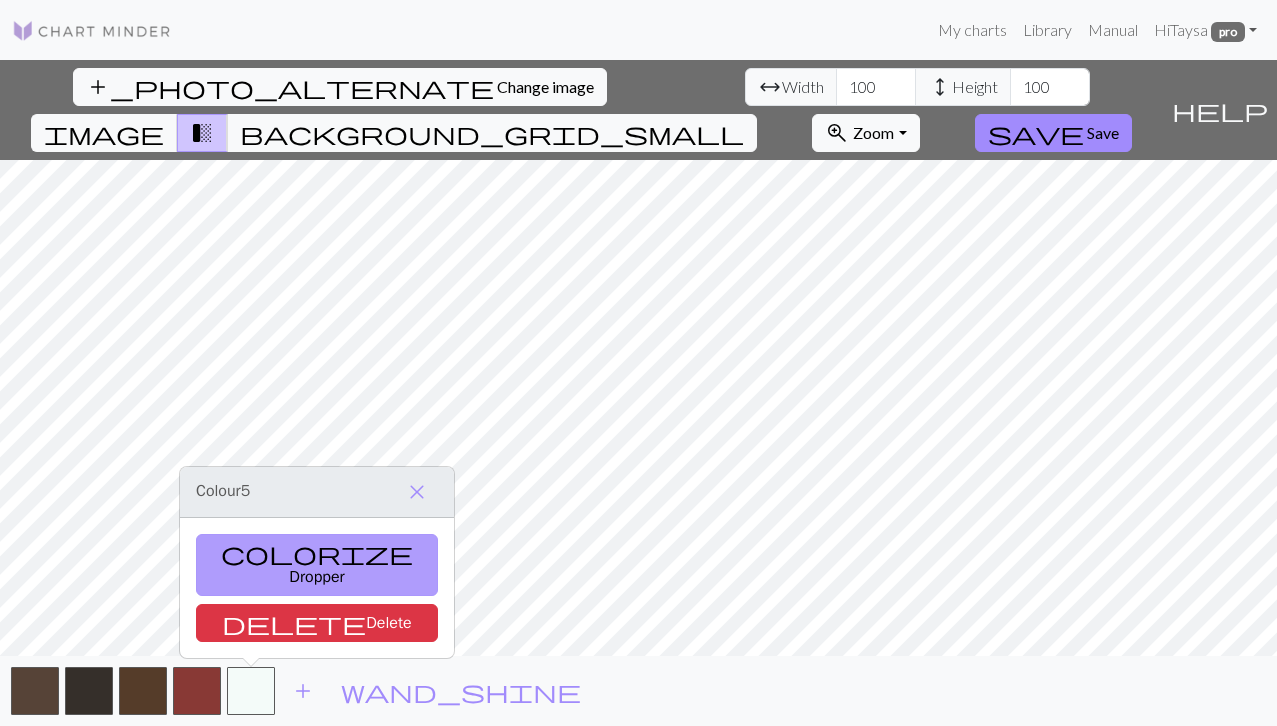 click on "colorize Dropper" at bounding box center [317, 565] 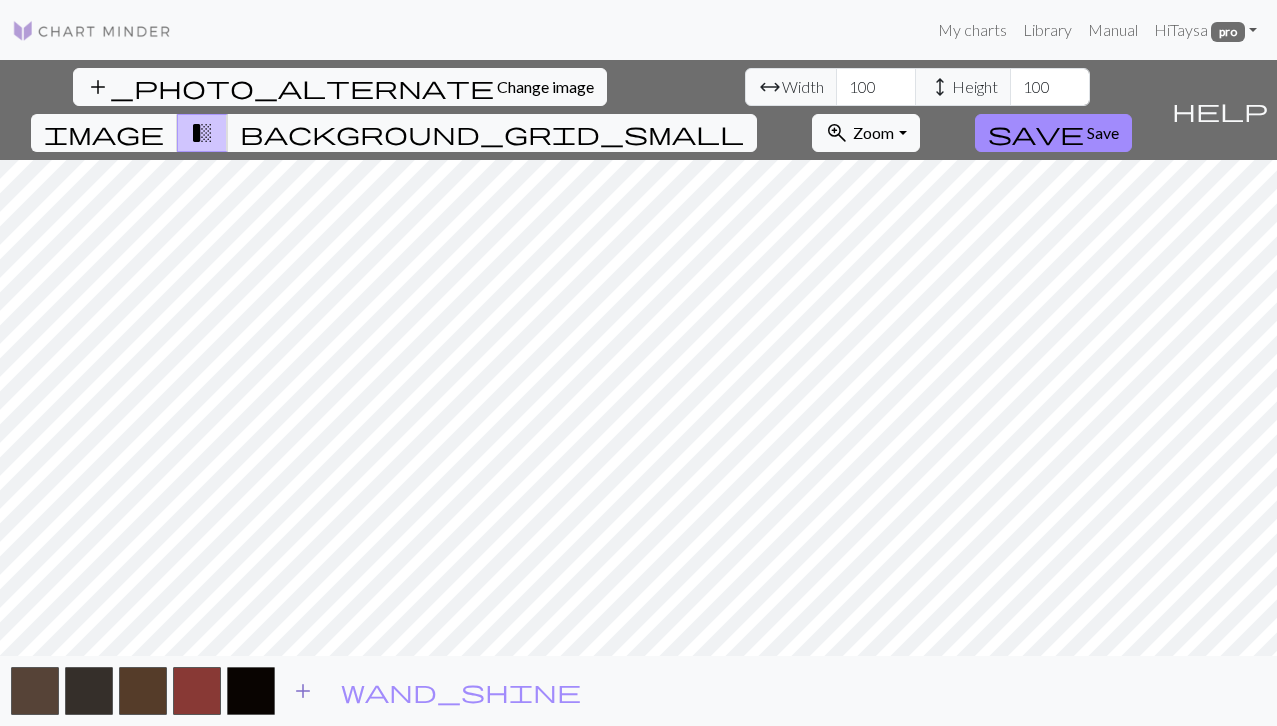 click on "add" at bounding box center [303, 691] 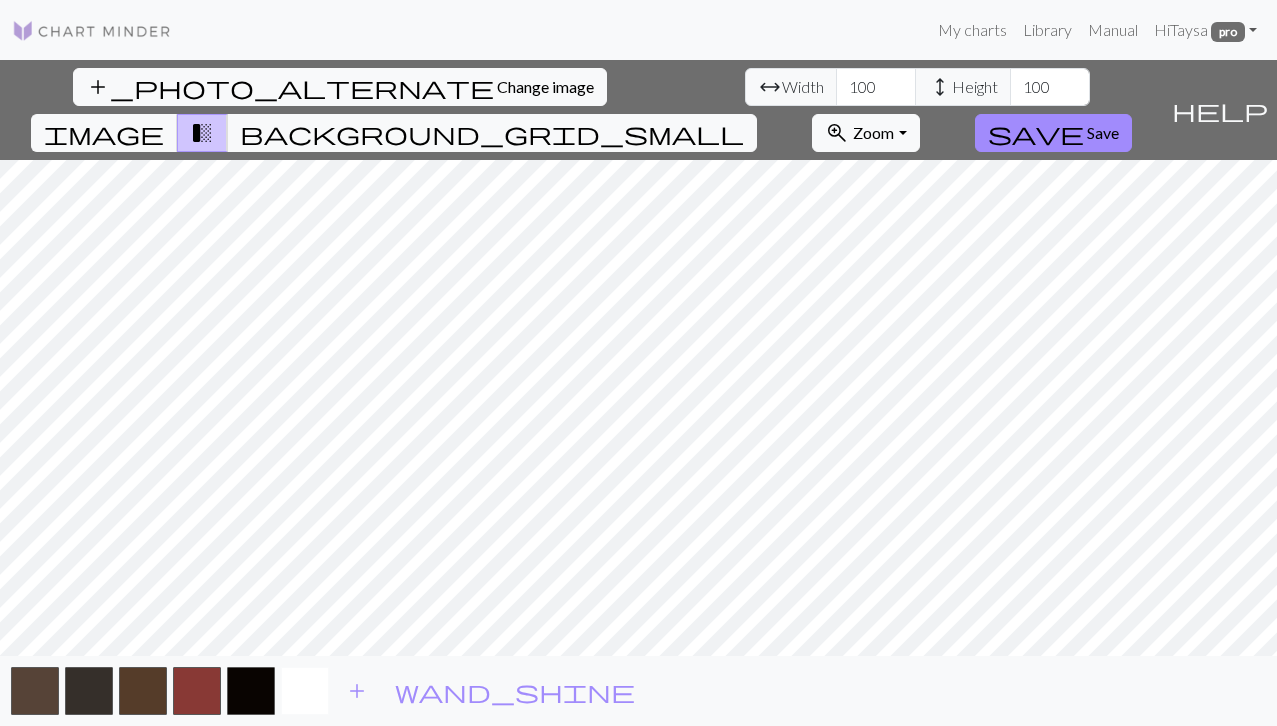 click at bounding box center (305, 691) 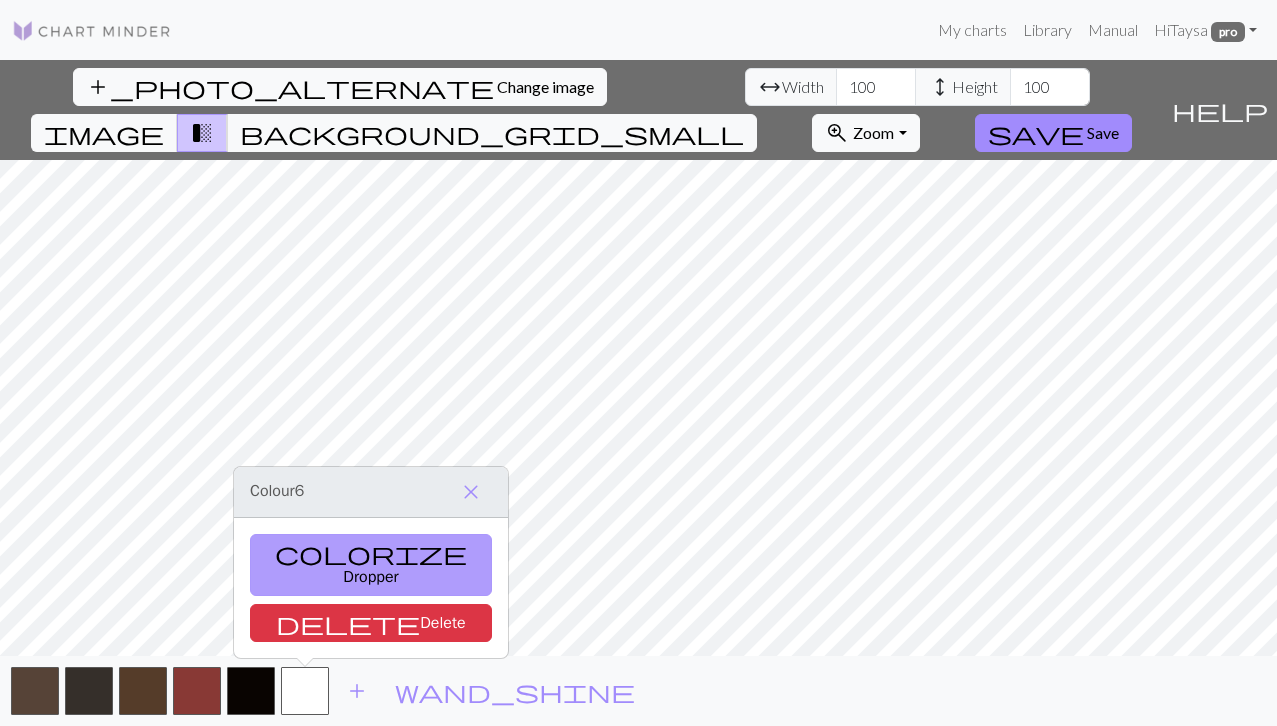 click on "colorize Dropper" at bounding box center [371, 565] 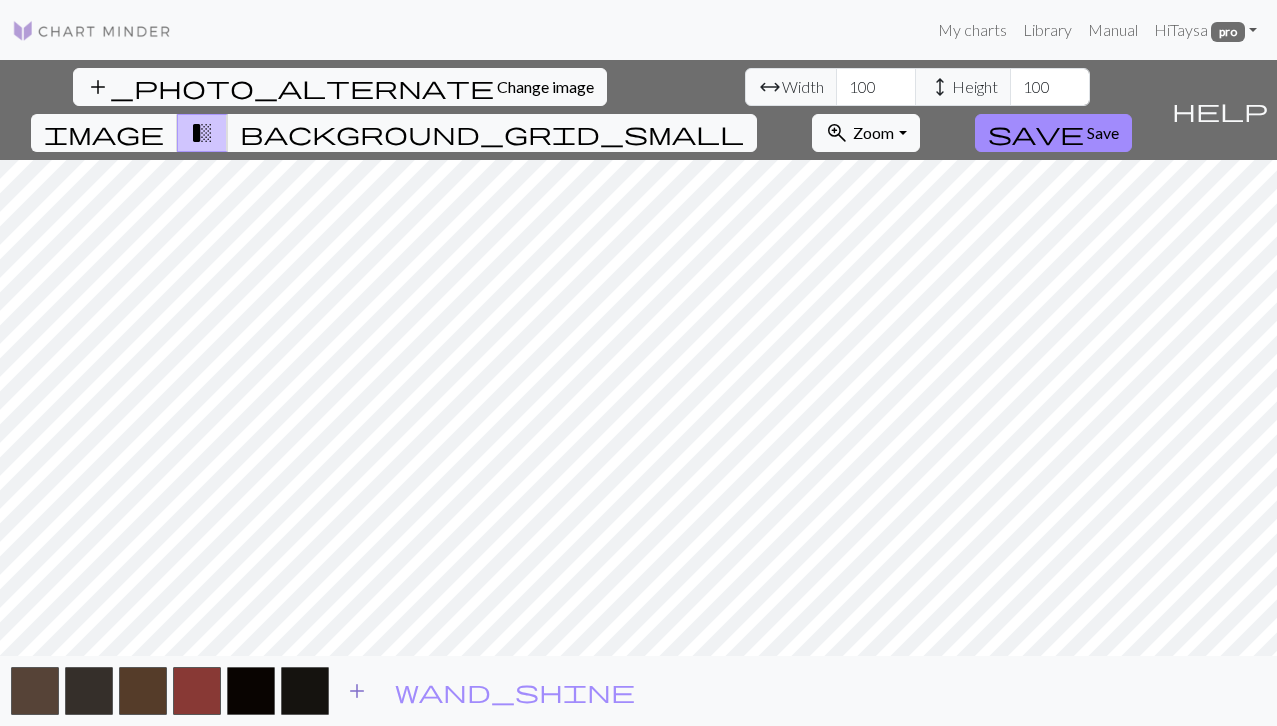 click on "add" at bounding box center [357, 691] 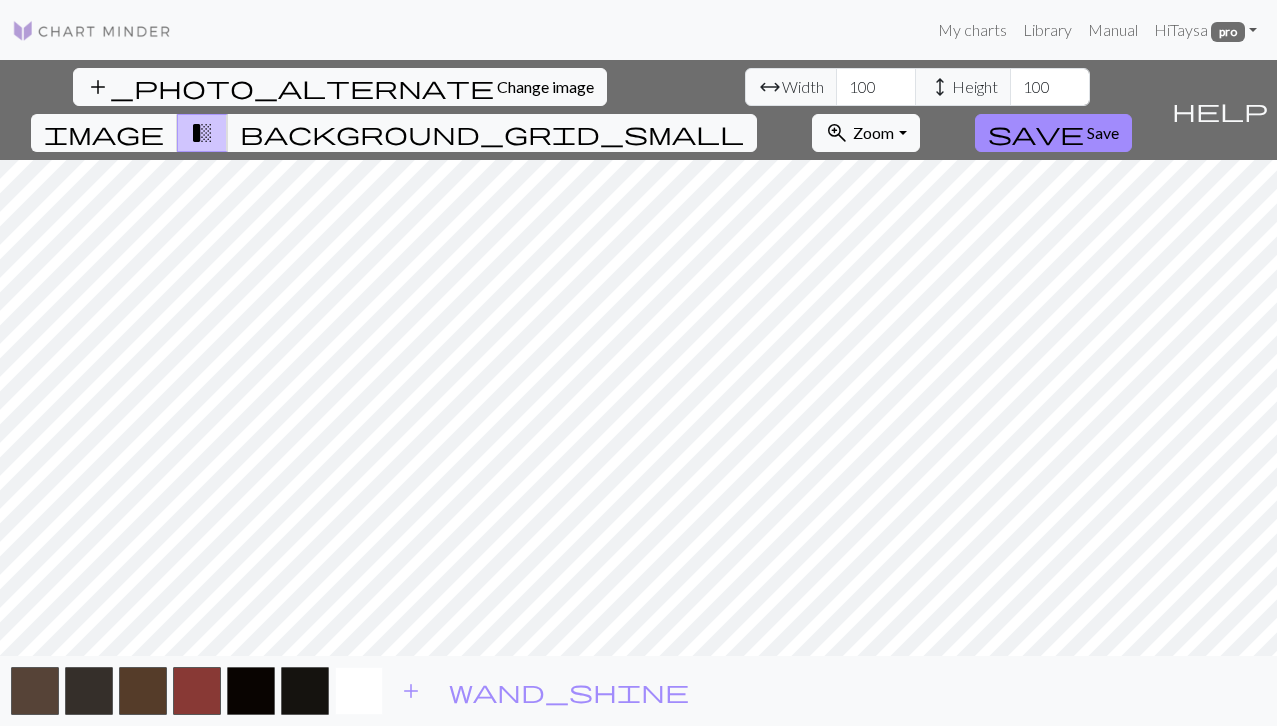 click at bounding box center [359, 691] 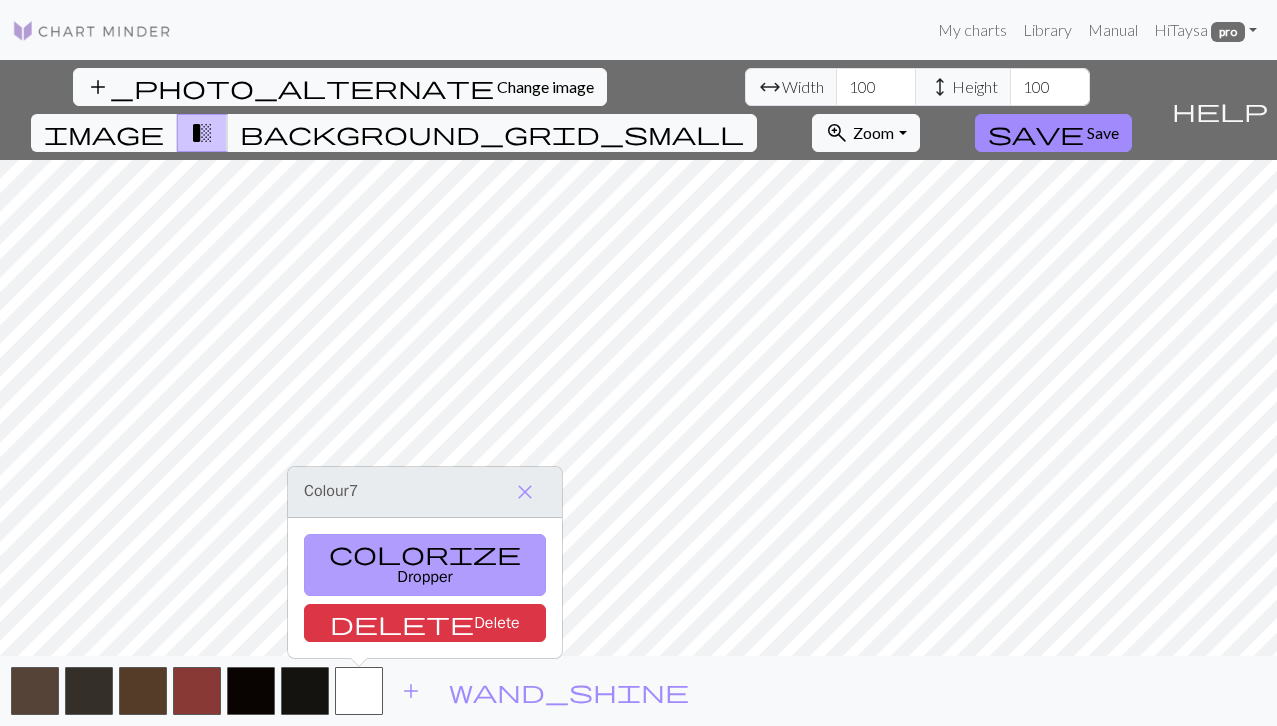click on "colorize Dropper" at bounding box center (425, 565) 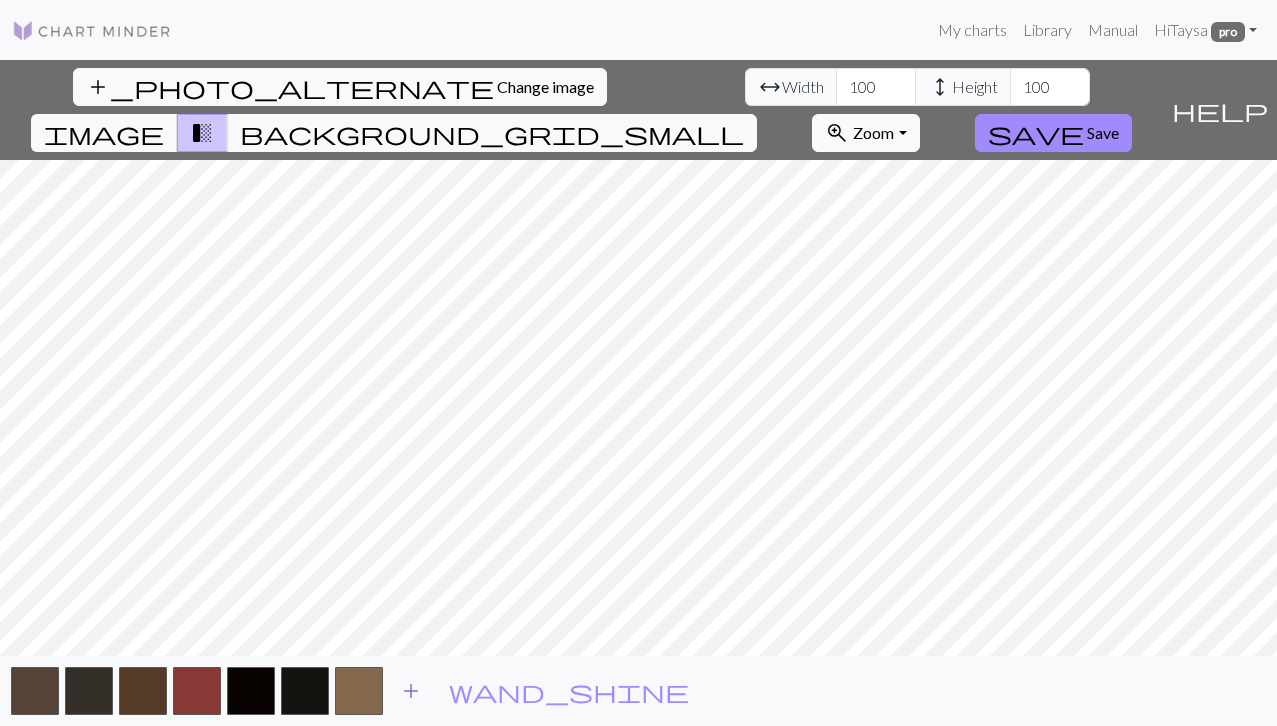 click on "add" at bounding box center [411, 691] 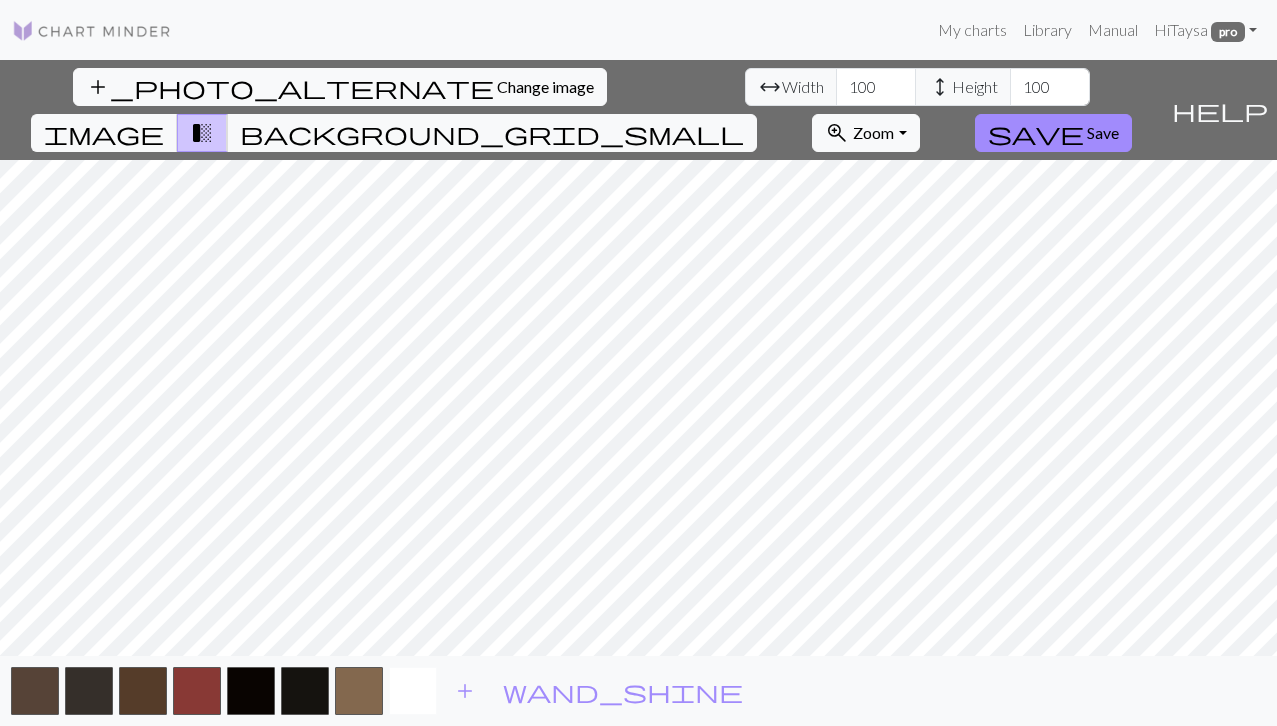 click at bounding box center [413, 691] 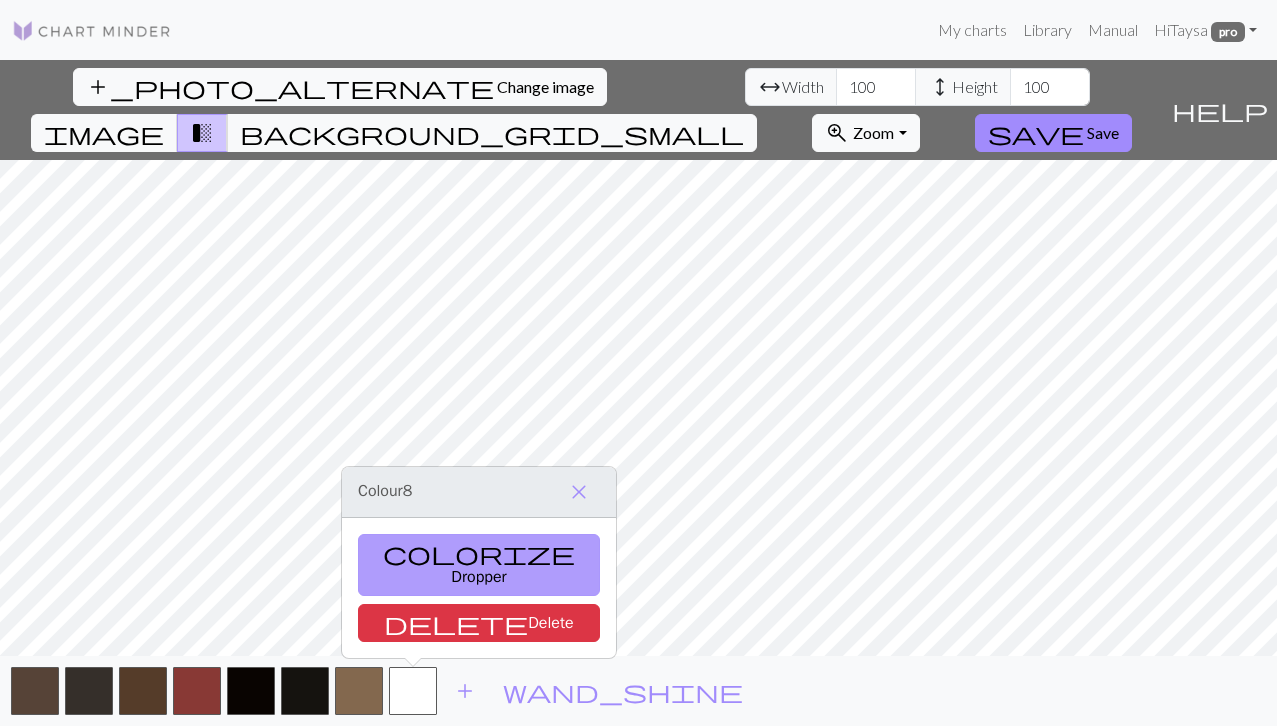 click on "colorize Dropper" at bounding box center (479, 565) 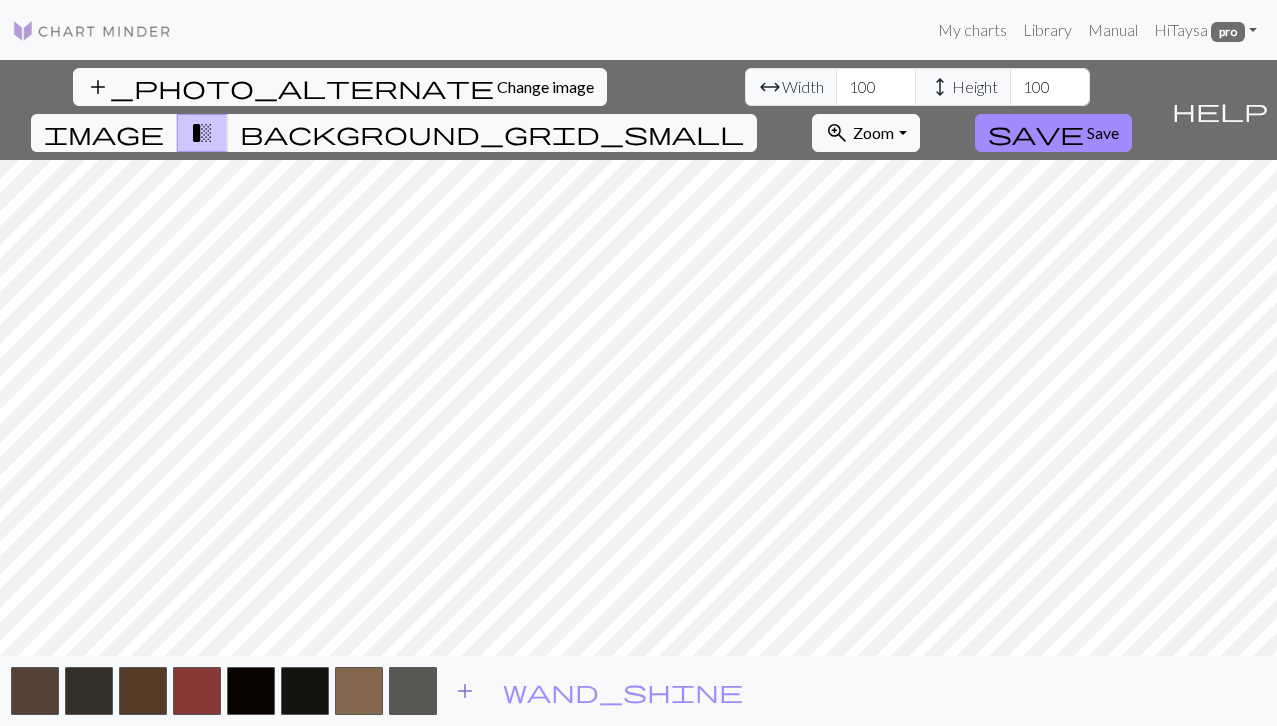 click on "add" at bounding box center [465, 691] 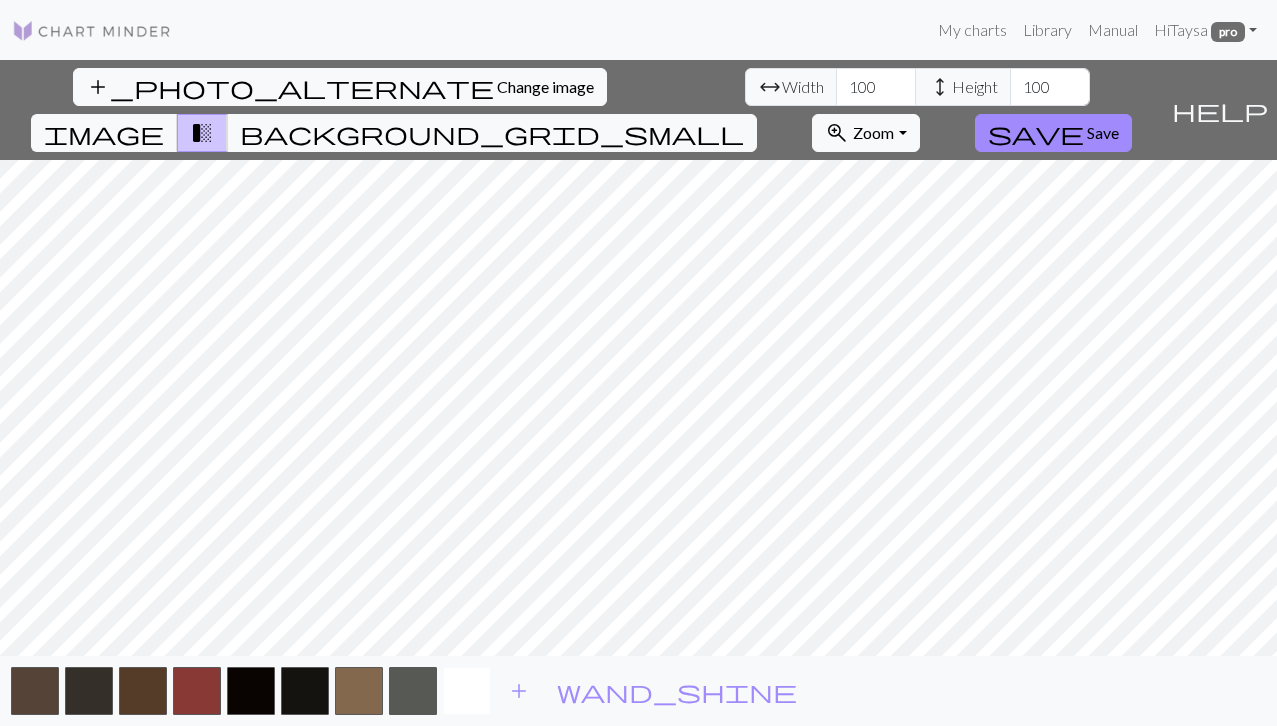 click at bounding box center (467, 691) 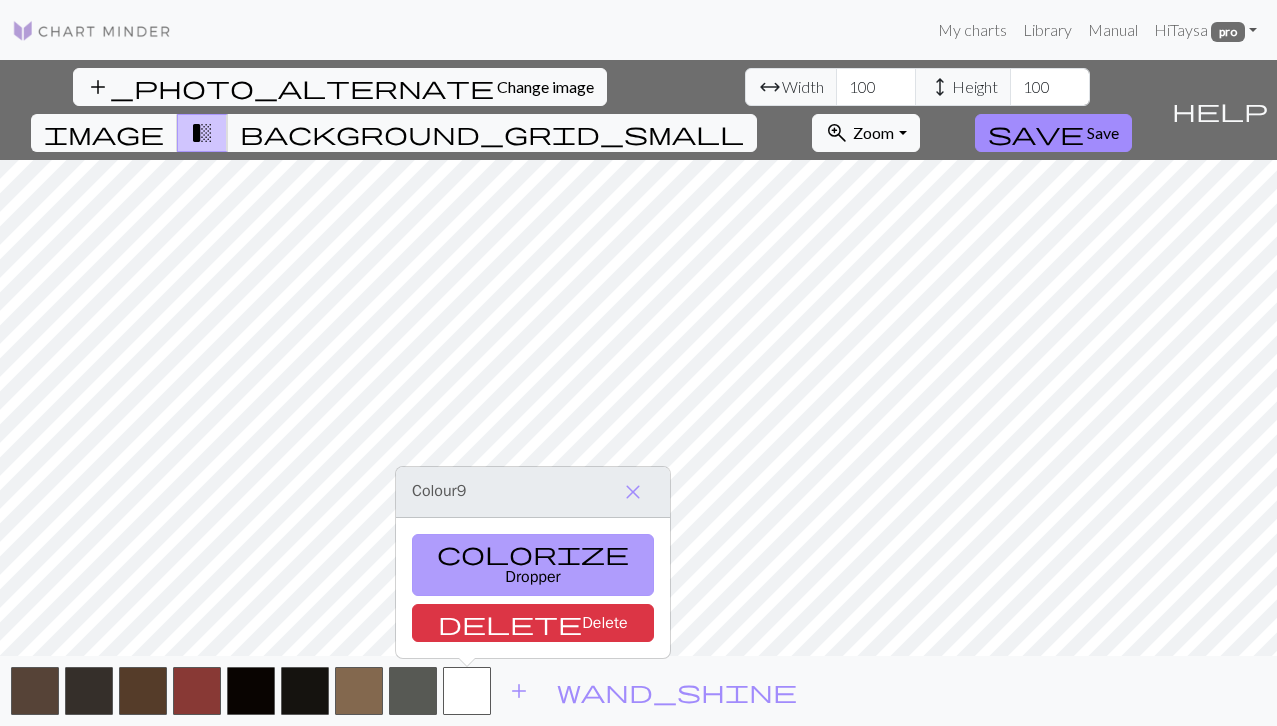 click on "colorize Dropper" at bounding box center (533, 565) 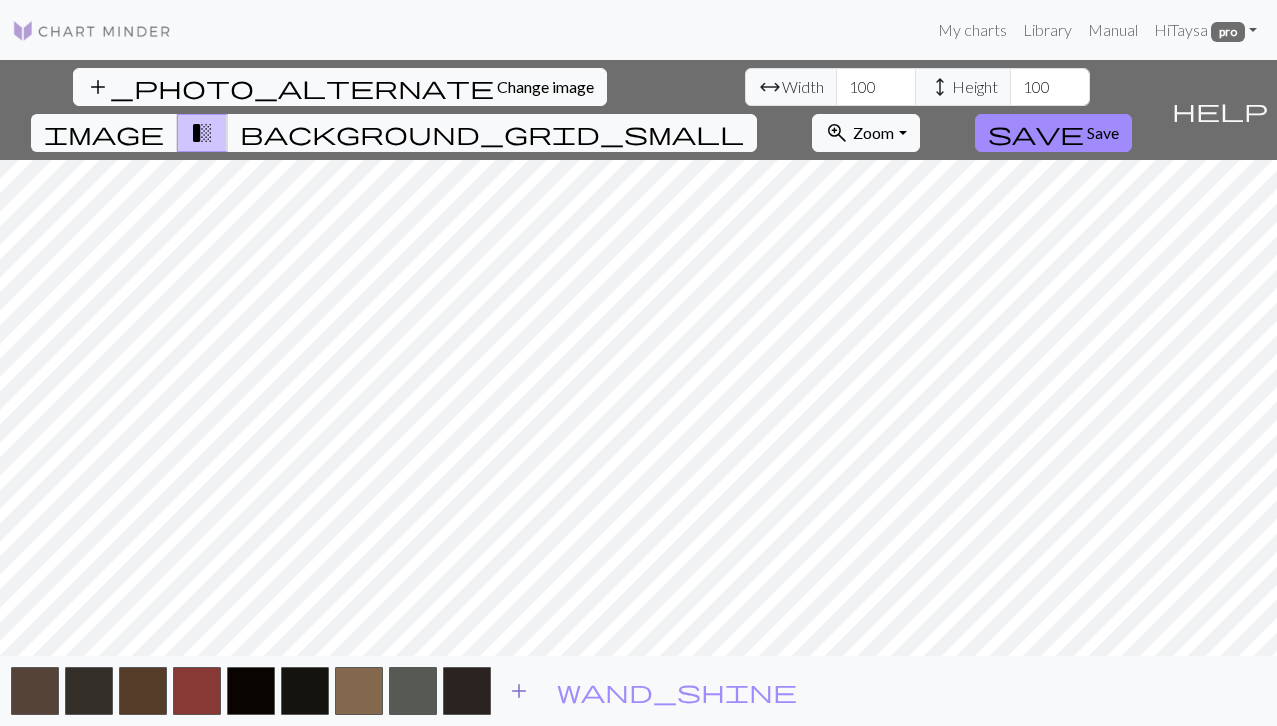 click on "add" at bounding box center [519, 691] 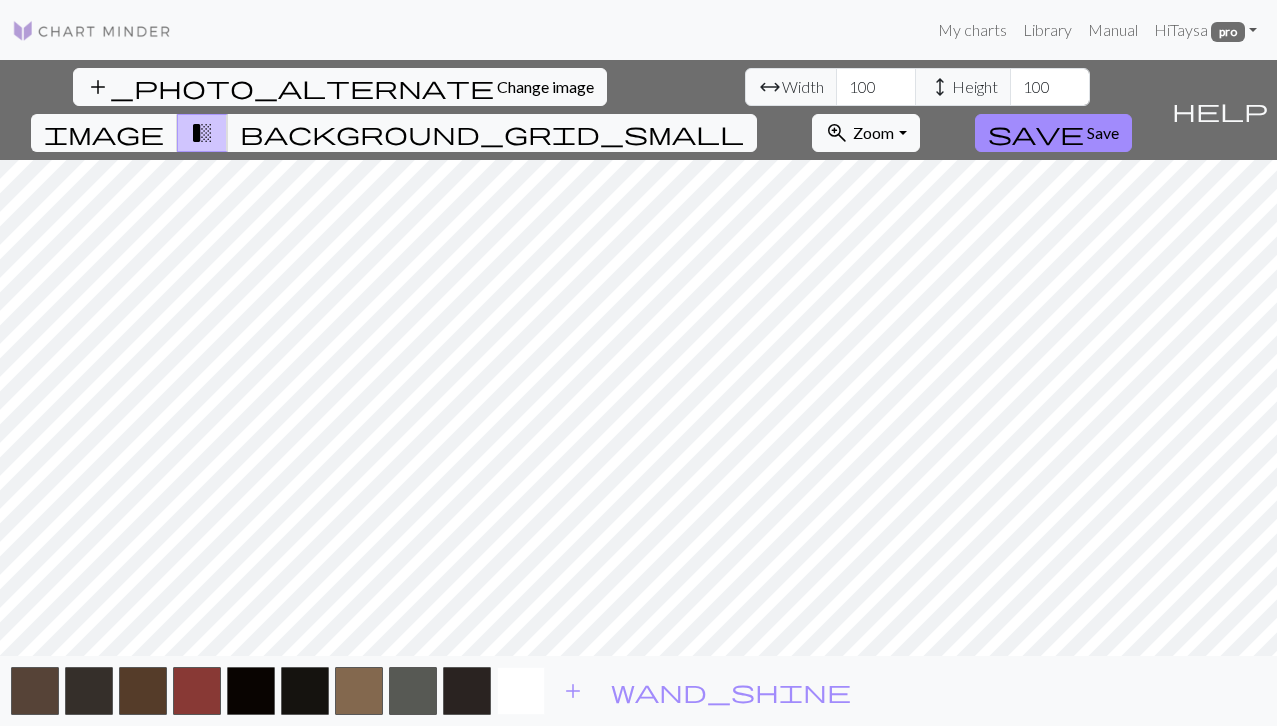 click at bounding box center [521, 691] 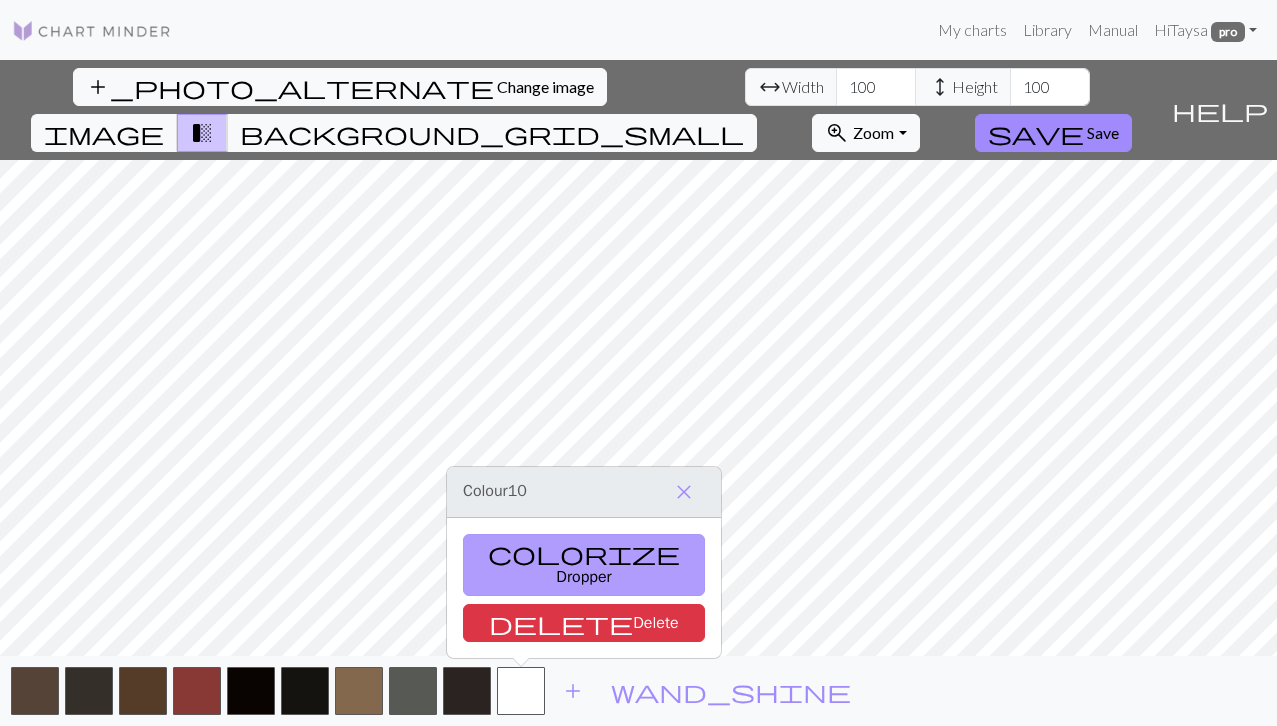 click on "colorize Dropper" at bounding box center (584, 565) 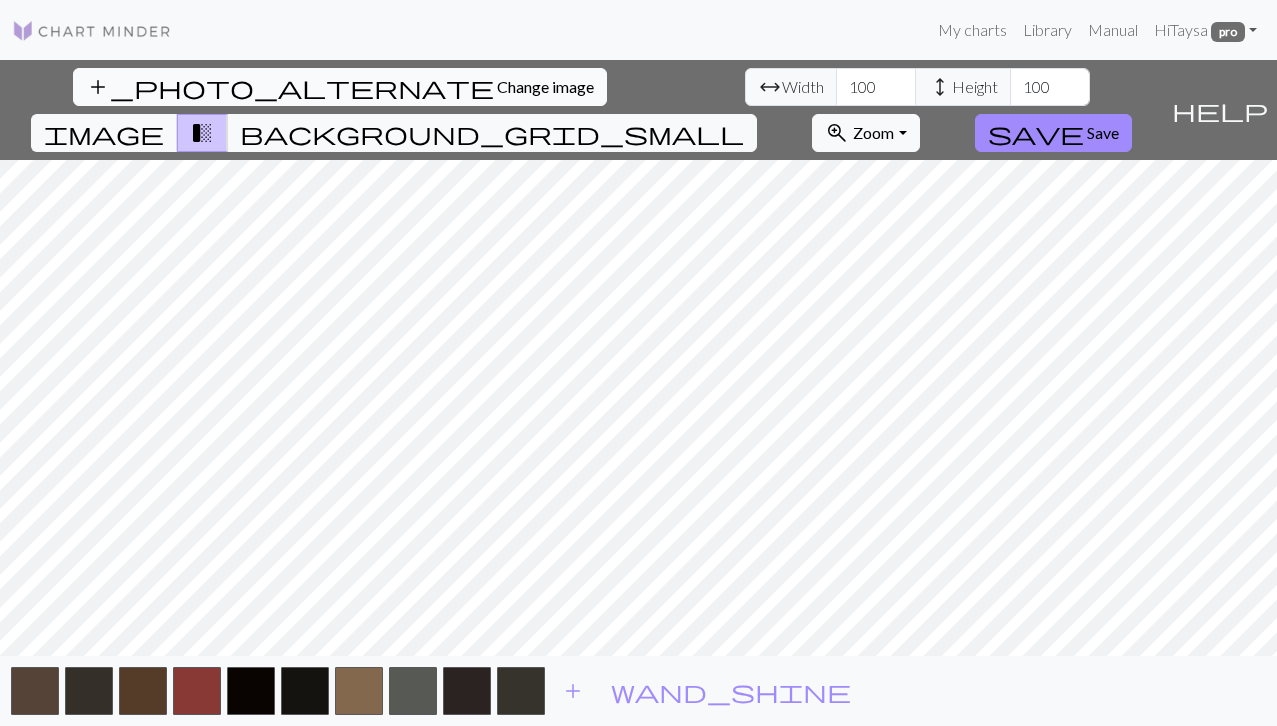 click on "add_photo_alternate   Change image" at bounding box center [340, 87] 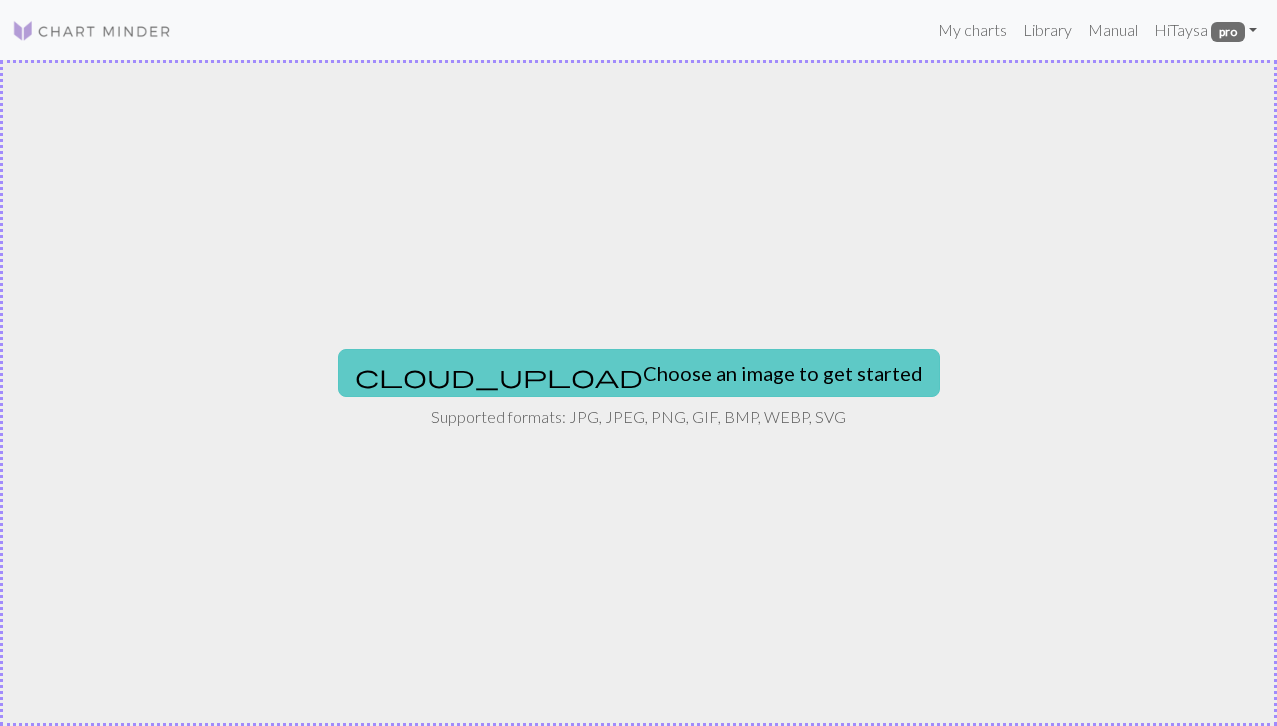 click on "cloud_upload  Choose an image to get started" at bounding box center [639, 373] 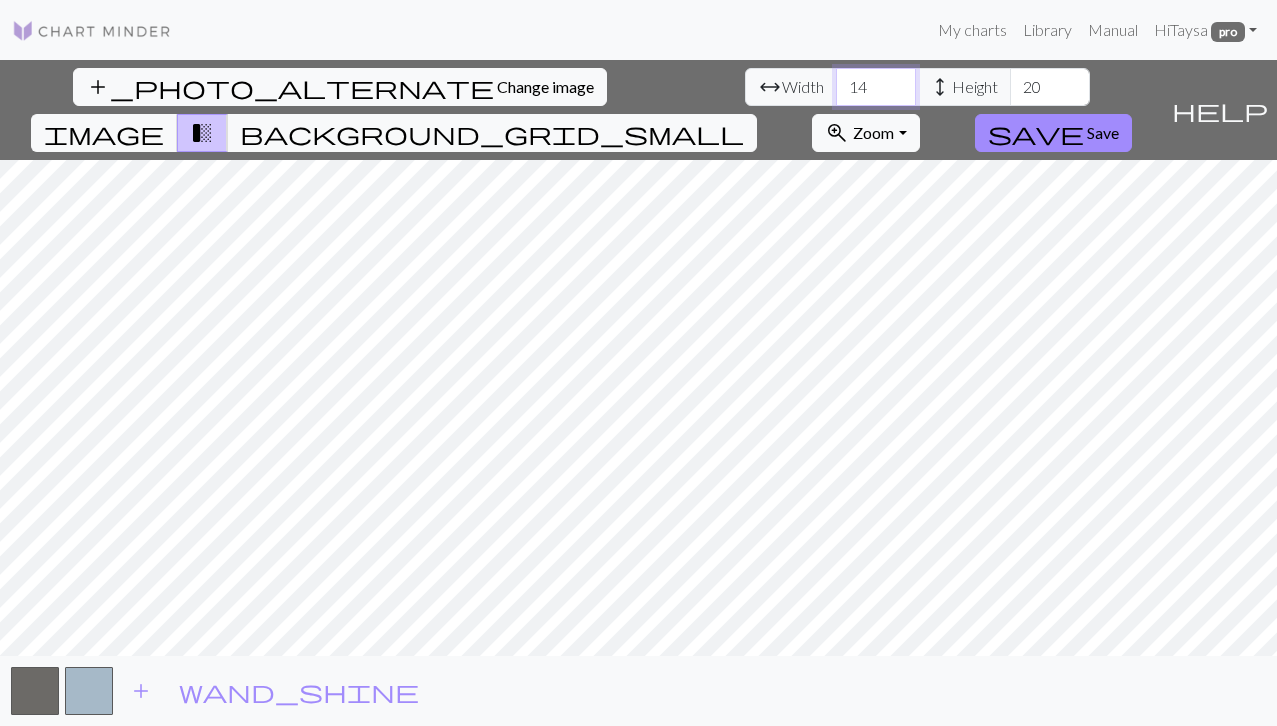 click on "14" at bounding box center (876, 87) 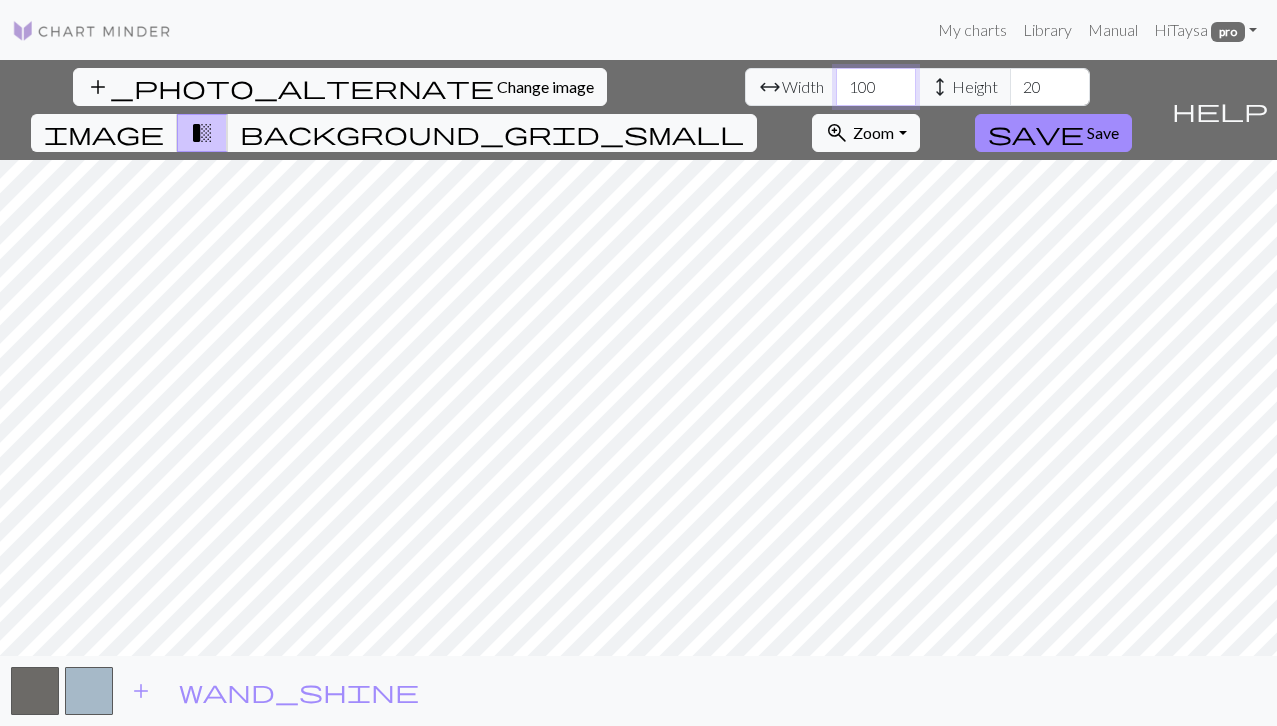type on "100" 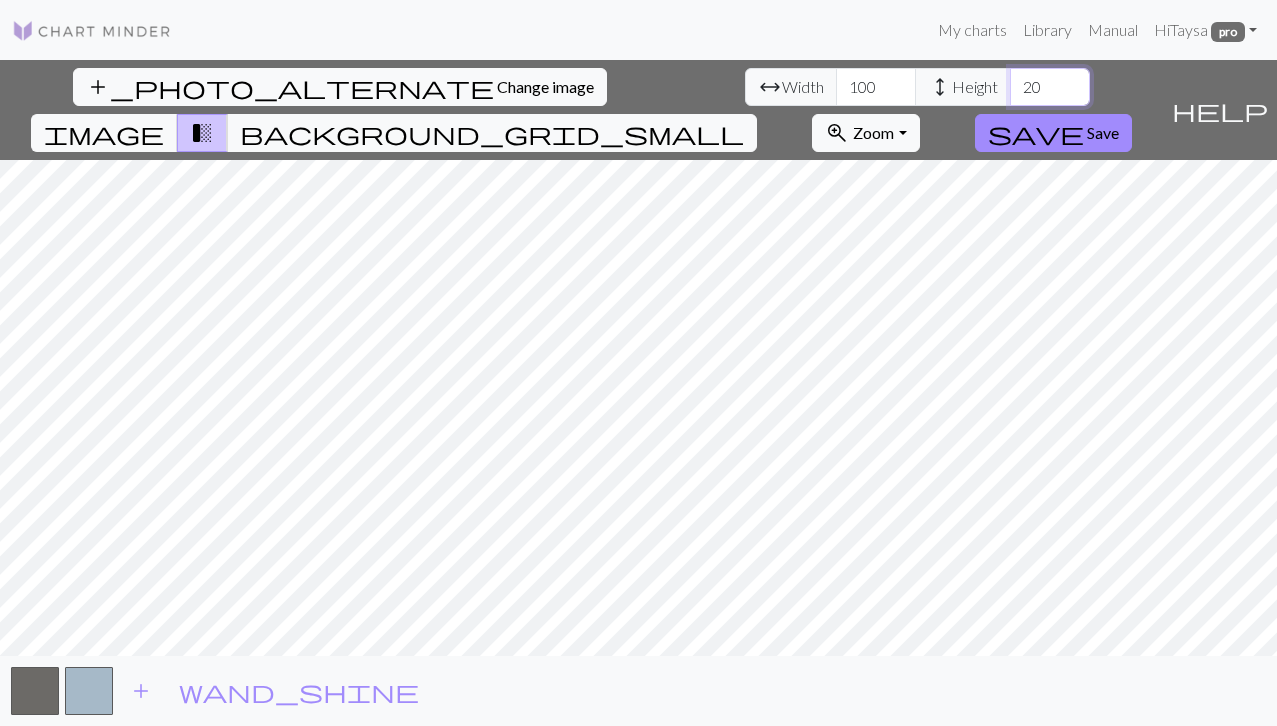 click on "20" at bounding box center (1050, 87) 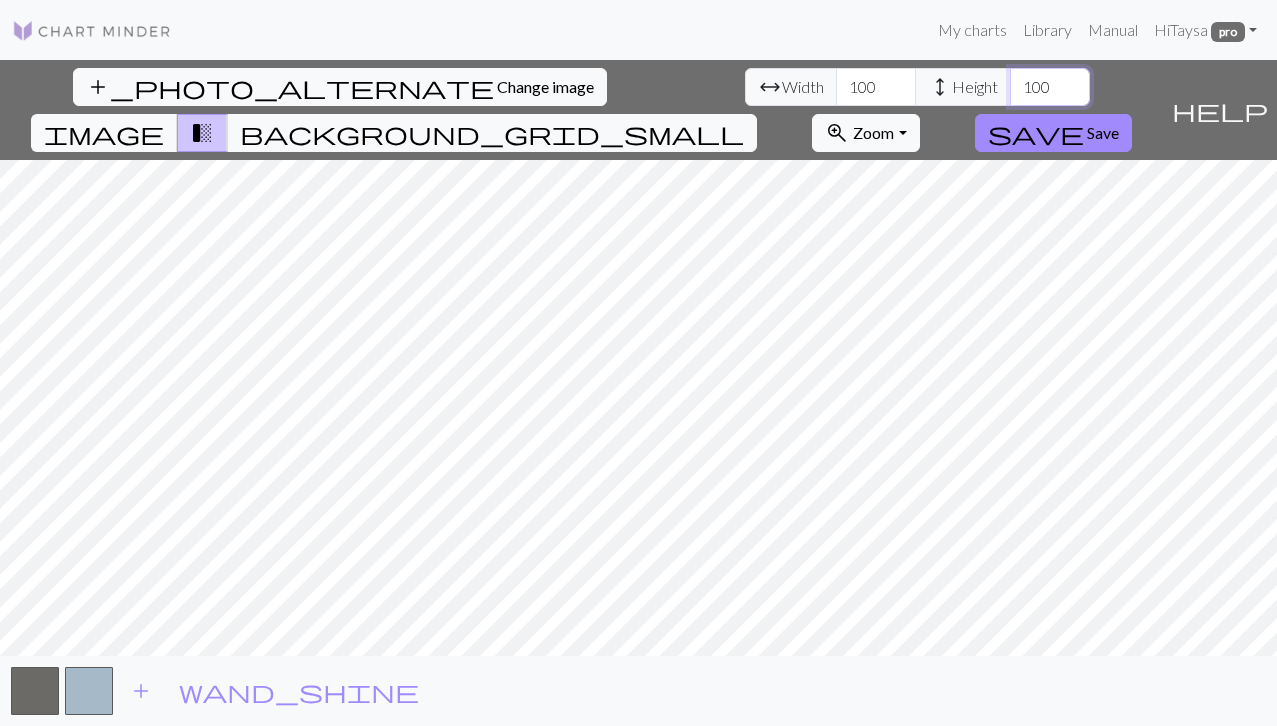 type on "100" 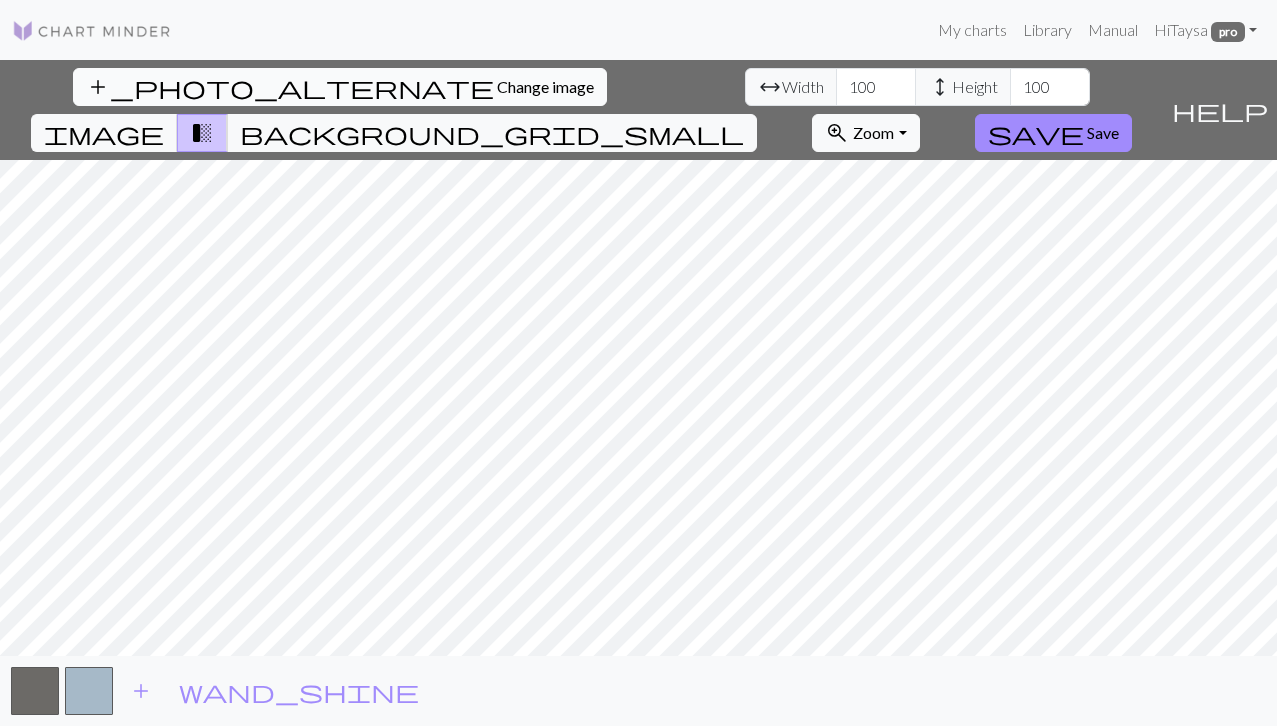 click on "Change image" at bounding box center [545, 86] 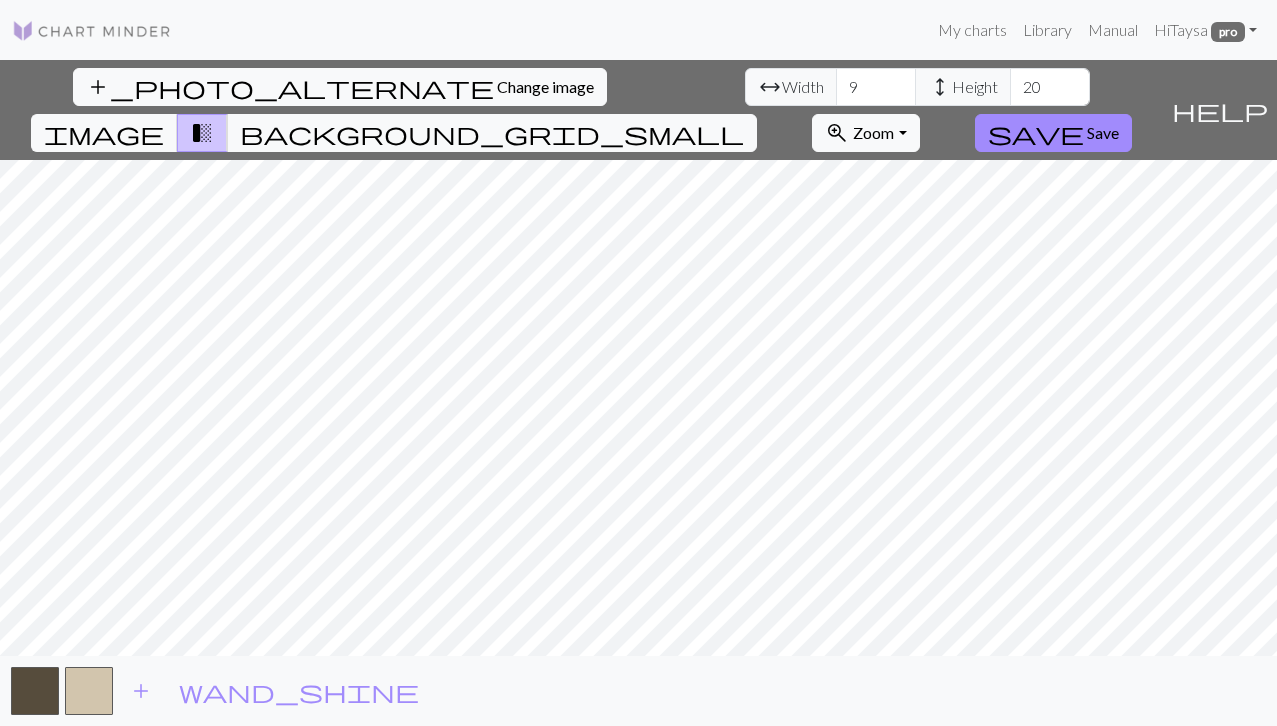 click on "add_photo_alternate   Change image arrow_range   Width 9 height   Height 20 image transition_fade background_grid_small zoom_in Zoom Zoom Fit all Fit width Fit height 50% 100% 150% 200% save   Save help Show me around add wand_shine" at bounding box center (638, 393) 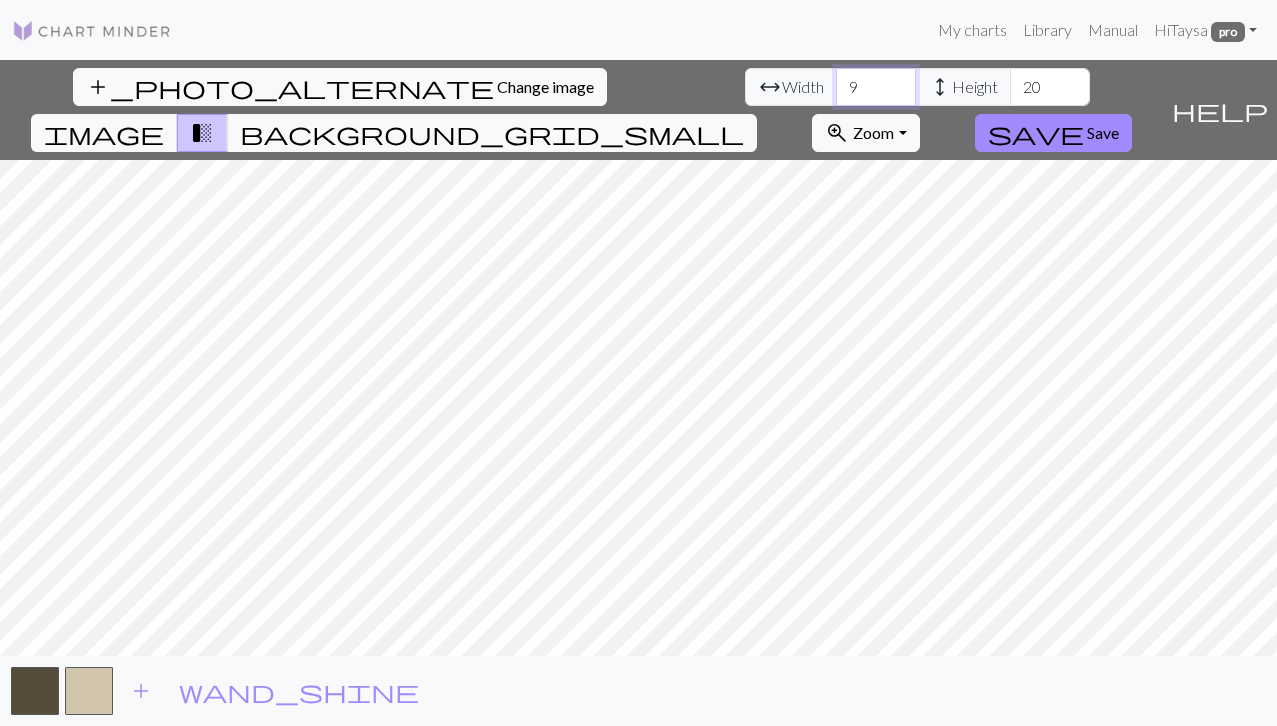 click on "9" at bounding box center (876, 87) 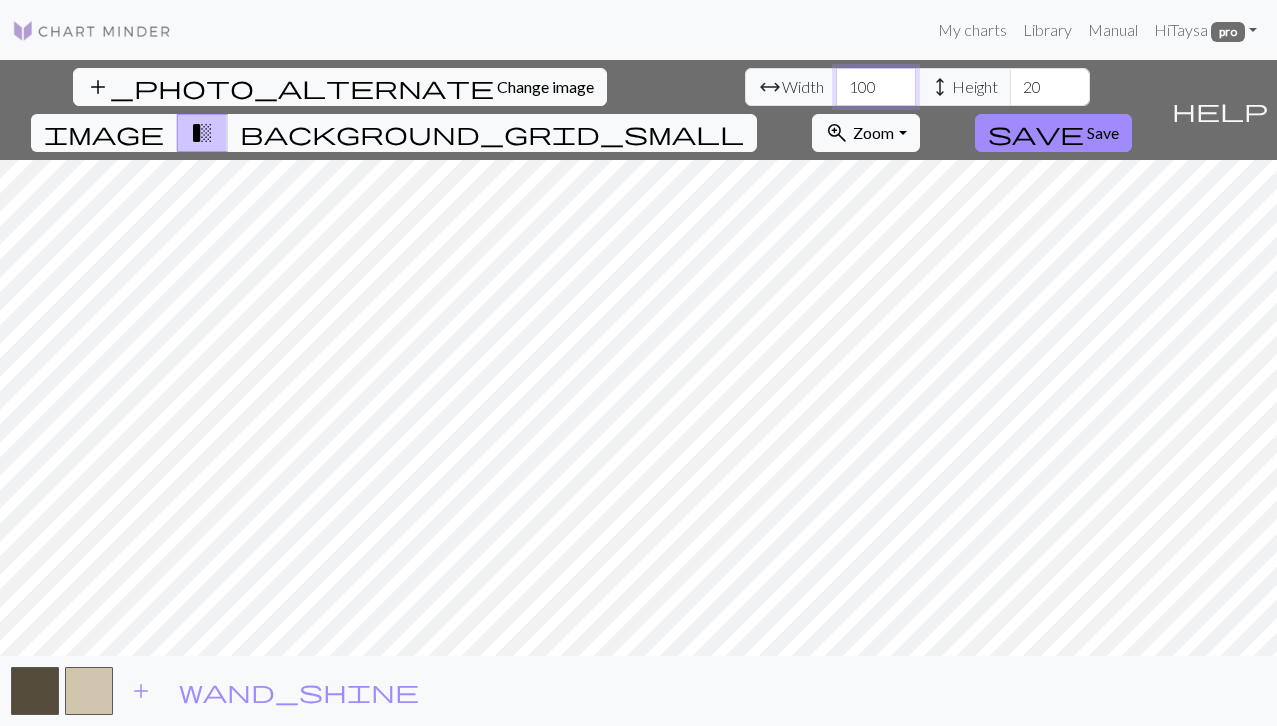 type on "100" 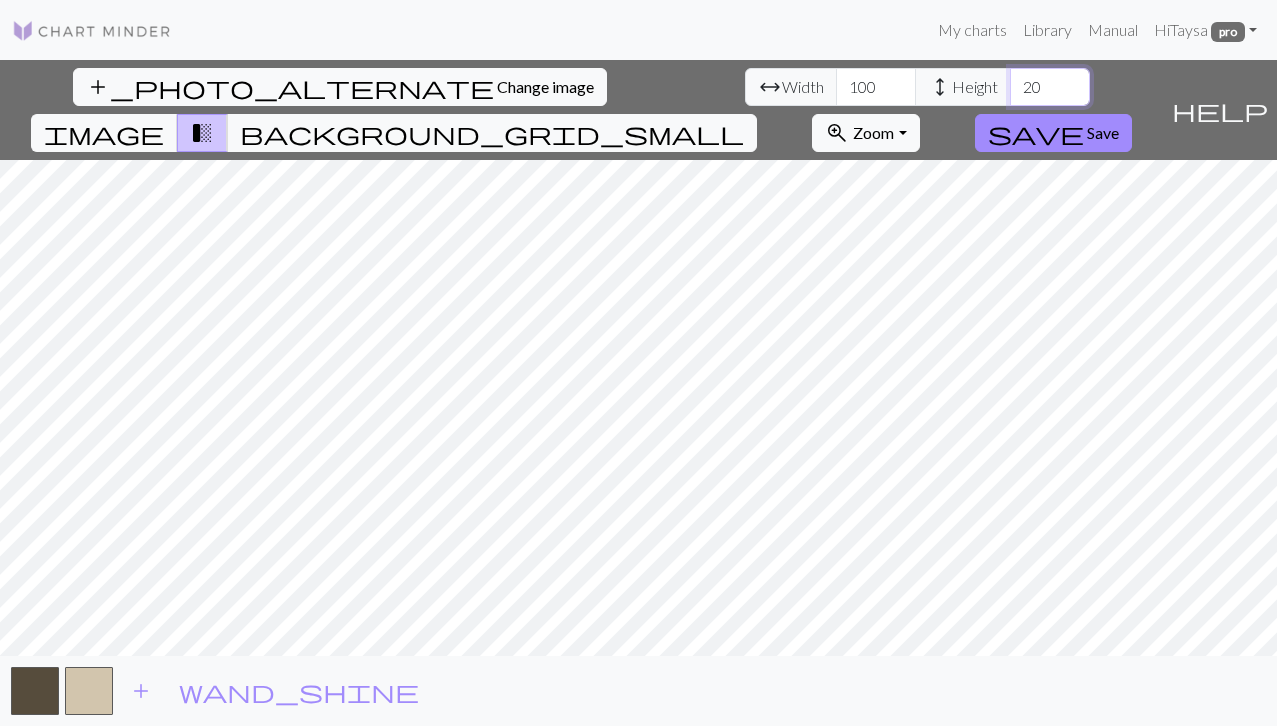 click on "20" at bounding box center [1050, 87] 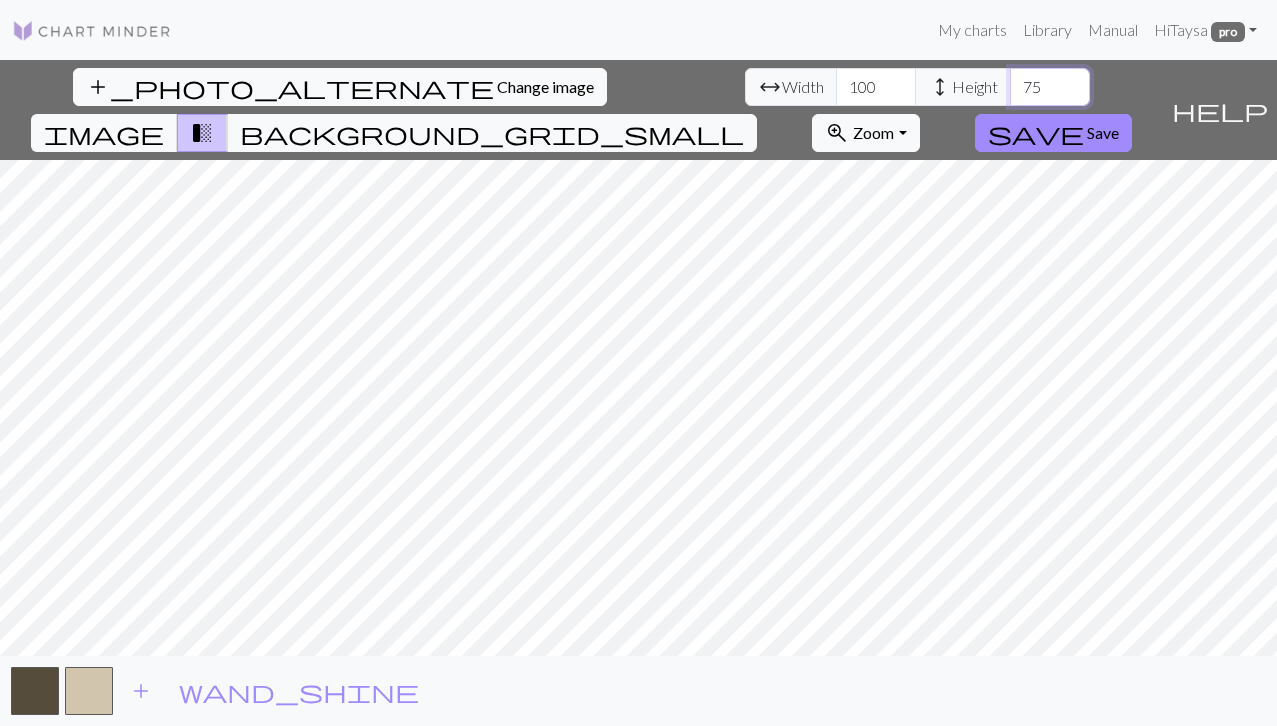 type on "7" 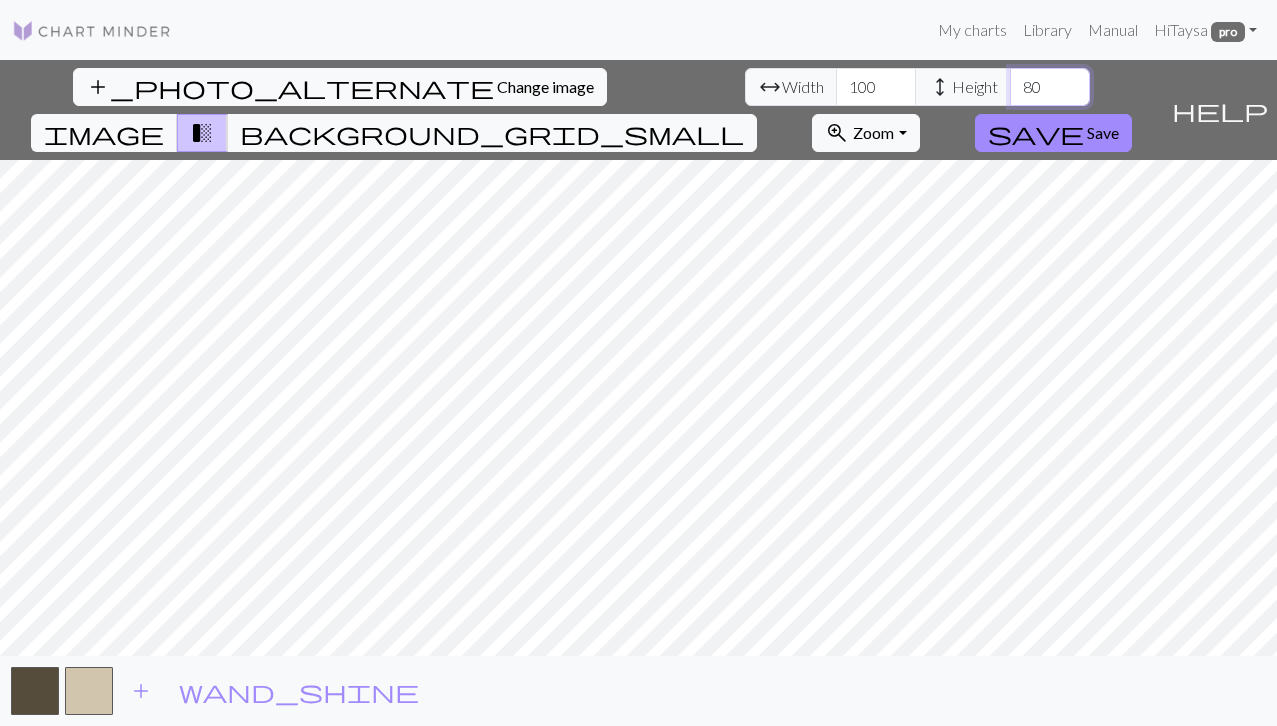 type on "8" 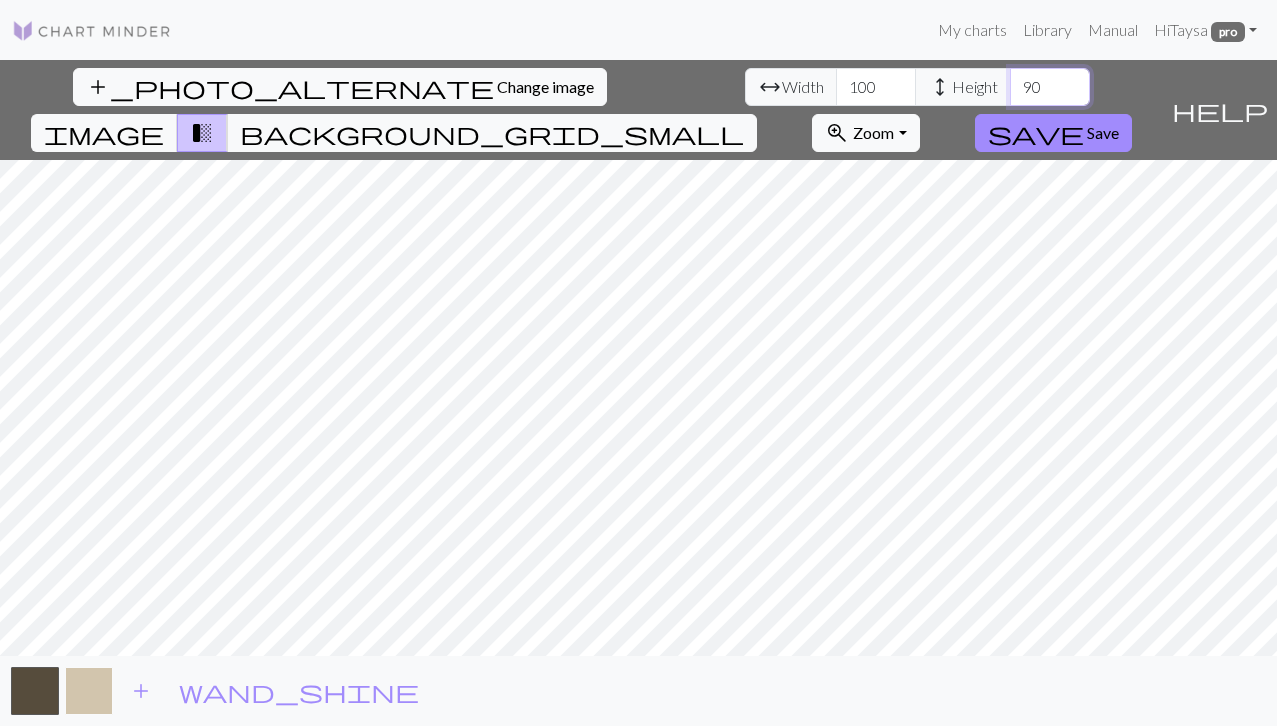type on "90" 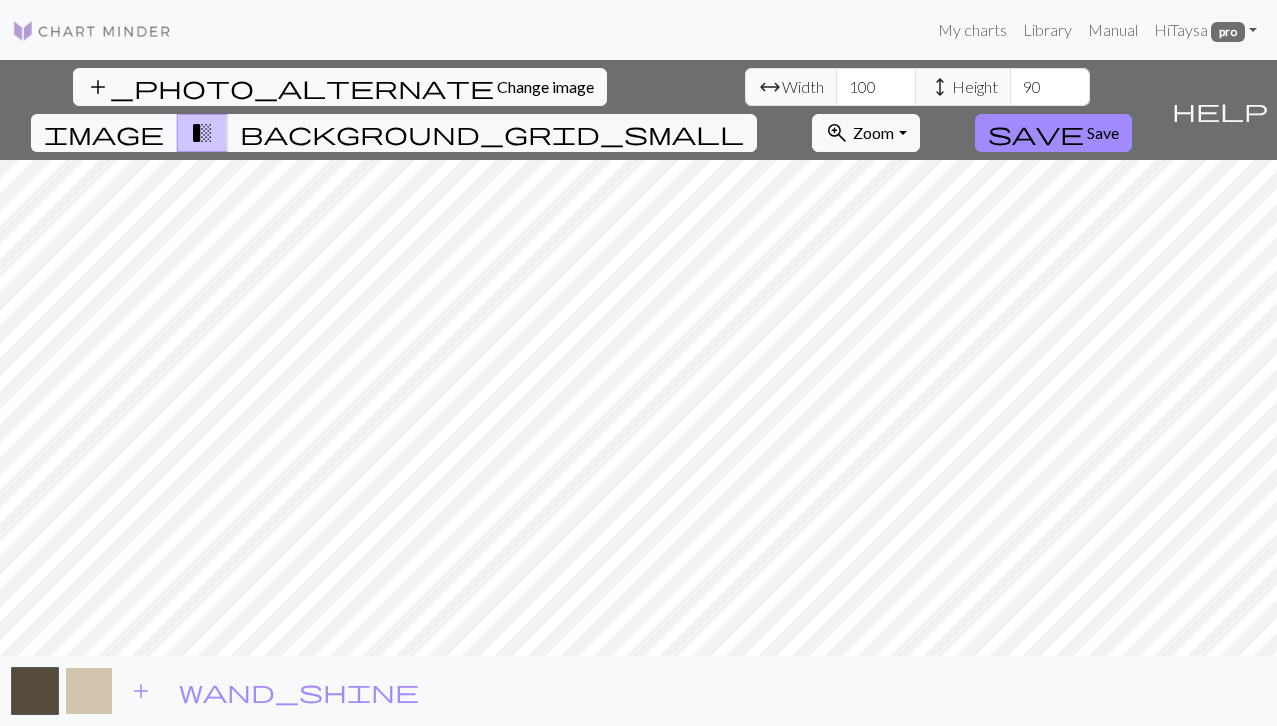 click at bounding box center (89, 691) 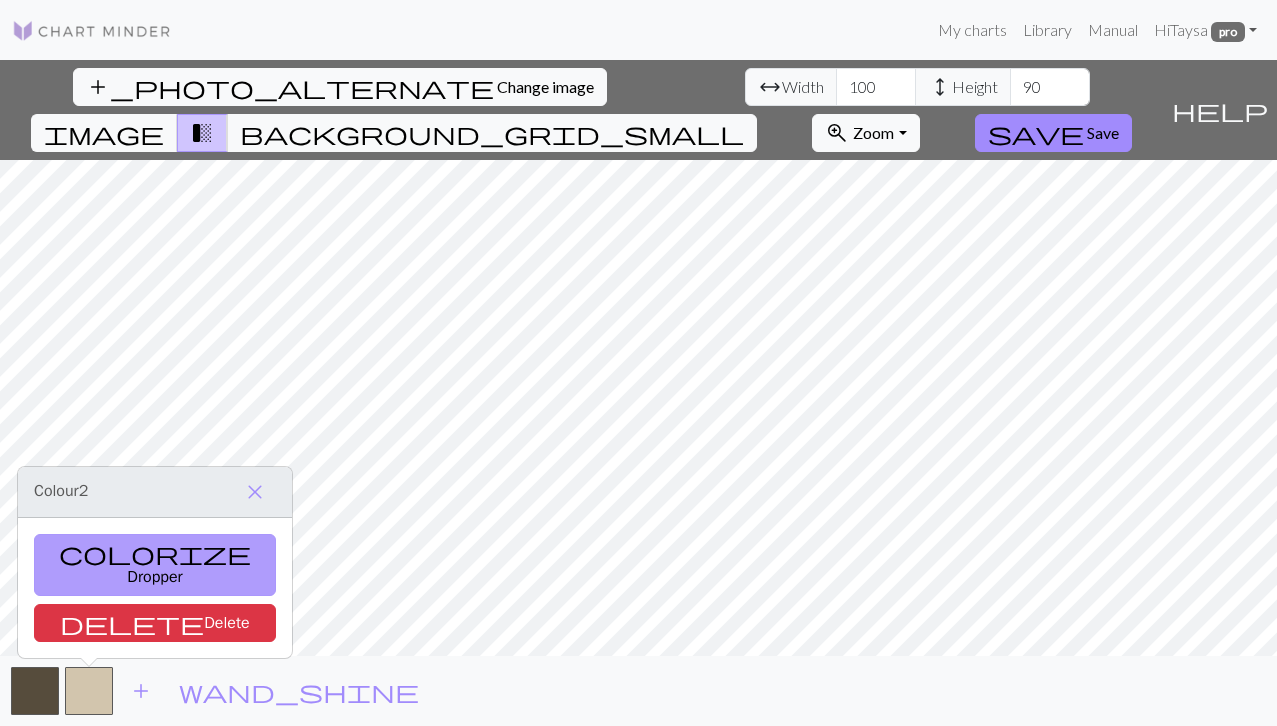 click on "colorize Dropper" at bounding box center (155, 565) 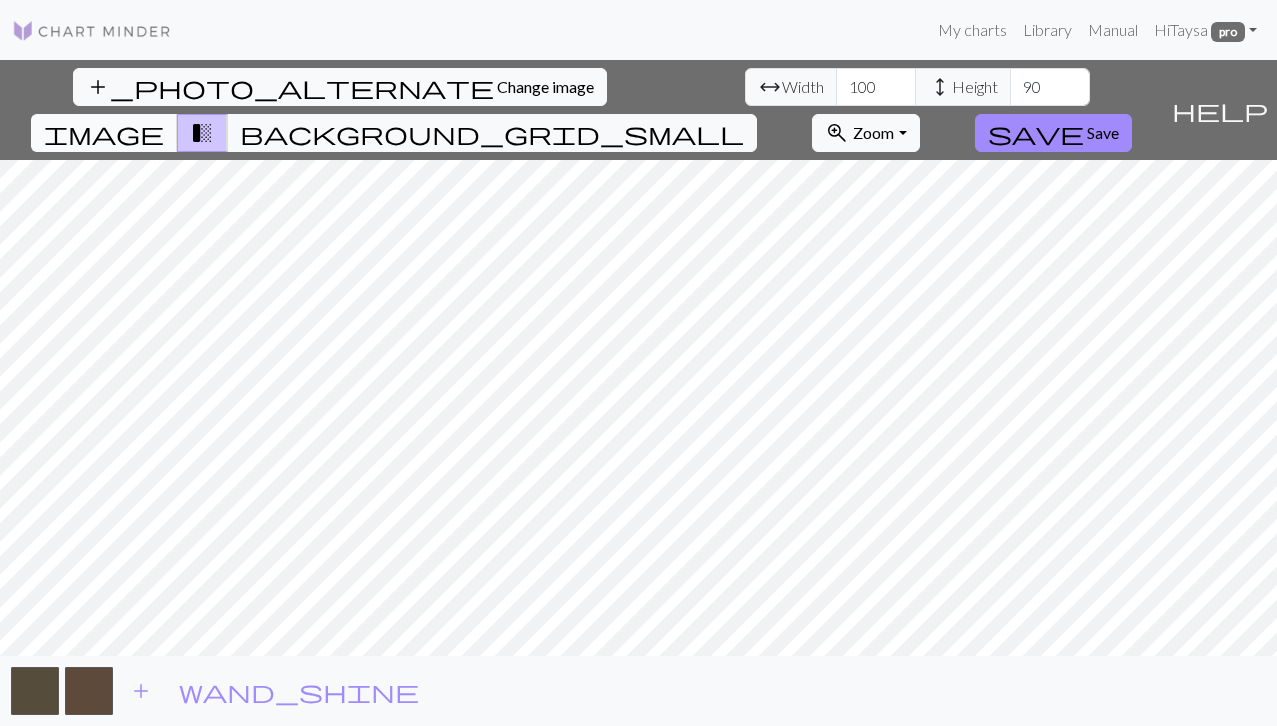click on "image" at bounding box center (104, 133) 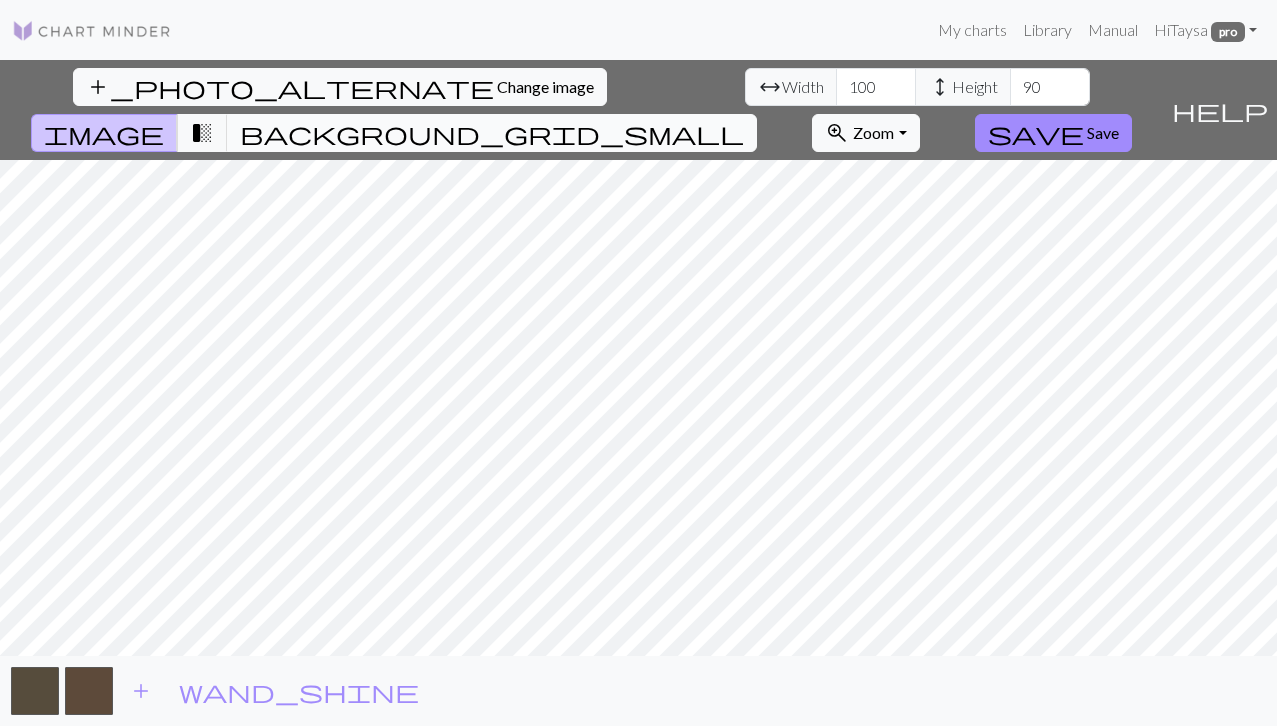 click on "background_grid_small" at bounding box center (492, 133) 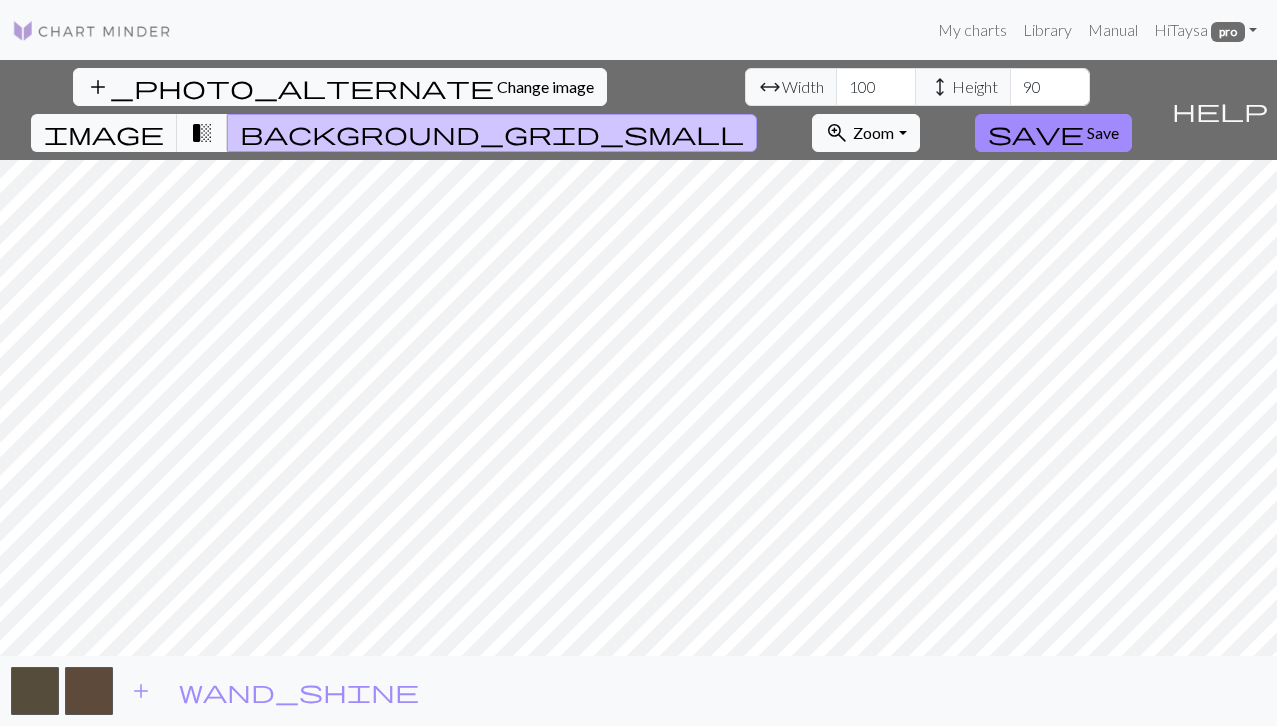 click on "transition_fade" at bounding box center (202, 133) 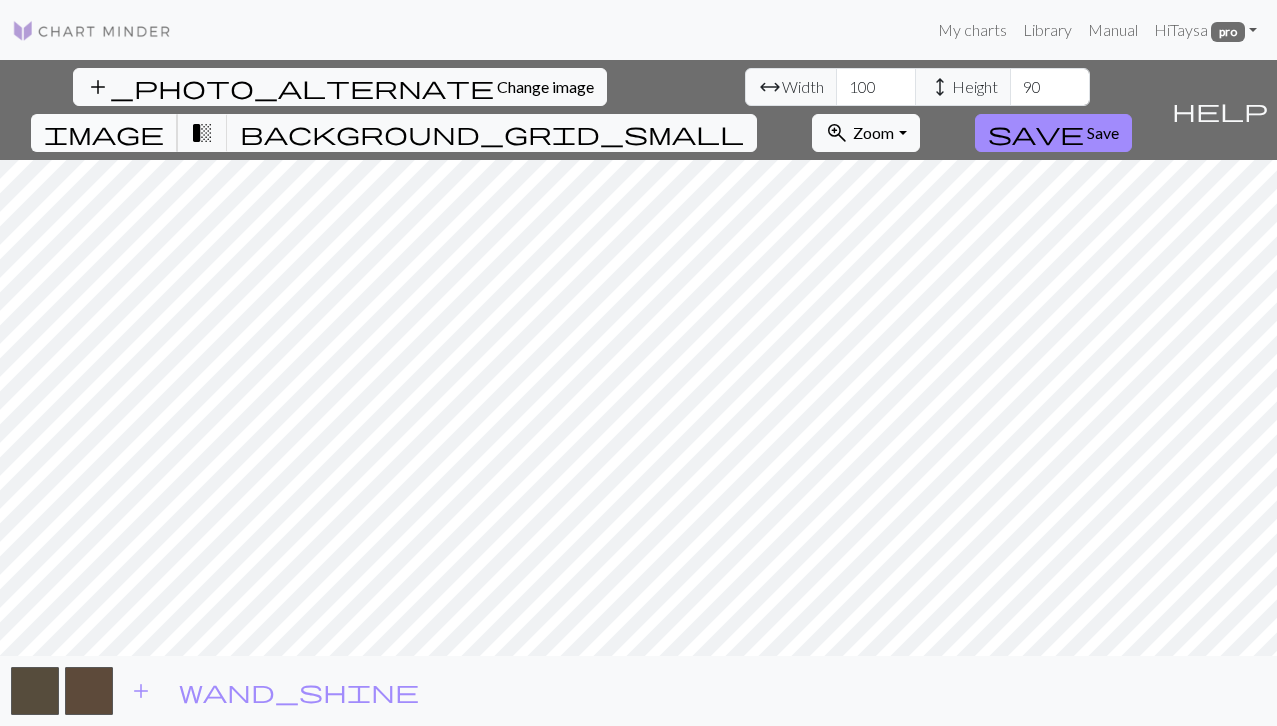 click on "image" at bounding box center [104, 133] 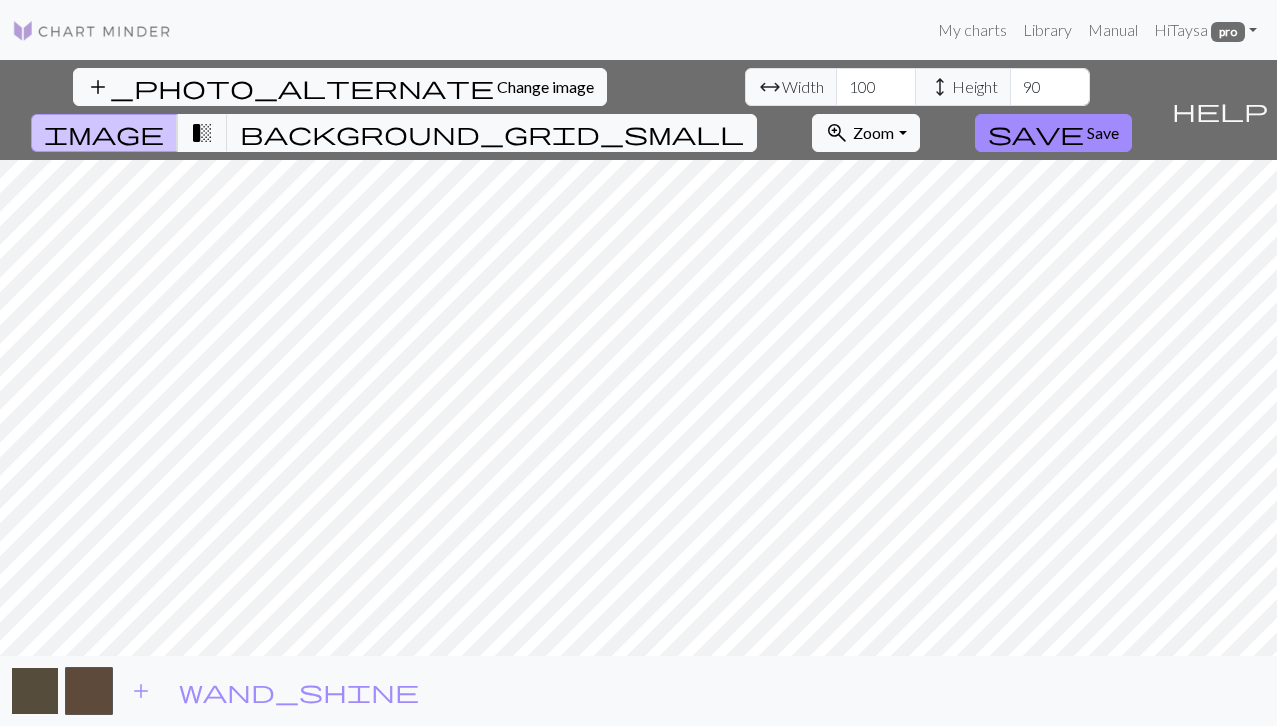 click at bounding box center (35, 691) 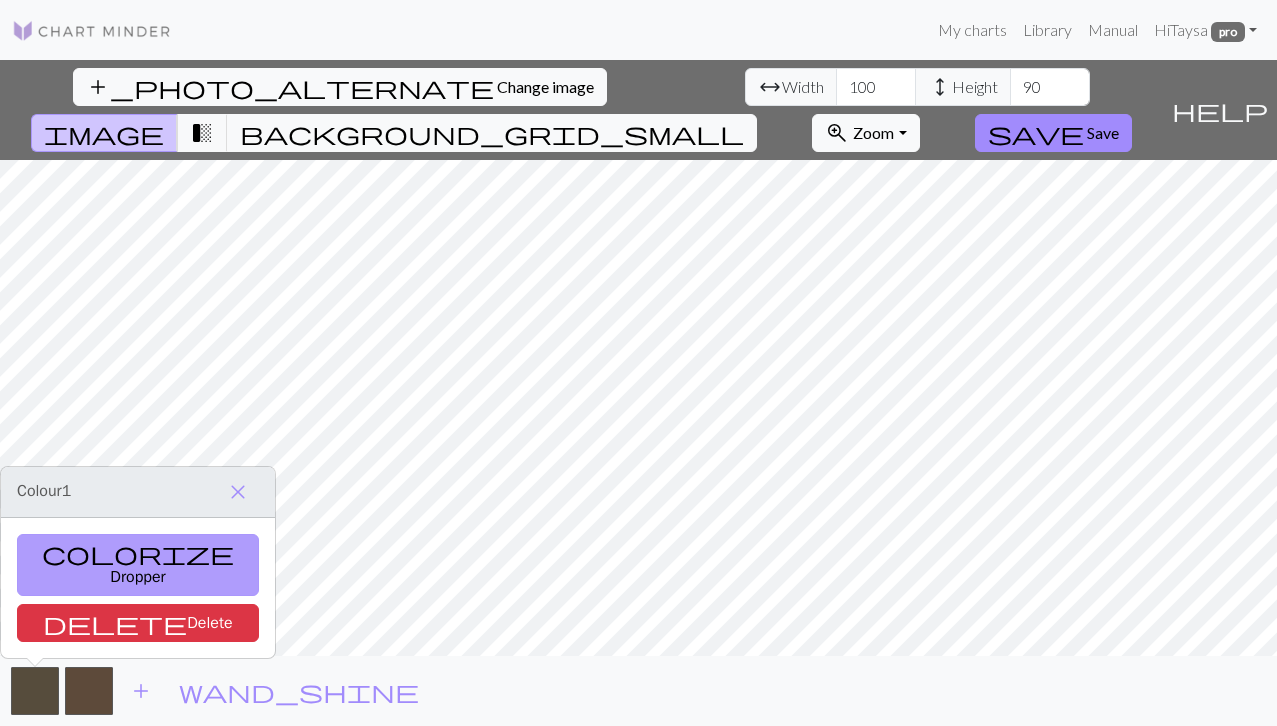 click on "colorize Dropper" at bounding box center (138, 565) 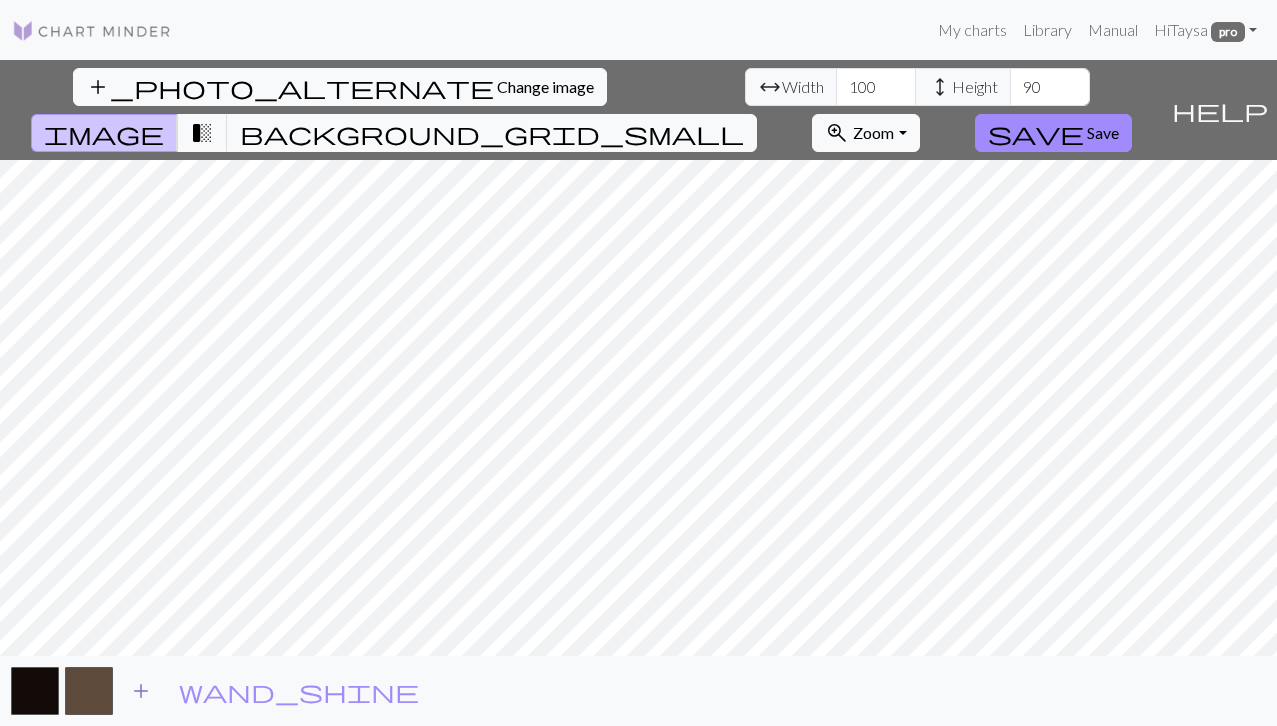 click on "add" at bounding box center [141, 691] 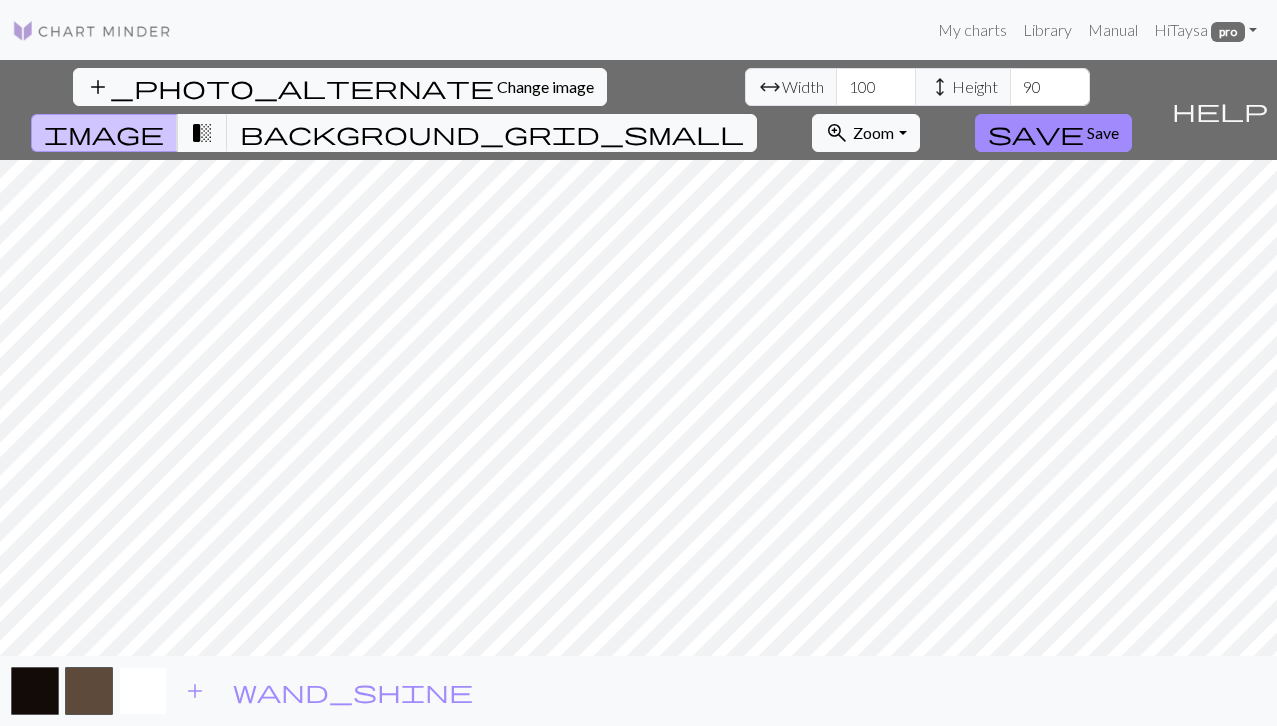 click at bounding box center [143, 691] 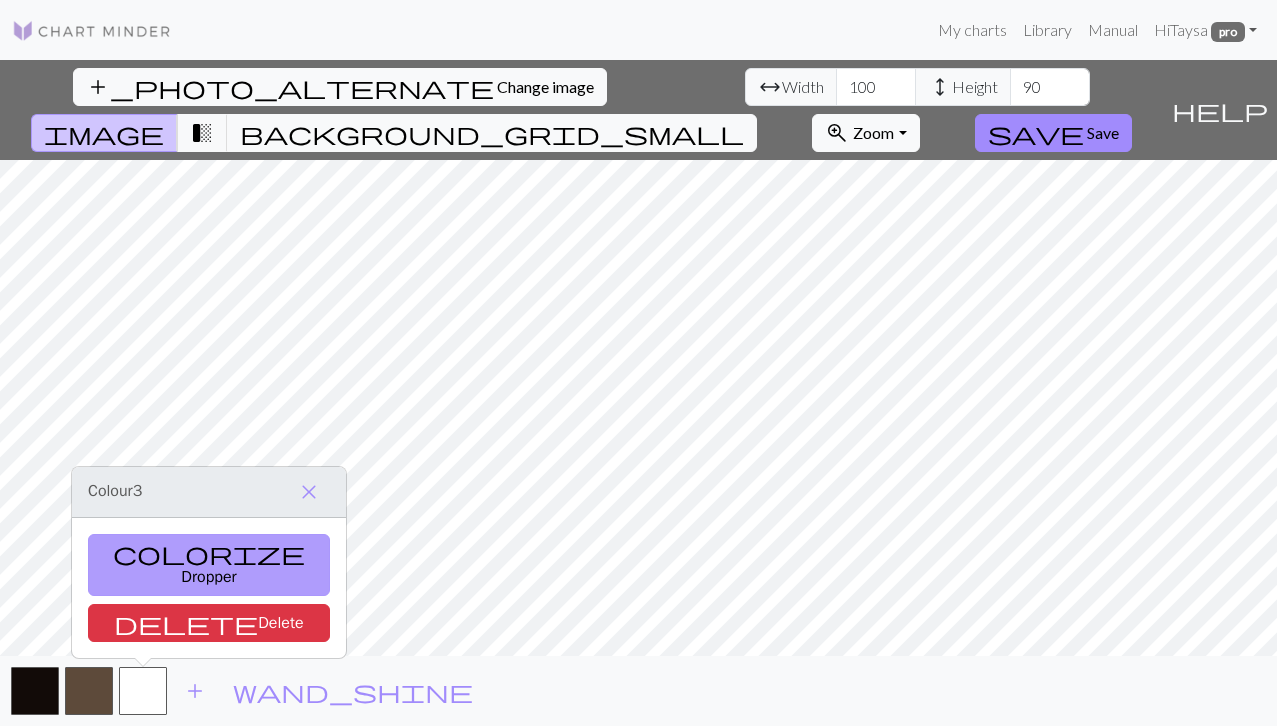 click on "colorize Dropper" at bounding box center [209, 565] 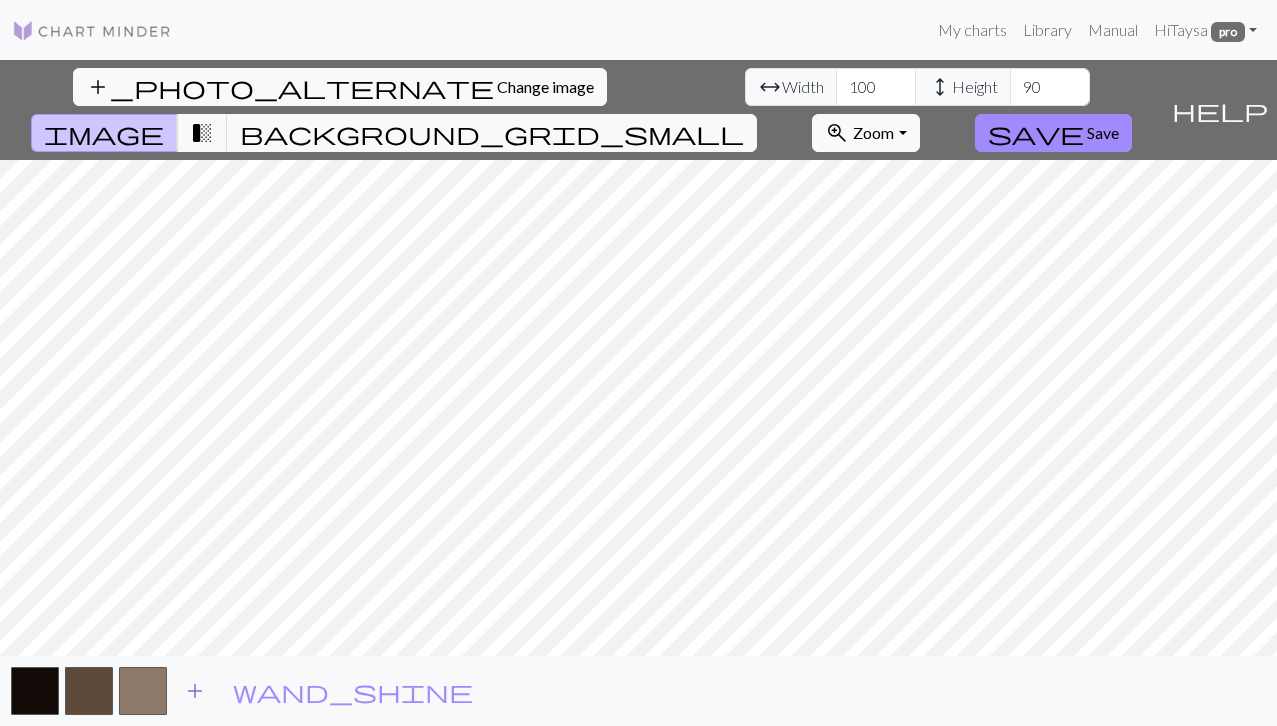 click on "add" at bounding box center (195, 691) 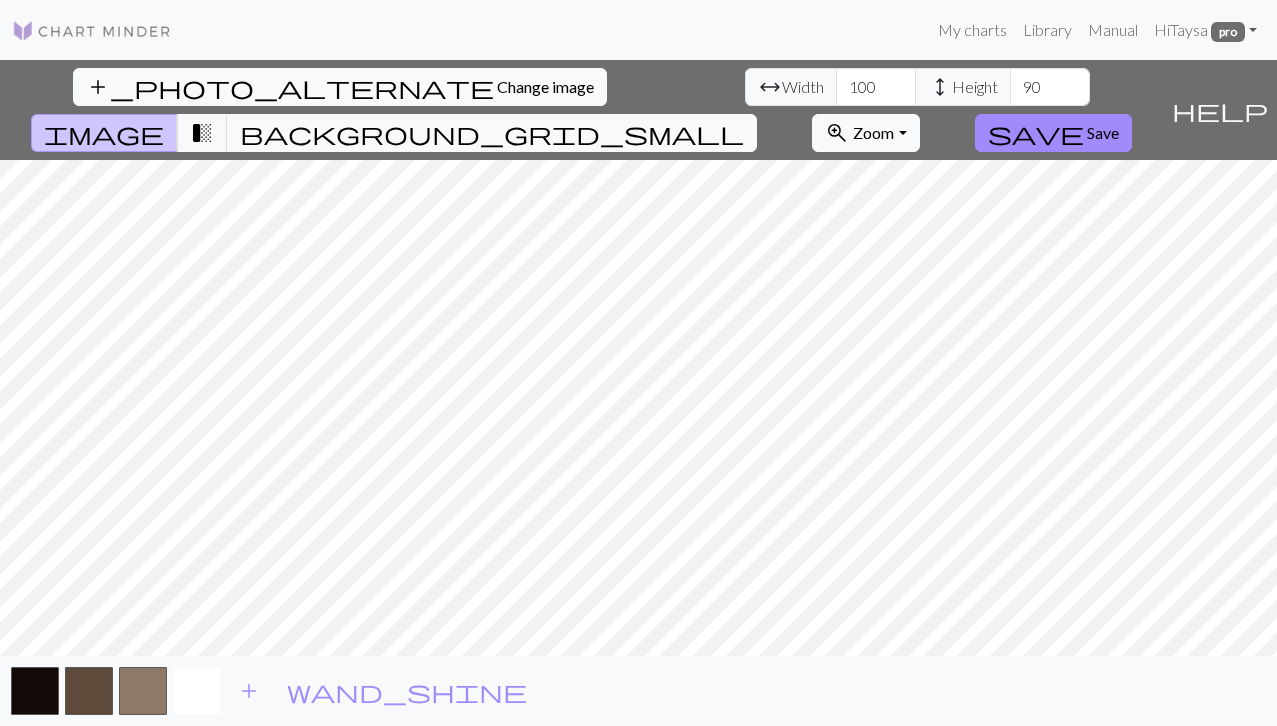 click at bounding box center (197, 691) 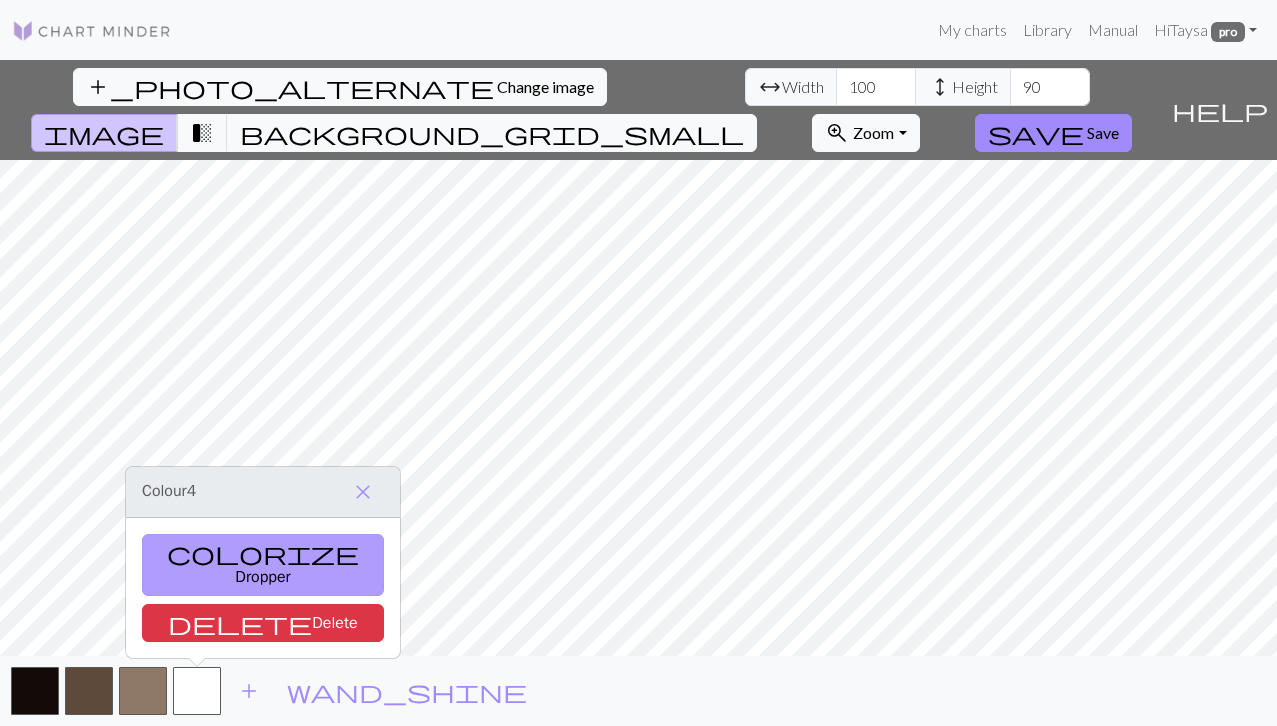 click on "colorize Dropper" at bounding box center (263, 565) 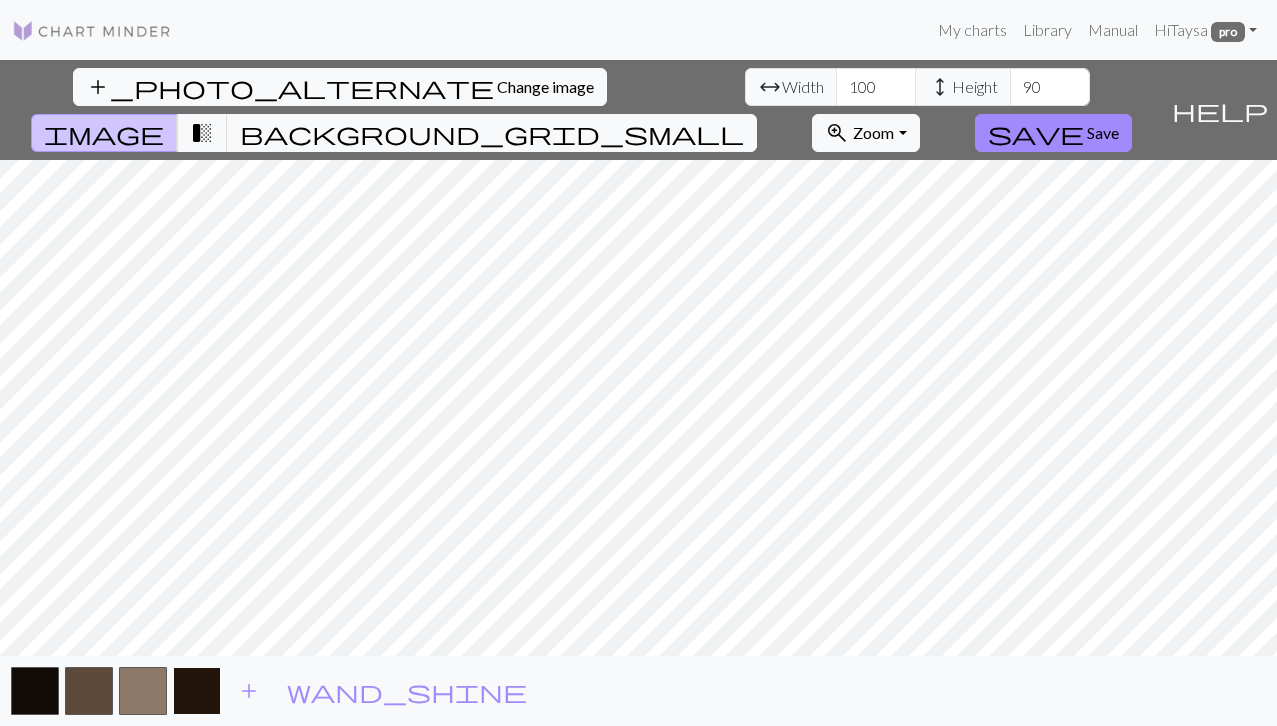 click at bounding box center [197, 691] 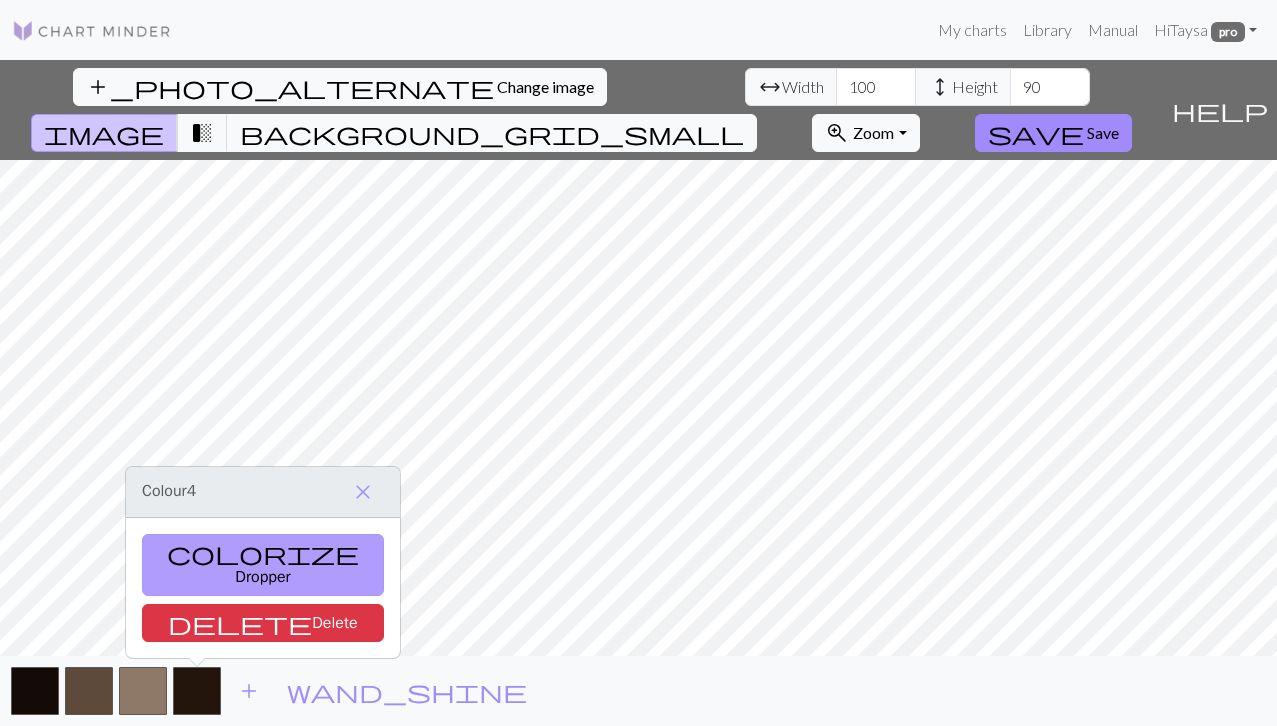 click on "colorize Dropper" at bounding box center (263, 565) 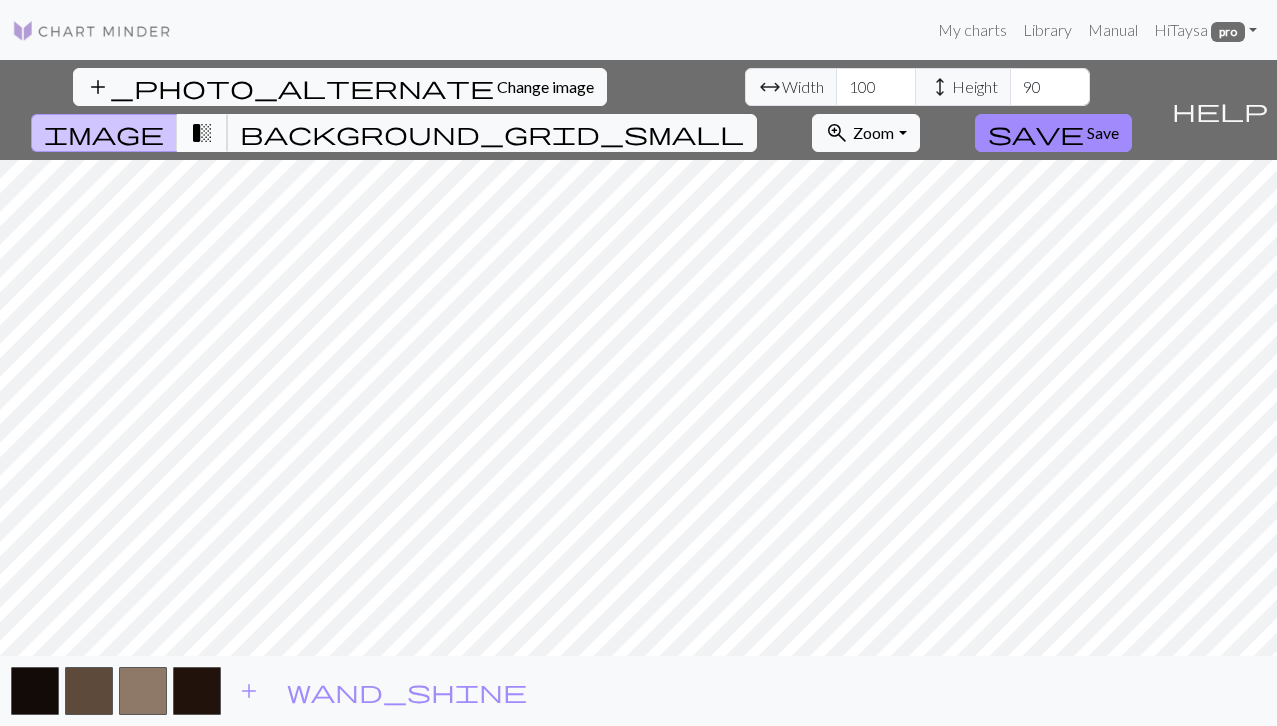 click on "transition_fade" at bounding box center [202, 133] 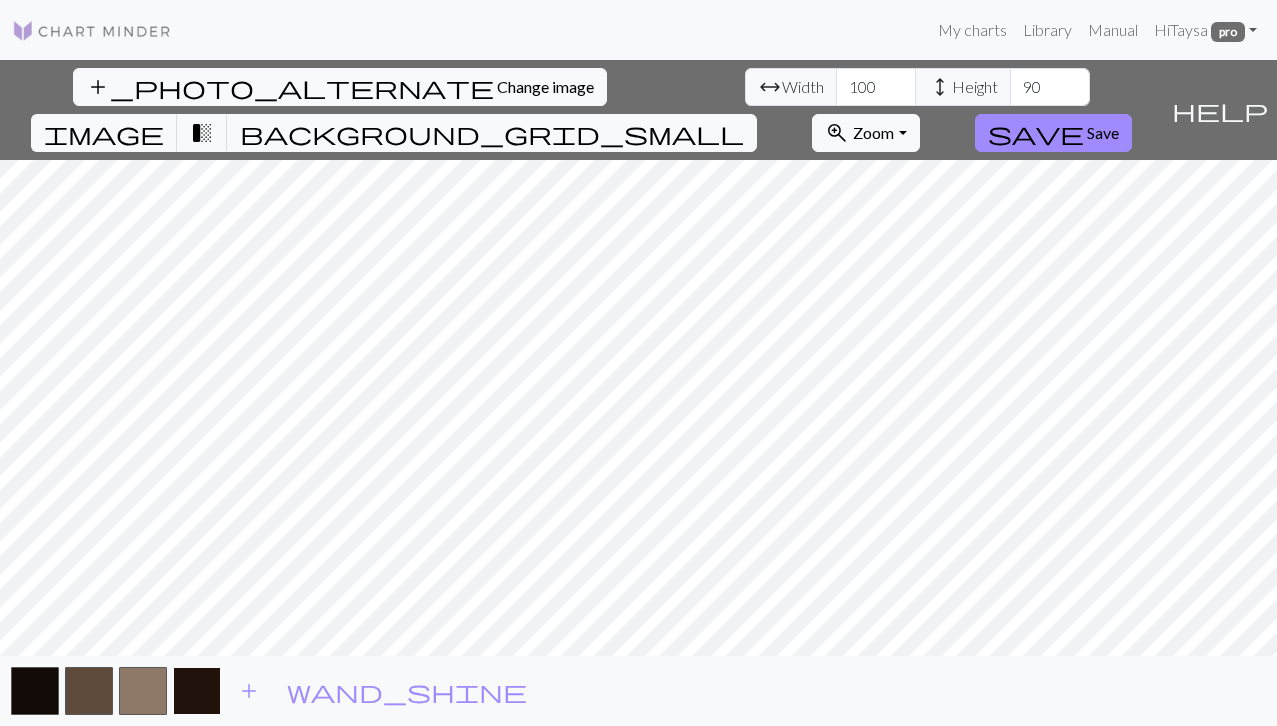 click at bounding box center (197, 691) 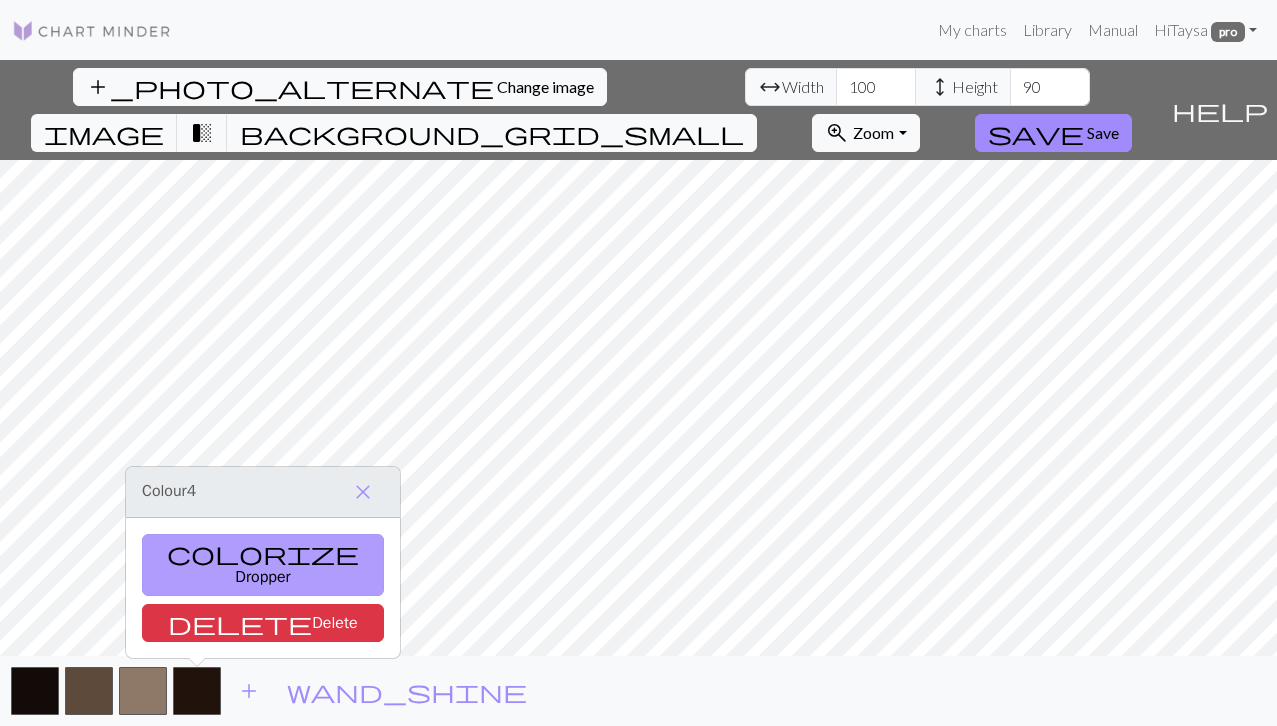 click on "colorize Dropper" at bounding box center [263, 565] 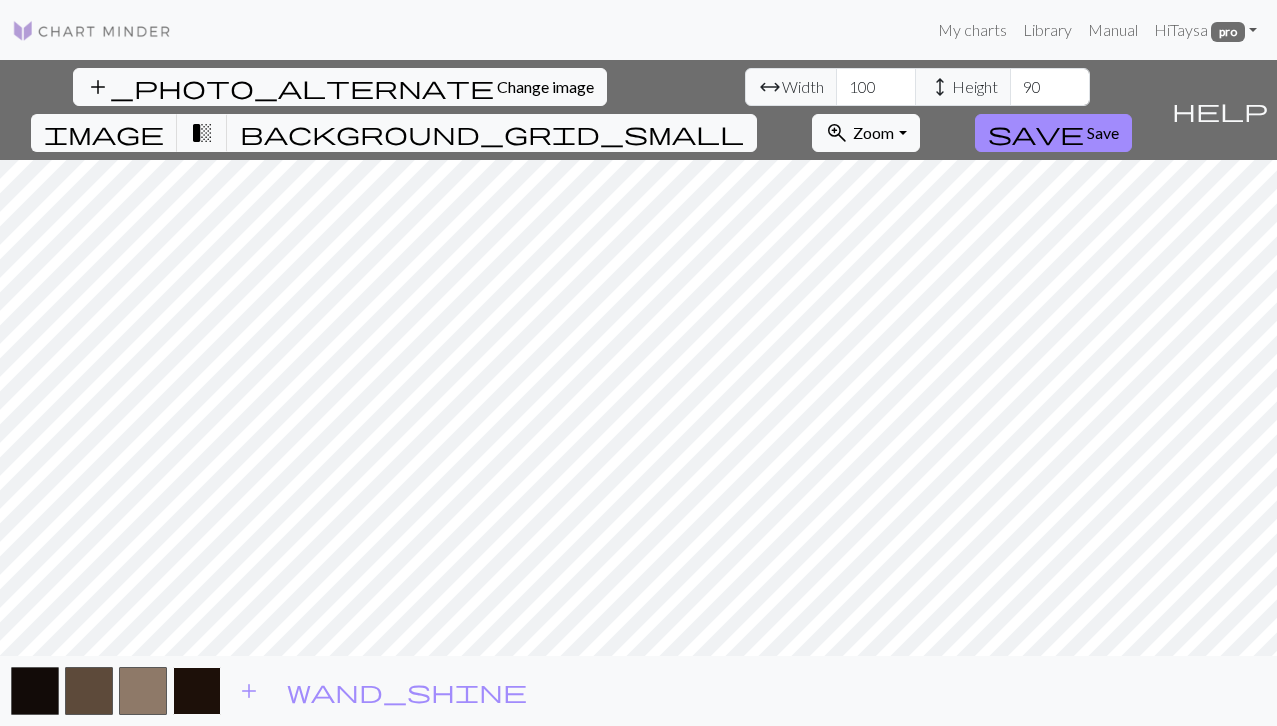 click at bounding box center [197, 691] 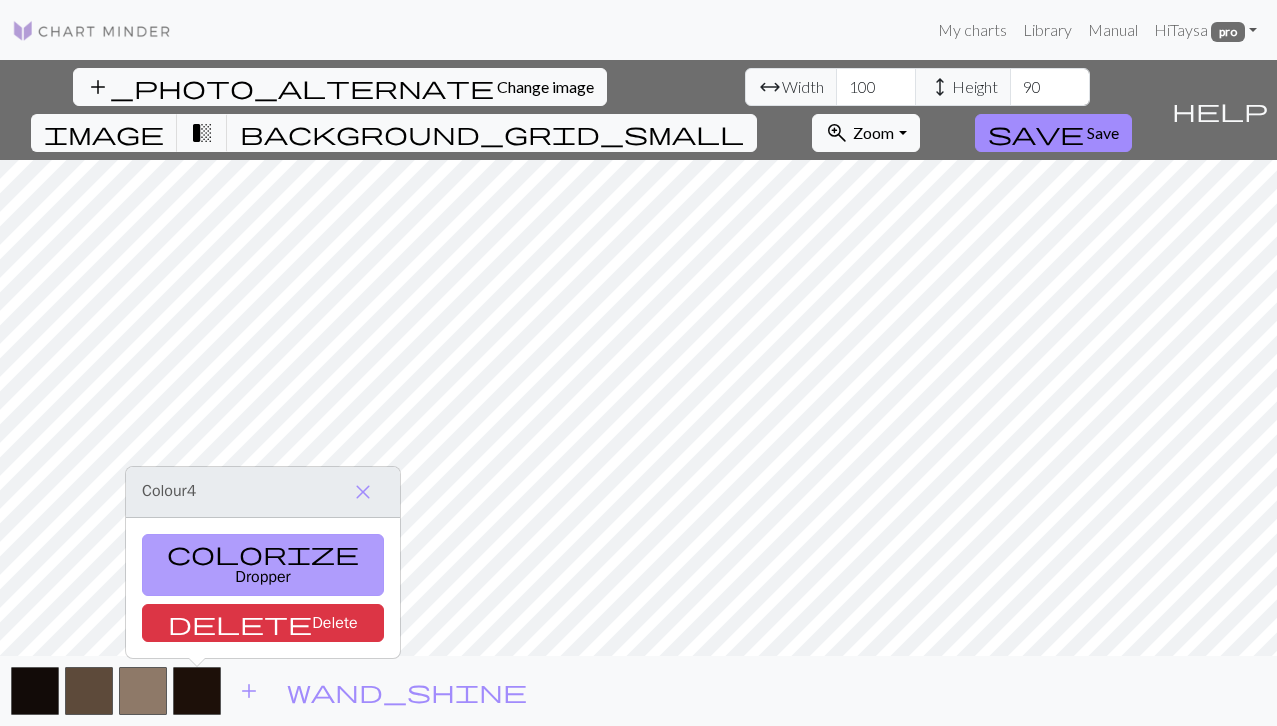 click on "colorize Dropper" at bounding box center [263, 565] 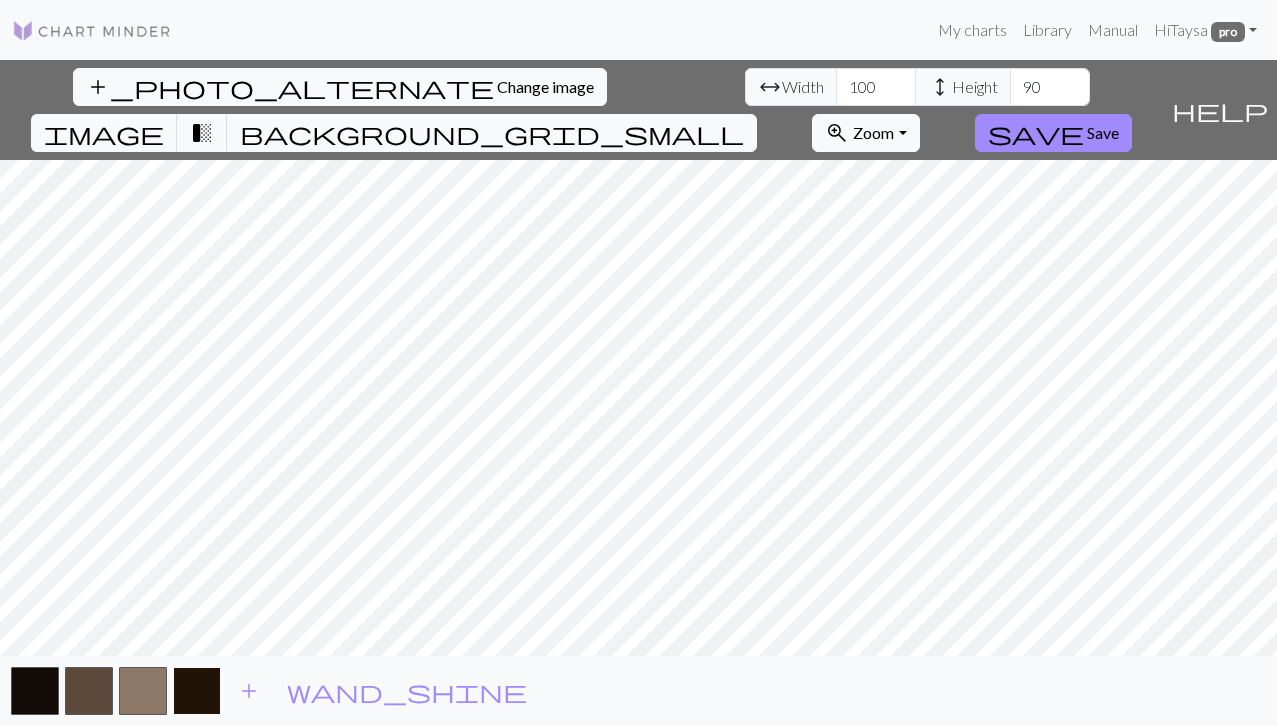 click at bounding box center [197, 691] 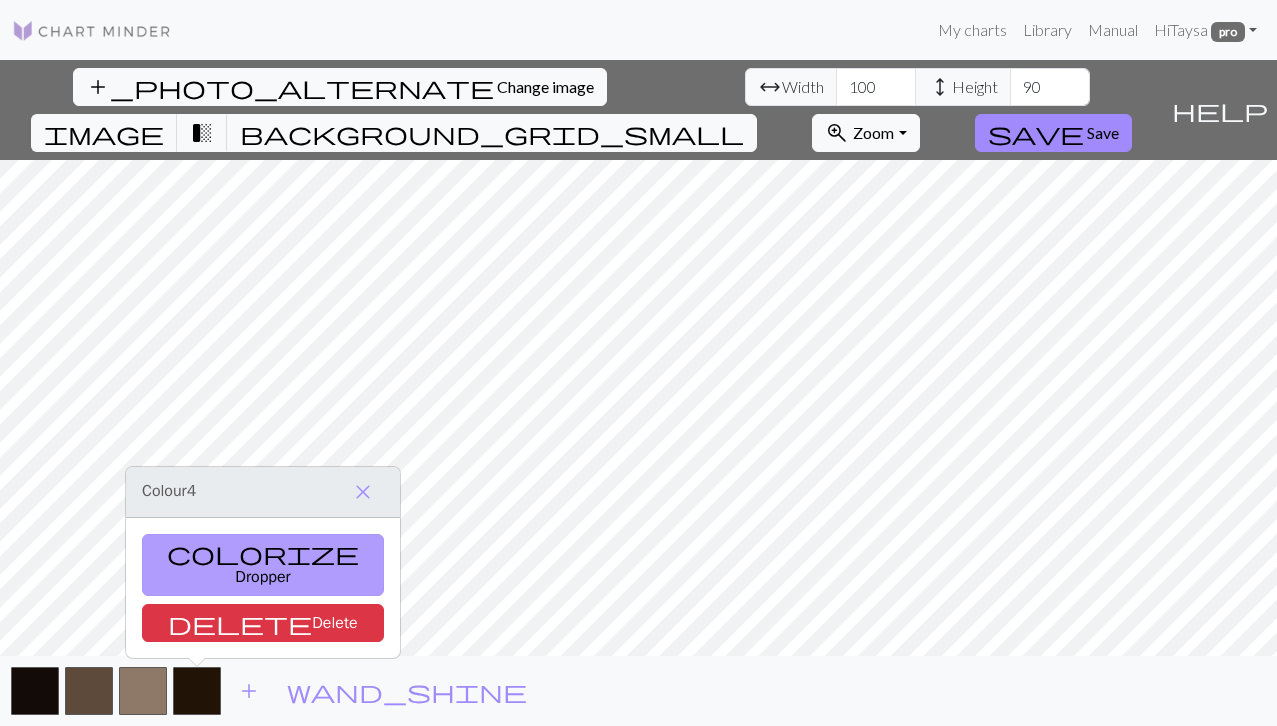 click on "colorize Dropper" at bounding box center [263, 565] 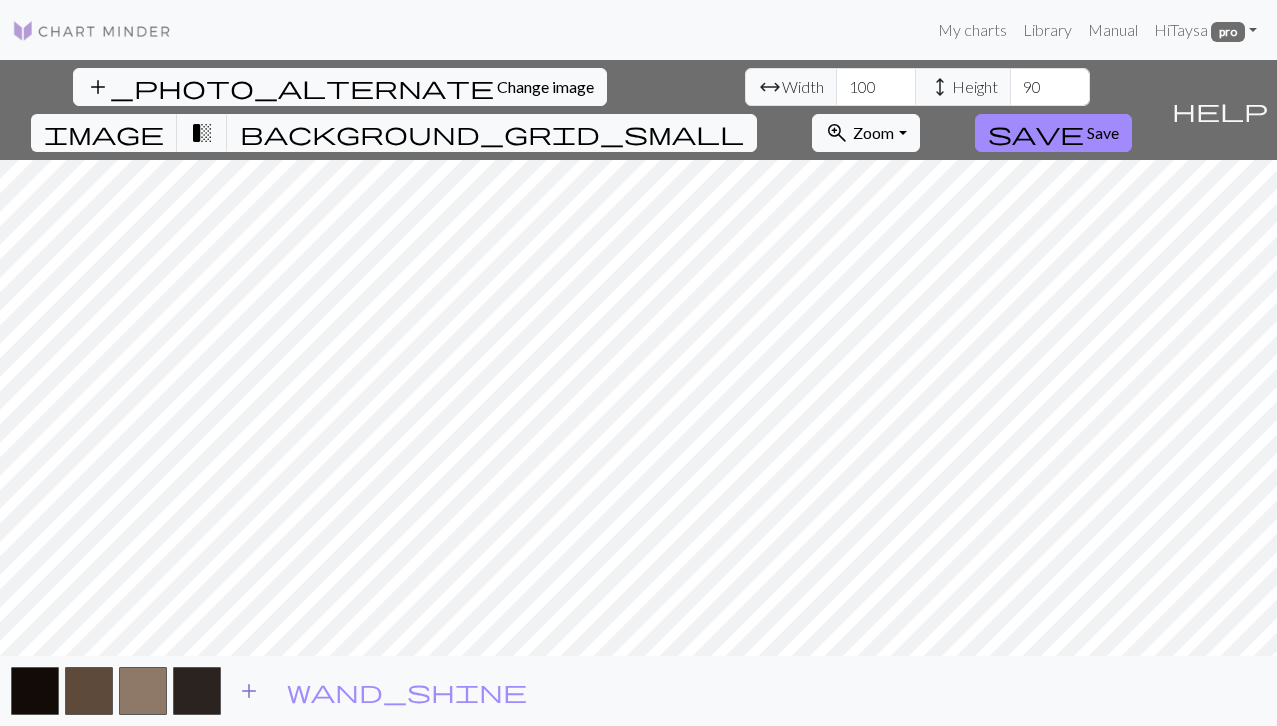 click on "add" at bounding box center [249, 691] 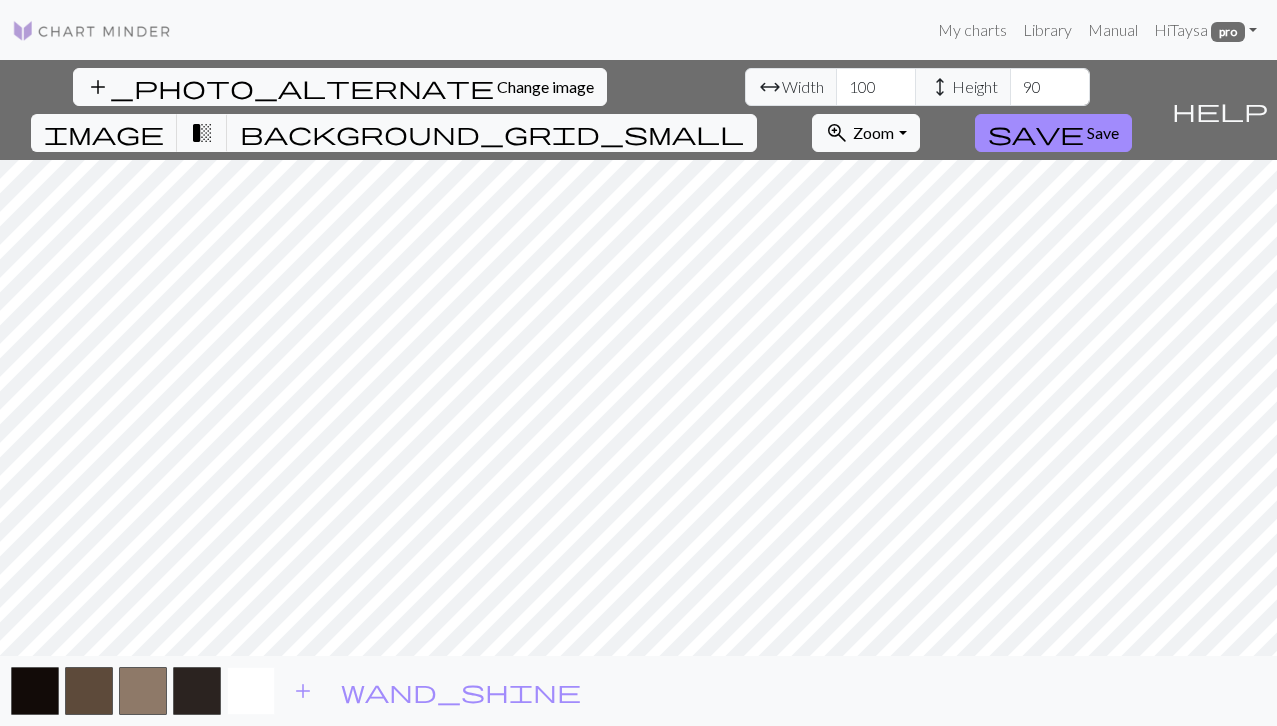 click at bounding box center (251, 691) 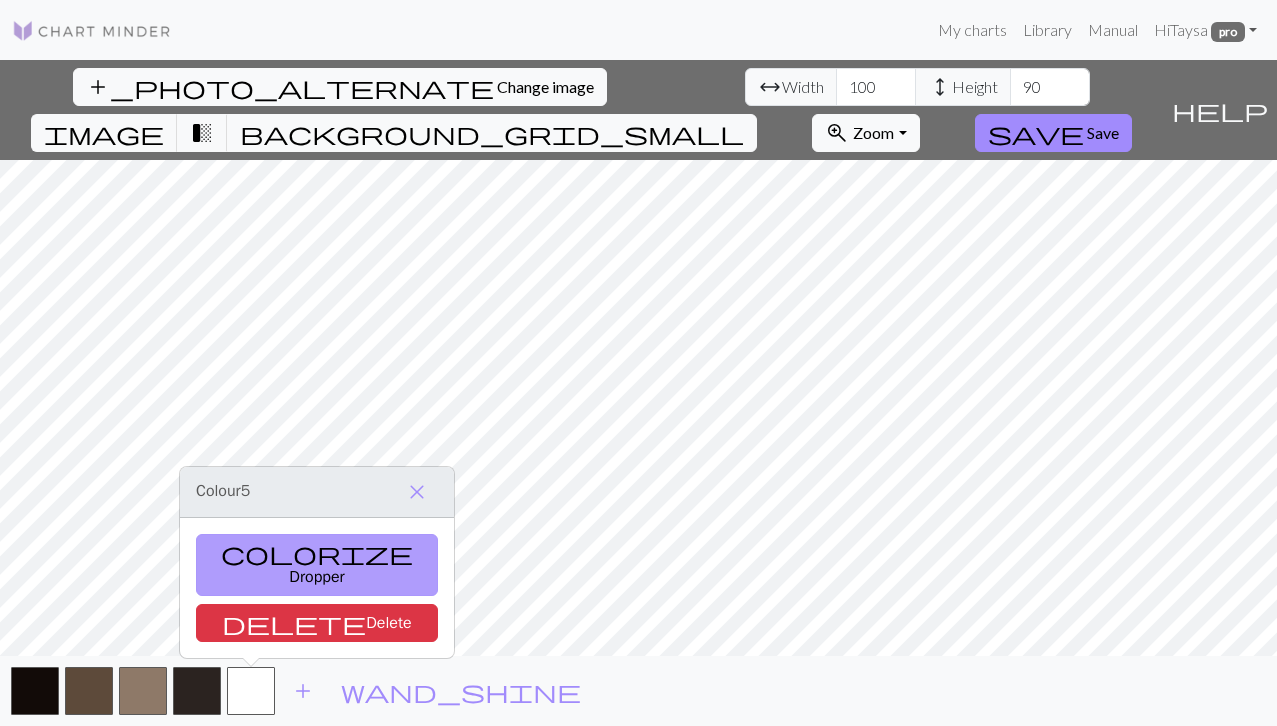 click on "colorize Dropper" at bounding box center [317, 565] 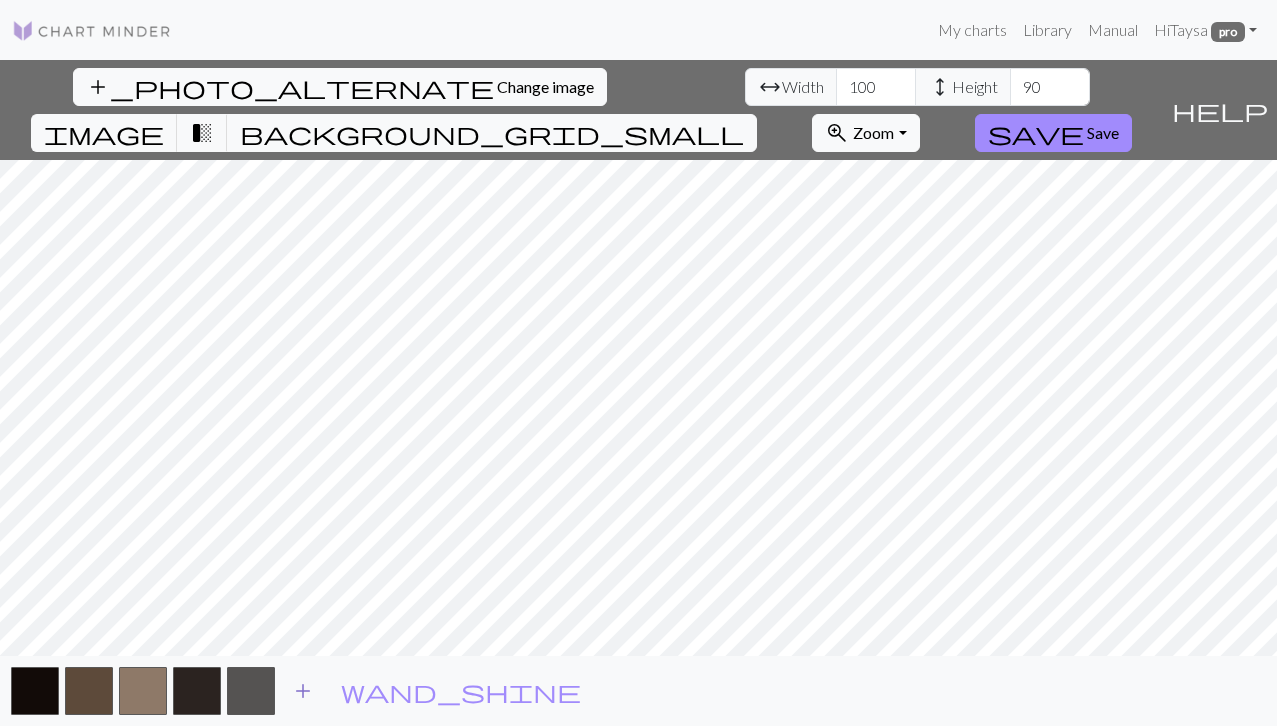 click on "add" at bounding box center [303, 691] 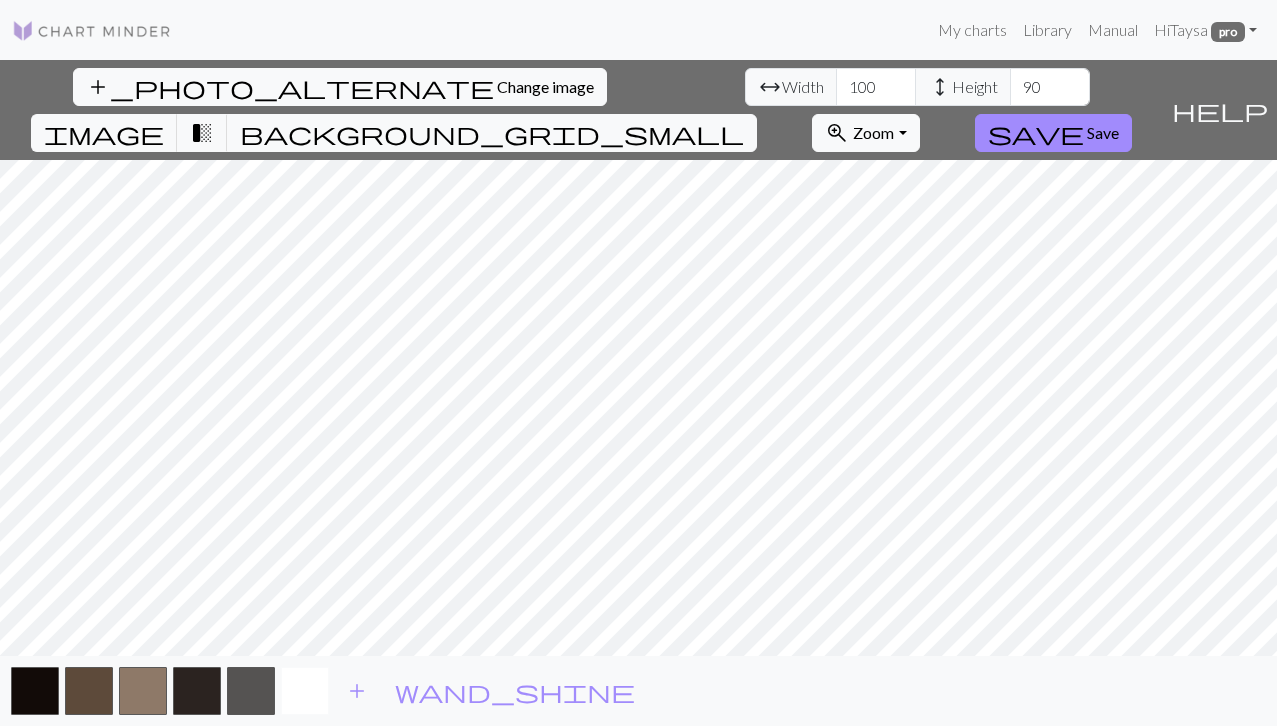 click at bounding box center [305, 691] 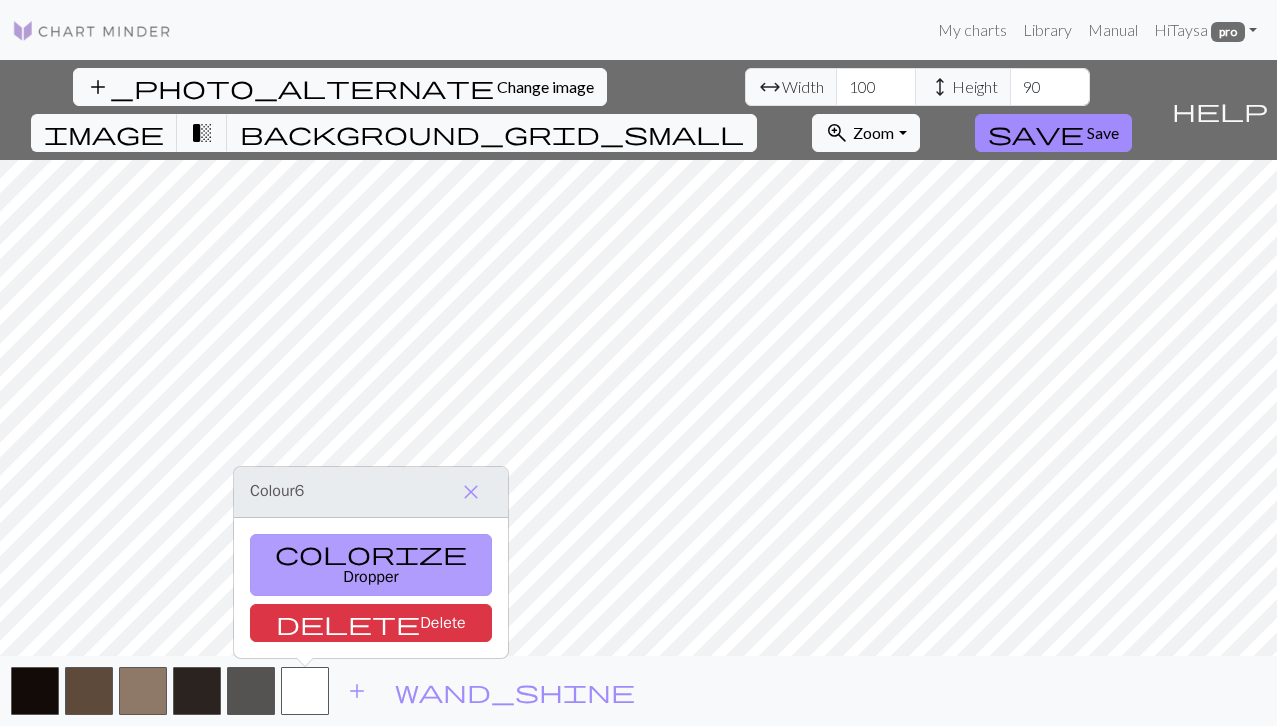 click on "colorize Dropper" at bounding box center [371, 565] 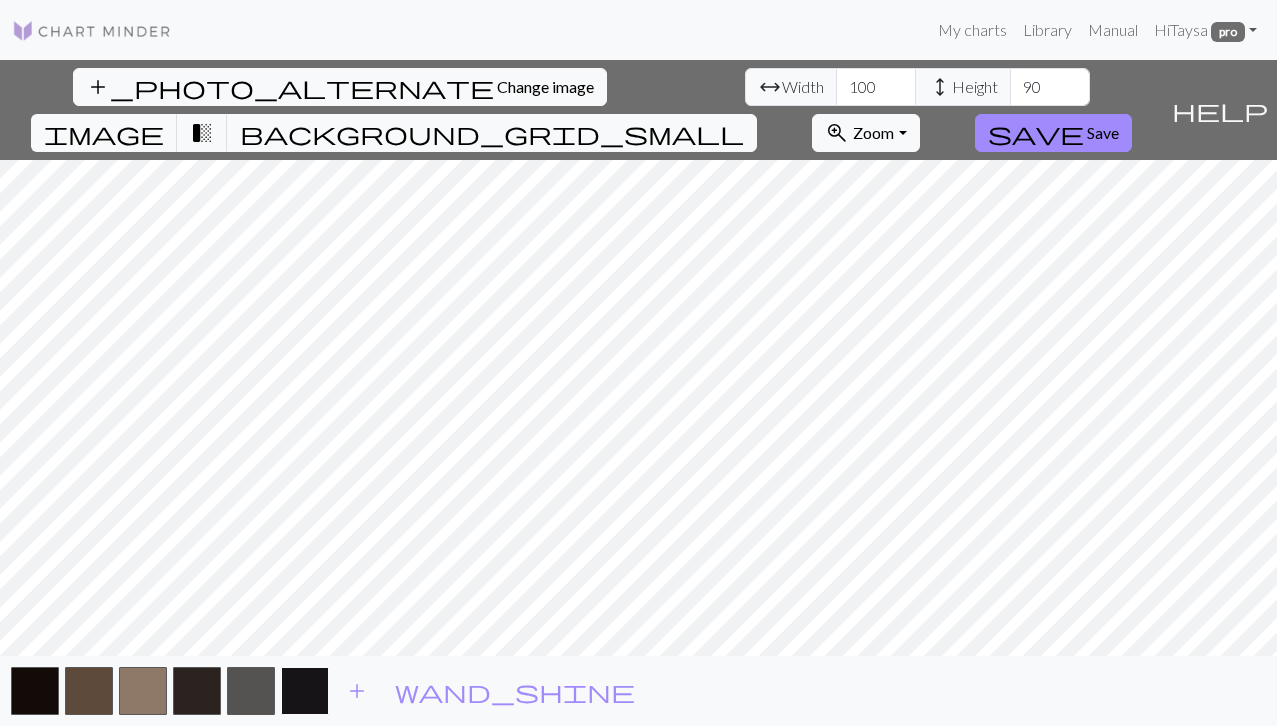 click at bounding box center [305, 691] 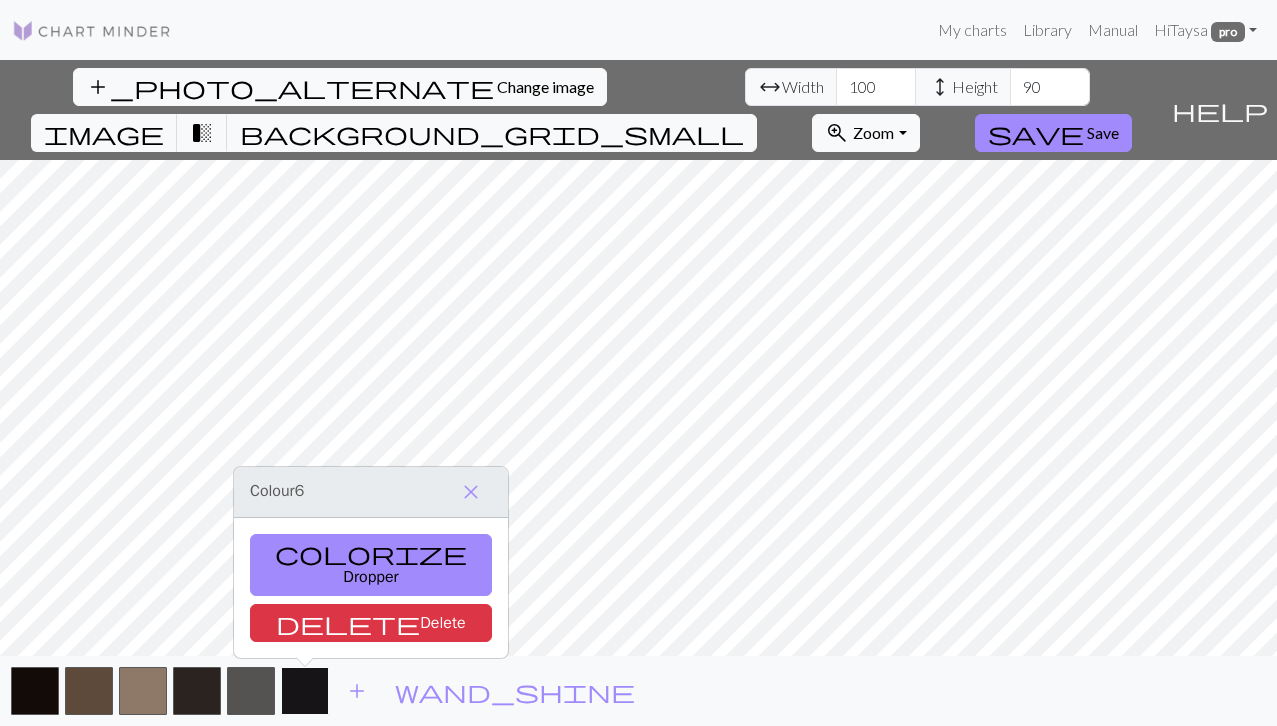 click at bounding box center (305, 691) 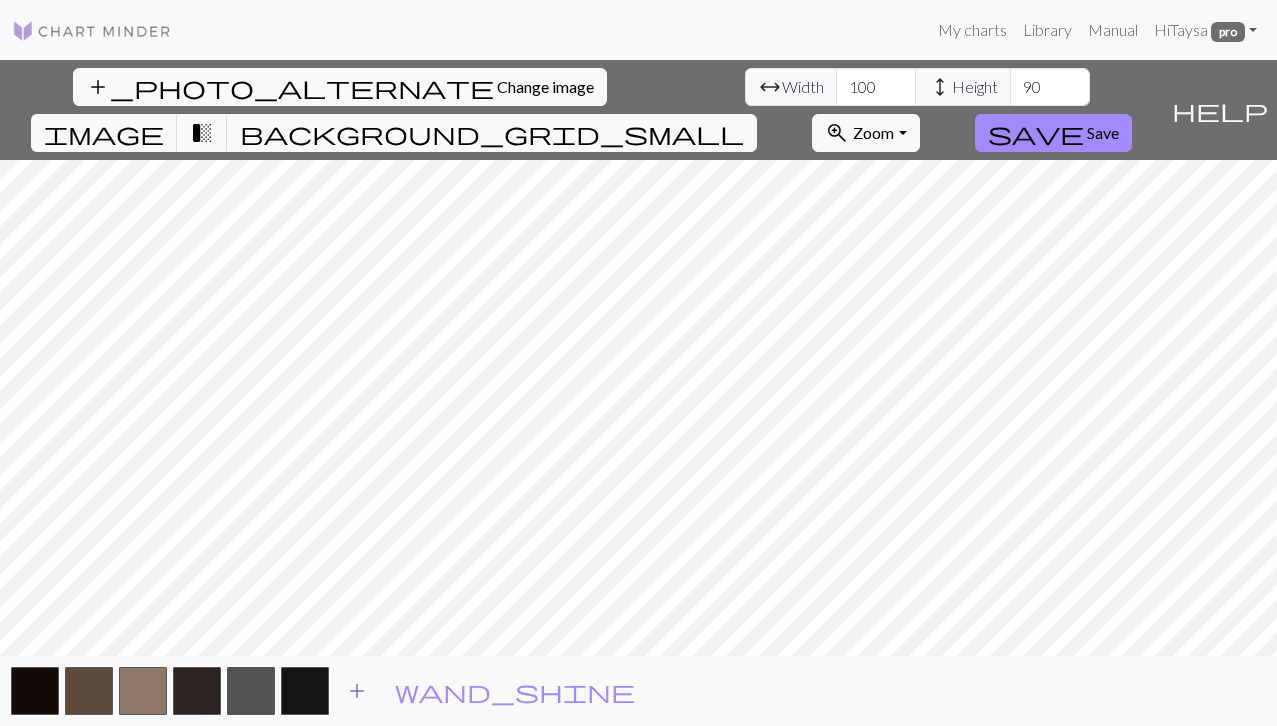 click on "add" at bounding box center (357, 691) 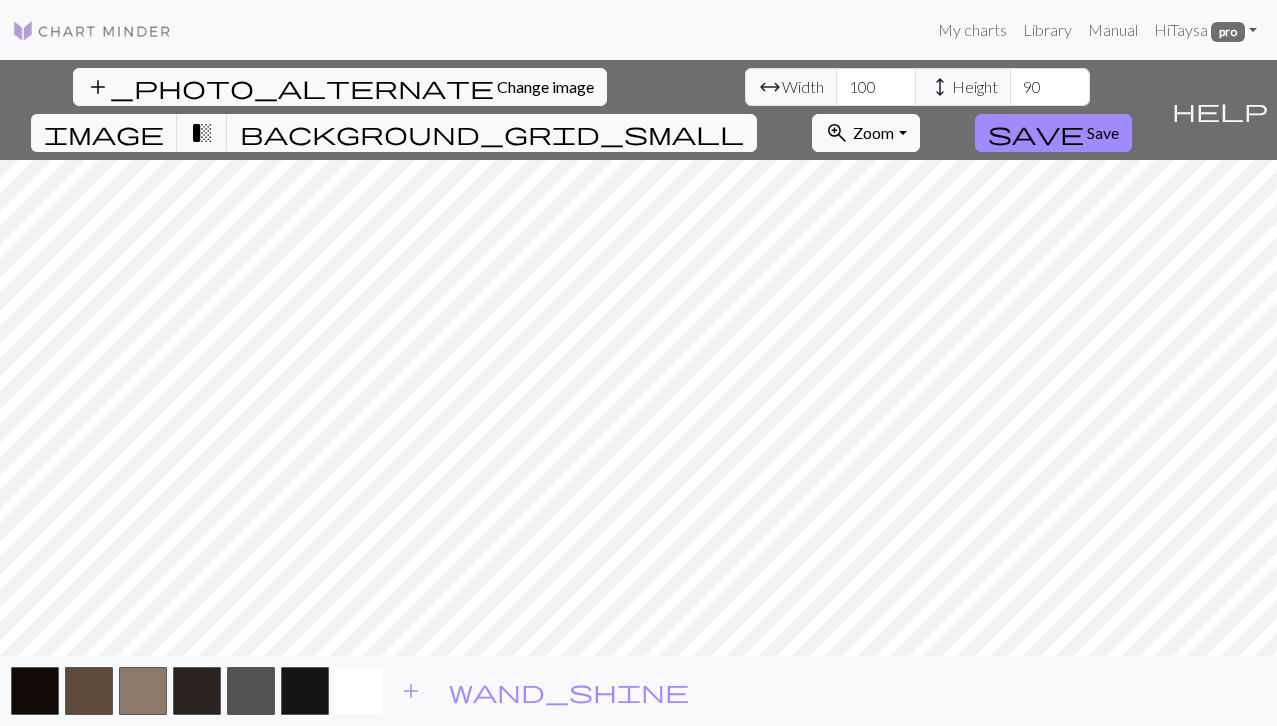 click at bounding box center (359, 691) 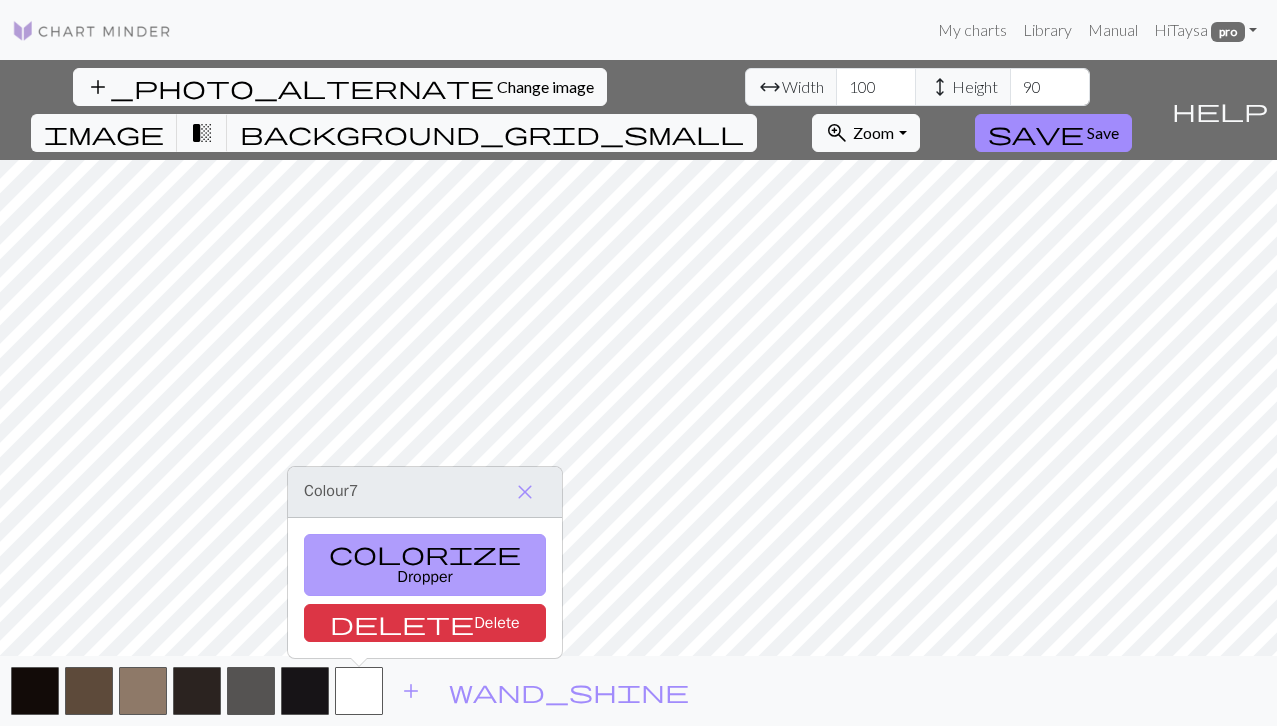 click on "colorize Dropper" at bounding box center (425, 565) 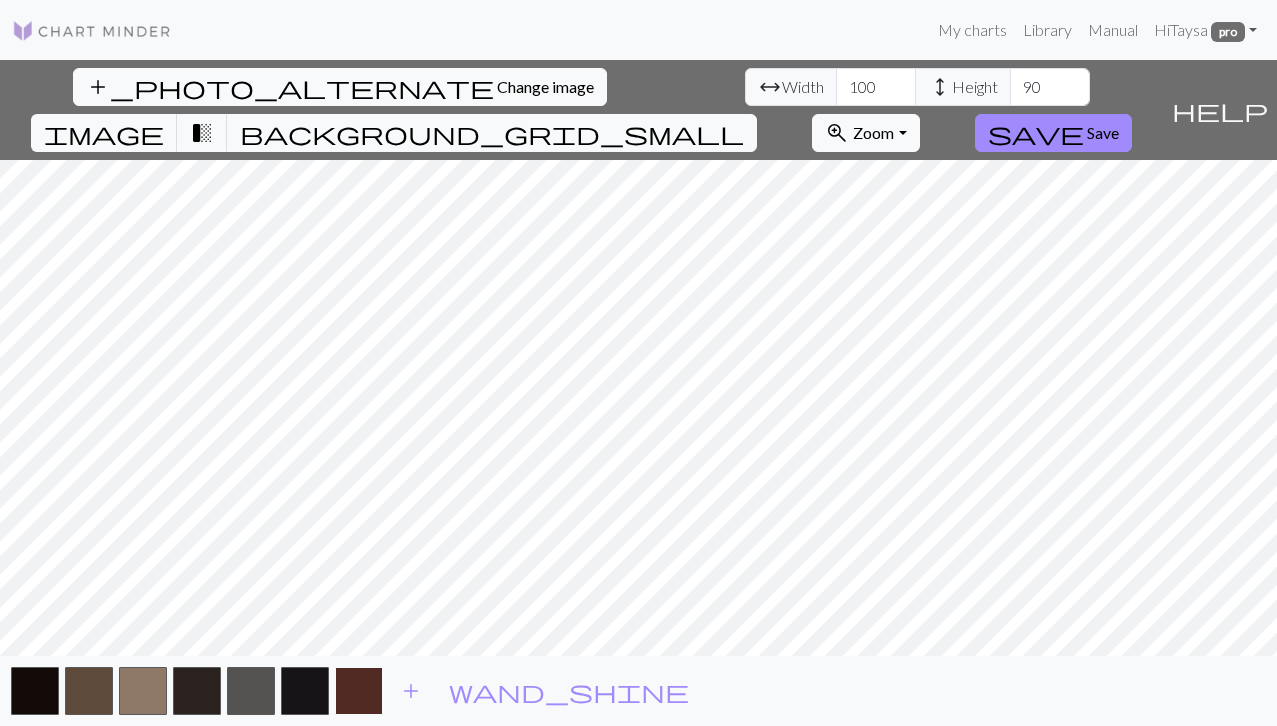 click at bounding box center (359, 691) 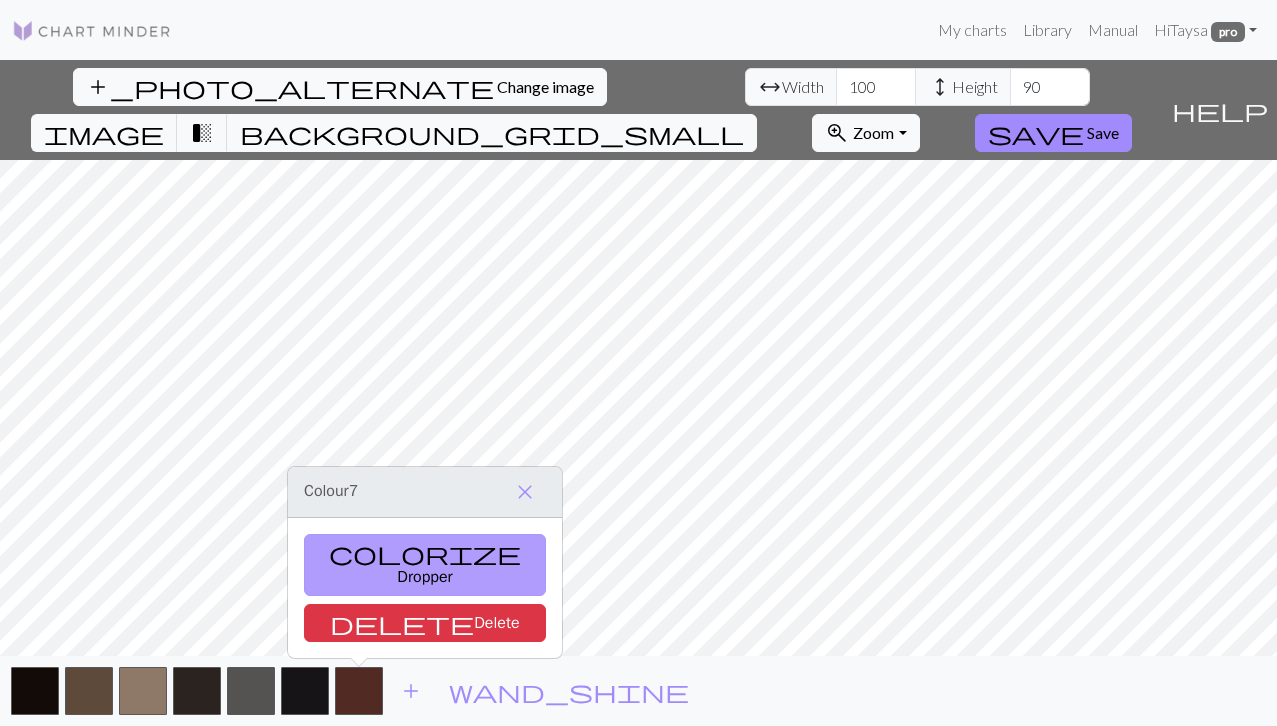 click on "colorize Dropper" at bounding box center (425, 565) 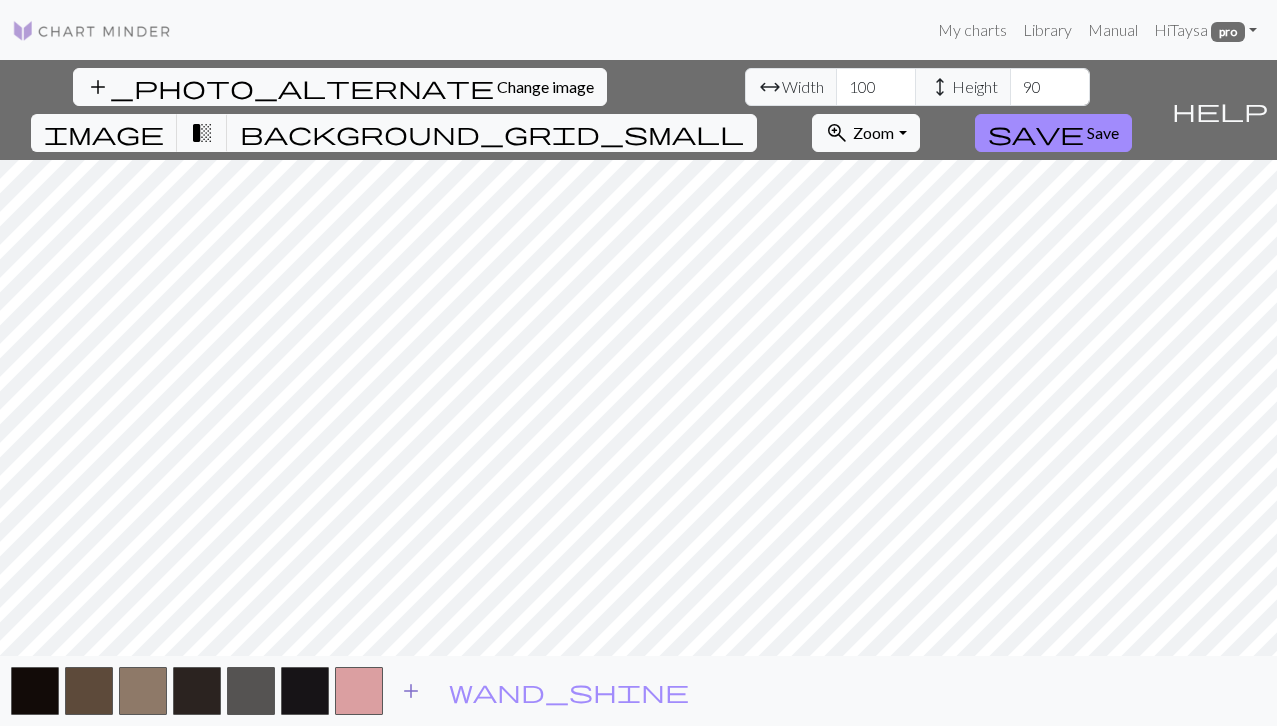 click on "add" at bounding box center [411, 691] 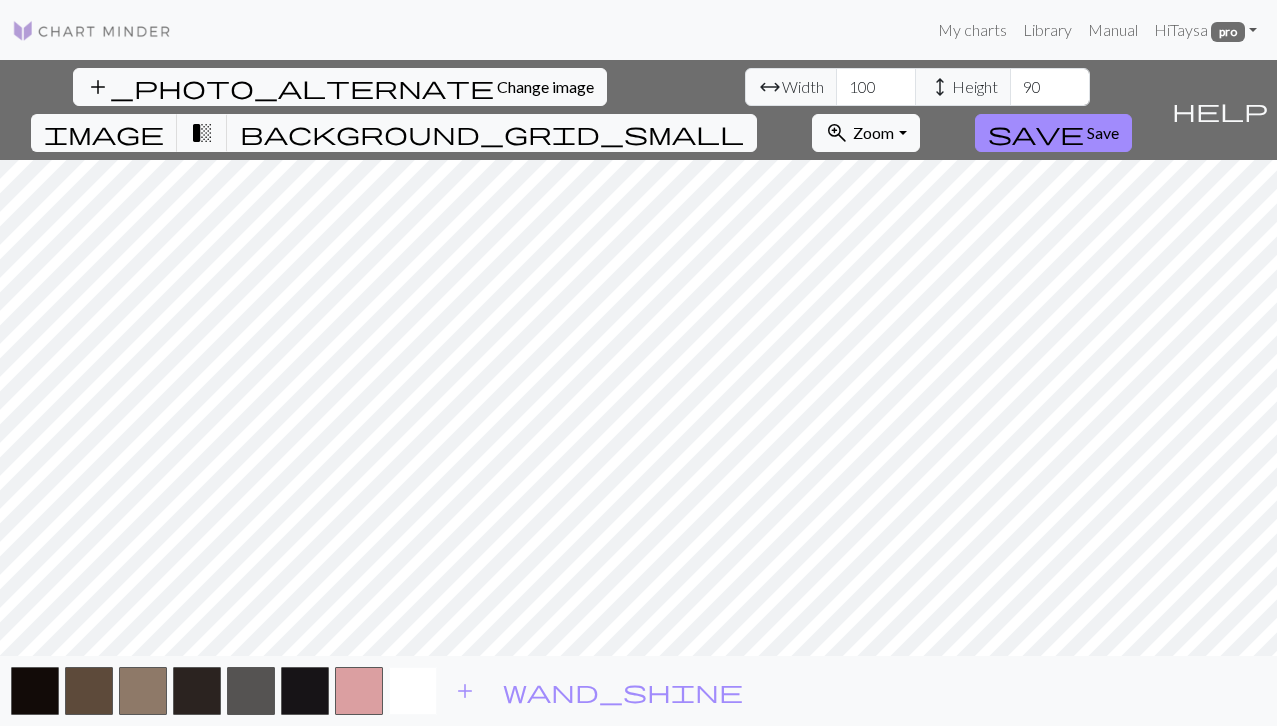 click at bounding box center [413, 691] 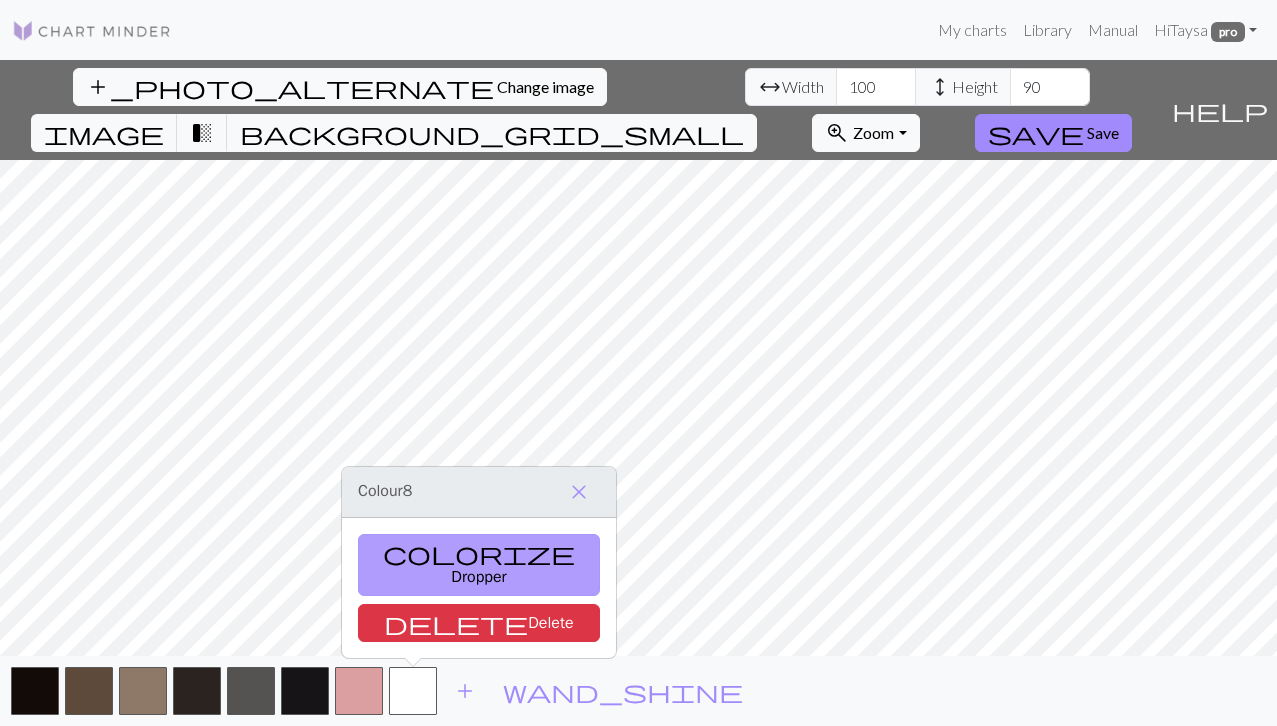 click on "colorize Dropper" at bounding box center (479, 565) 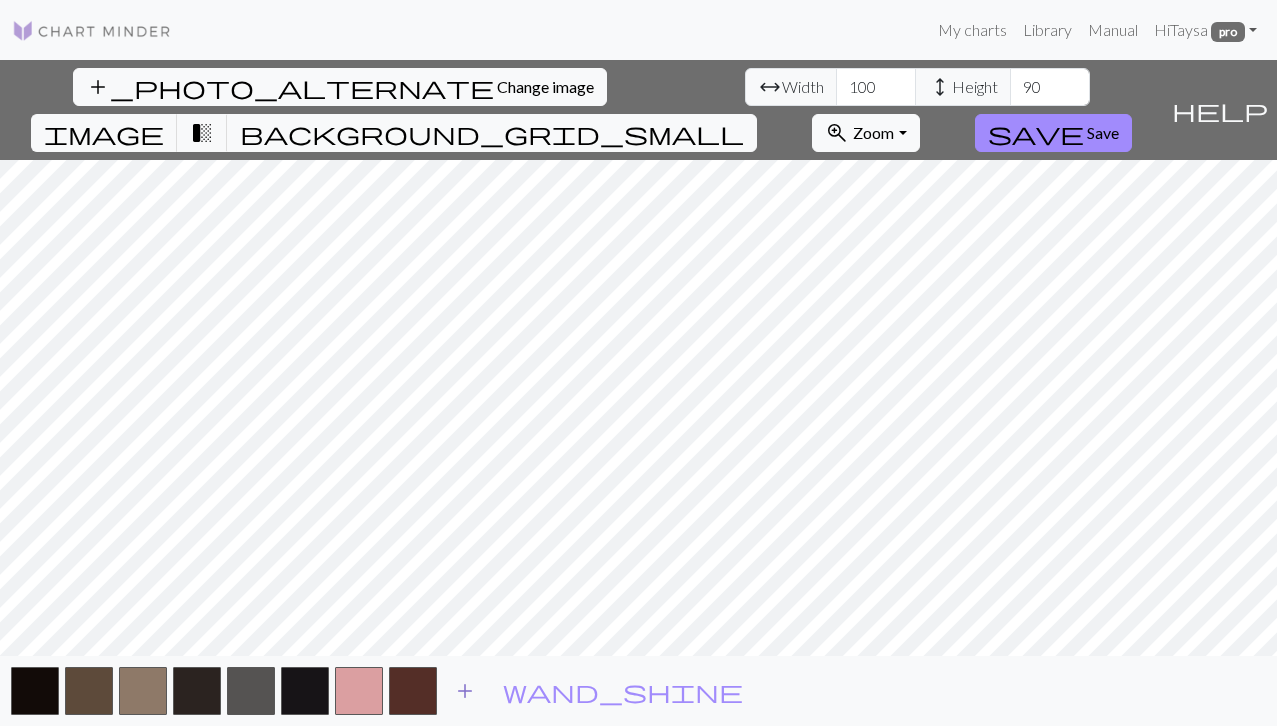 click on "add" at bounding box center [465, 691] 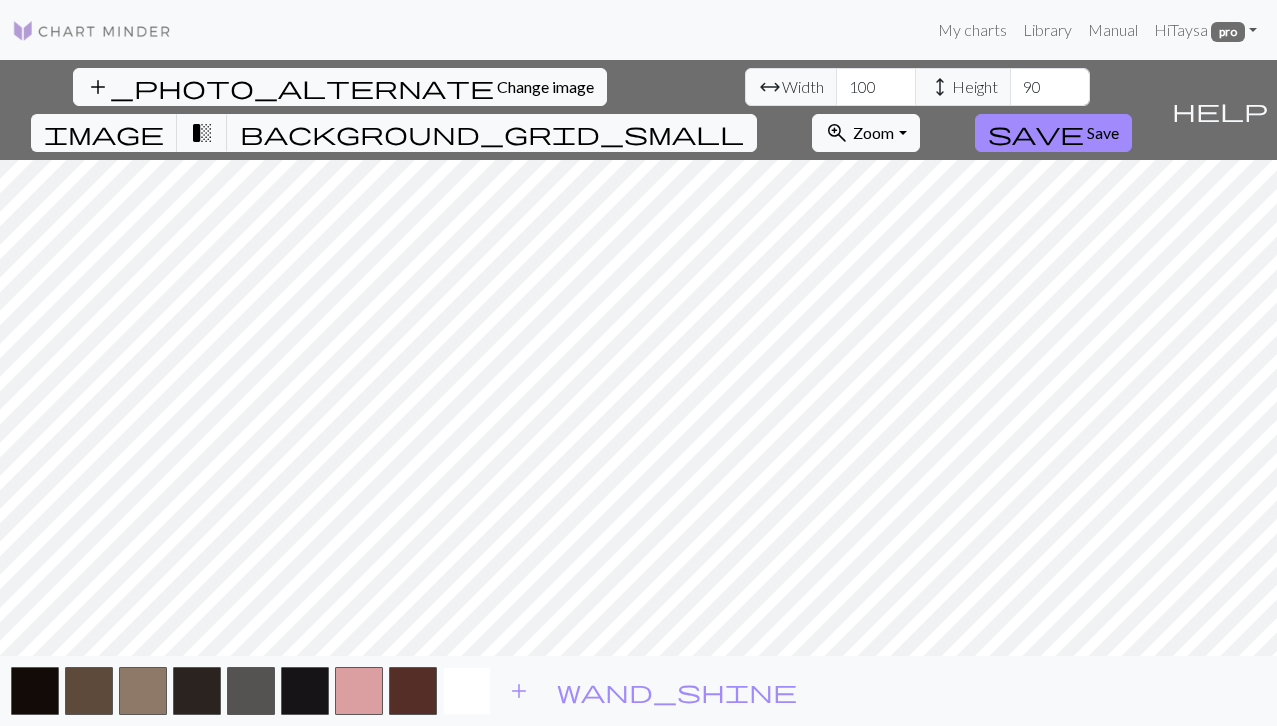 click at bounding box center [467, 691] 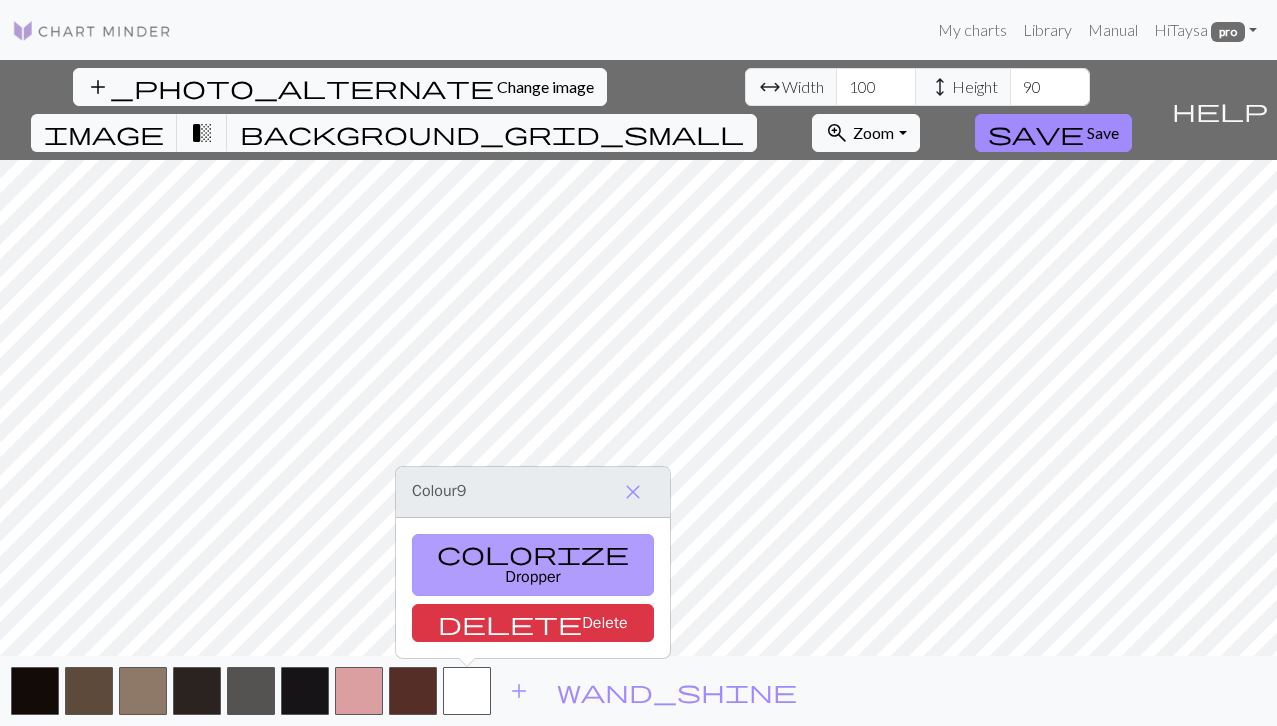 click on "colorize Dropper" at bounding box center (533, 565) 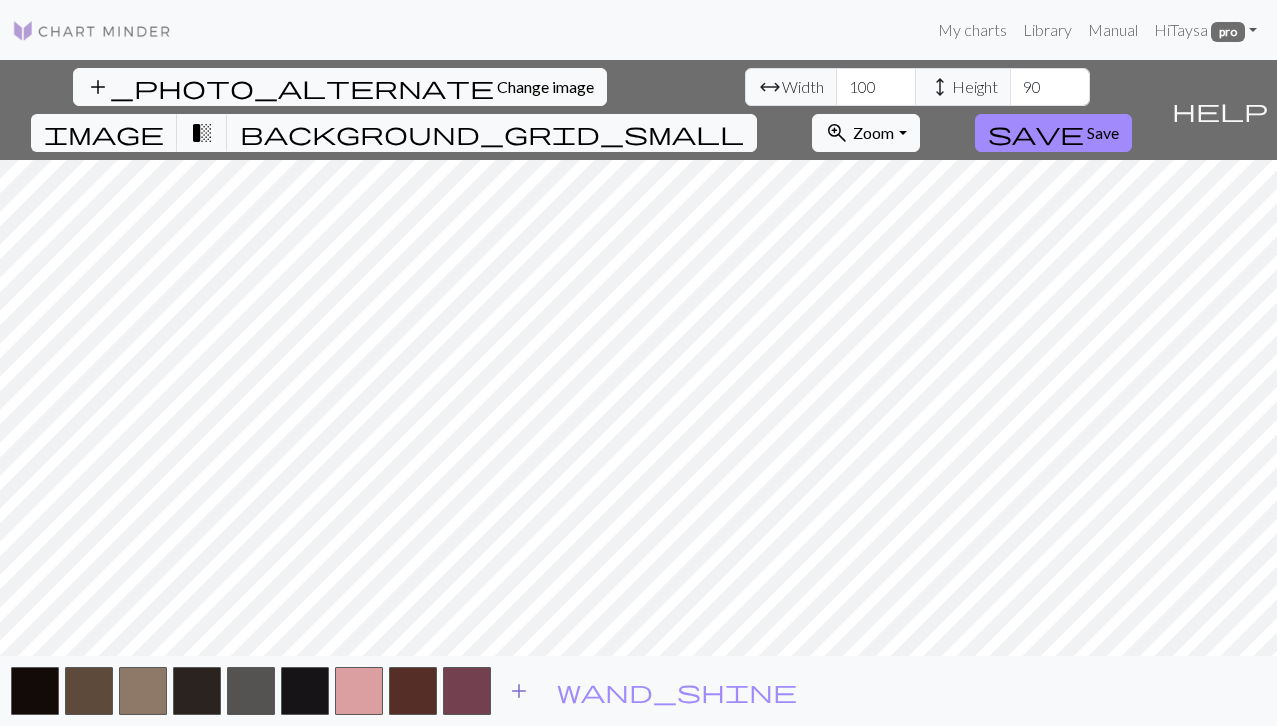 click on "add" at bounding box center (519, 691) 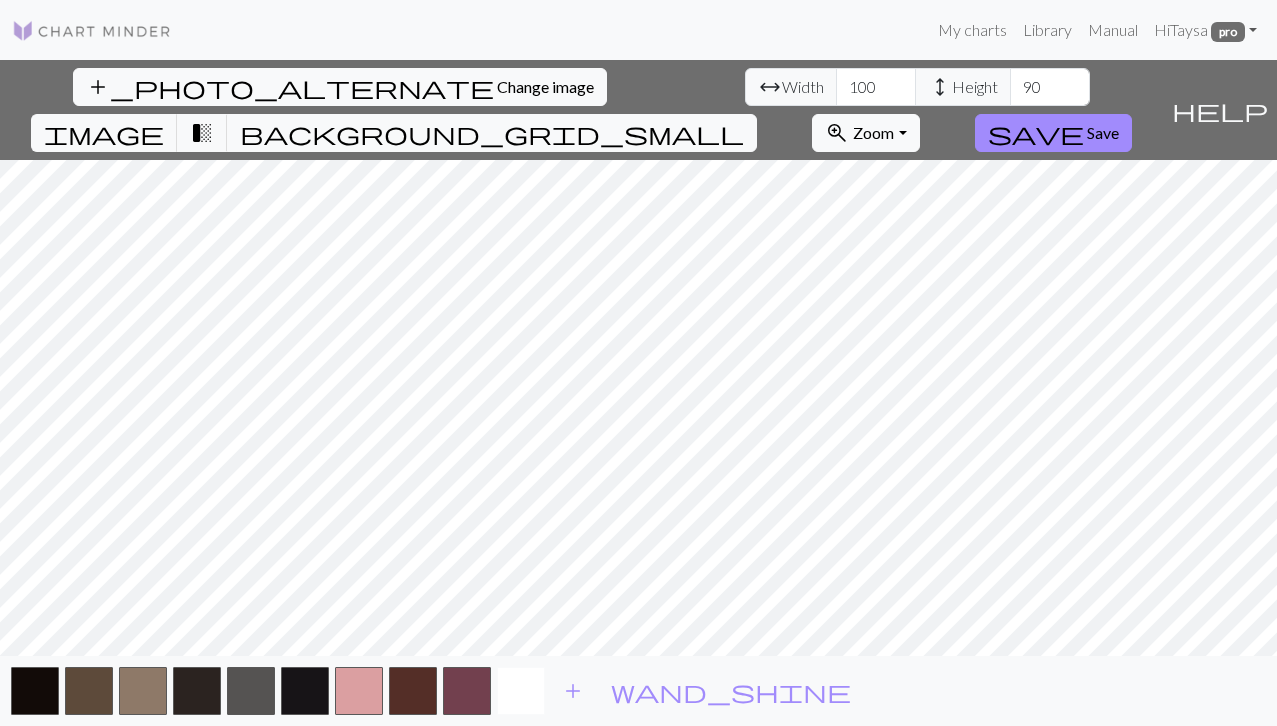 click at bounding box center (521, 691) 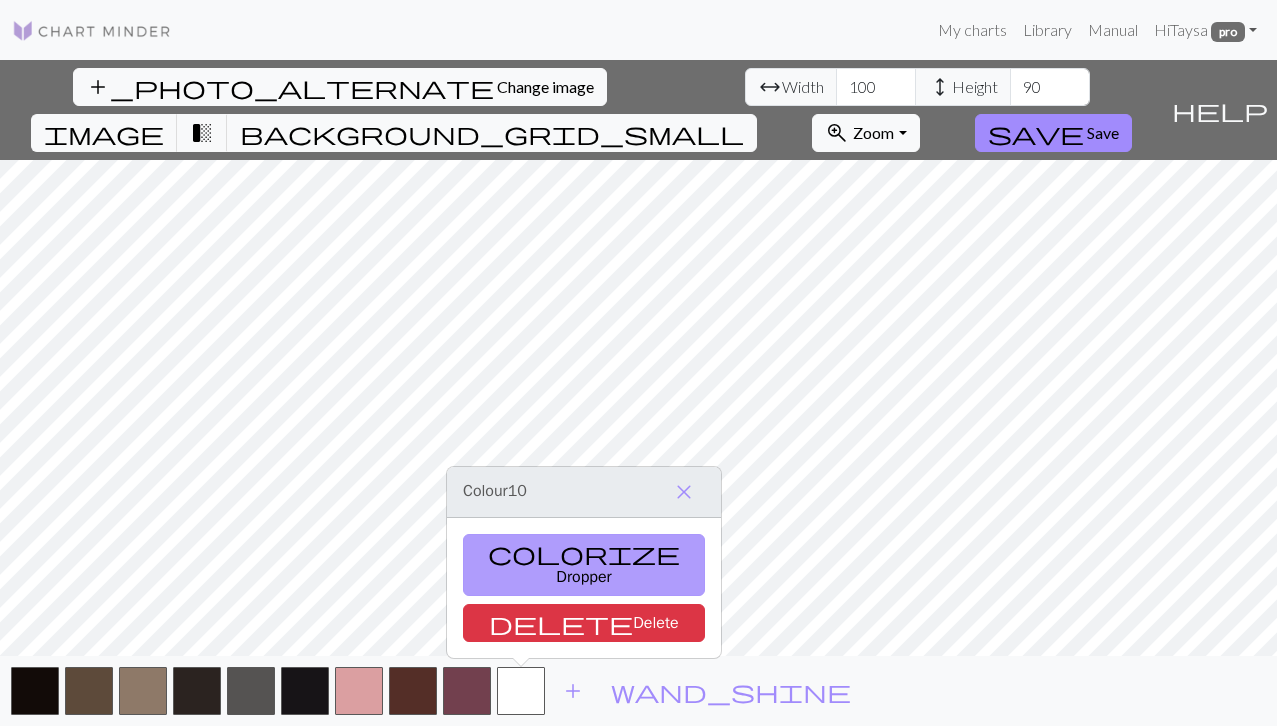 click on "colorize Dropper" at bounding box center (584, 565) 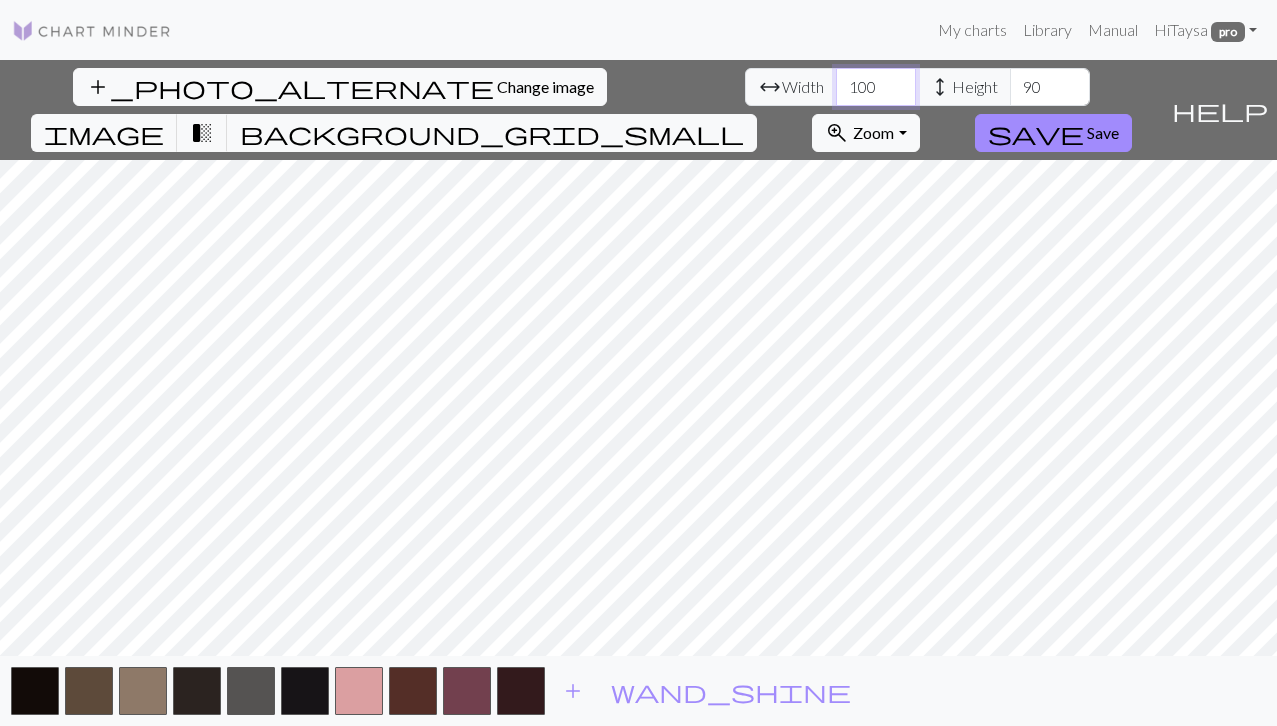 click on "100" at bounding box center [876, 87] 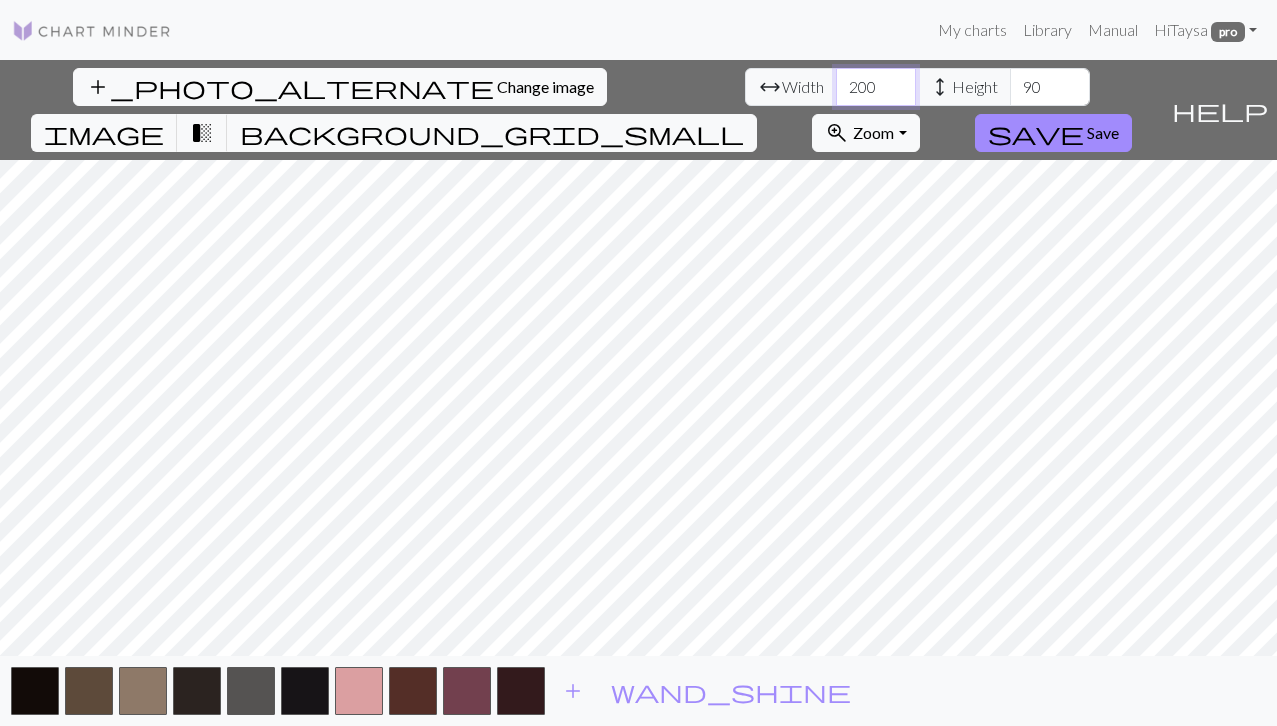 type on "200" 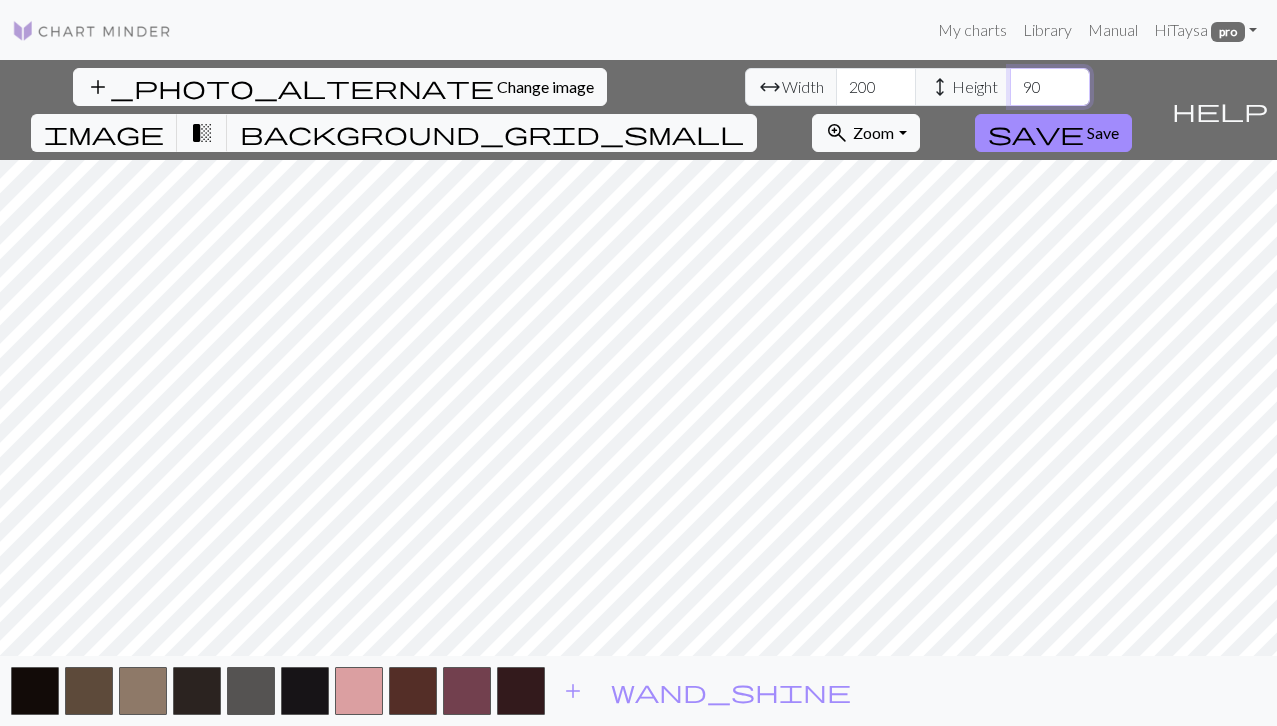 click on "90" at bounding box center (1050, 87) 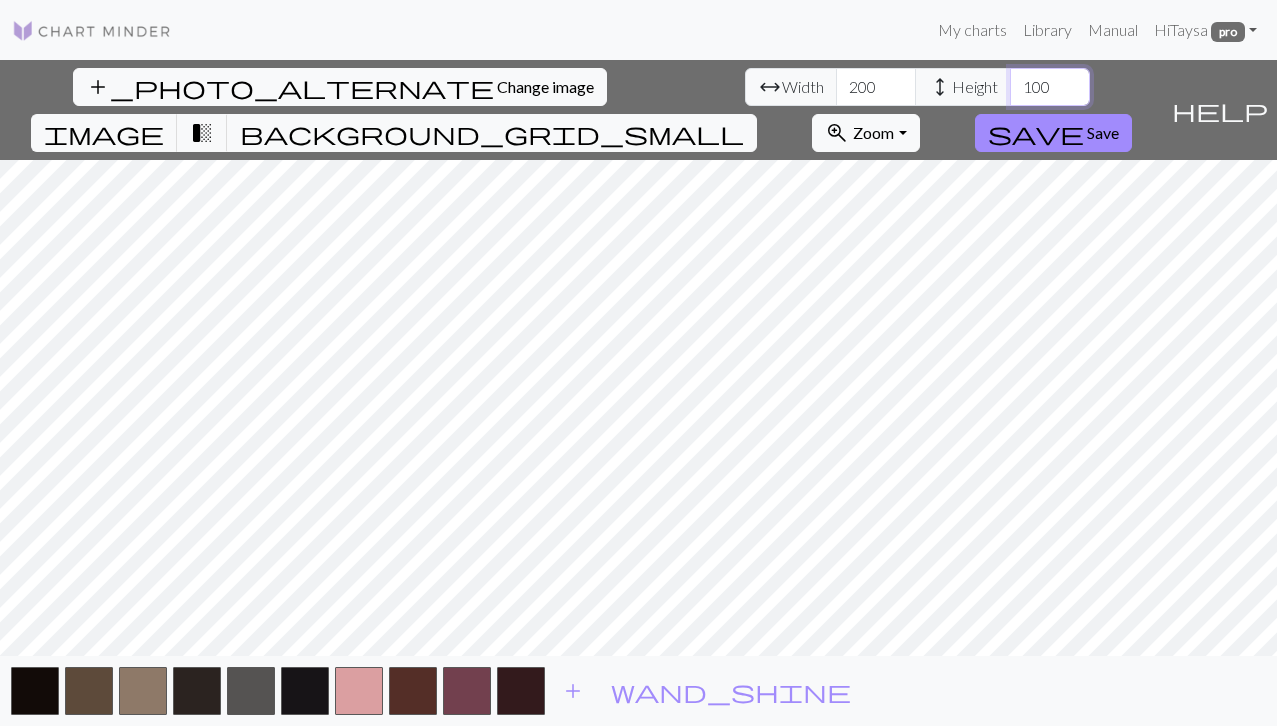 click on "99" at bounding box center (1050, 87) 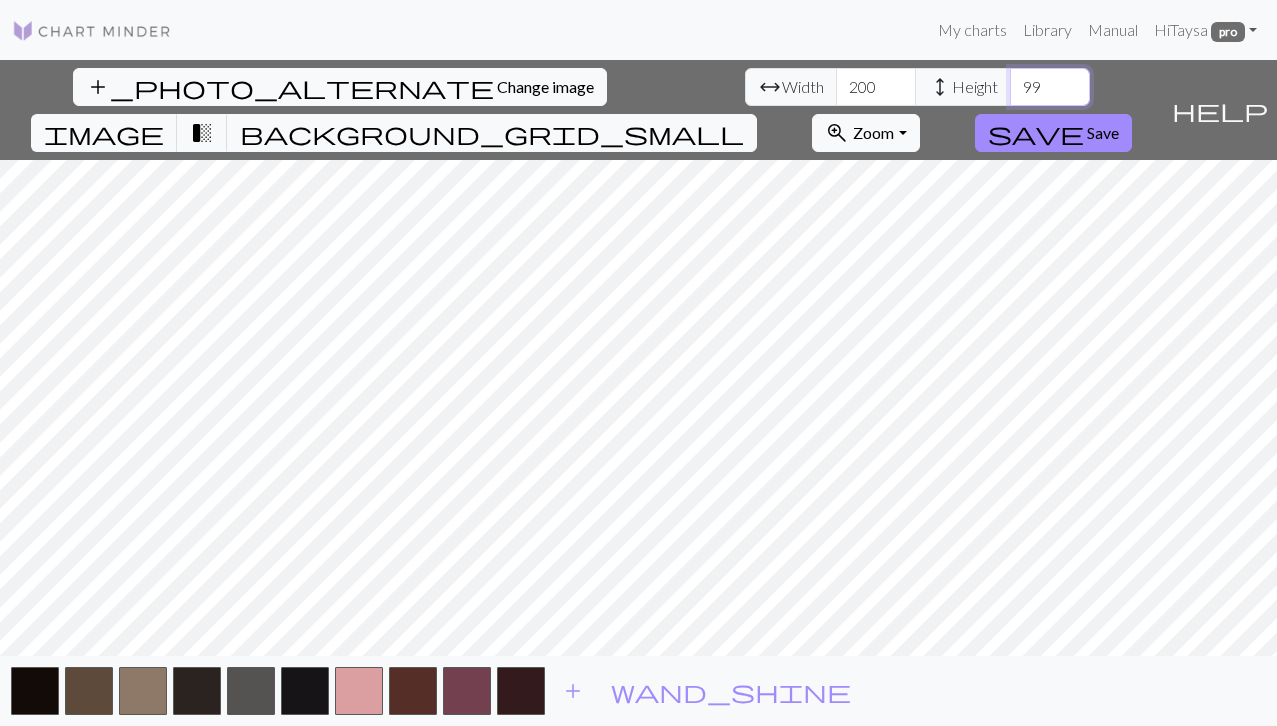 click on "98" at bounding box center (1050, 87) 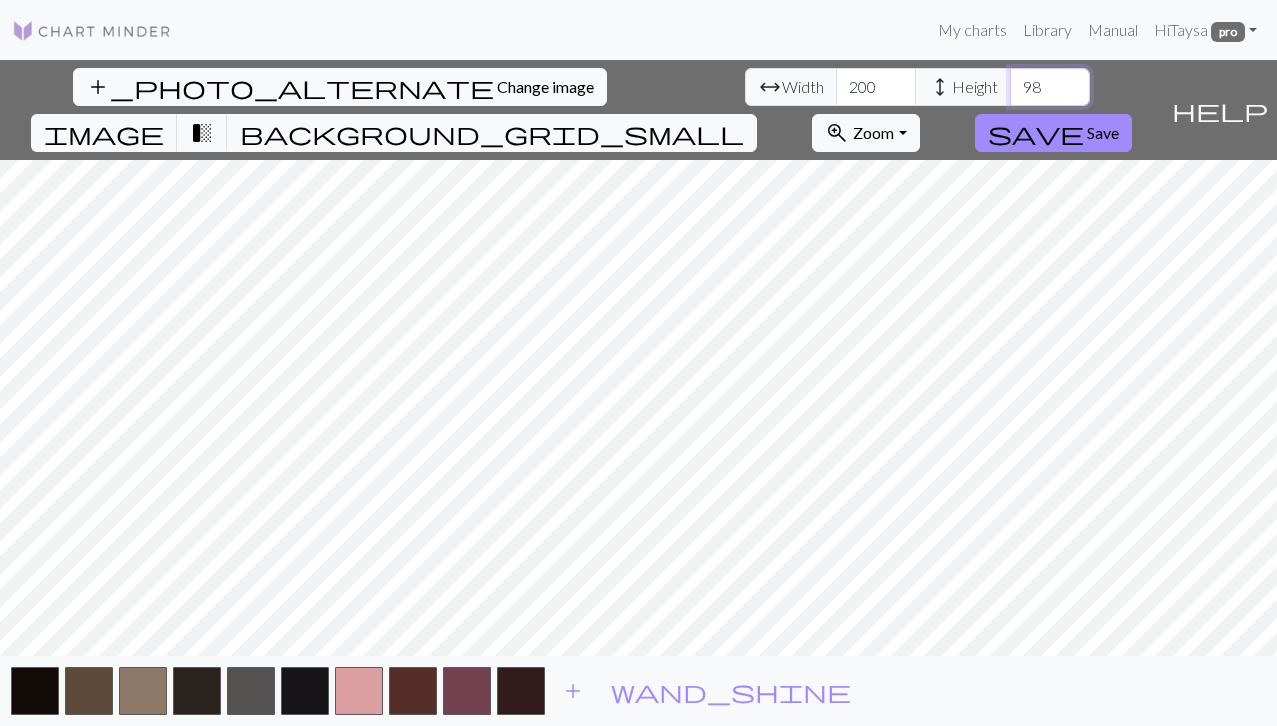 click on "97" at bounding box center (1050, 87) 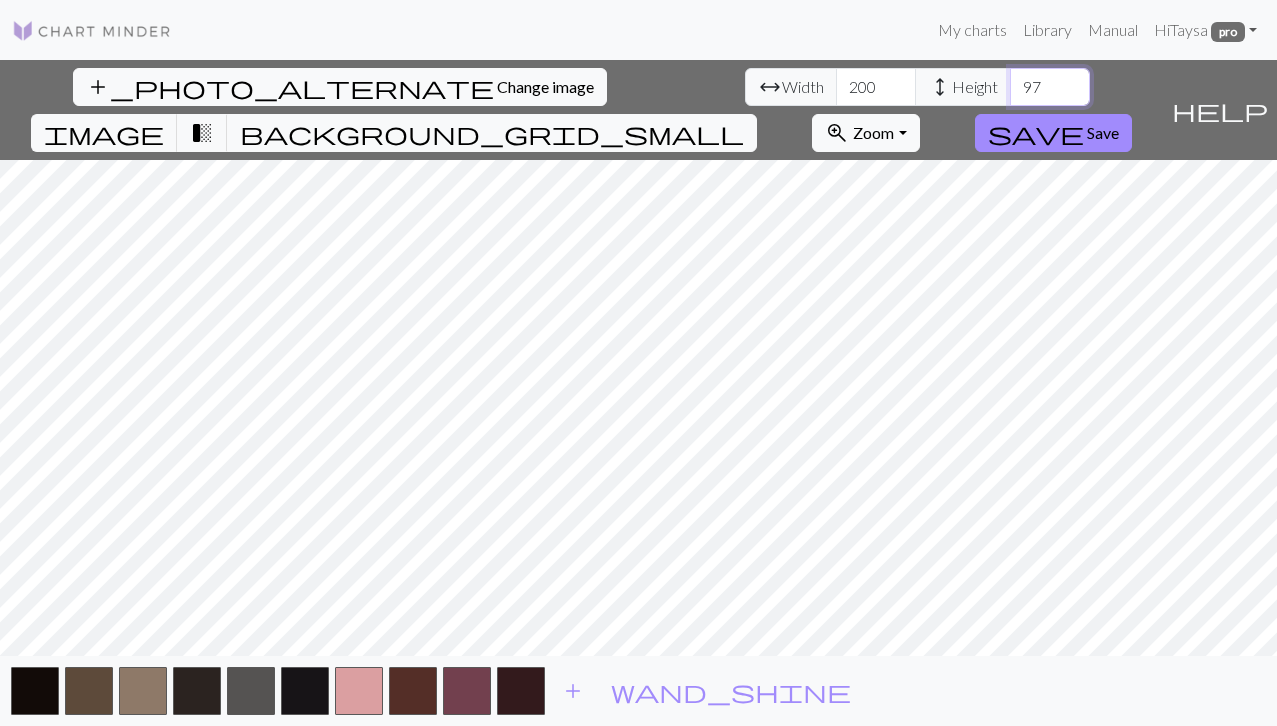 click on "96" at bounding box center (1050, 87) 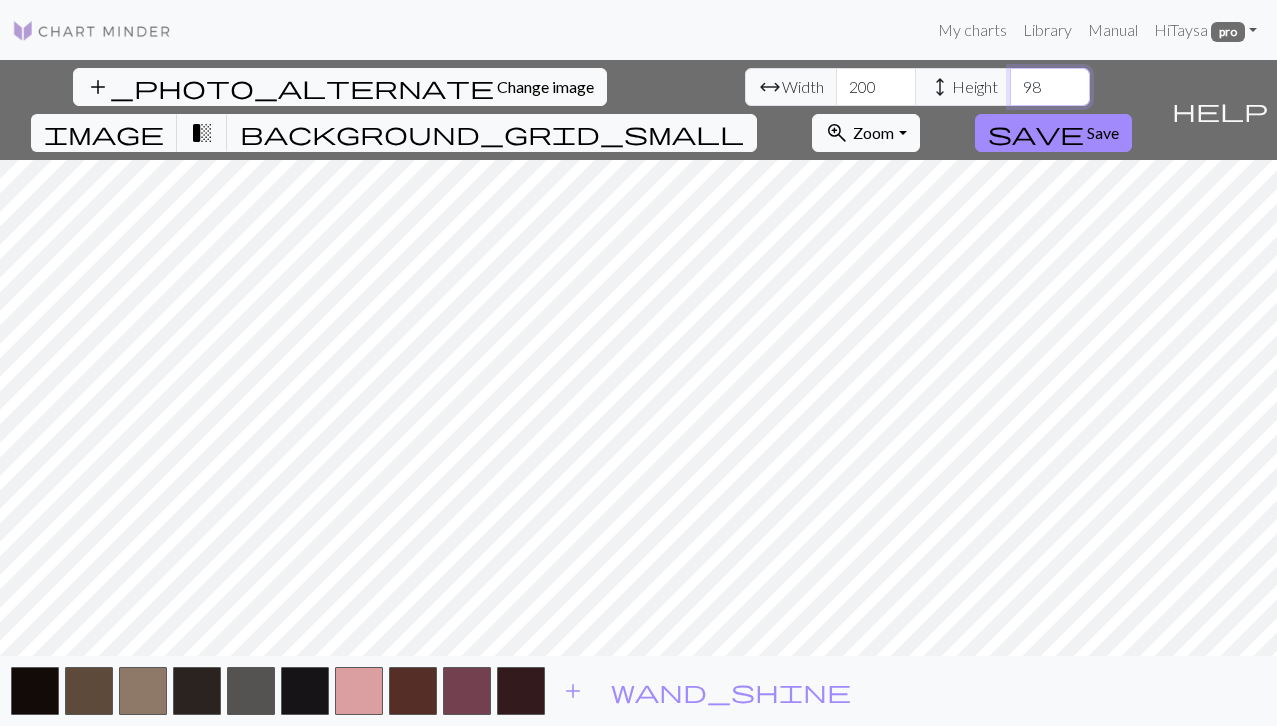 click on "99" at bounding box center [1050, 87] 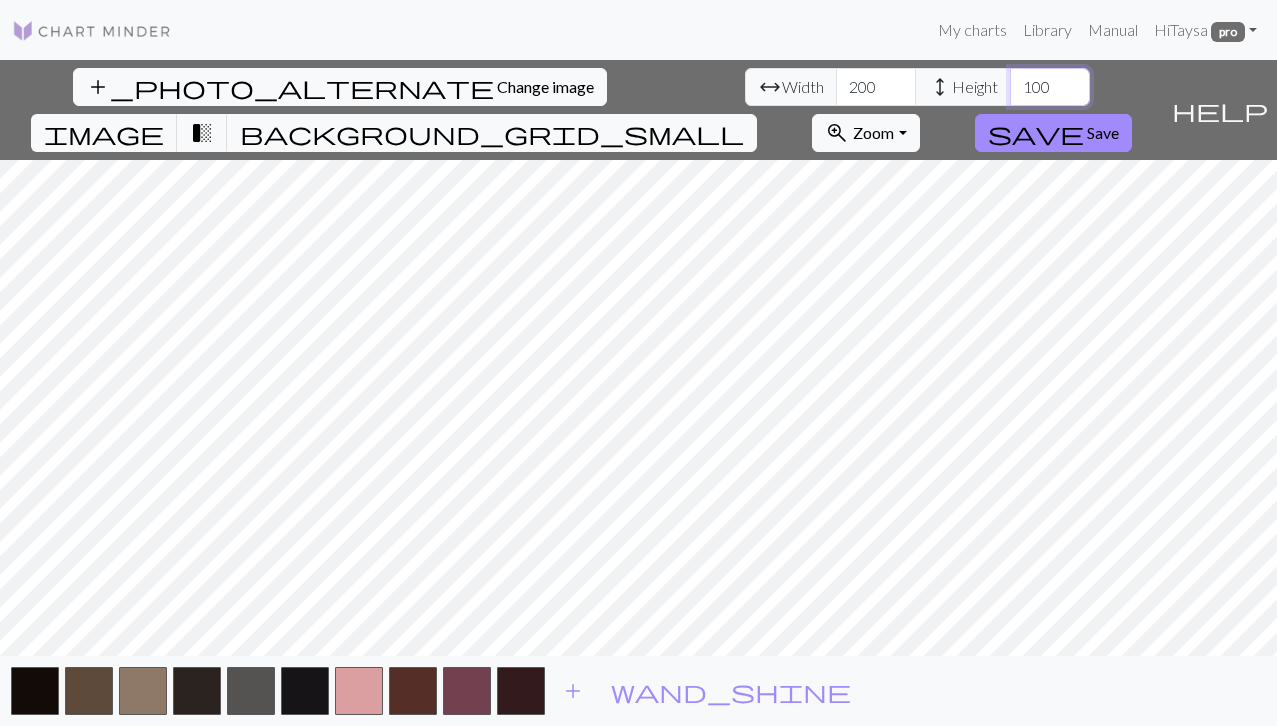 type on "100" 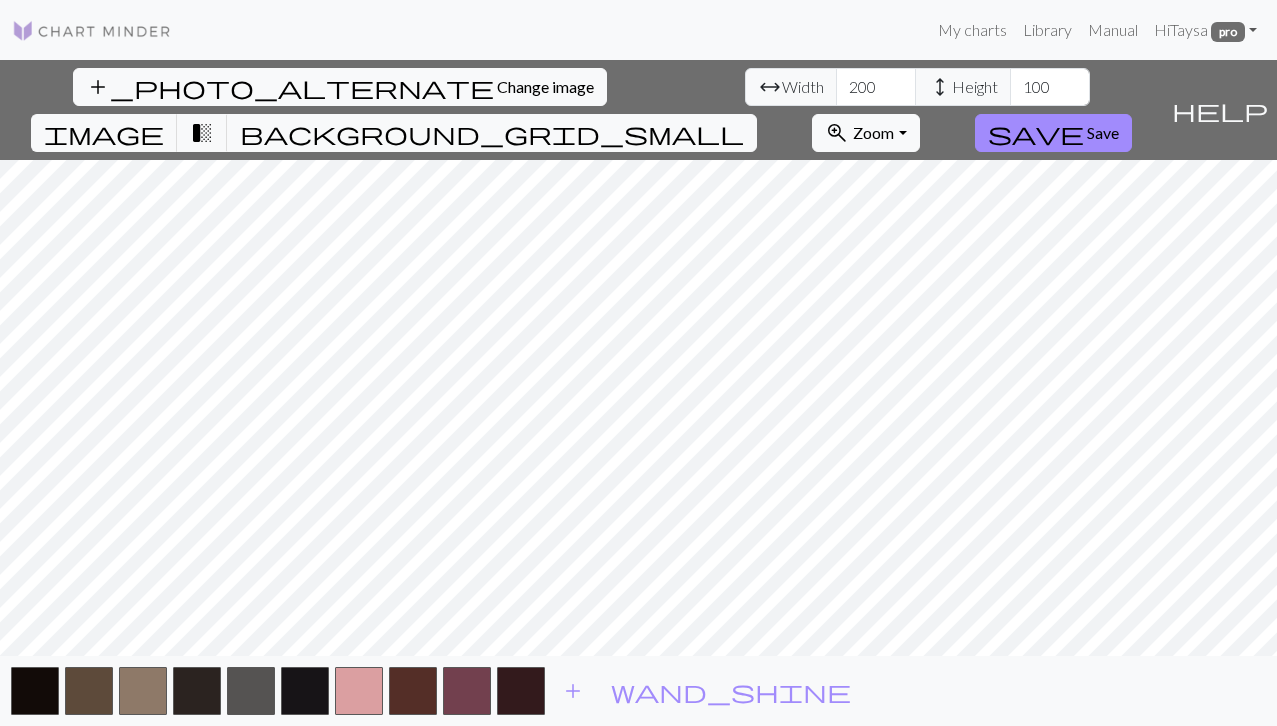 click on "add_photo_alternate   Change image arrow_range   Width 200 height   Height 100 image transition_fade background_grid_small zoom_in Zoom Zoom Fit all Fit width Fit height 50% 100% 150% 200% save   Save help Show me around add wand_shine" at bounding box center [638, 393] 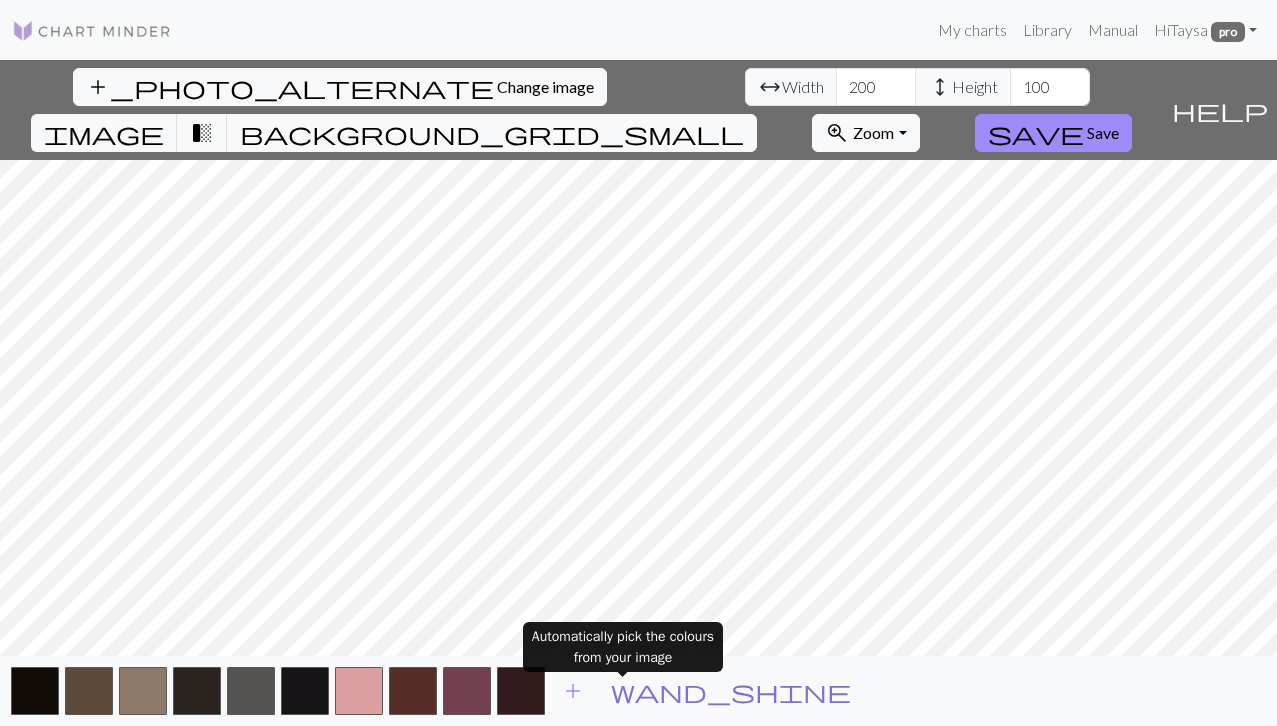click on "wand_shine" at bounding box center [731, 691] 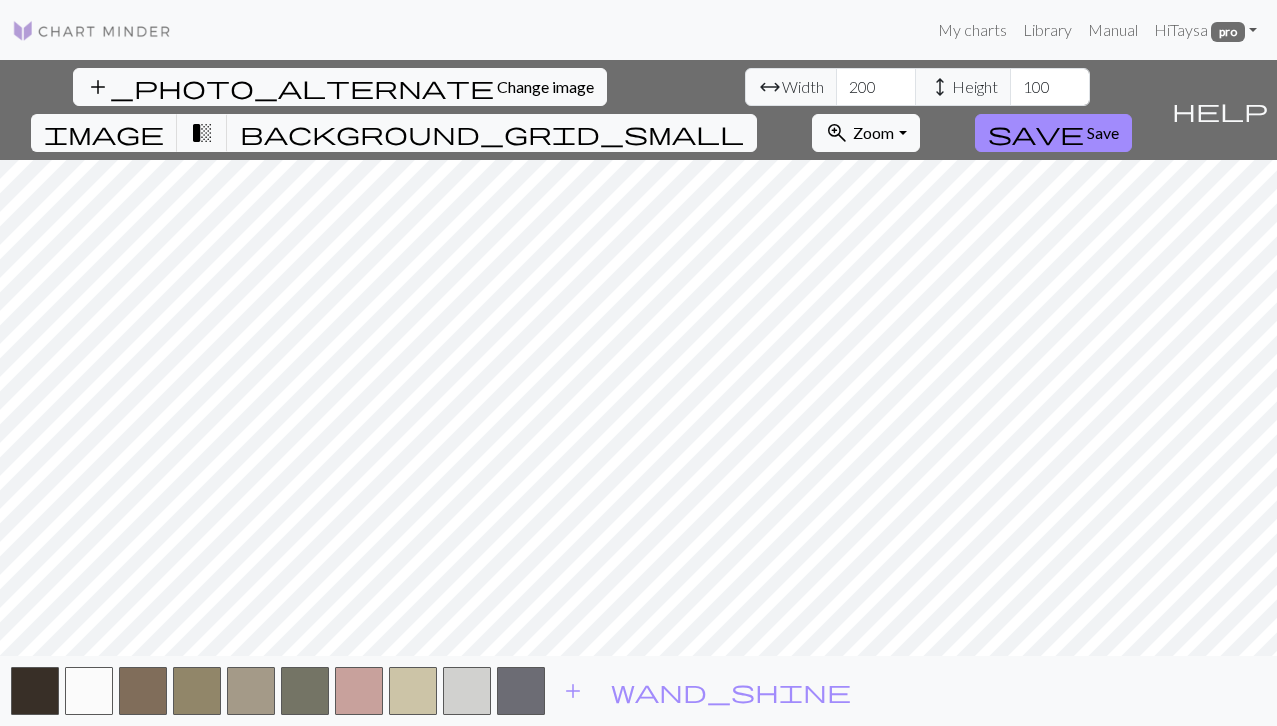 click on "add_photo_alternate   Change image arrow_range   Width 200 height   Height 100 image transition_fade background_grid_small zoom_in Zoom Zoom Fit all Fit width Fit height 50% 100% 150% 200% save   Save help Show me around add wand_shine" at bounding box center [638, 393] 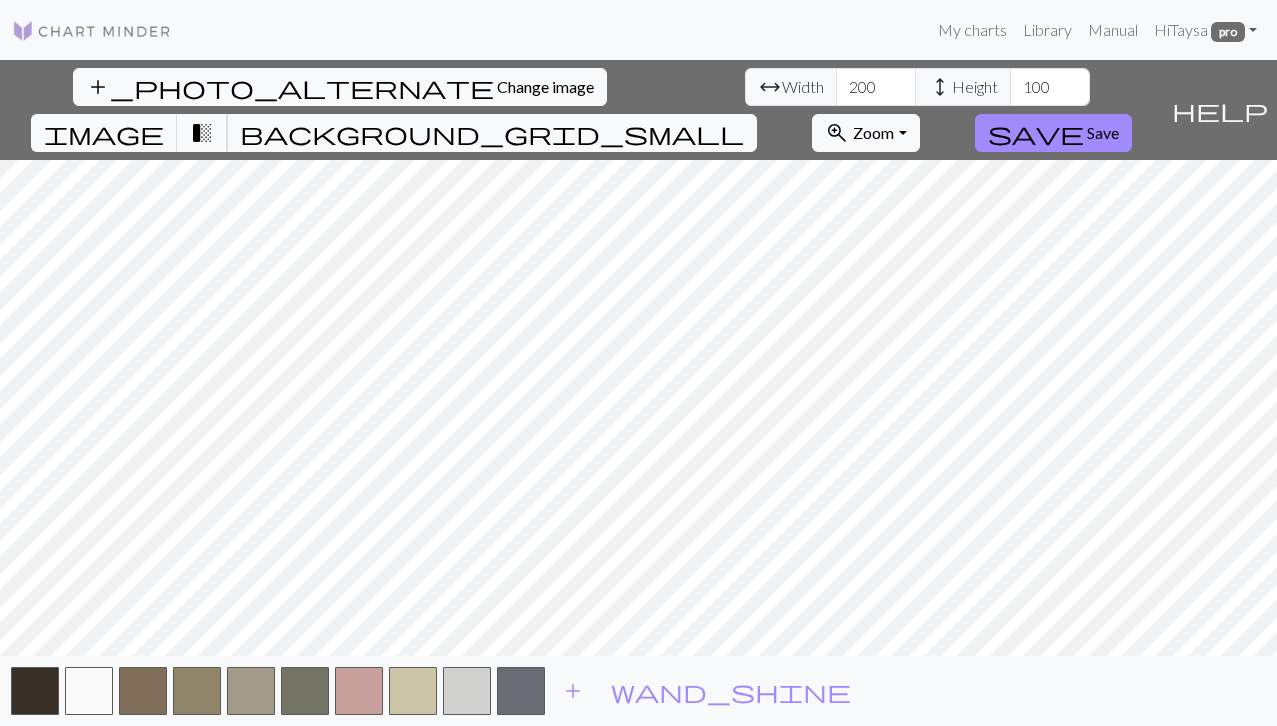 click on "transition_fade" at bounding box center [202, 133] 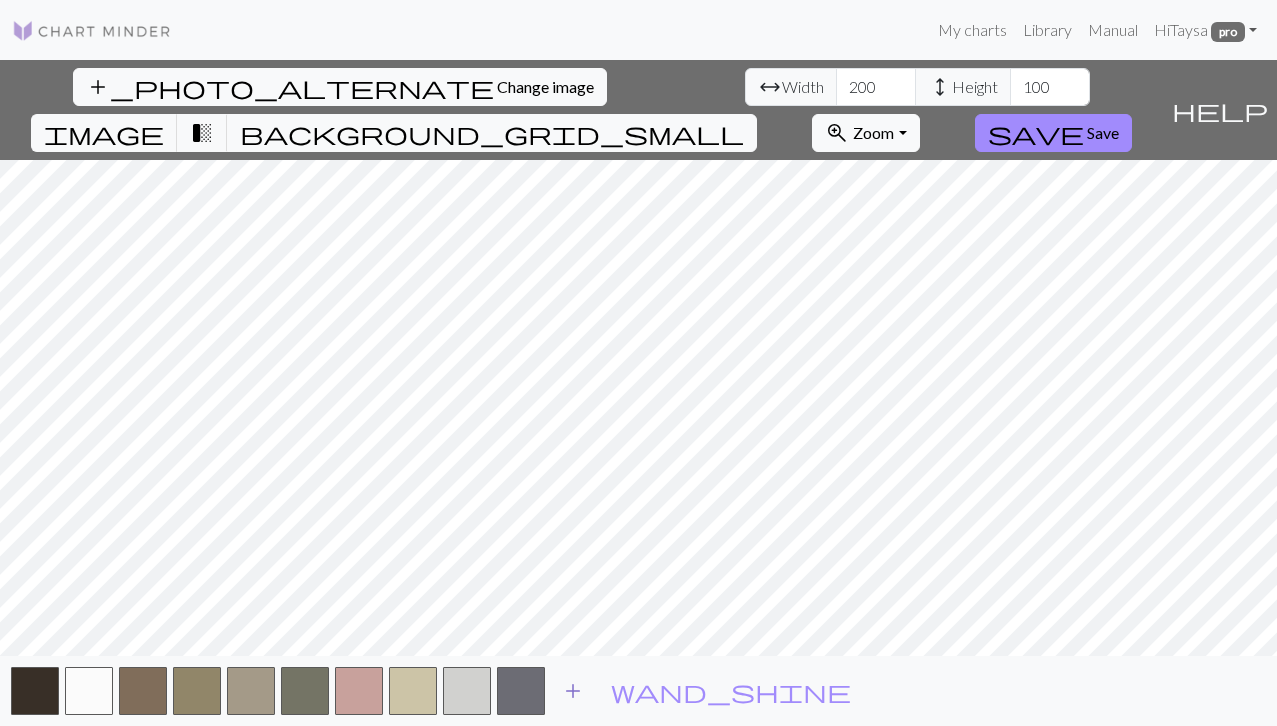 click on "add" at bounding box center [573, 691] 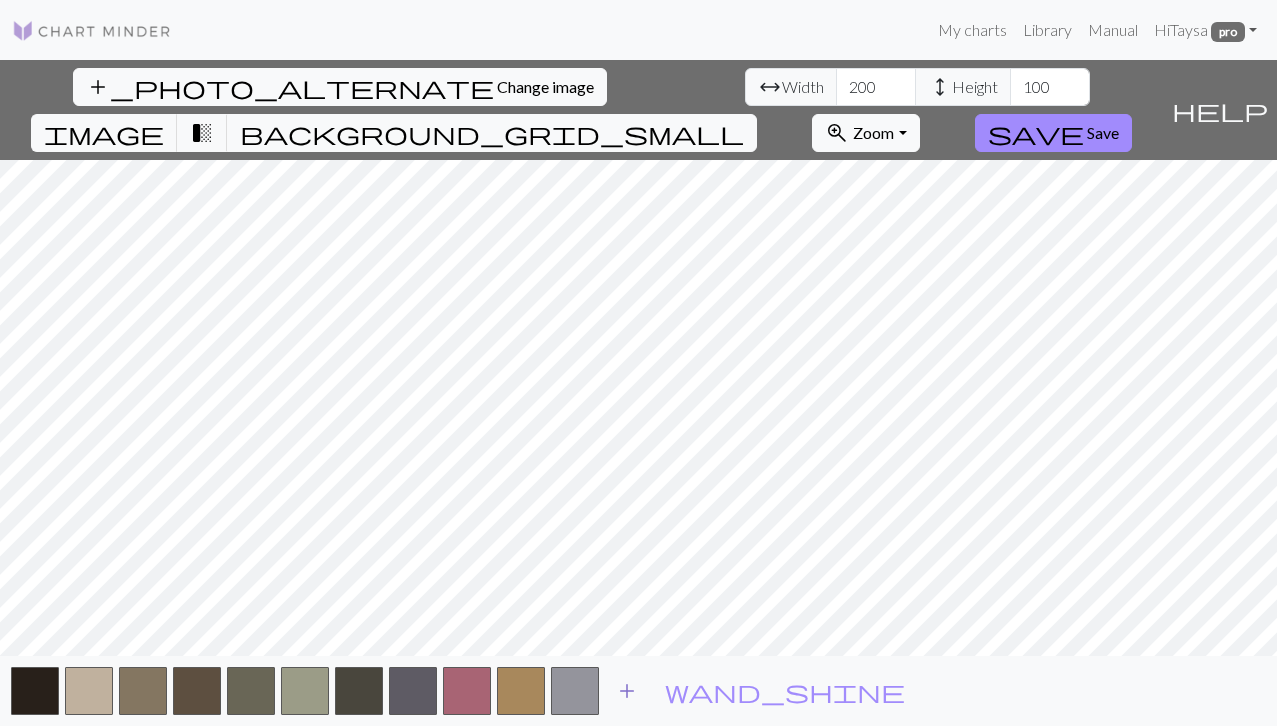 click at bounding box center (575, 691) 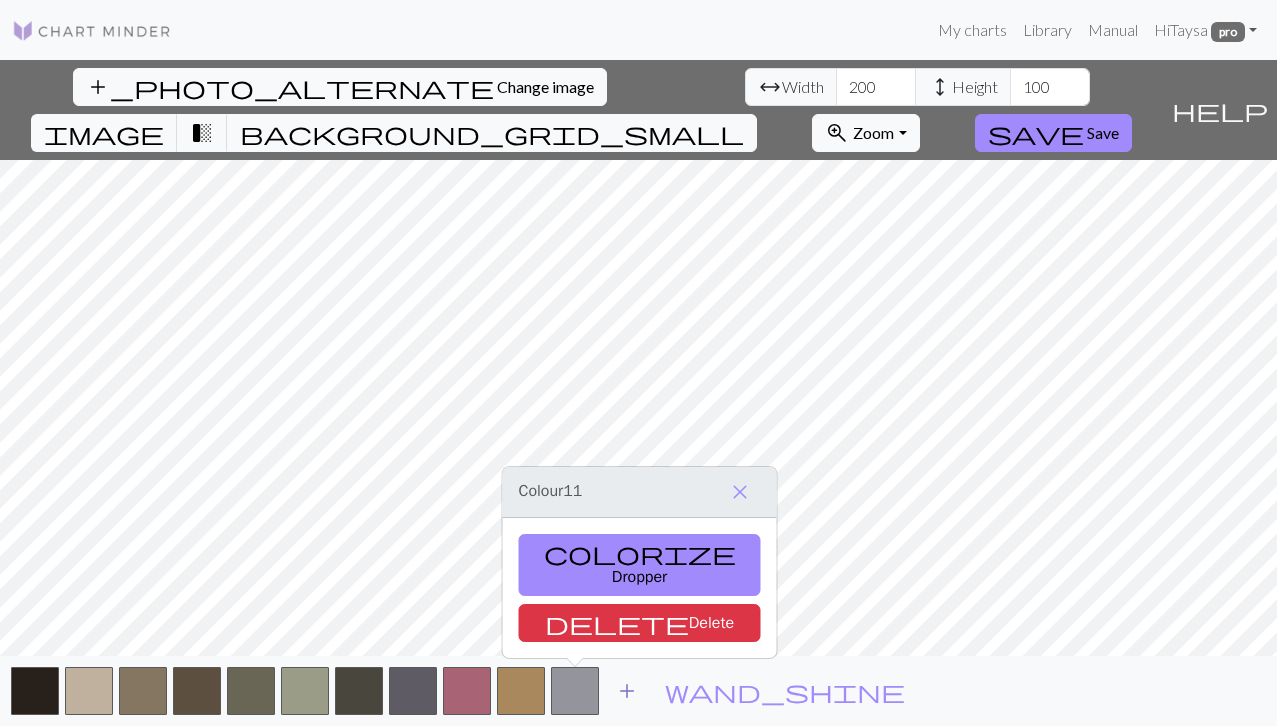 click on "add" at bounding box center (627, 691) 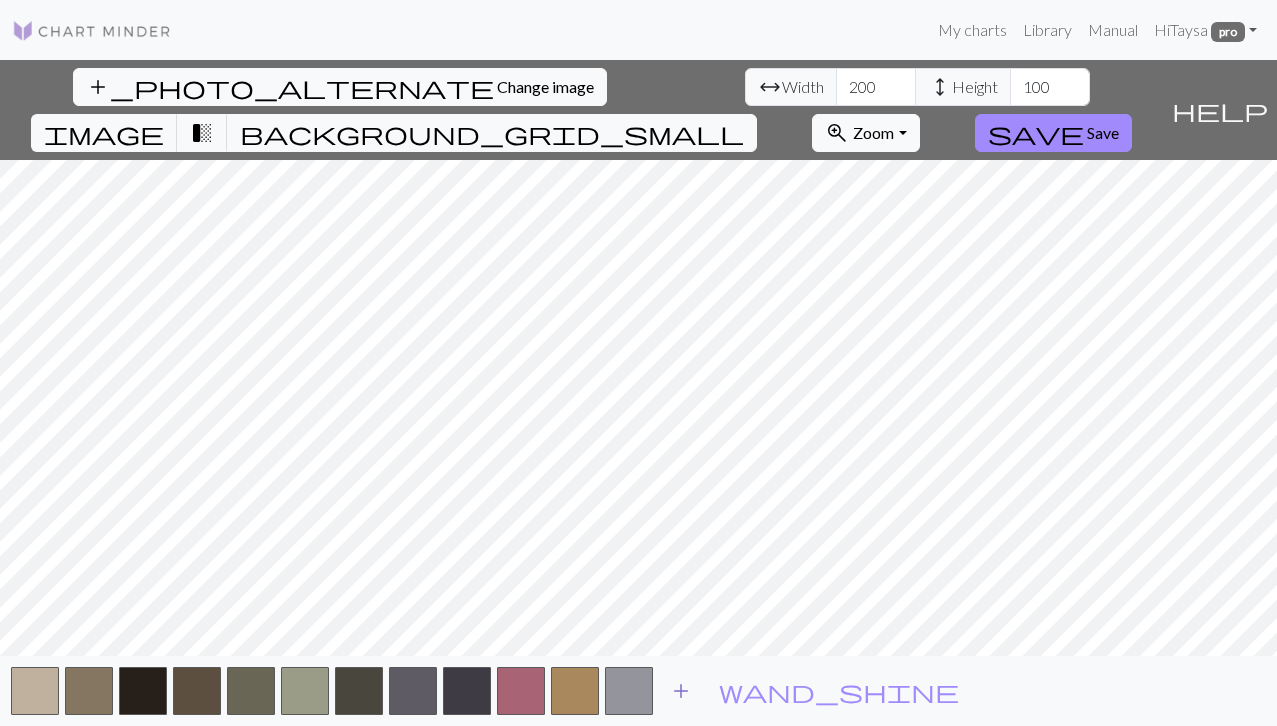 click on "add" at bounding box center [681, 691] 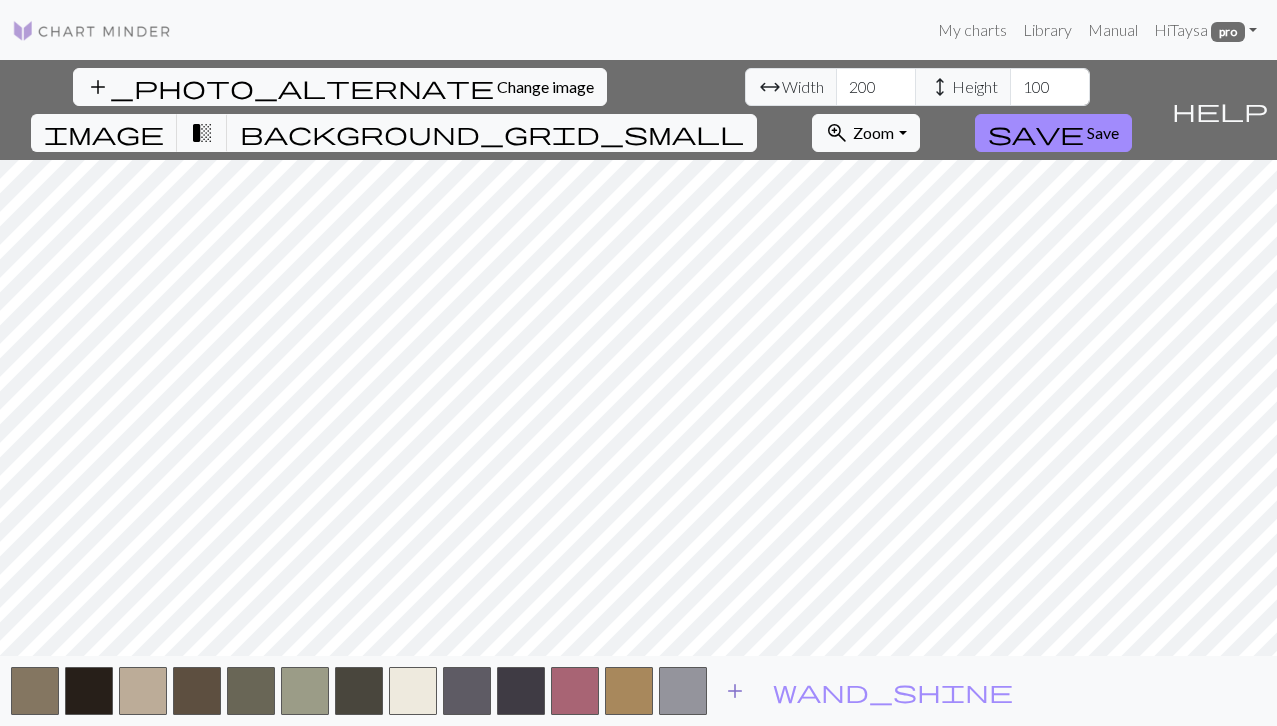 click on "add" at bounding box center [735, 691] 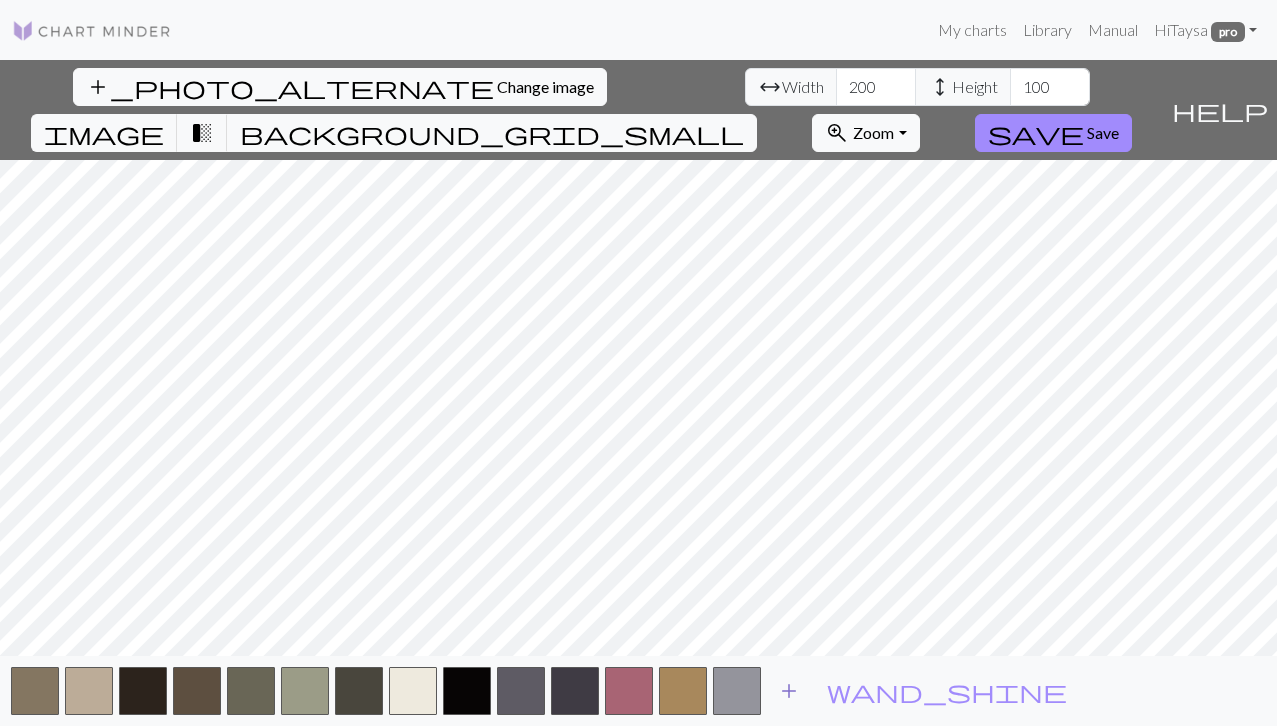 click on "add" at bounding box center (789, 691) 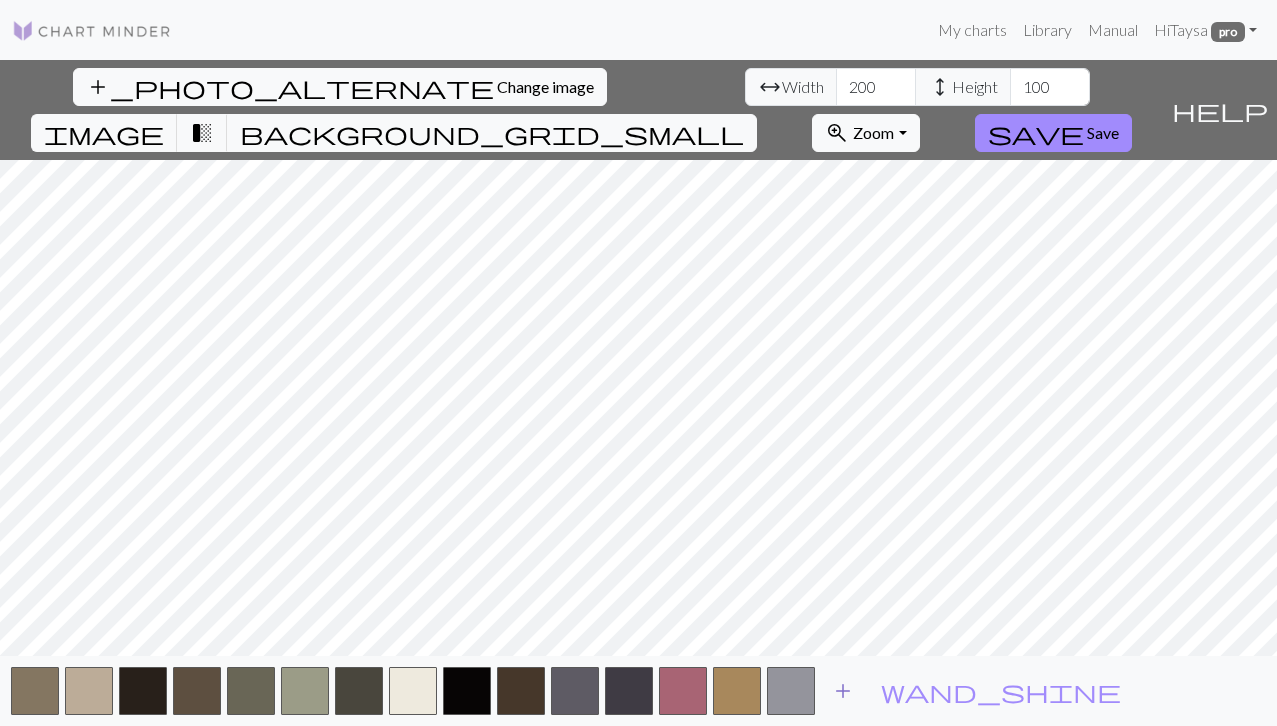 click on "add" at bounding box center [843, 691] 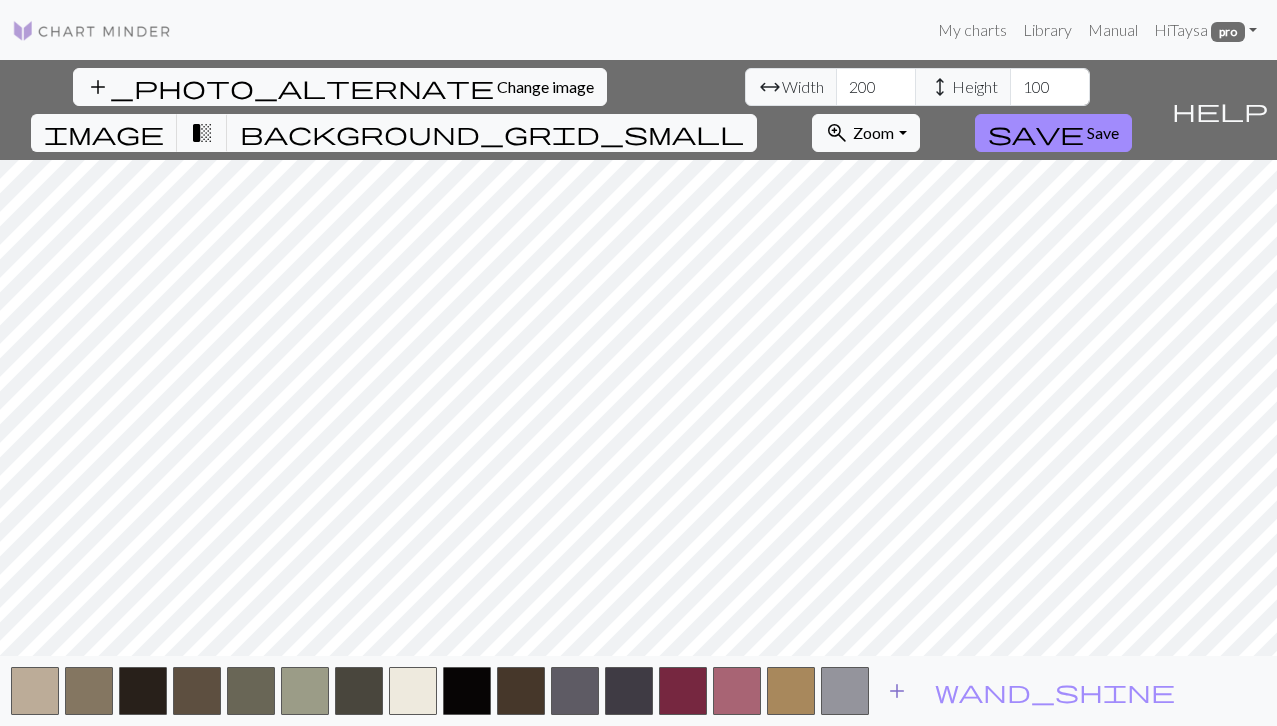 click on "add" at bounding box center (897, 691) 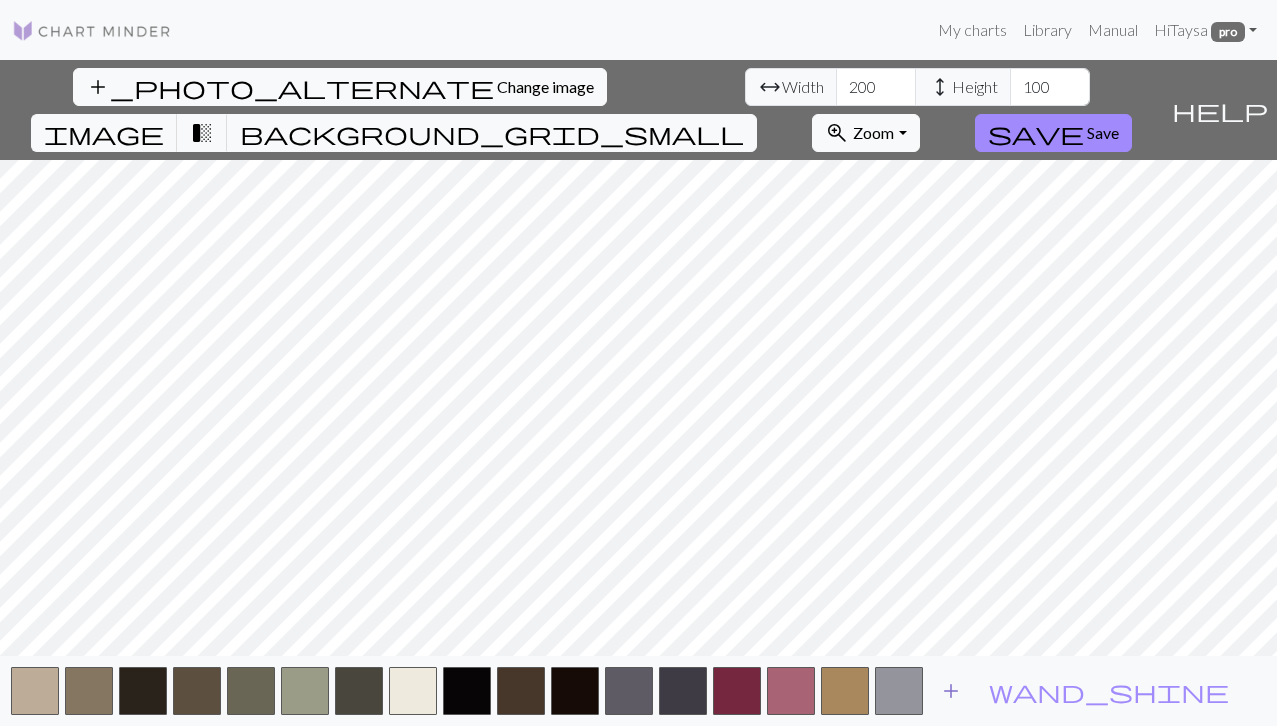 click on "add" at bounding box center (951, 691) 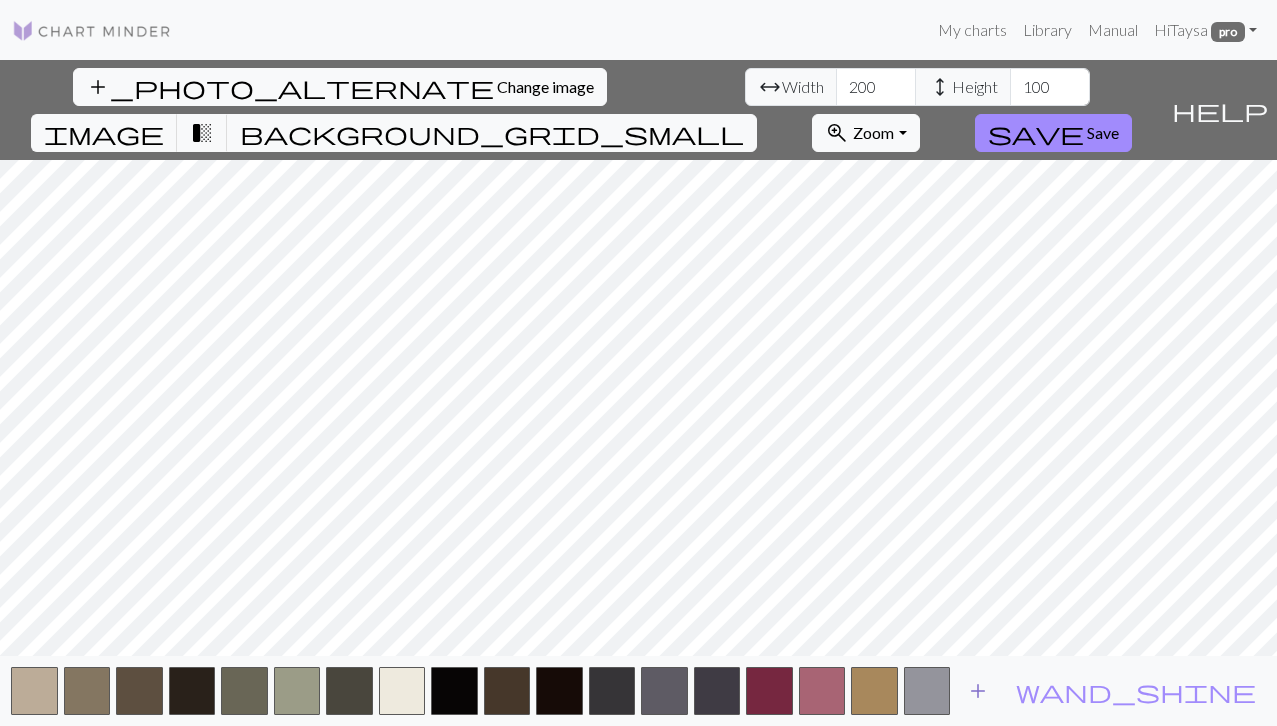 click on "add" at bounding box center [978, 691] 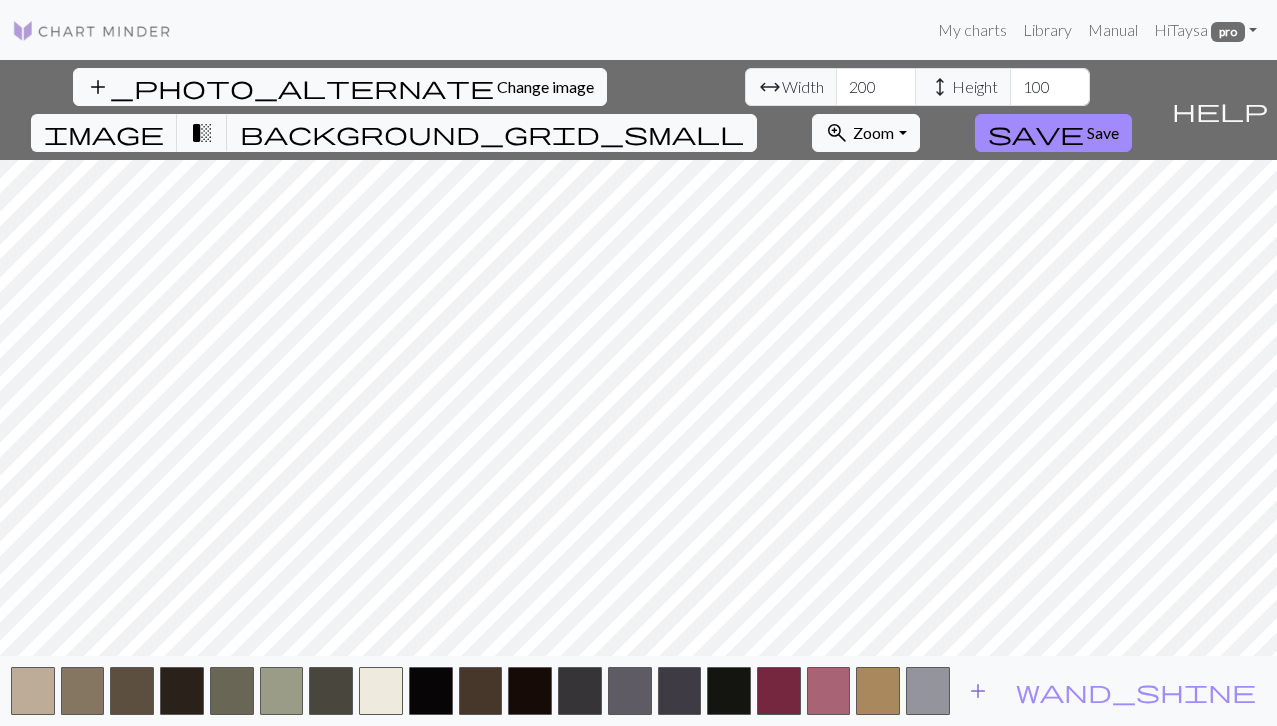 click on "add" at bounding box center [978, 691] 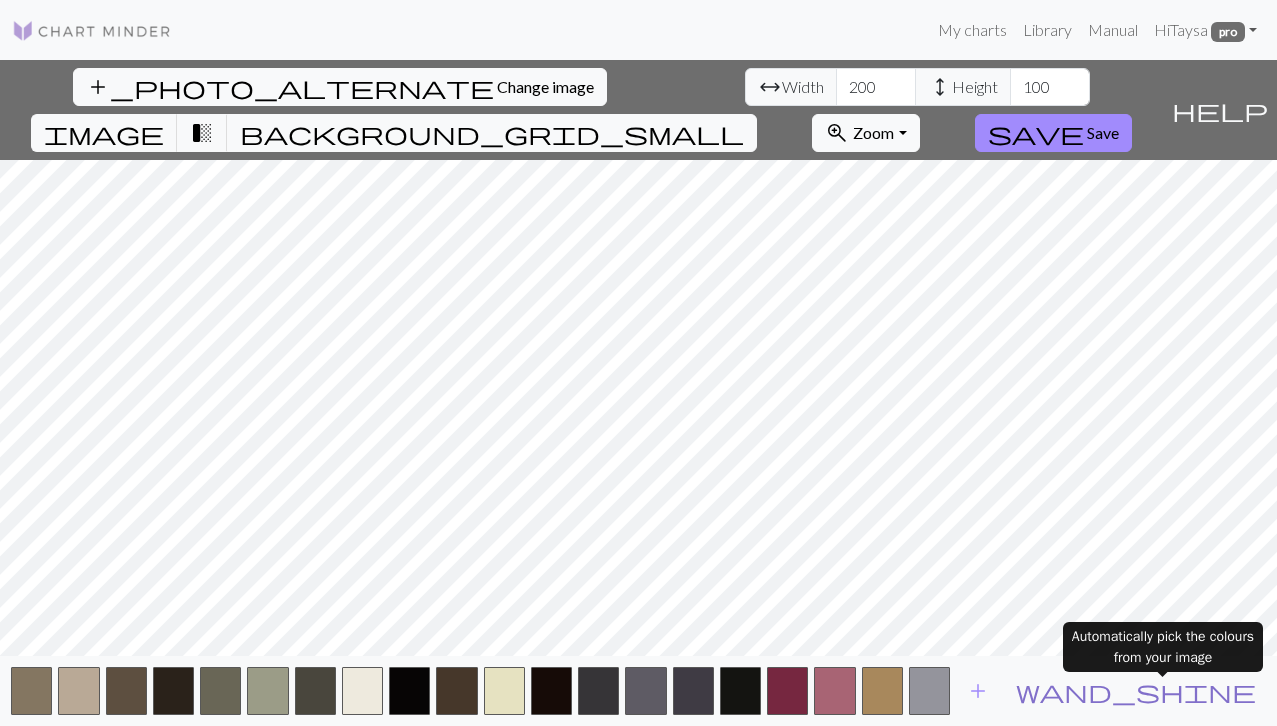 click on "wand_shine" at bounding box center [1136, 691] 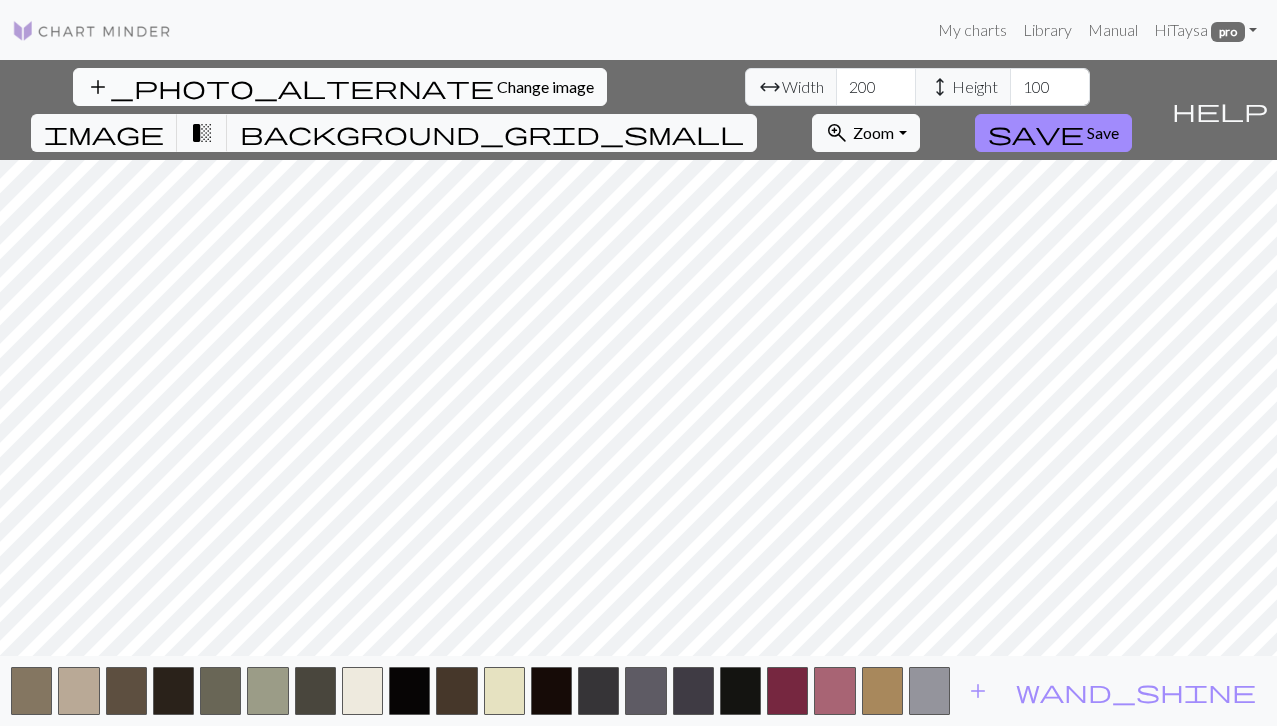 click on "Change image" at bounding box center [545, 86] 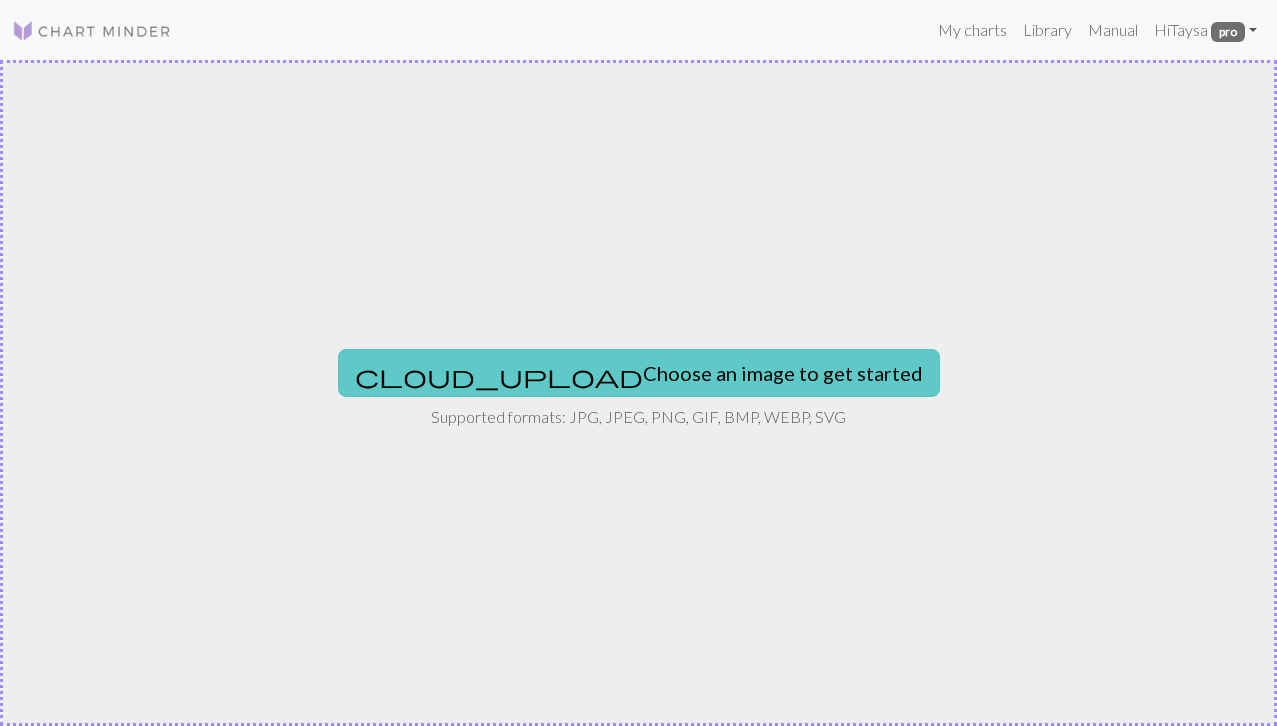 click on "cloud_upload  Choose an image to get started" at bounding box center (639, 373) 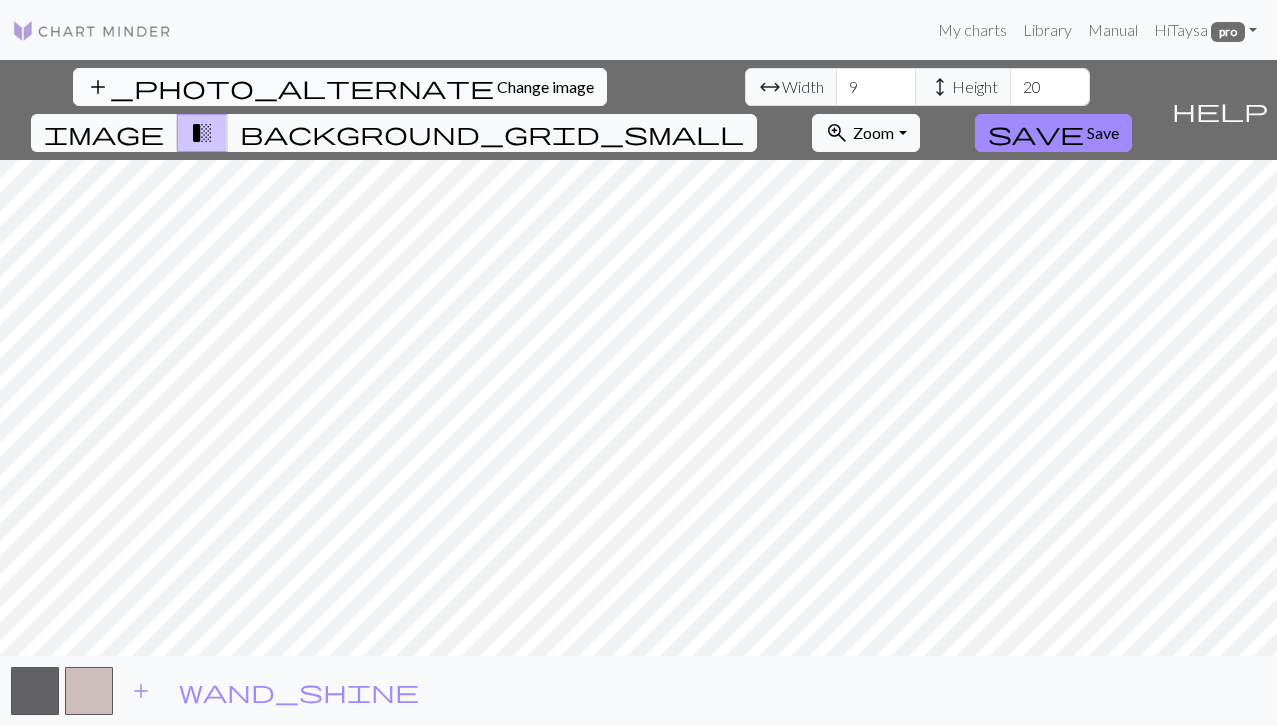 click on "Change image" at bounding box center (545, 86) 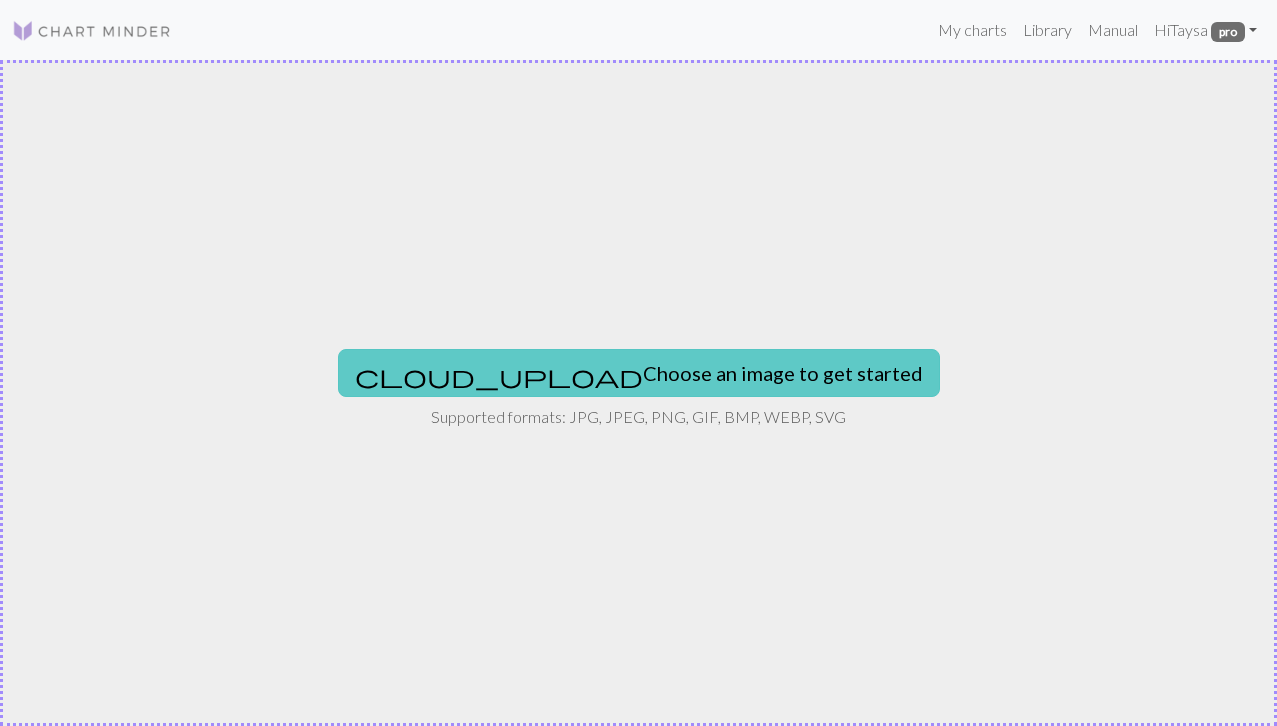 click on "cloud_upload  Choose an image to get started" at bounding box center [639, 373] 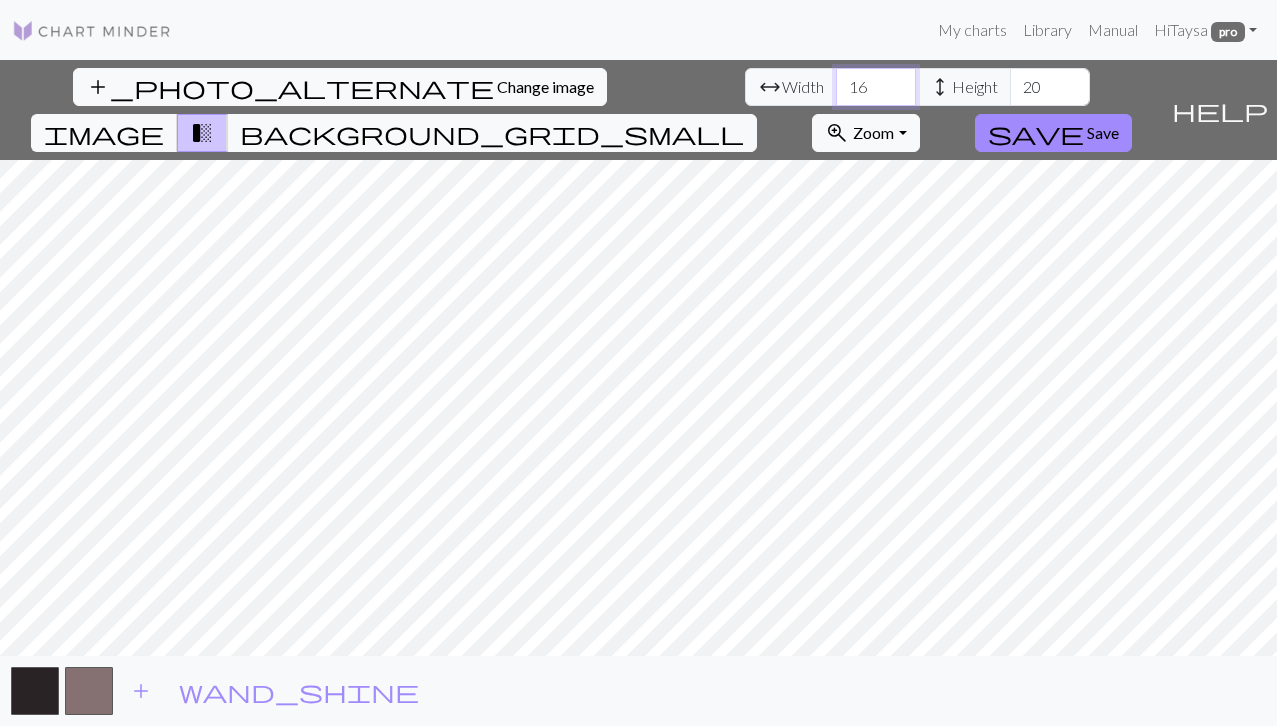 click on "16" at bounding box center (876, 87) 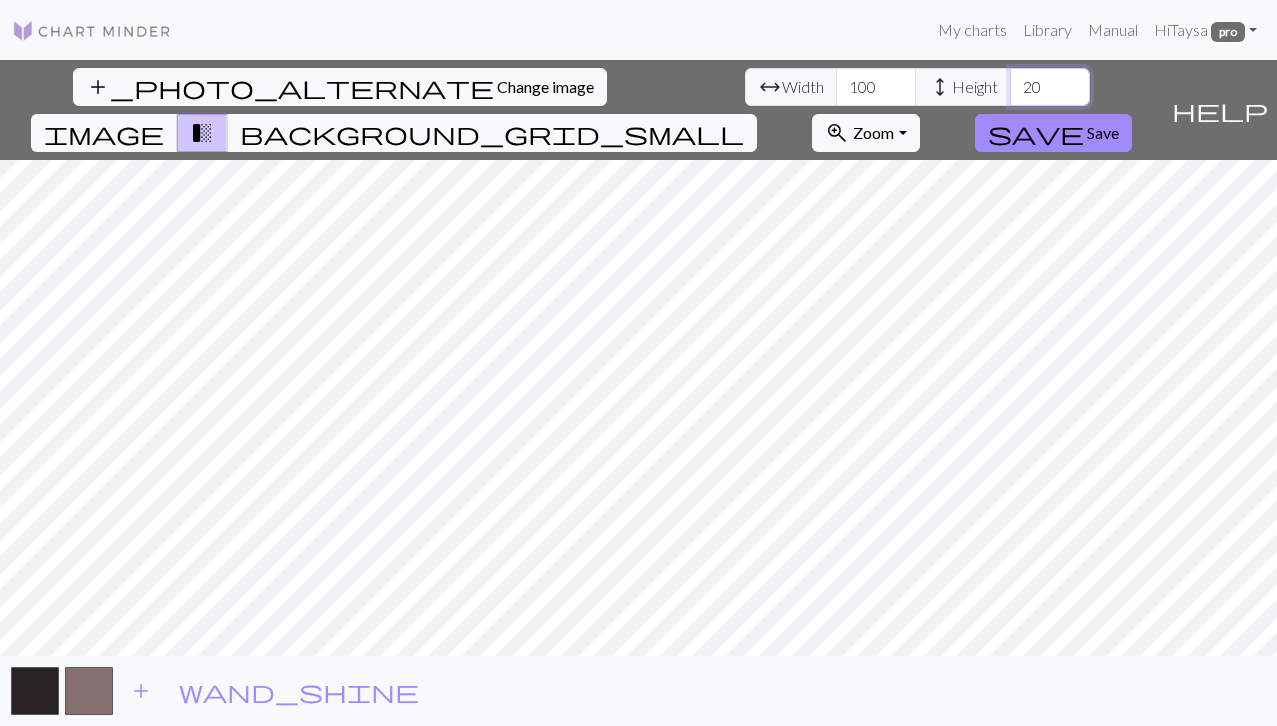 click on "20" at bounding box center [1050, 87] 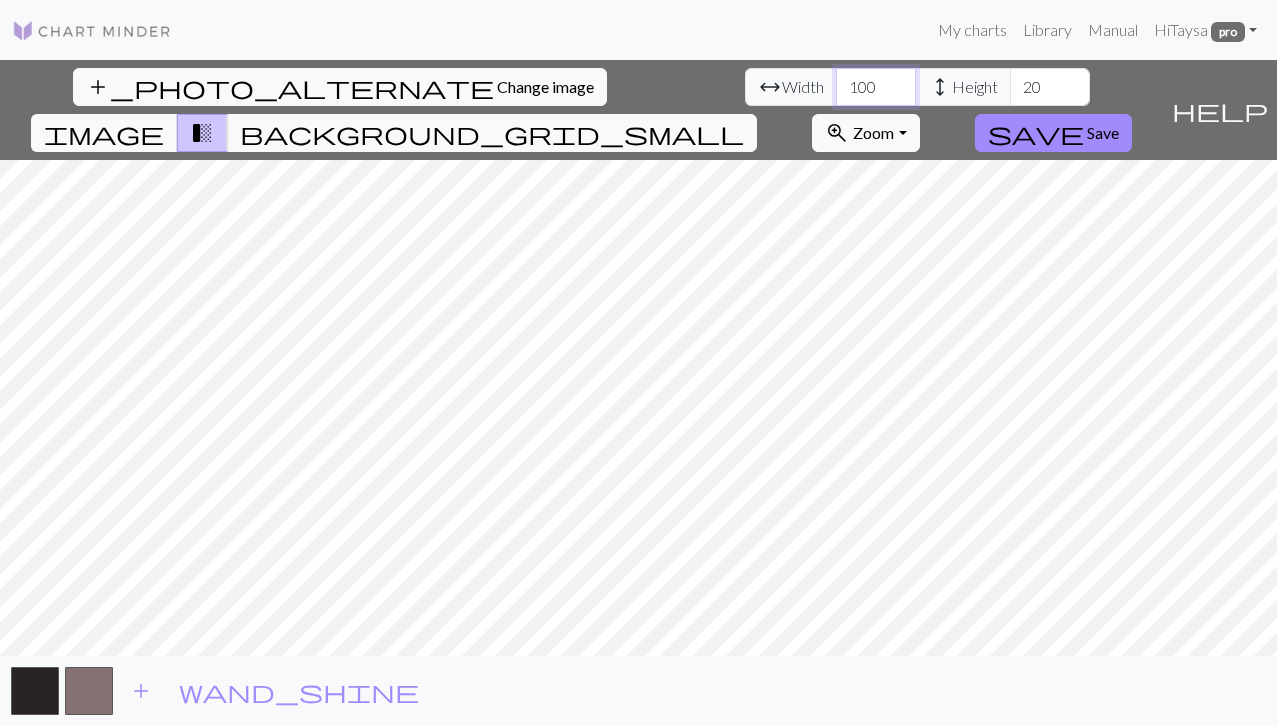 click on "100" at bounding box center [876, 87] 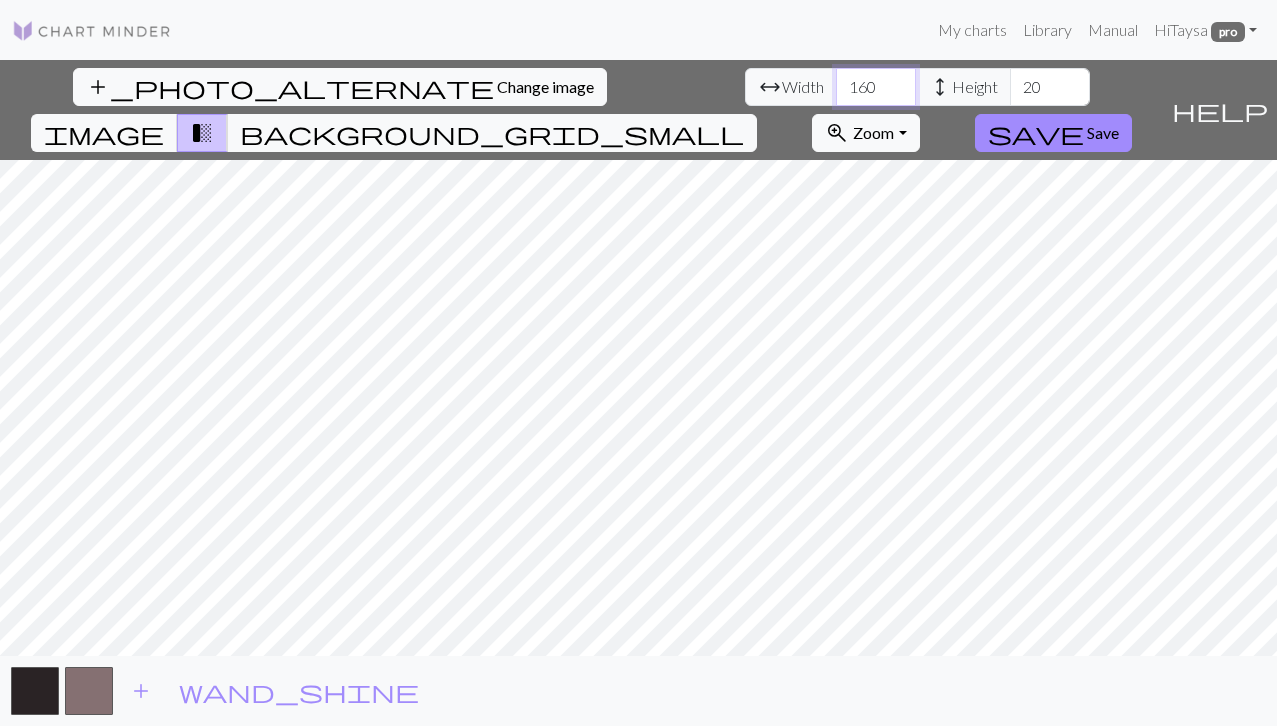 type on "160" 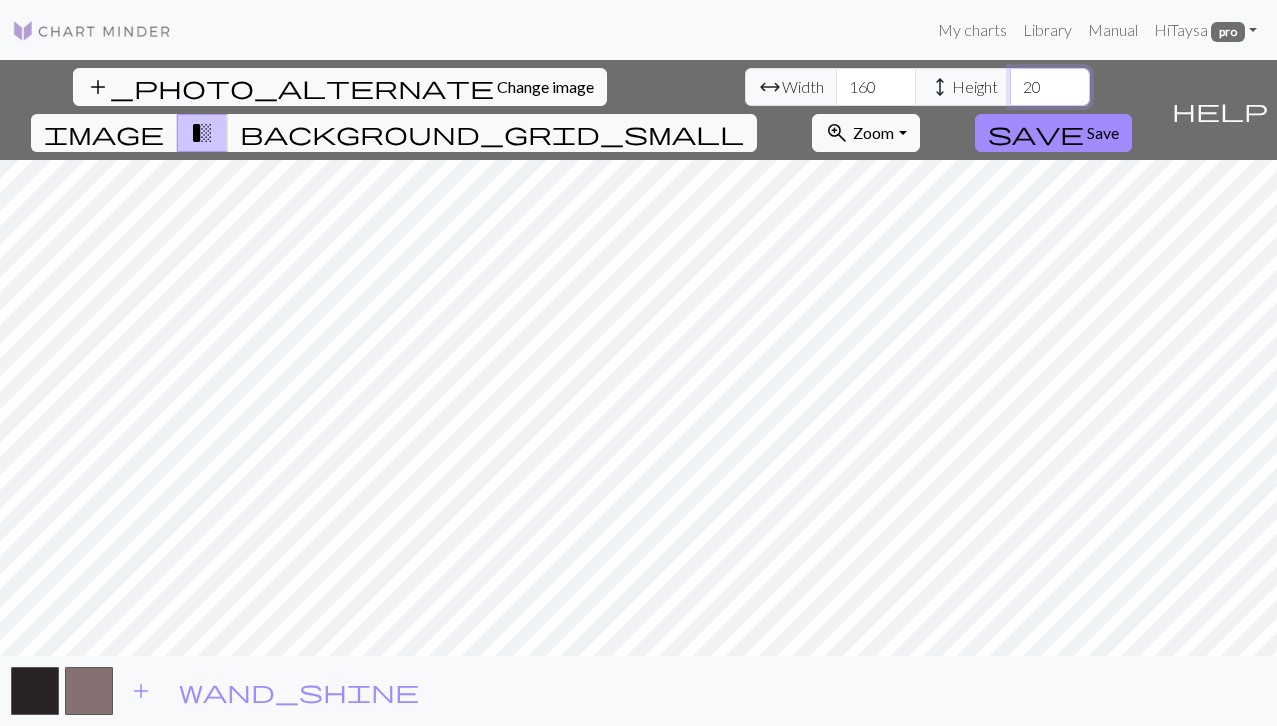 click on "20" at bounding box center [1050, 87] 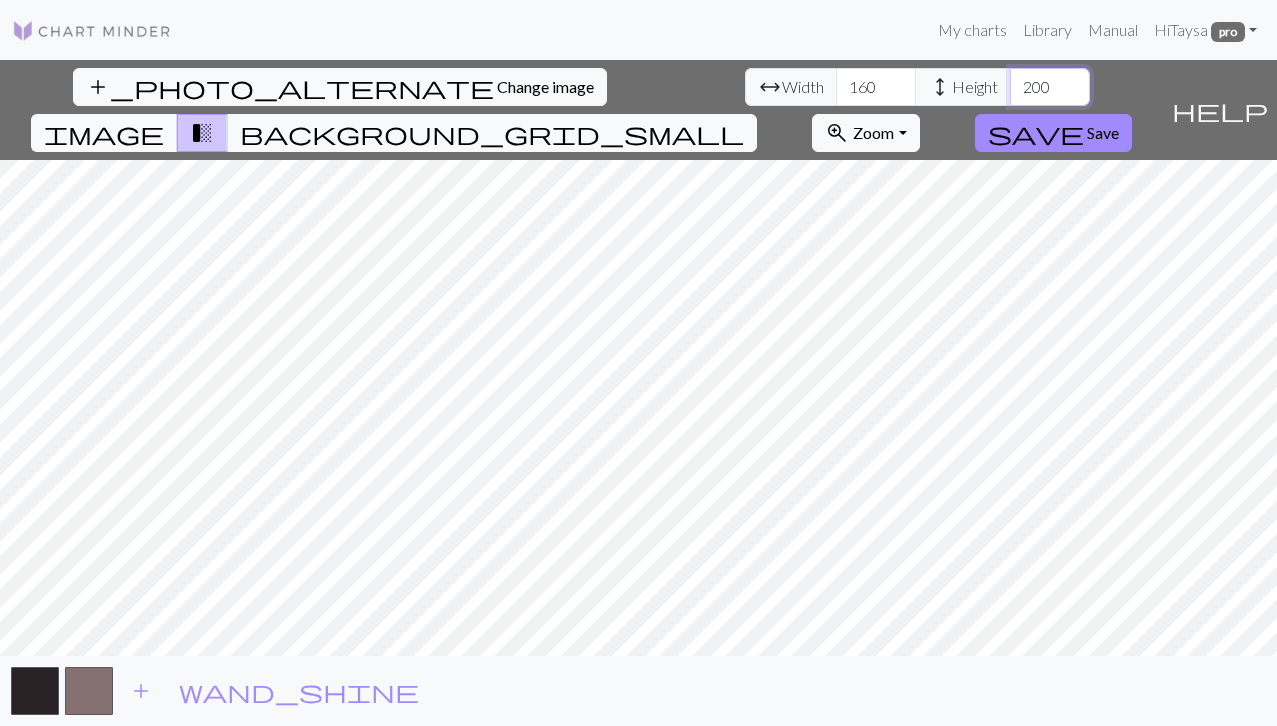 type on "200" 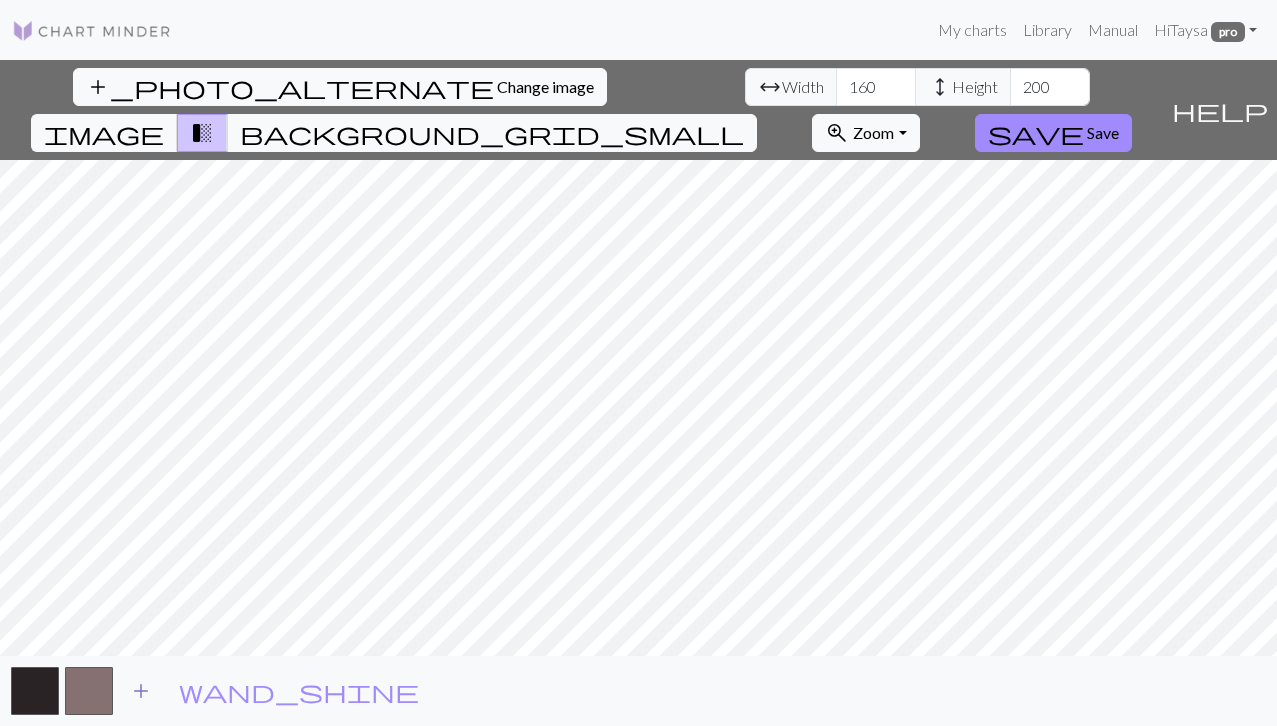 click on "add" at bounding box center (141, 691) 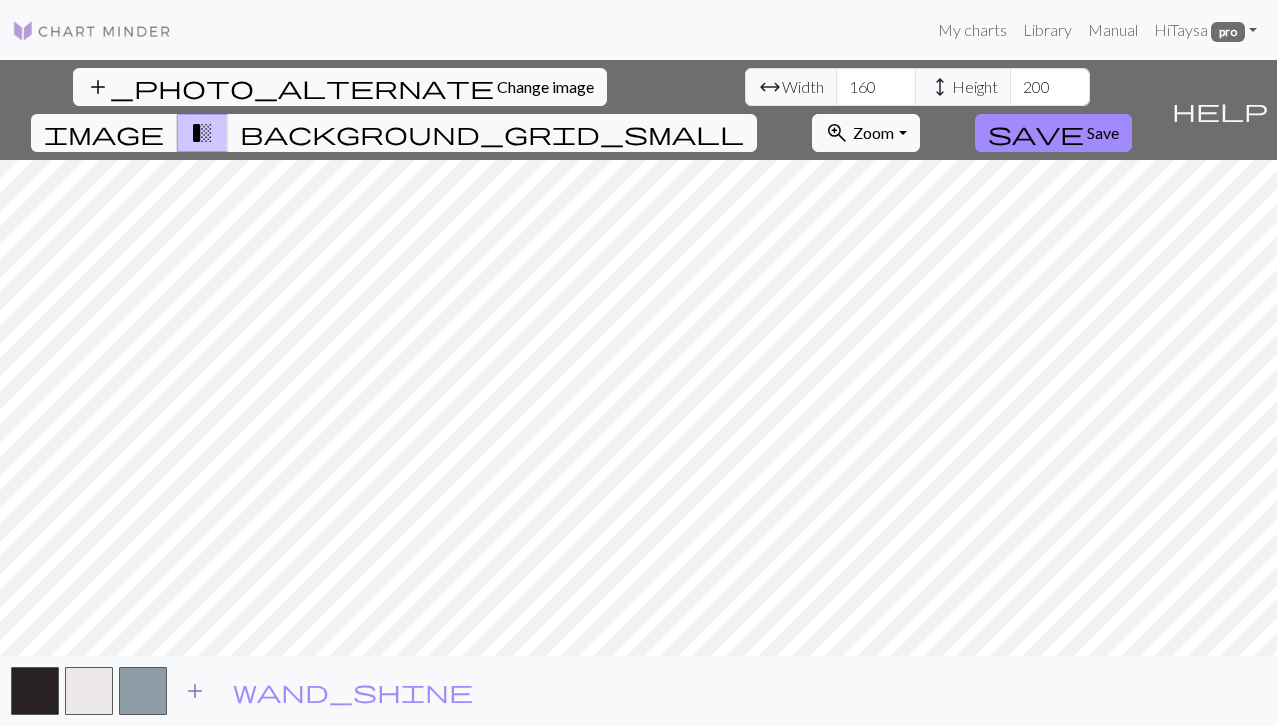 click at bounding box center [143, 691] 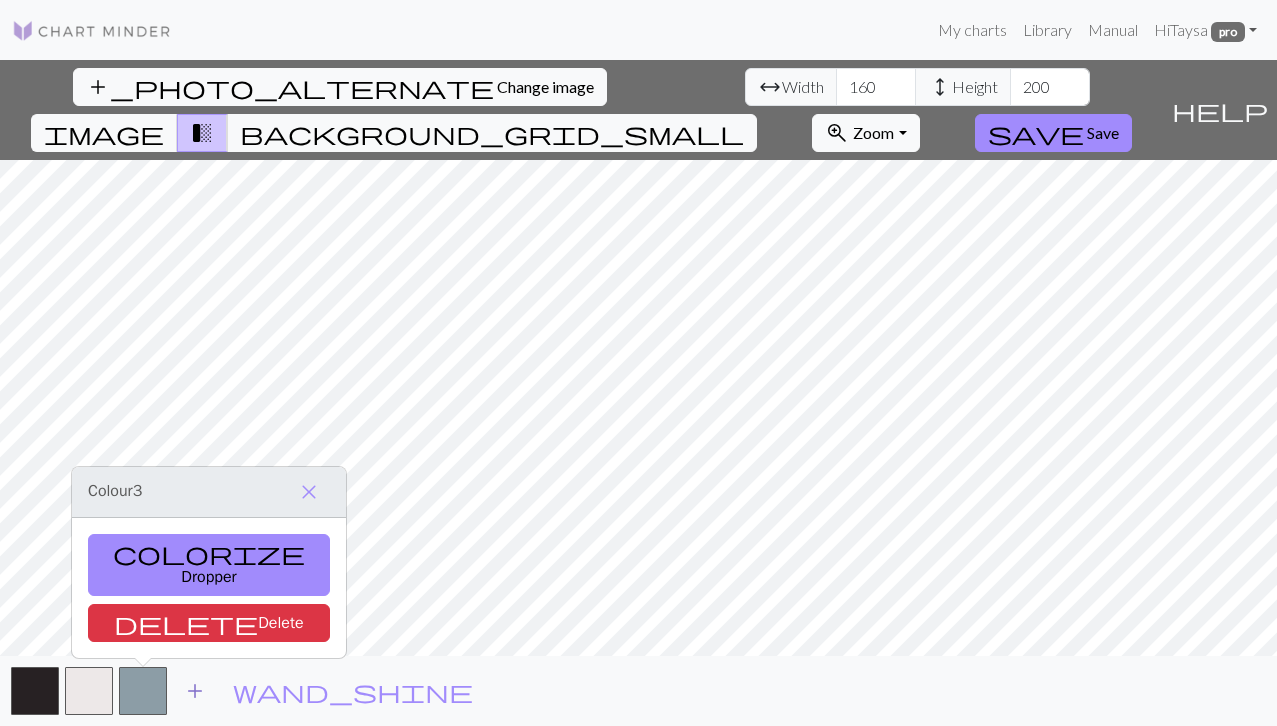 click on "add" at bounding box center [195, 691] 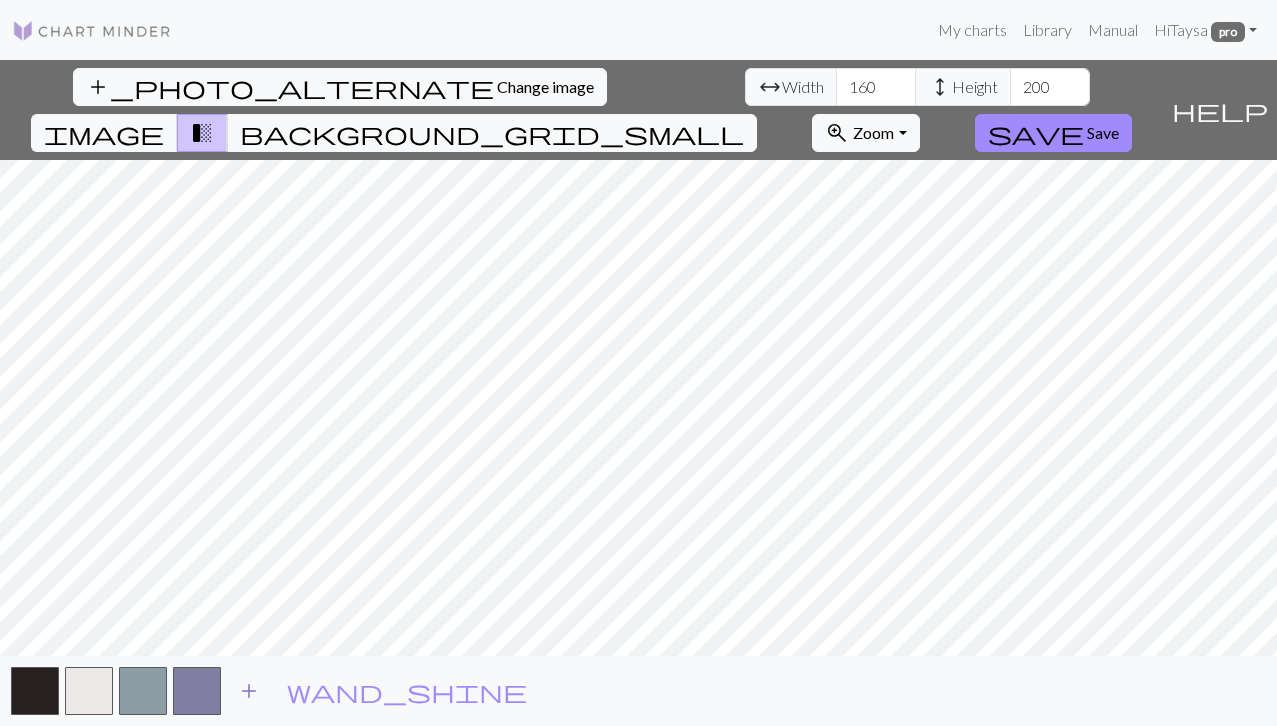 click on "add" at bounding box center [249, 691] 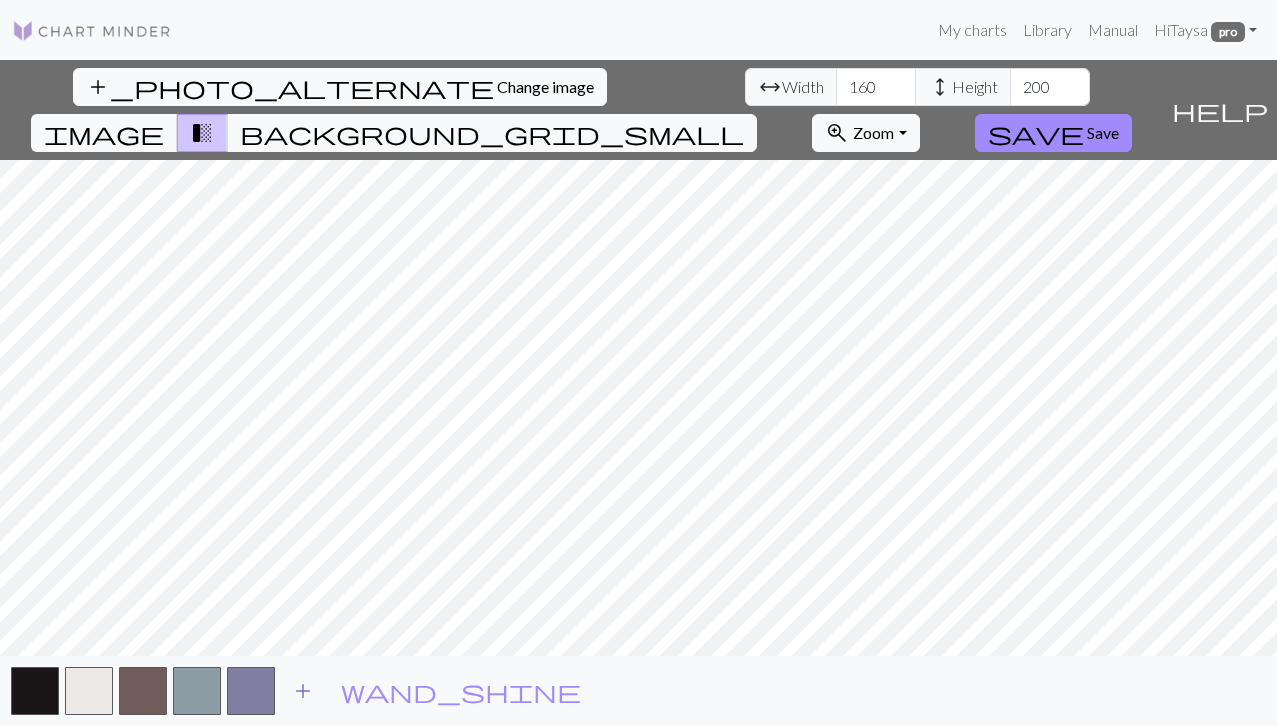 click on "add" at bounding box center [303, 691] 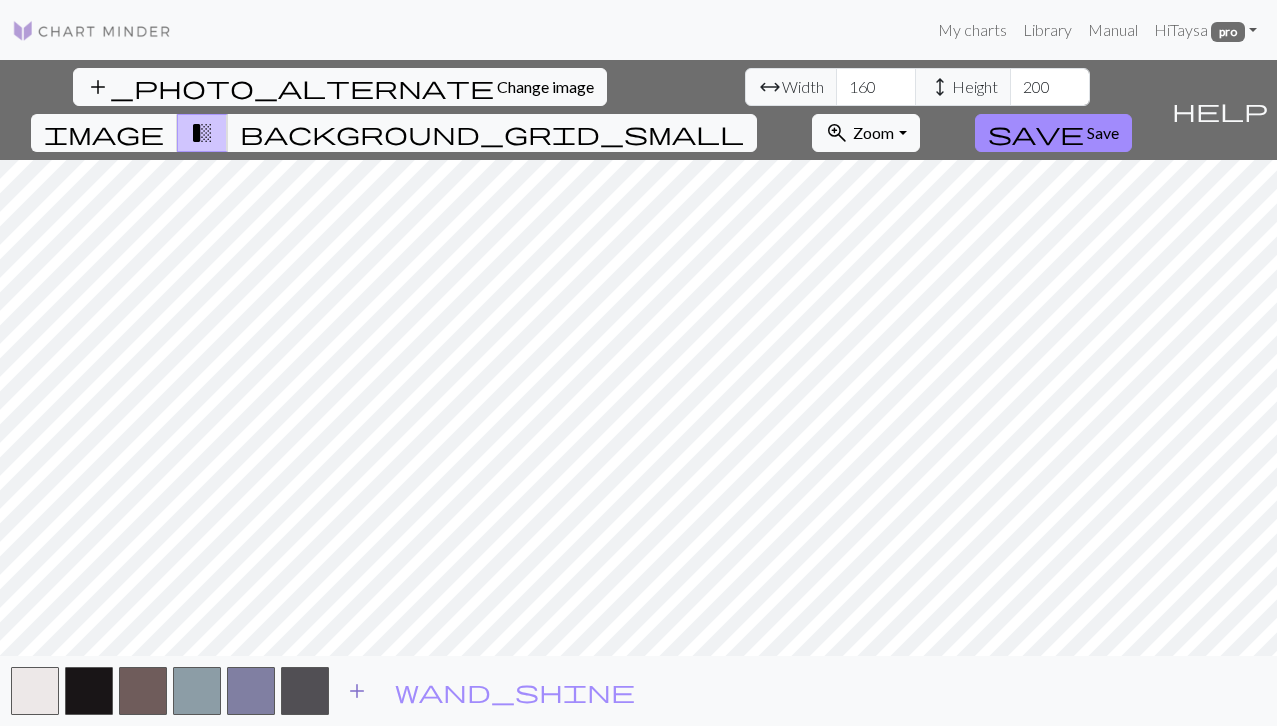 click on "add" at bounding box center [357, 691] 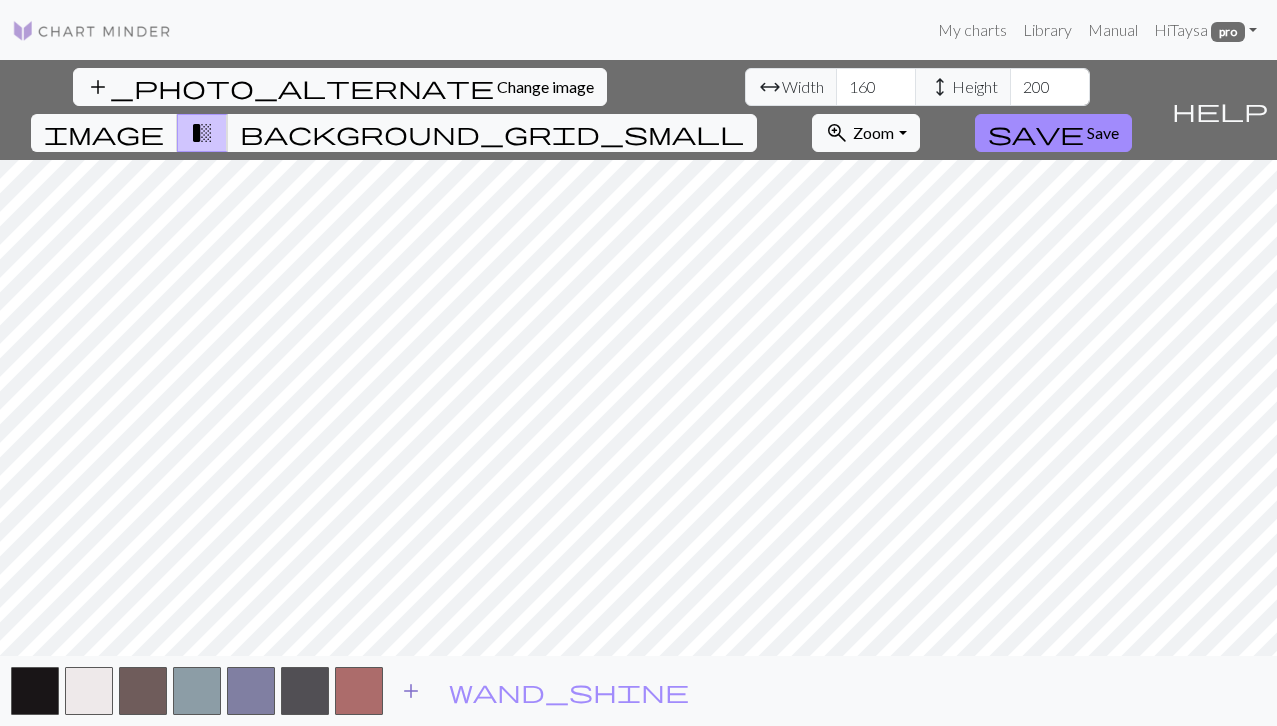 click on "add" at bounding box center [411, 691] 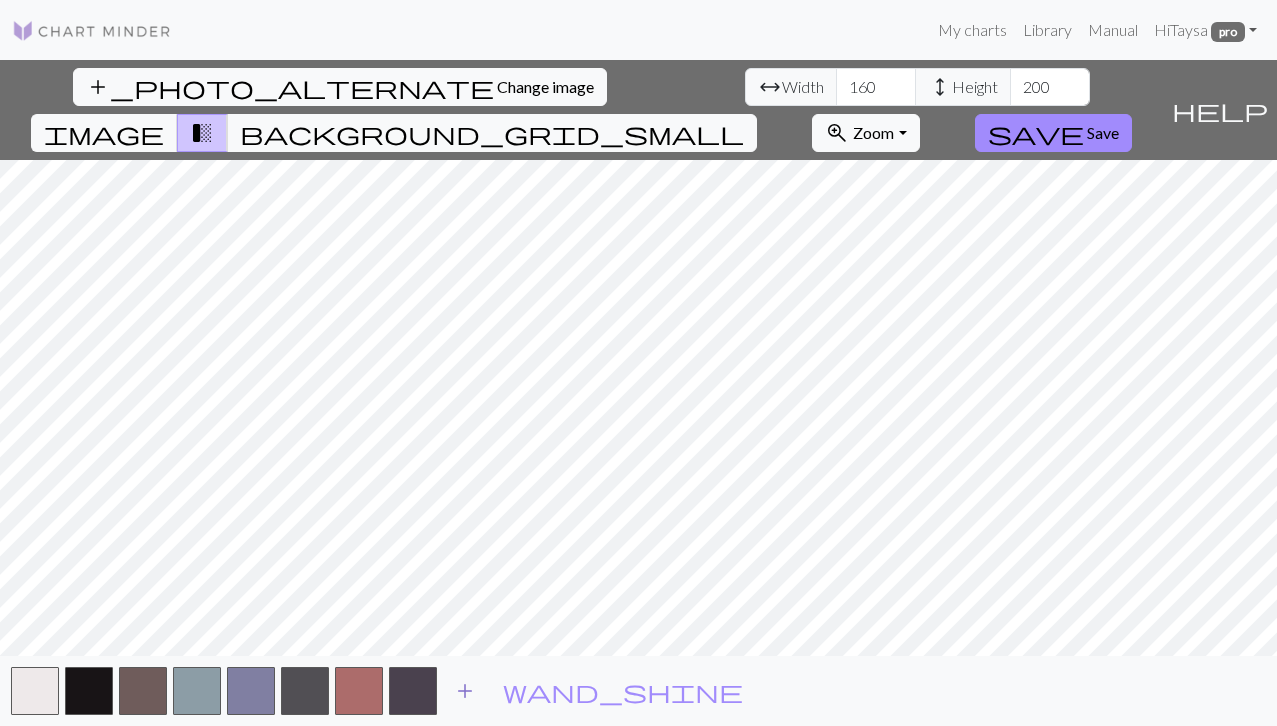 click on "add" at bounding box center (465, 691) 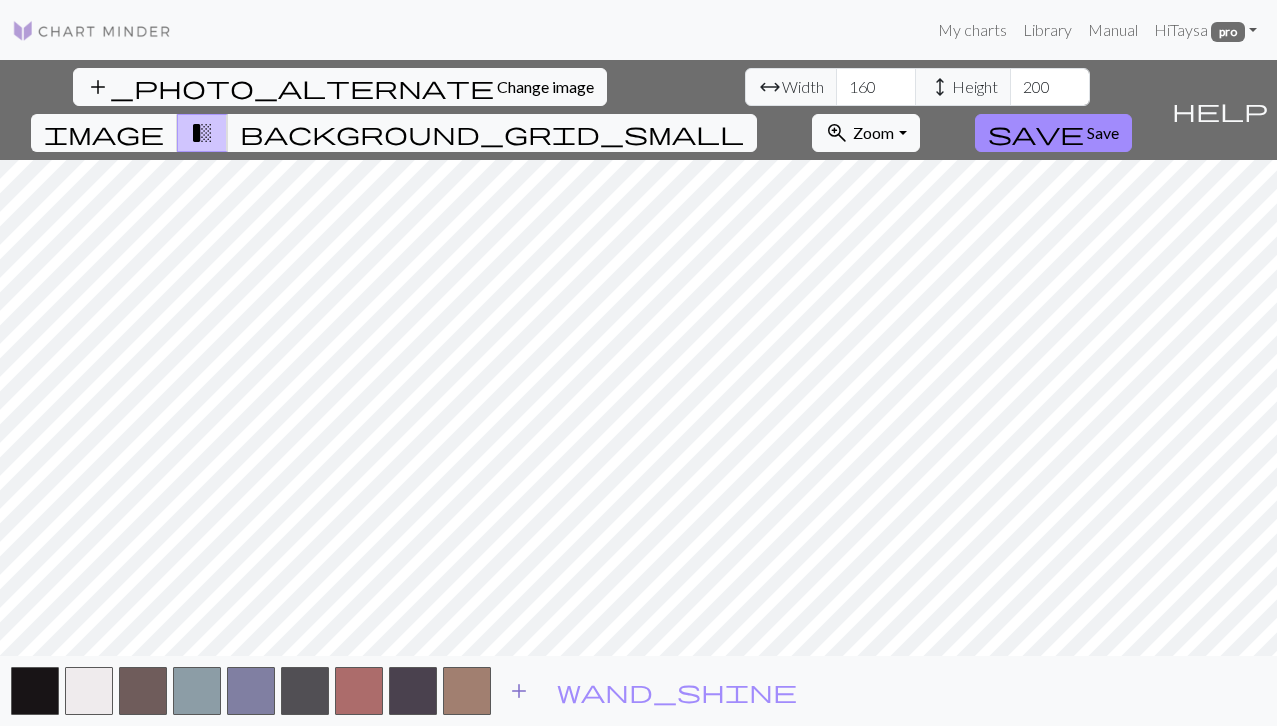 click on "add" at bounding box center [519, 691] 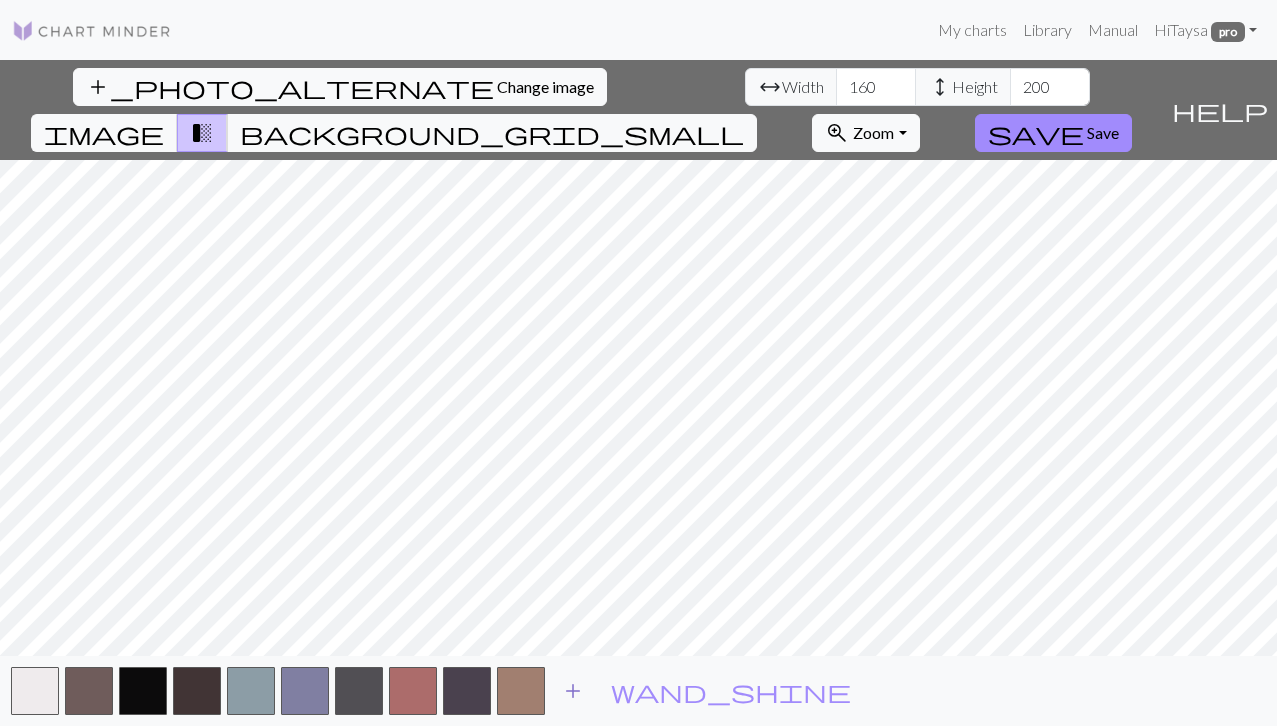 click on "add" at bounding box center [573, 691] 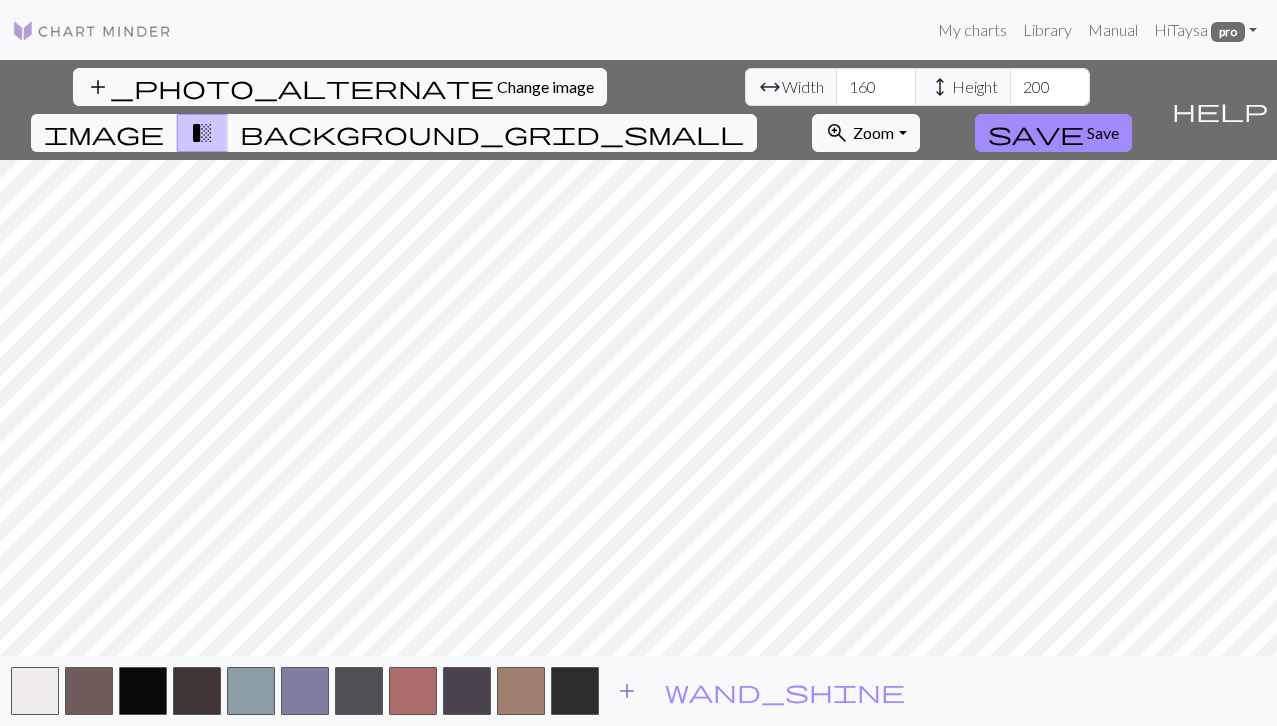 click on "add" at bounding box center (627, 691) 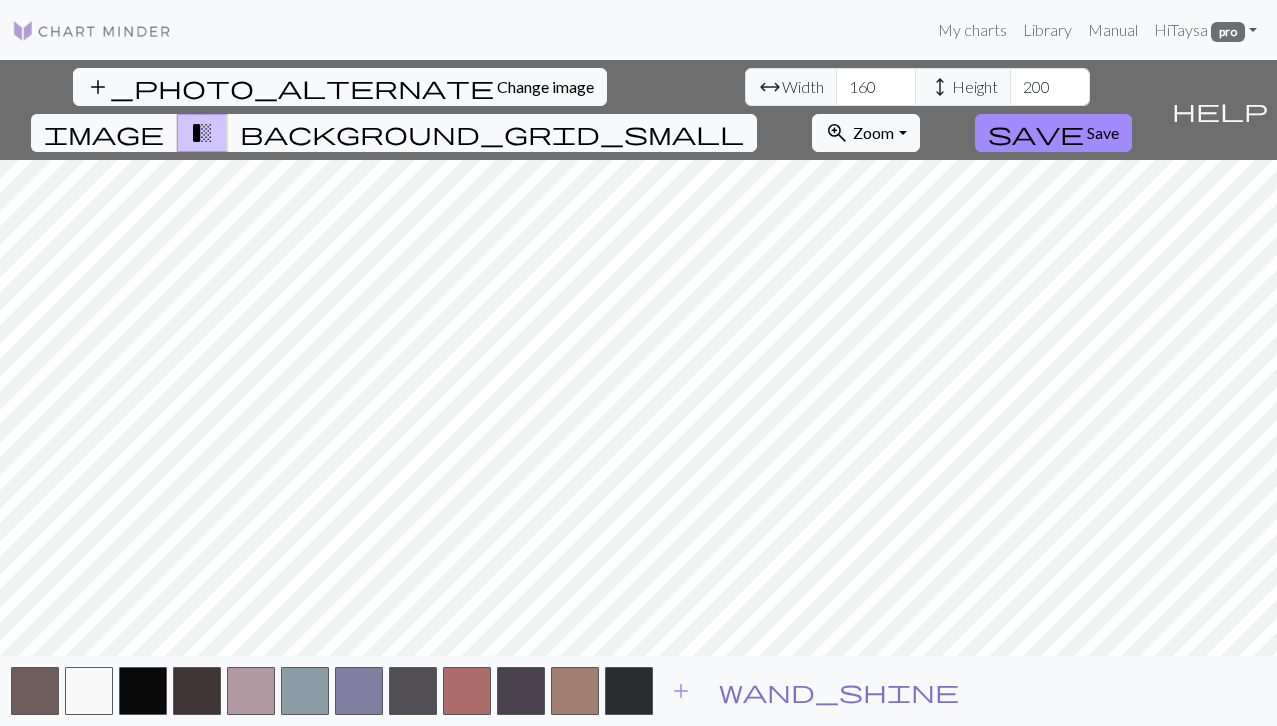 click on "wand_shine" at bounding box center [839, 691] 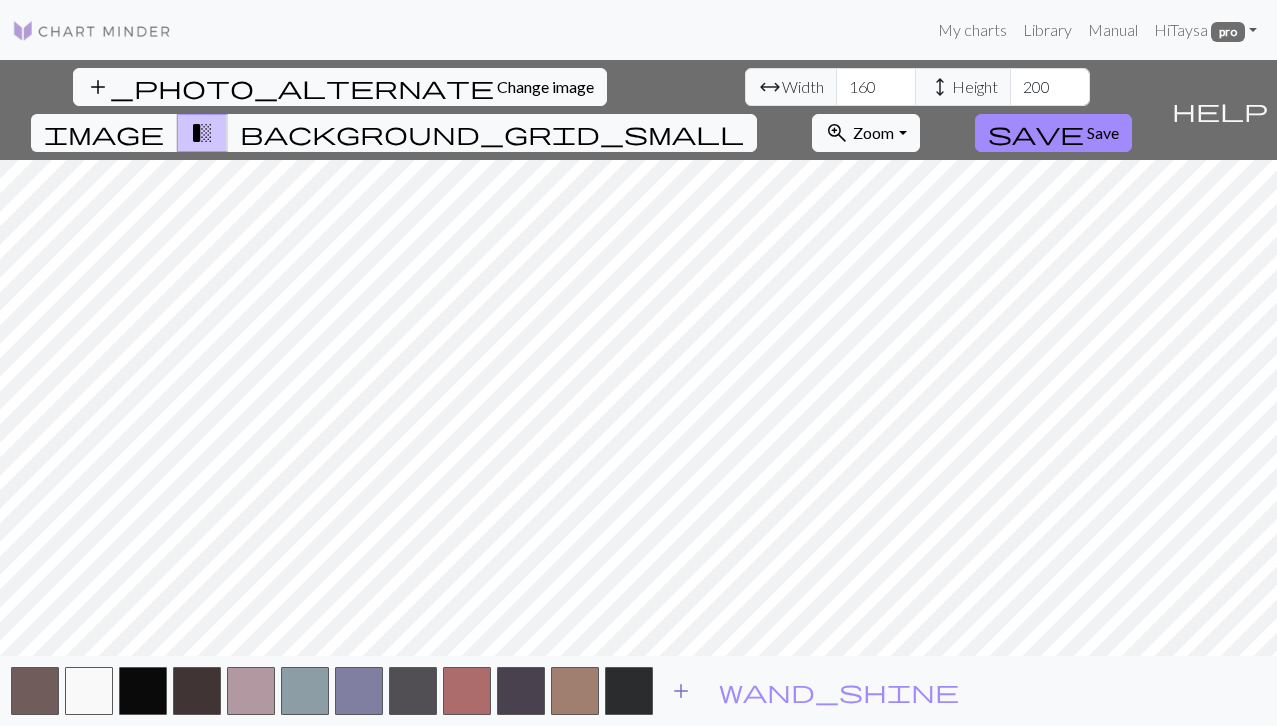 click on "add" at bounding box center (681, 691) 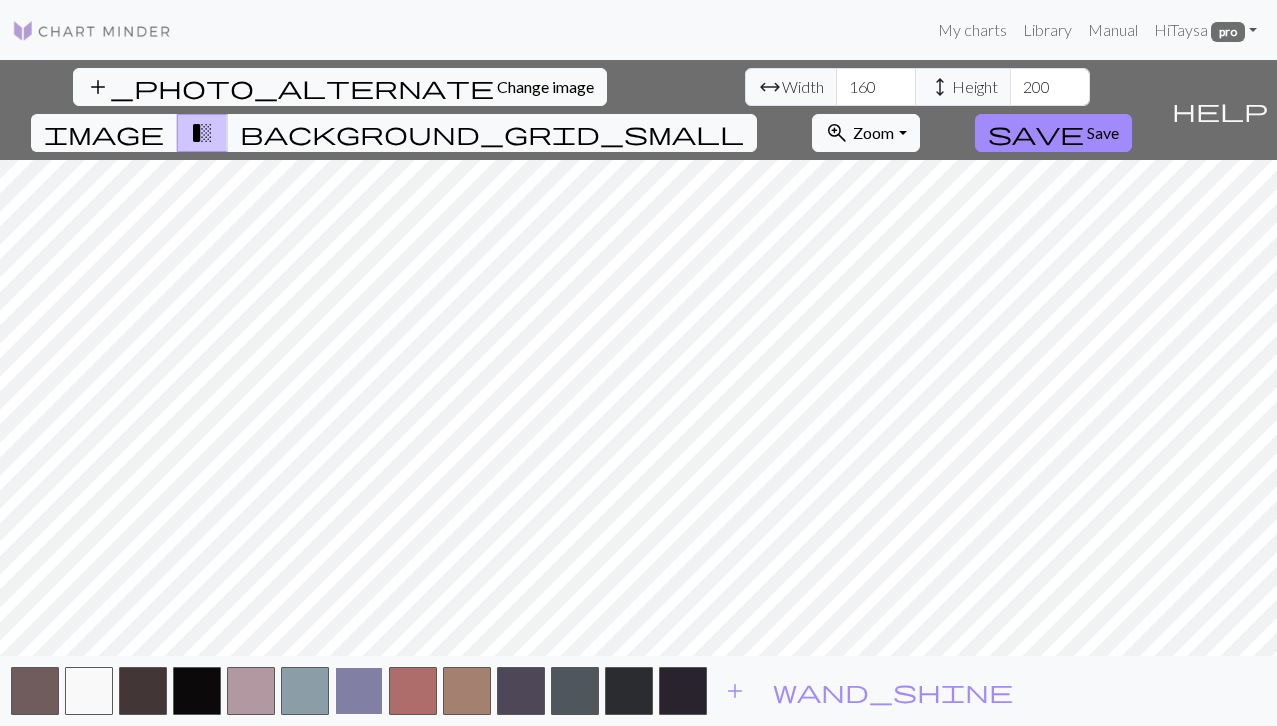 click at bounding box center (359, 691) 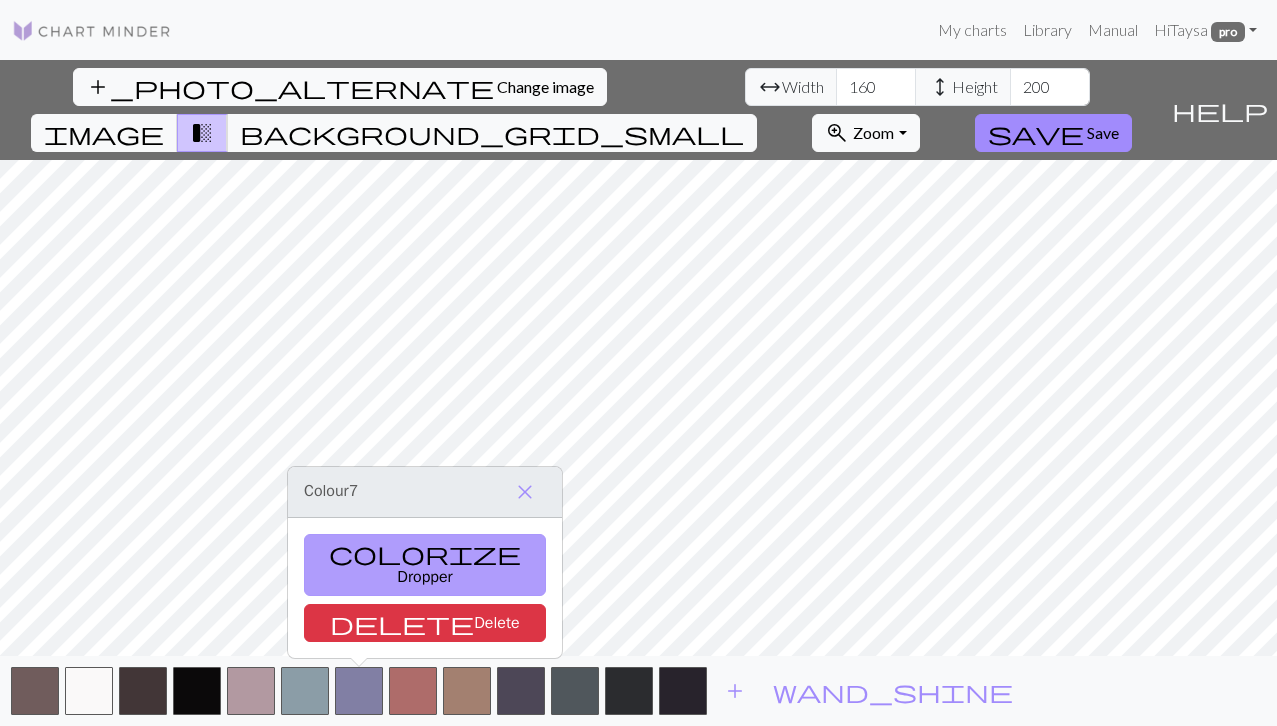 click on "colorize Dropper" at bounding box center (425, 565) 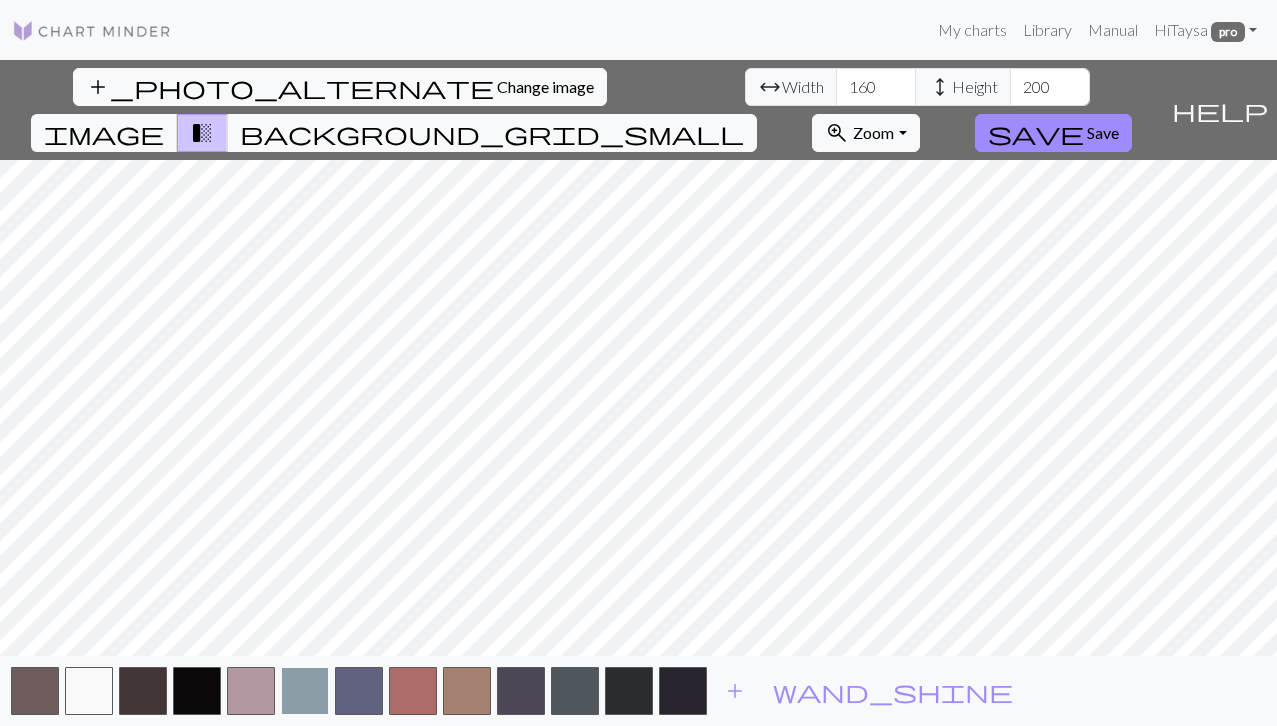 click at bounding box center [305, 691] 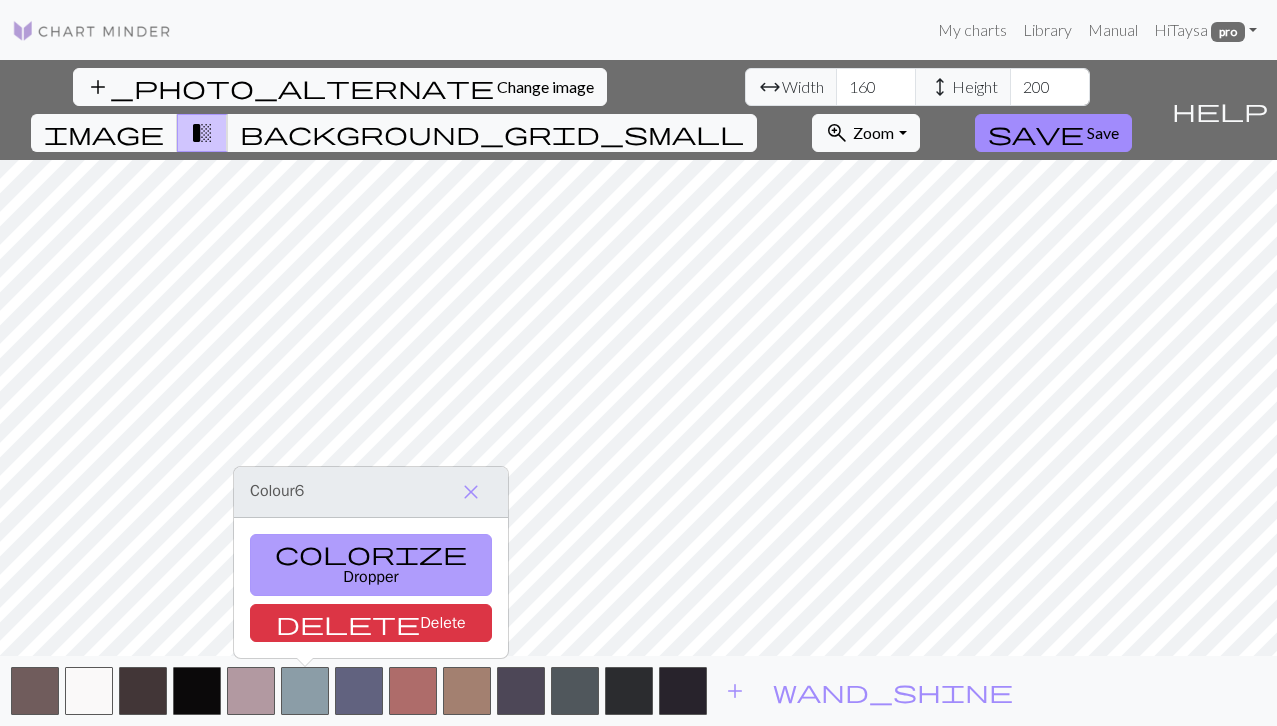 click on "colorize Dropper" at bounding box center [371, 565] 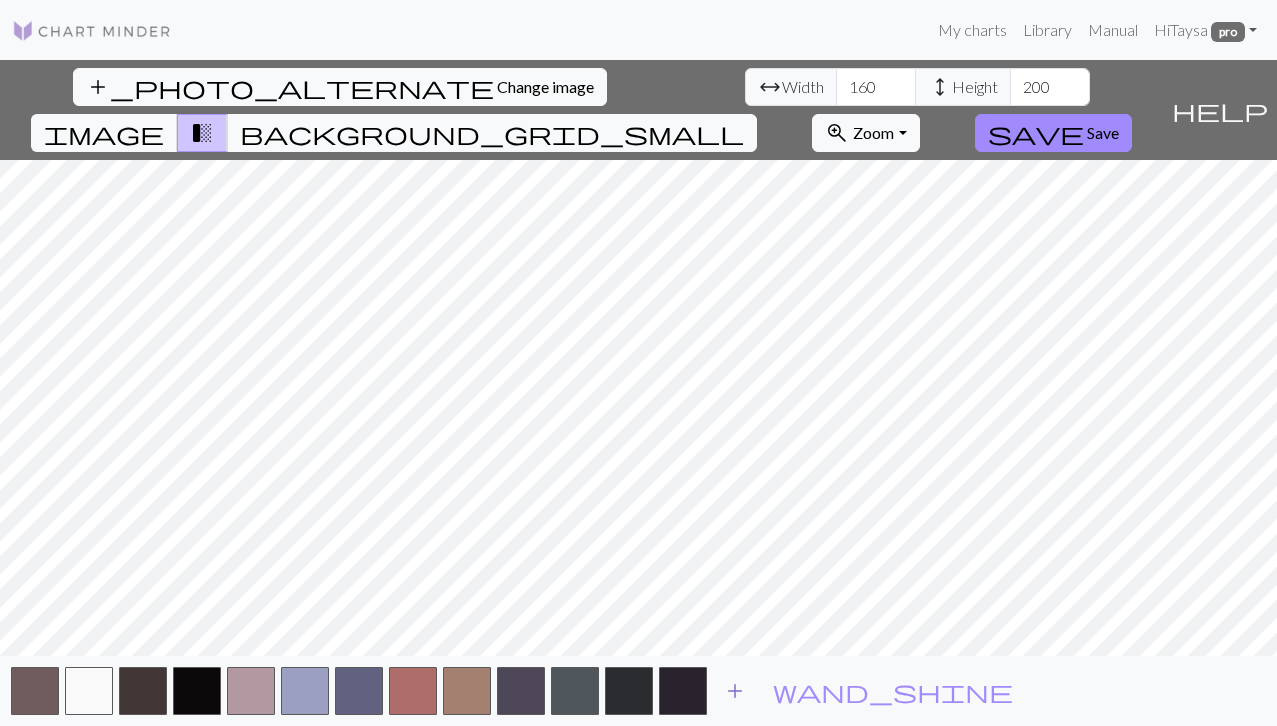 click on "add" at bounding box center (735, 691) 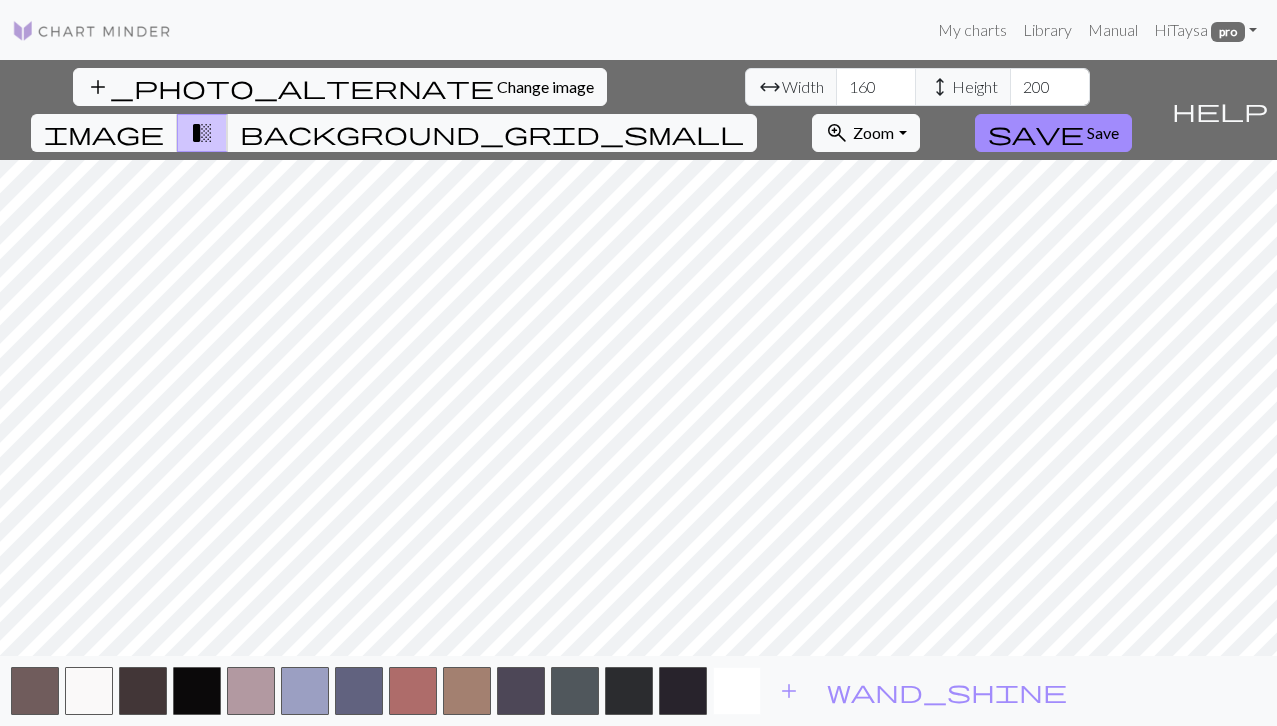 click at bounding box center (737, 691) 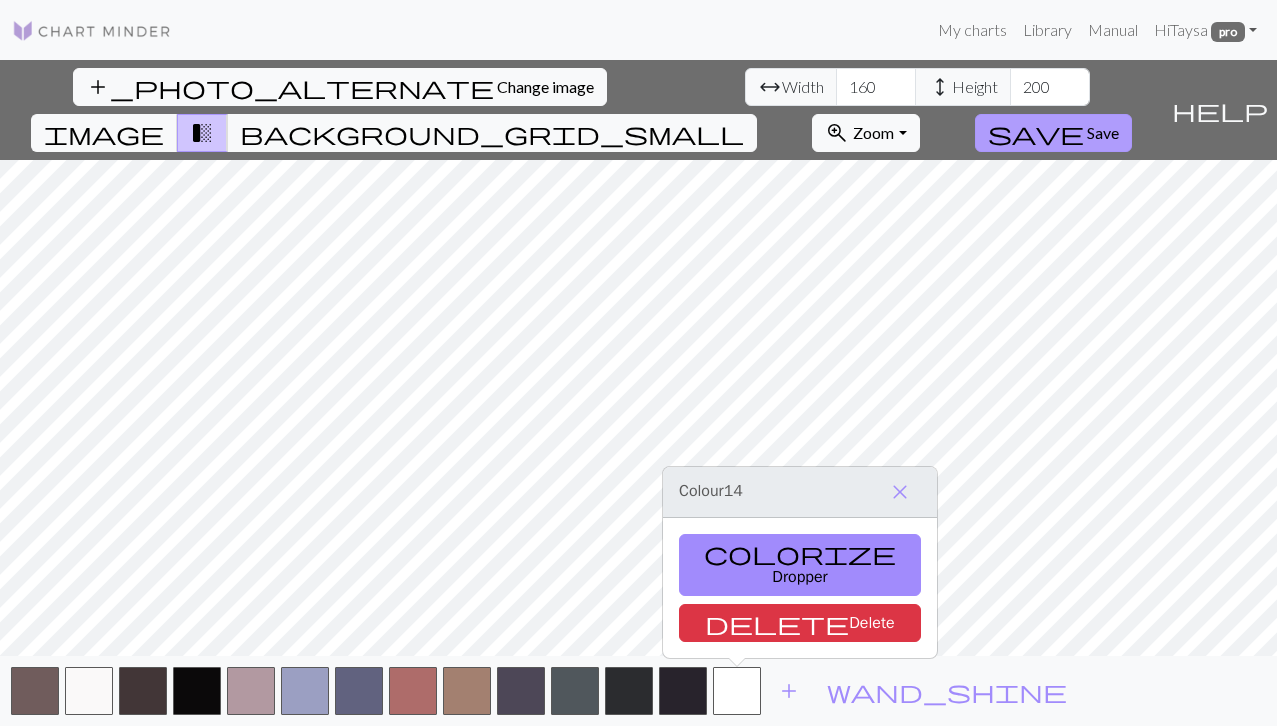 click on "Save" at bounding box center (1103, 132) 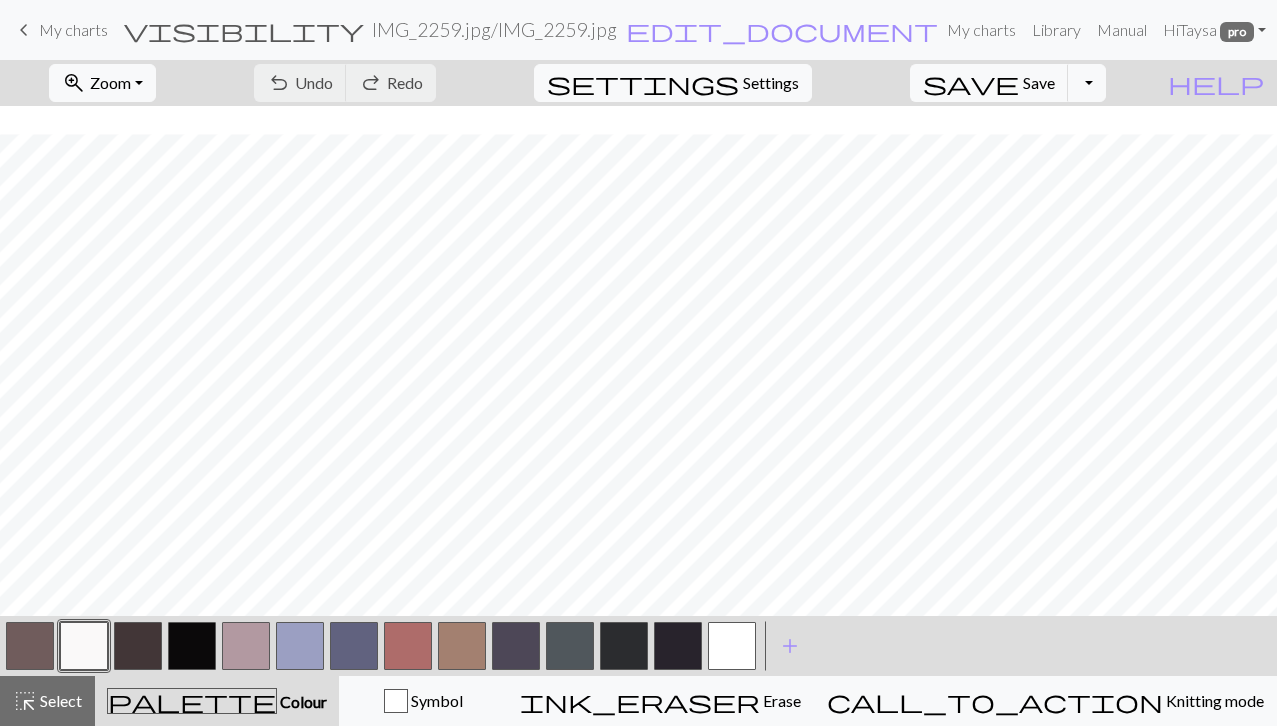scroll, scrollTop: 3337, scrollLeft: 1259, axis: both 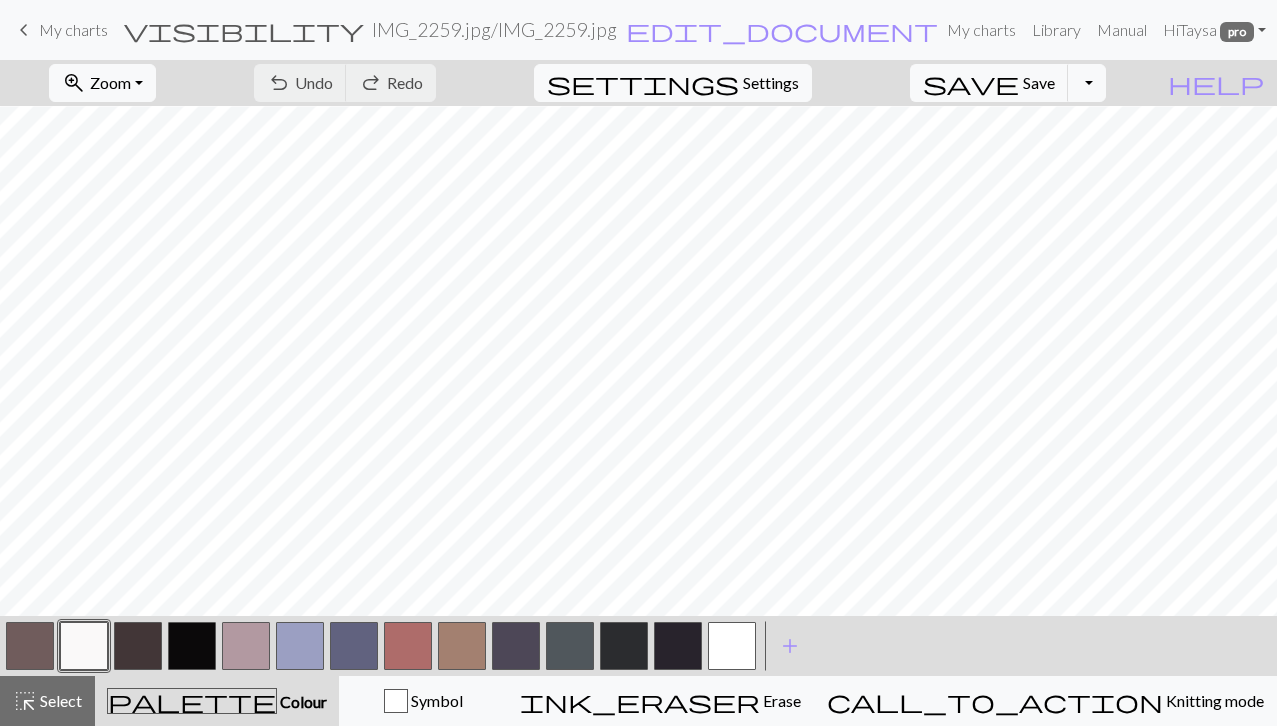 click at bounding box center [732, 646] 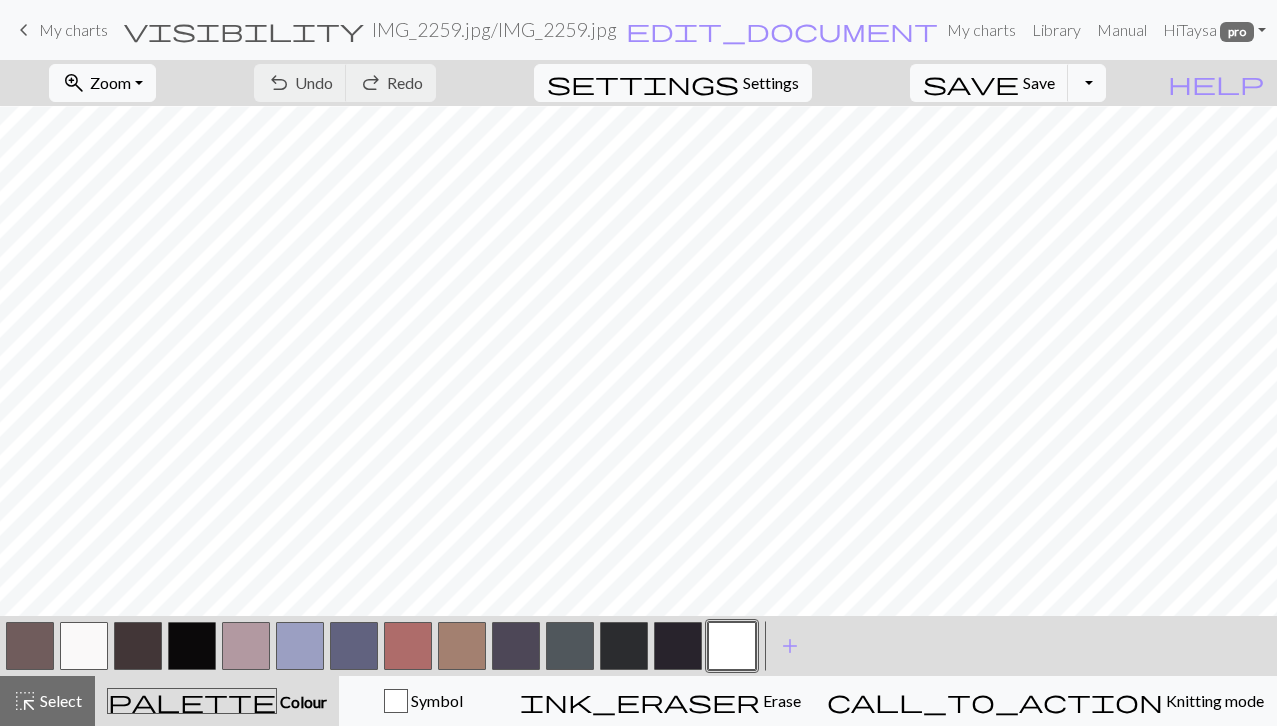 click at bounding box center (732, 646) 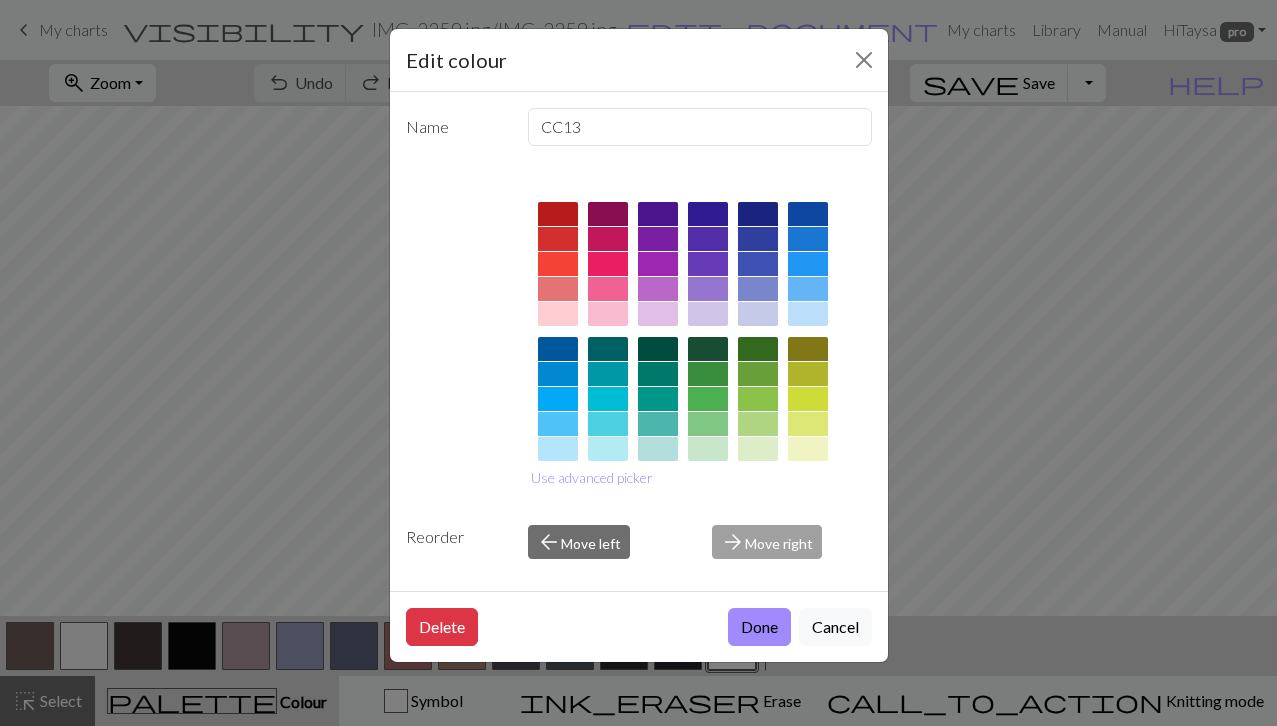 click at bounding box center (758, 399) 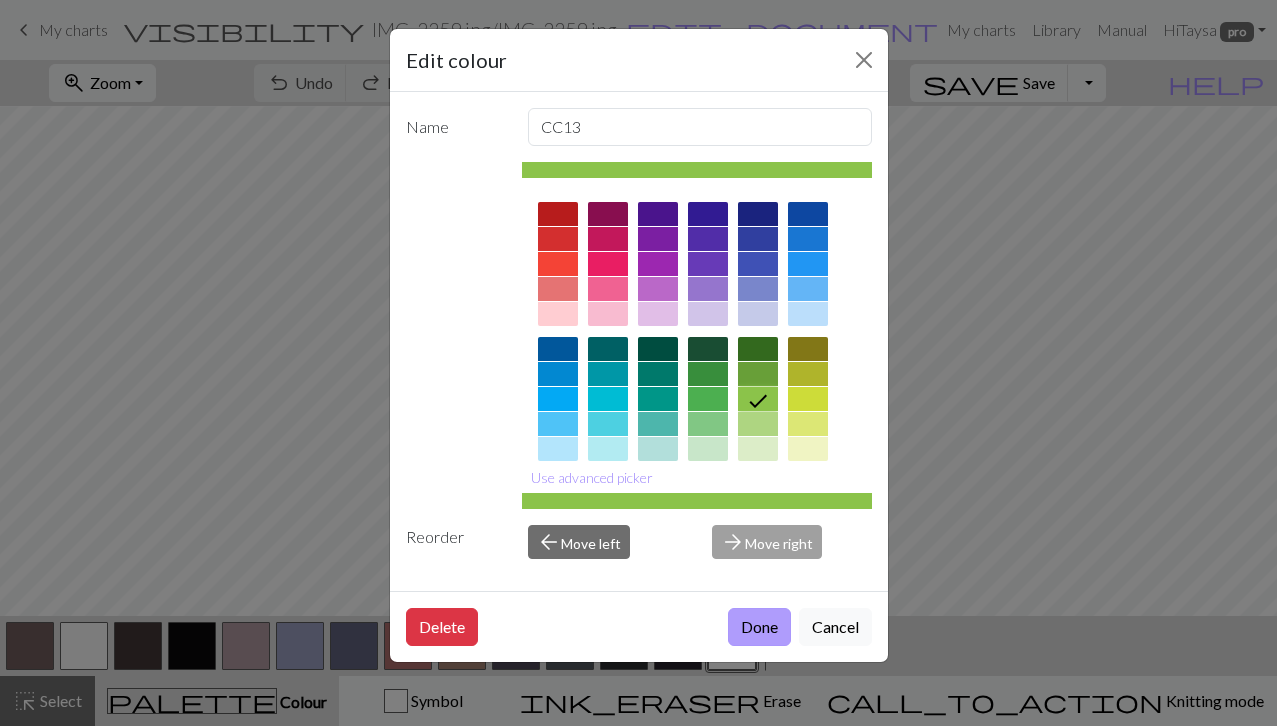 click on "Done" at bounding box center (759, 627) 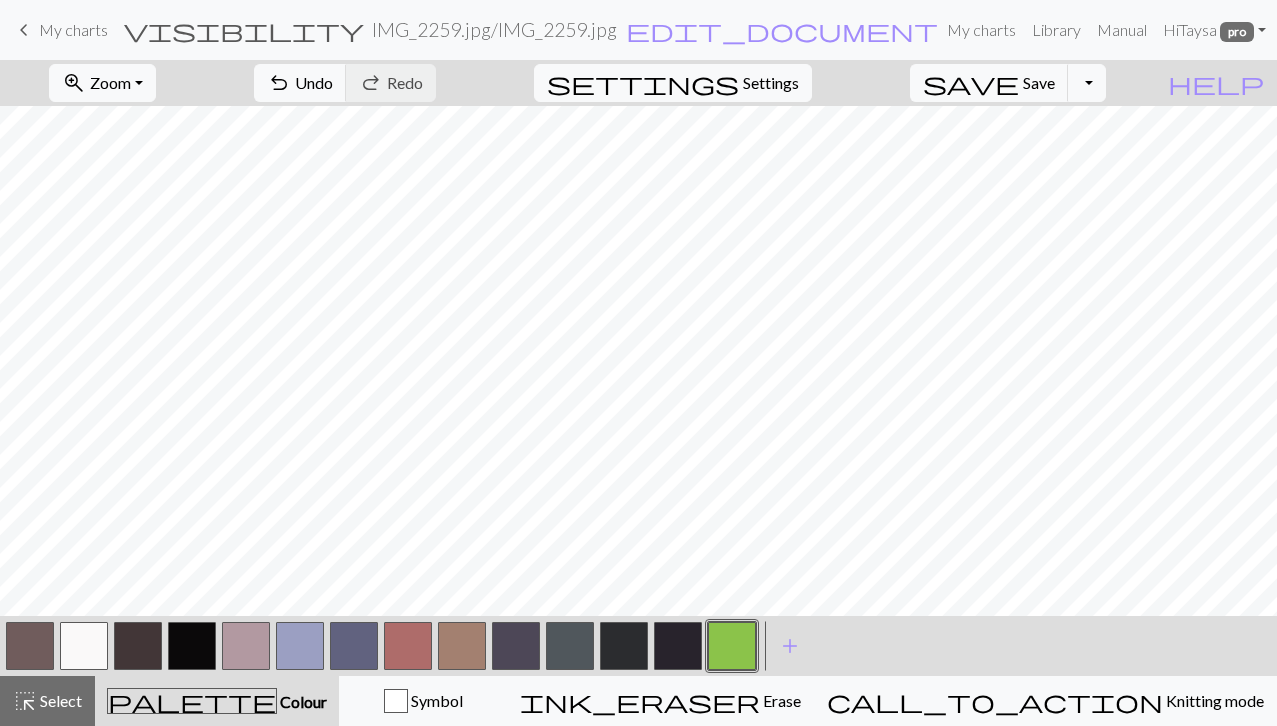 scroll, scrollTop: 255, scrollLeft: 0, axis: vertical 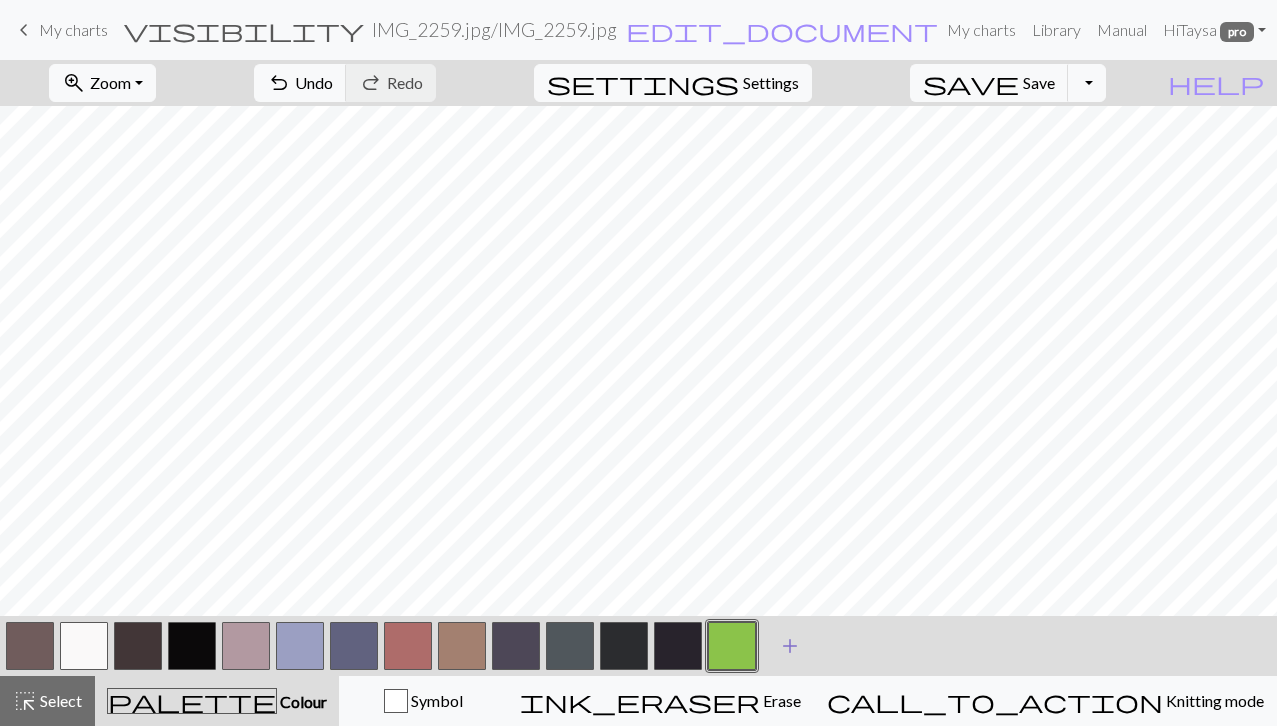 click on "add" at bounding box center (790, 646) 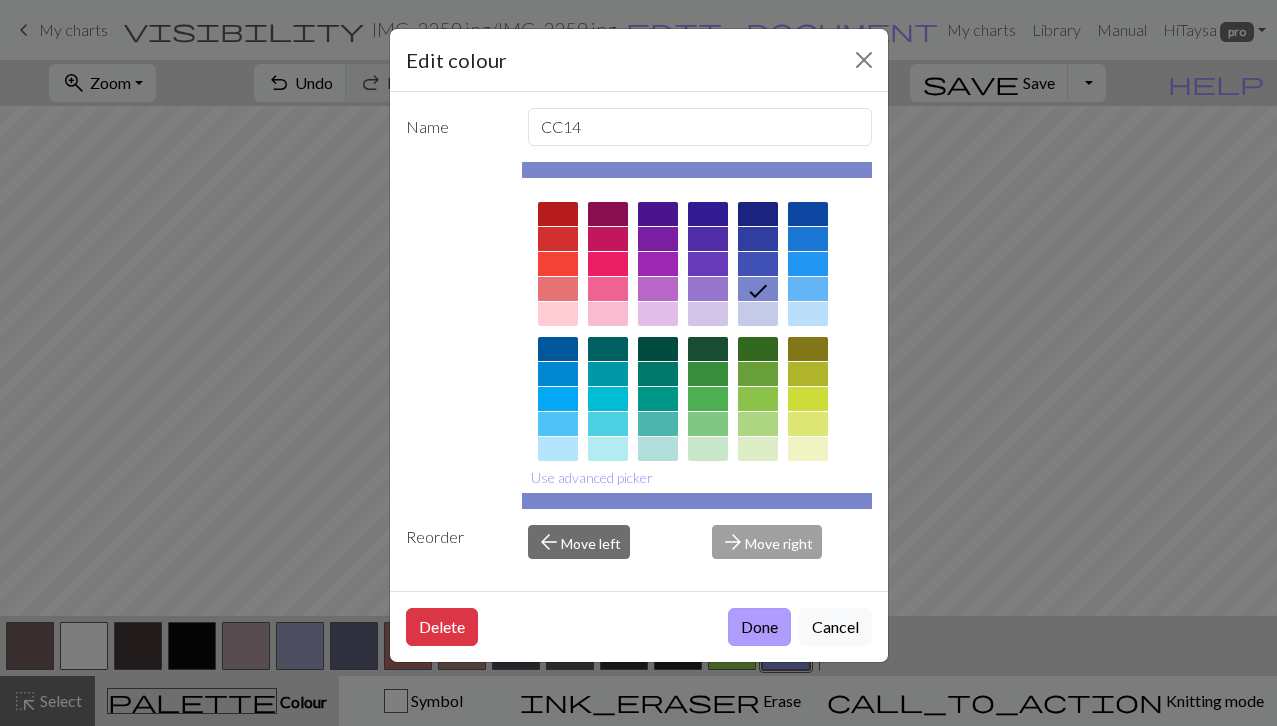click on "Done" at bounding box center (759, 627) 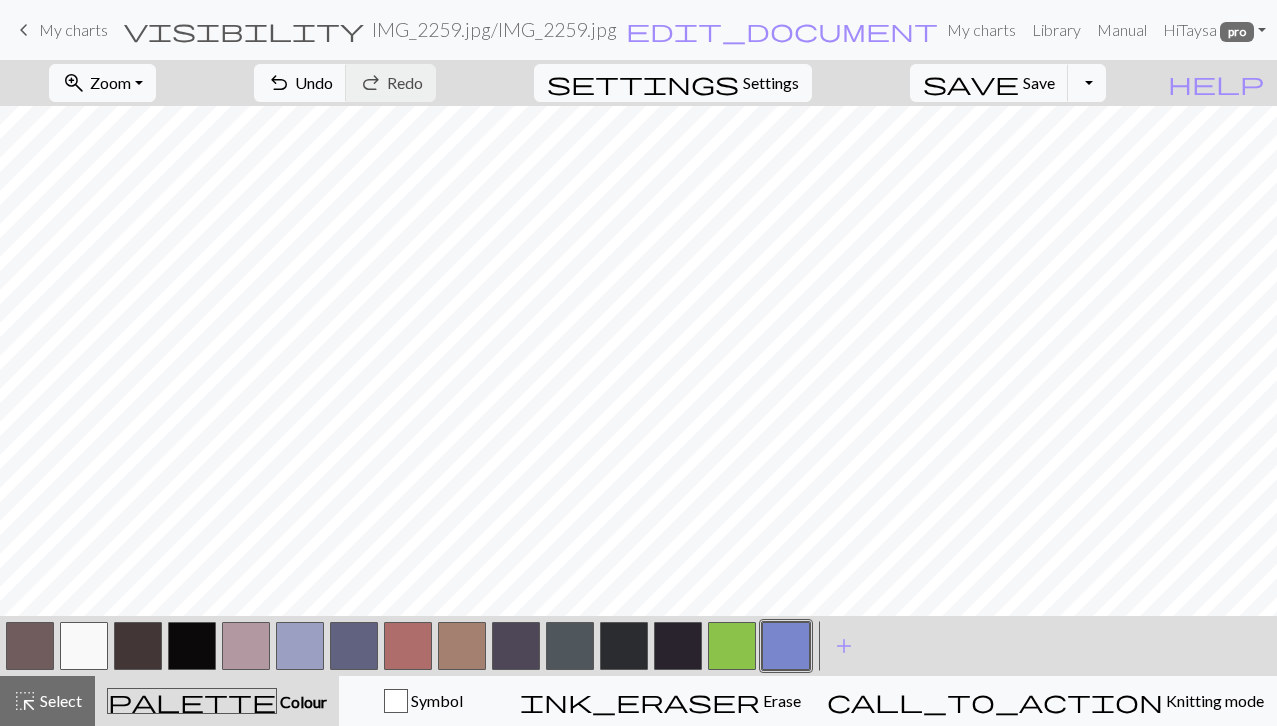 click at bounding box center [786, 646] 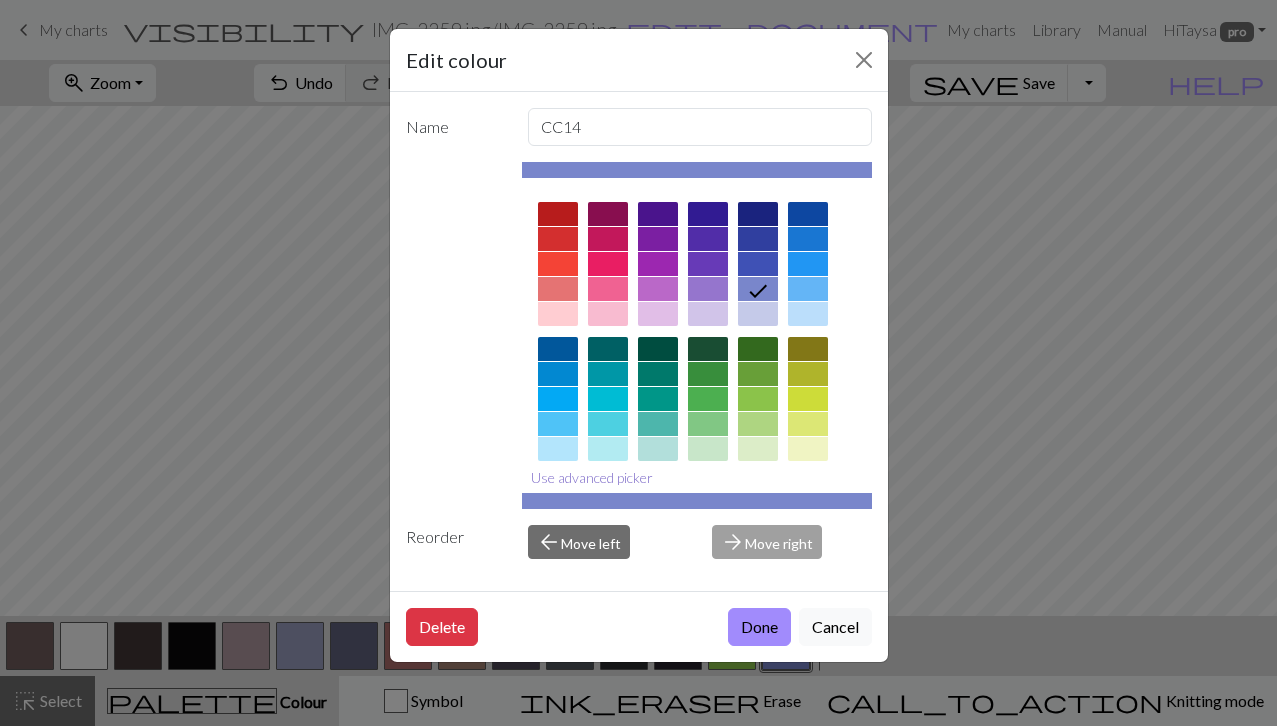 click on "Use advanced picker" at bounding box center (592, 477) 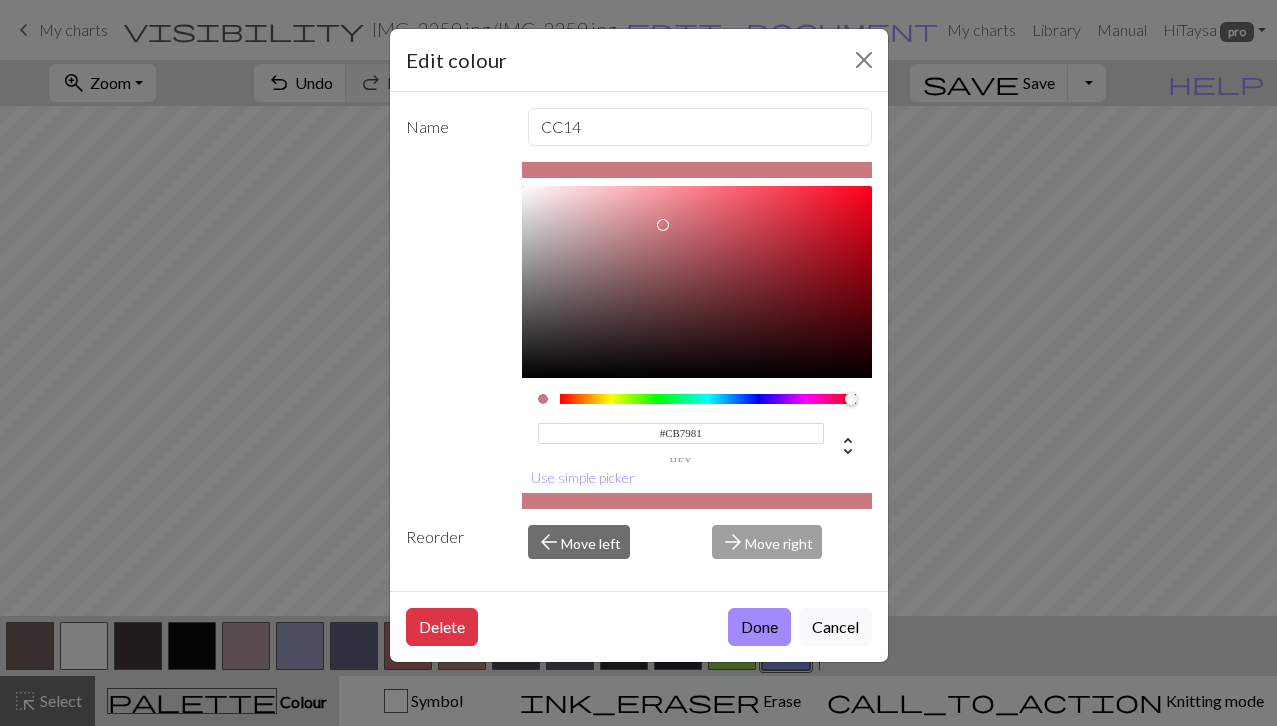click at bounding box center (708, 399) 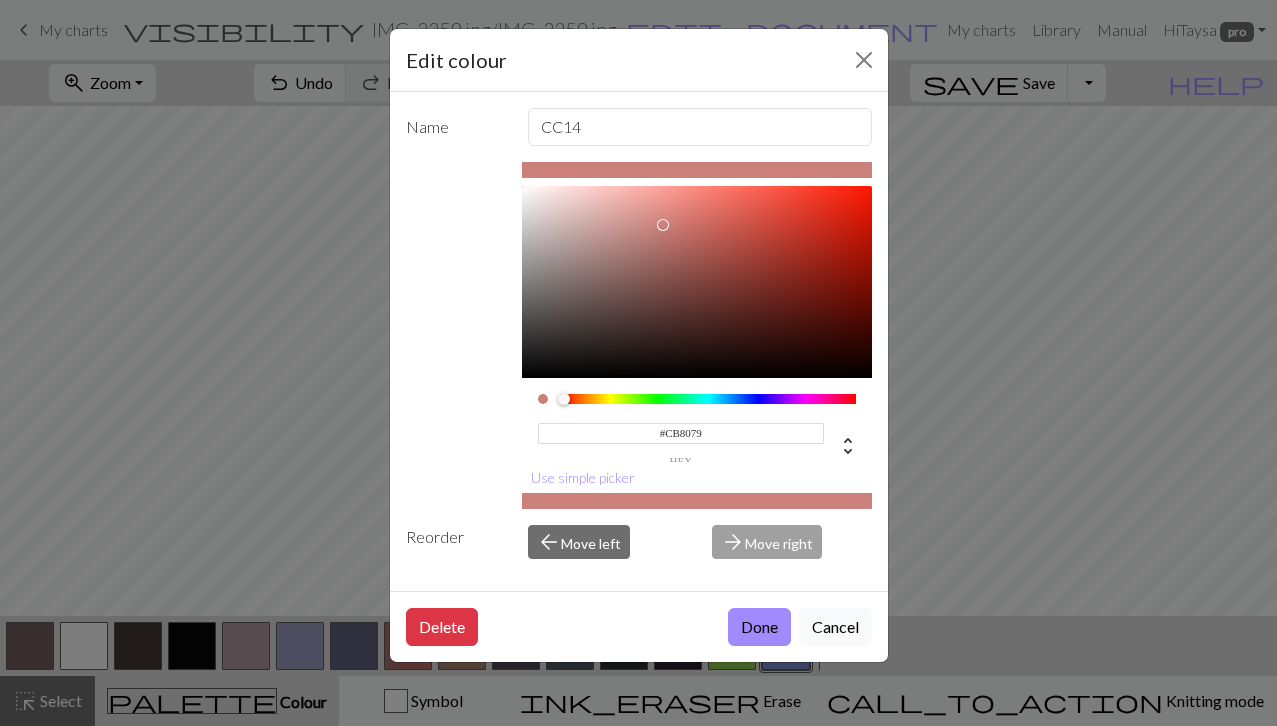 click at bounding box center (708, 399) 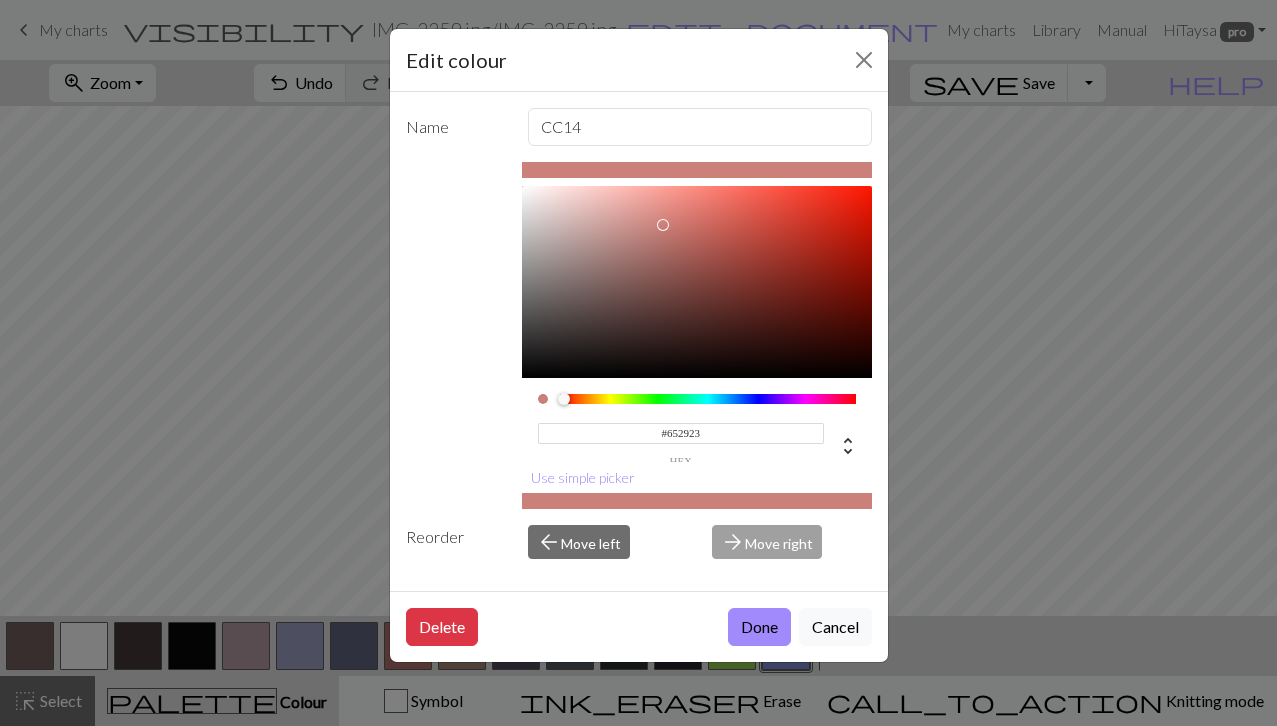 click at bounding box center [697, 282] 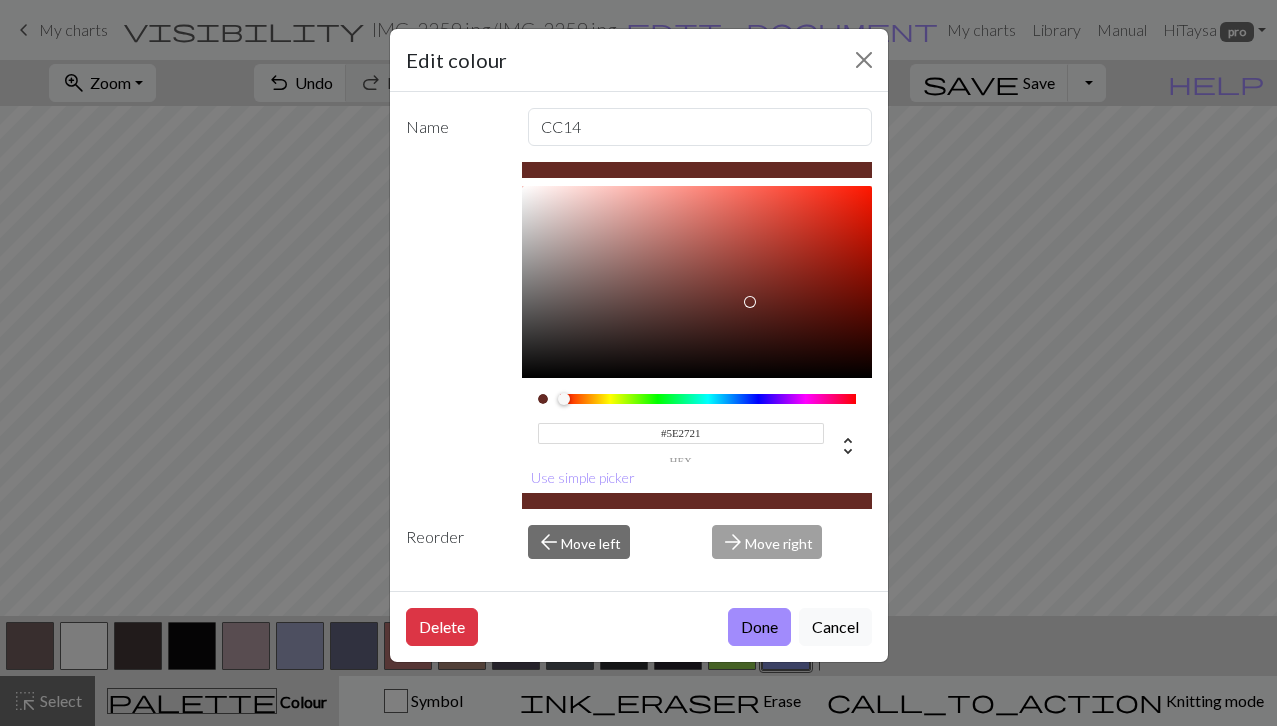 click at bounding box center [750, 302] 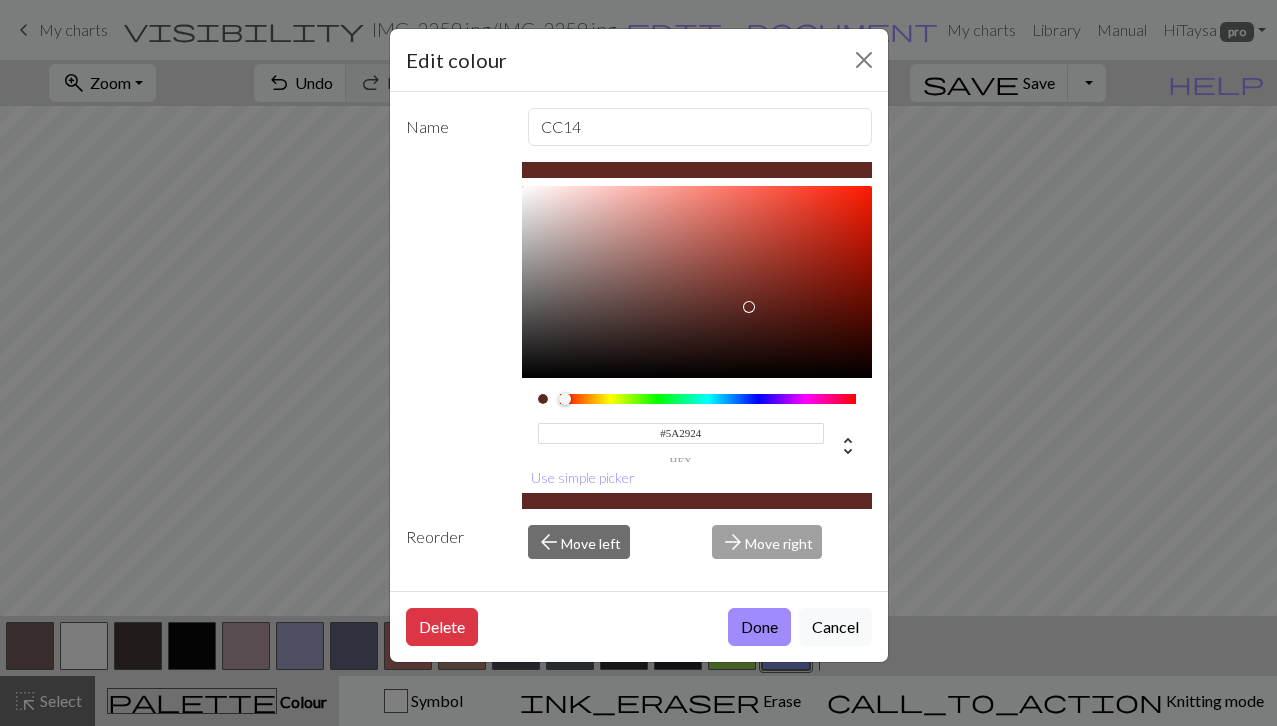 click at bounding box center [697, 282] 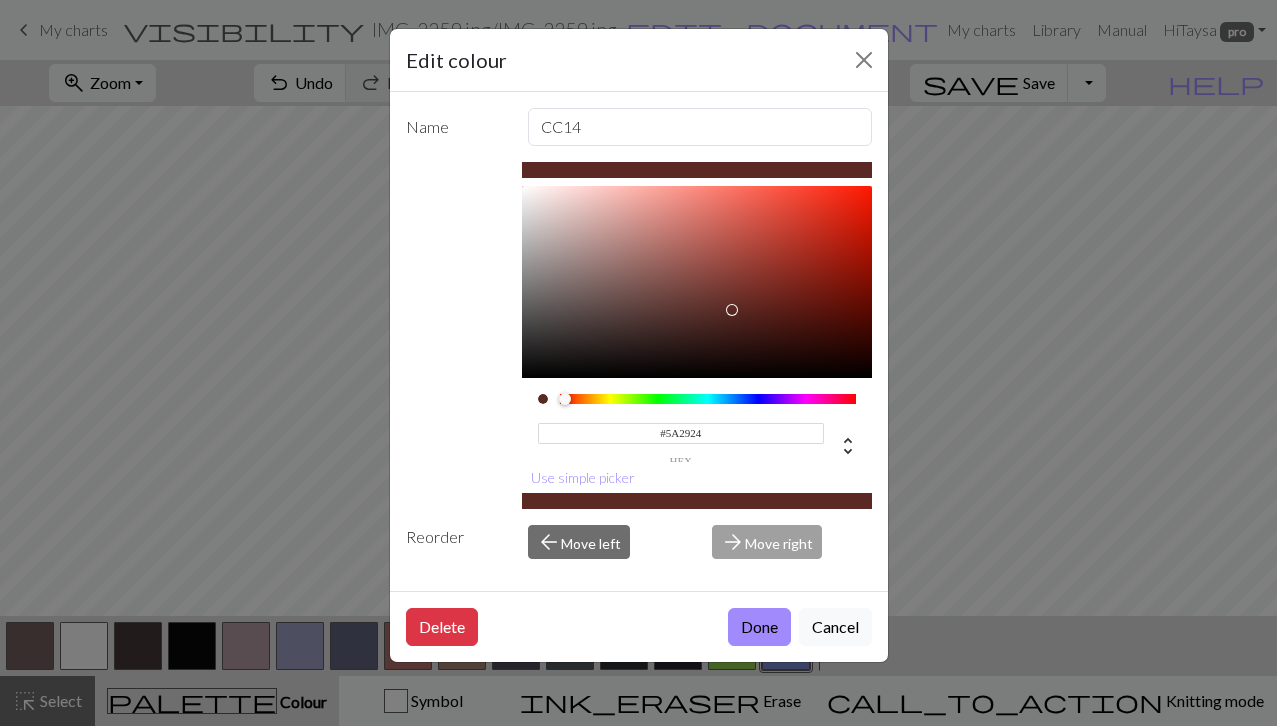 type on "#582B26" 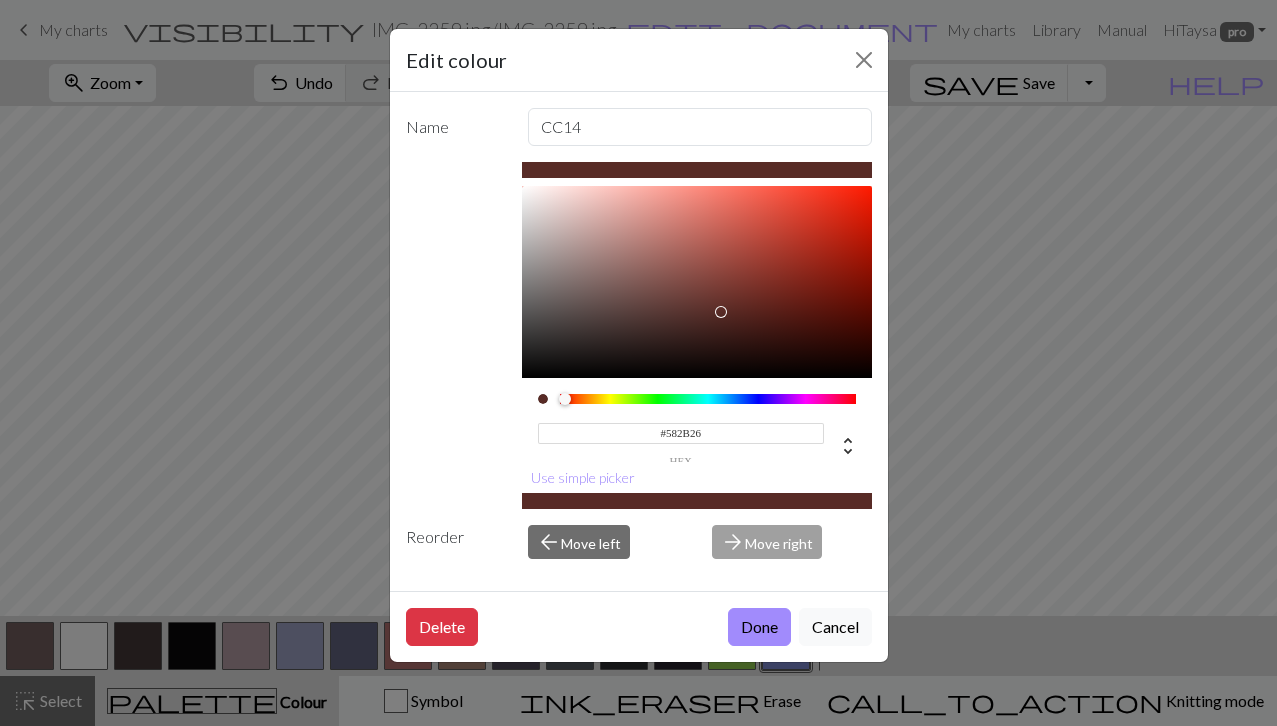 click at bounding box center (697, 282) 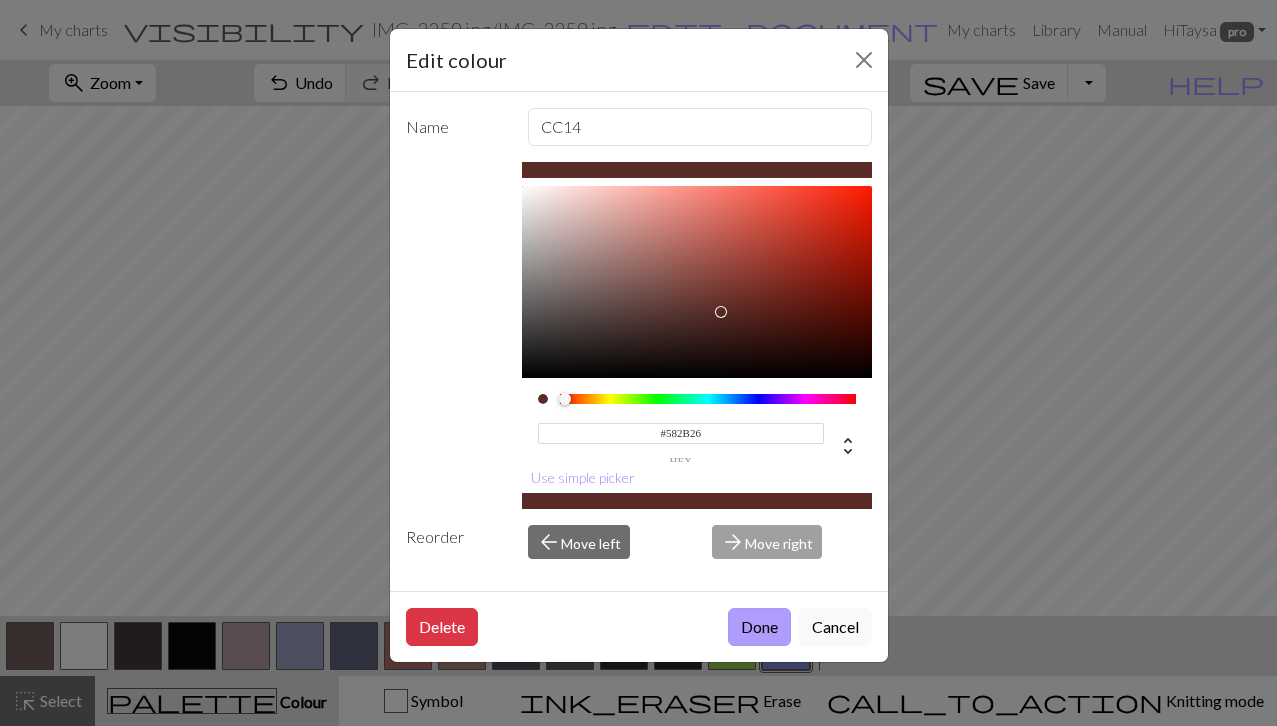 click on "Done" at bounding box center (759, 627) 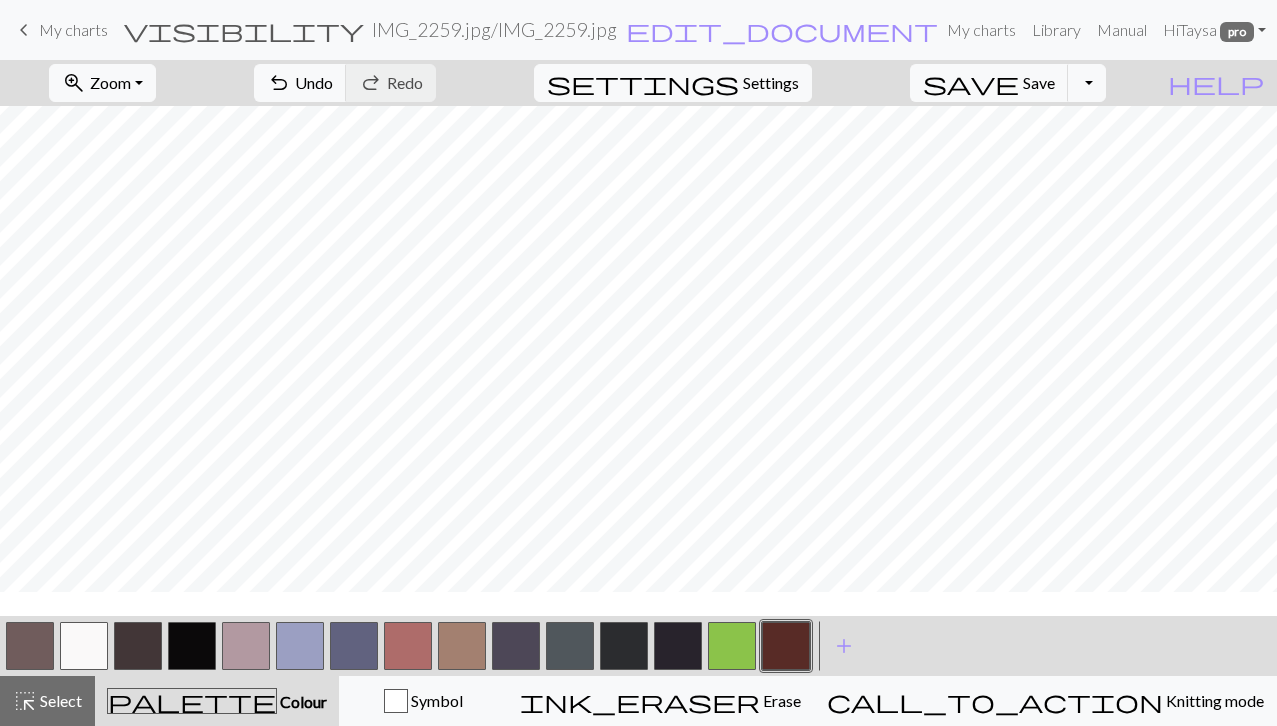 scroll, scrollTop: 351, scrollLeft: 0, axis: vertical 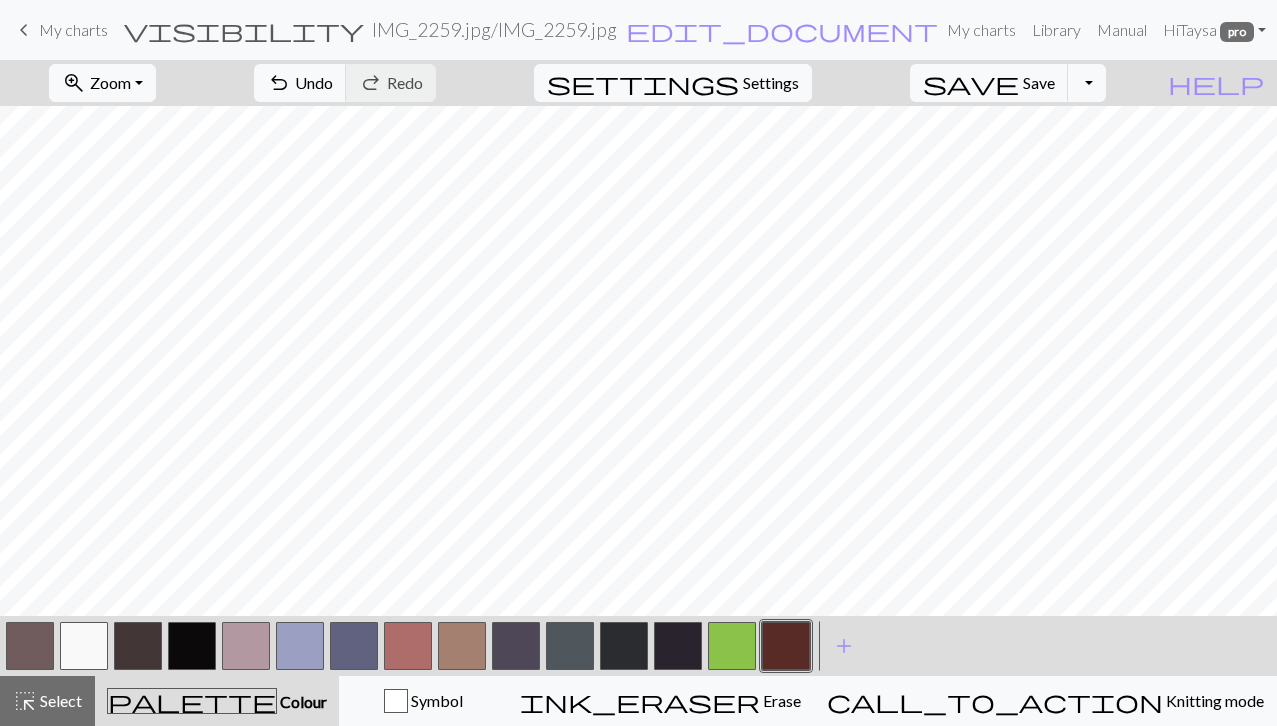 click at bounding box center [462, 646] 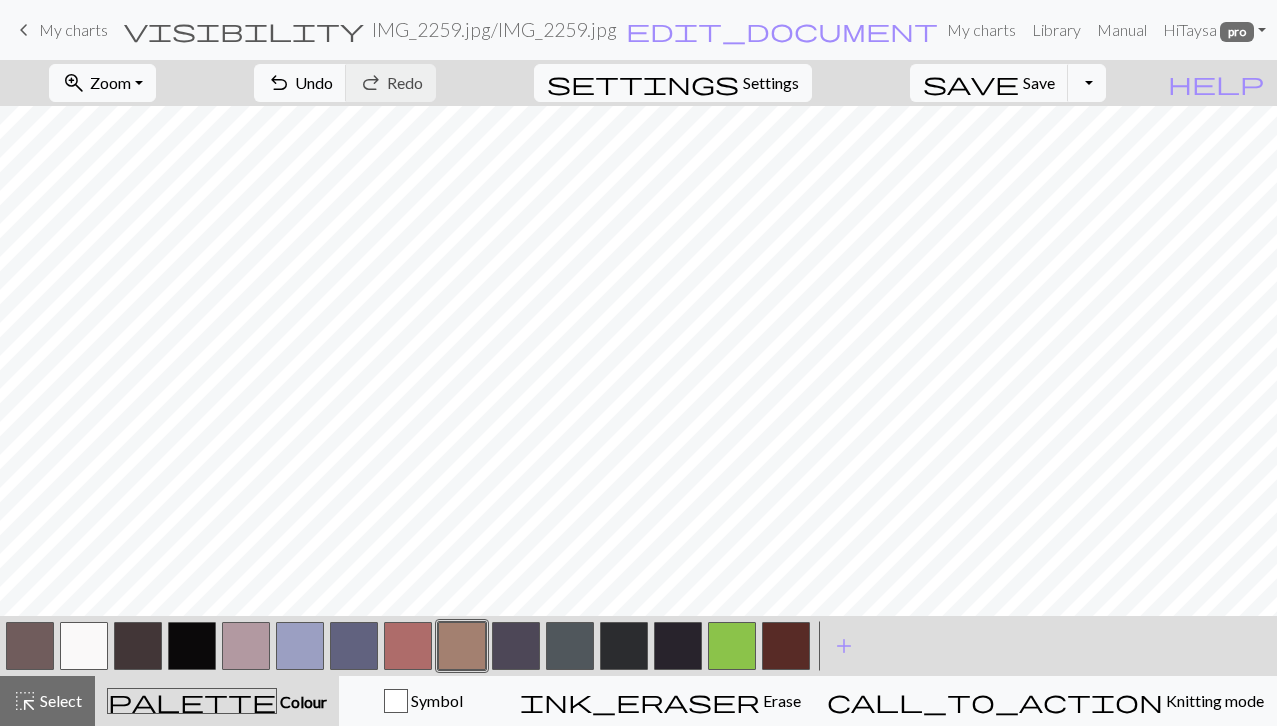 click at bounding box center [786, 646] 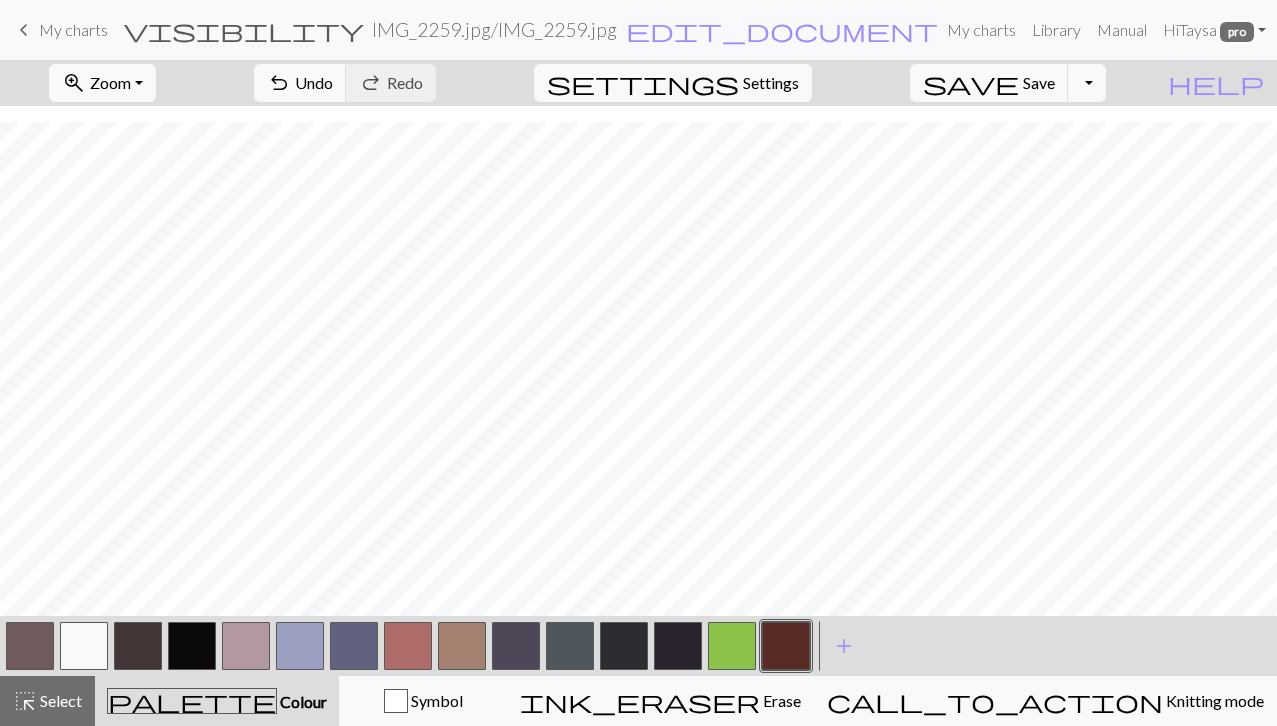 scroll, scrollTop: 480, scrollLeft: 0, axis: vertical 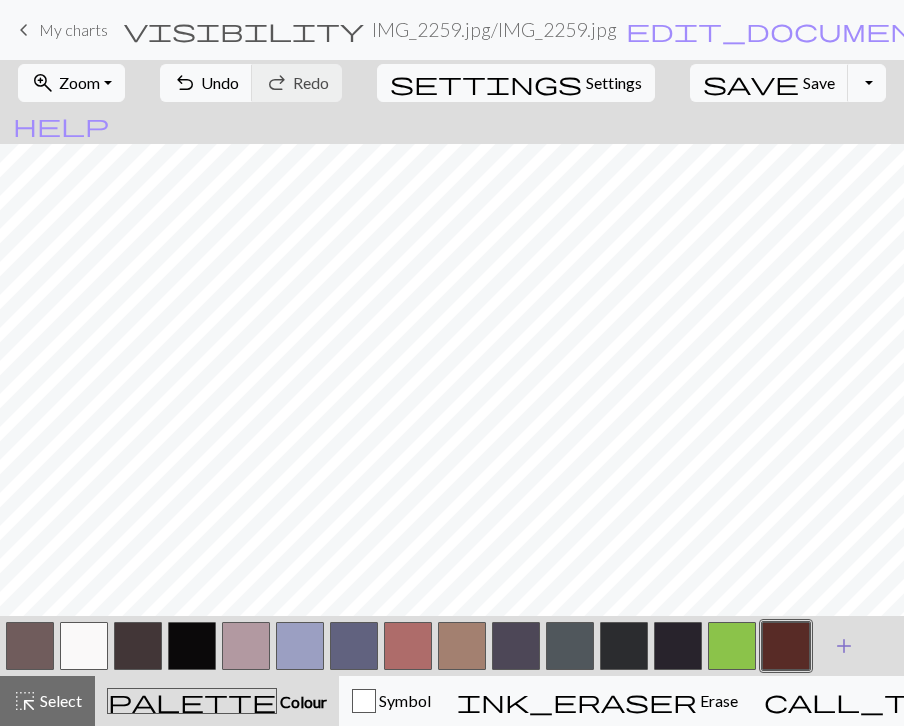 click on "add" at bounding box center (844, 646) 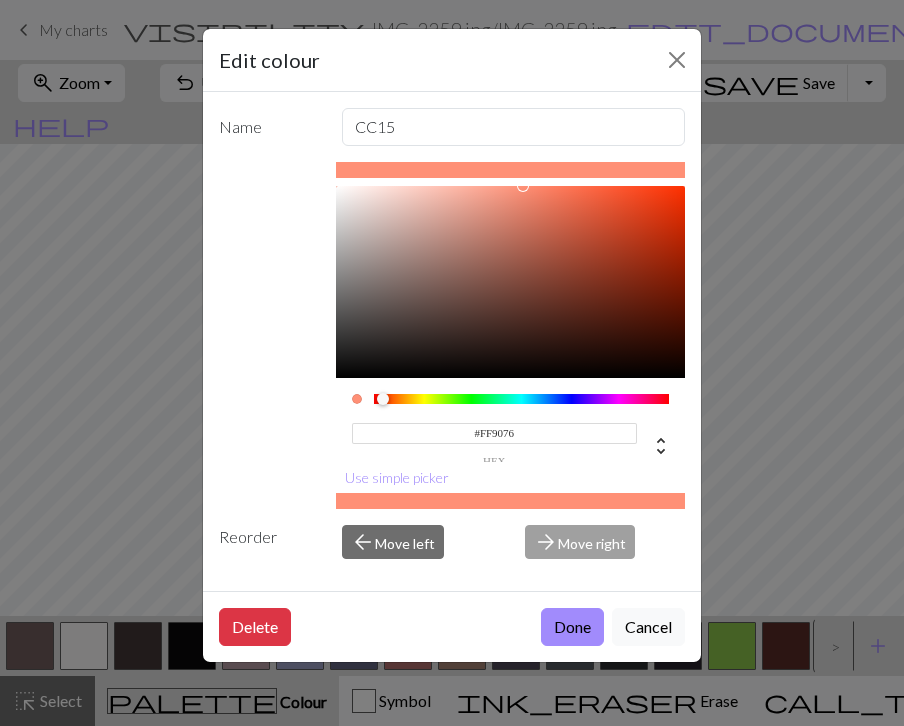click at bounding box center (522, 399) 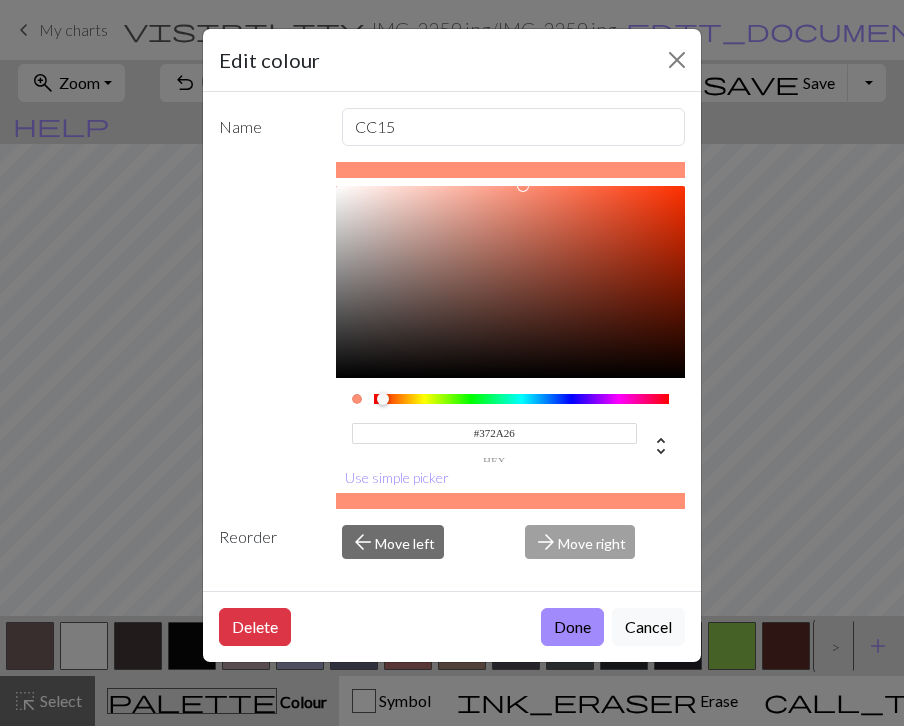 click at bounding box center [511, 282] 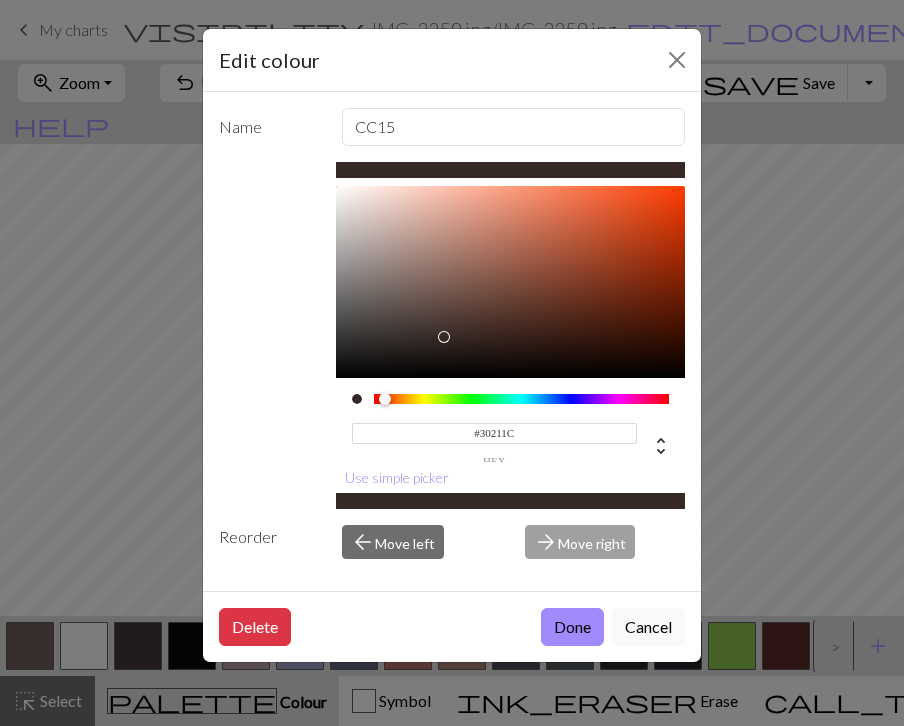 click at bounding box center (511, 282) 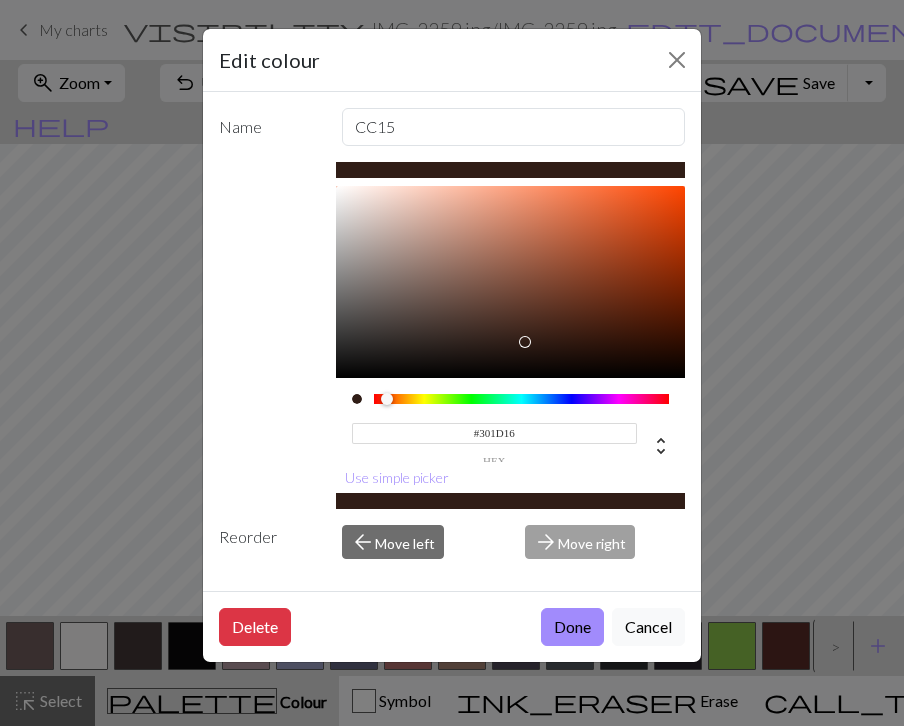 click at bounding box center [511, 282] 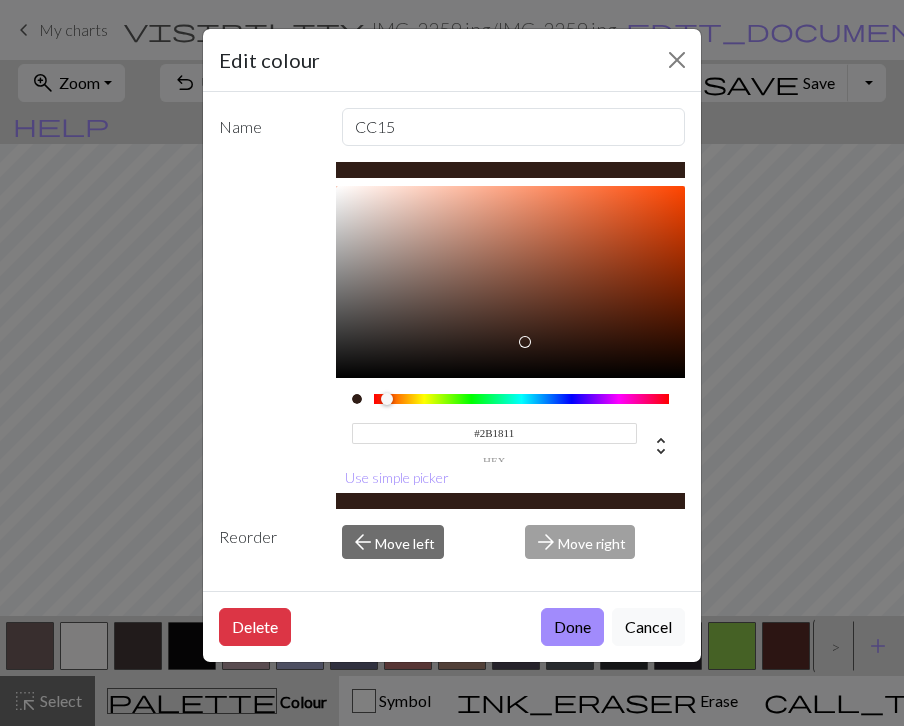 click at bounding box center (511, 282) 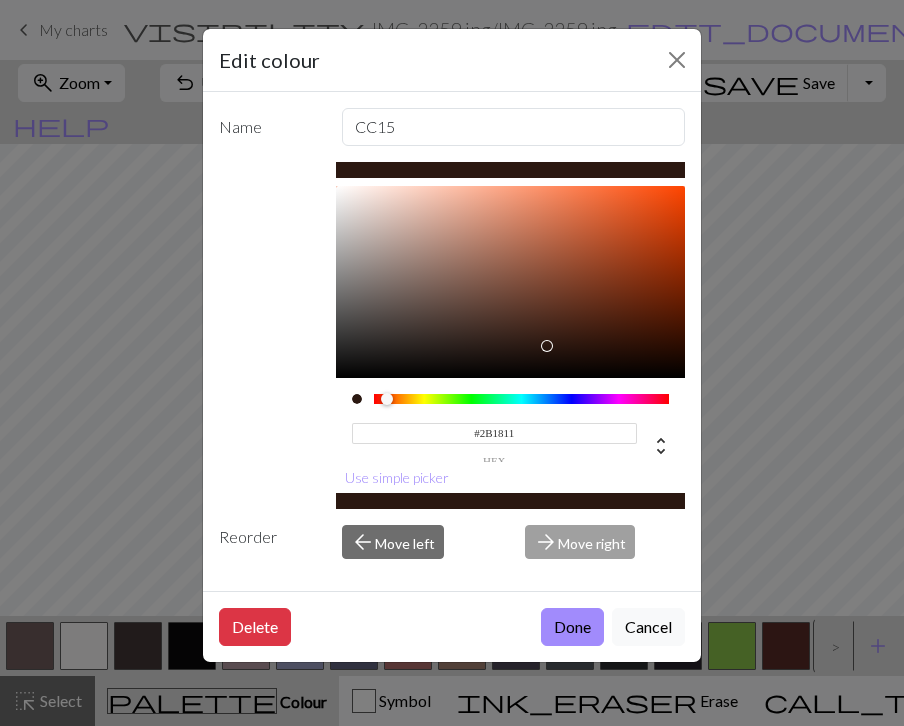 type on "#351C12" 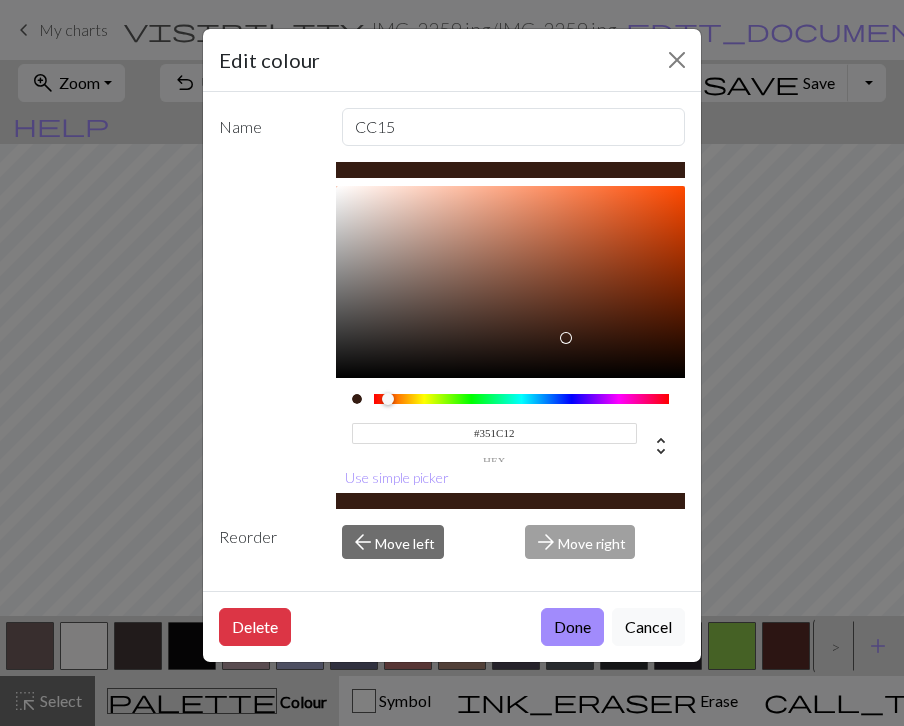 click at bounding box center (511, 282) 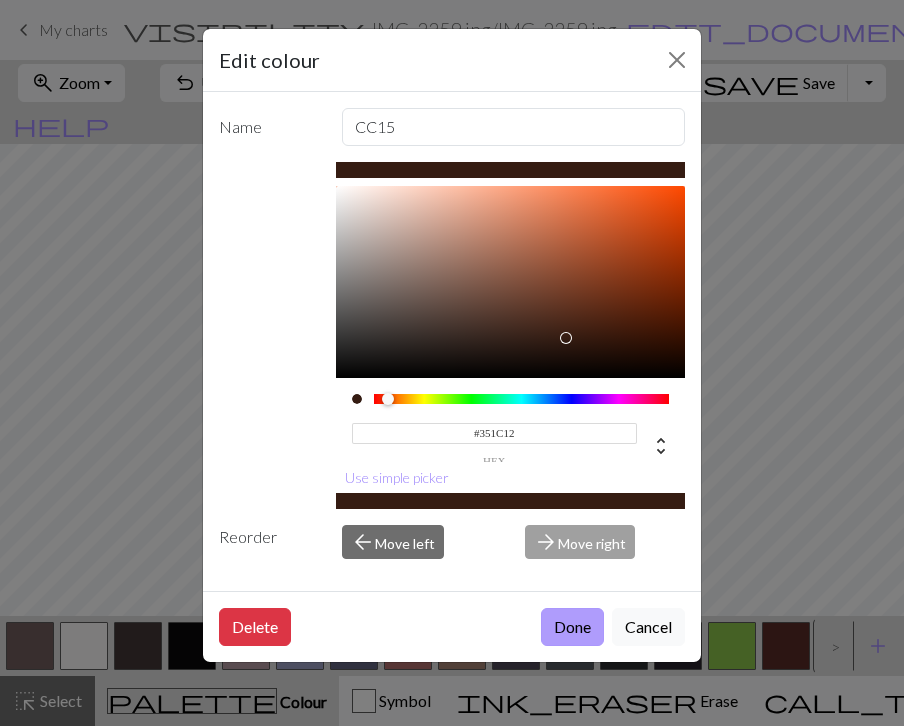 click on "Done" at bounding box center [572, 627] 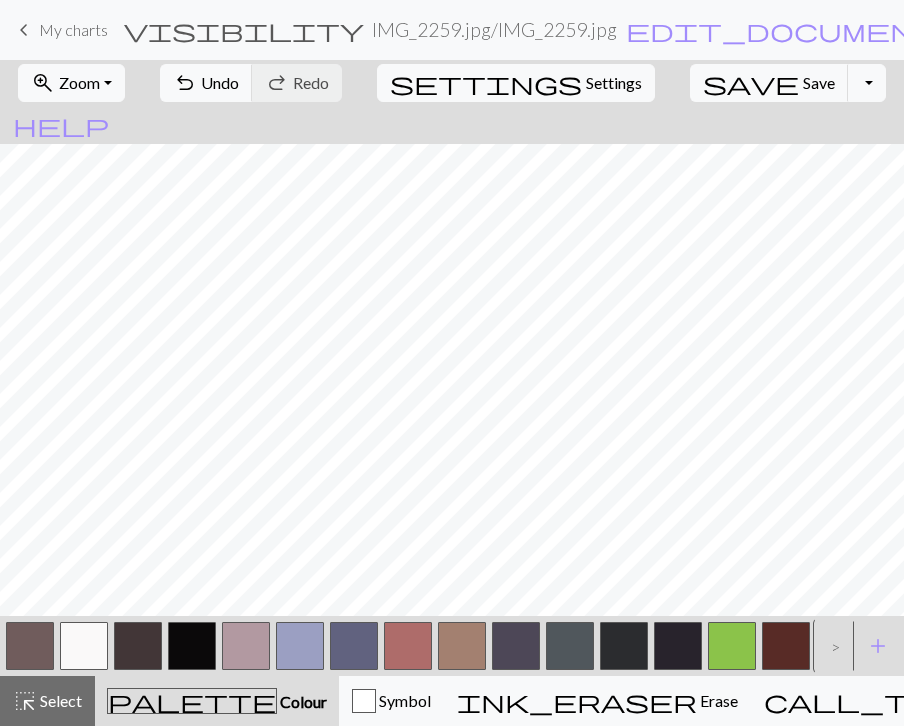click at bounding box center (786, 646) 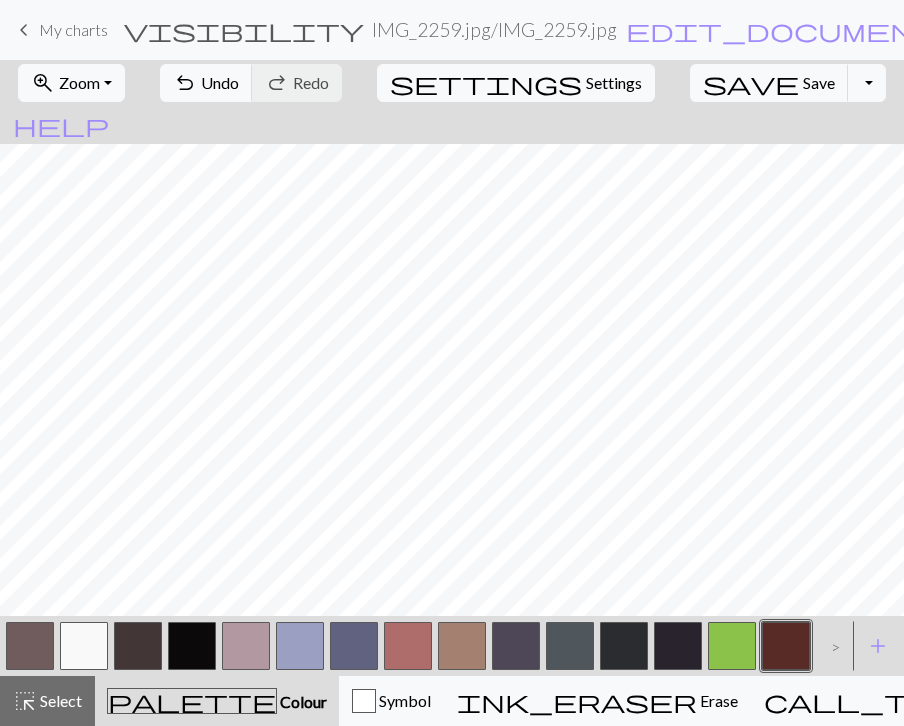 scroll, scrollTop: 0, scrollLeft: 20, axis: horizontal 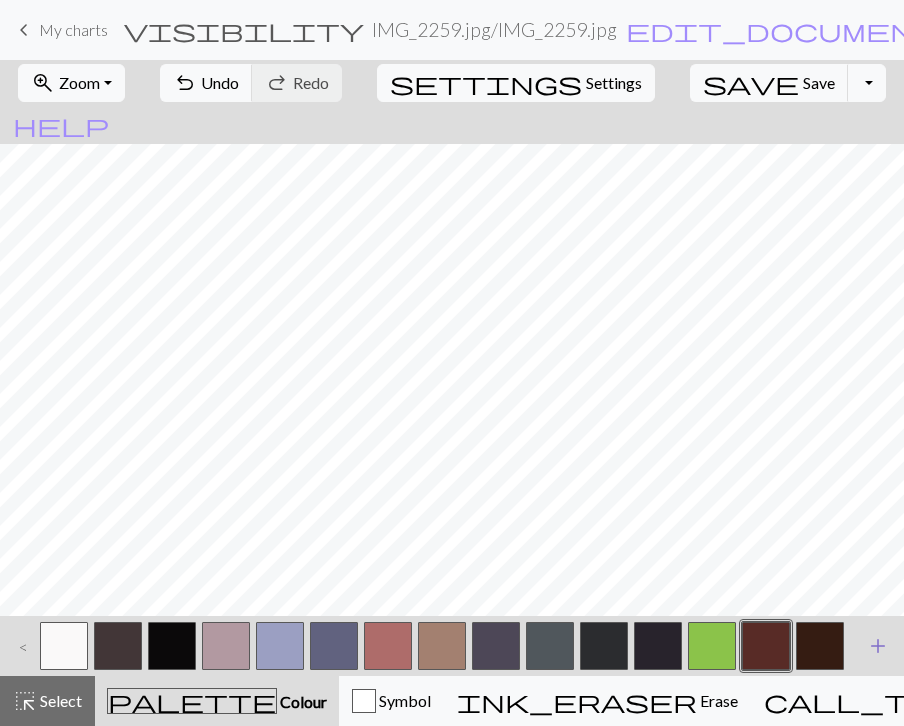 click on "add" at bounding box center (878, 646) 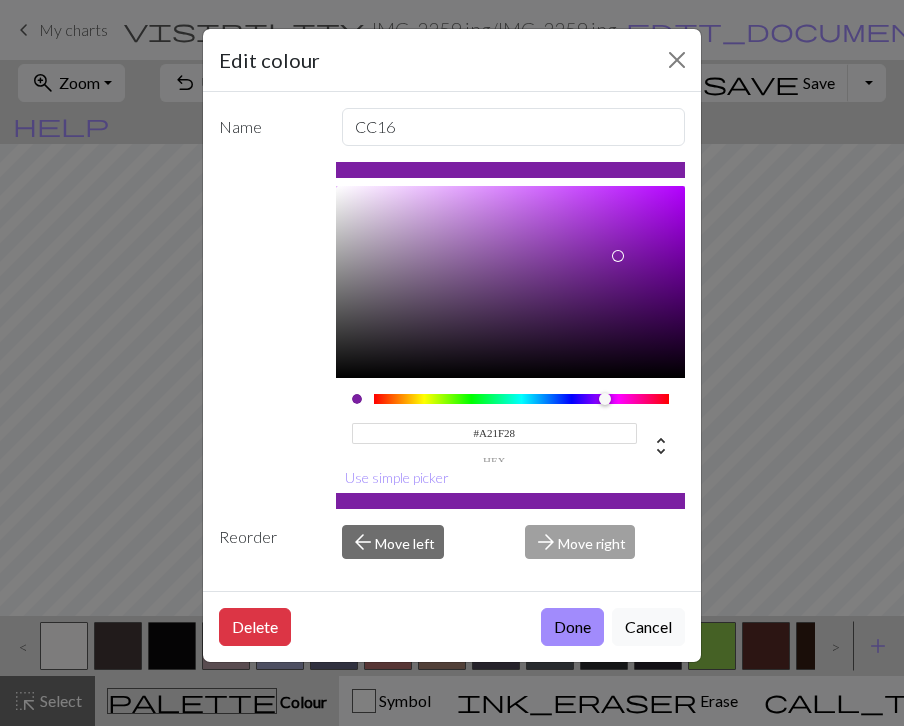 click at bounding box center (522, 399) 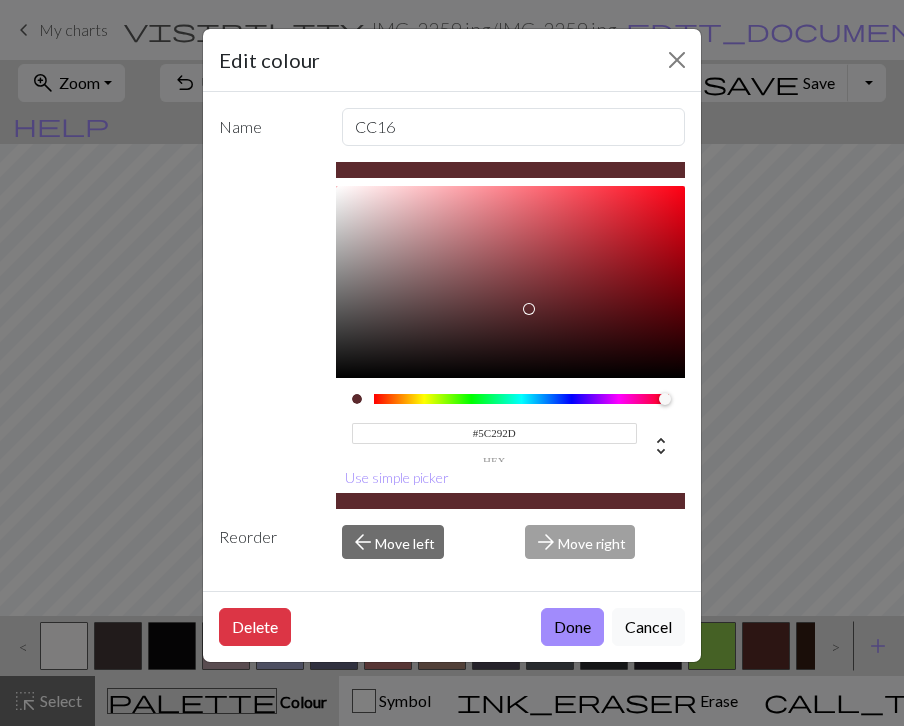 click at bounding box center [511, 282] 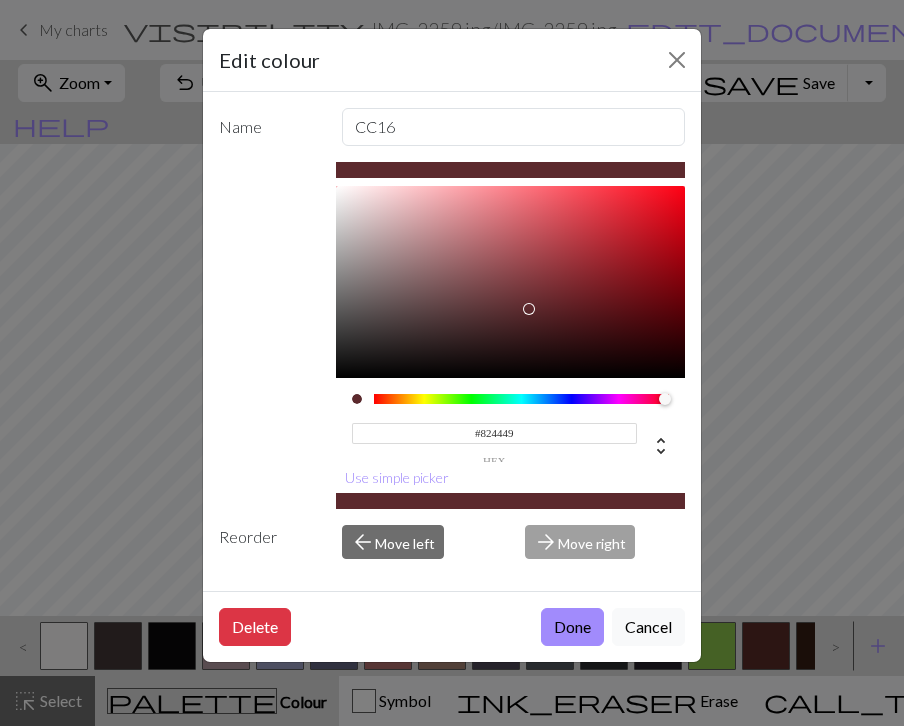 click at bounding box center (511, 282) 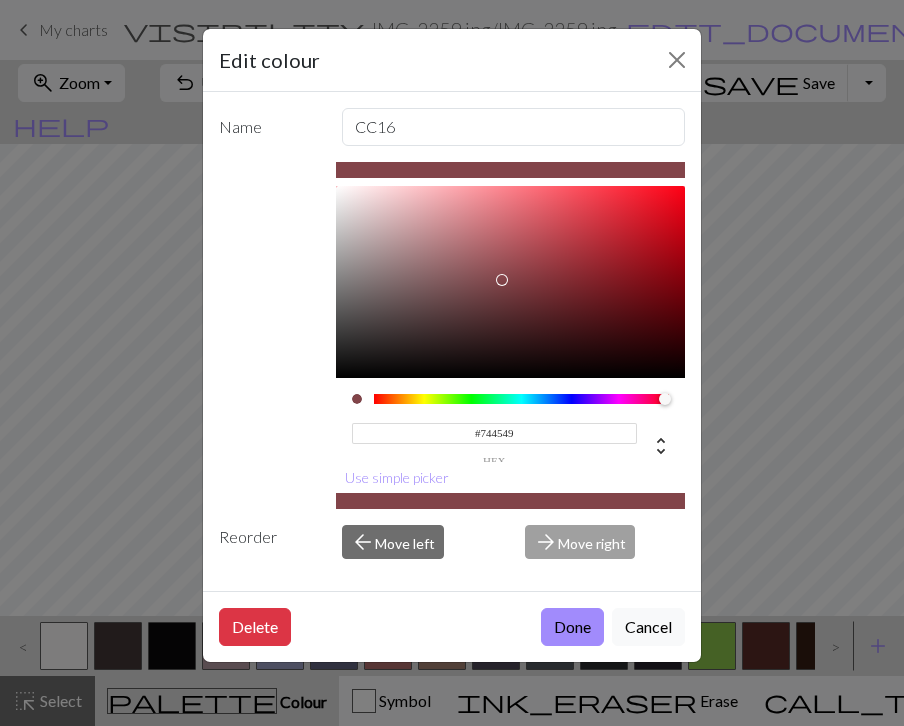 click at bounding box center [511, 282] 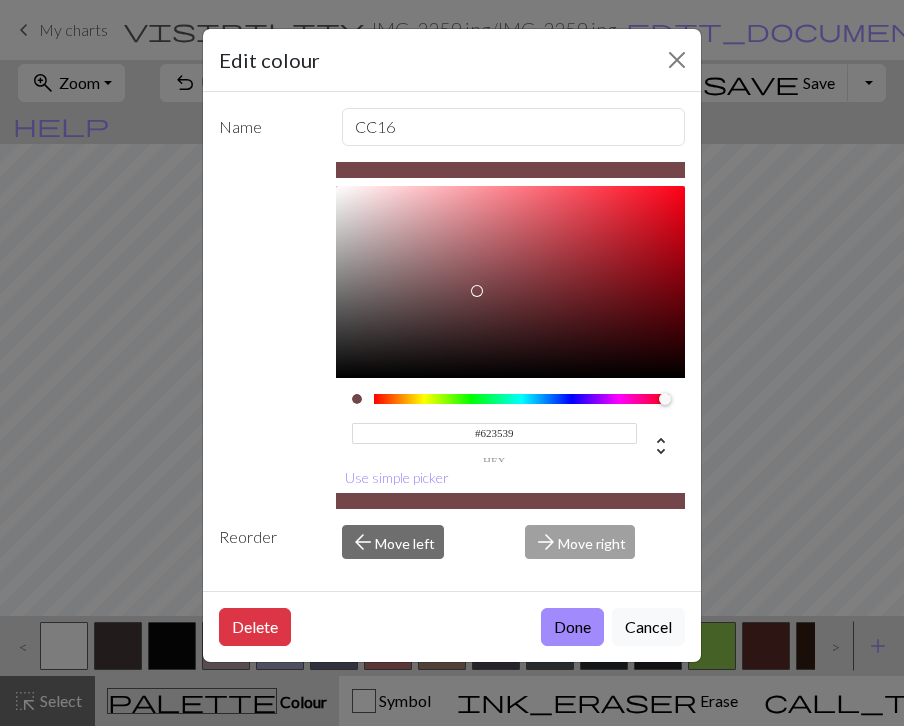 click at bounding box center [511, 282] 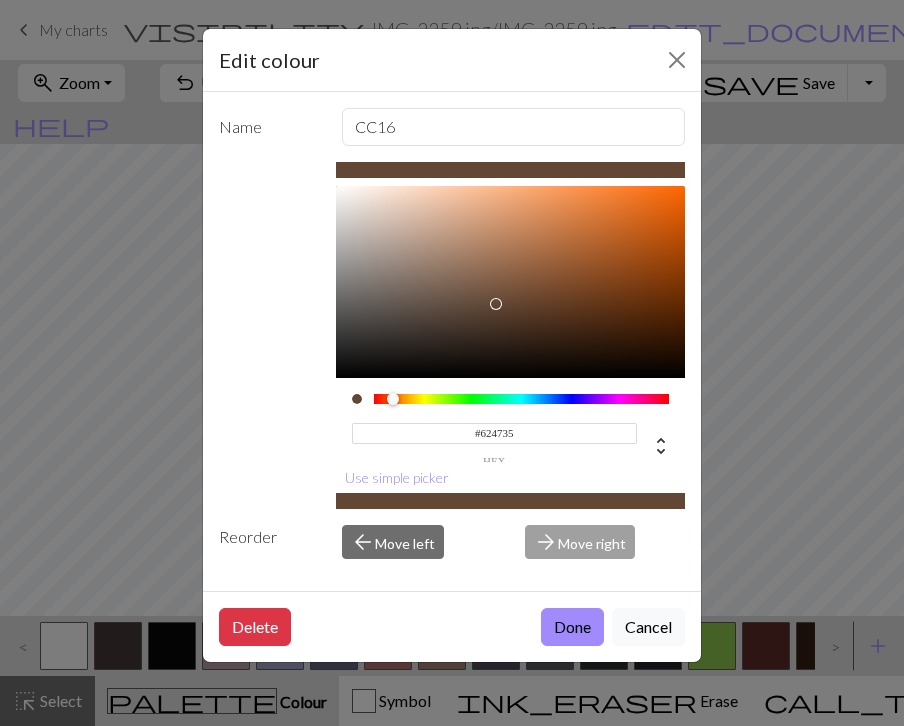 click at bounding box center [522, 399] 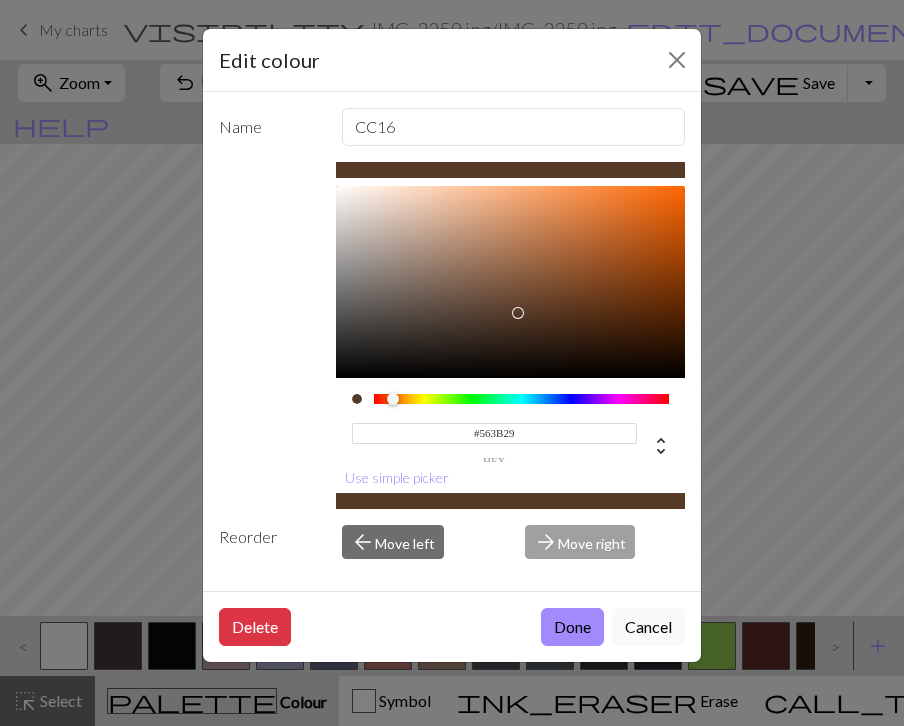 click at bounding box center (511, 282) 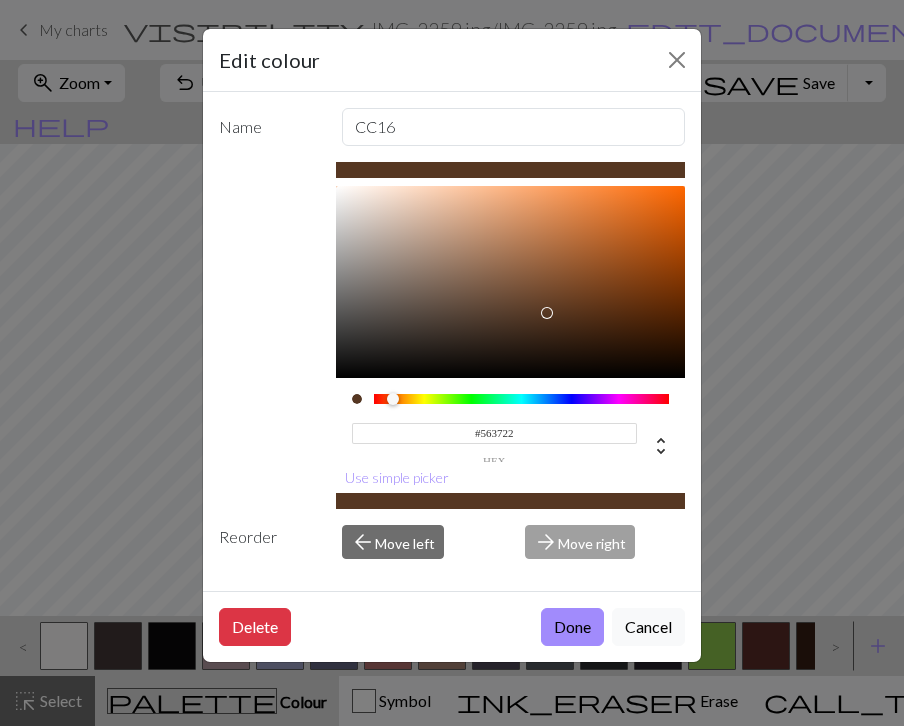 click at bounding box center (511, 282) 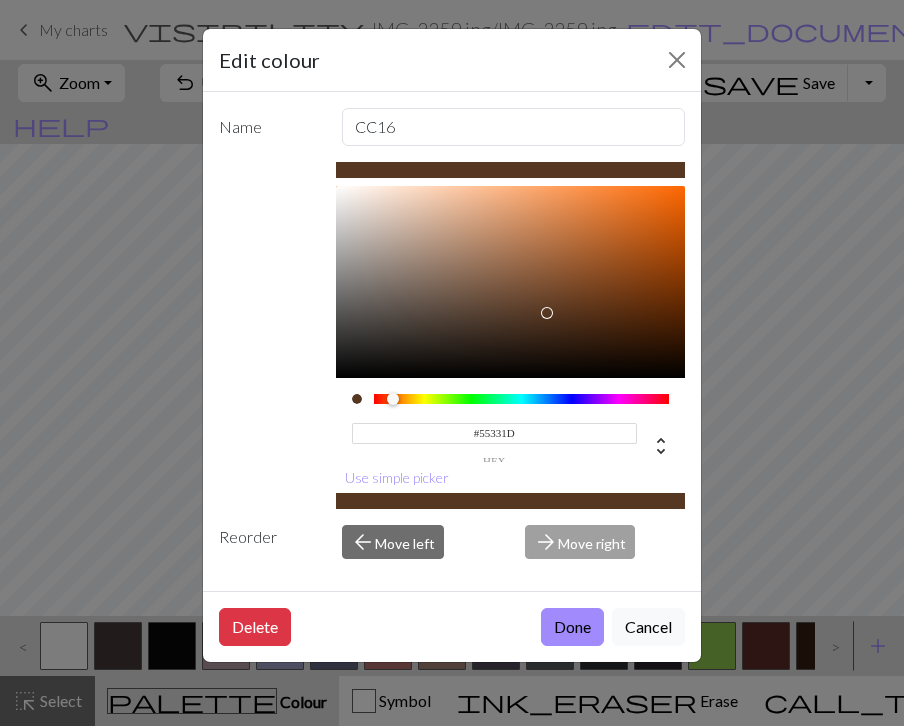 click at bounding box center [511, 282] 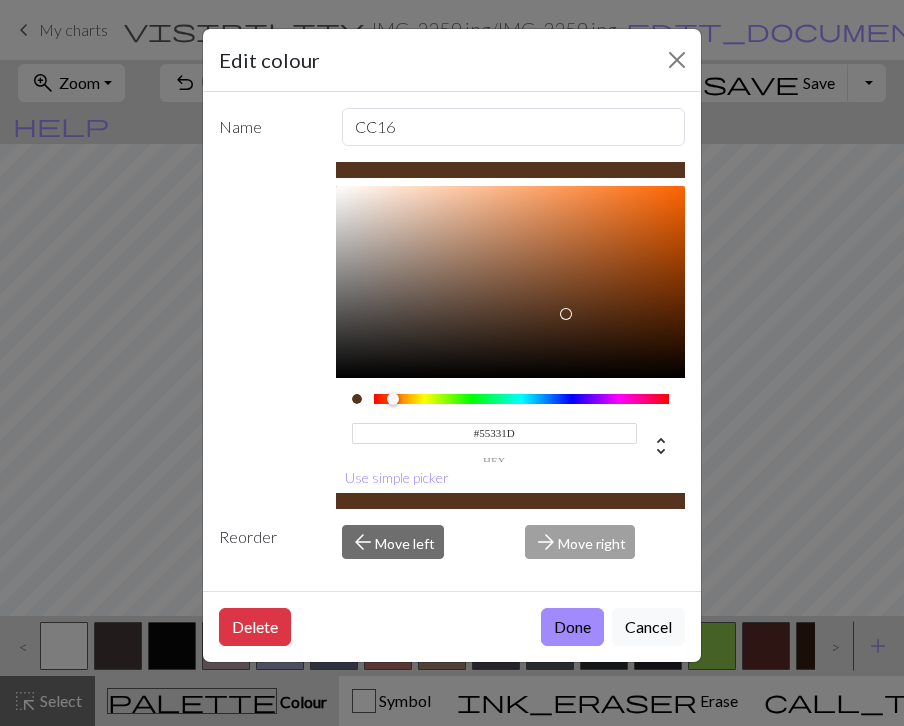 type on "#6C4024" 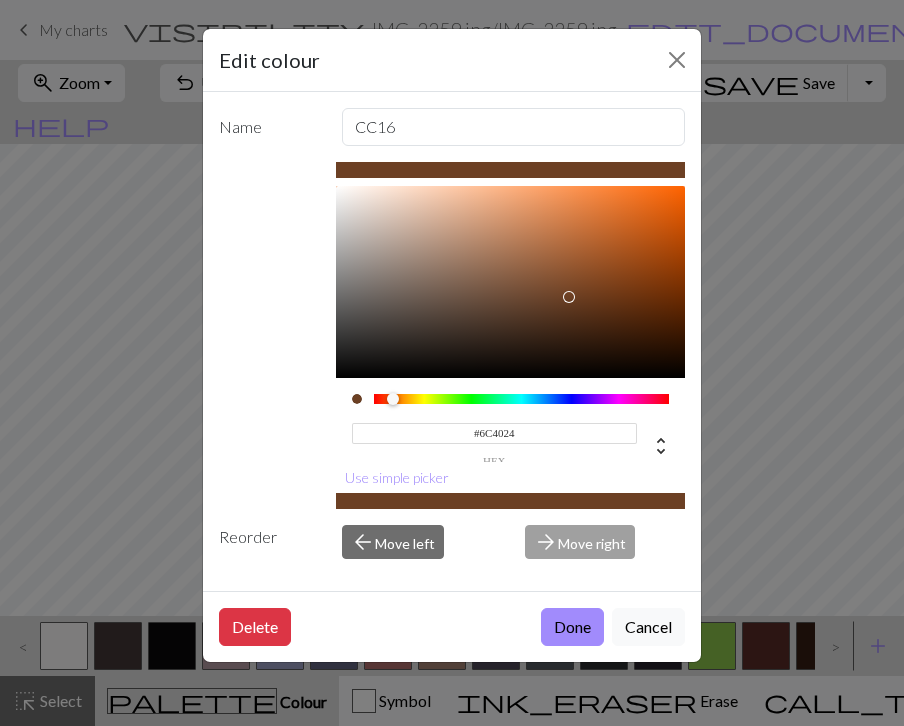 click at bounding box center [511, 282] 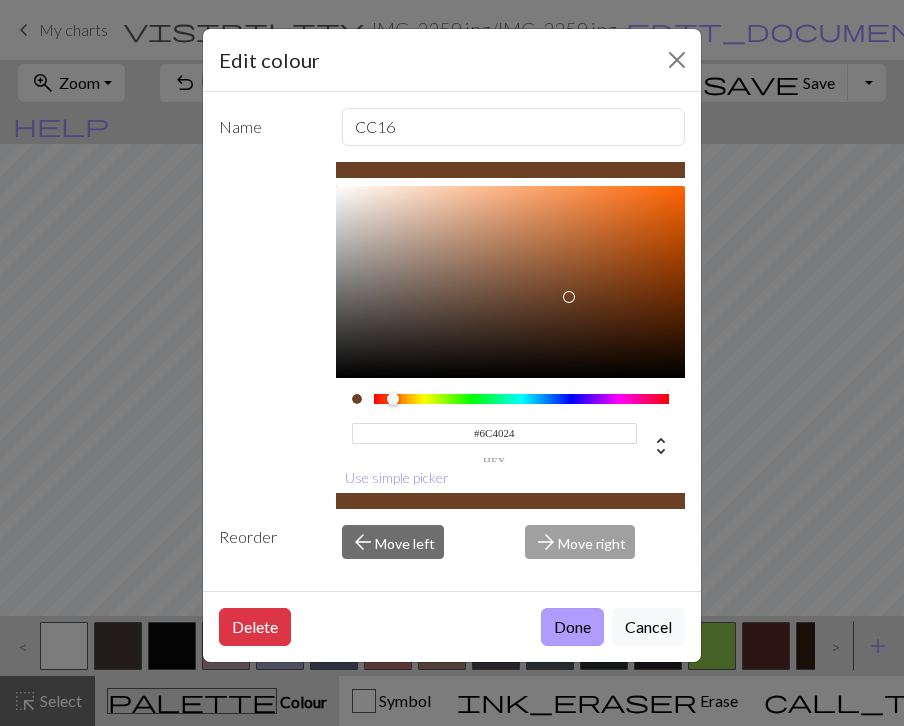 click on "Done" at bounding box center [572, 627] 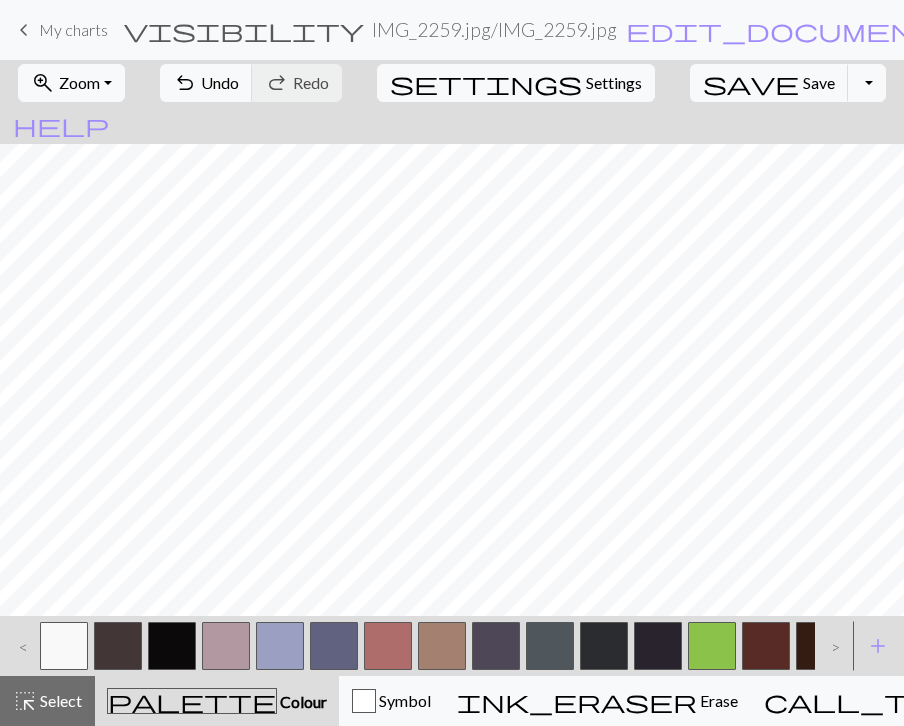 scroll, scrollTop: 0, scrollLeft: 74, axis: horizontal 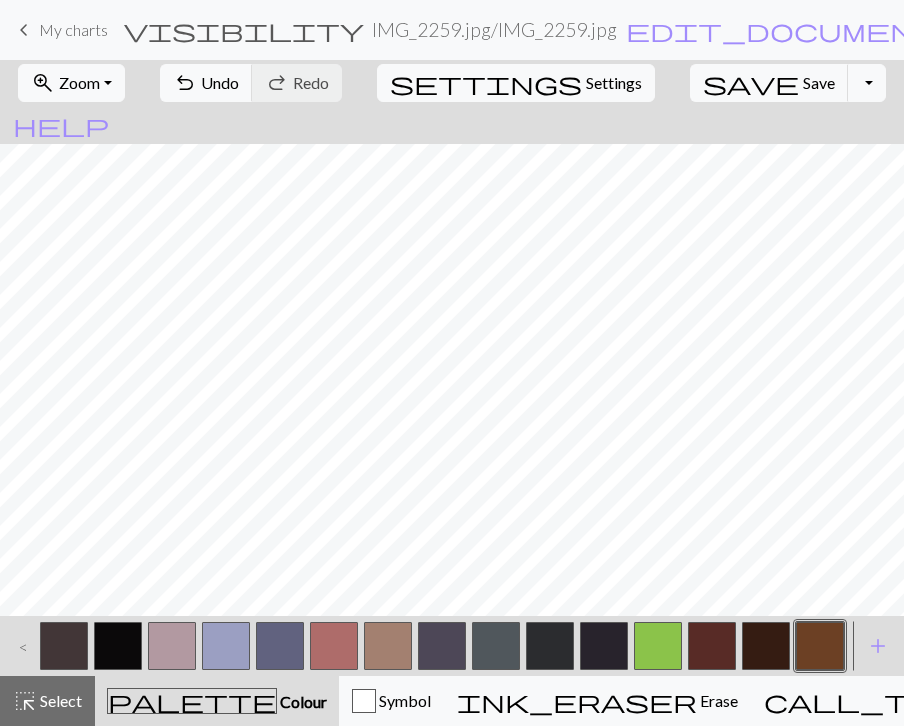 click at bounding box center [118, 646] 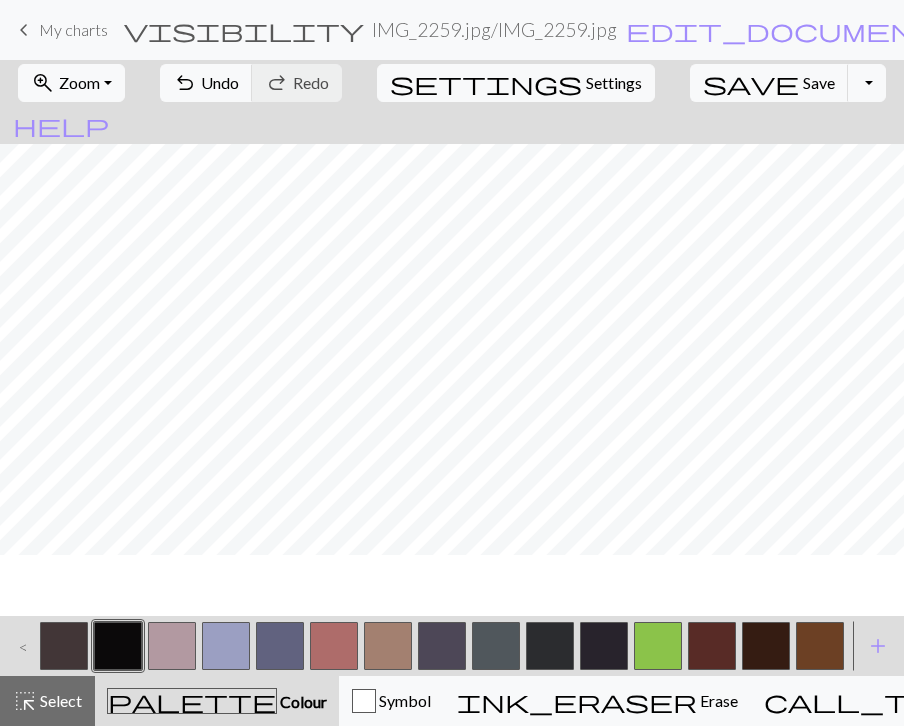 scroll, scrollTop: 58, scrollLeft: 0, axis: vertical 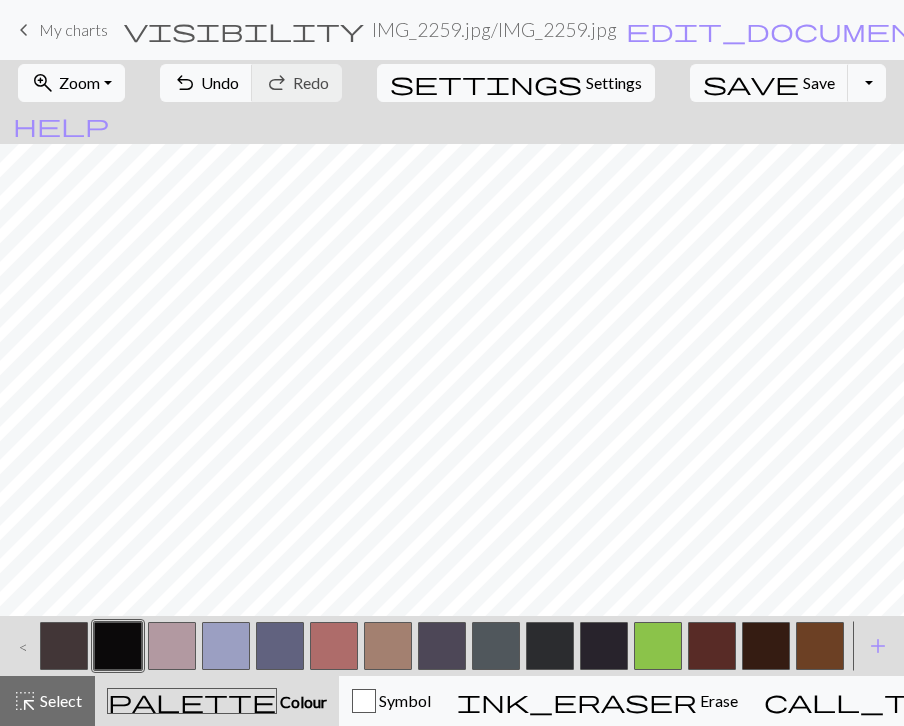 click at bounding box center [496, 646] 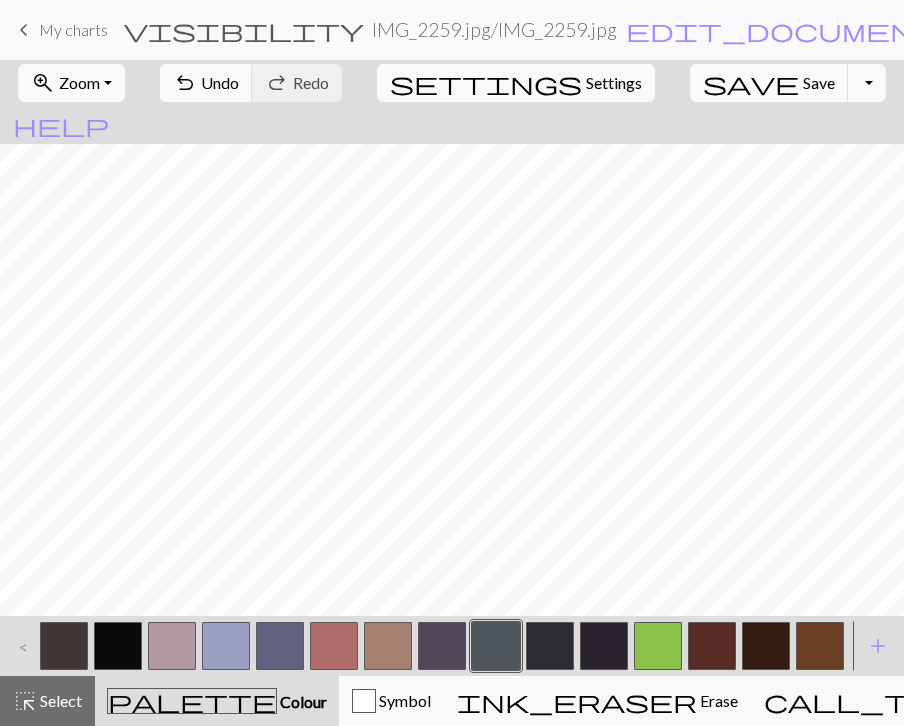 click at bounding box center (496, 646) 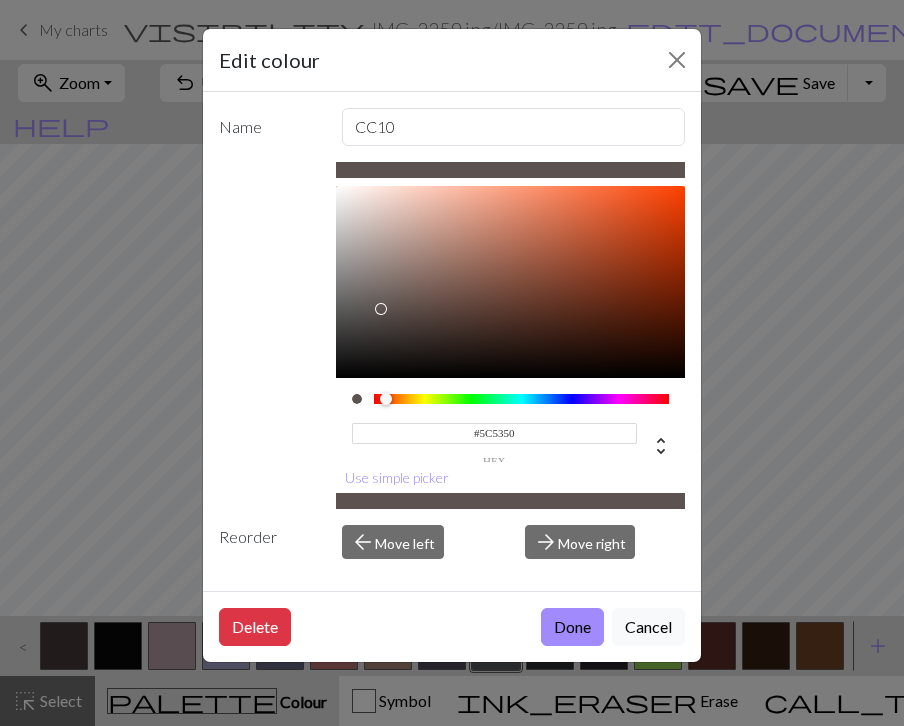 click at bounding box center (522, 399) 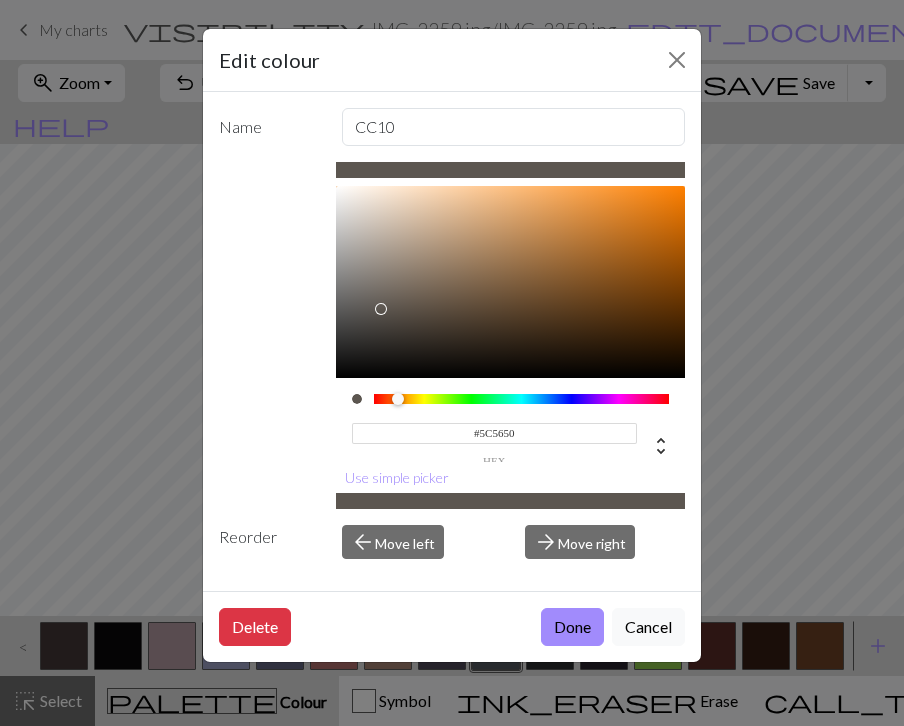click at bounding box center (404, 400) 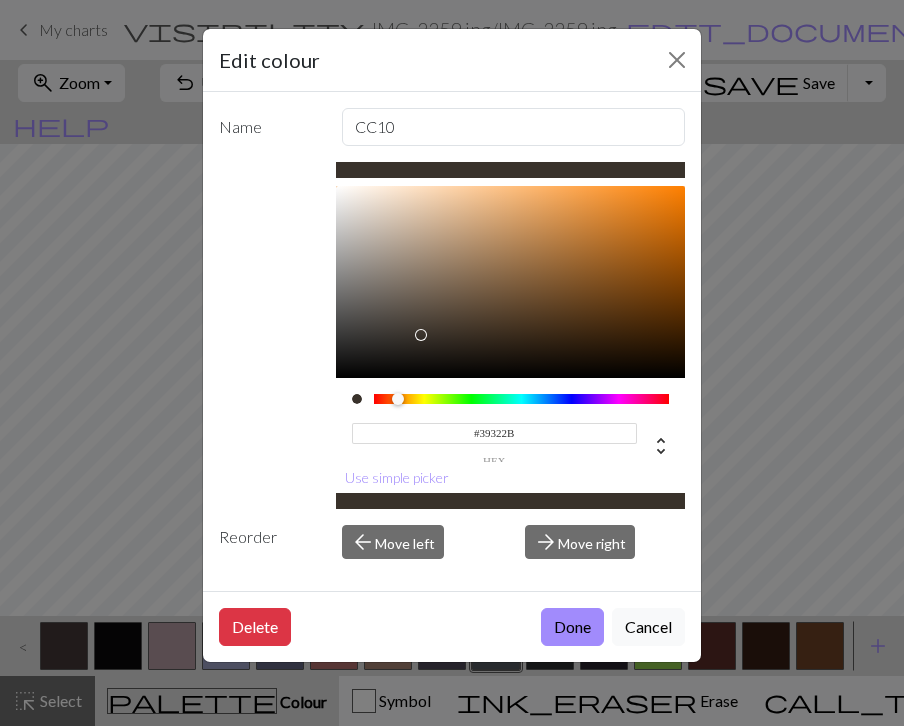 click at bounding box center [511, 282] 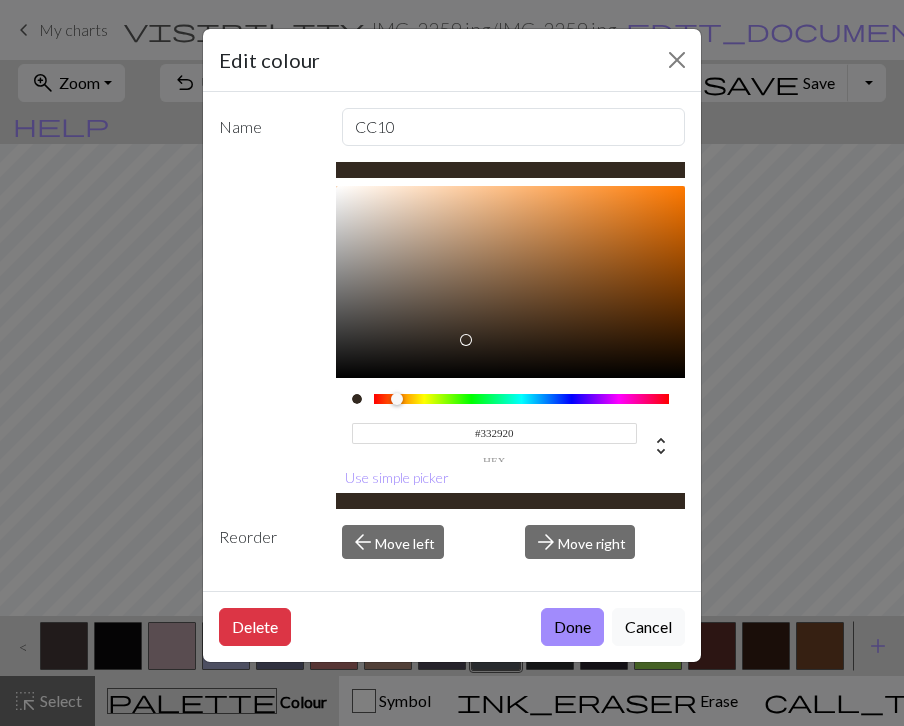 click at bounding box center (511, 282) 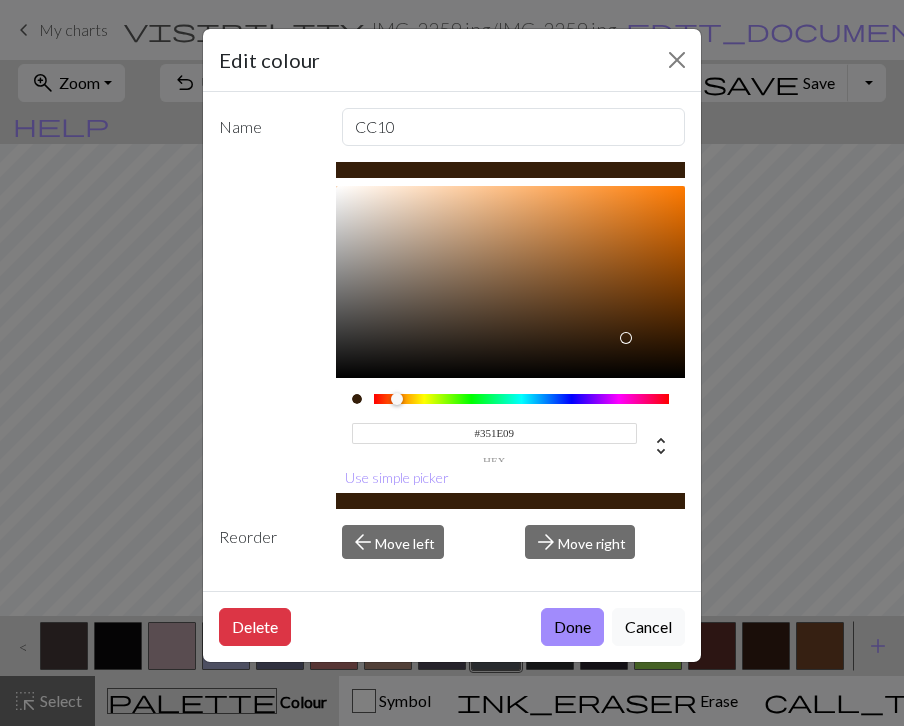 click at bounding box center [511, 282] 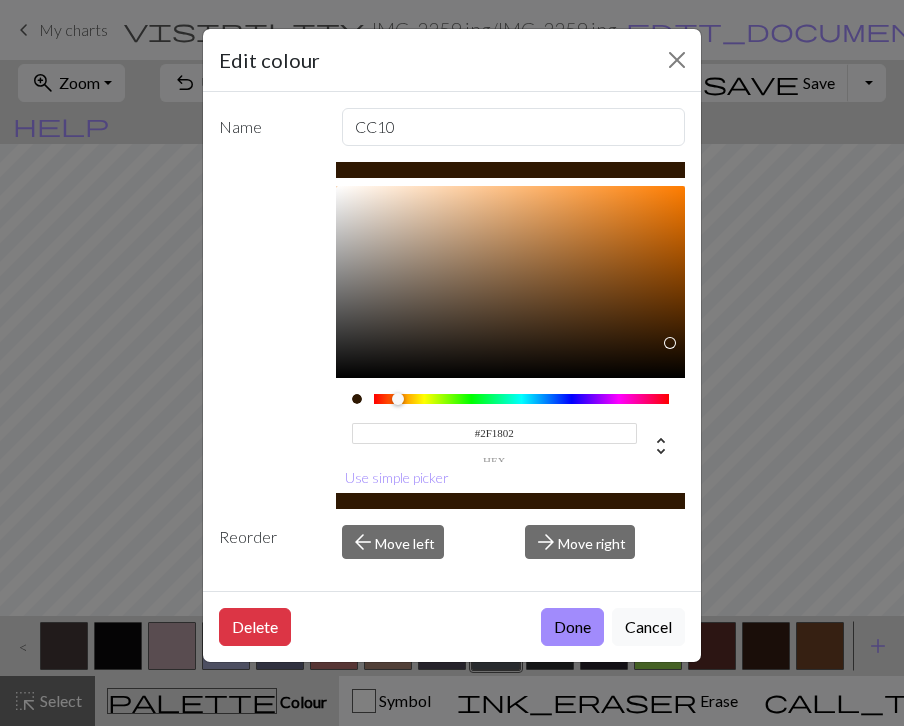 click at bounding box center (511, 282) 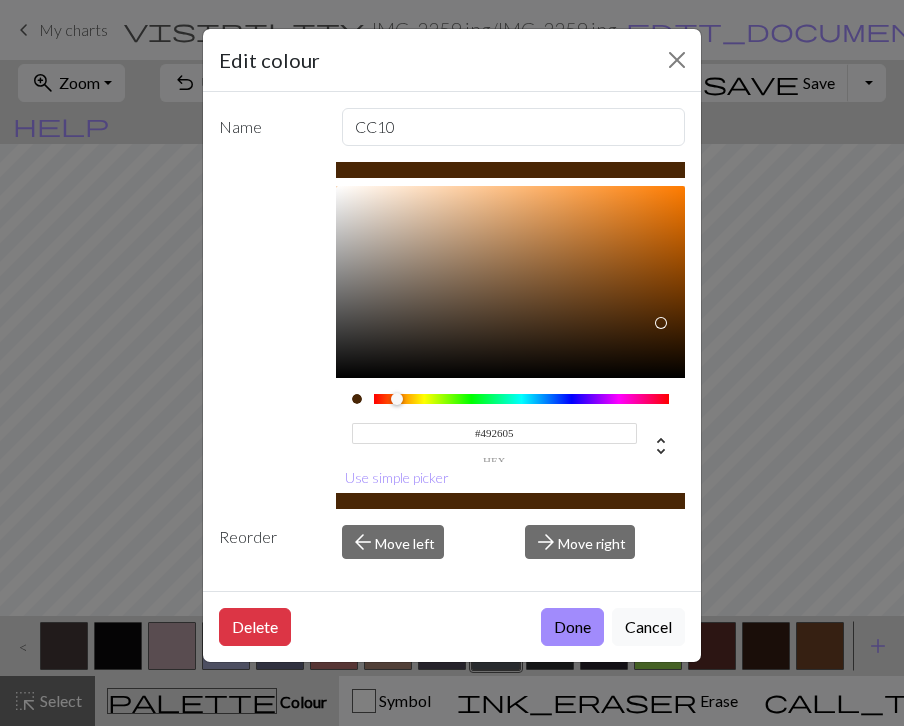 click at bounding box center [511, 282] 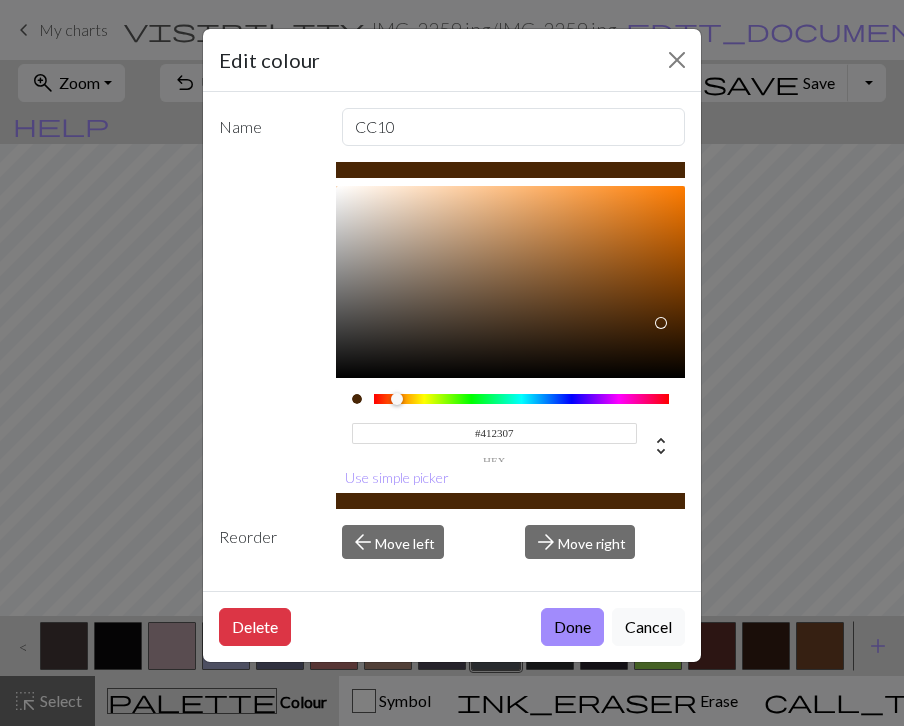 click at bounding box center (511, 282) 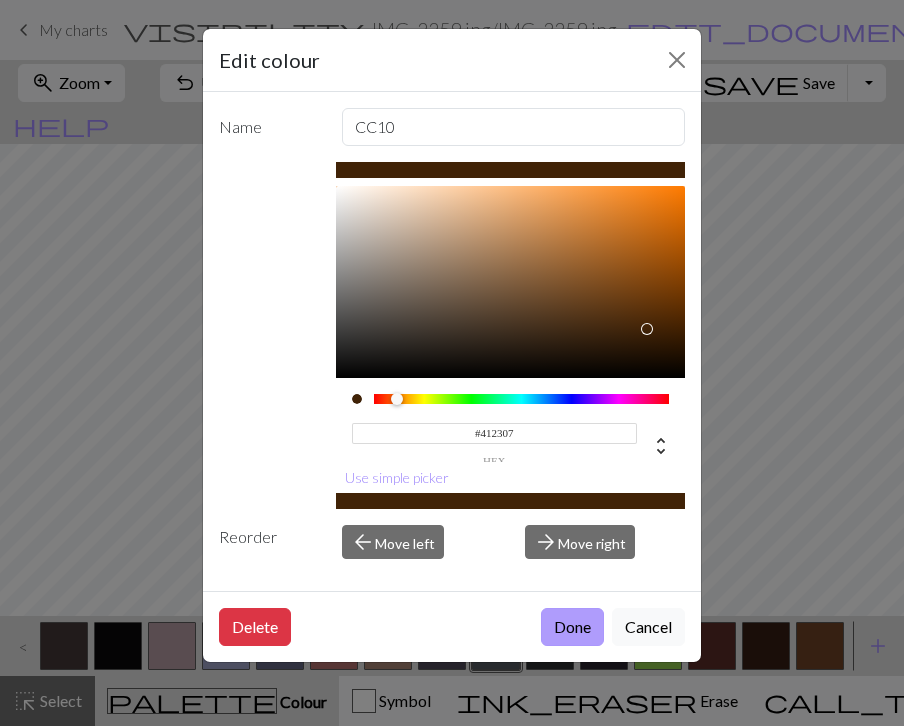 click on "Done" at bounding box center [572, 627] 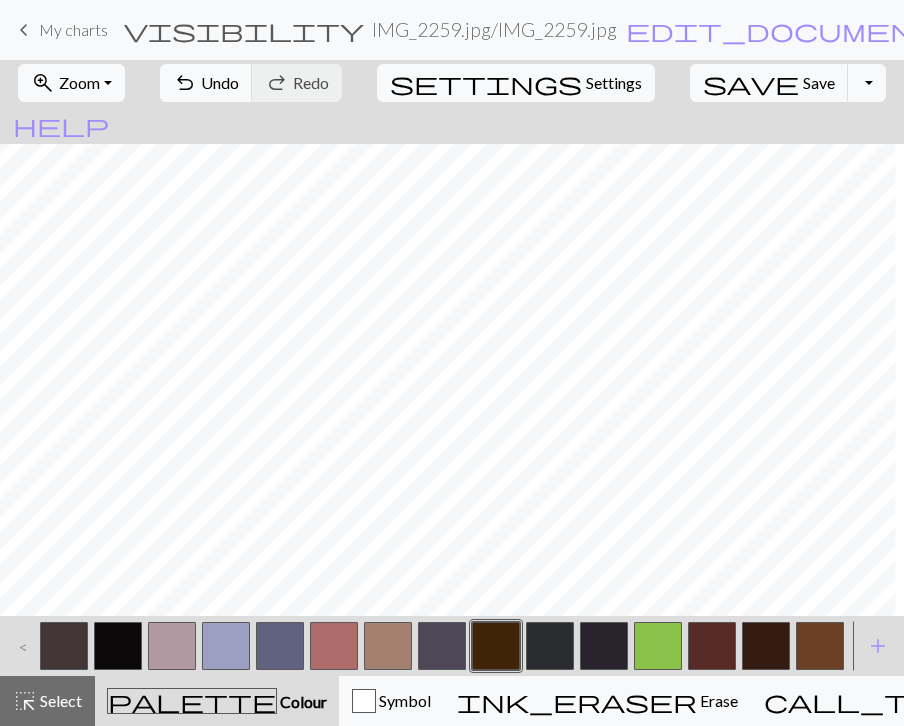 scroll, scrollTop: 0, scrollLeft: 99, axis: horizontal 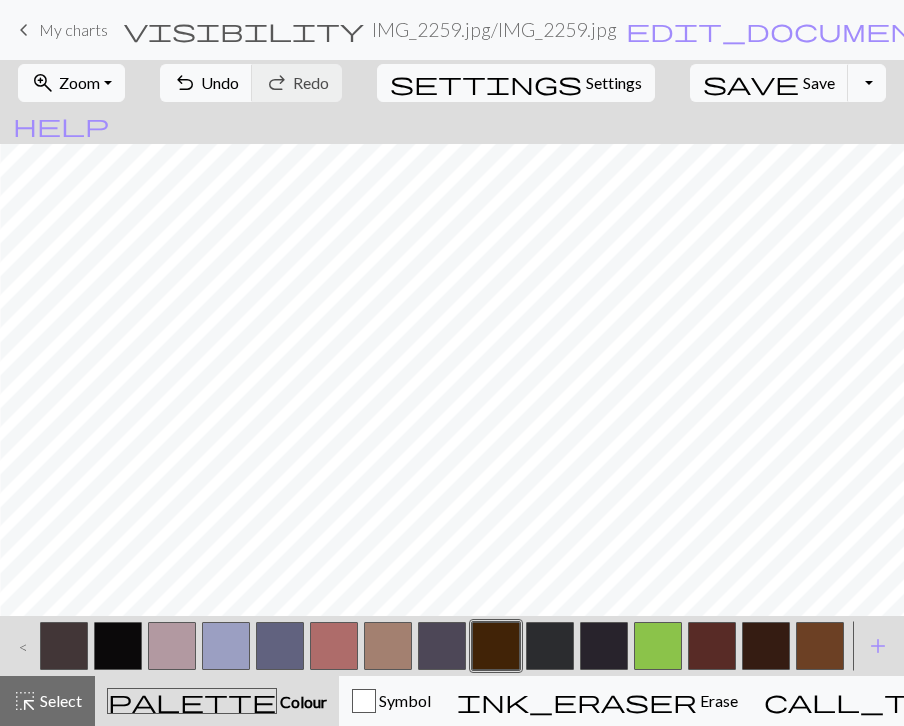 click at bounding box center [496, 646] 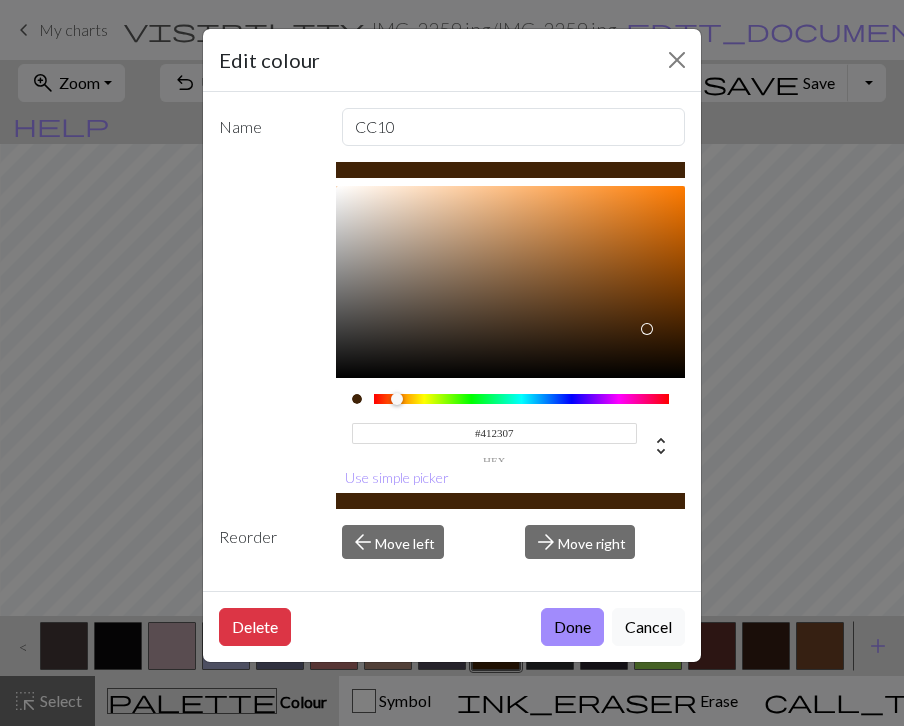 type on "#785E47" 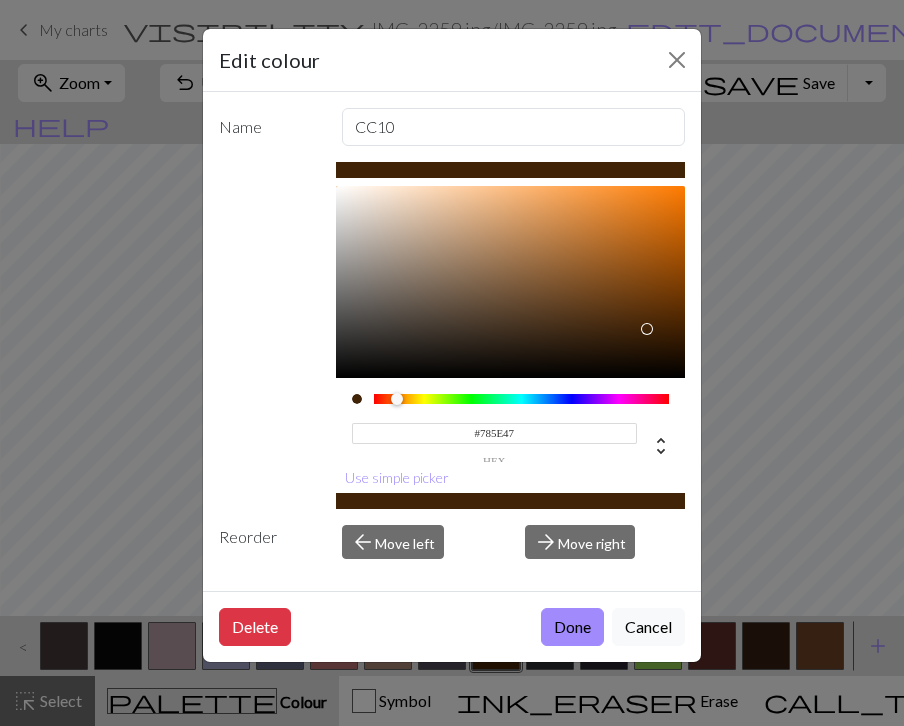 click at bounding box center (511, 282) 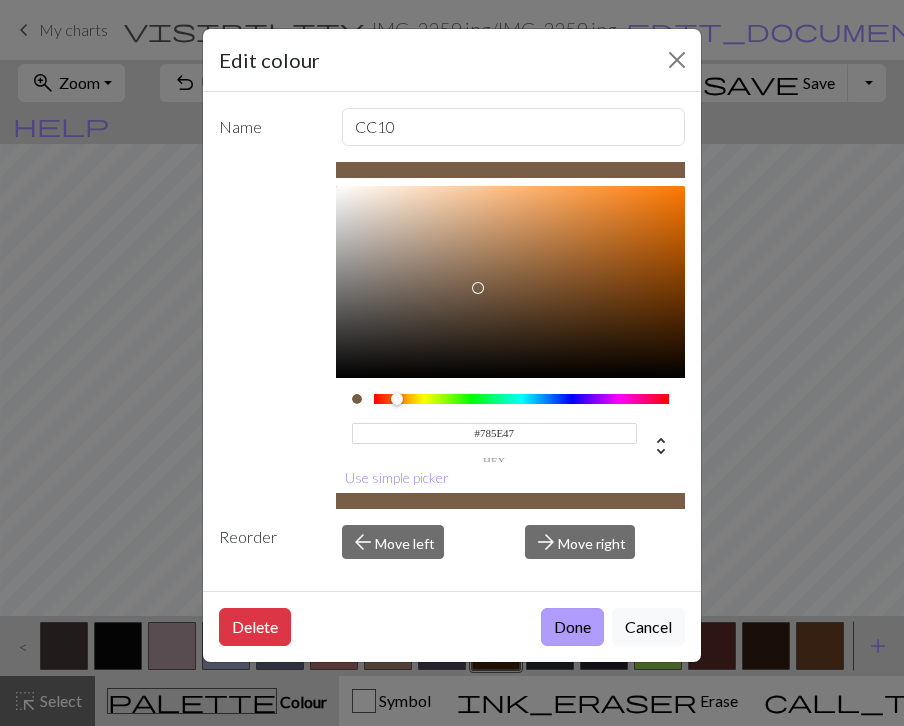 click on "Done" at bounding box center [572, 627] 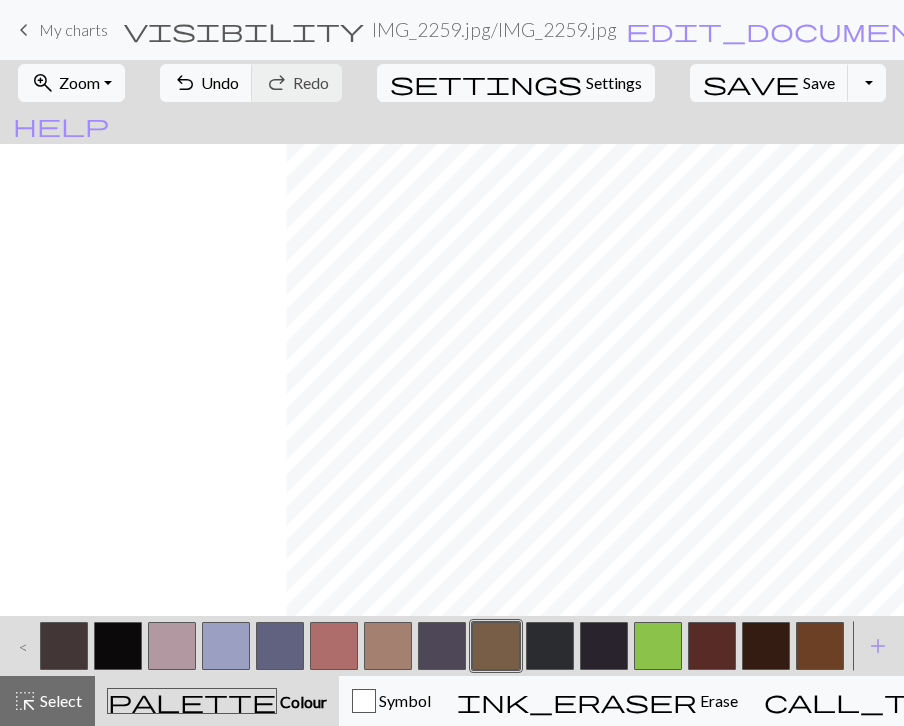 scroll, scrollTop: 962, scrollLeft: 1341, axis: both 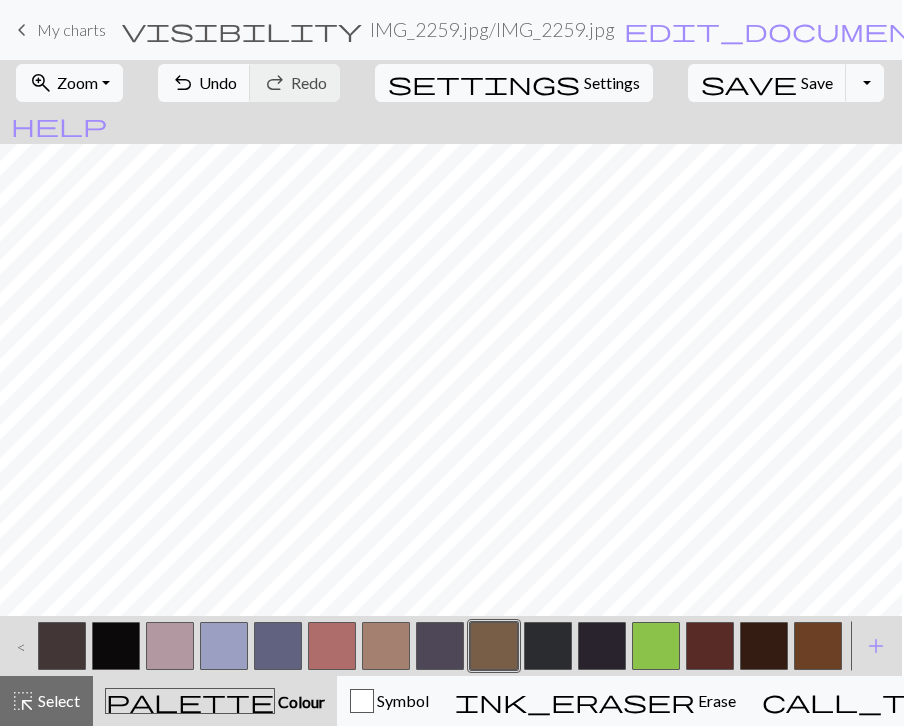 click at bounding box center (710, 646) 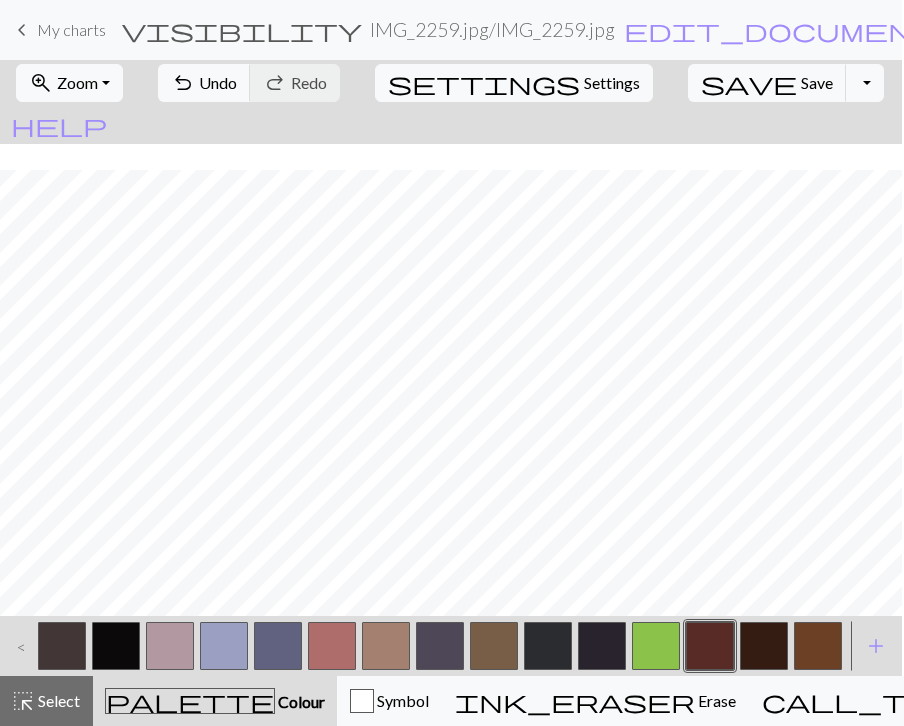 scroll, scrollTop: 543, scrollLeft: 0, axis: vertical 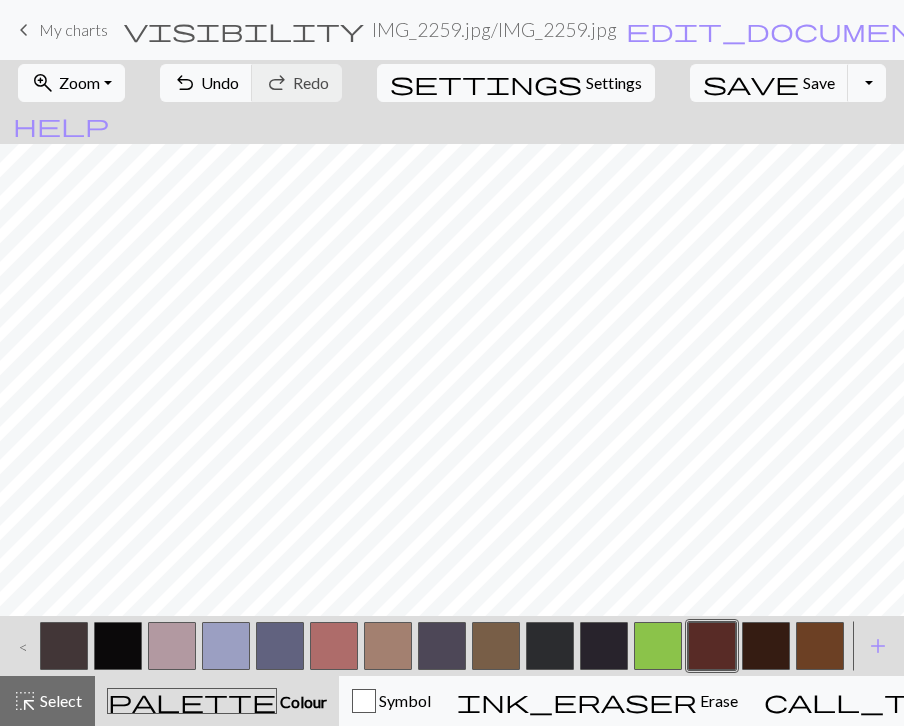 click at bounding box center [658, 646] 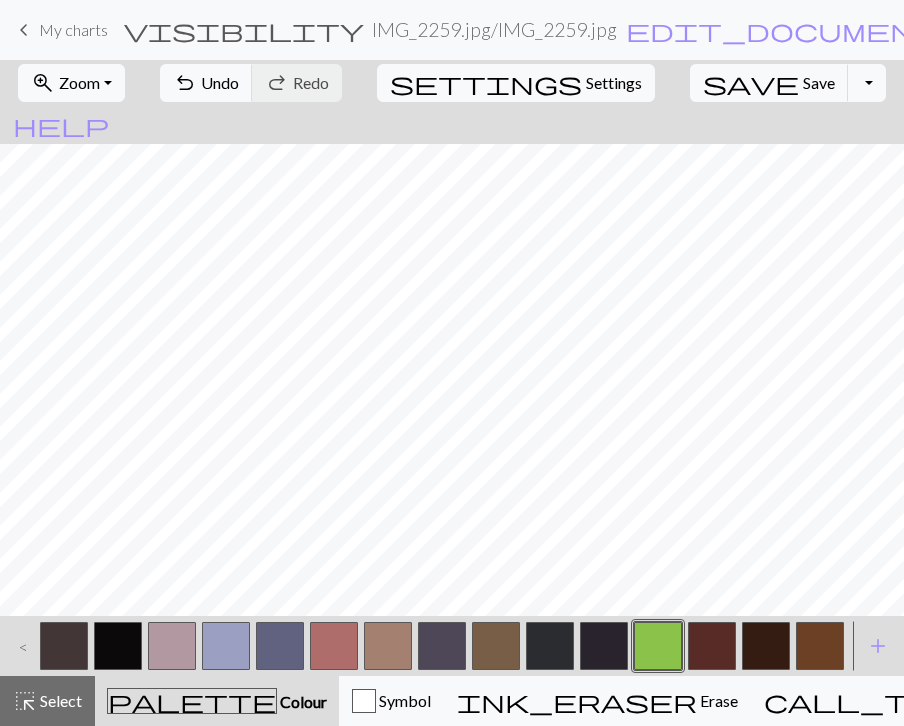 scroll, scrollTop: 906, scrollLeft: 0, axis: vertical 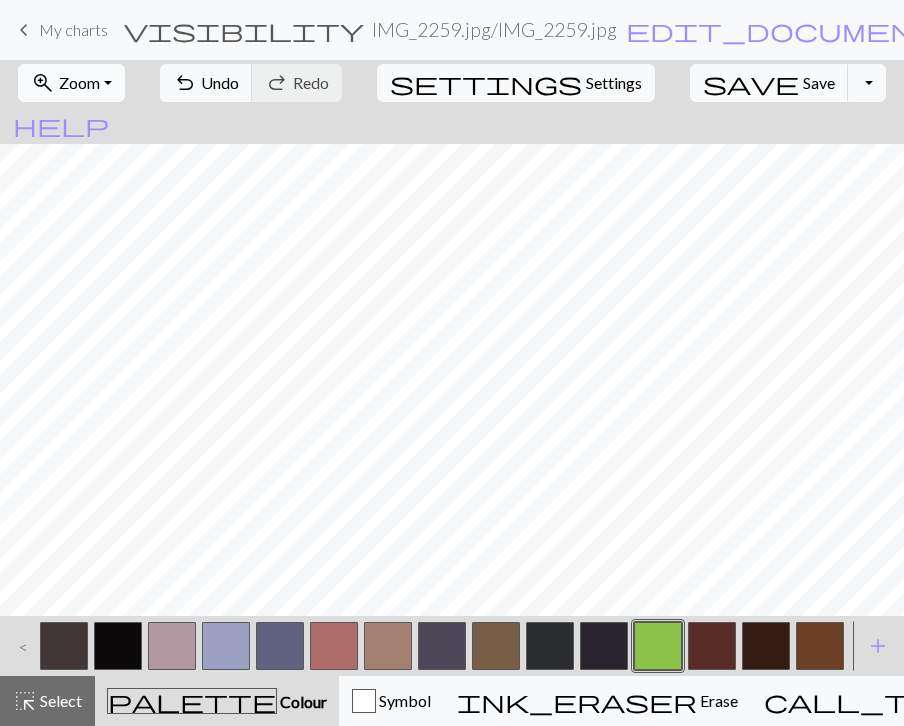 click on "Zoom" at bounding box center (79, 82) 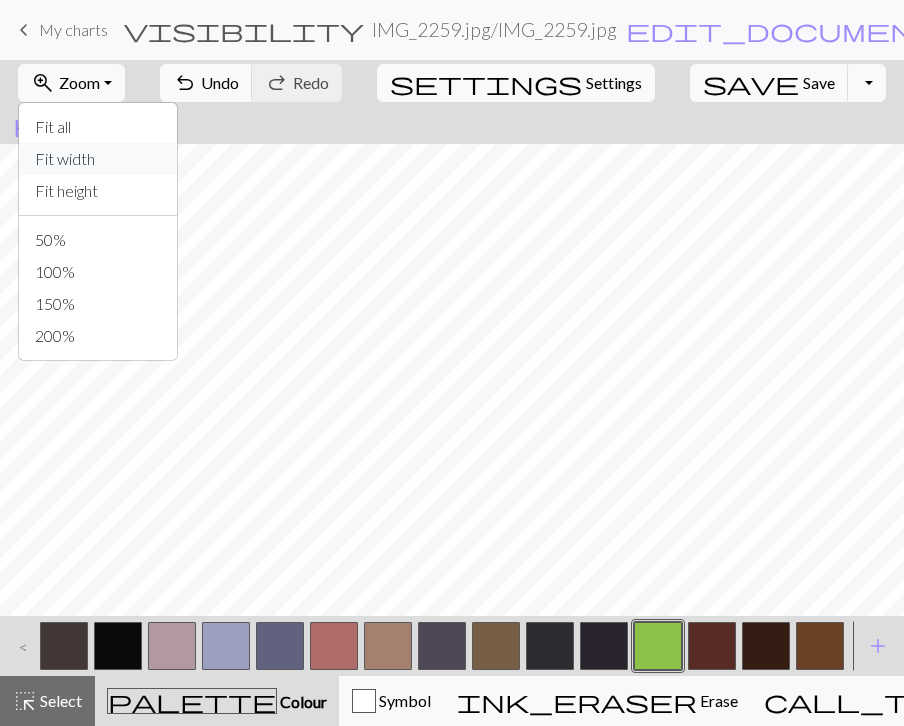 click on "Fit width" at bounding box center (98, 159) 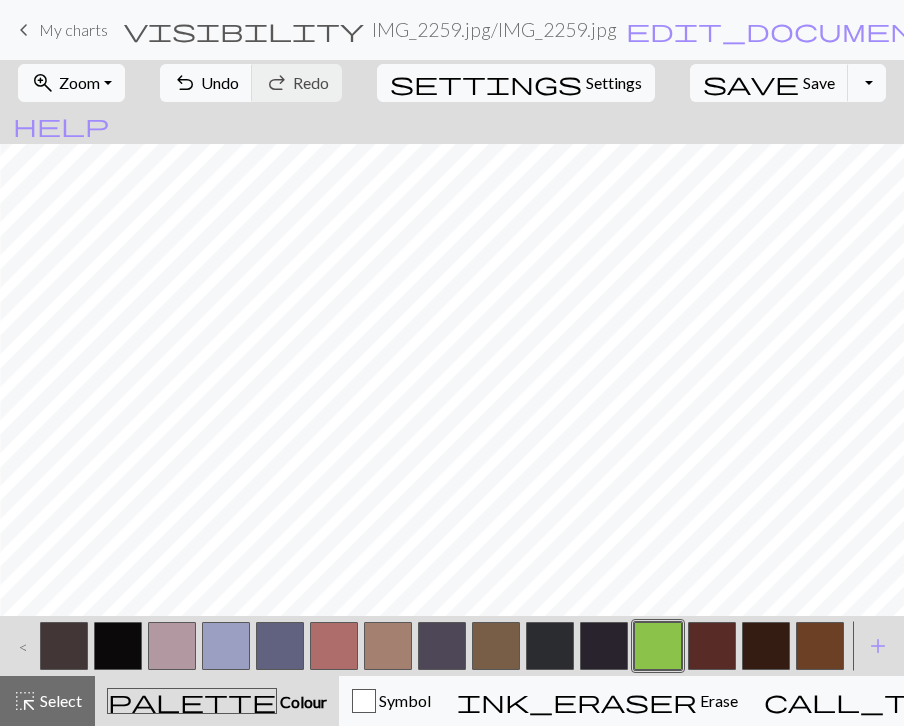 scroll, scrollTop: 0, scrollLeft: 861, axis: horizontal 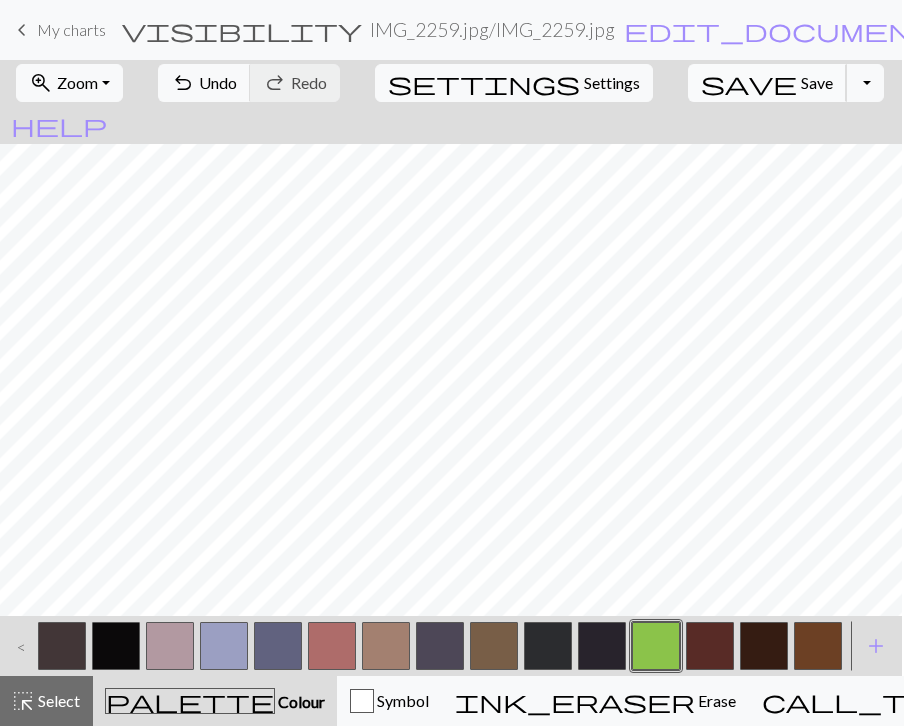click on "save Save Save" at bounding box center [767, 83] 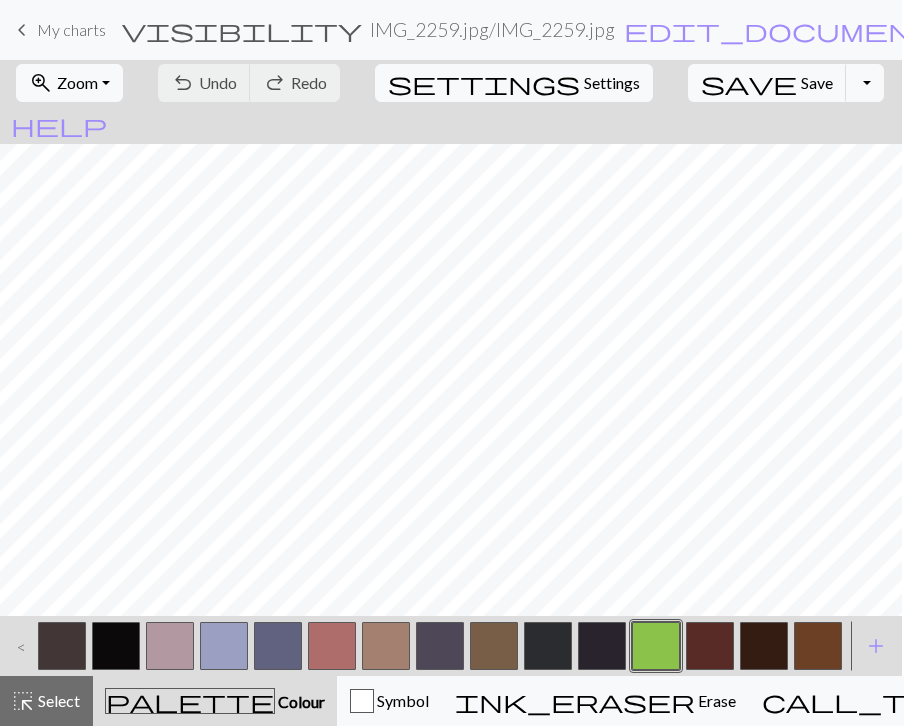 click on "My charts" at bounding box center [71, 29] 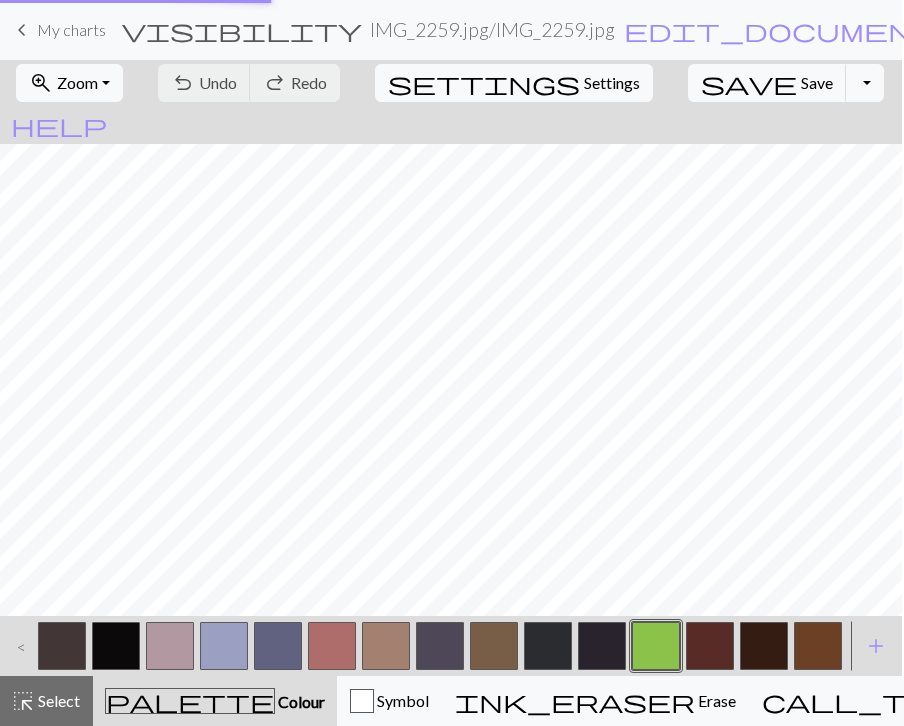 scroll, scrollTop: 0, scrollLeft: 0, axis: both 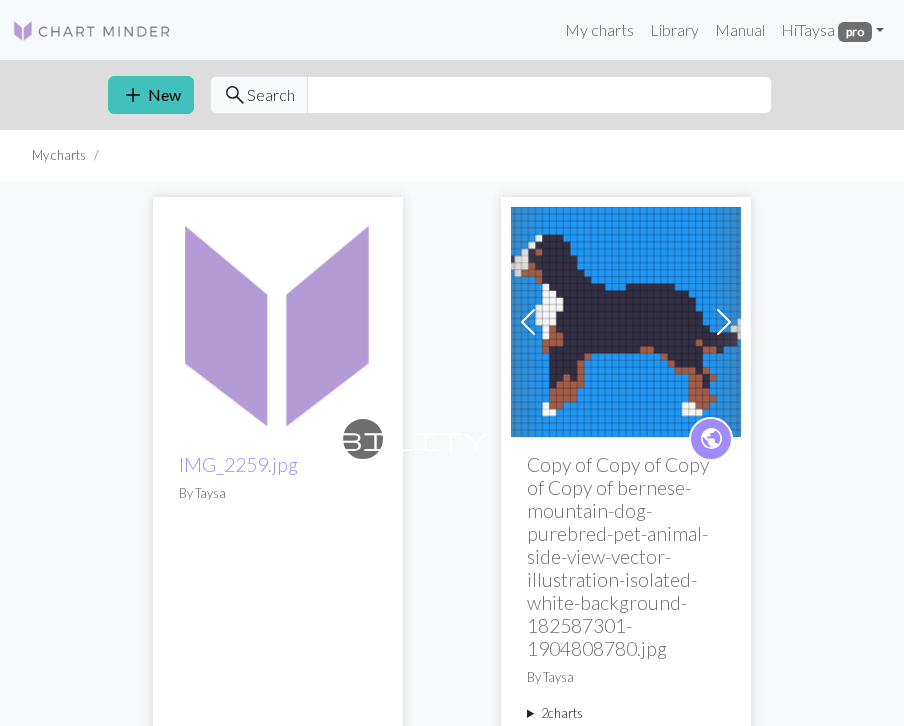 click on "visibility" at bounding box center (363, 438) 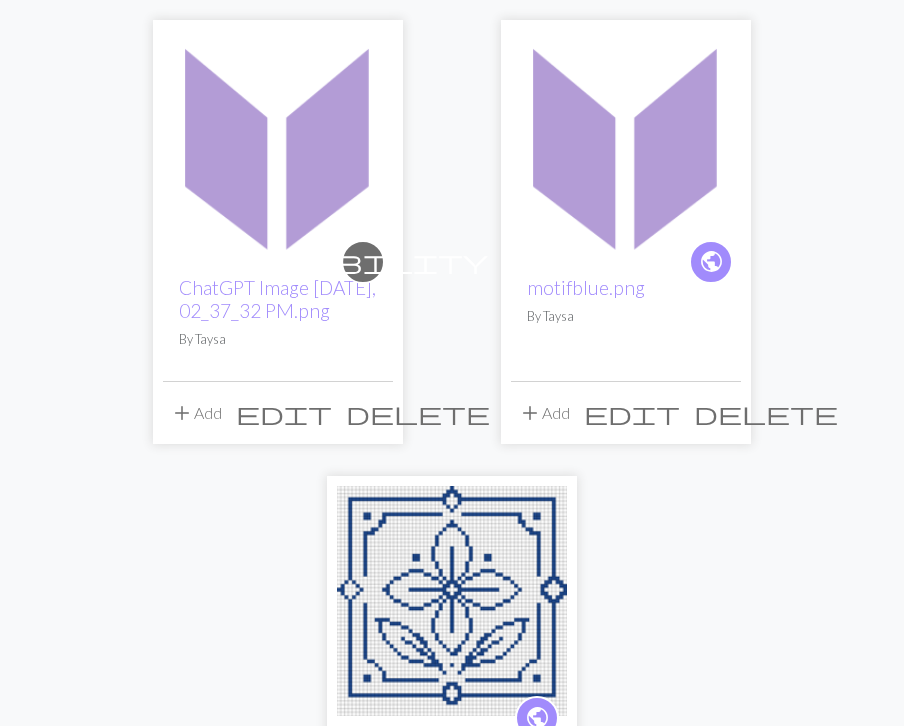 scroll, scrollTop: 715, scrollLeft: 0, axis: vertical 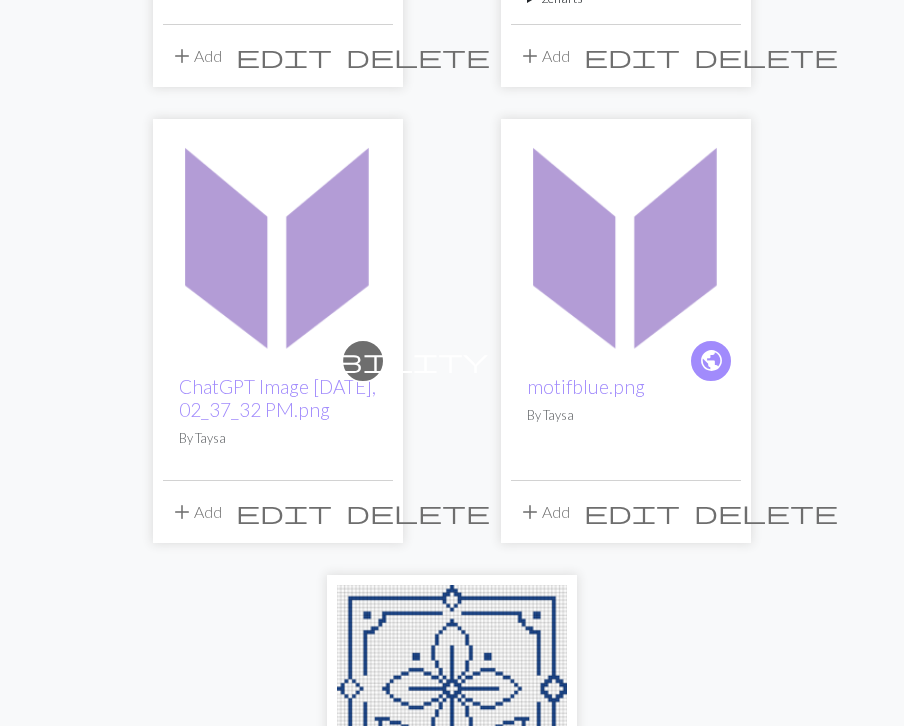 click at bounding box center (278, 244) 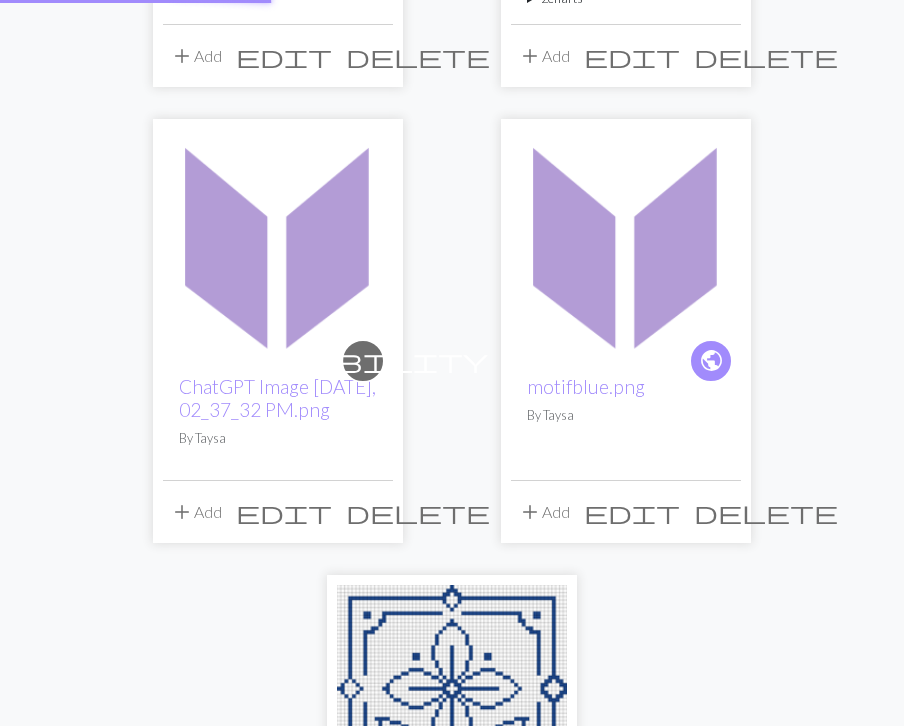 scroll, scrollTop: 0, scrollLeft: 0, axis: both 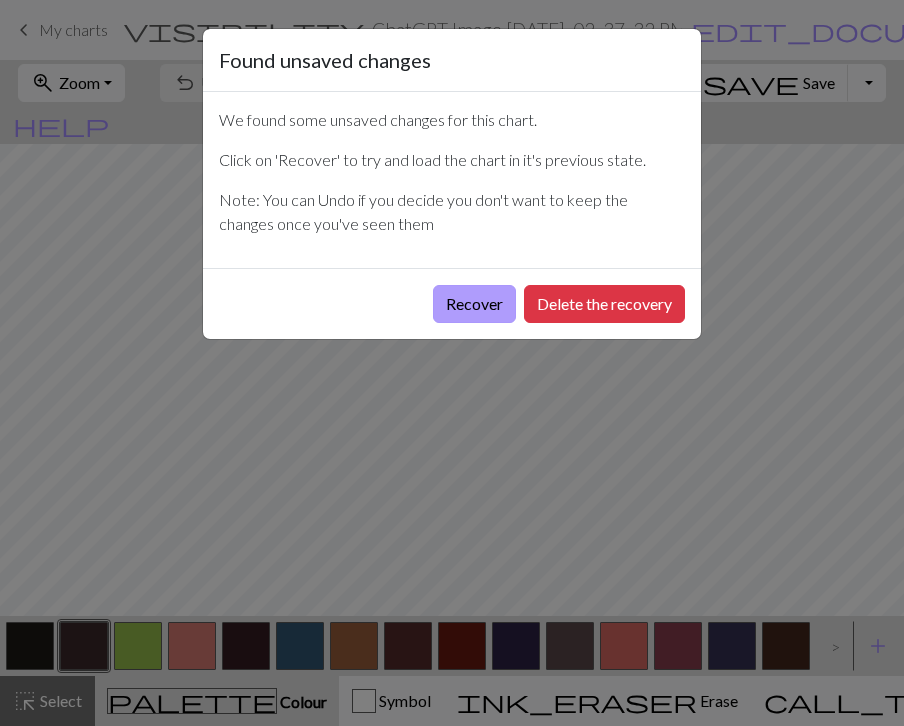 click on "Recover" at bounding box center [474, 304] 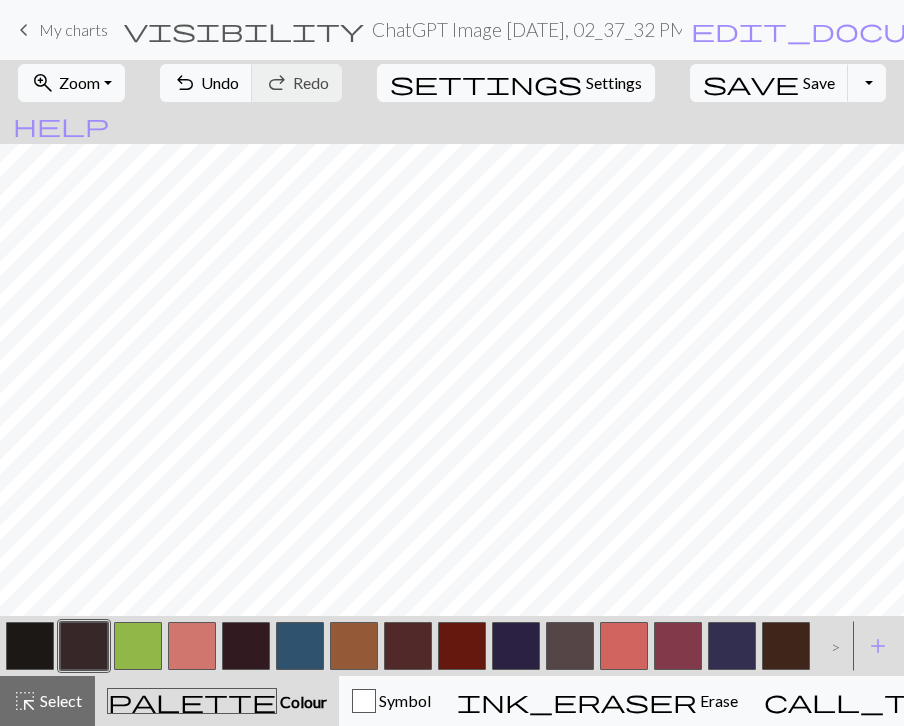 scroll, scrollTop: 3660, scrollLeft: 1311, axis: both 